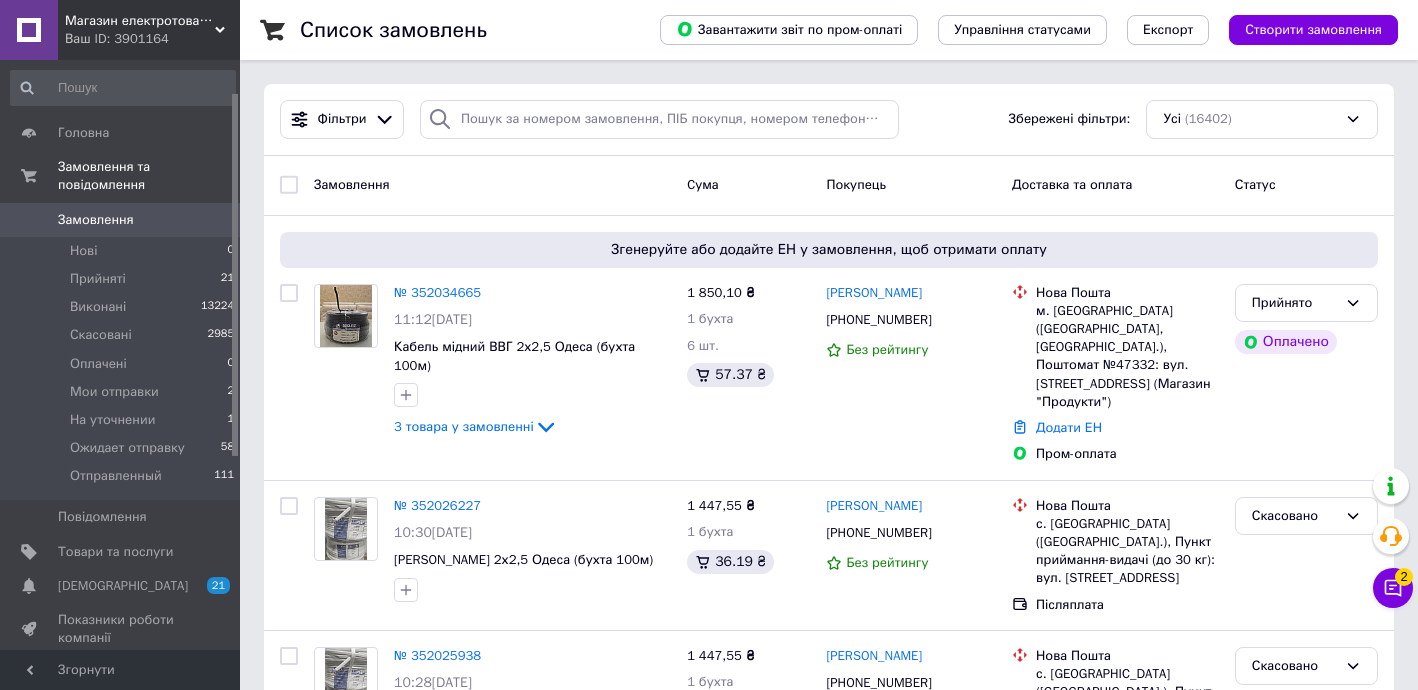 scroll, scrollTop: 363, scrollLeft: 0, axis: vertical 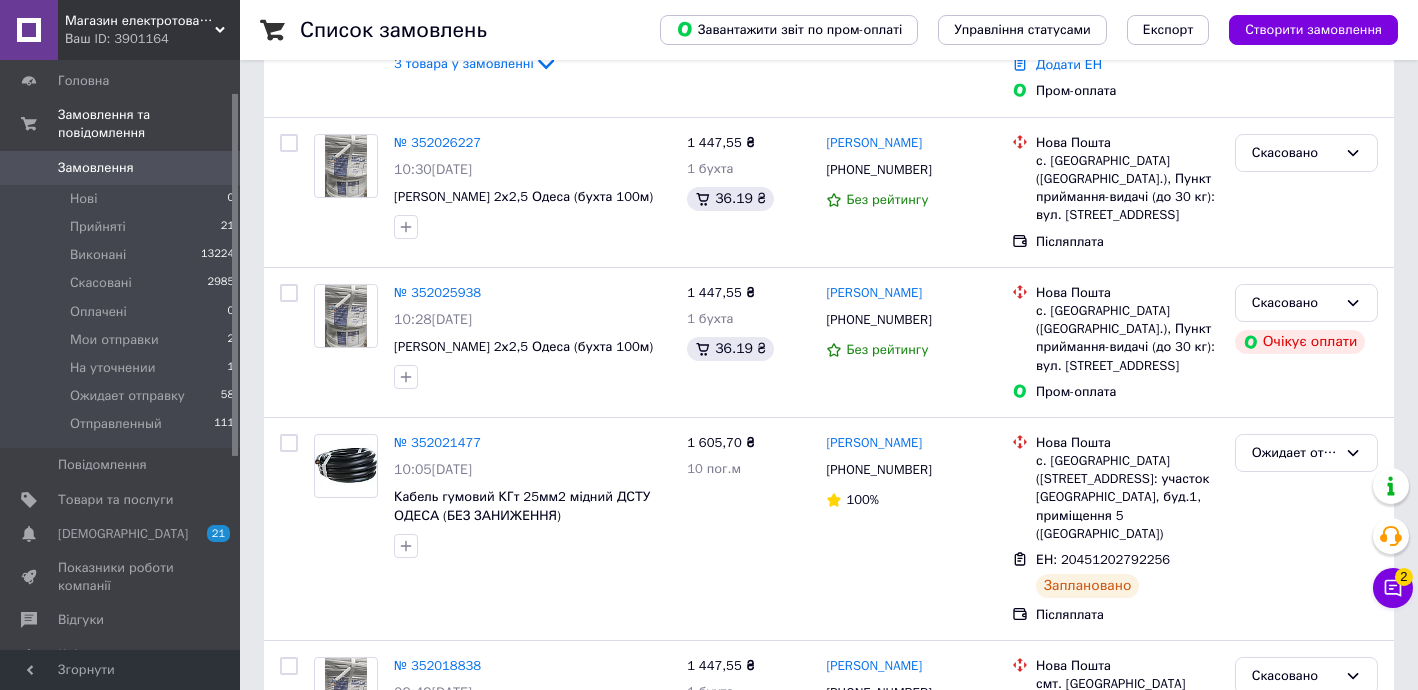 click on "Замовлення" at bounding box center [121, 168] 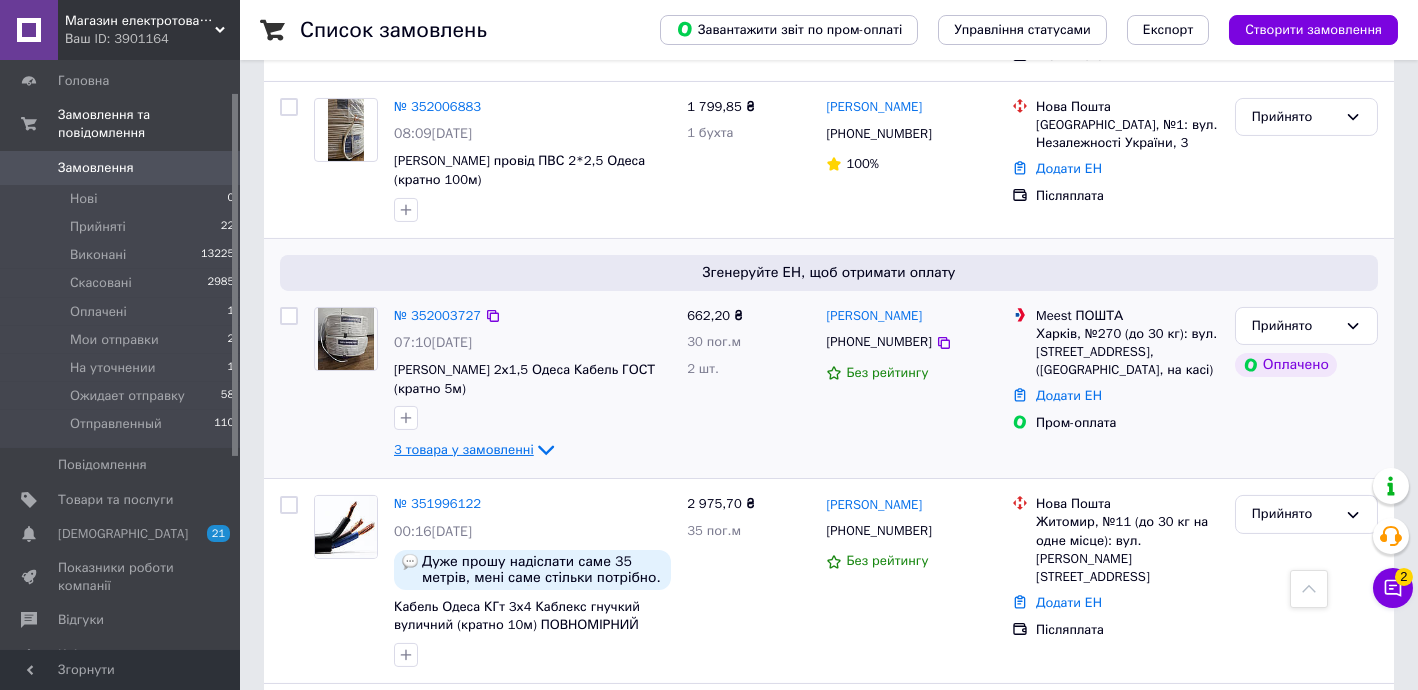 scroll, scrollTop: 2303, scrollLeft: 0, axis: vertical 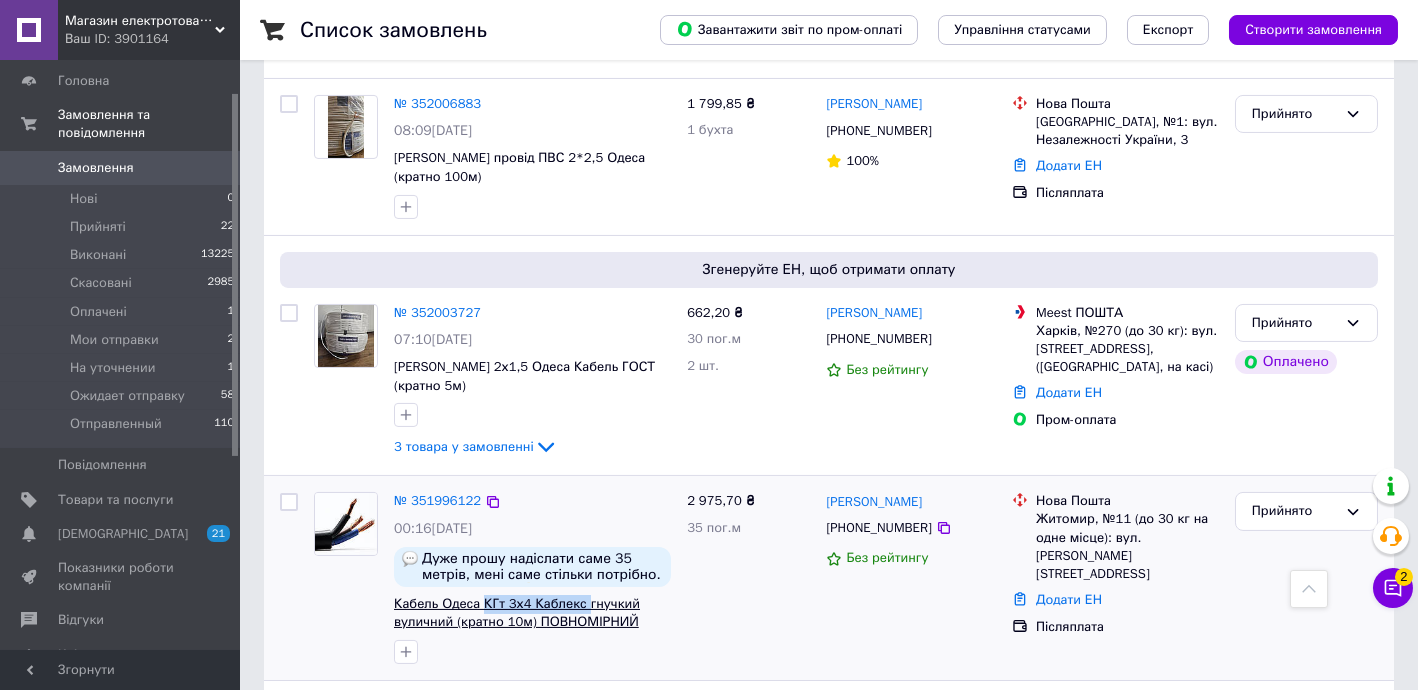 drag, startPoint x: 479, startPoint y: 470, endPoint x: 575, endPoint y: 484, distance: 97.015465 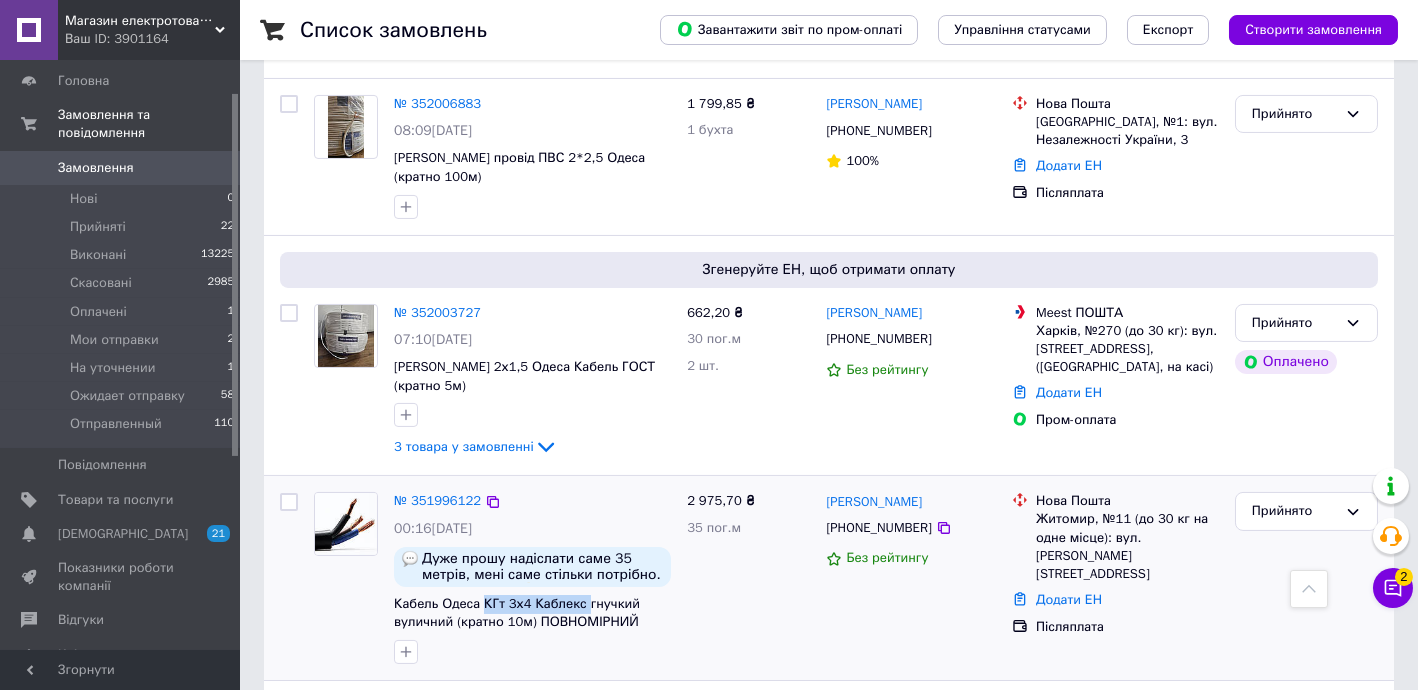 copy on "КГт 3х4 Каблекс" 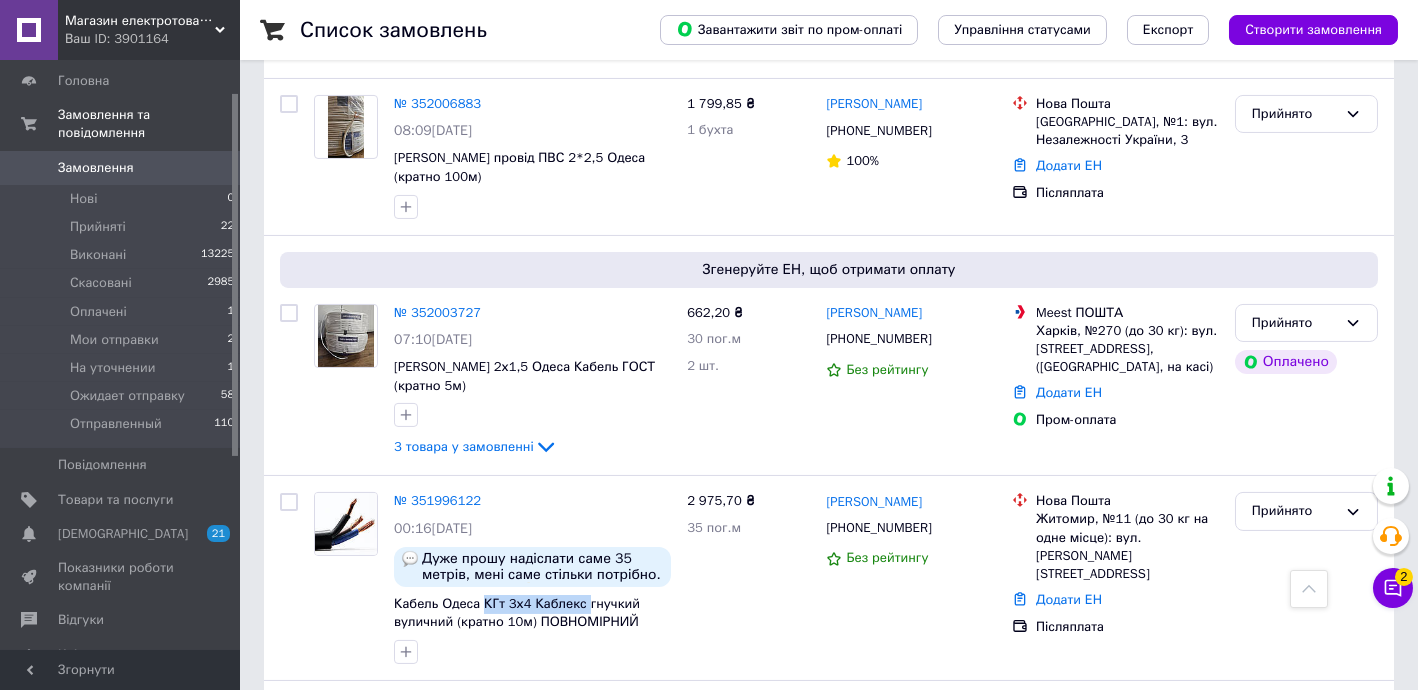 click 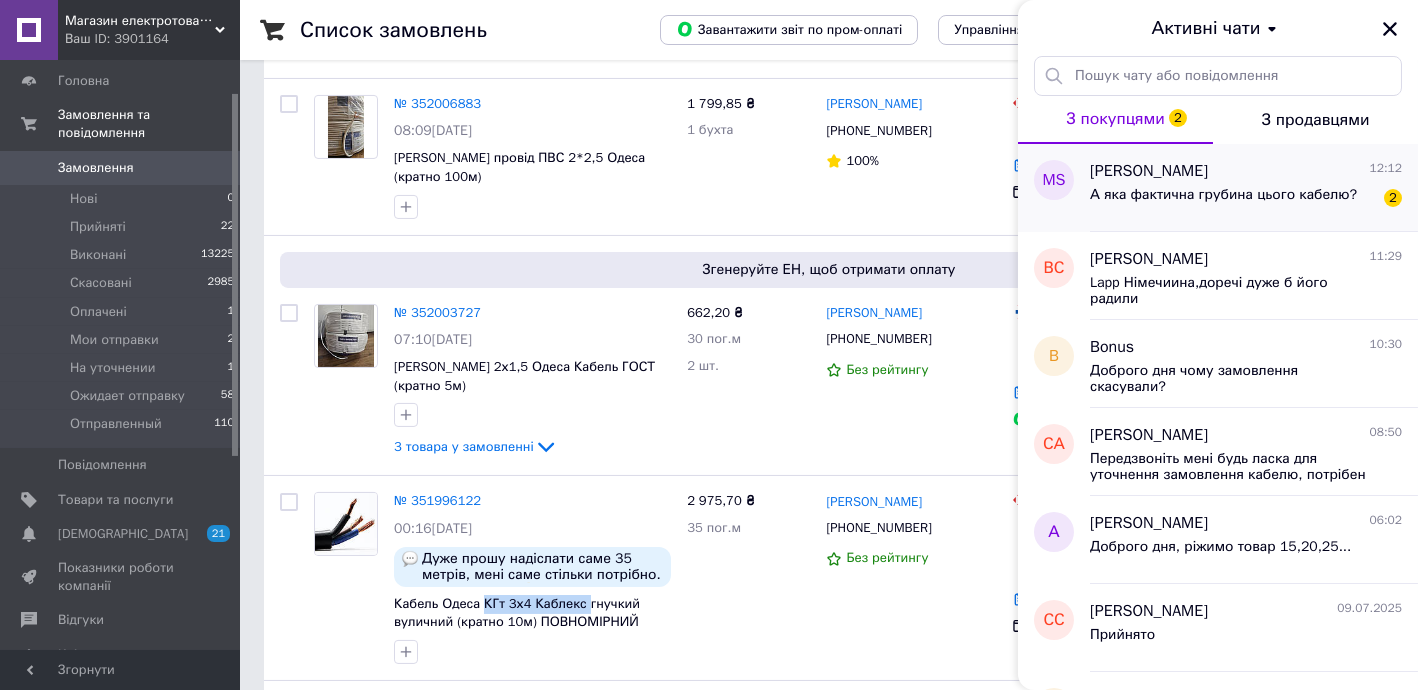 click on "А яка фактична грубина цього кабелю?" at bounding box center [1223, 201] 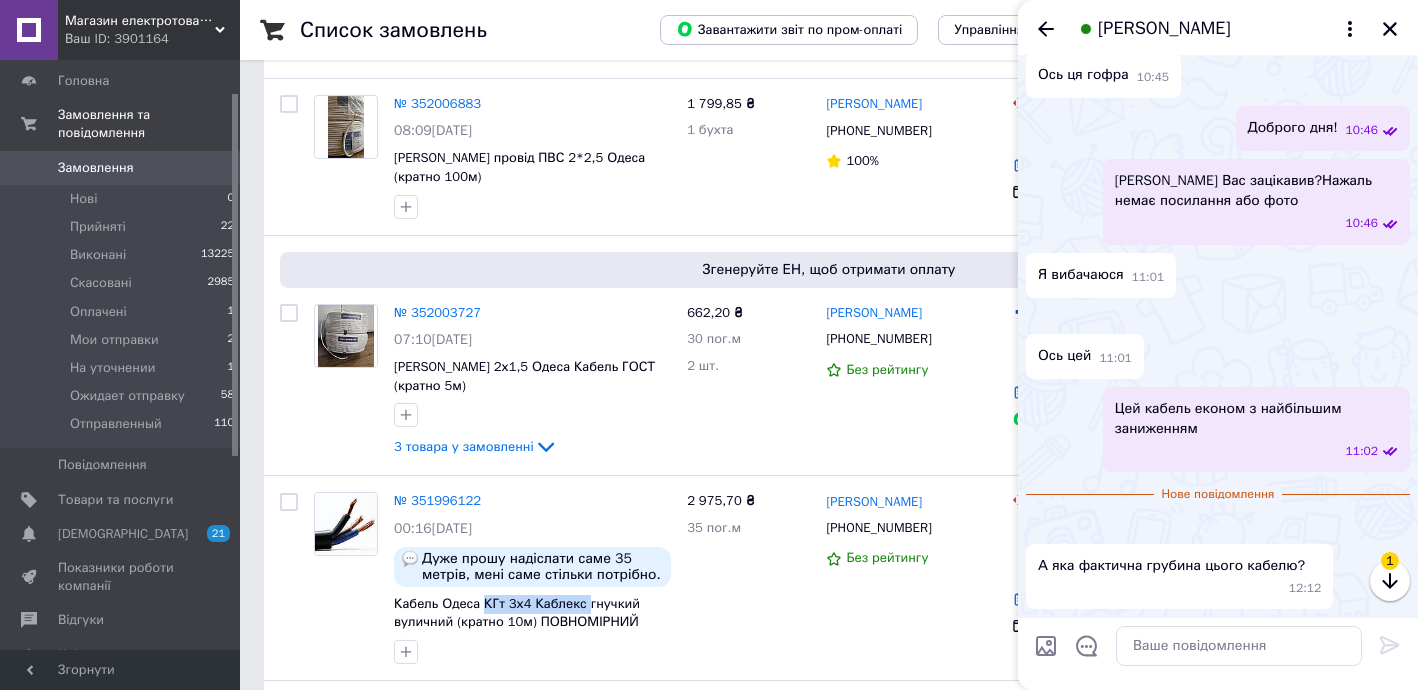 scroll, scrollTop: 1175, scrollLeft: 0, axis: vertical 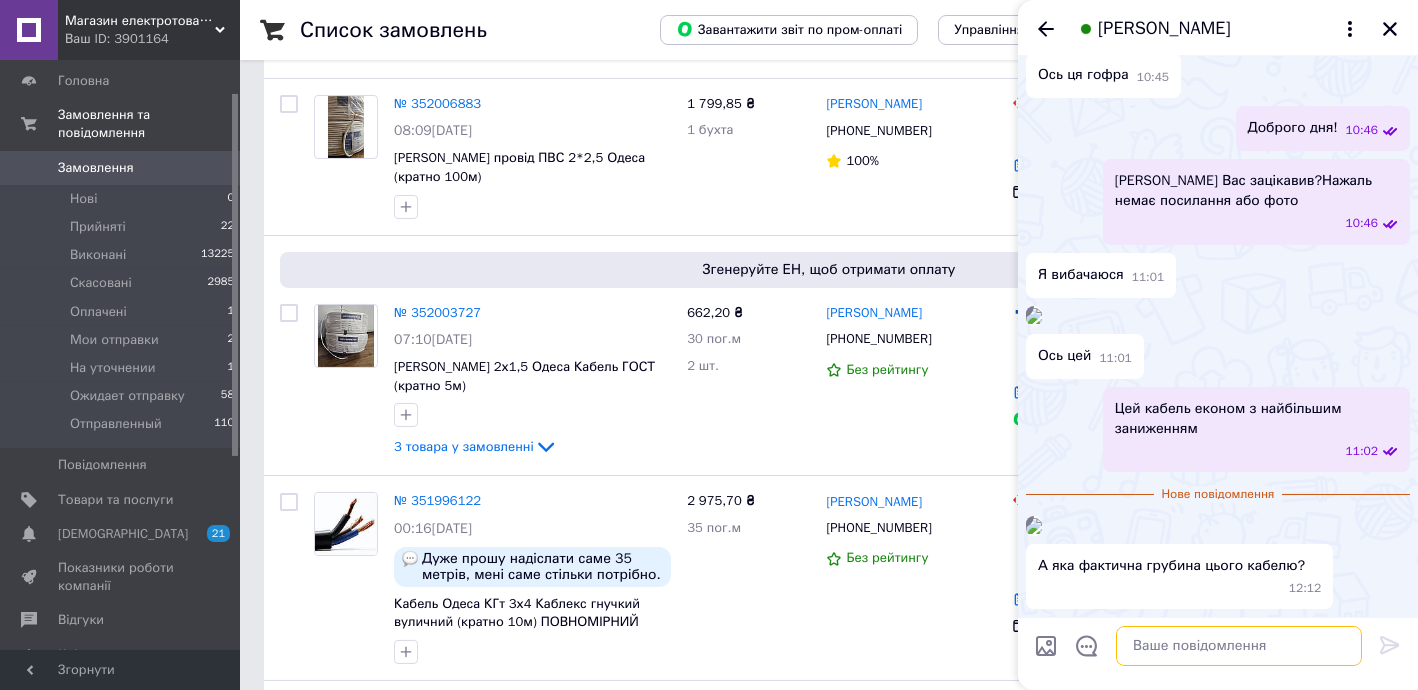 click at bounding box center (1239, 646) 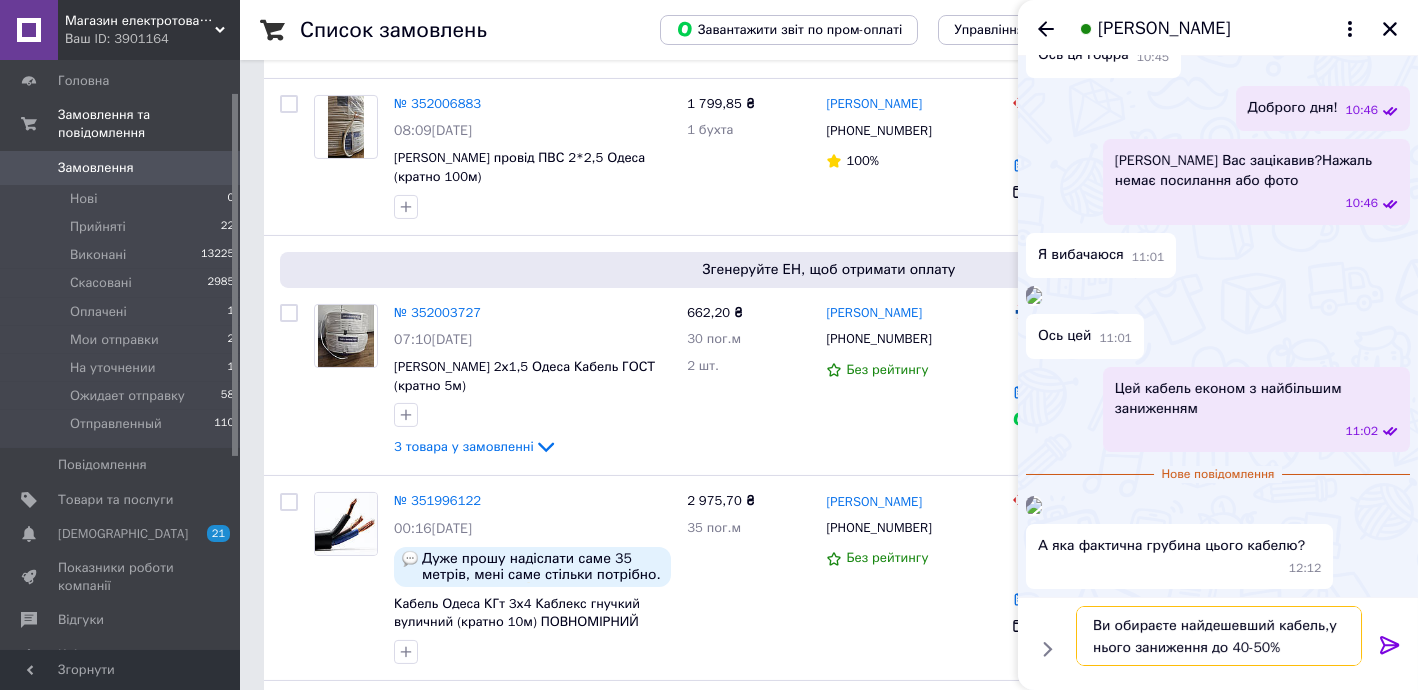 type on "Ви обираєте найдешевший кабель,у нього заниження до 40-50%" 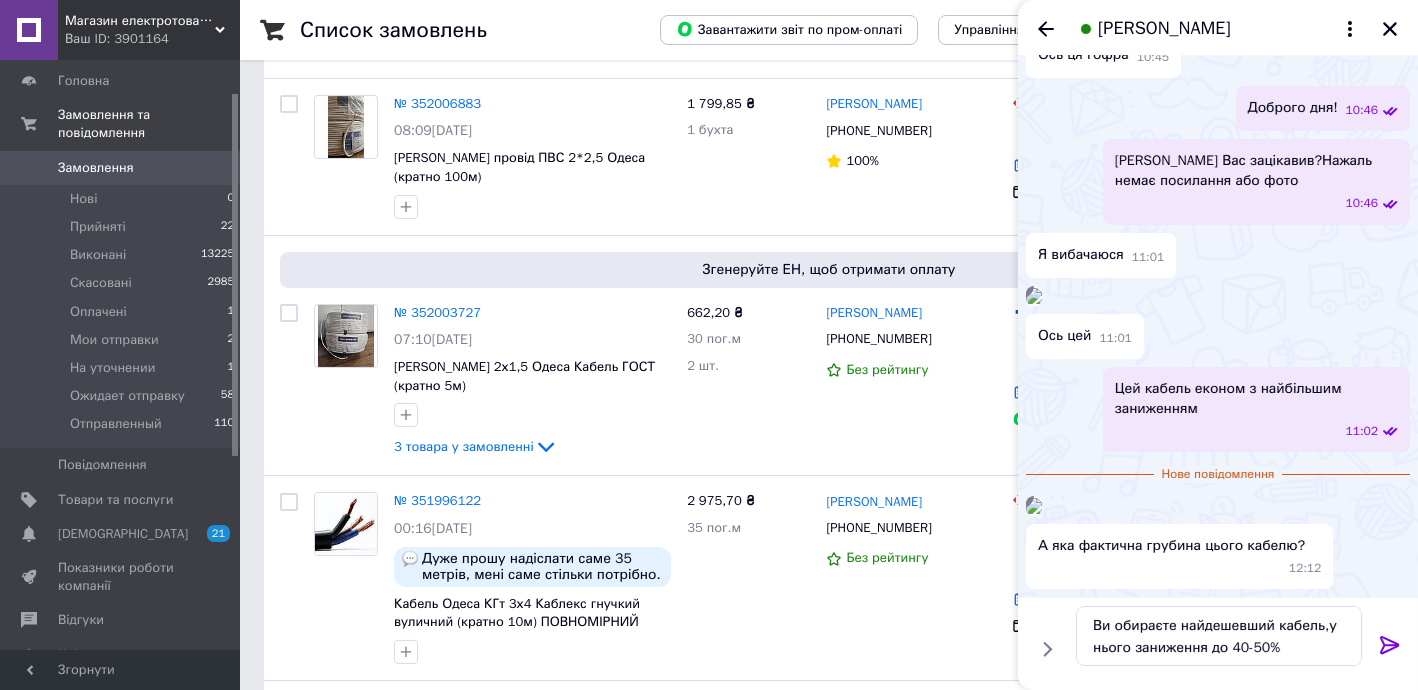 click 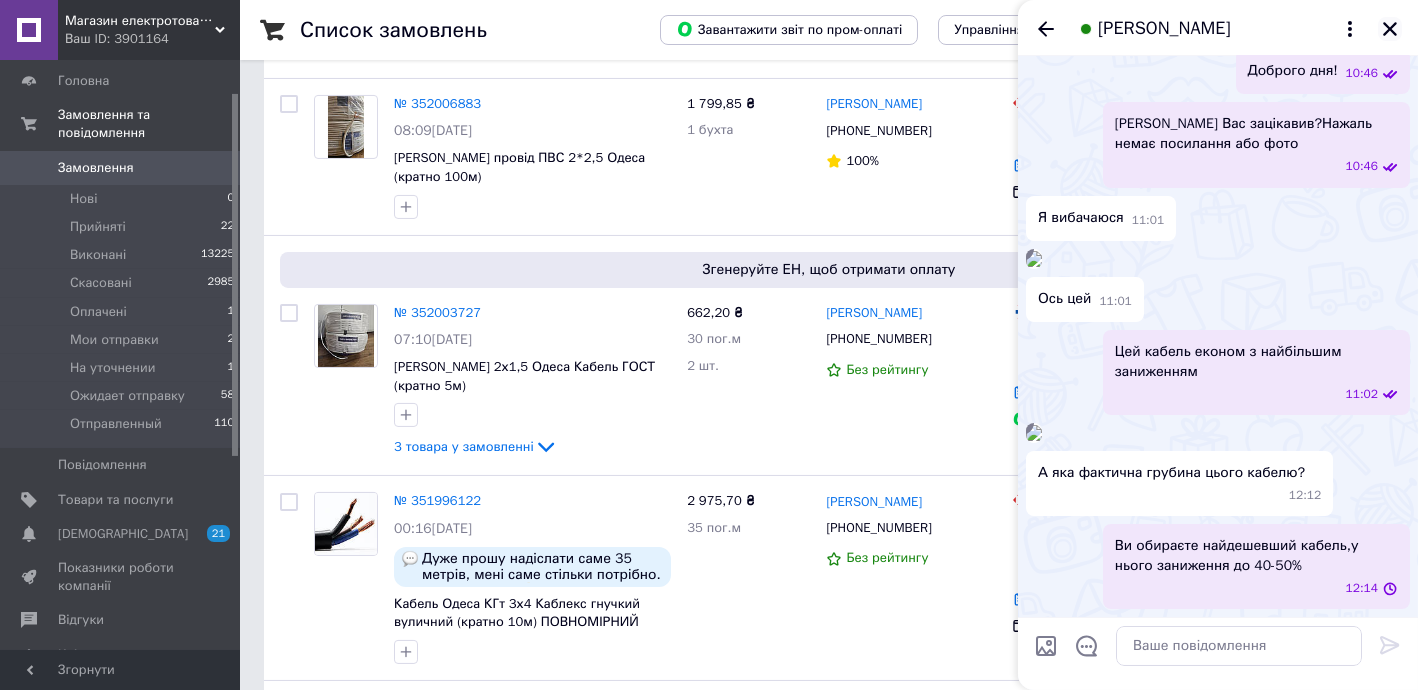 click 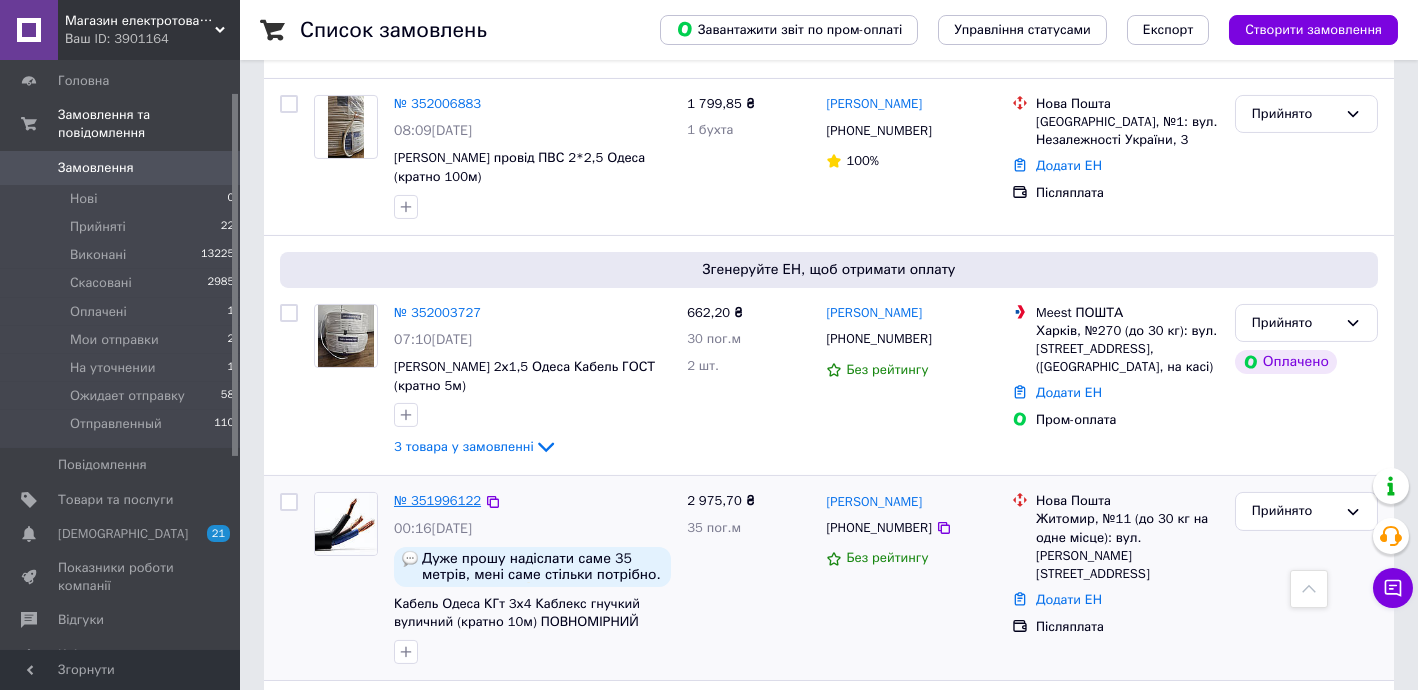 click on "№ 351996122" at bounding box center [437, 500] 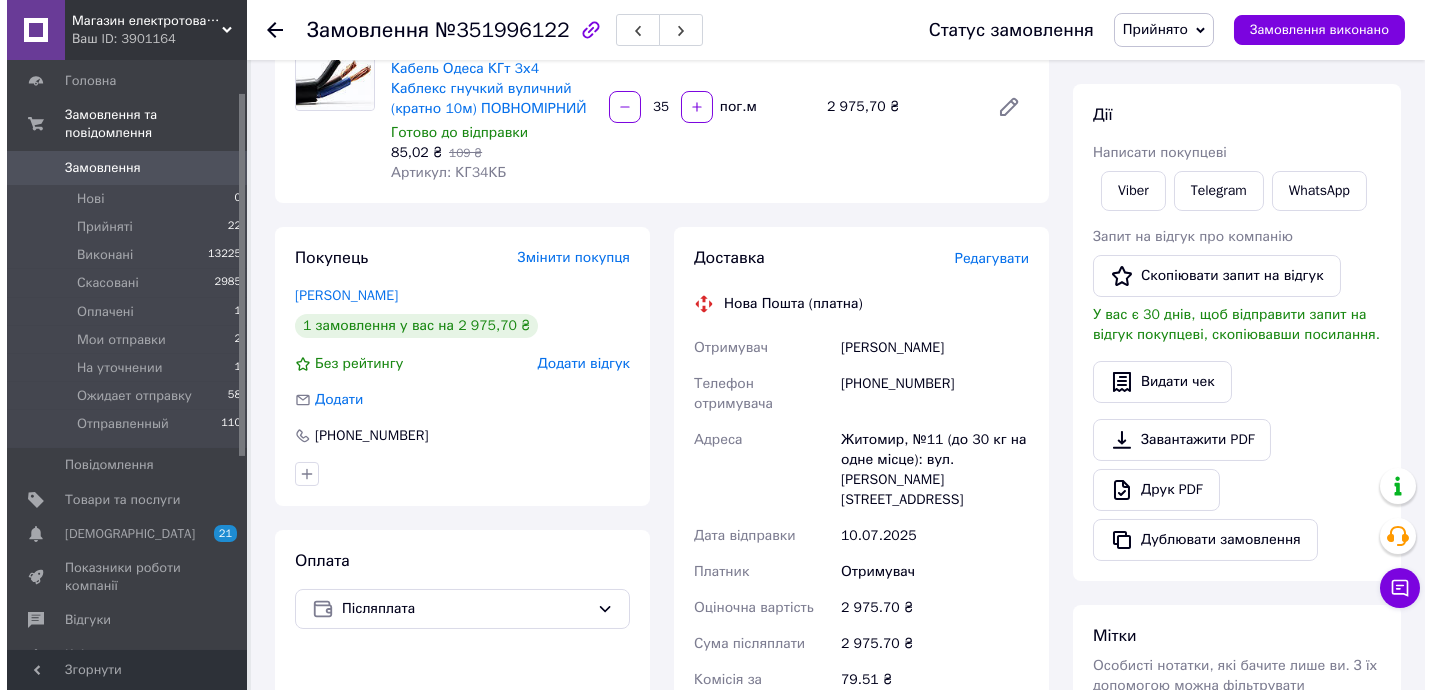 scroll, scrollTop: 213, scrollLeft: 0, axis: vertical 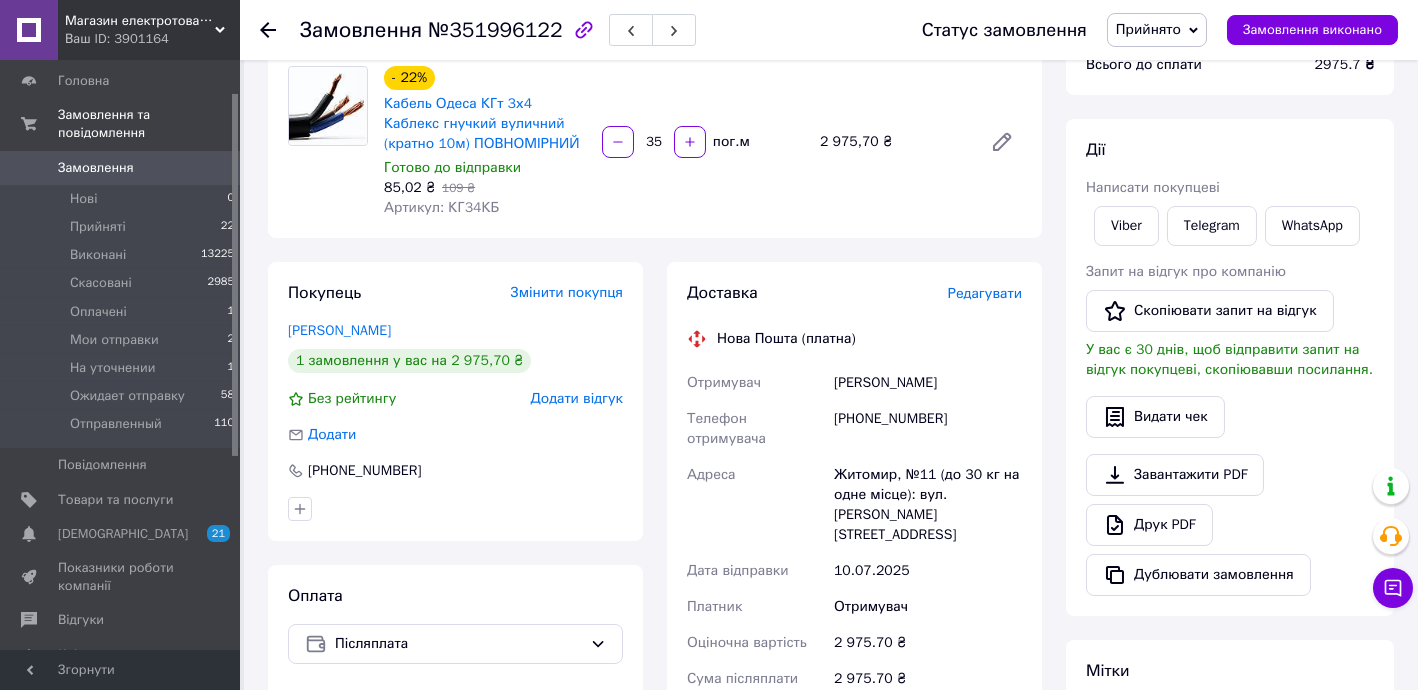 click on "Доставка Редагувати" at bounding box center [854, 293] 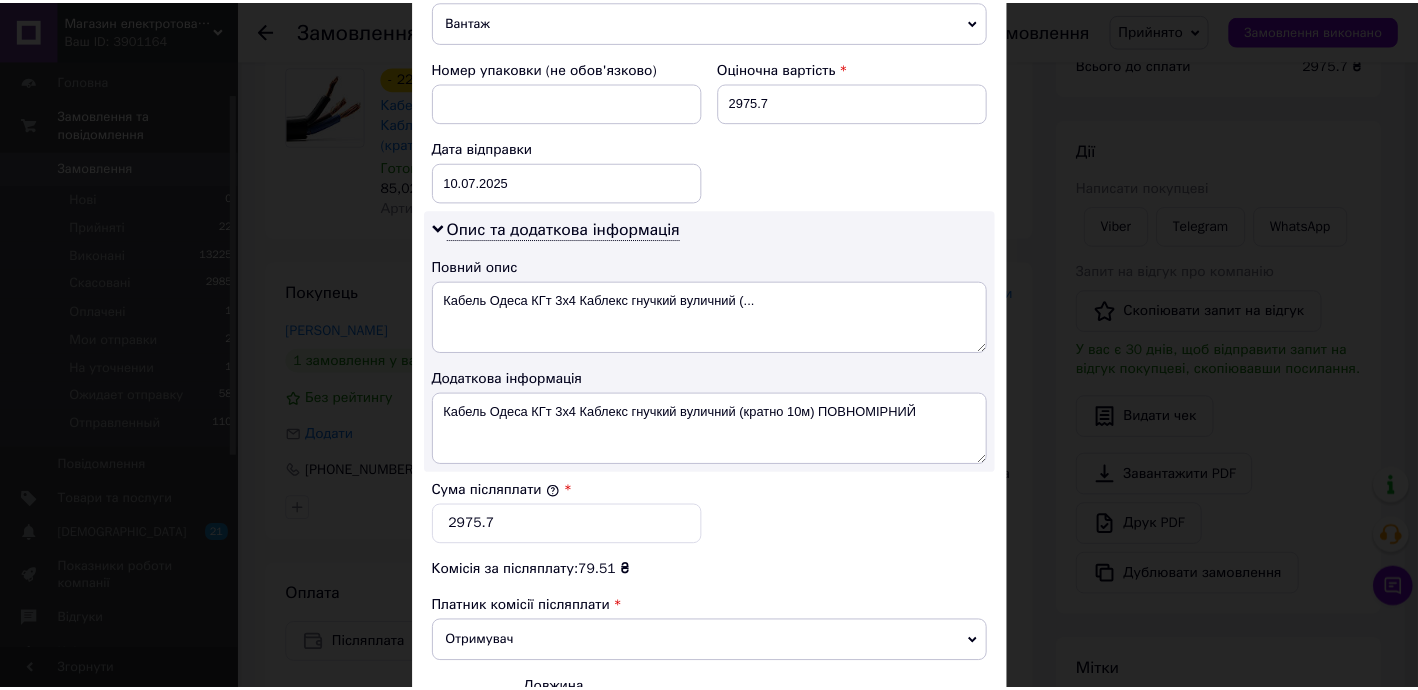 scroll, scrollTop: 1050, scrollLeft: 0, axis: vertical 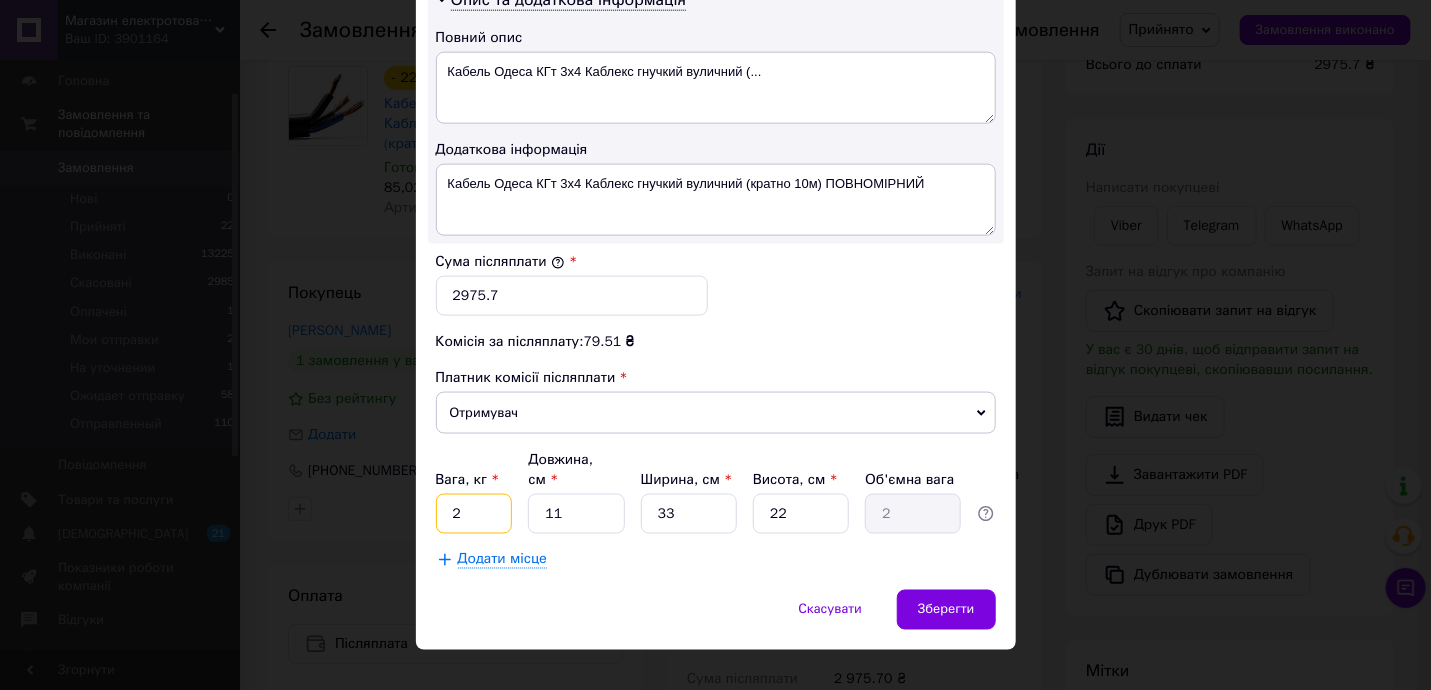 click on "Вага, кг   * 2 Довжина, см   * 11 Ширина, см   * 33 Висота, см   * 22 Об'ємна вага 2" at bounding box center (716, 492) 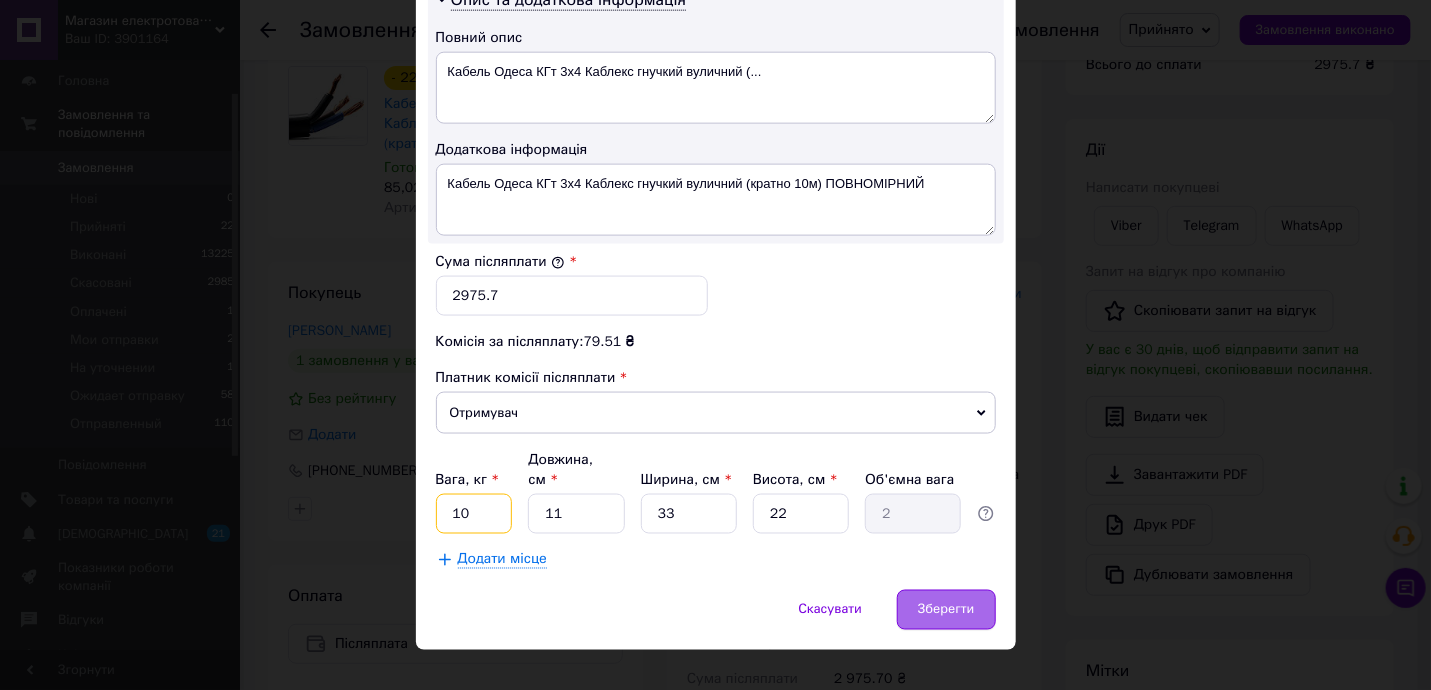type on "10" 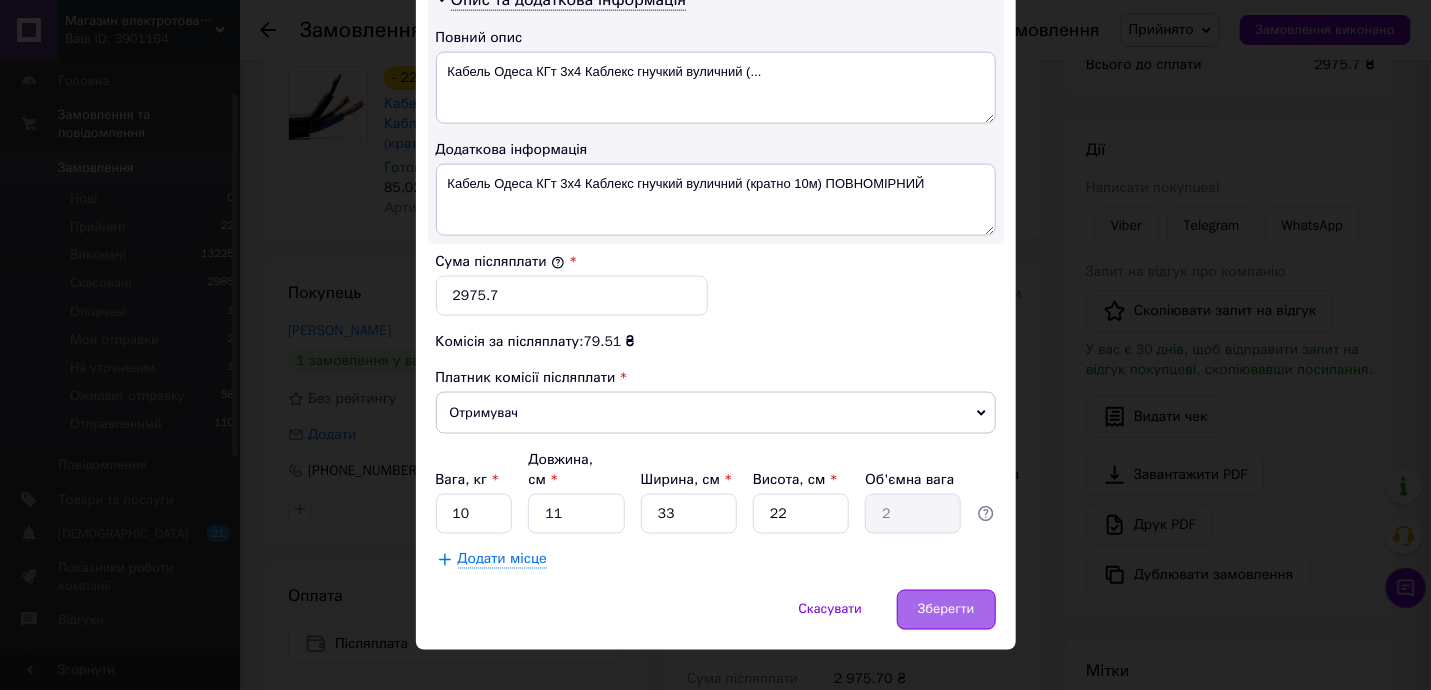 drag, startPoint x: 934, startPoint y: 575, endPoint x: 947, endPoint y: 572, distance: 13.341664 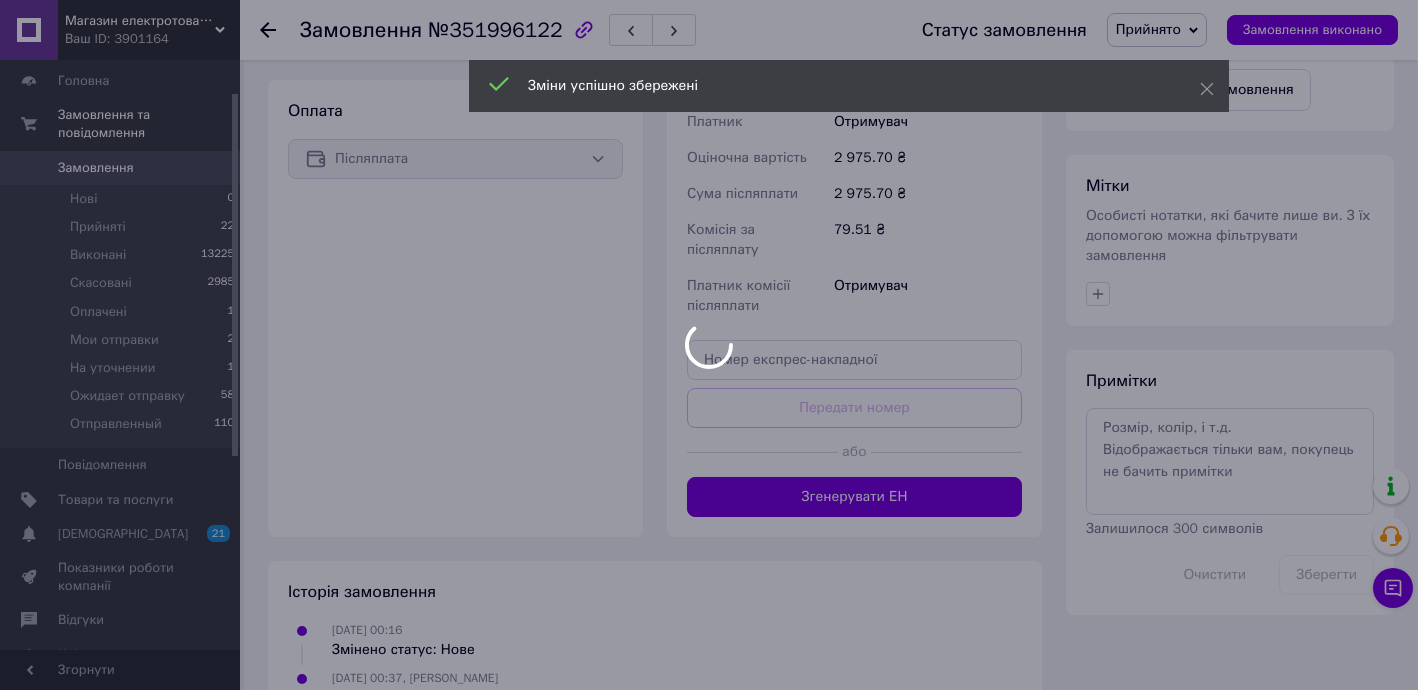 click on "Магазин електротоварів ASFA Ваш ID: 3901164 Сайт Магазин електротоварів ASFA Кабінет покупця Перевірити стан системи Сторінка на порталі Довідка Вийти Головна Замовлення та повідомлення Замовлення 0 Нові 0 Прийняті 22 Виконані 13225 Скасовані 2985 Оплачені 1 Мои отправки 2 На уточнении 1 Ожидает отправку 58 Отправленный 110 Повідомлення 0 Товари та послуги Сповіщення 21 0 Показники роботи компанії Відгуки Клієнти Каталог ProSale Аналітика Інструменти веб-майстра та SEO Управління сайтом Гаманець компанії Маркет Налаштування 35" at bounding box center (709, 27) 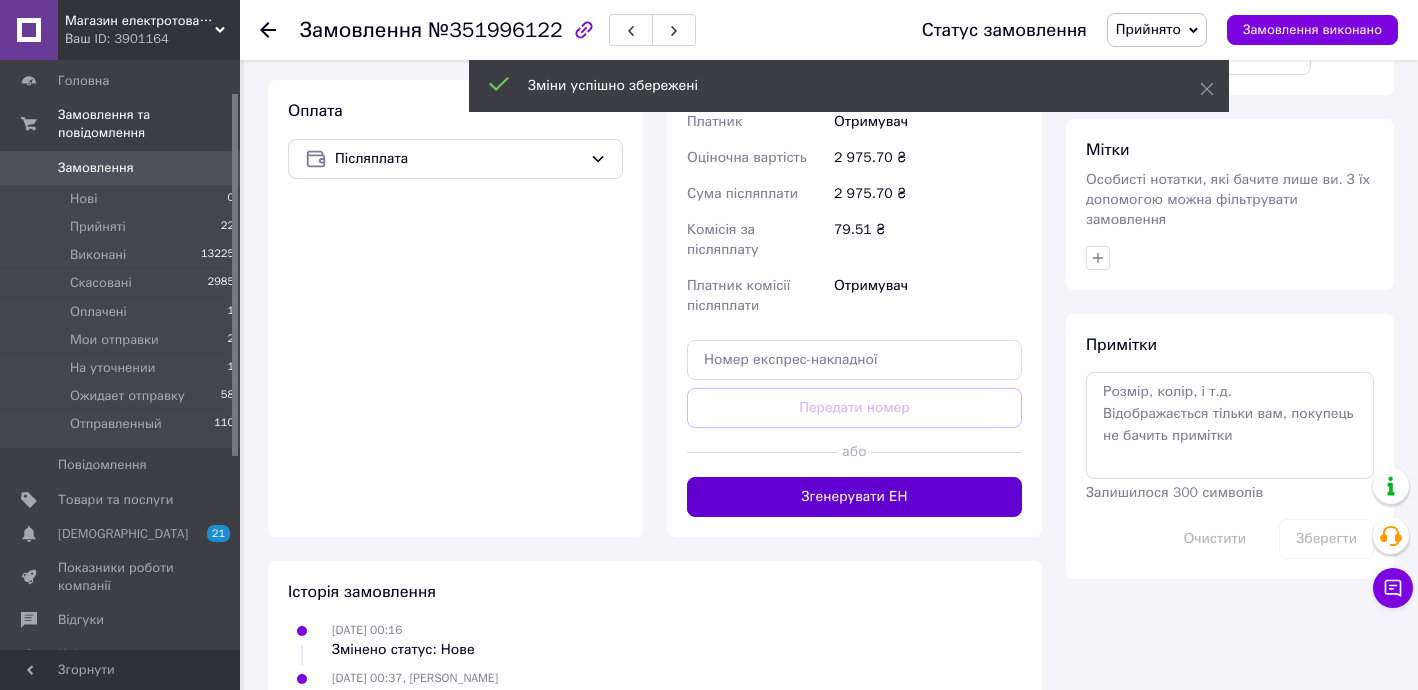 click on "Згенерувати ЕН" at bounding box center (854, 497) 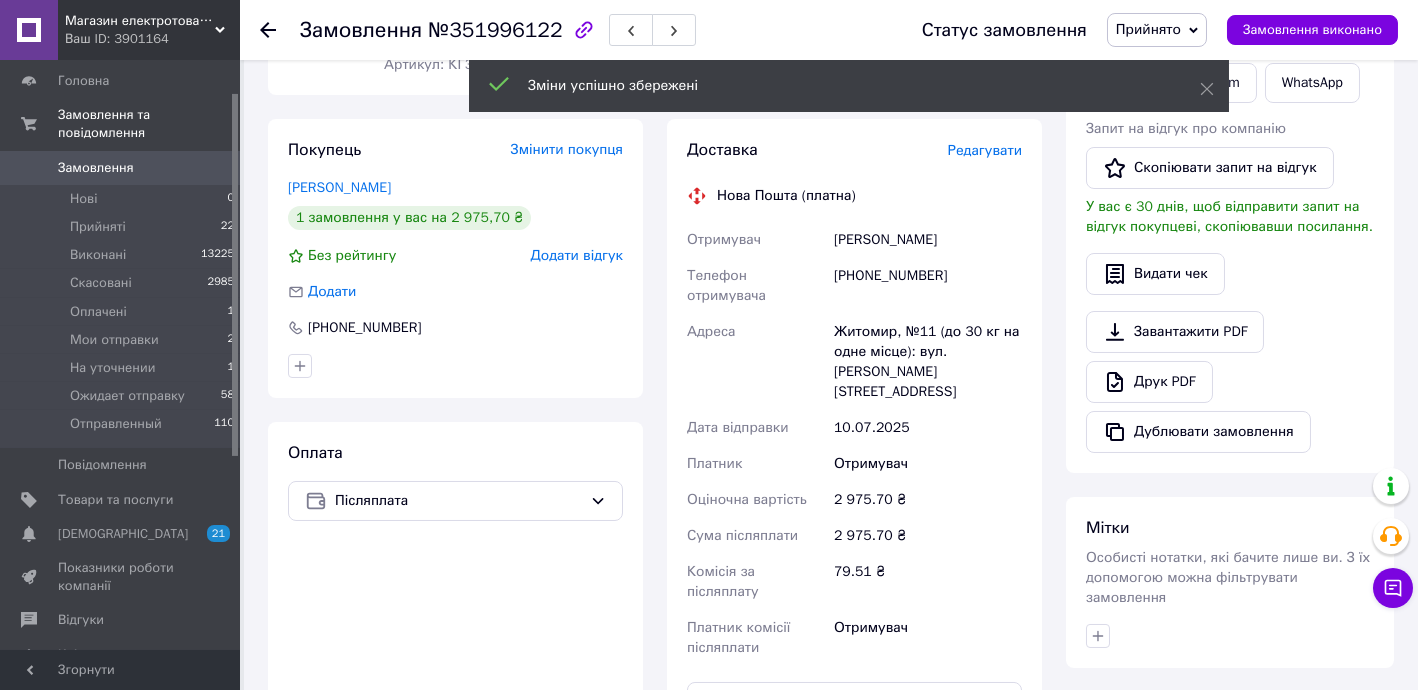 scroll, scrollTop: 363, scrollLeft: 0, axis: vertical 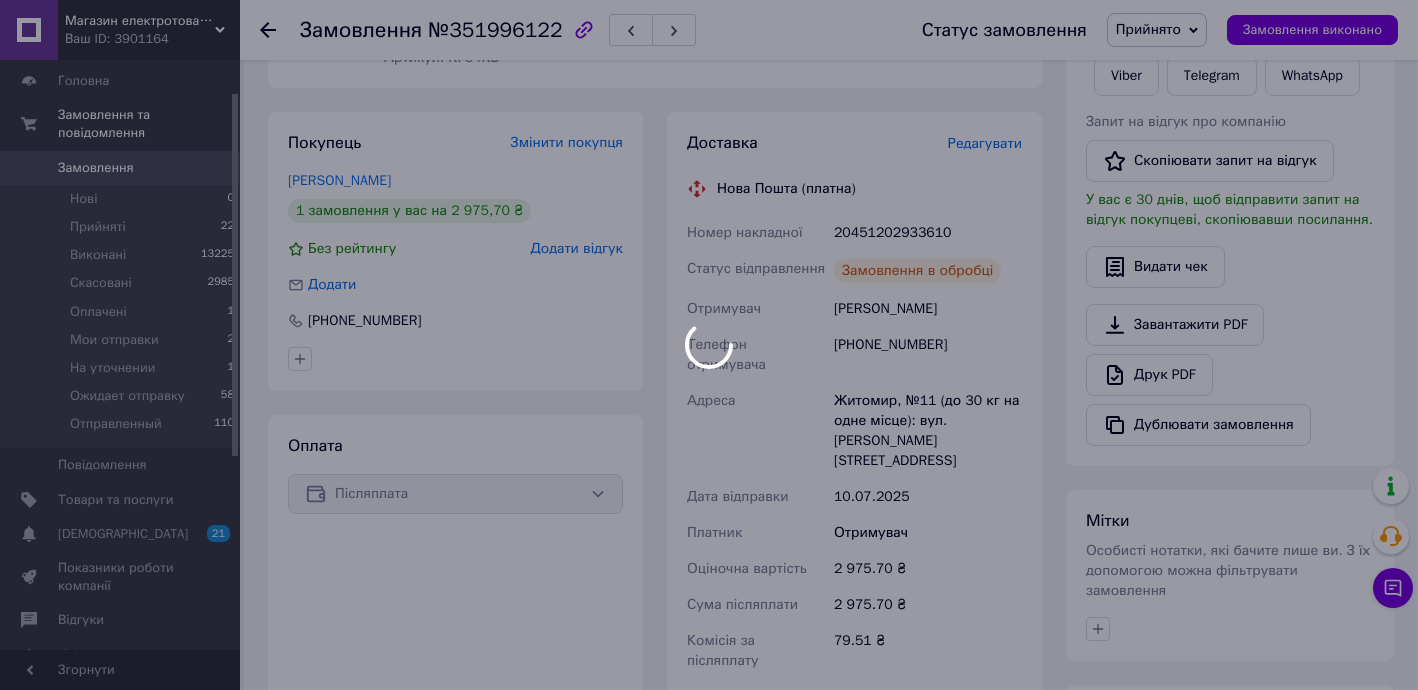 click at bounding box center (709, 345) 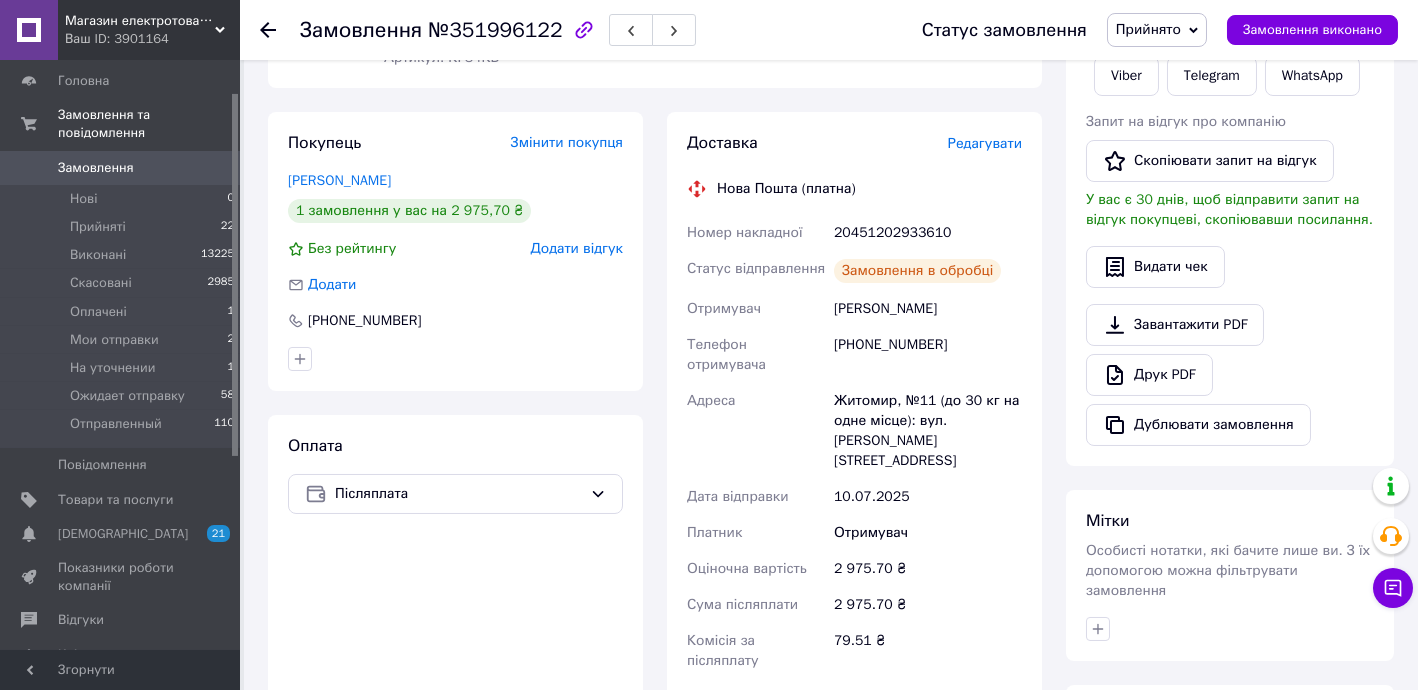 click on "20451202933610" at bounding box center [928, 233] 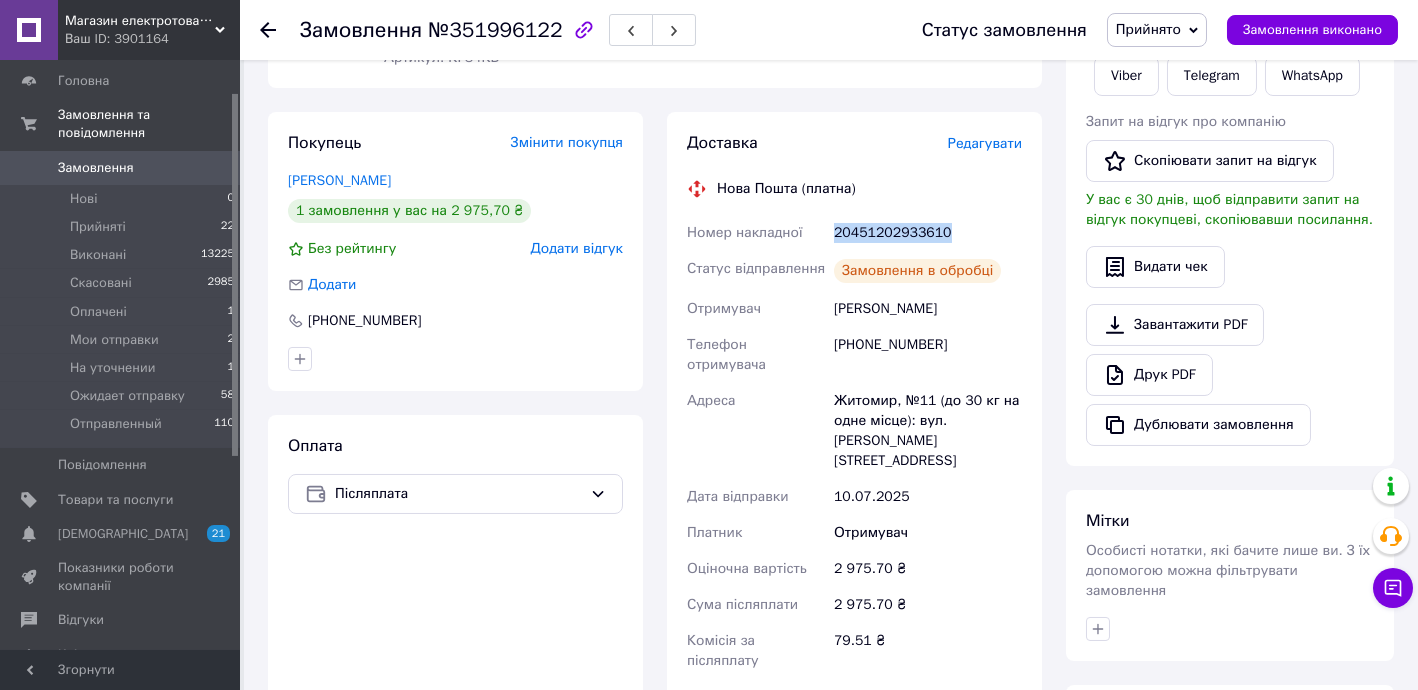 click on "20451202933610" at bounding box center [928, 233] 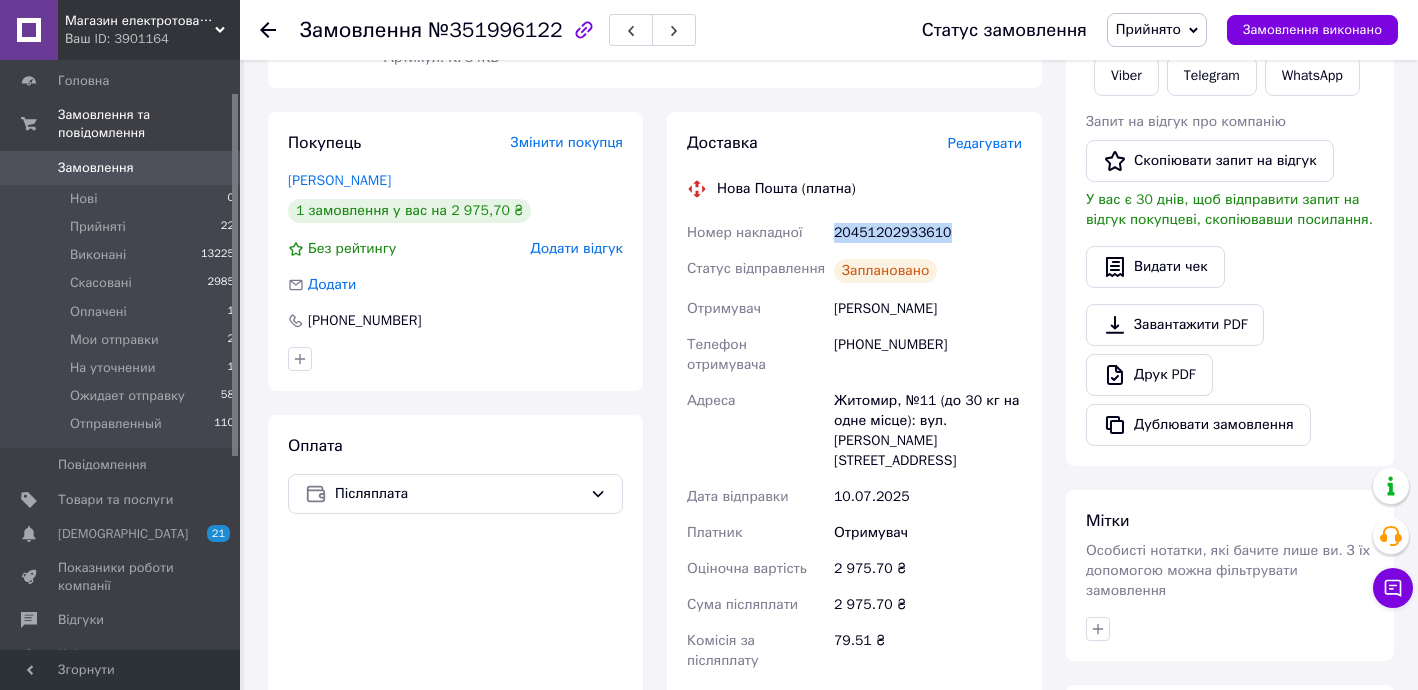 copy on "20451202933610" 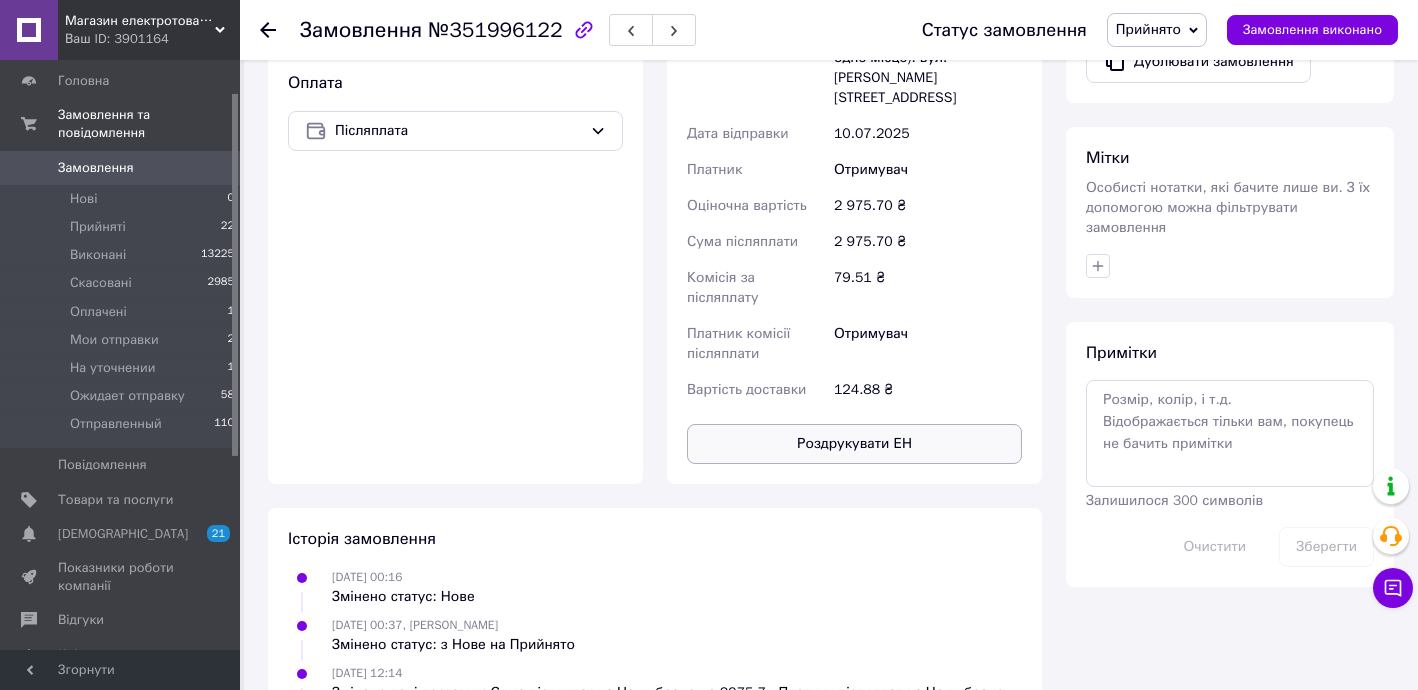 scroll, scrollTop: 727, scrollLeft: 0, axis: vertical 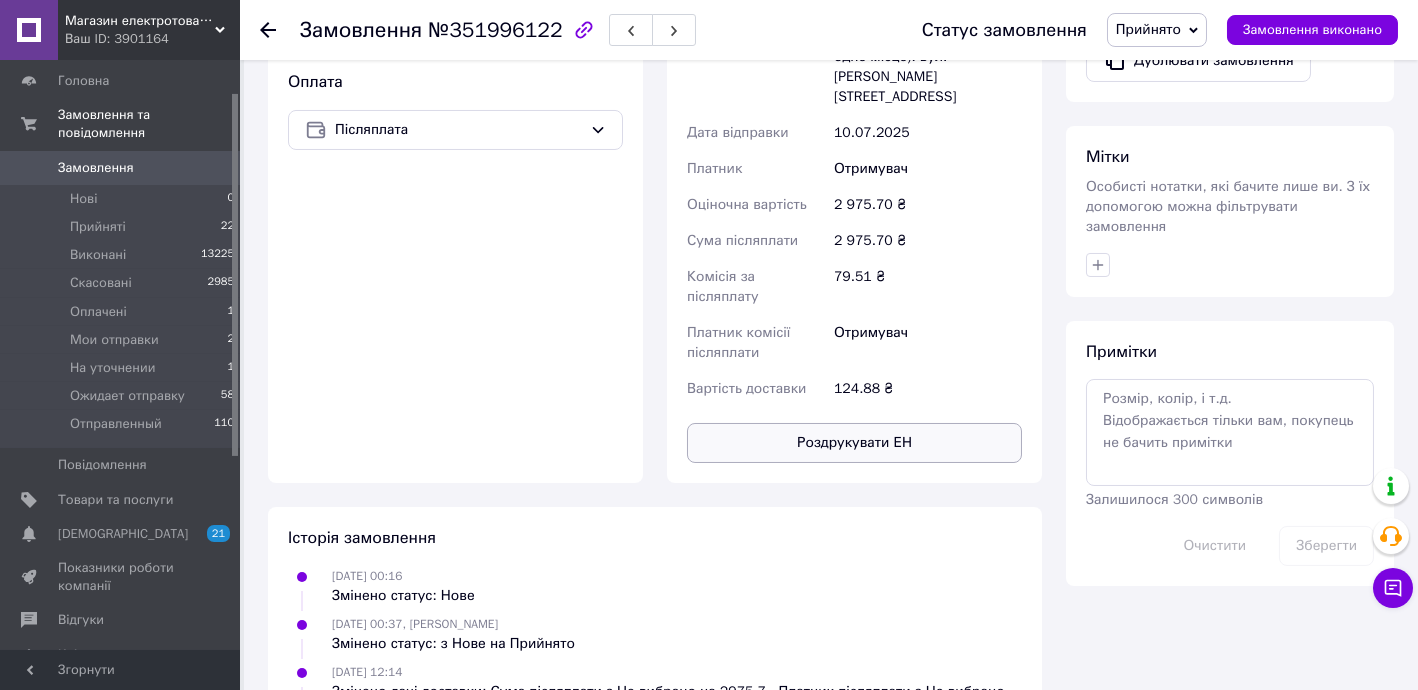 click on "Роздрукувати ЕН" at bounding box center [854, 443] 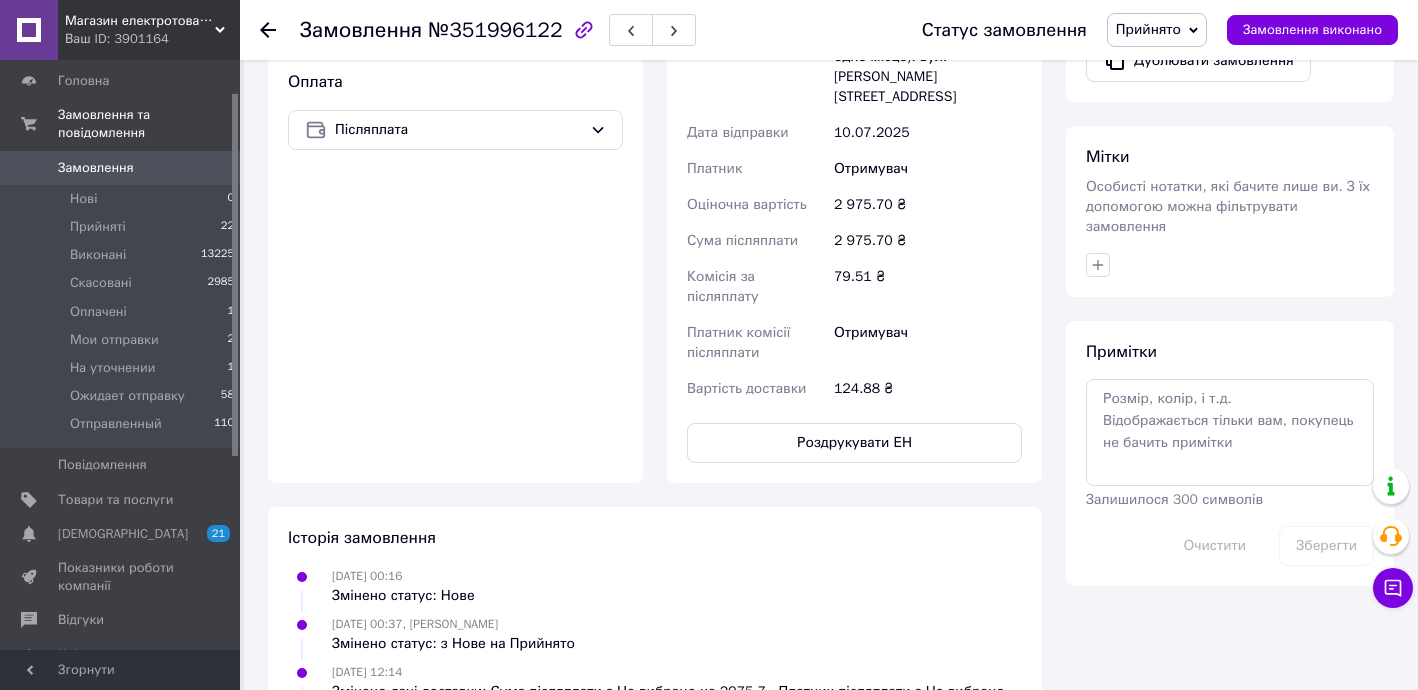 click on "Прийнято" at bounding box center [1148, 29] 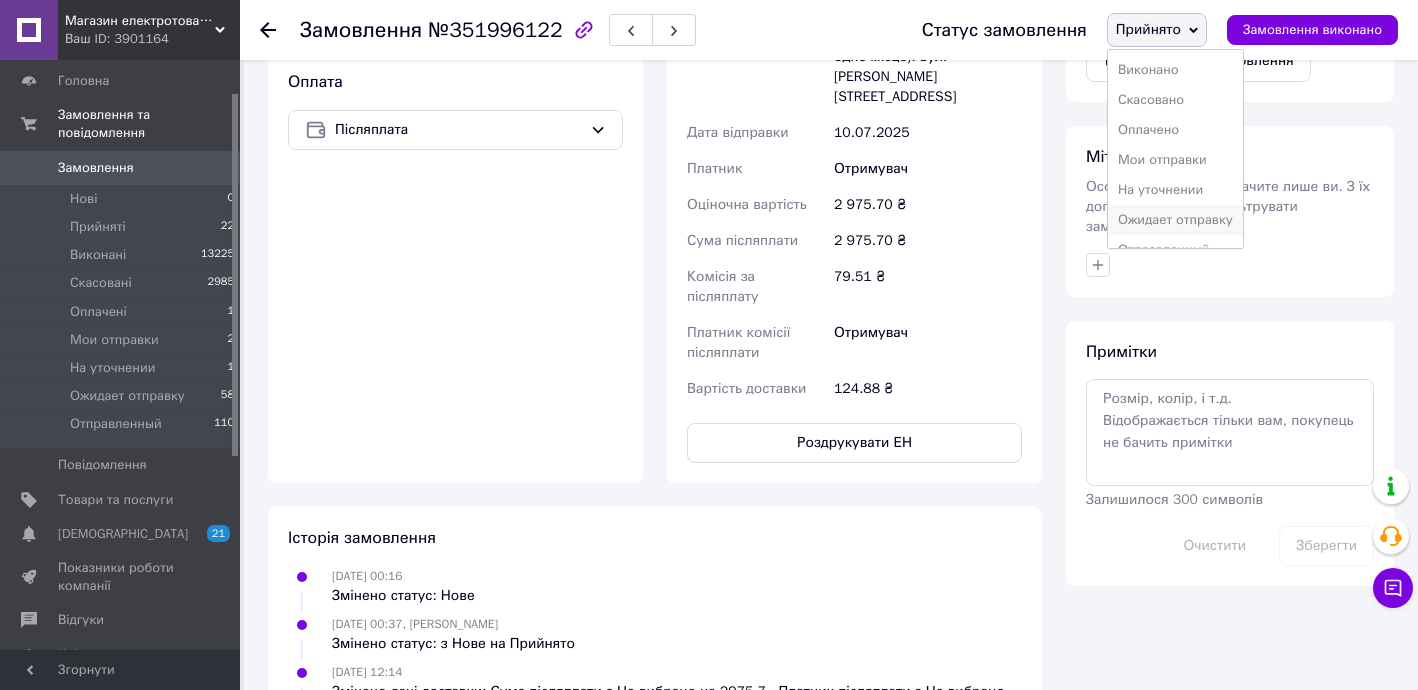click on "Ожидает отправку" at bounding box center (1175, 220) 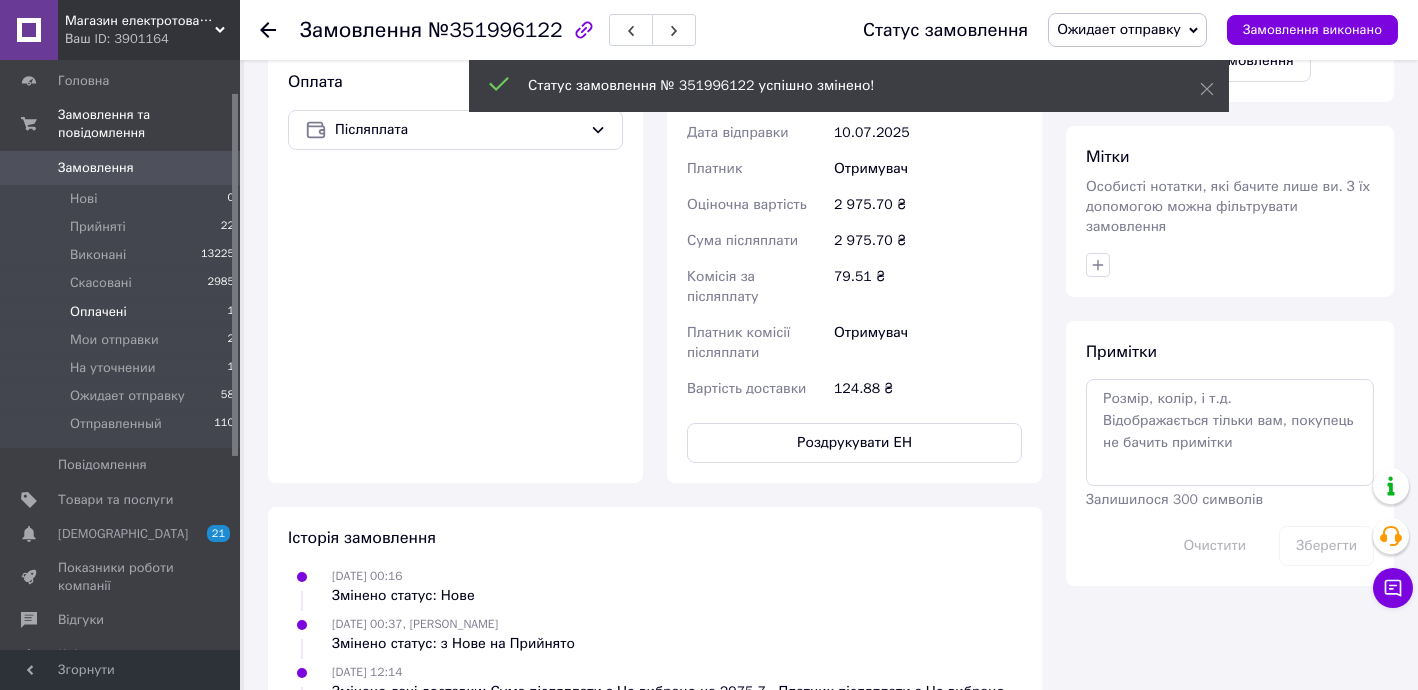 click on "Оплачені" at bounding box center (98, 312) 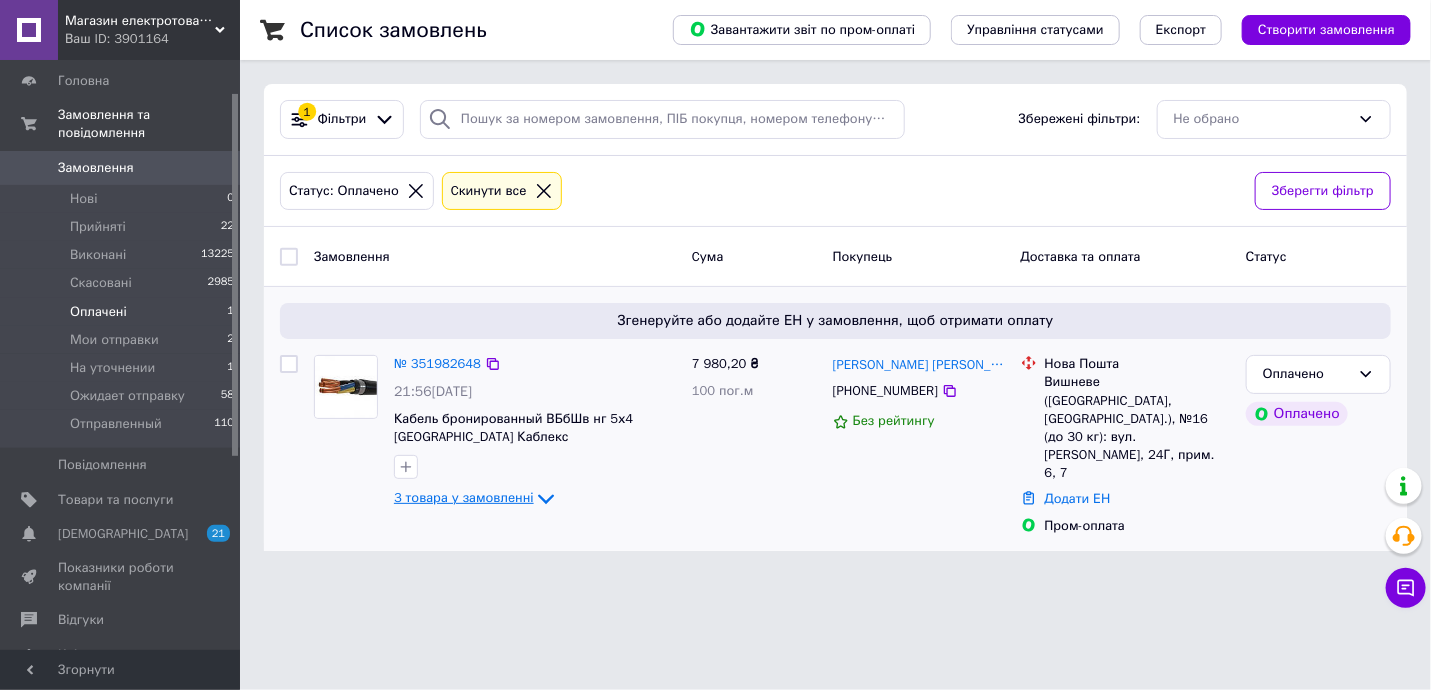 click on "3 товара у замовленні" at bounding box center [464, 498] 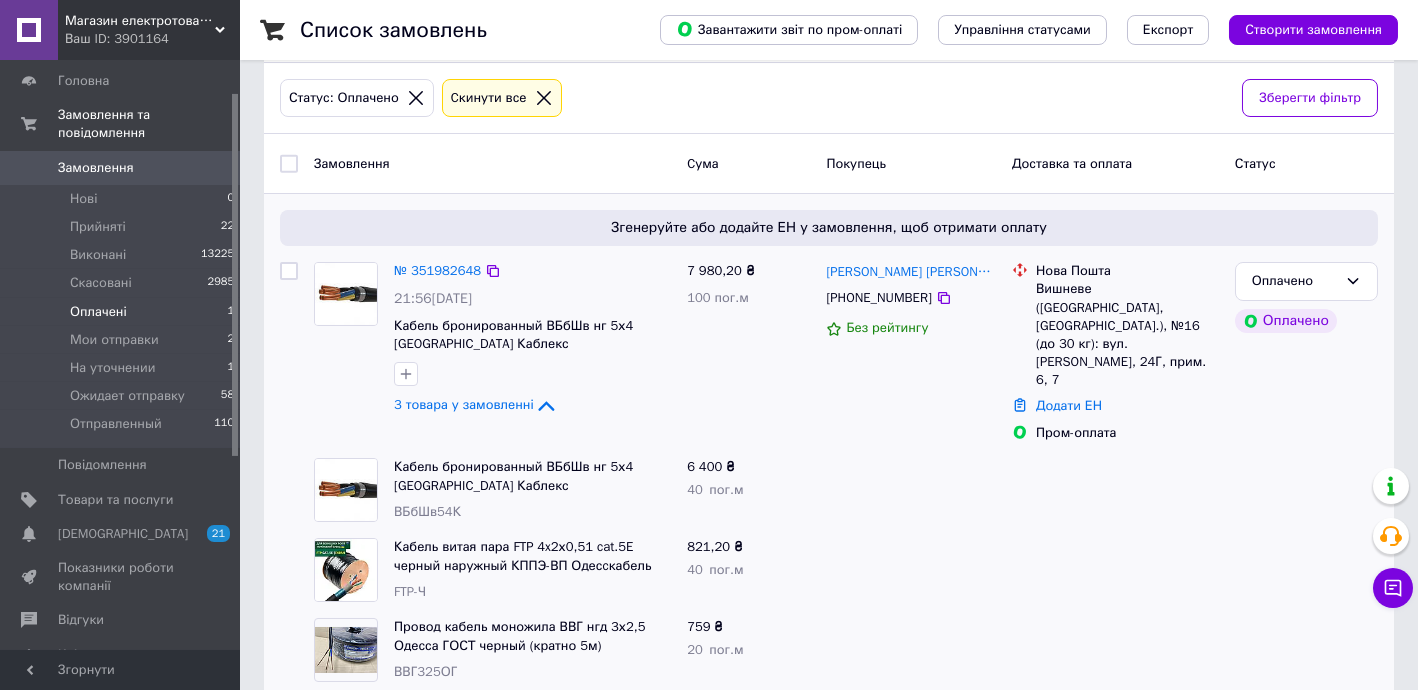 scroll, scrollTop: 99, scrollLeft: 0, axis: vertical 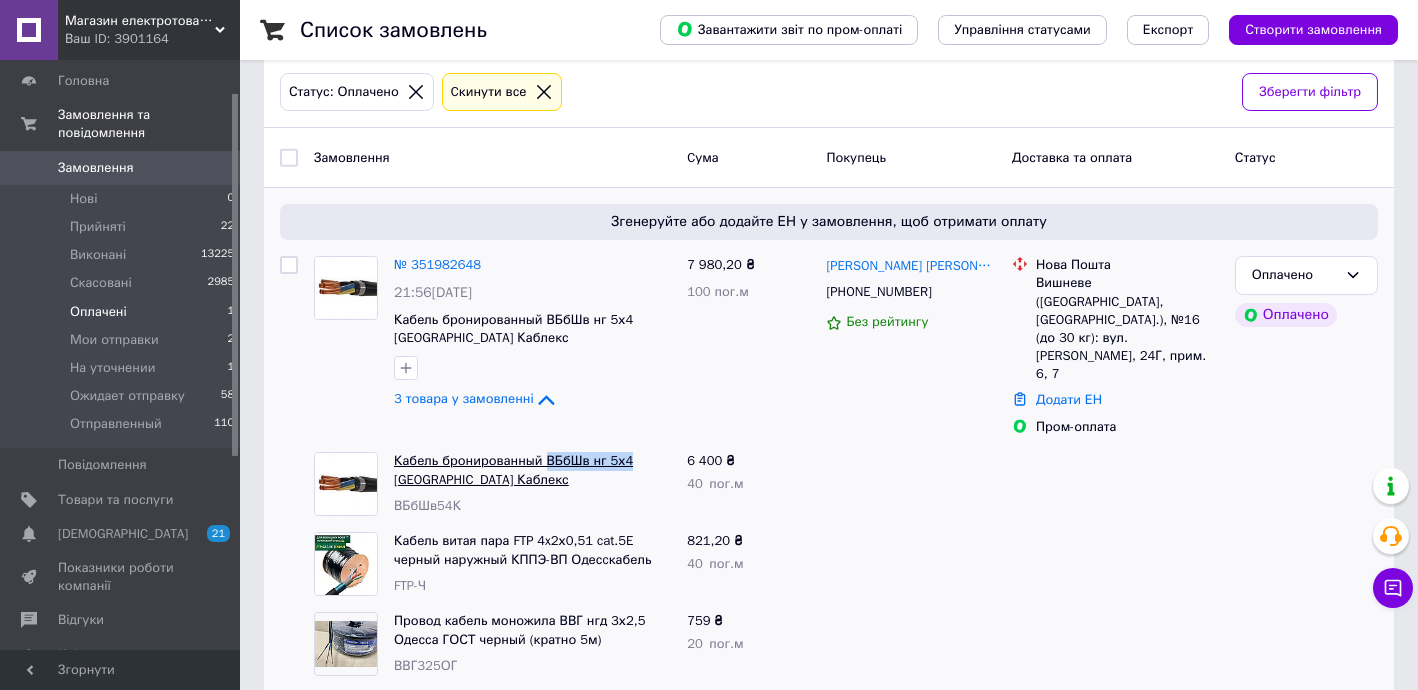 drag, startPoint x: 540, startPoint y: 418, endPoint x: 621, endPoint y: 427, distance: 81.49847 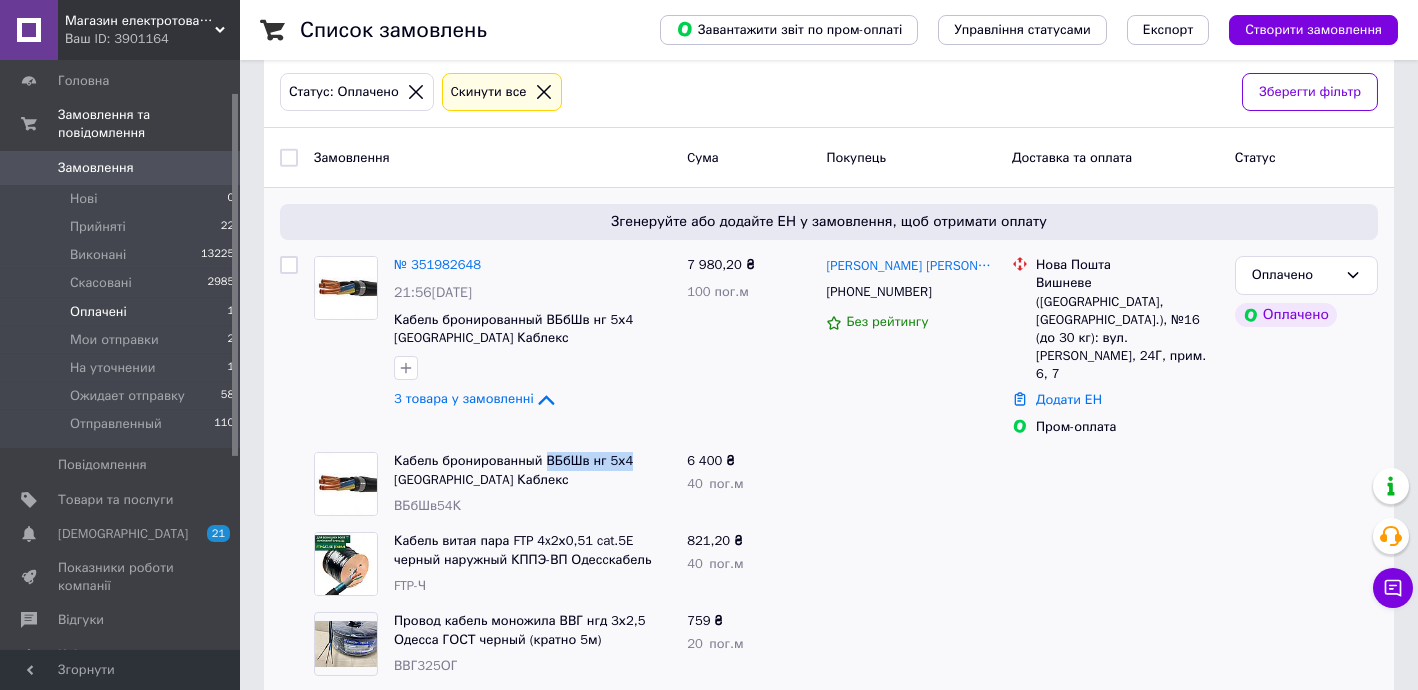 copy on "ВБбШв нг 5х4" 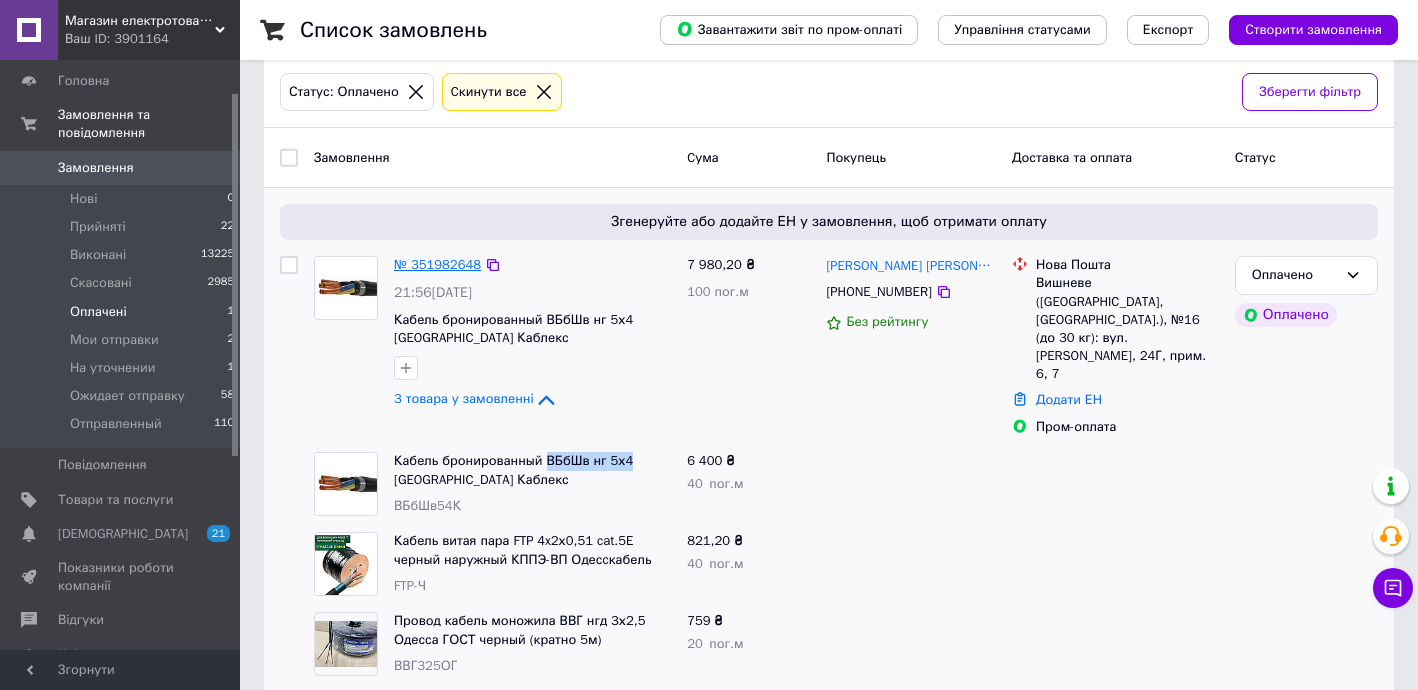click on "№ 351982648" at bounding box center [437, 264] 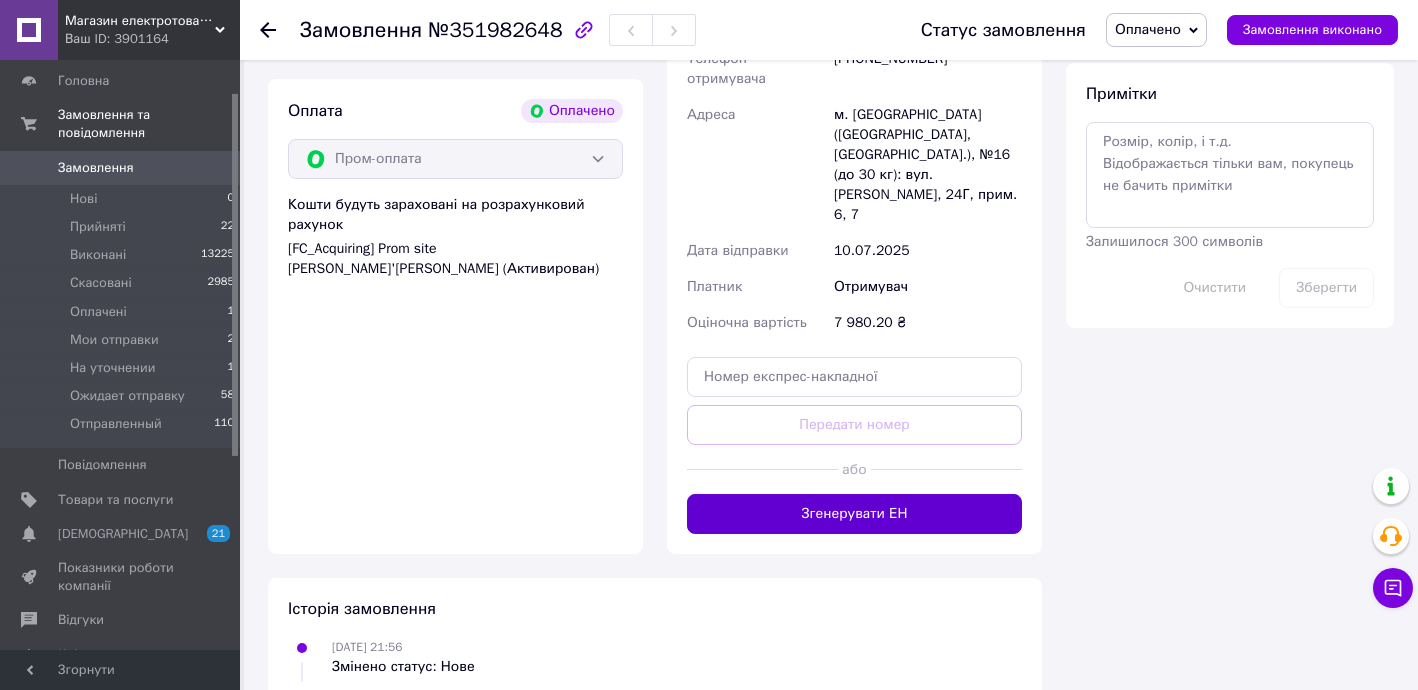 click on "Згенерувати ЕН" at bounding box center (854, 514) 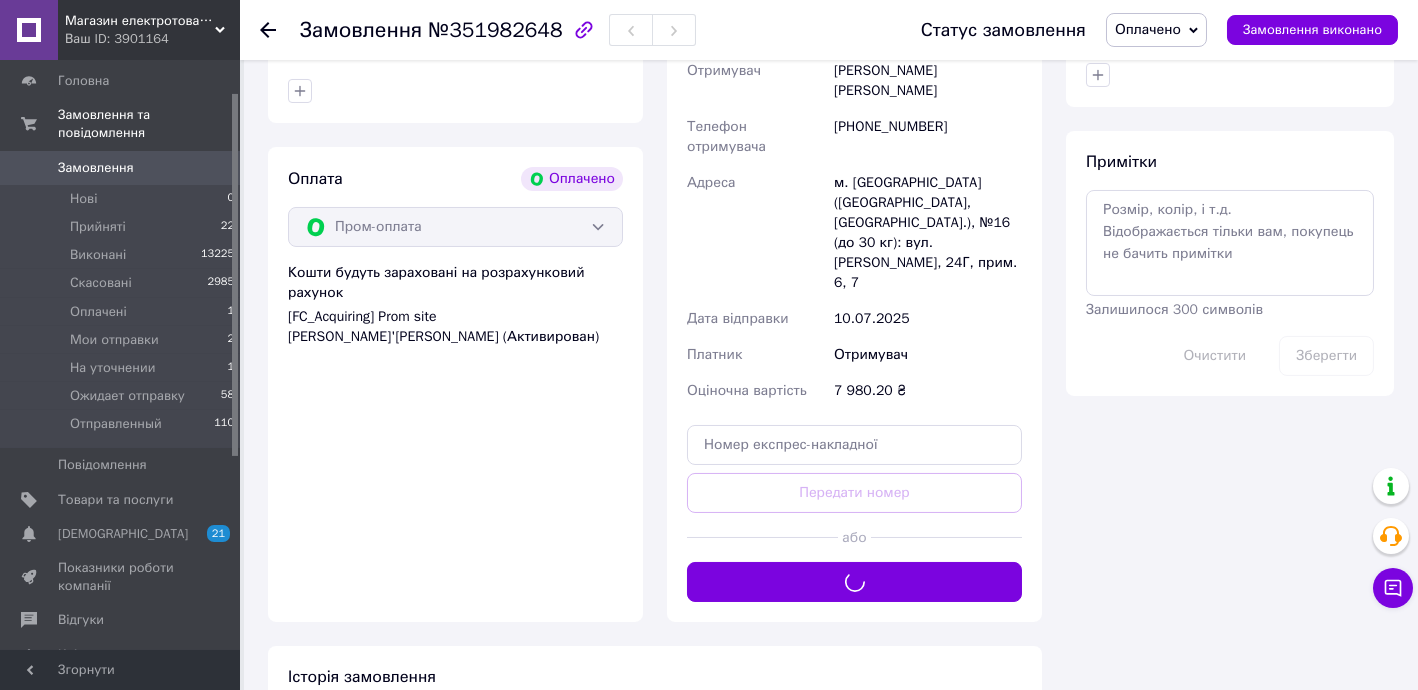 scroll, scrollTop: 827, scrollLeft: 0, axis: vertical 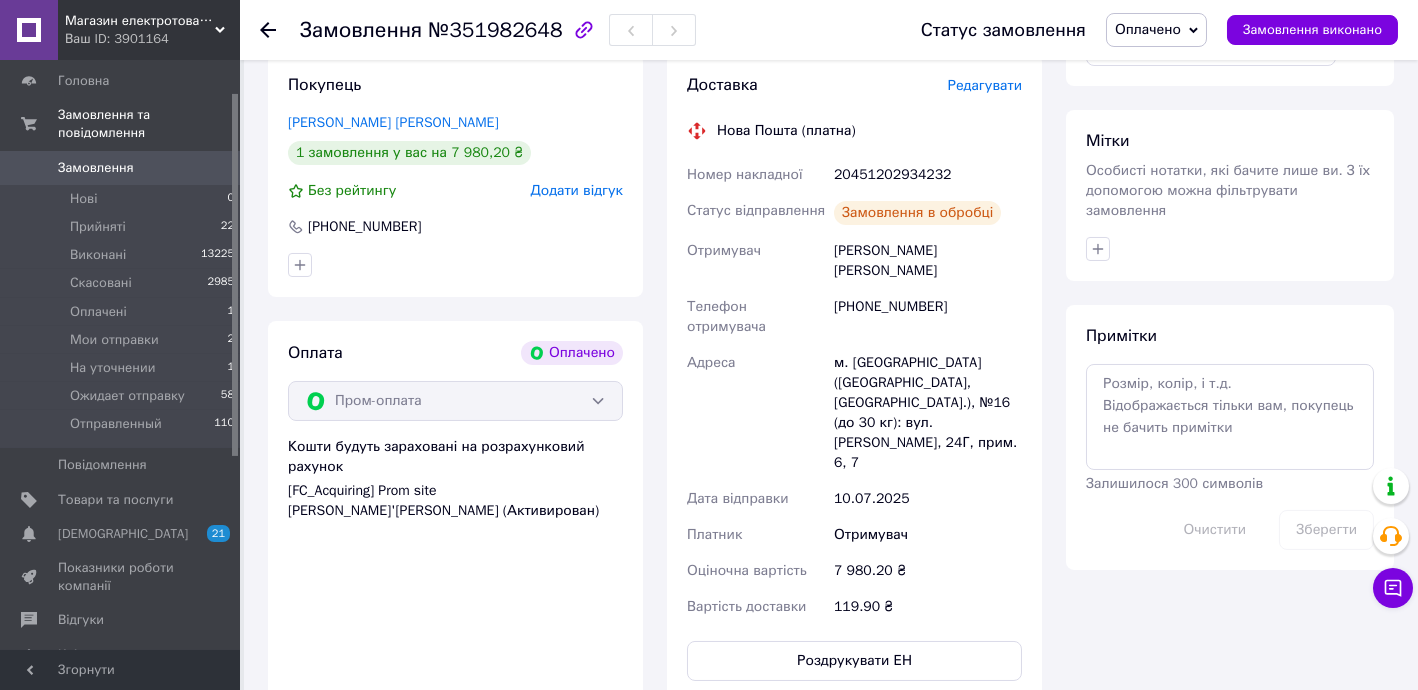 click on "20451202934232" at bounding box center (928, 175) 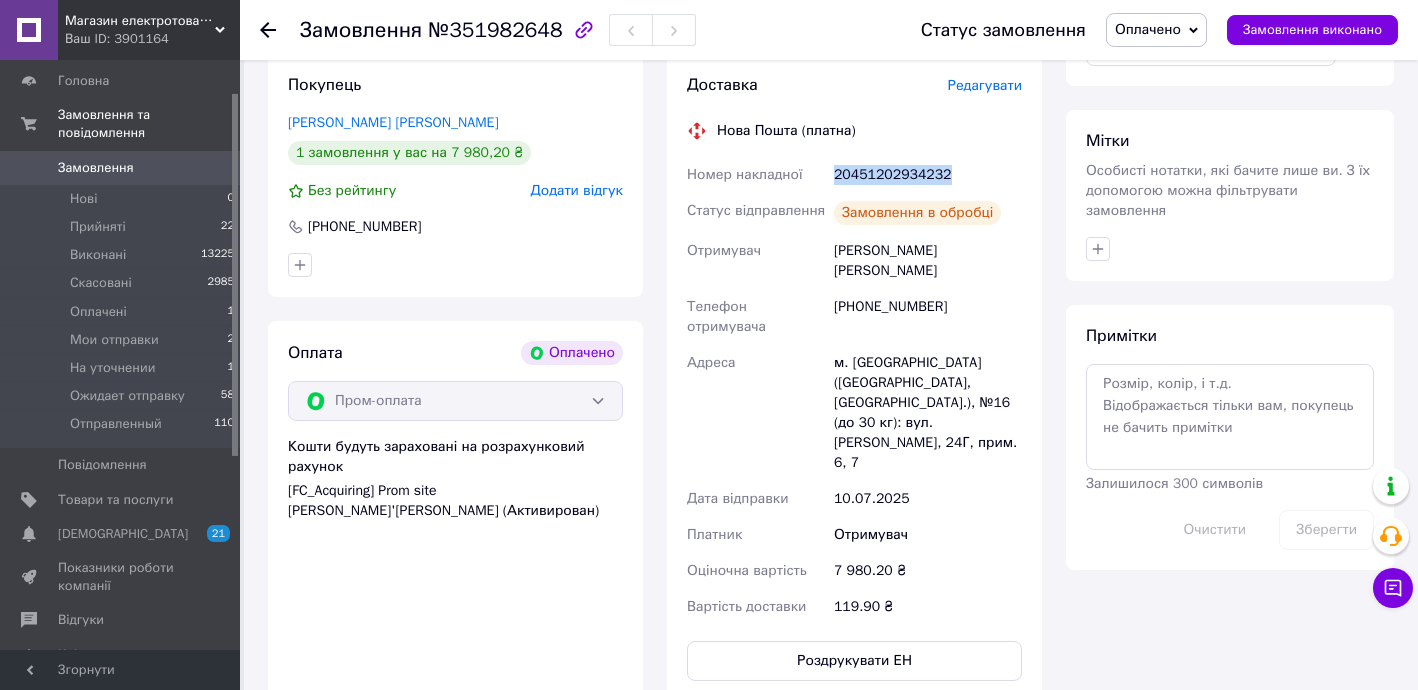click on "20451202934232" at bounding box center (928, 175) 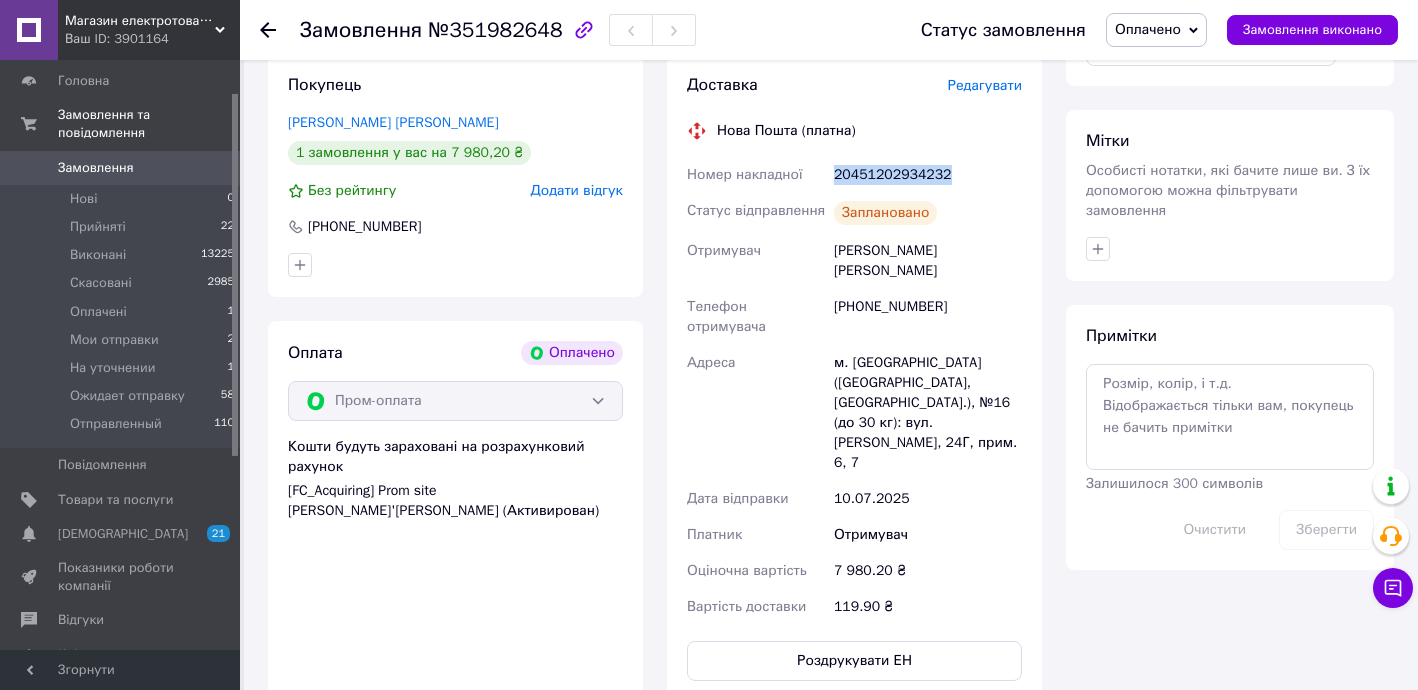 copy on "20451202934232" 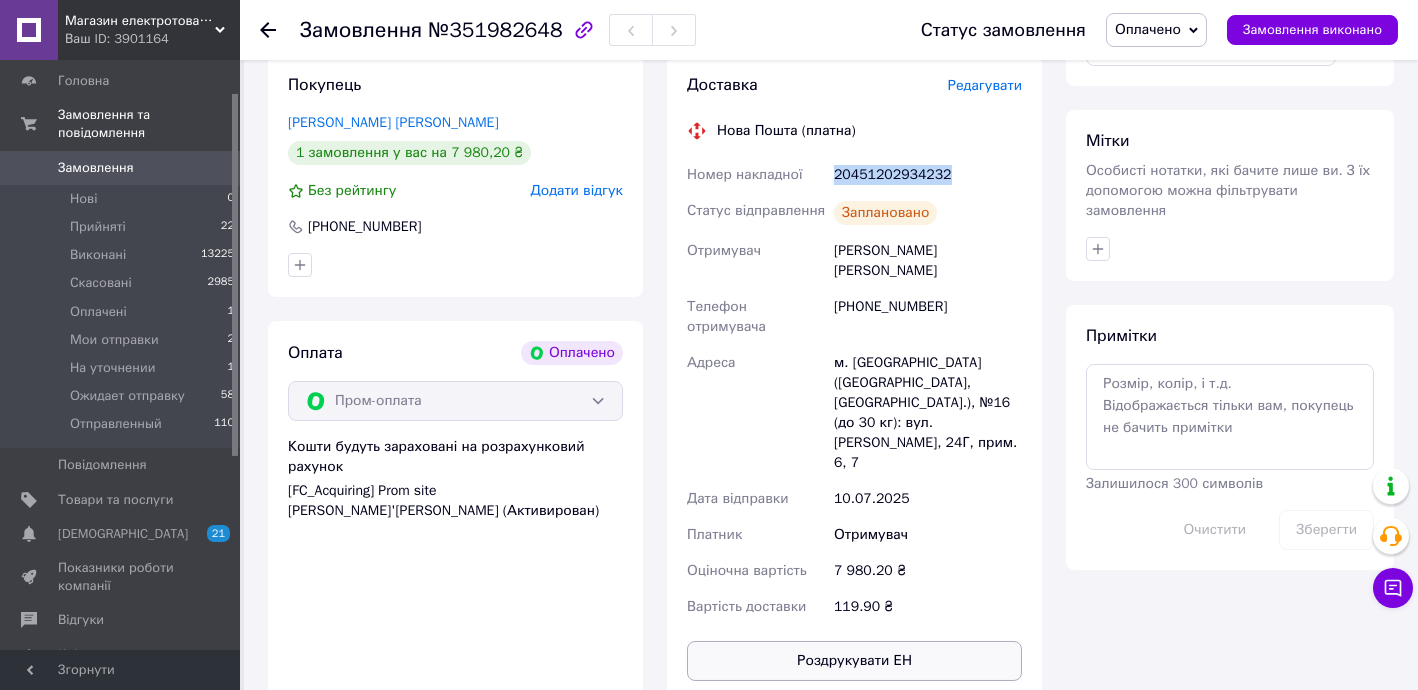 click on "Роздрукувати ЕН" at bounding box center [854, 661] 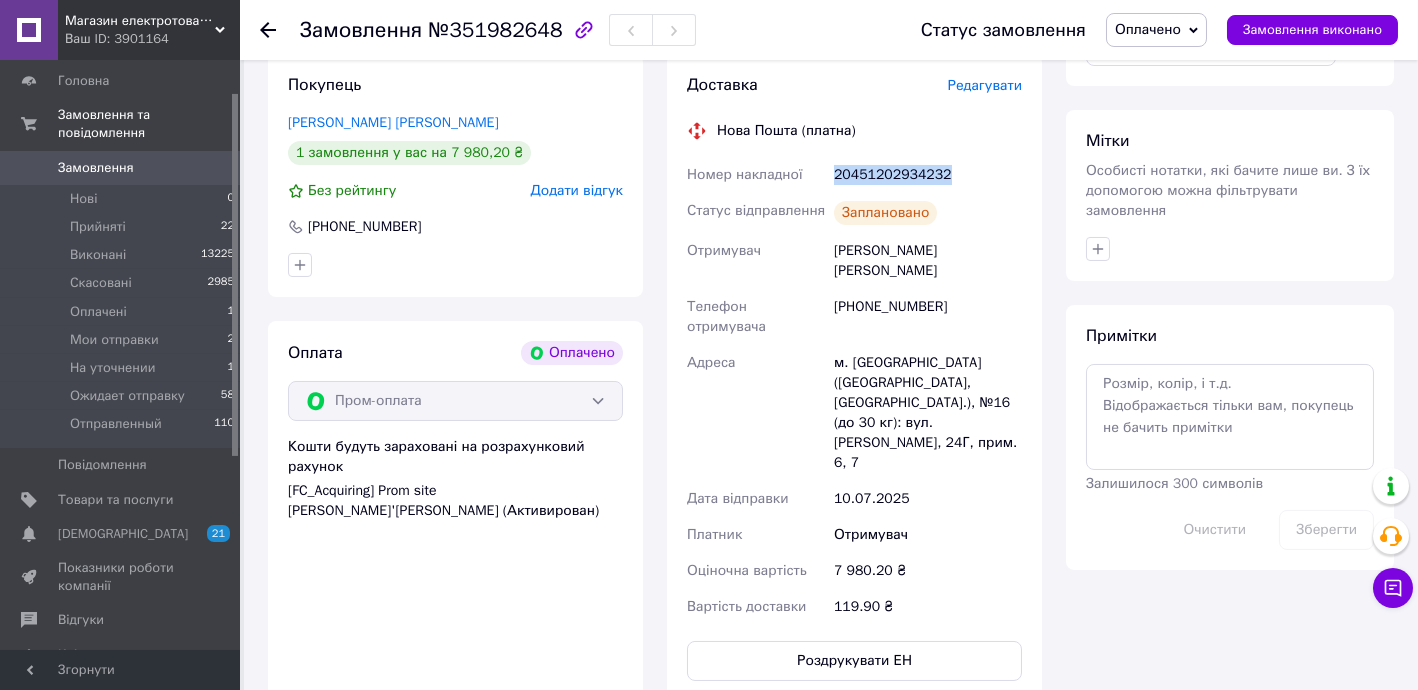 click on "Оплачено" at bounding box center [1156, 30] 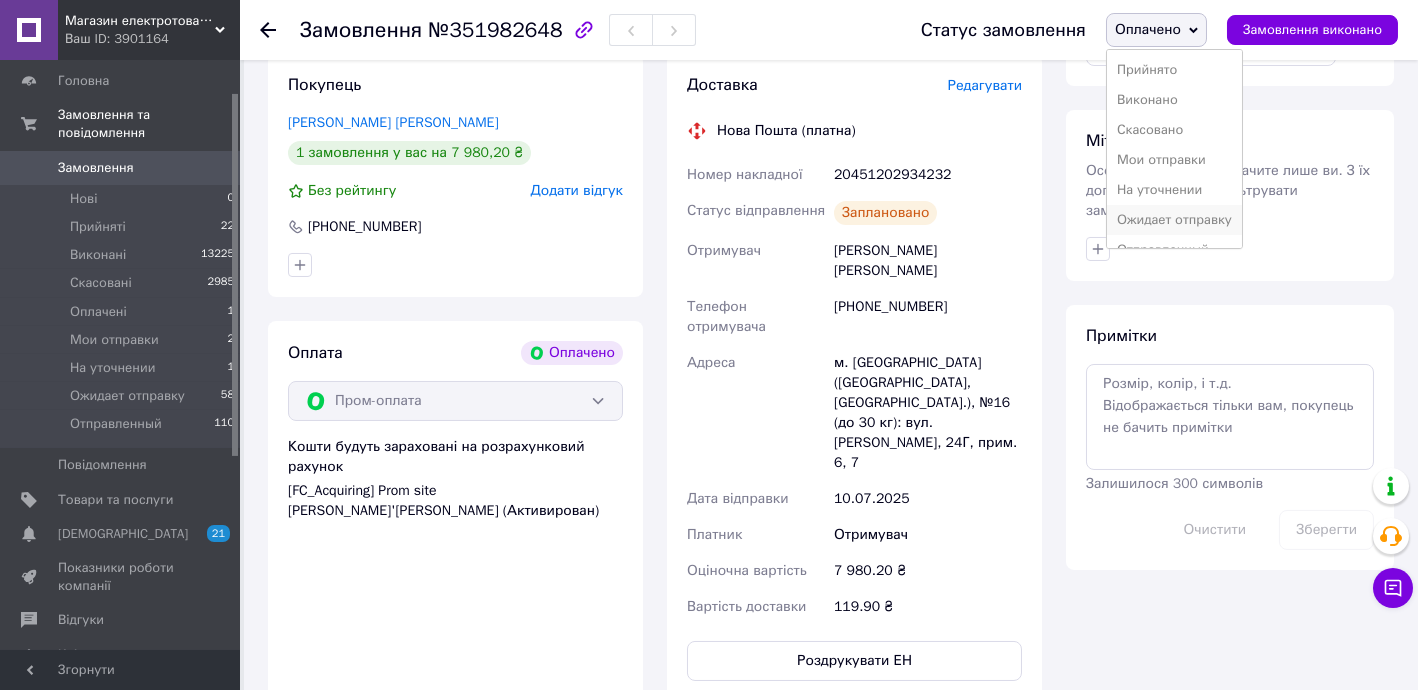 click on "Ожидает отправку" at bounding box center (1174, 220) 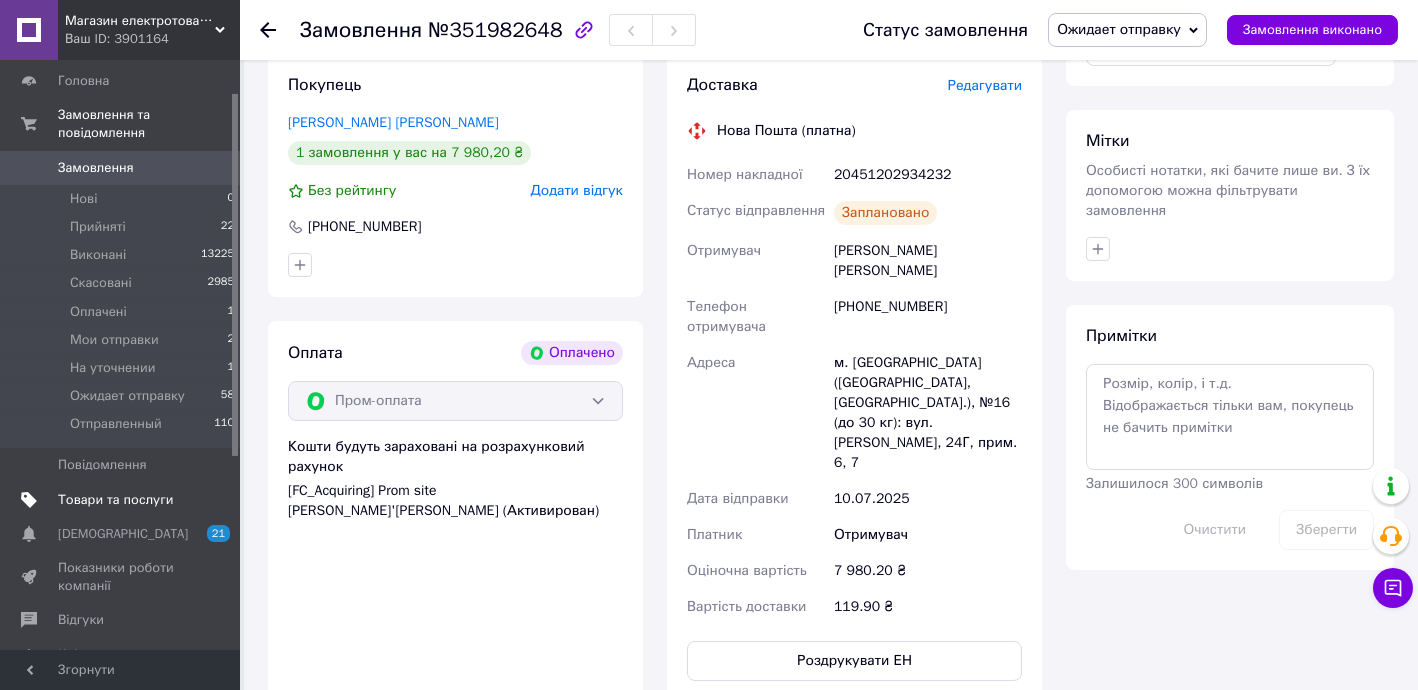 click on "Товари та послуги" at bounding box center [115, 500] 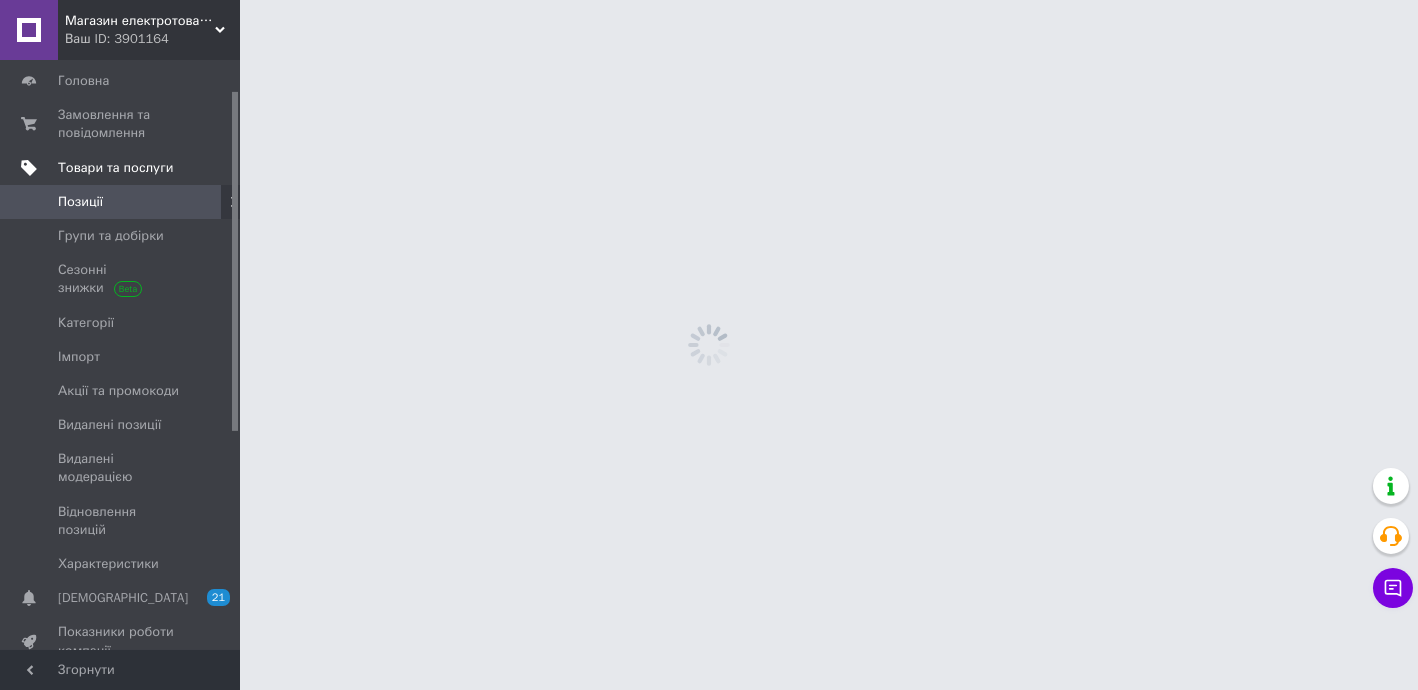 scroll, scrollTop: 0, scrollLeft: 0, axis: both 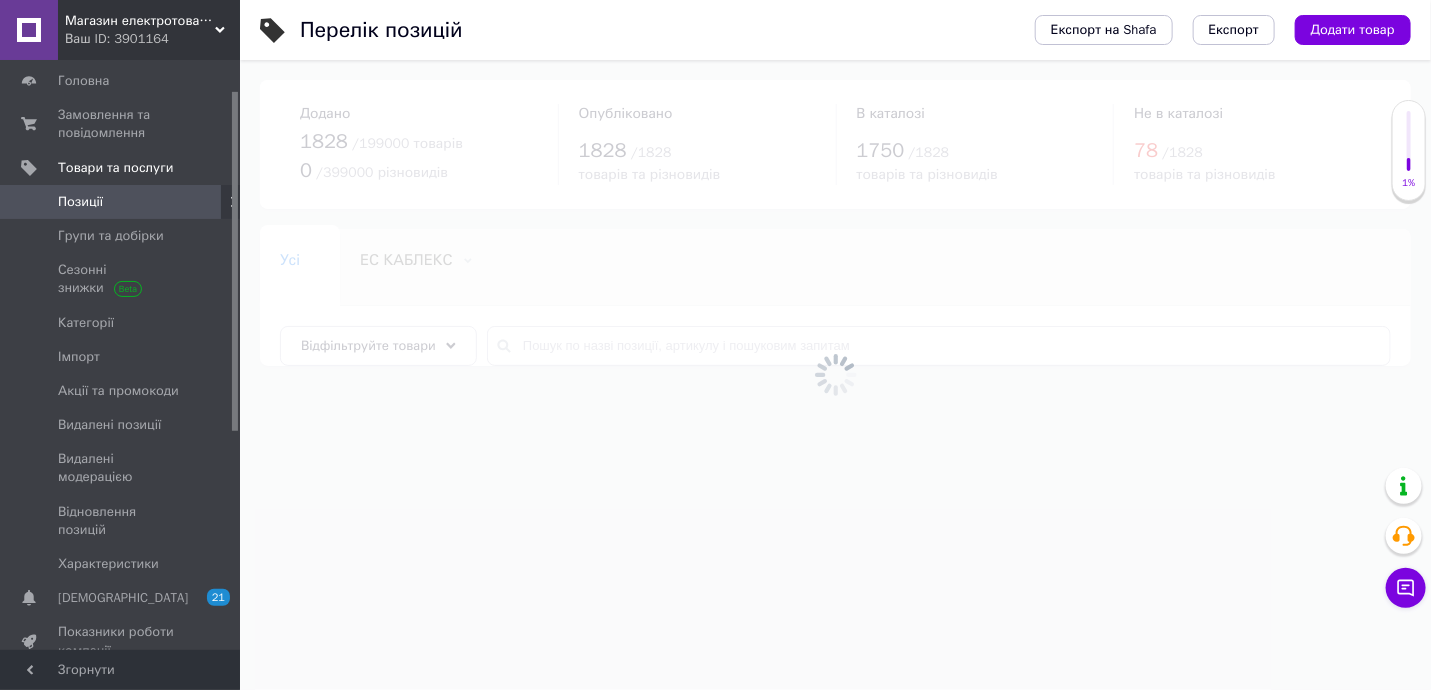 click at bounding box center [835, 375] 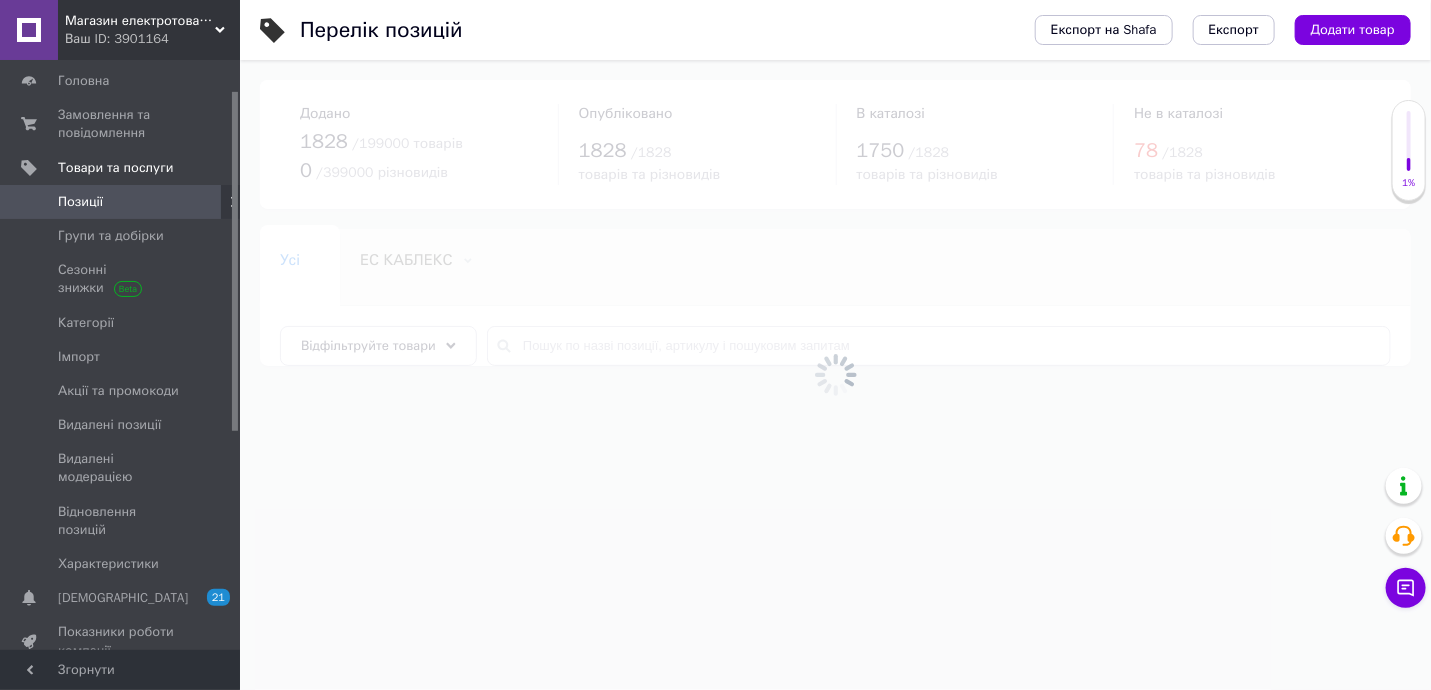 click at bounding box center [835, 375] 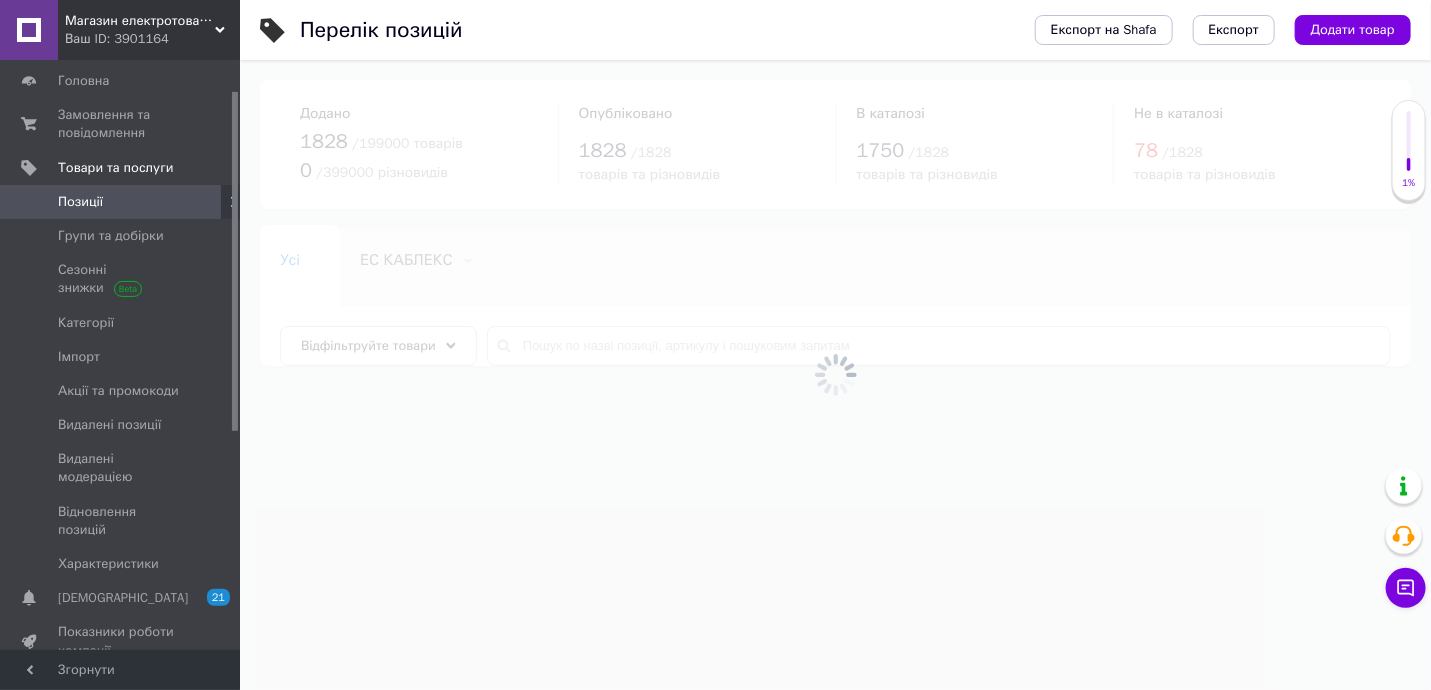 click at bounding box center [835, 375] 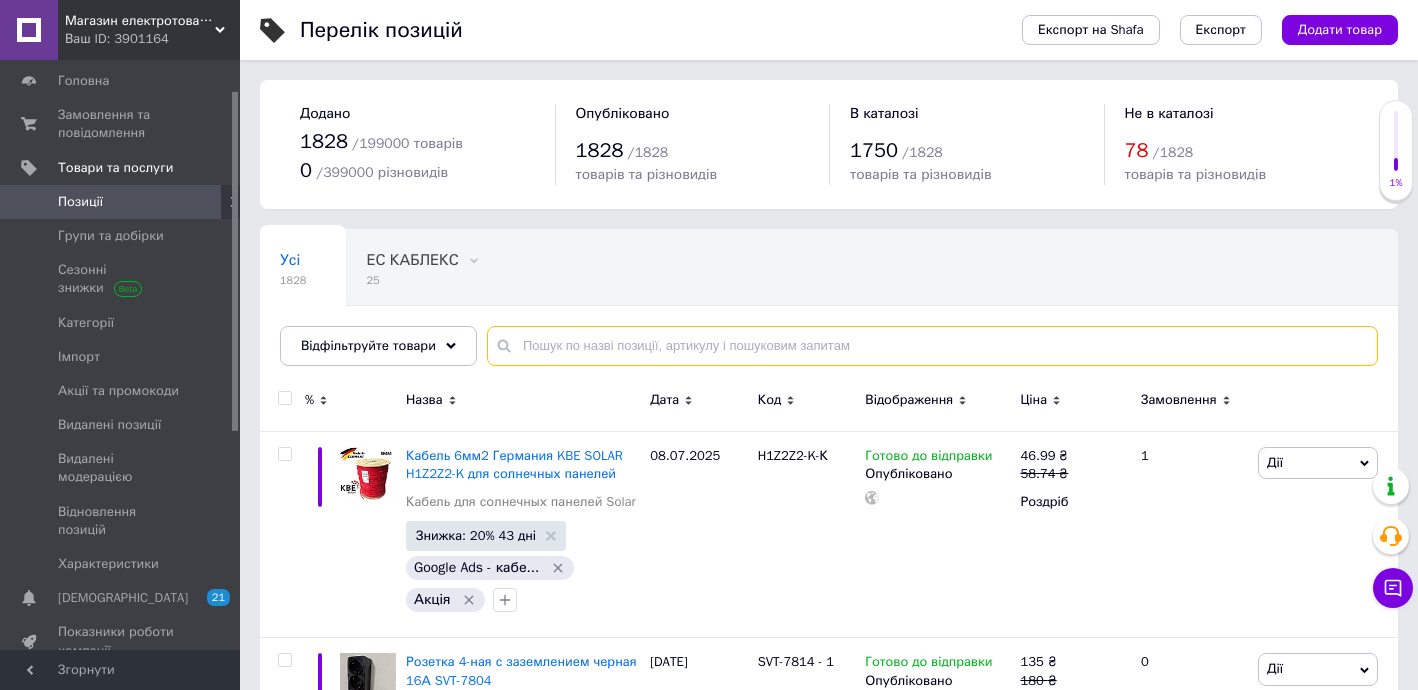 click at bounding box center (932, 346) 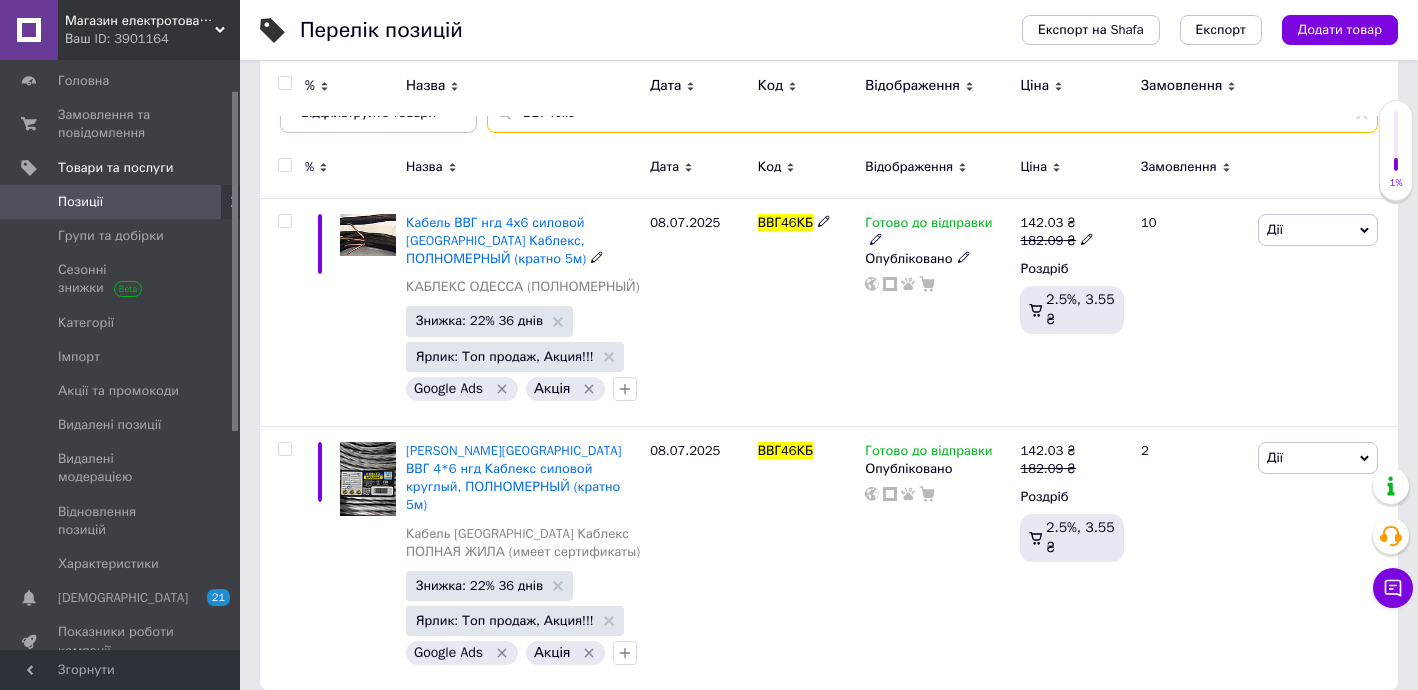 scroll, scrollTop: 215, scrollLeft: 0, axis: vertical 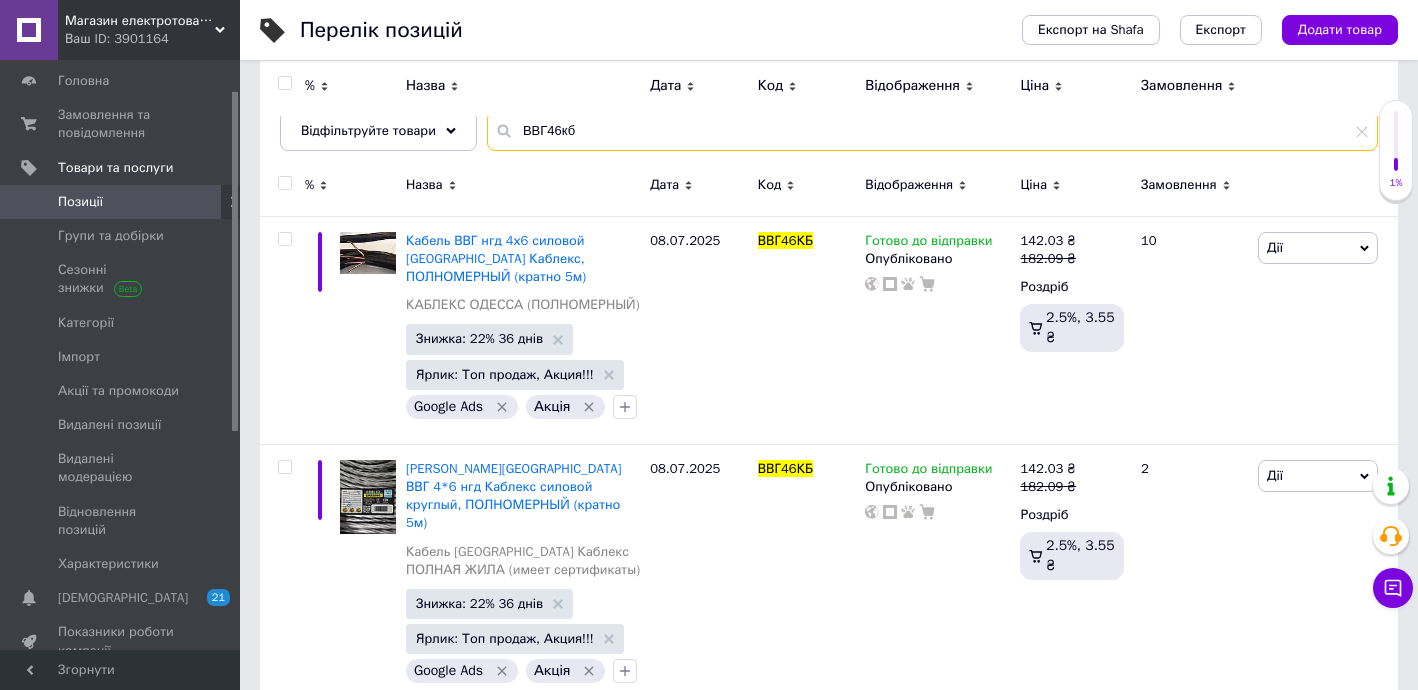drag, startPoint x: 555, startPoint y: 131, endPoint x: 621, endPoint y: 130, distance: 66.007576 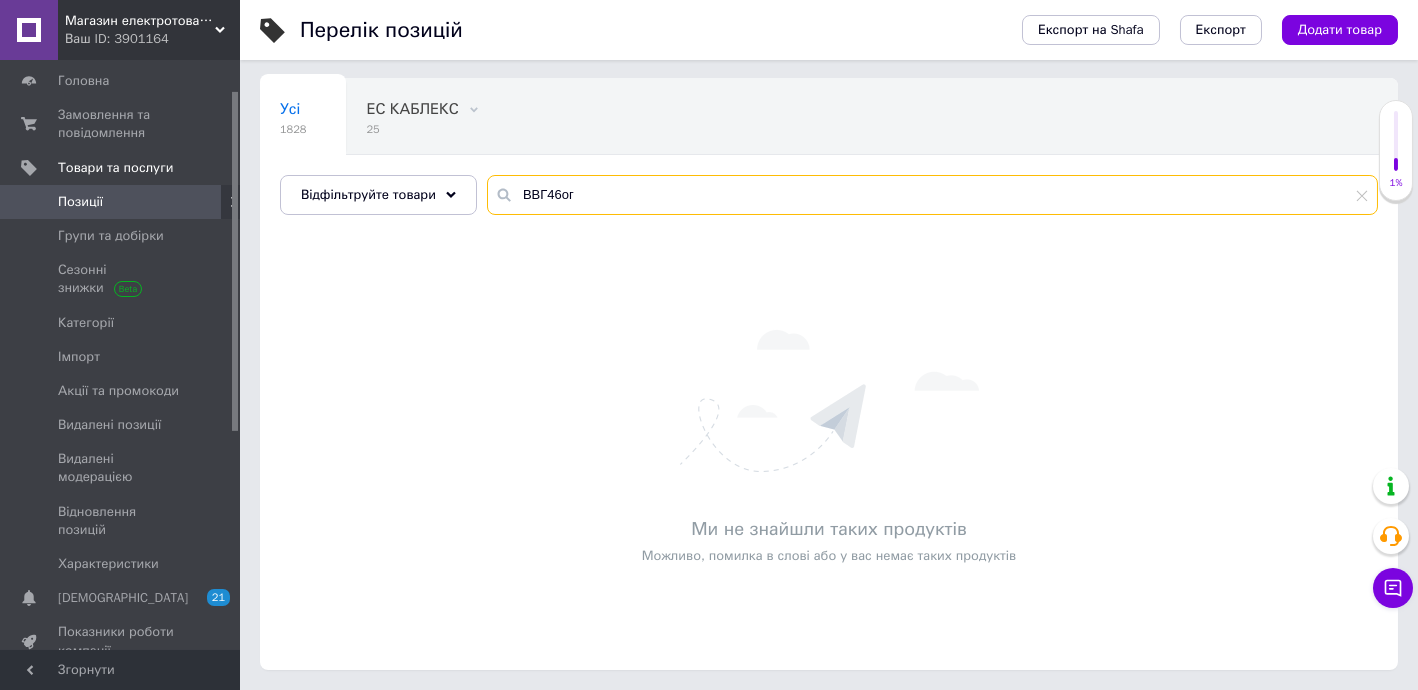 scroll, scrollTop: 149, scrollLeft: 0, axis: vertical 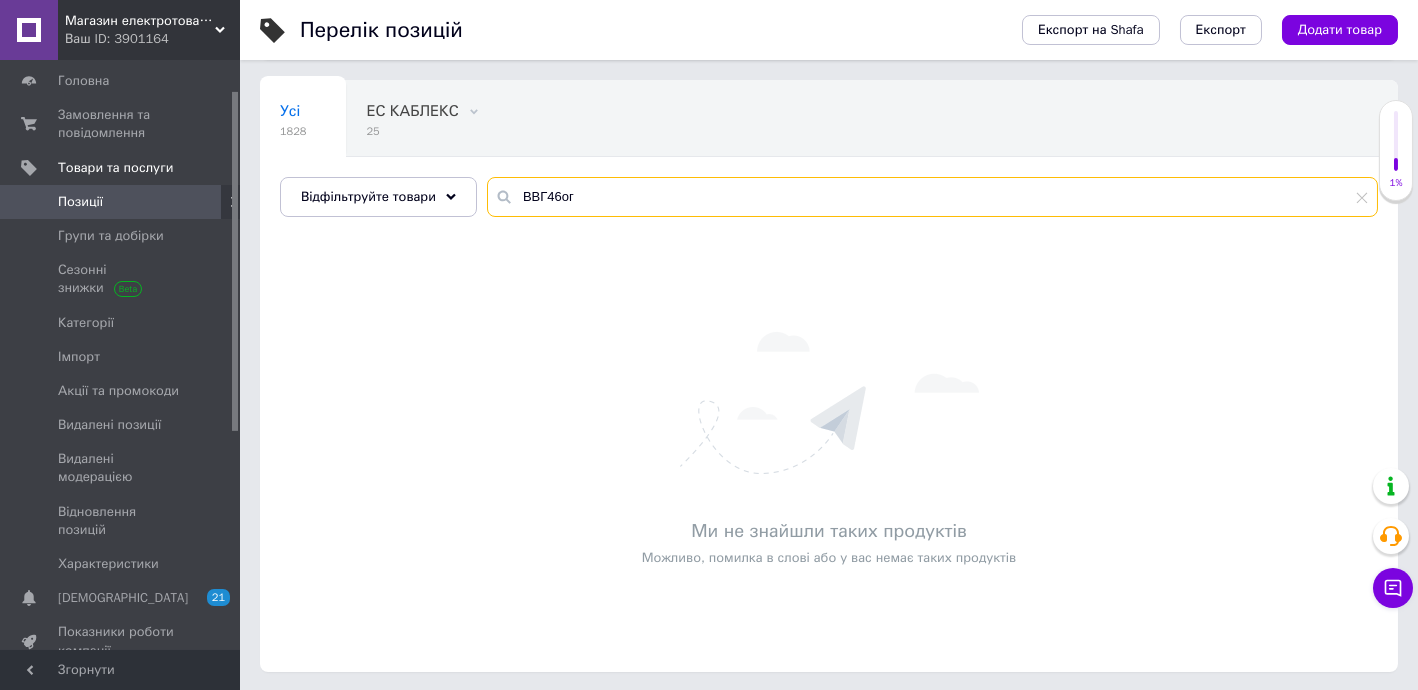 type on "ВВГ46ог" 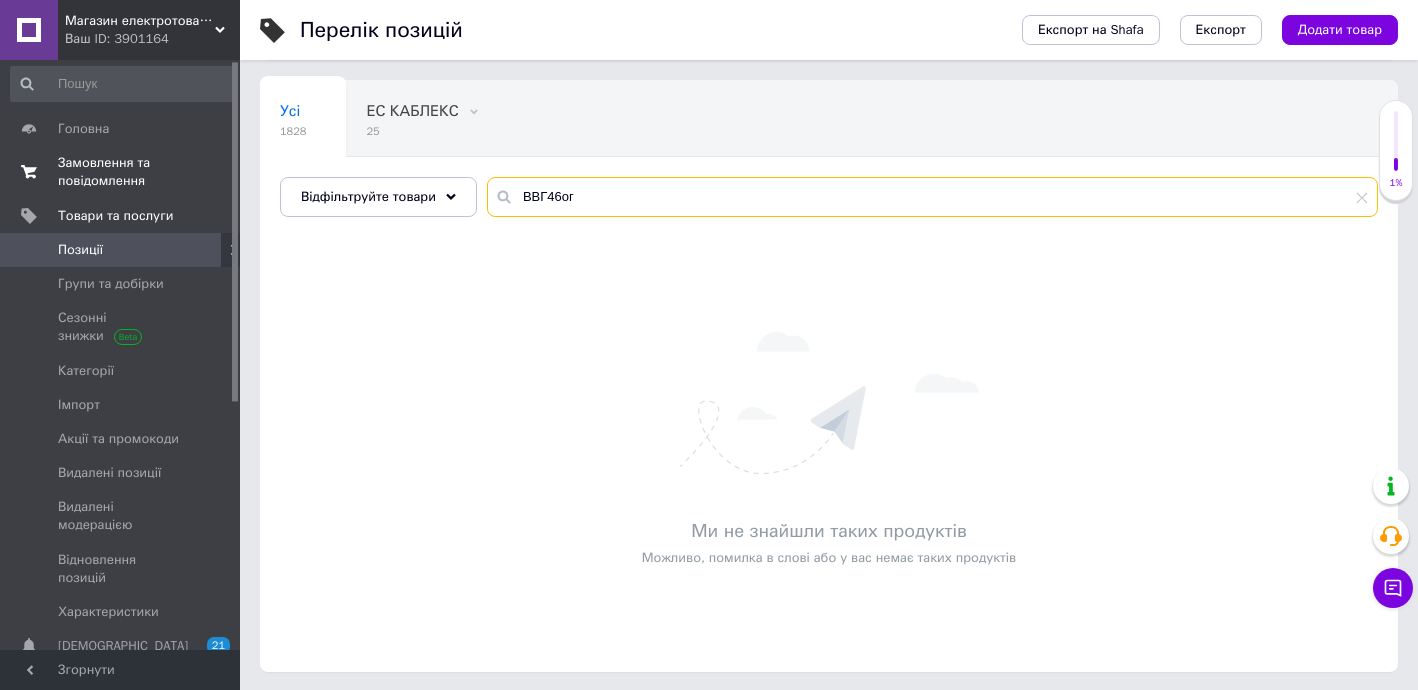 scroll, scrollTop: 0, scrollLeft: 0, axis: both 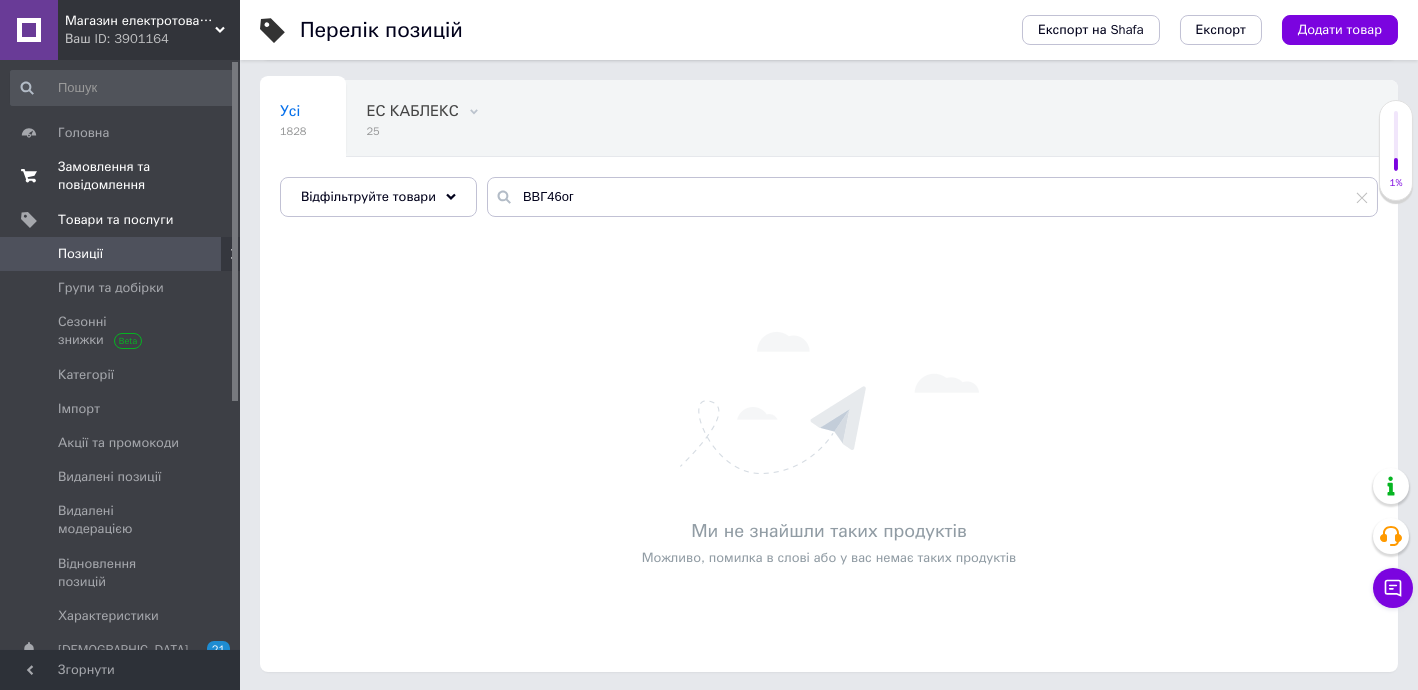click on "Замовлення та повідомлення" at bounding box center [121, 176] 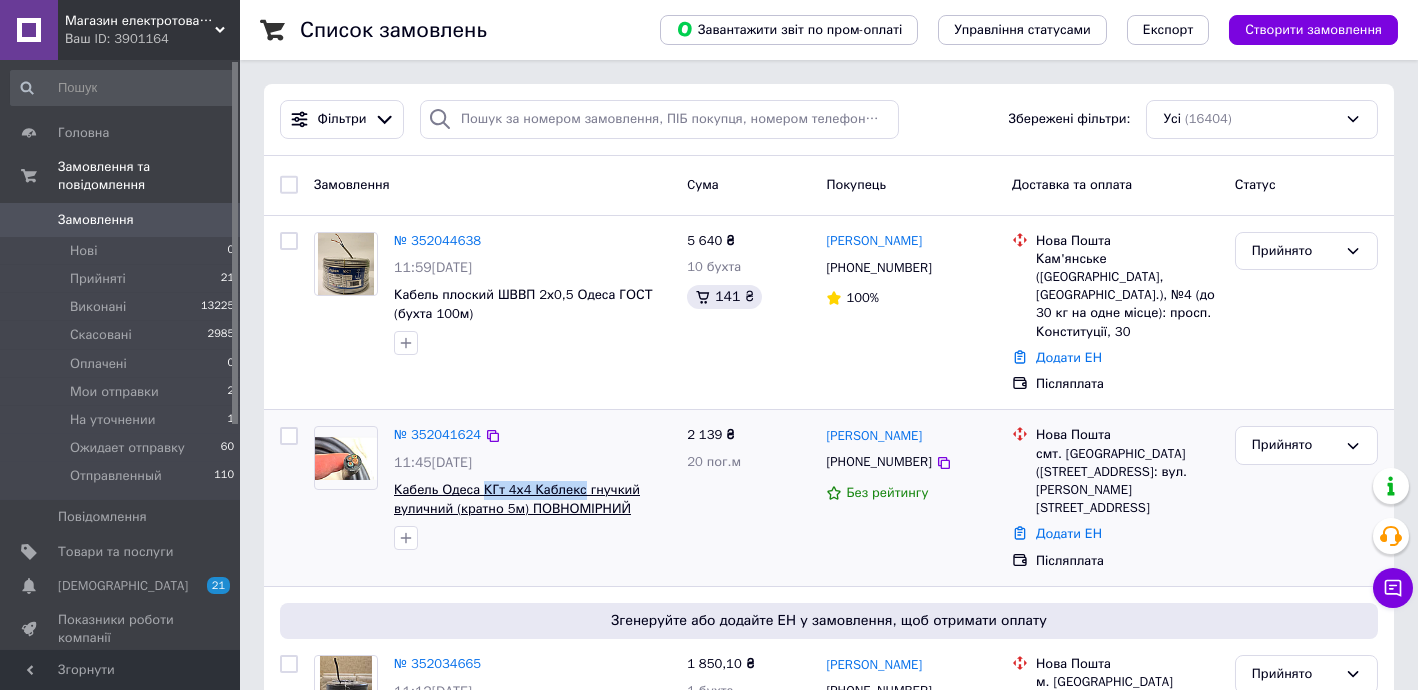 drag, startPoint x: 478, startPoint y: 475, endPoint x: 573, endPoint y: 484, distance: 95.42536 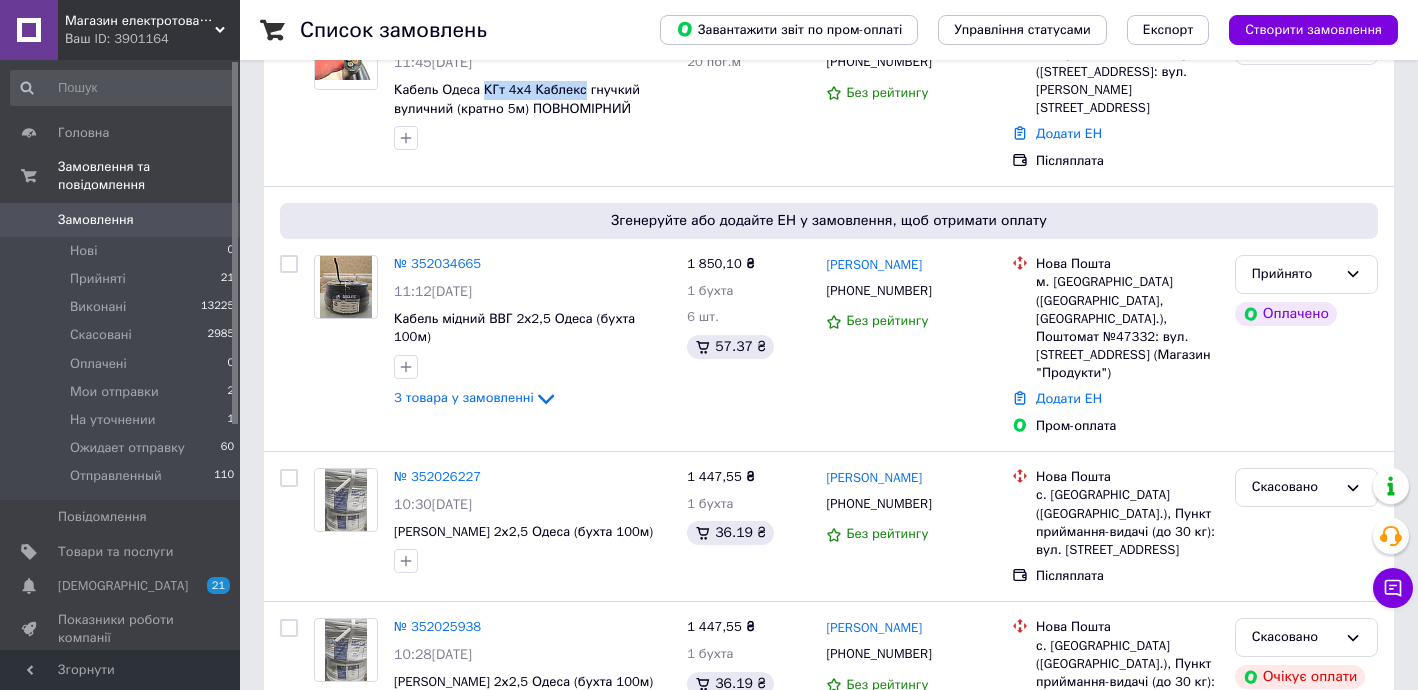 scroll, scrollTop: 848, scrollLeft: 0, axis: vertical 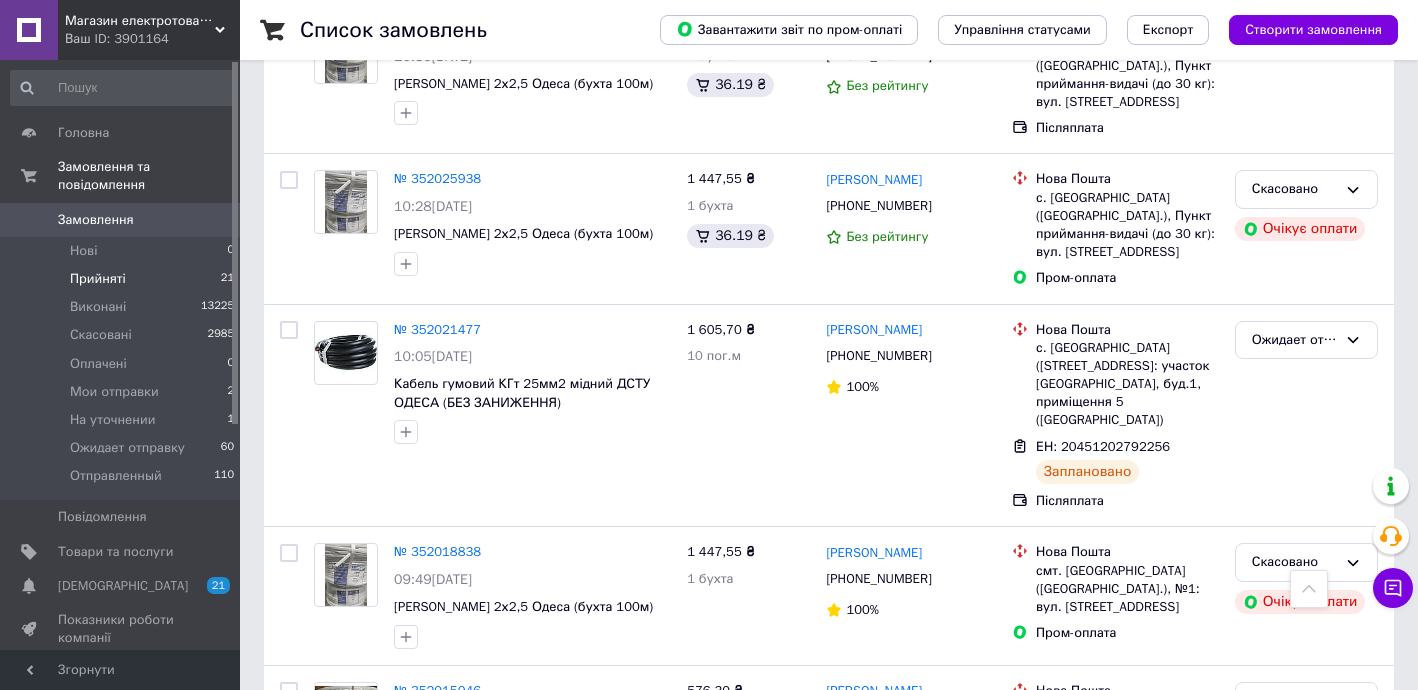 click on "Прийняті 21" at bounding box center (123, 279) 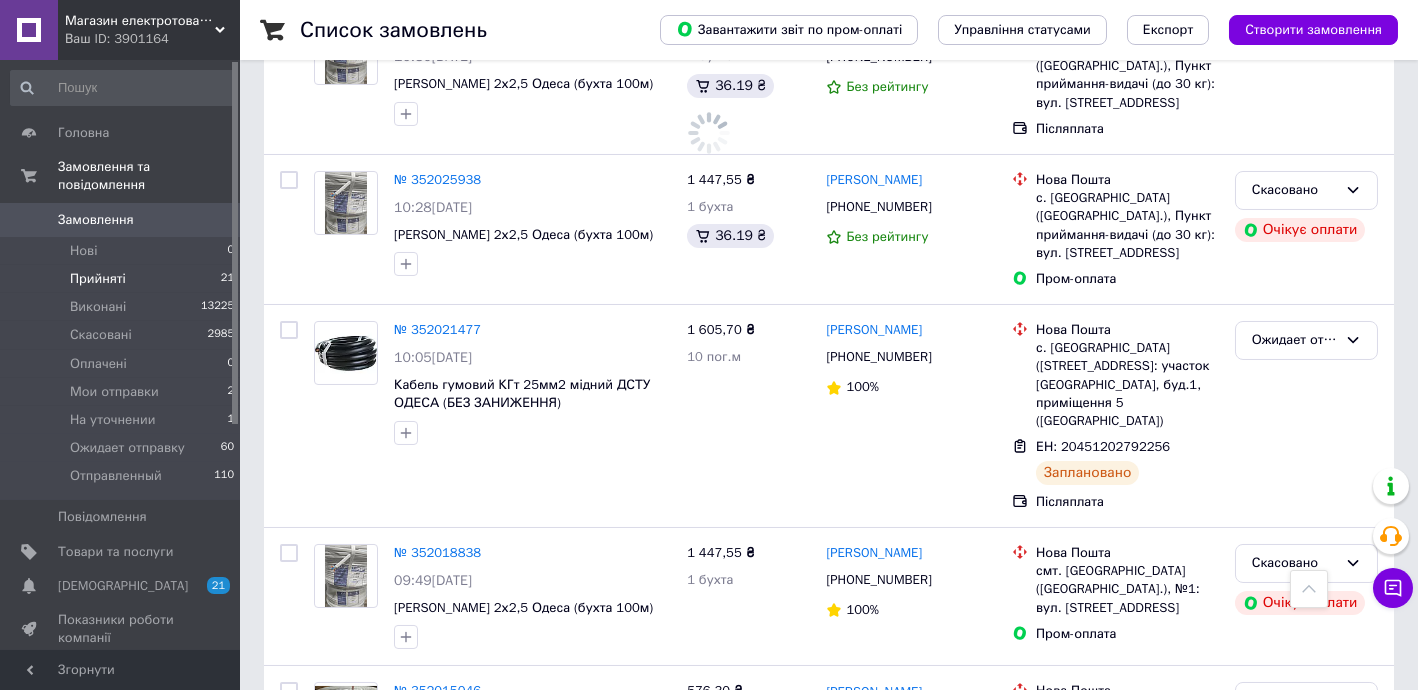 scroll, scrollTop: 0, scrollLeft: 0, axis: both 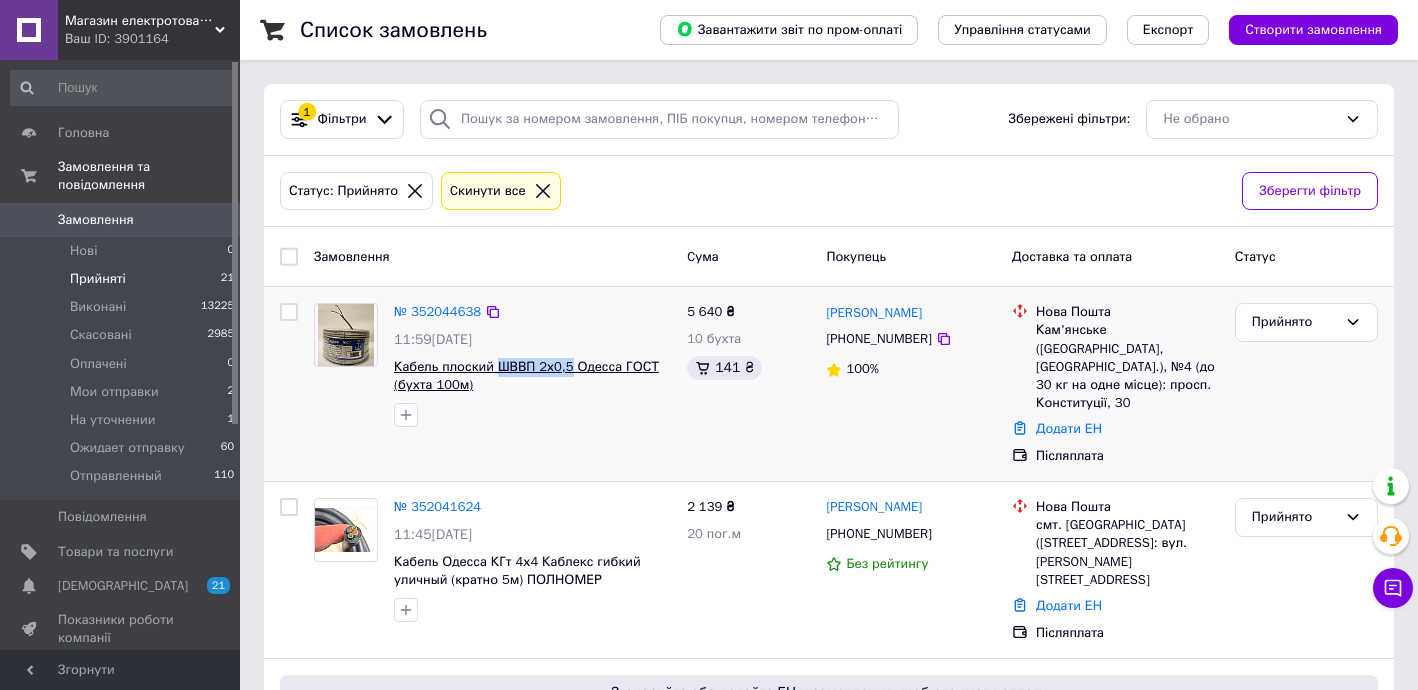 drag, startPoint x: 493, startPoint y: 351, endPoint x: 563, endPoint y: 358, distance: 70.34913 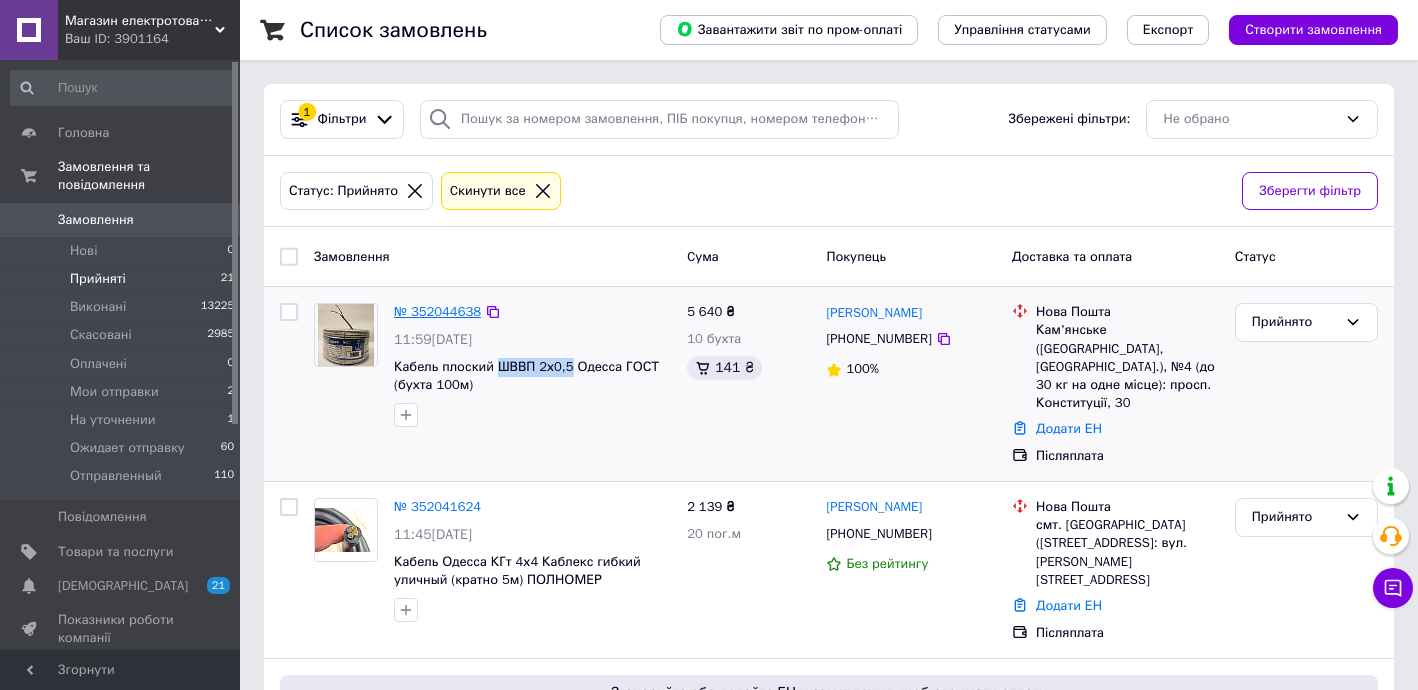 click on "№ 352044638" at bounding box center [437, 311] 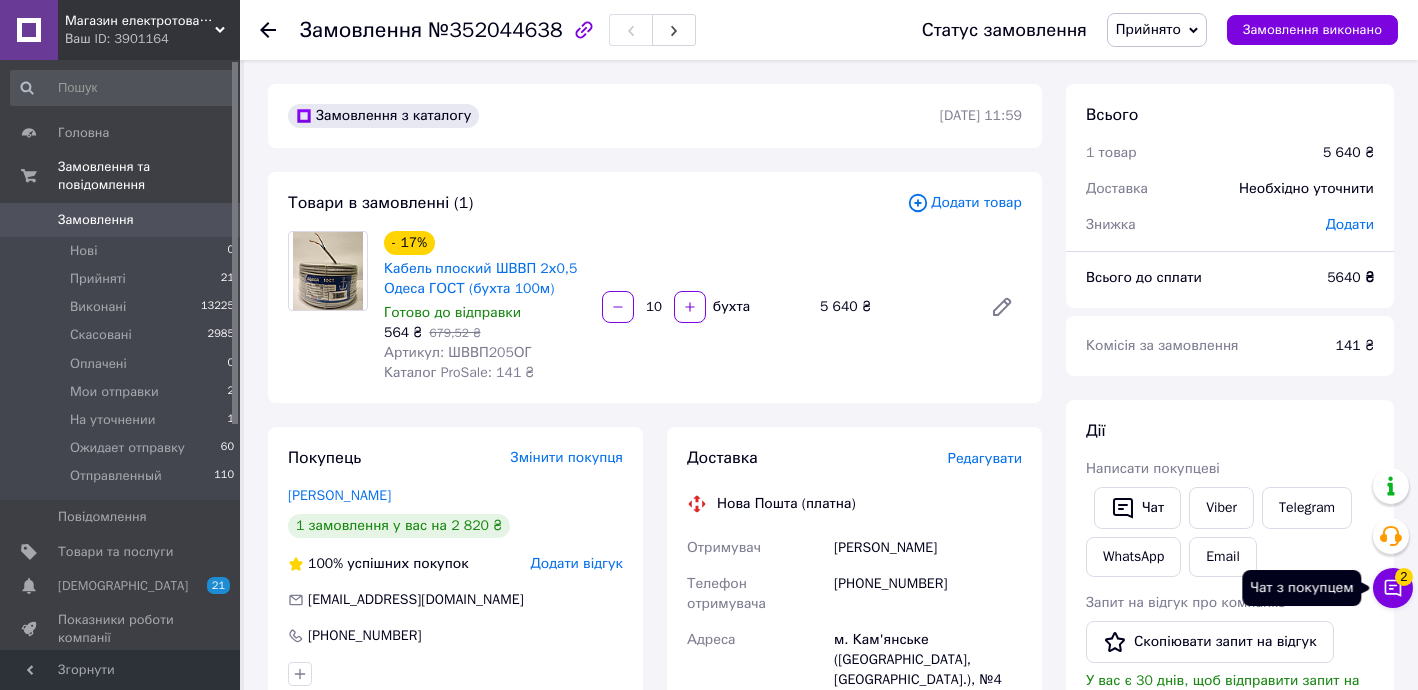 click 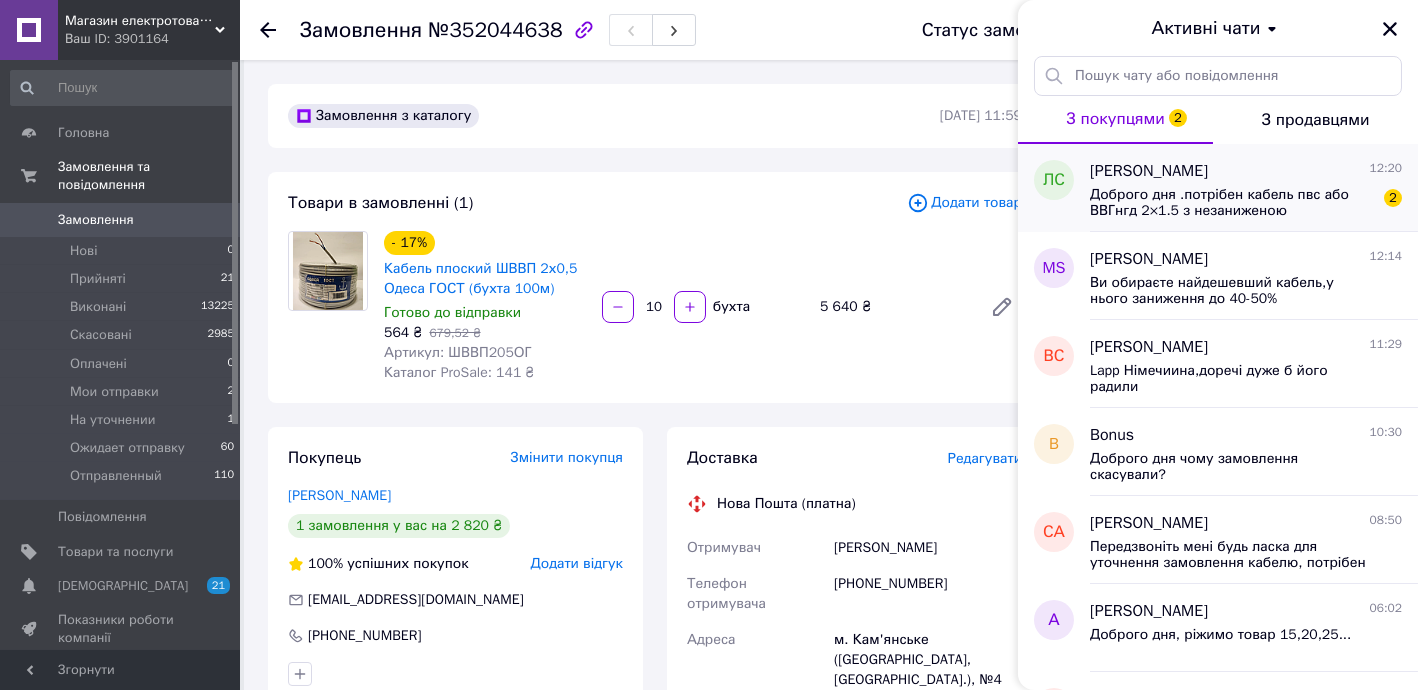 click on "Доброго дня .потрібен кабель пвс або ВВГнгд 2×1.5 з незаниженою квадратурою.Яка ціна за 50 метрів?" at bounding box center (1232, 203) 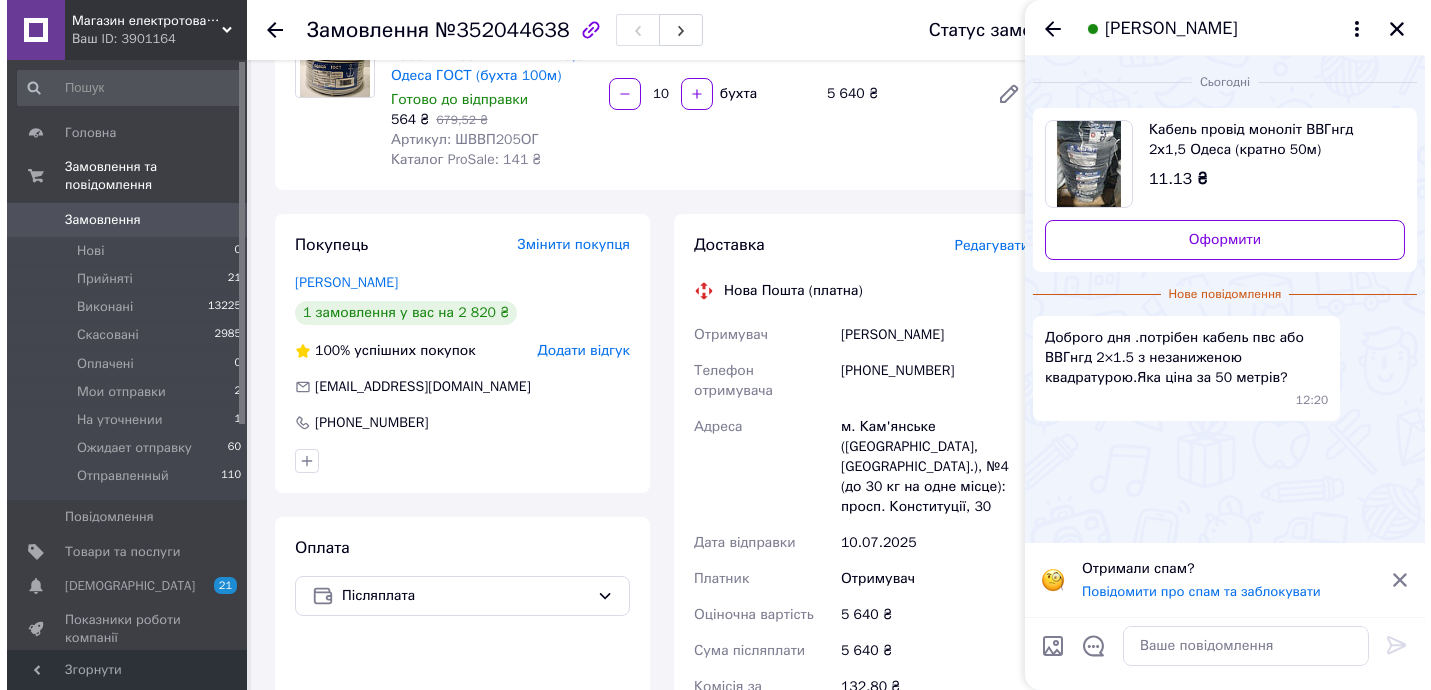 scroll, scrollTop: 121, scrollLeft: 0, axis: vertical 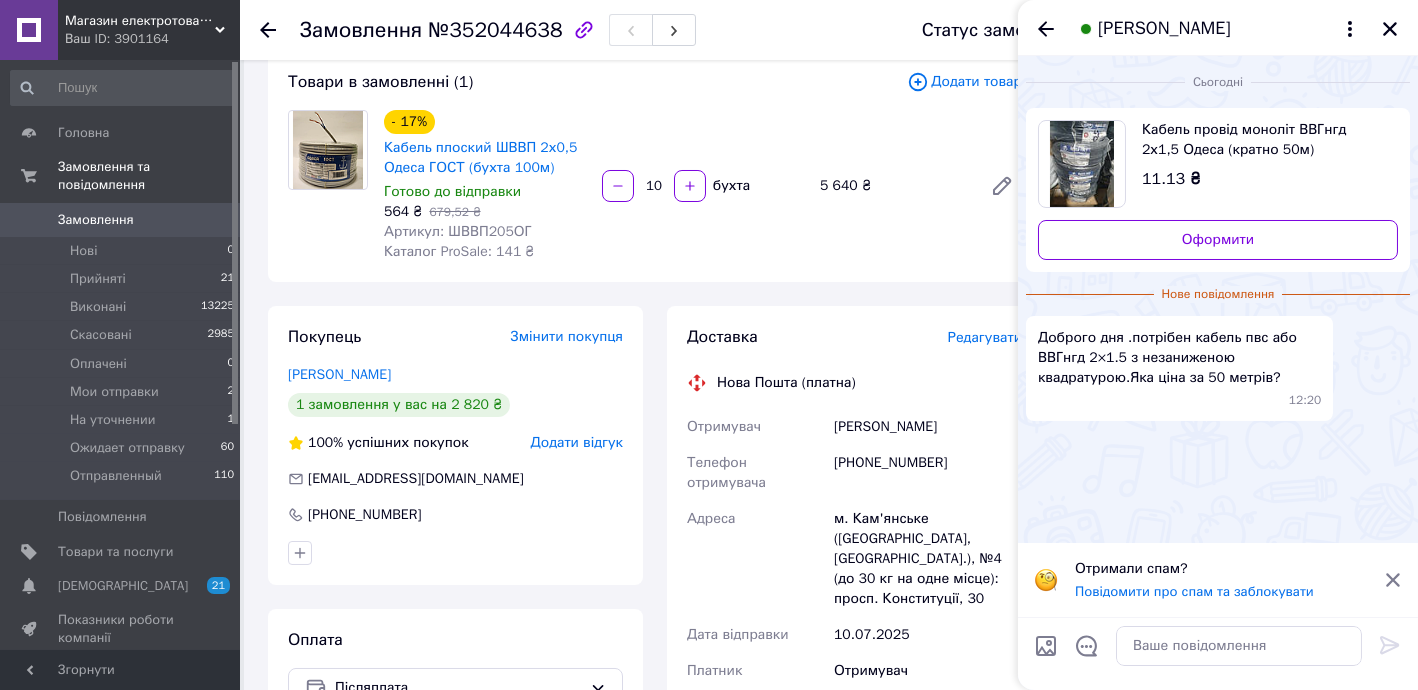 click on "Редагувати" at bounding box center [985, 337] 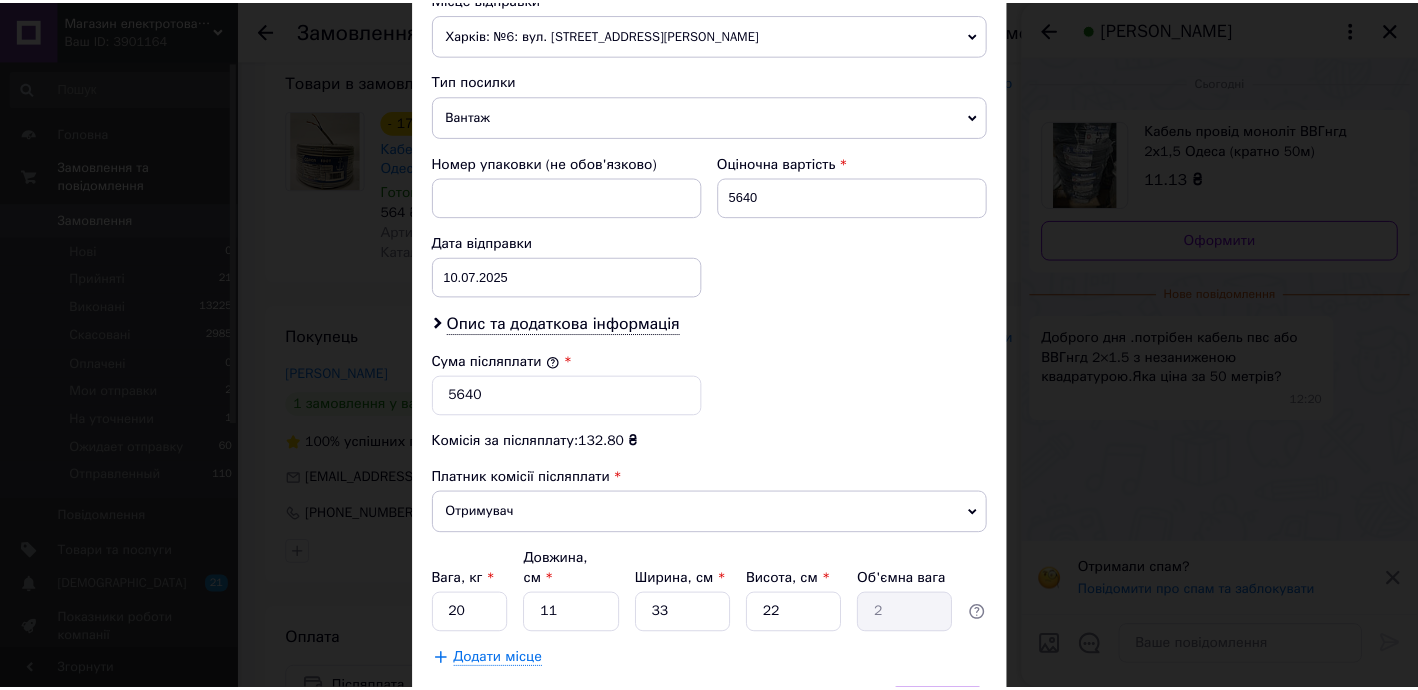 scroll, scrollTop: 727, scrollLeft: 0, axis: vertical 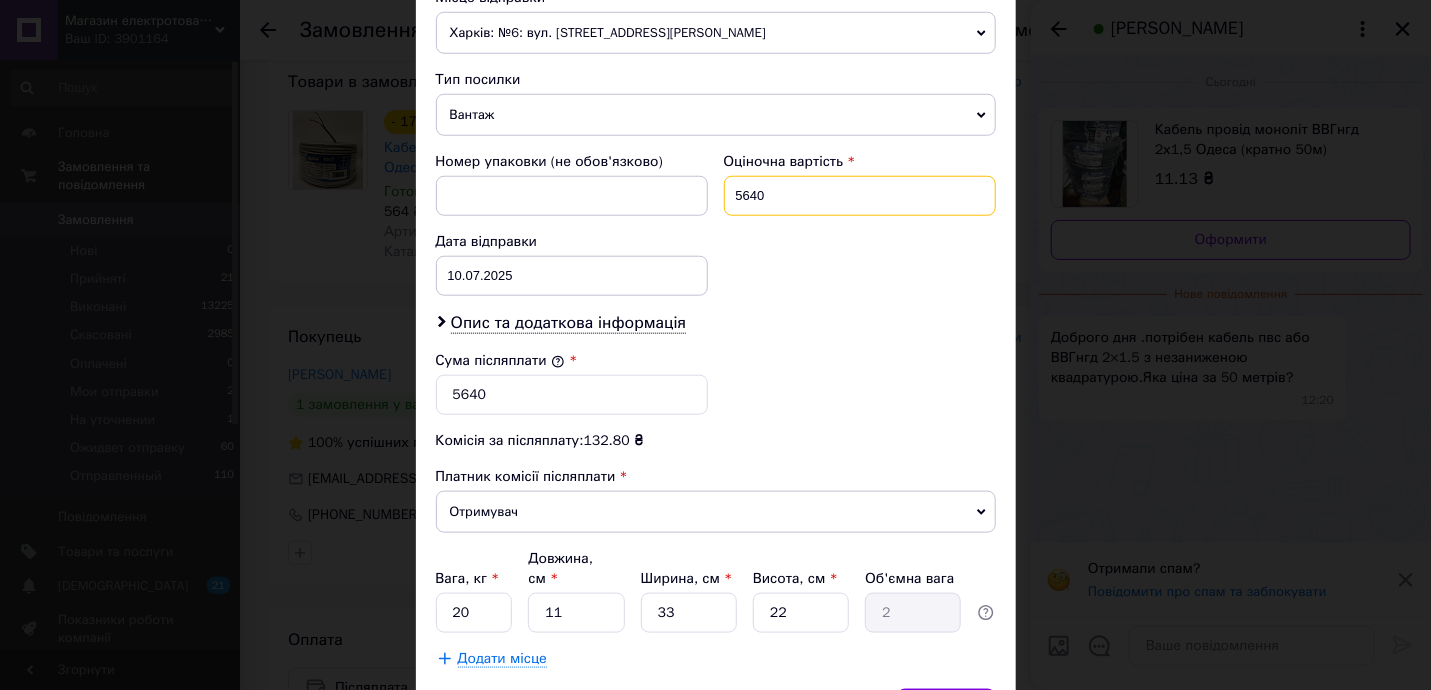 drag, startPoint x: 739, startPoint y: 178, endPoint x: 860, endPoint y: 195, distance: 122.18838 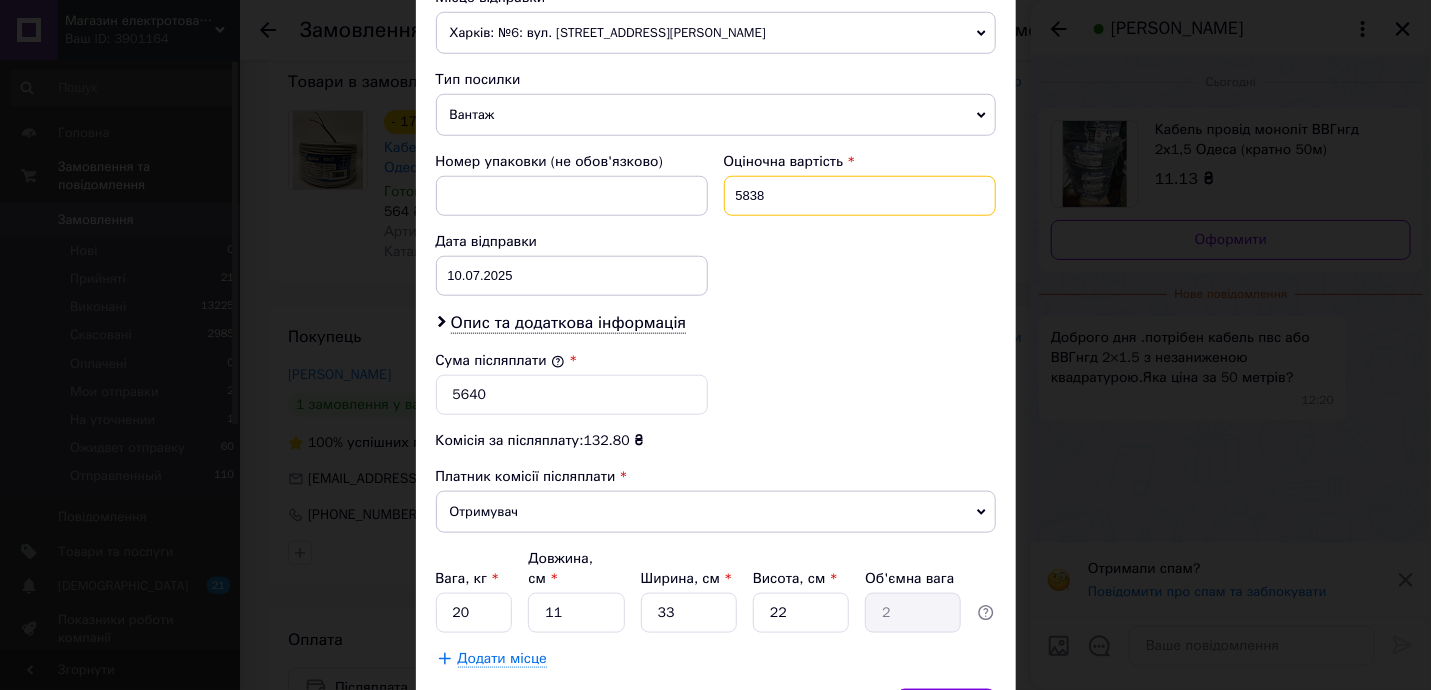type on "5838" 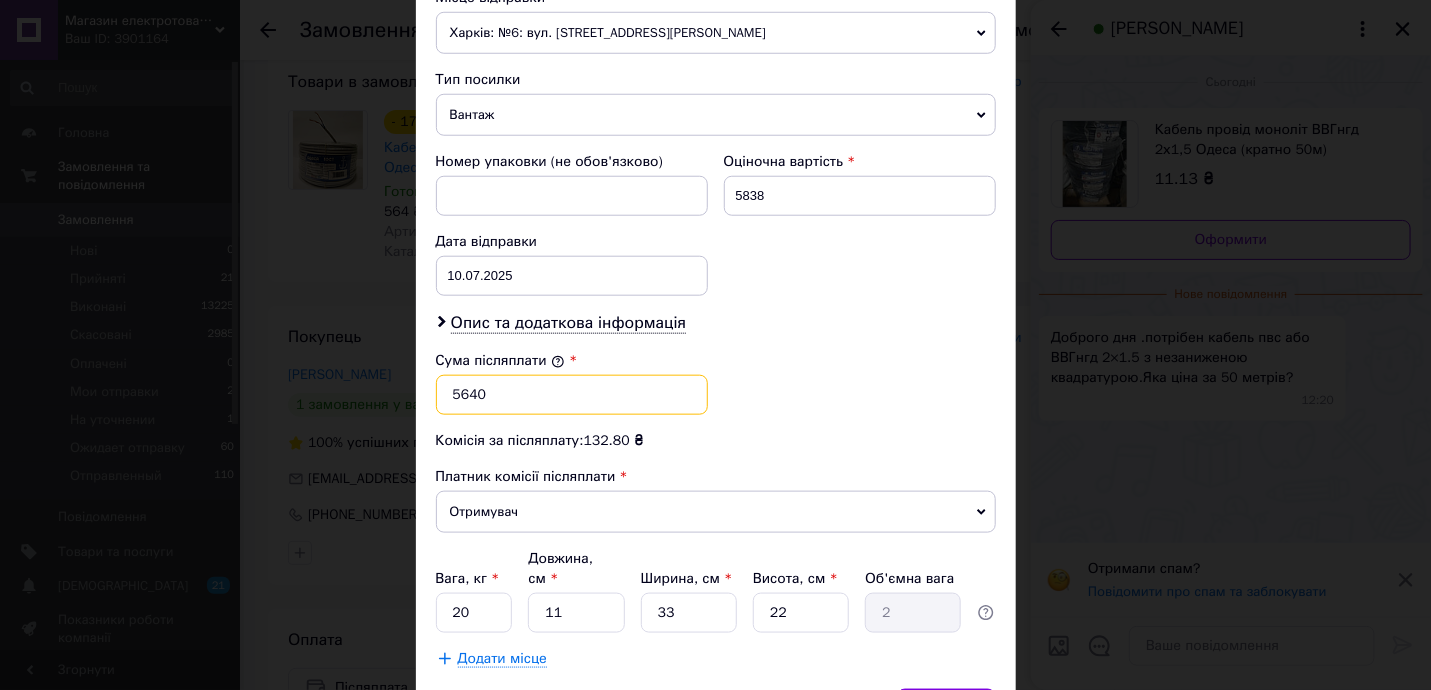 click on "5640" at bounding box center [572, 395] 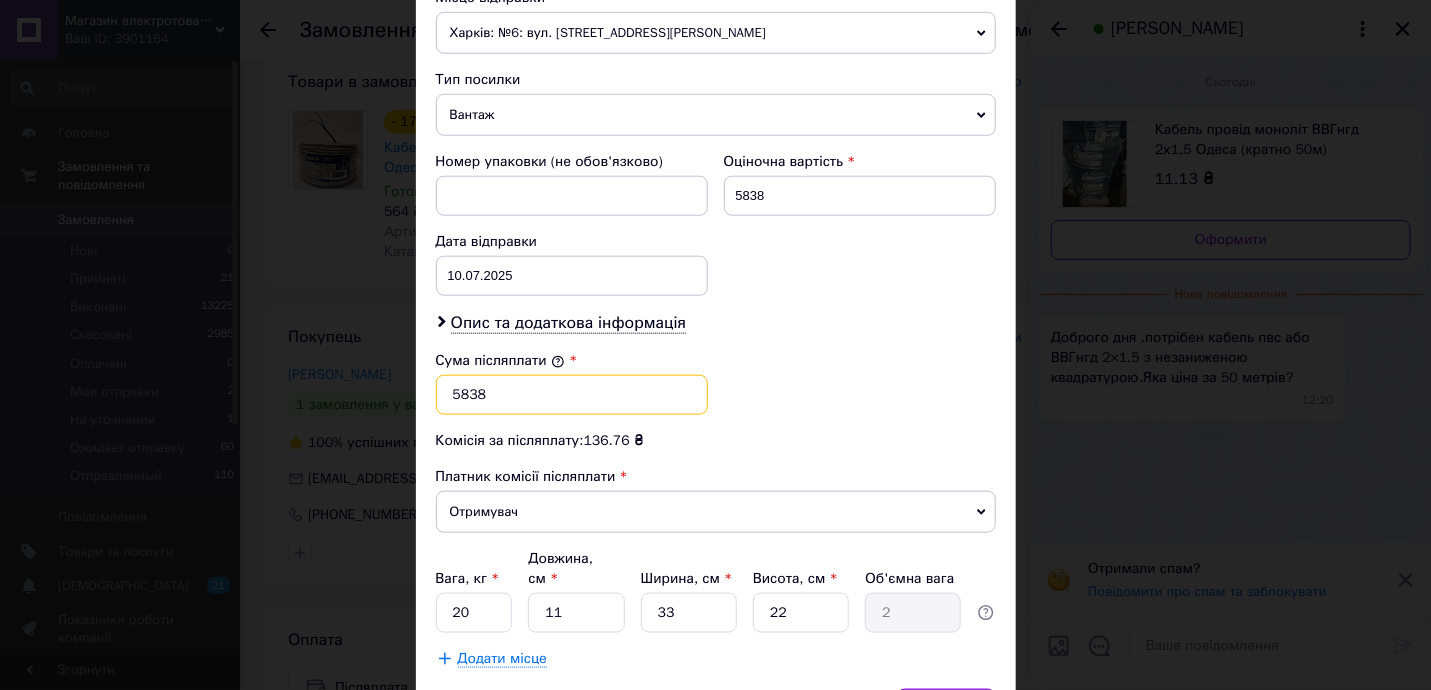 type on "5838" 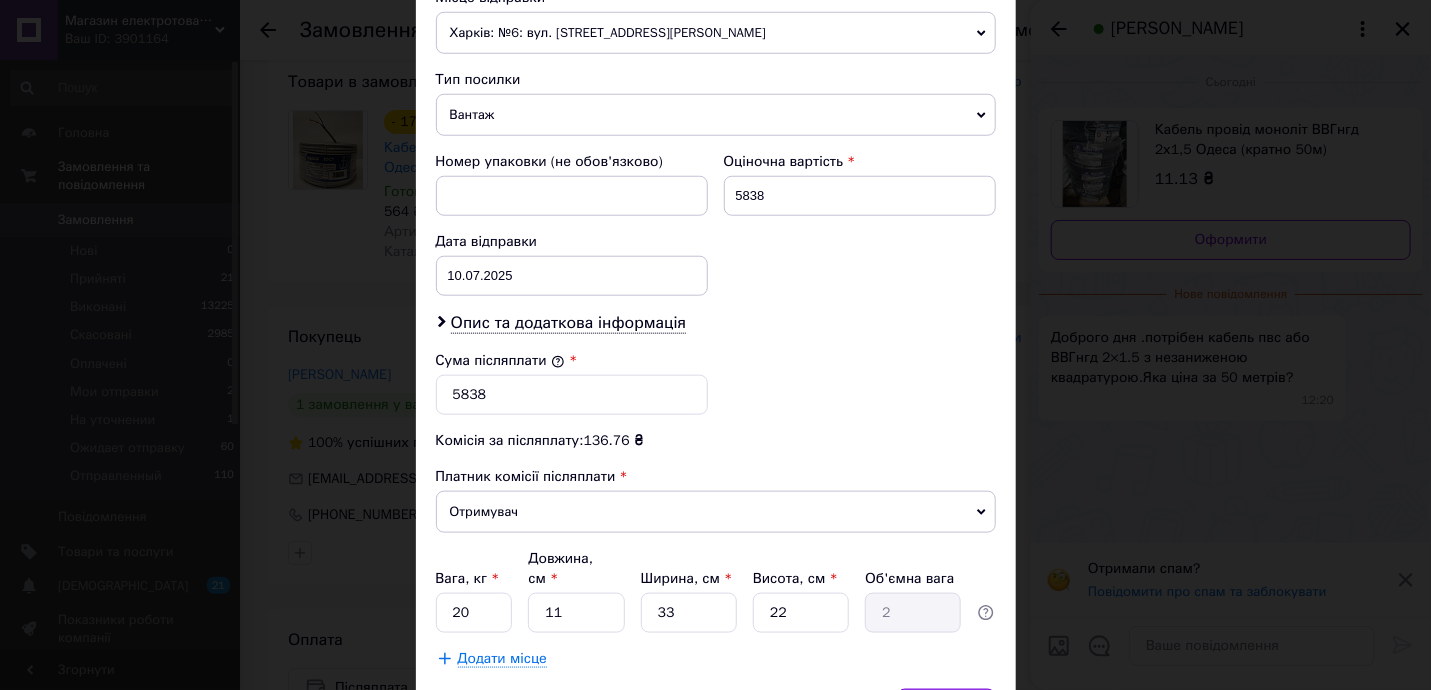 click on "Зберегти" at bounding box center (946, 709) 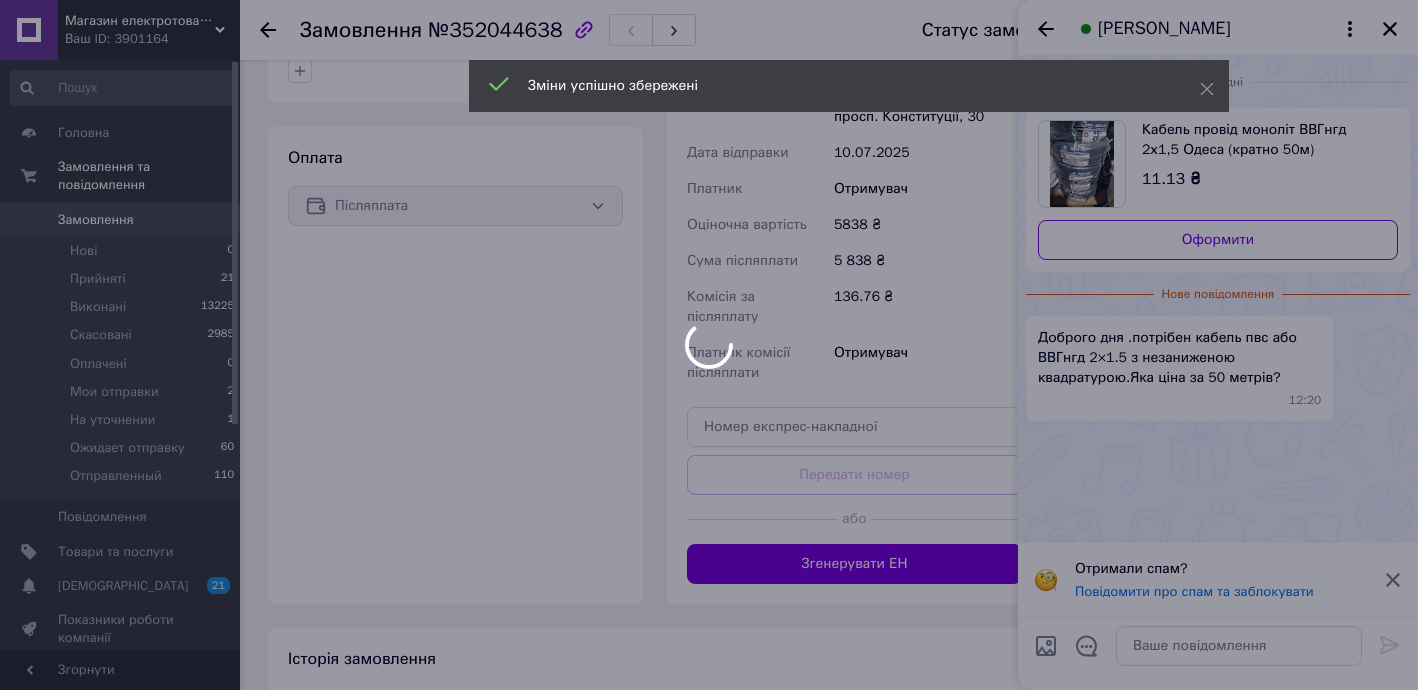 scroll, scrollTop: 605, scrollLeft: 0, axis: vertical 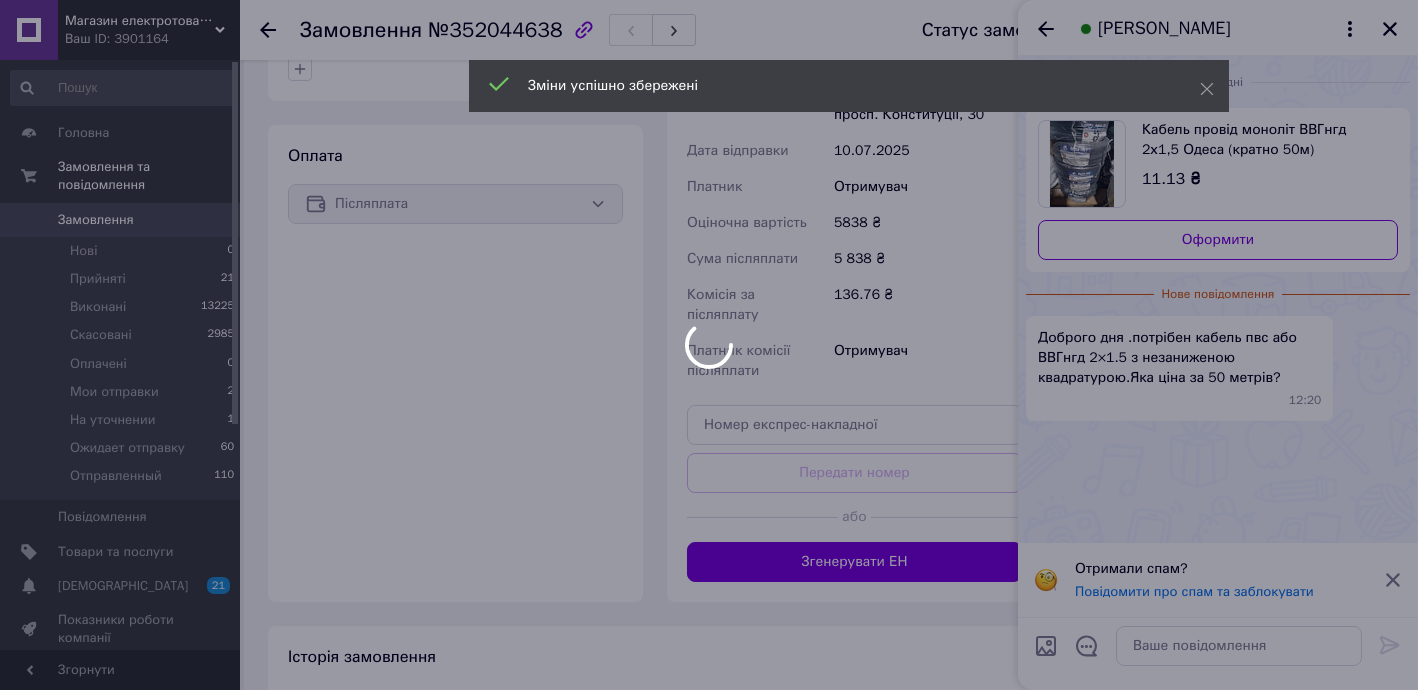 click at bounding box center (709, 345) 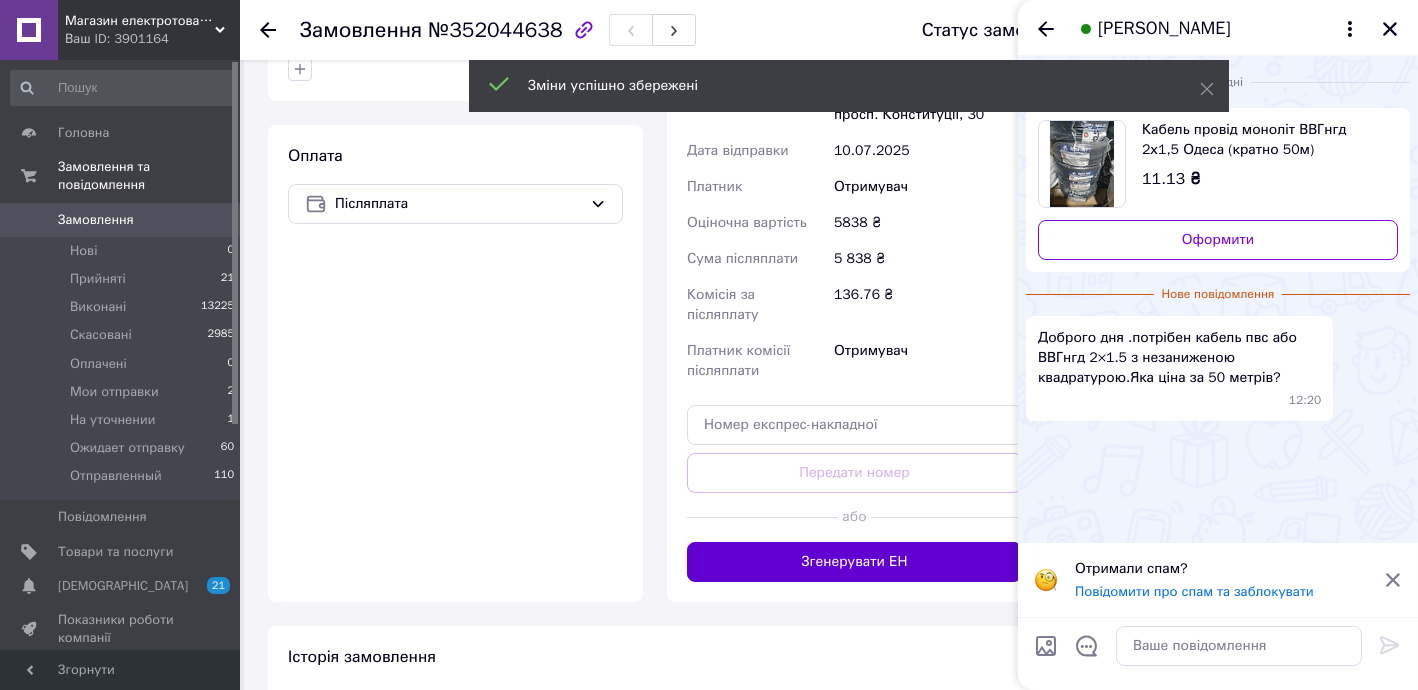 click on "Згенерувати ЕН" at bounding box center (854, 562) 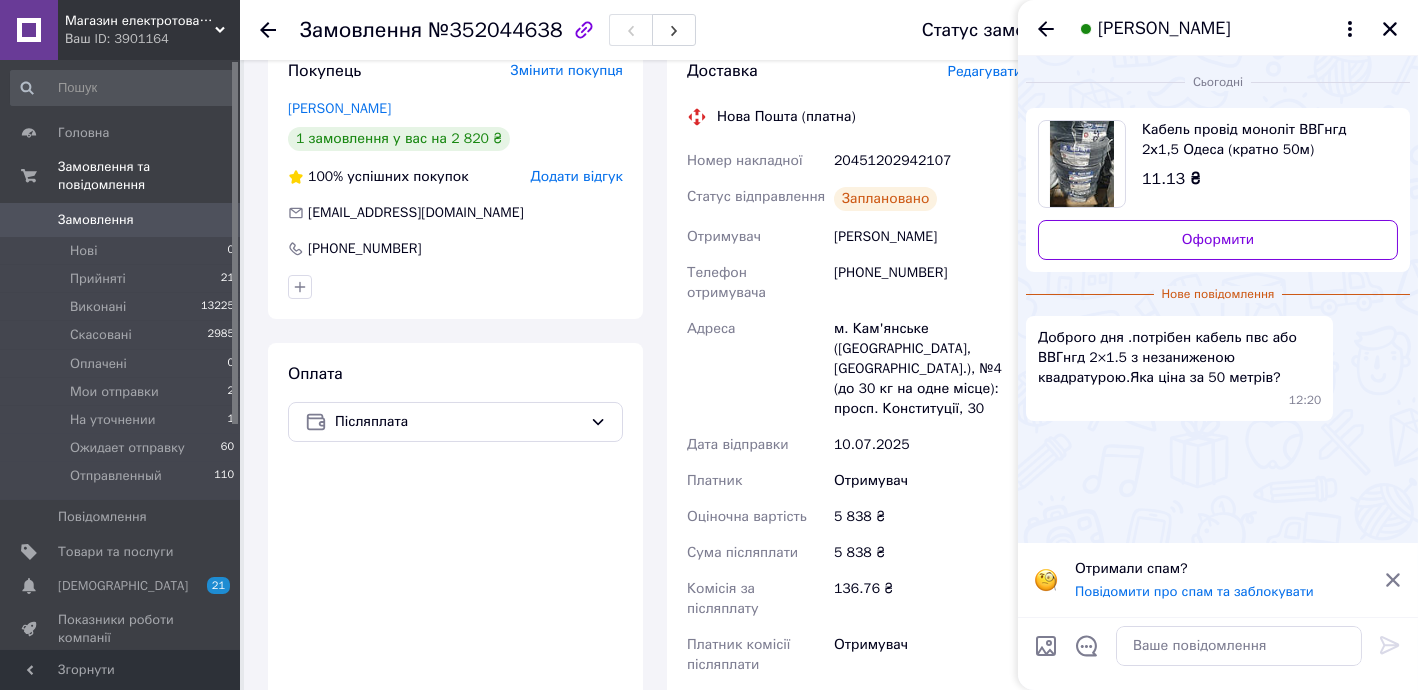 scroll, scrollTop: 363, scrollLeft: 0, axis: vertical 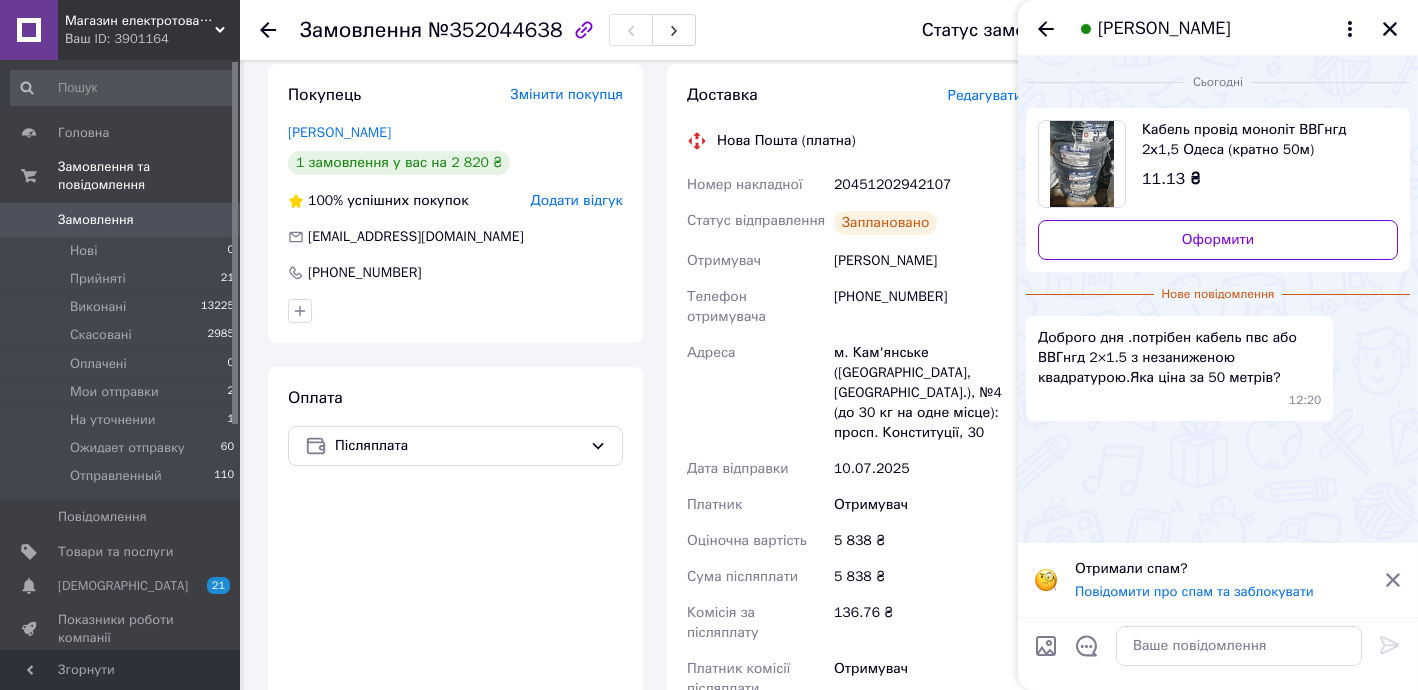 click on "20451202942107" at bounding box center [928, 185] 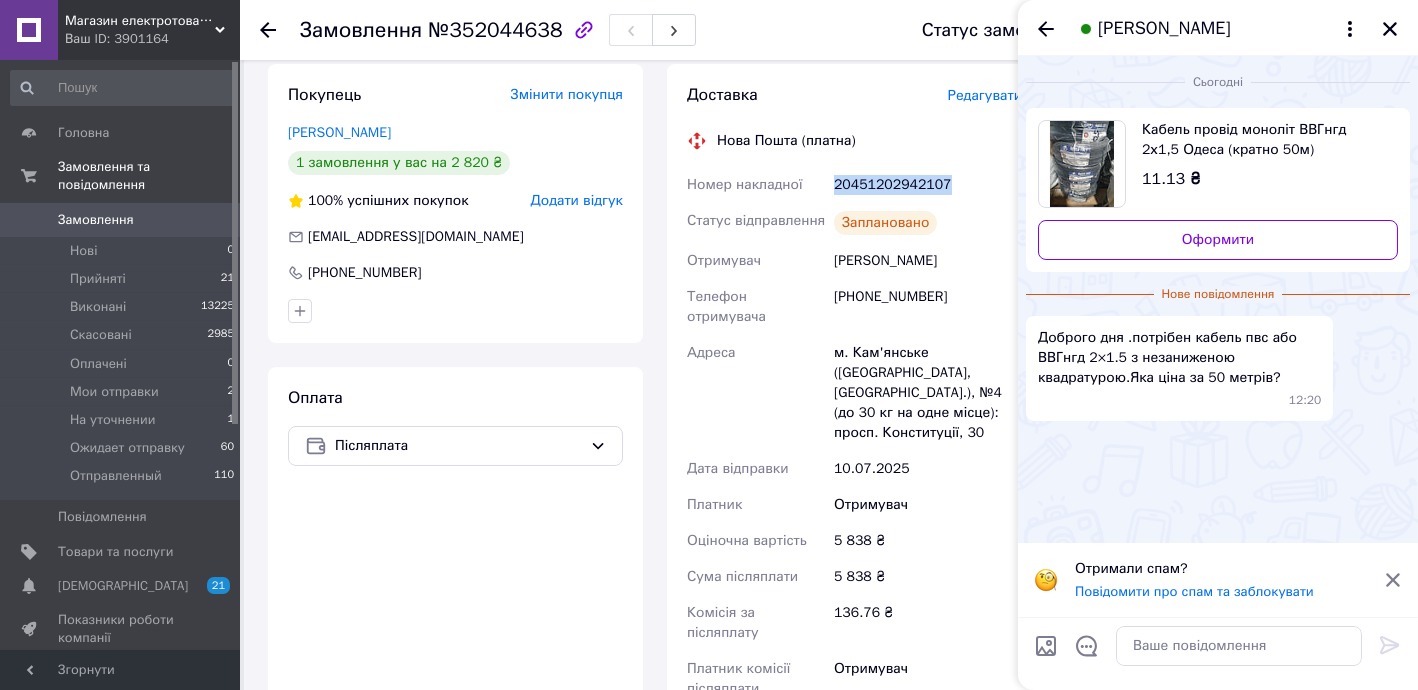 click on "20451202942107" at bounding box center [928, 185] 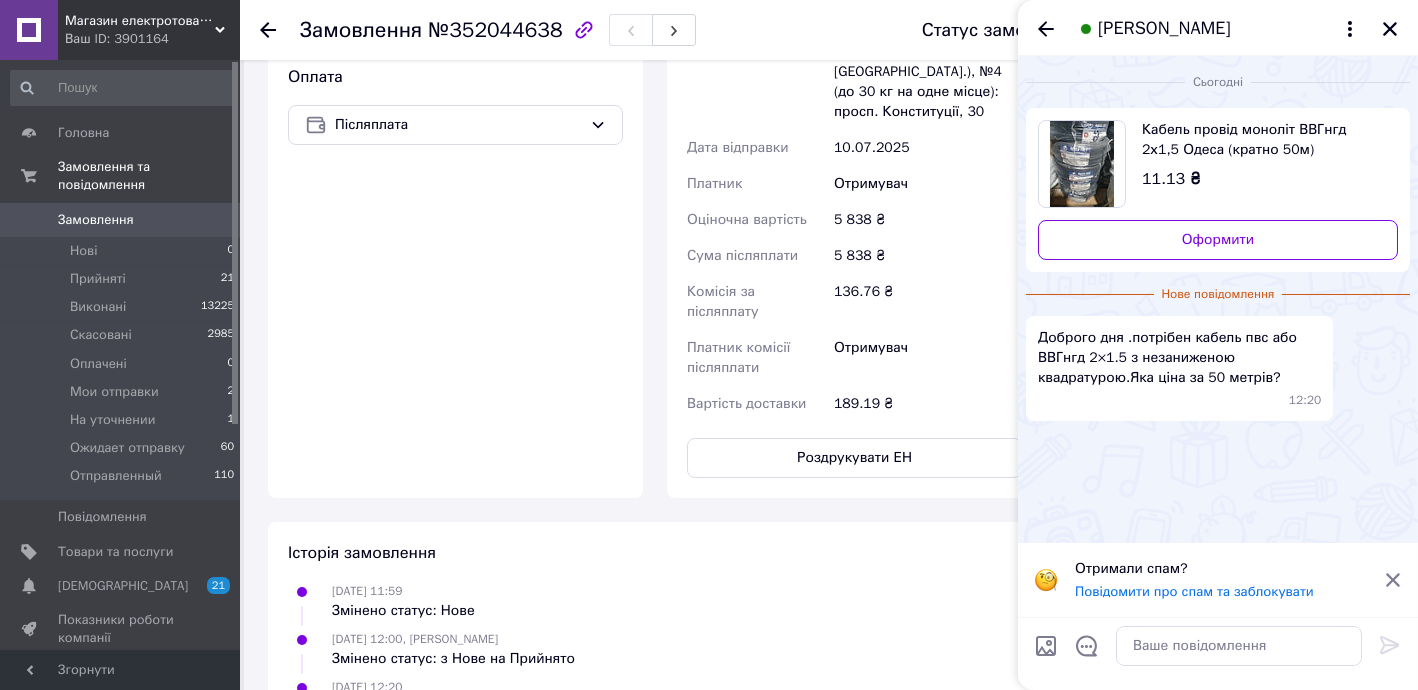 scroll, scrollTop: 727, scrollLeft: 0, axis: vertical 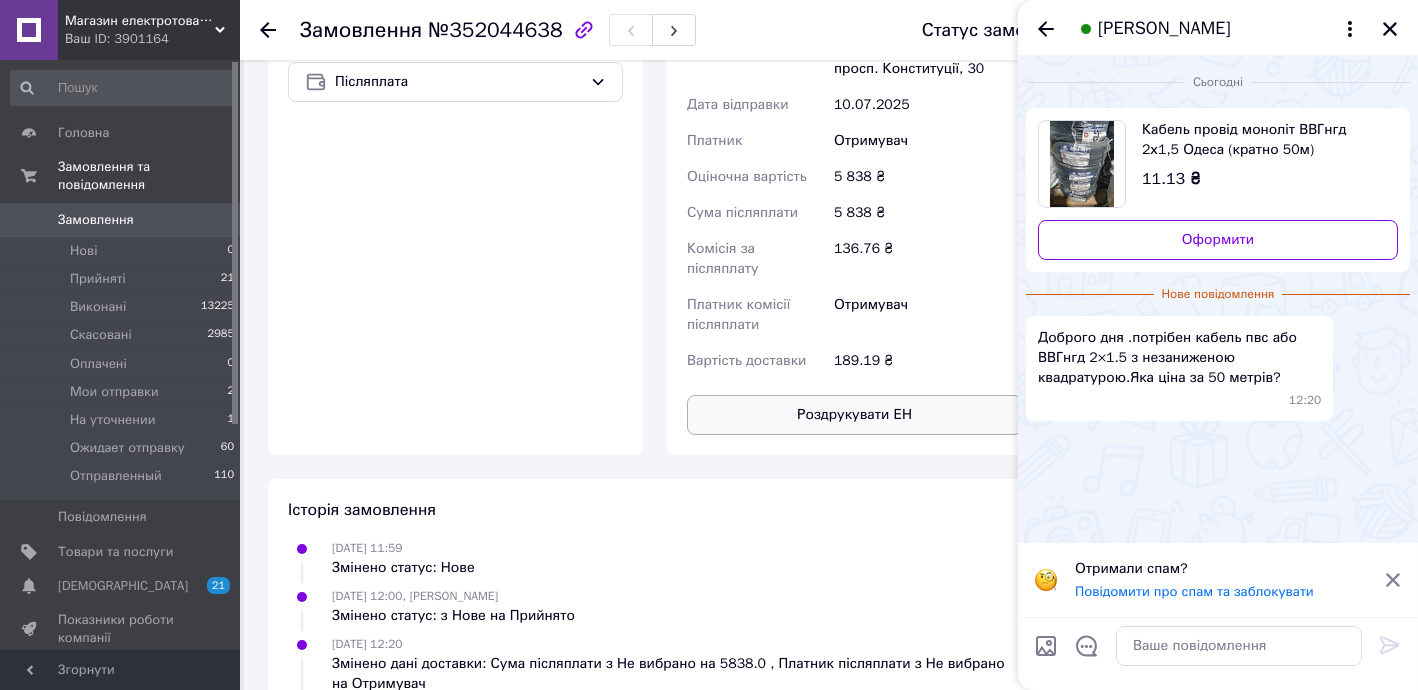 click on "Роздрукувати ЕН" at bounding box center (854, 415) 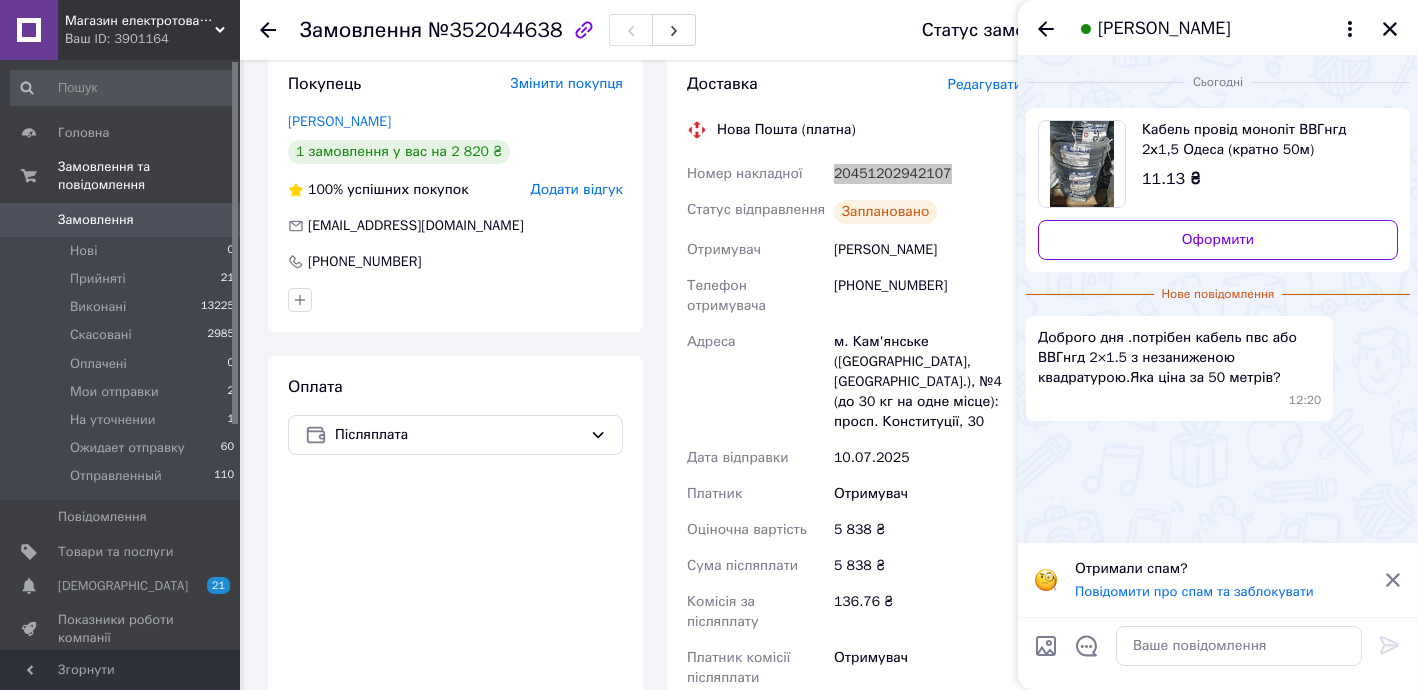 scroll, scrollTop: 363, scrollLeft: 0, axis: vertical 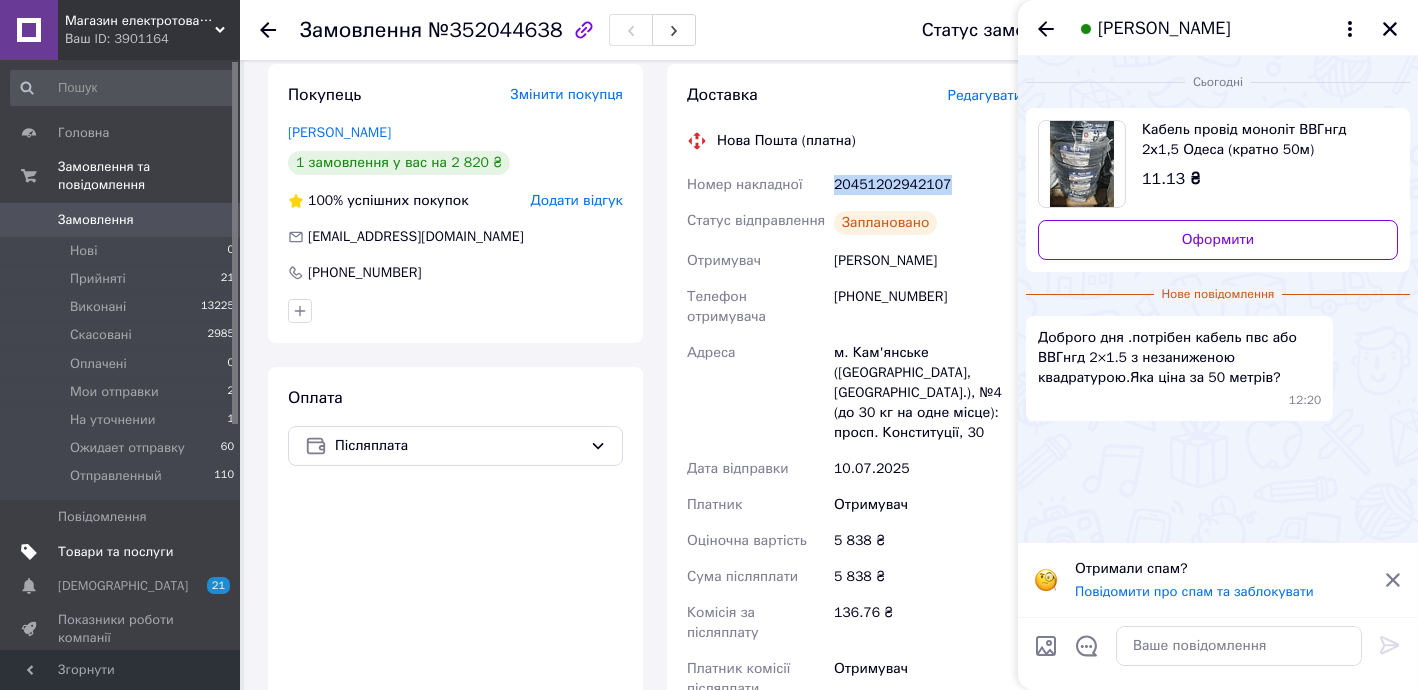 click on "Товари та послуги" at bounding box center (115, 552) 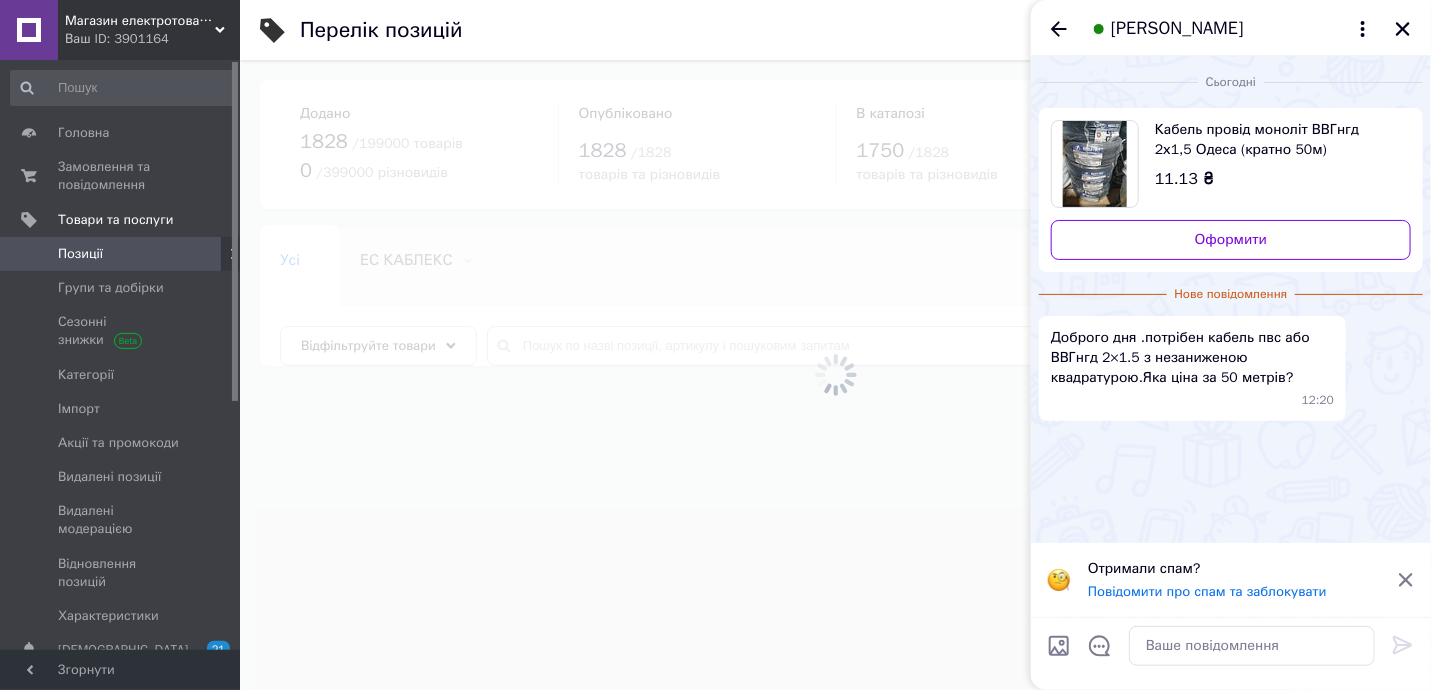 click at bounding box center (835, 375) 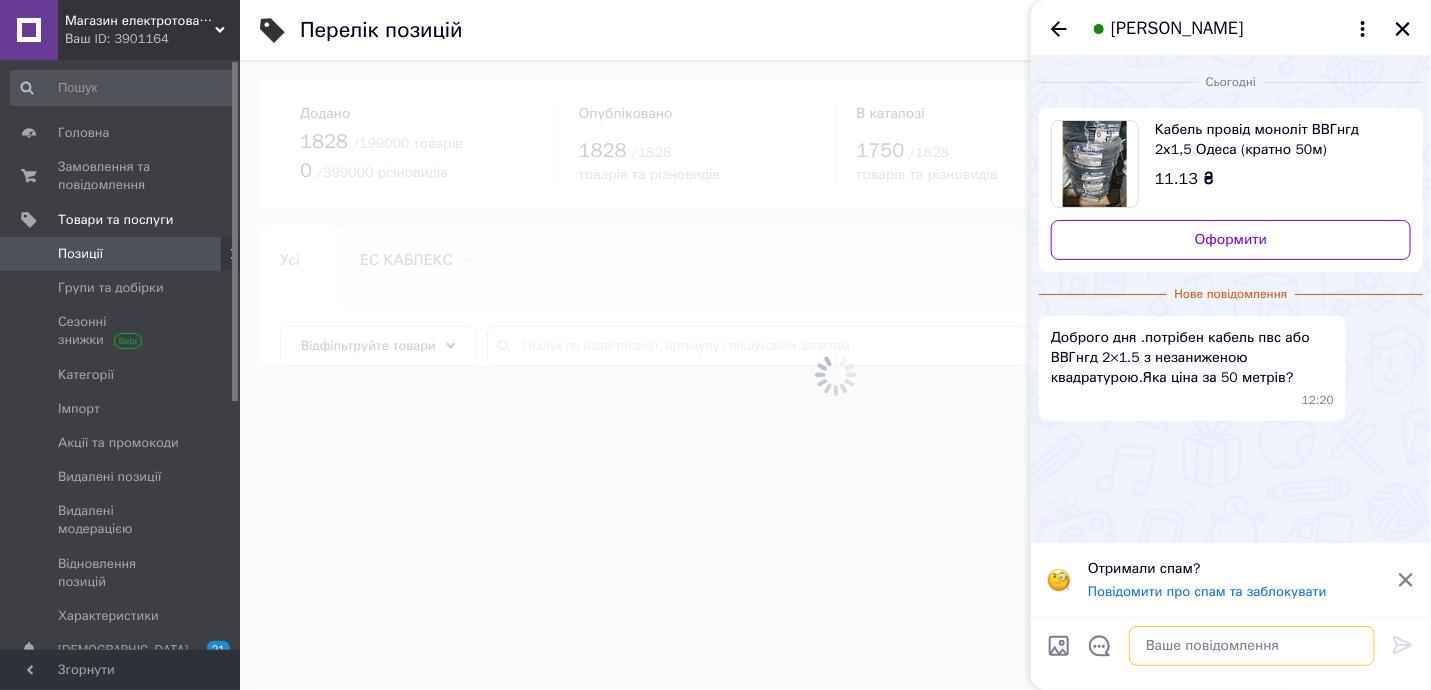 click at bounding box center [1252, 646] 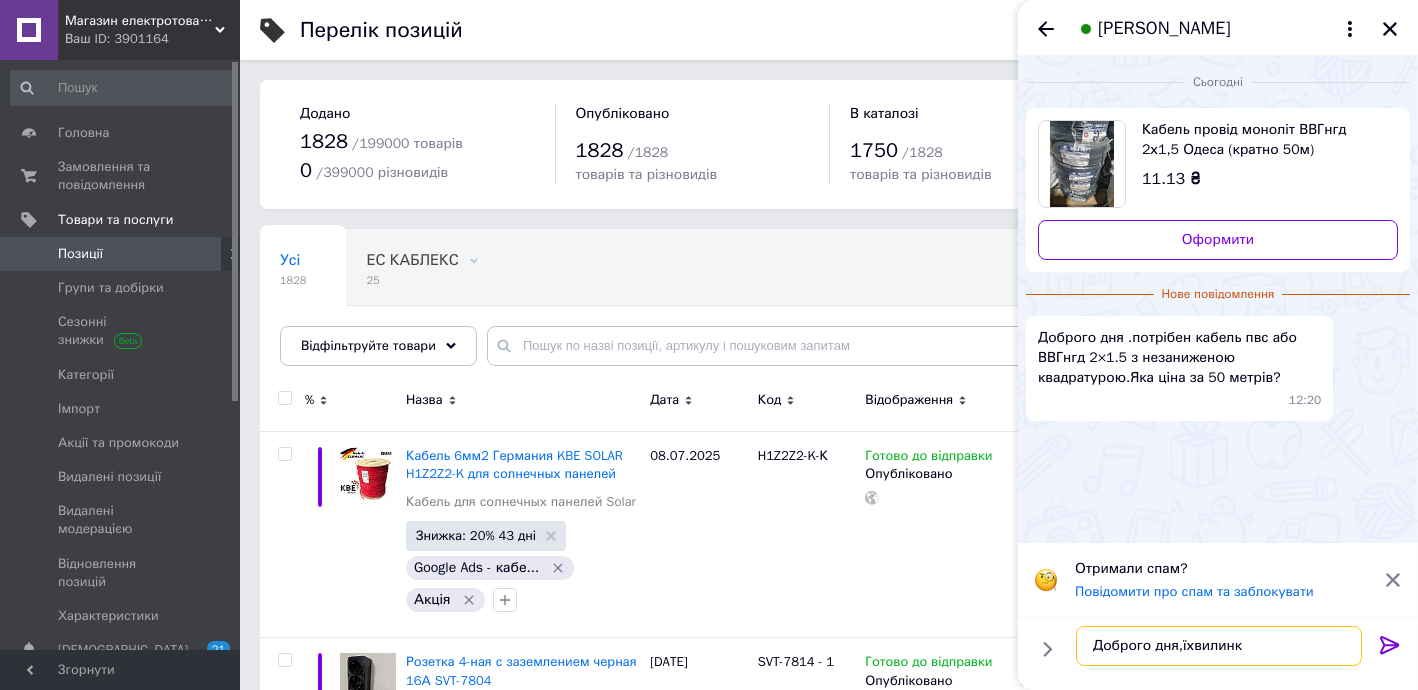type on "Доброго дня,їхвилинку" 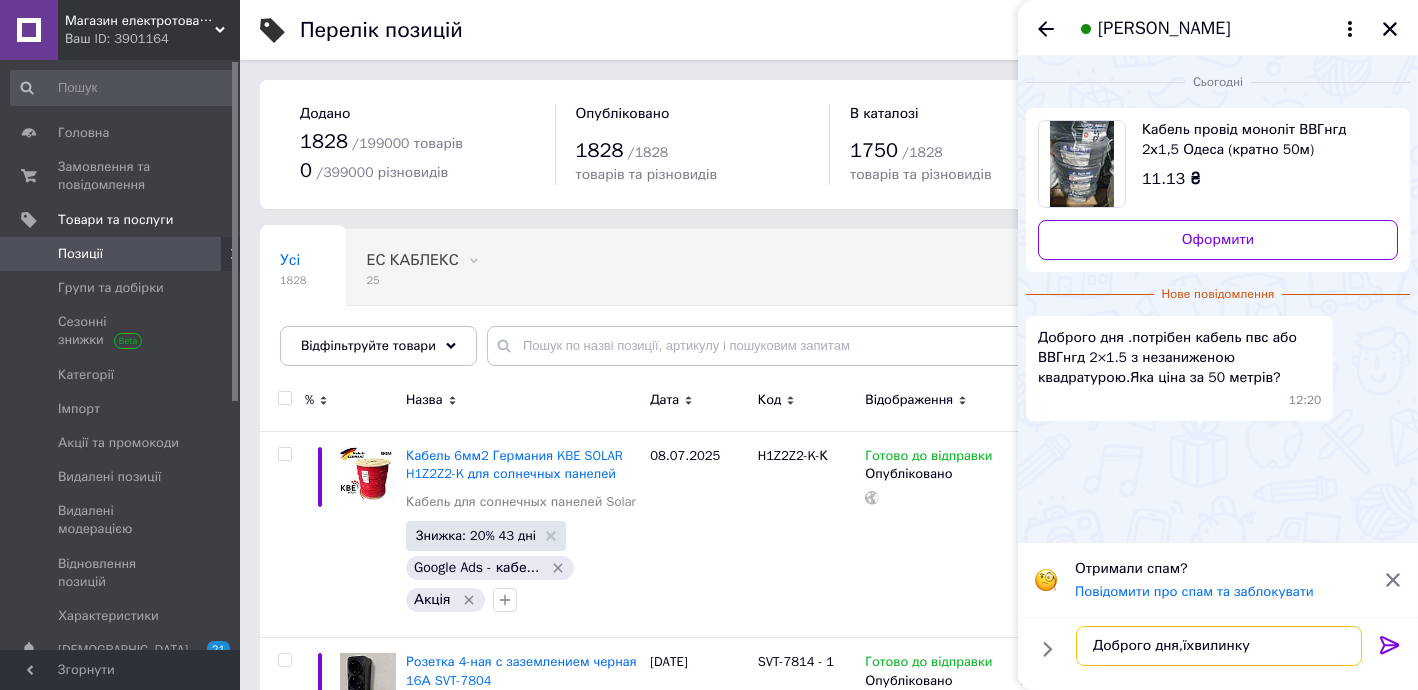type 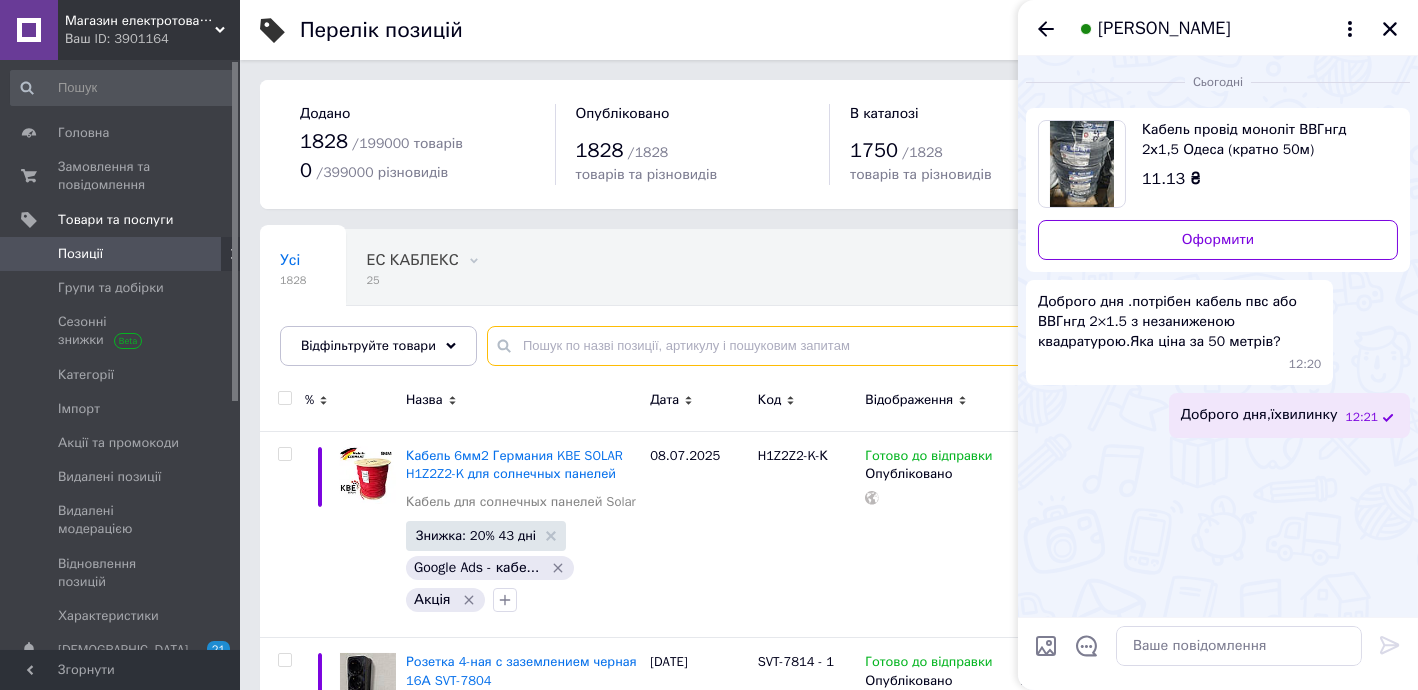click at bounding box center (932, 346) 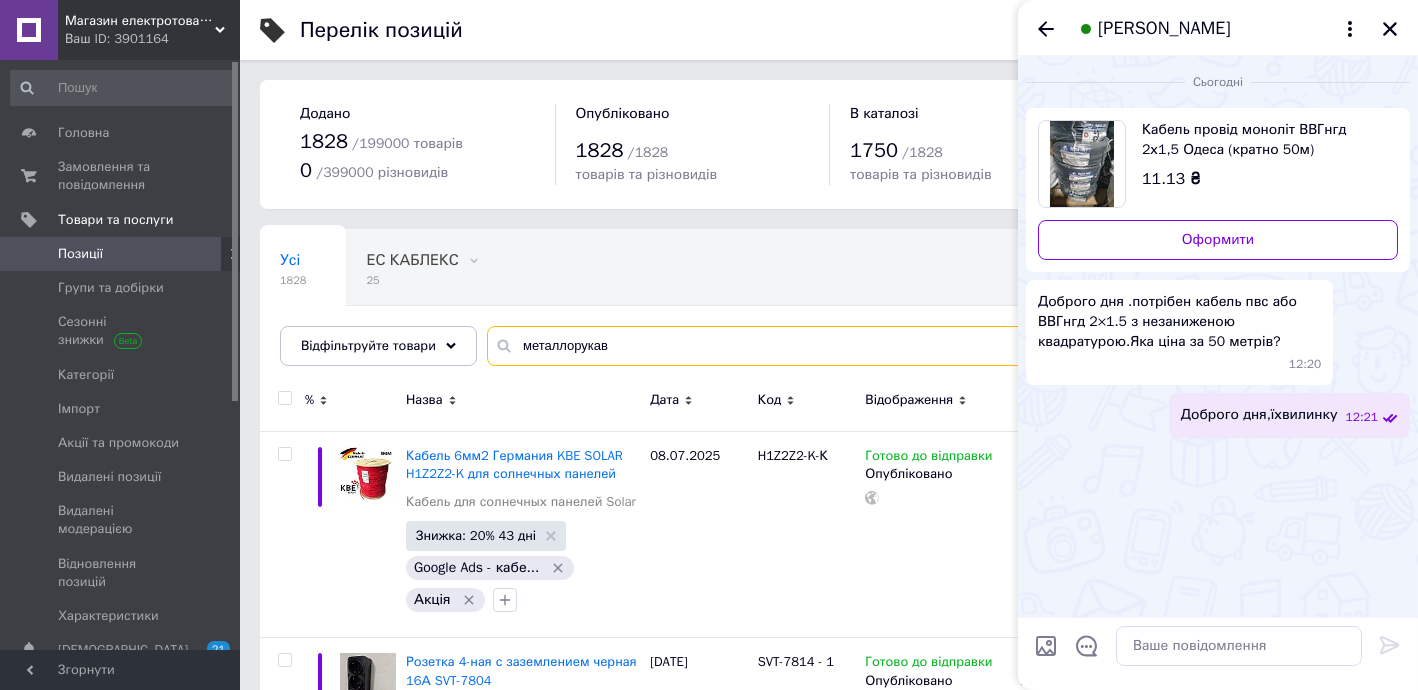 type on "металлорукав" 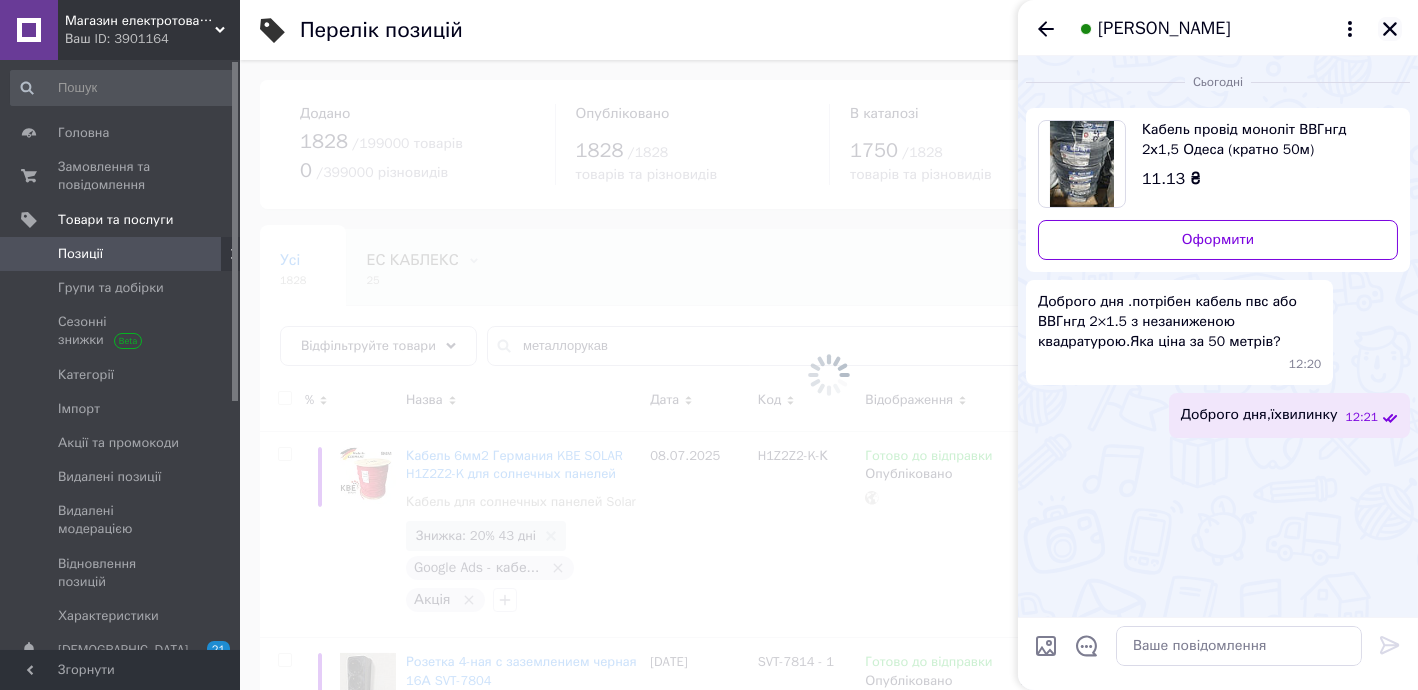 click 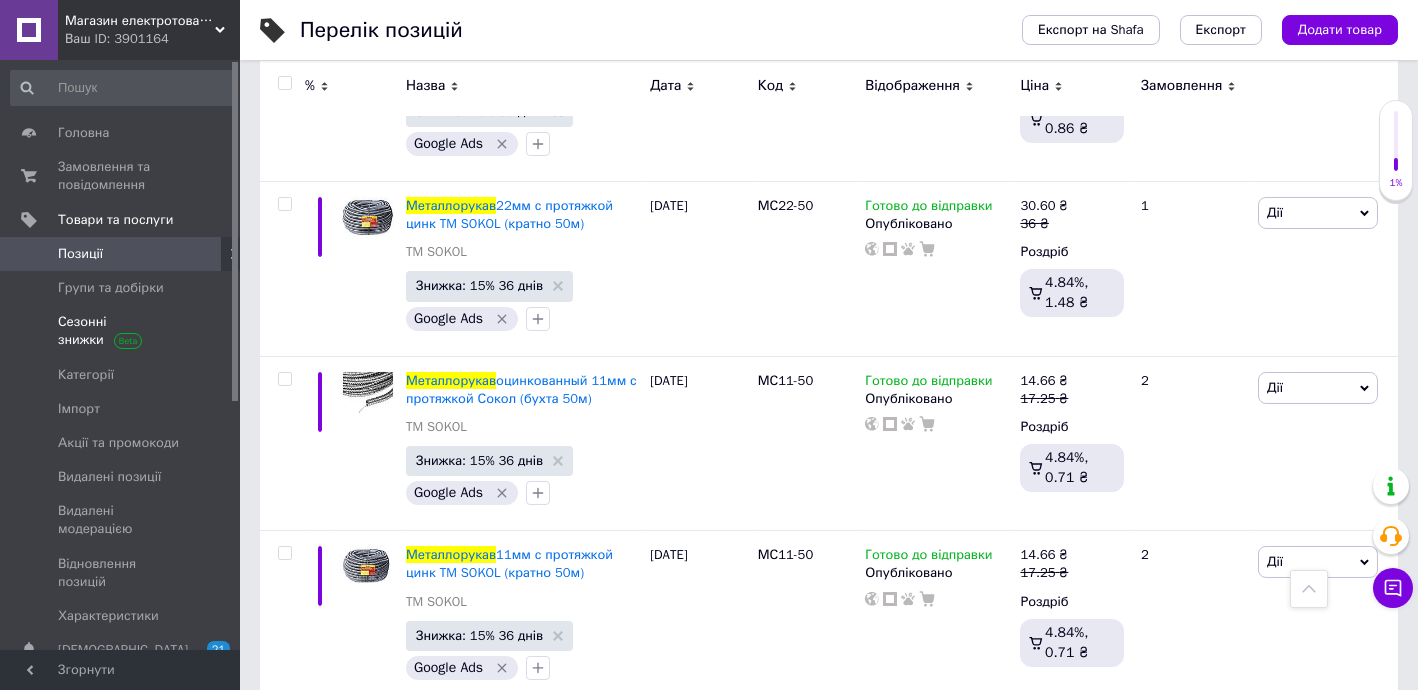 scroll, scrollTop: 1212, scrollLeft: 0, axis: vertical 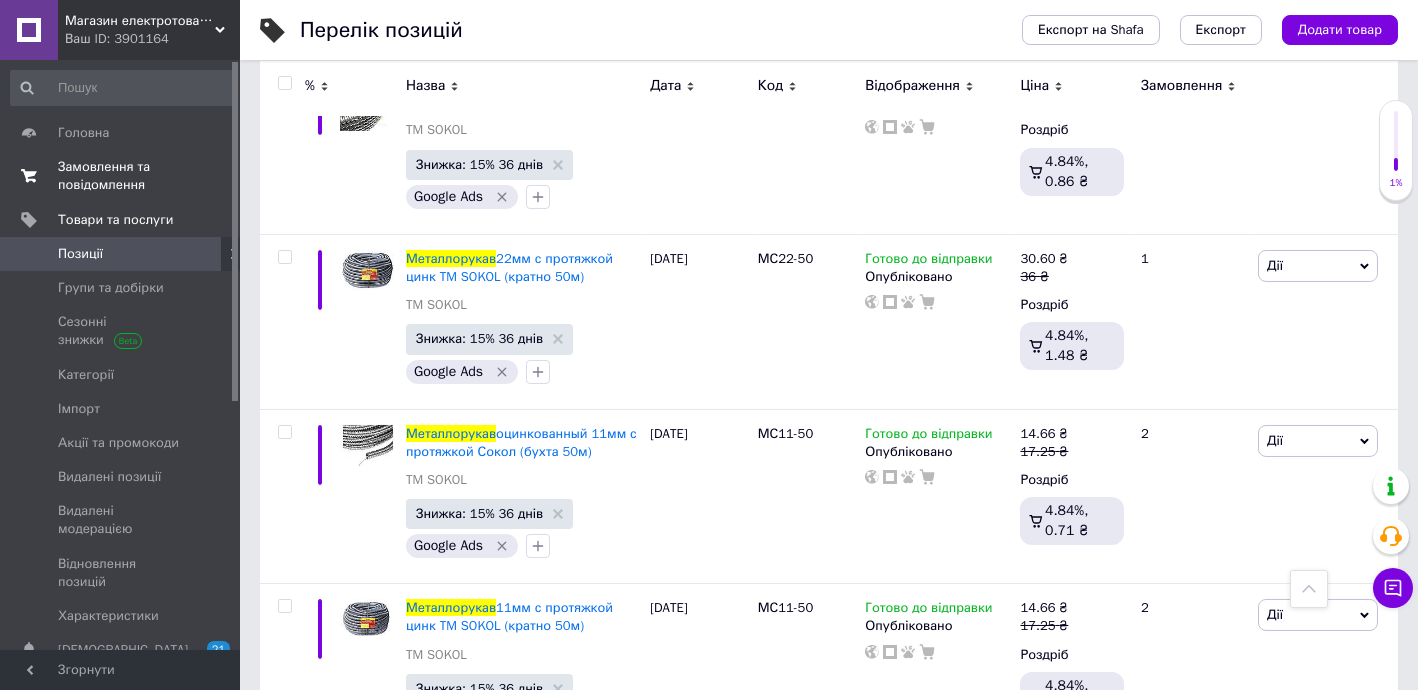 click on "Замовлення та повідомлення" at bounding box center (121, 176) 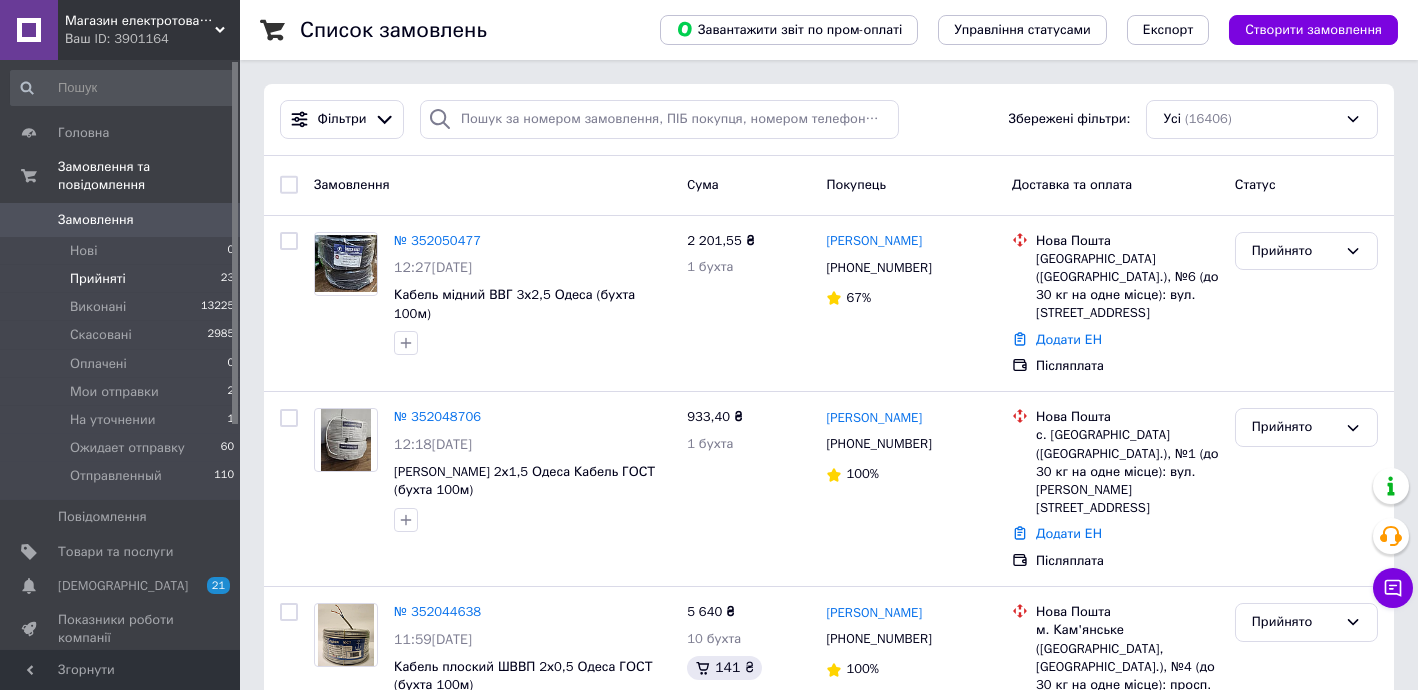 click on "Прийняті 23" at bounding box center (123, 279) 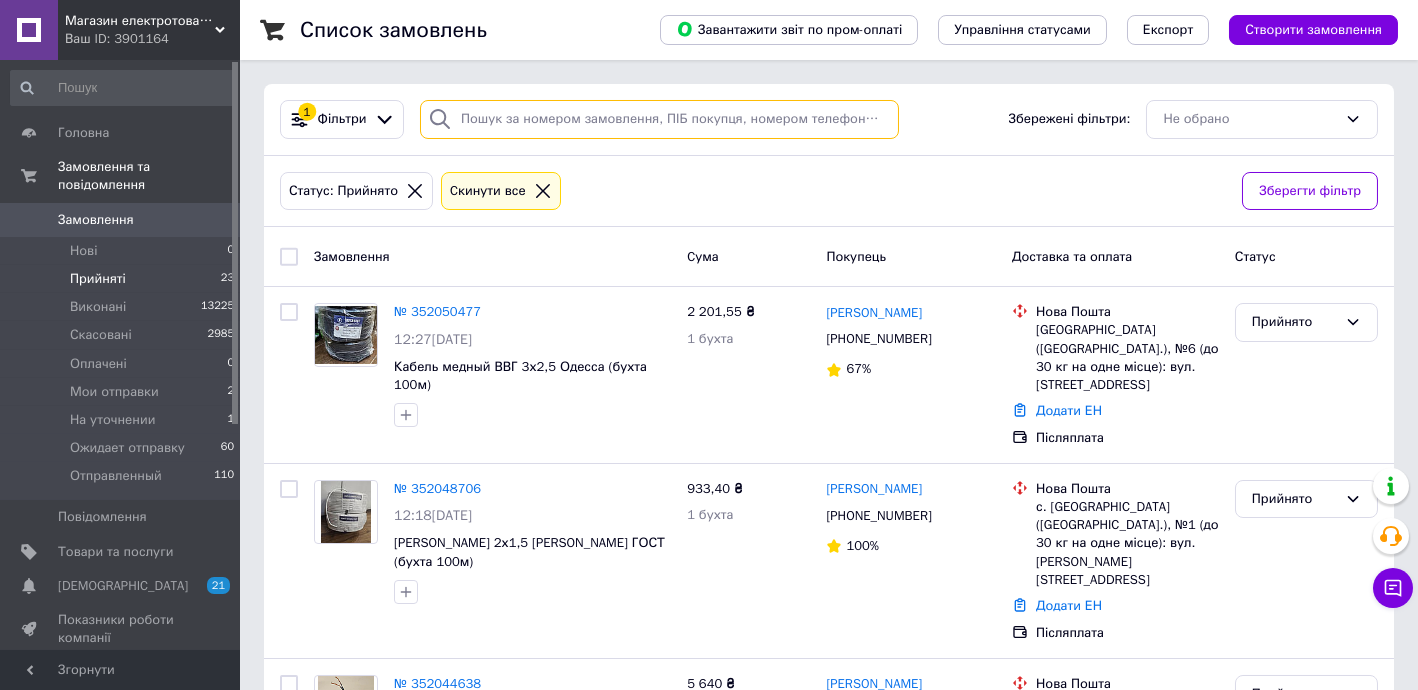 click at bounding box center (659, 119) 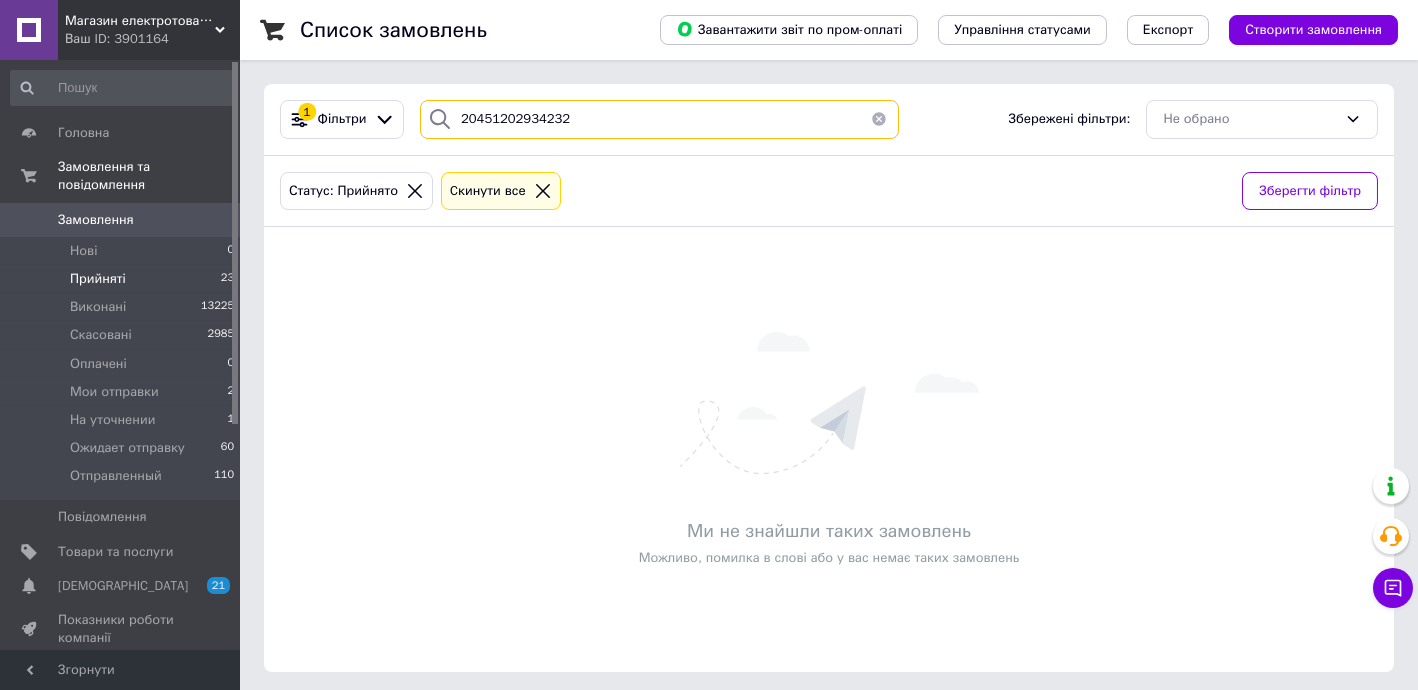 type on "20451202934232" 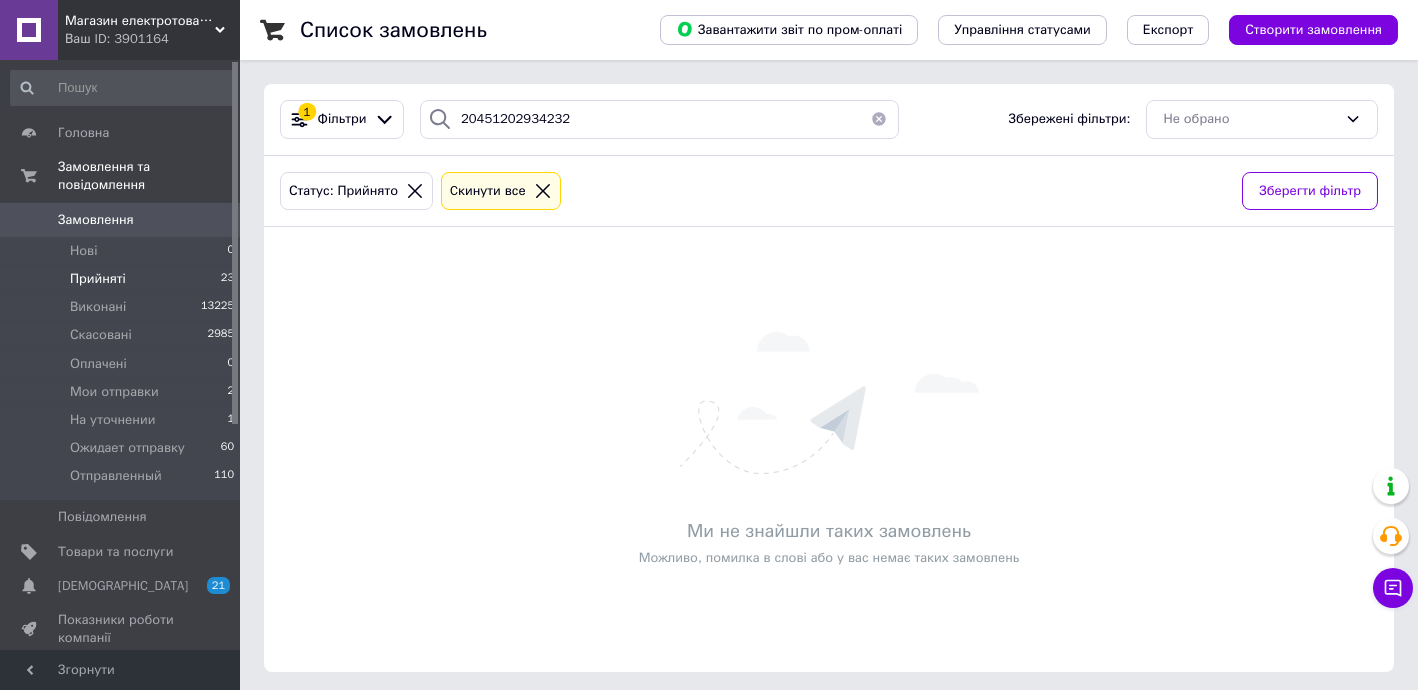 click on "Замовлення" at bounding box center (121, 220) 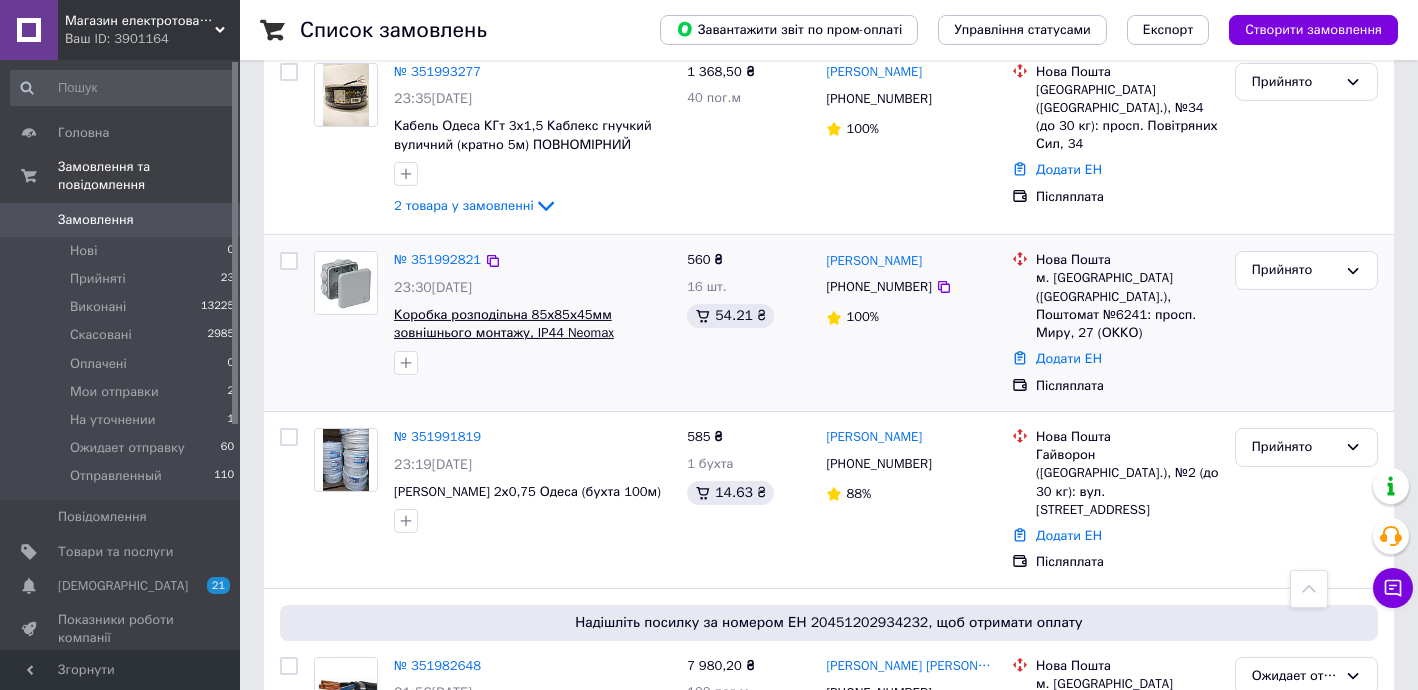 scroll, scrollTop: 3366, scrollLeft: 0, axis: vertical 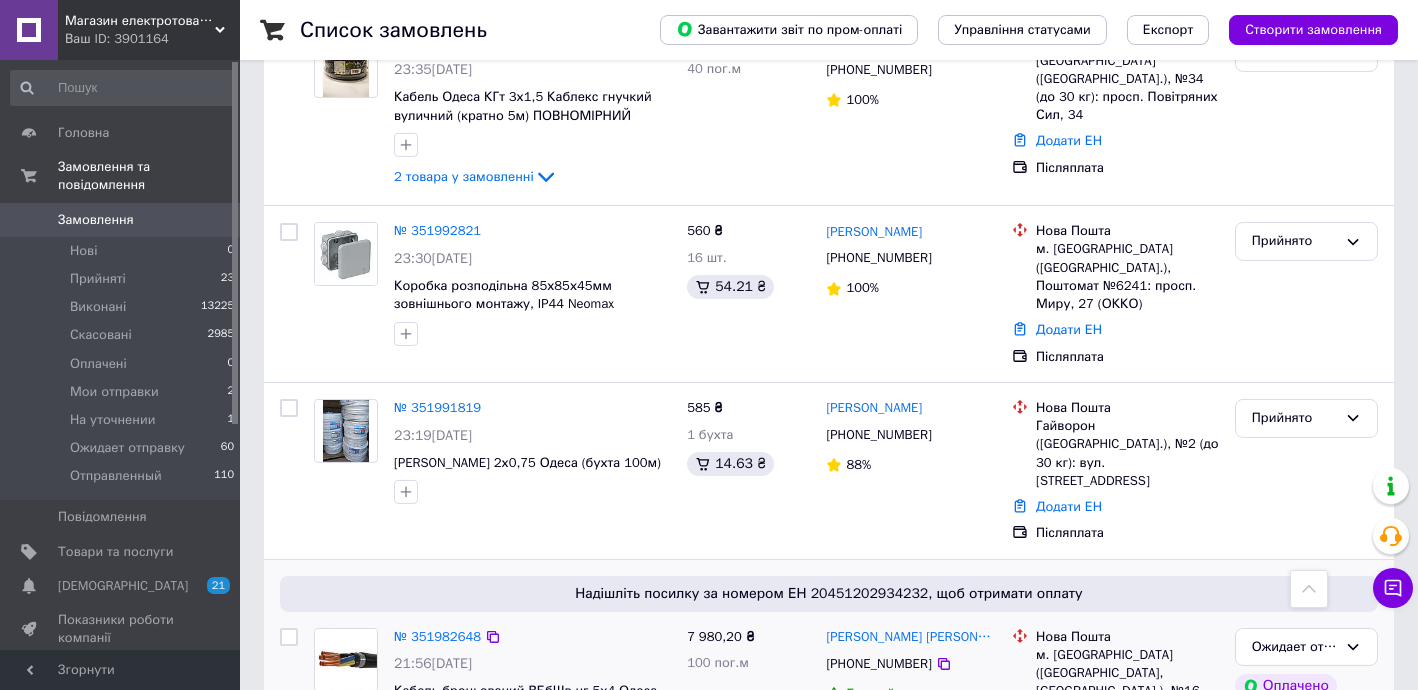 click on "3 товара у замовленні" at bounding box center [464, 770] 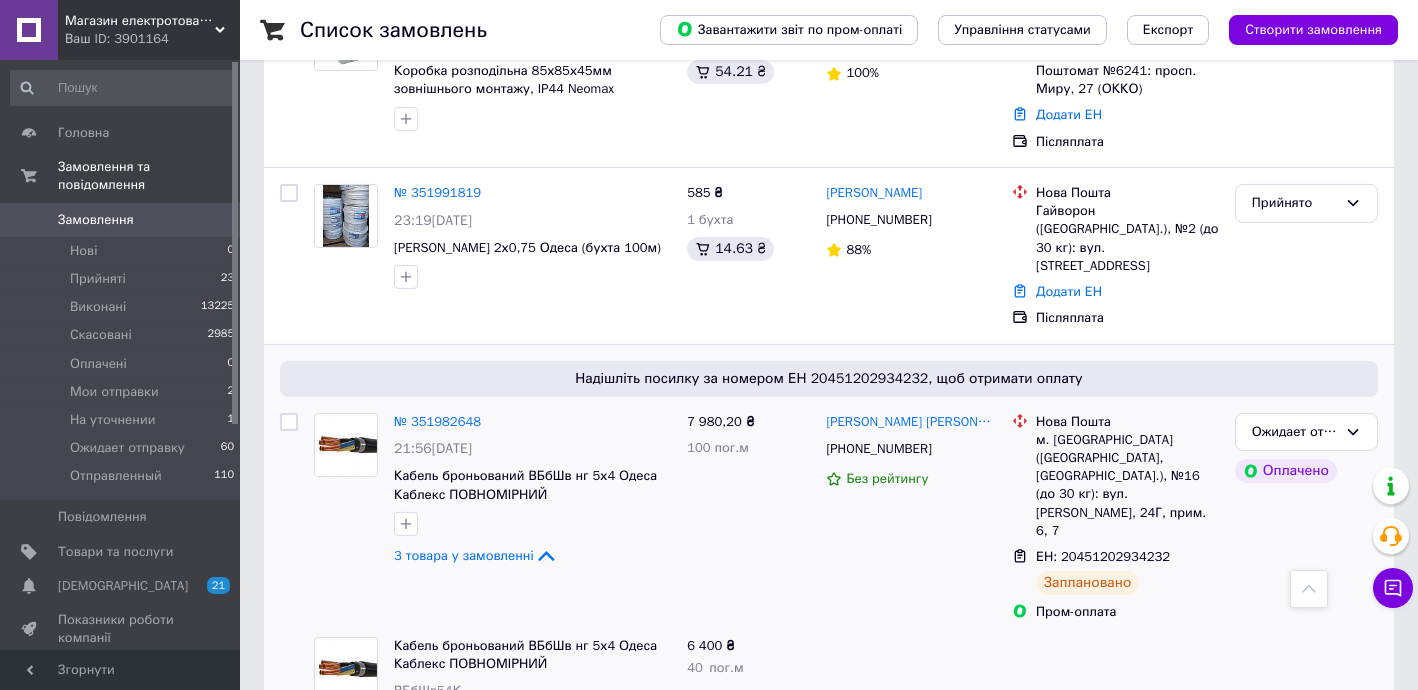 scroll, scrollTop: 3607, scrollLeft: 0, axis: vertical 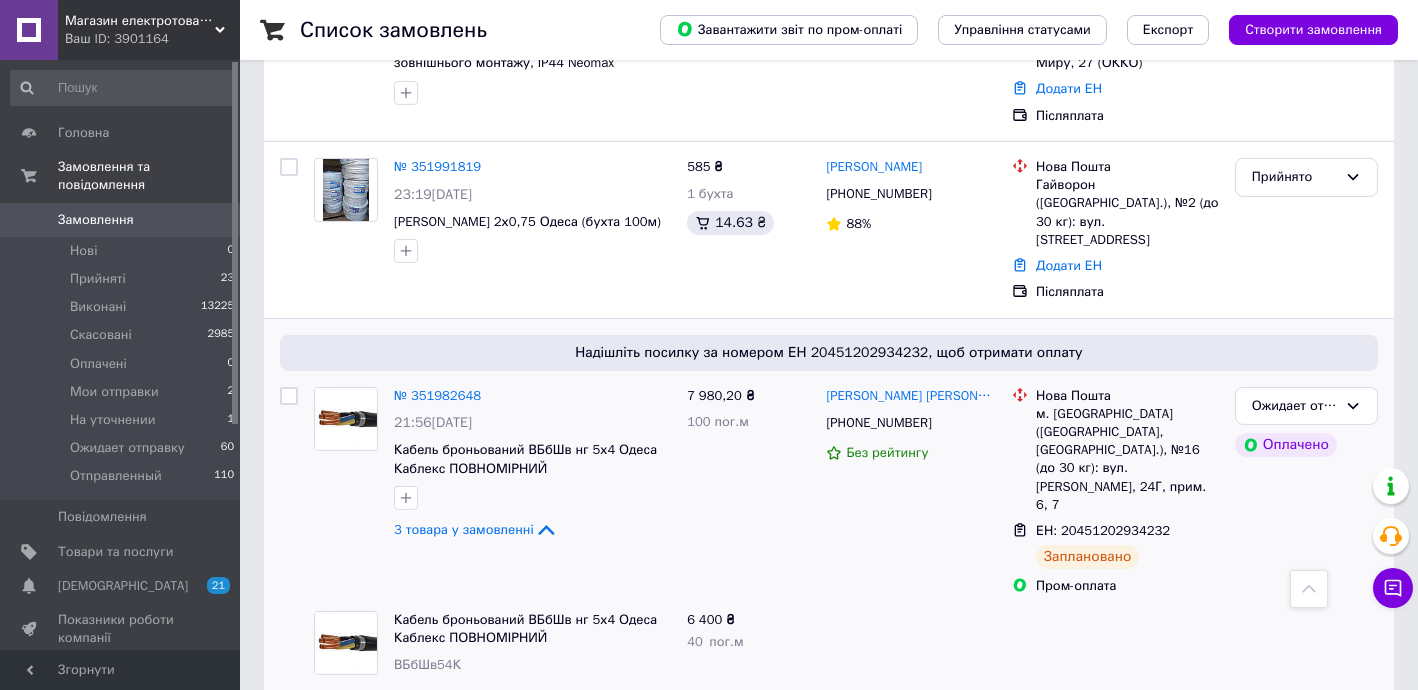 drag, startPoint x: 525, startPoint y: 440, endPoint x: 650, endPoint y: 473, distance: 129.28264 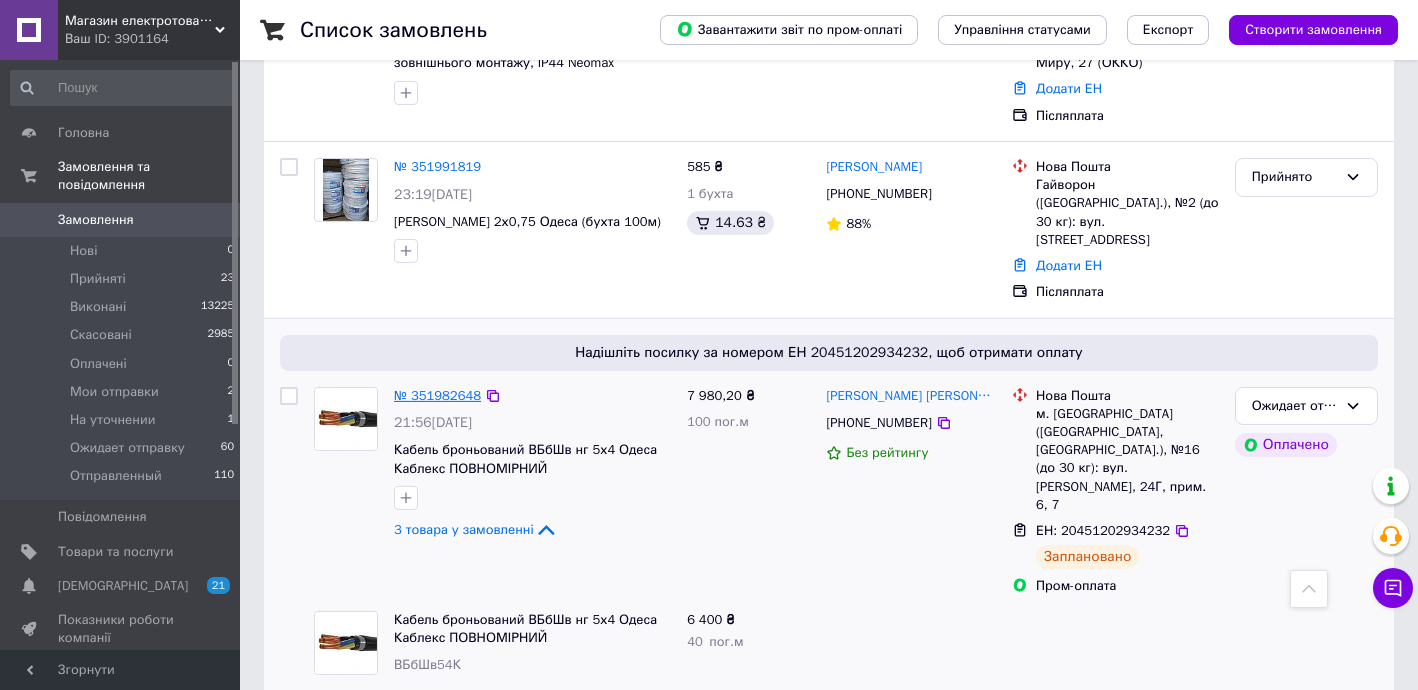 click on "№ 351982648" at bounding box center [437, 395] 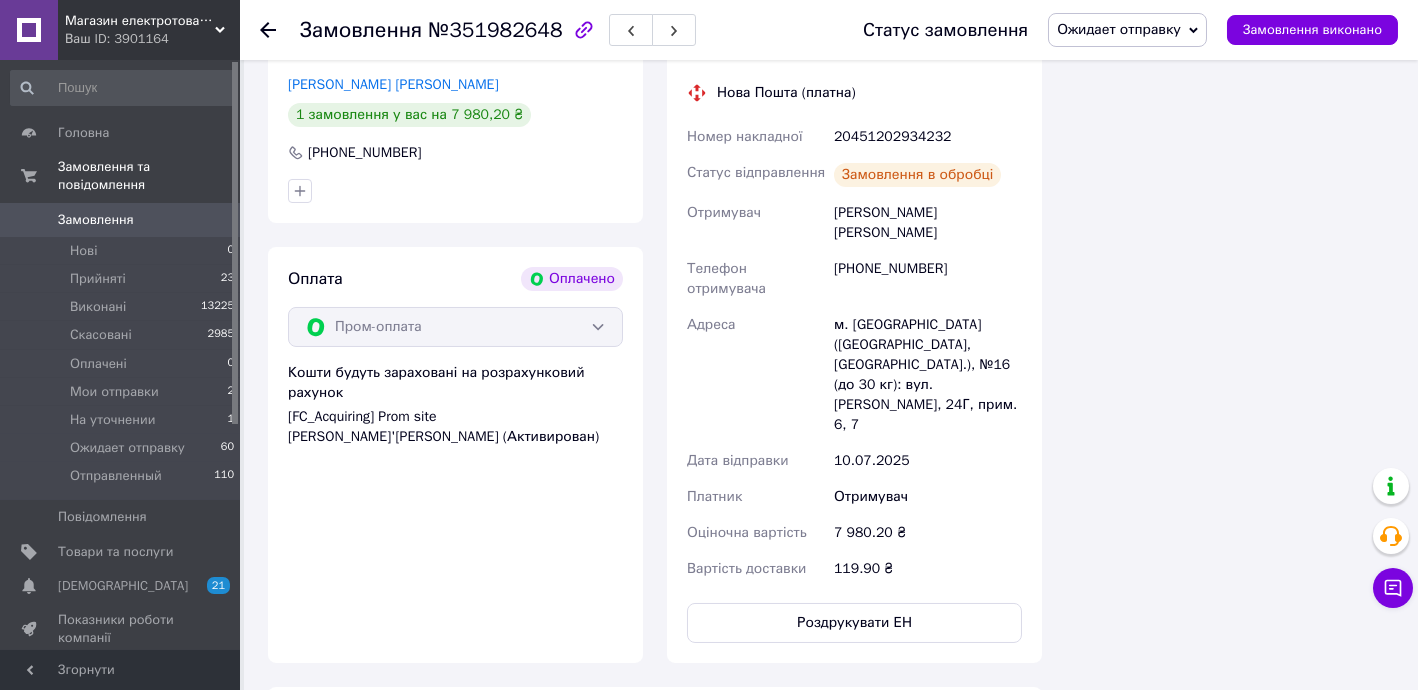 scroll, scrollTop: 1233, scrollLeft: 0, axis: vertical 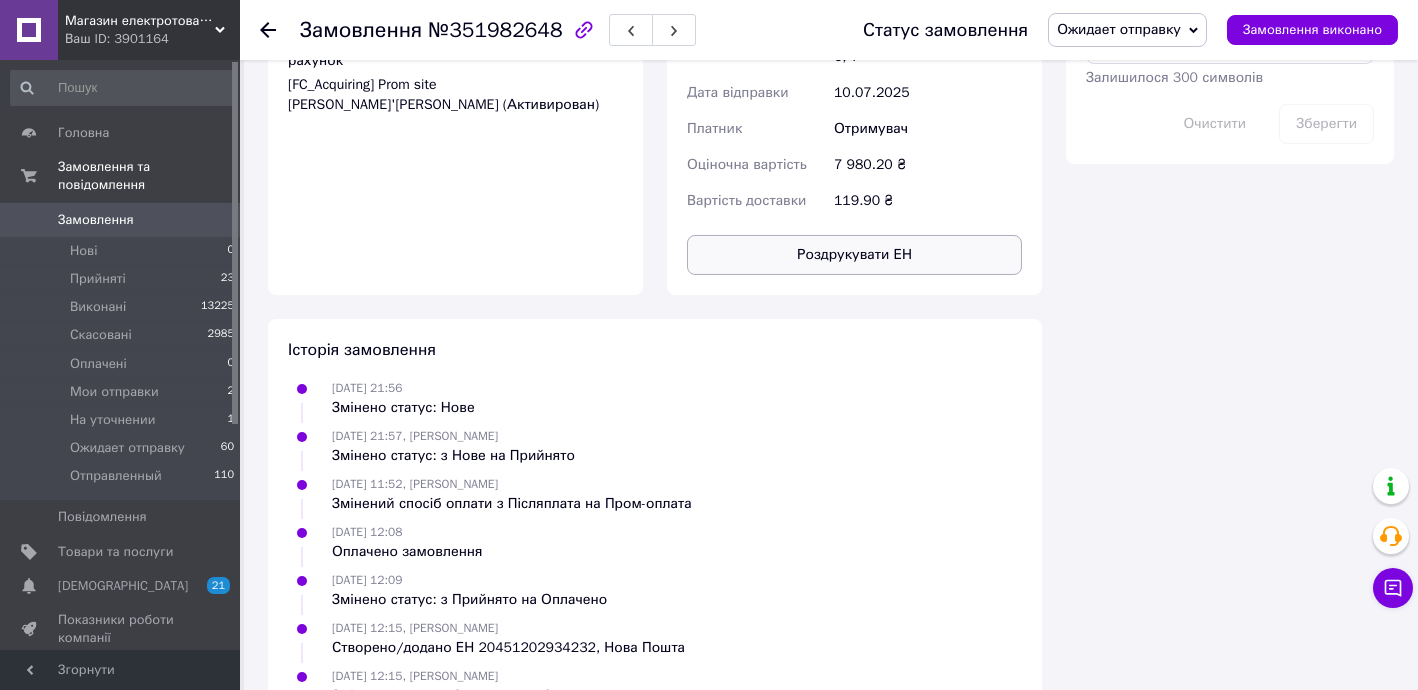 click on "Роздрукувати ЕН" at bounding box center (854, 255) 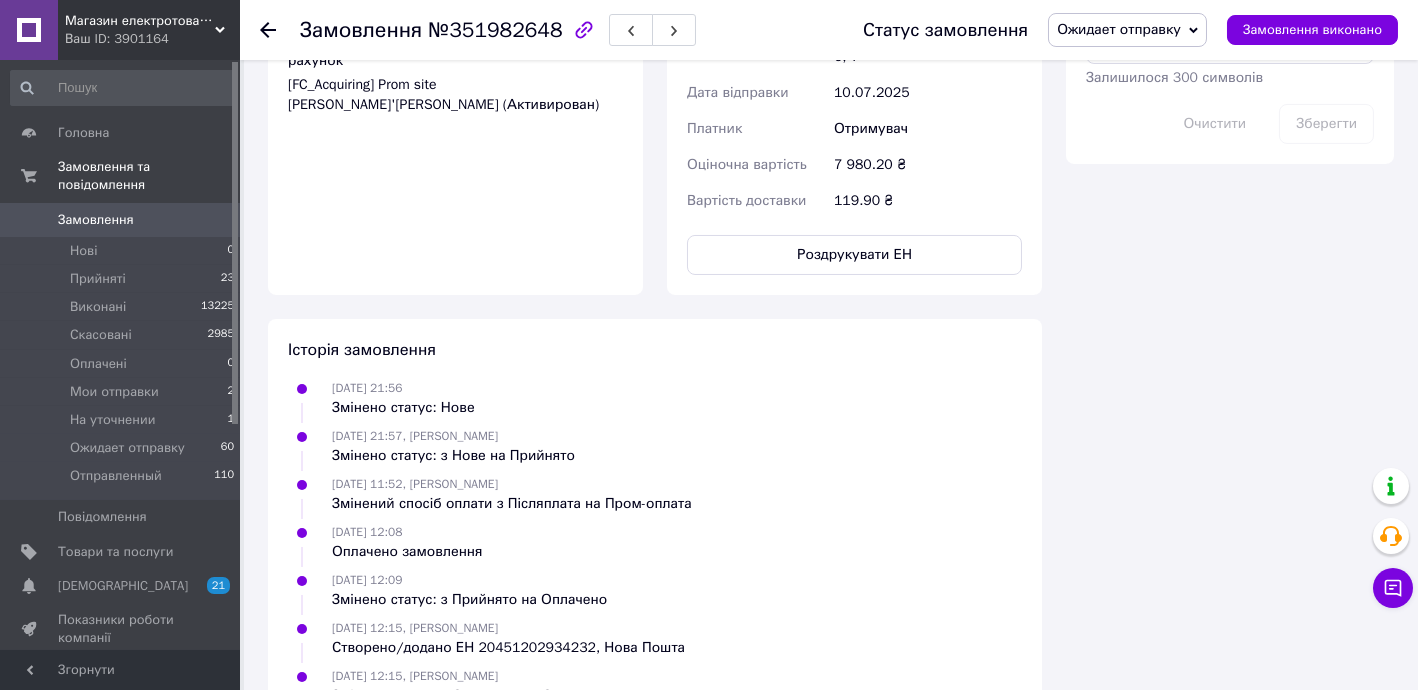 click on "Всього 3 товари 7 980,20 ₴ Доставка 119.9 ₴ Всього до сплати 7980.2 ₴ Дії Написати покупцеві   Надіслати інструкцію Viber Telegram WhatsApp Запит на відгук про компанію   Скопіювати запит на відгук У вас є 29 днів, щоб відправити запит на відгук покупцеві, скопіювавши посилання.   Видати чек   Завантажити PDF   Друк PDF   Повернути гроші покупцеві Мітки Особисті нотатки, які бачите лише ви. З їх допомогою можна фільтрувати замовлення Примітки Залишилося 300 символів Очистити Зберегти" at bounding box center [1230, -181] 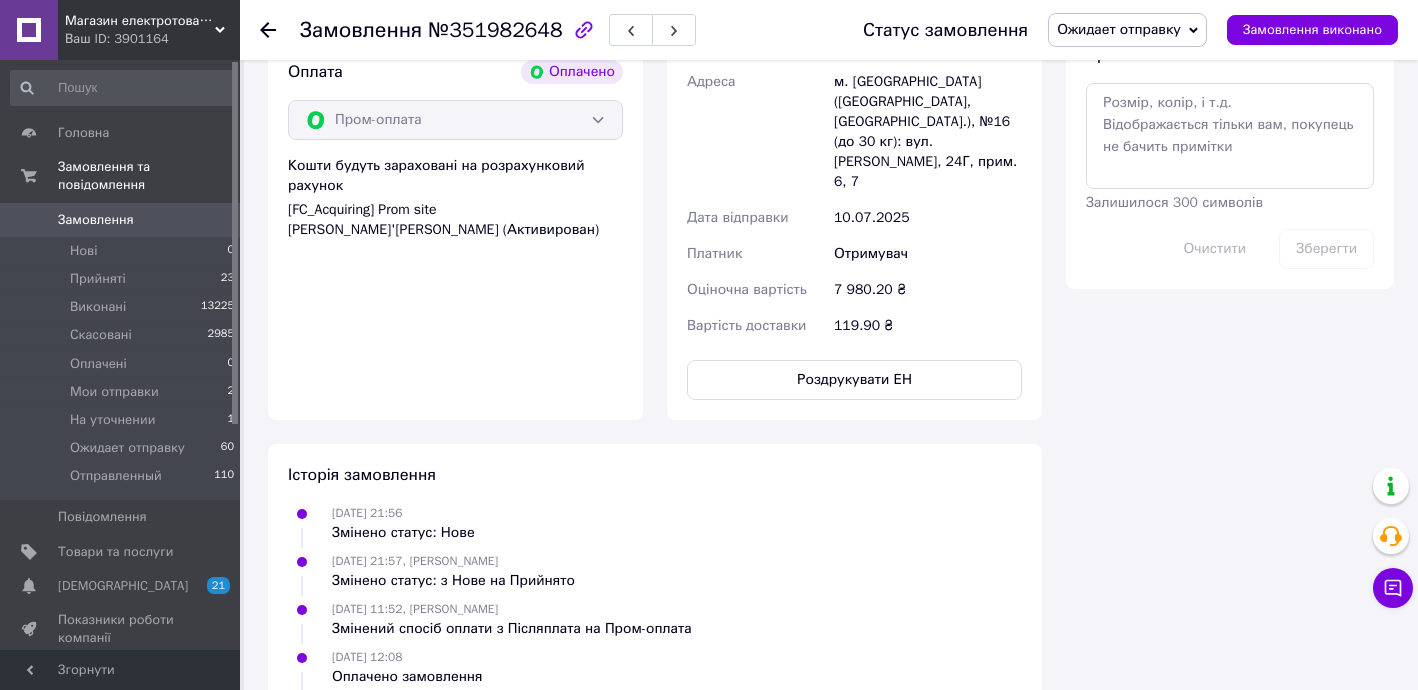 scroll, scrollTop: 869, scrollLeft: 0, axis: vertical 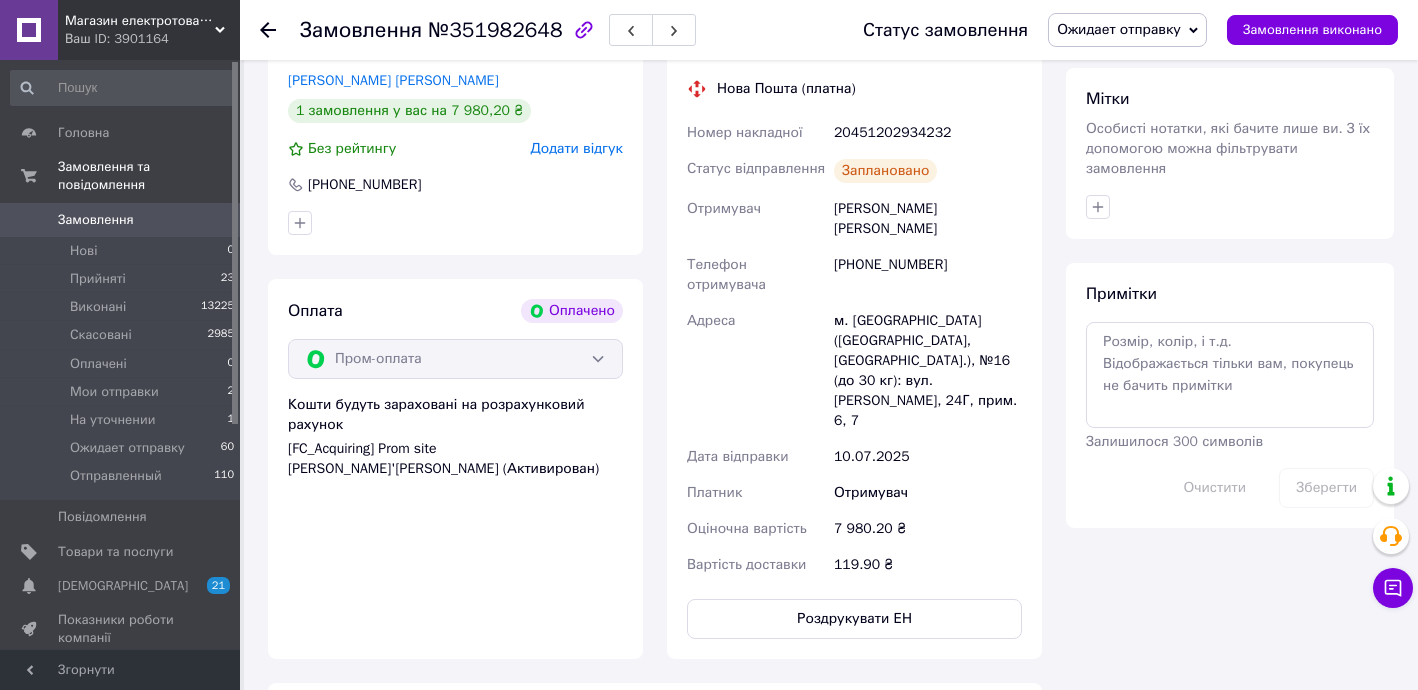 click on "20451202934232" at bounding box center [928, 133] 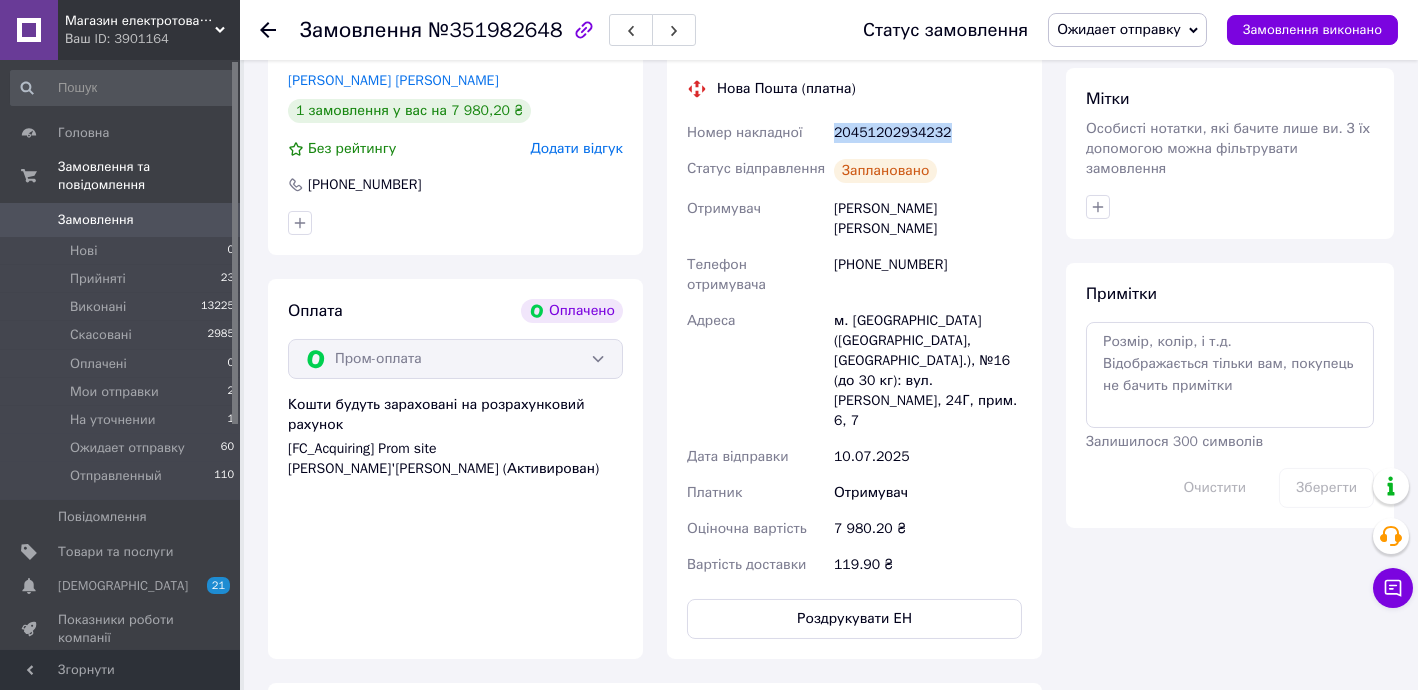 click on "20451202934232" at bounding box center [928, 133] 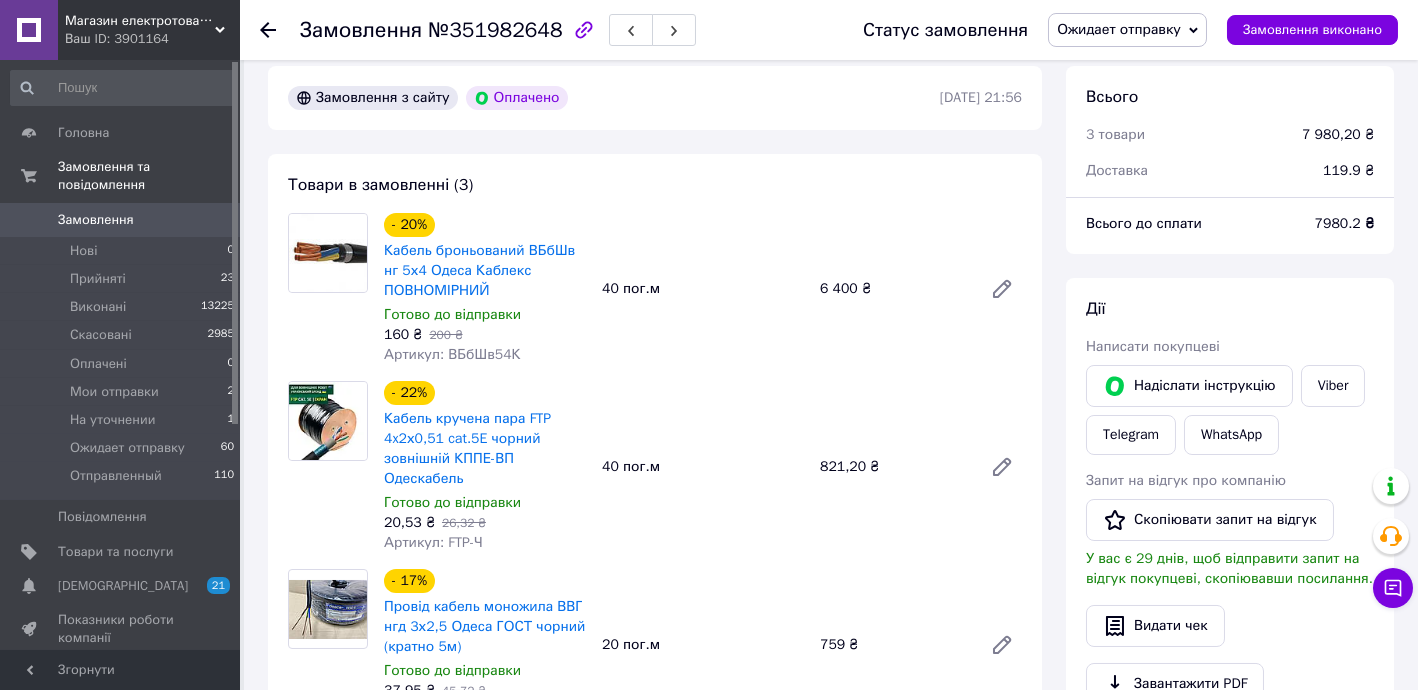 scroll, scrollTop: 384, scrollLeft: 0, axis: vertical 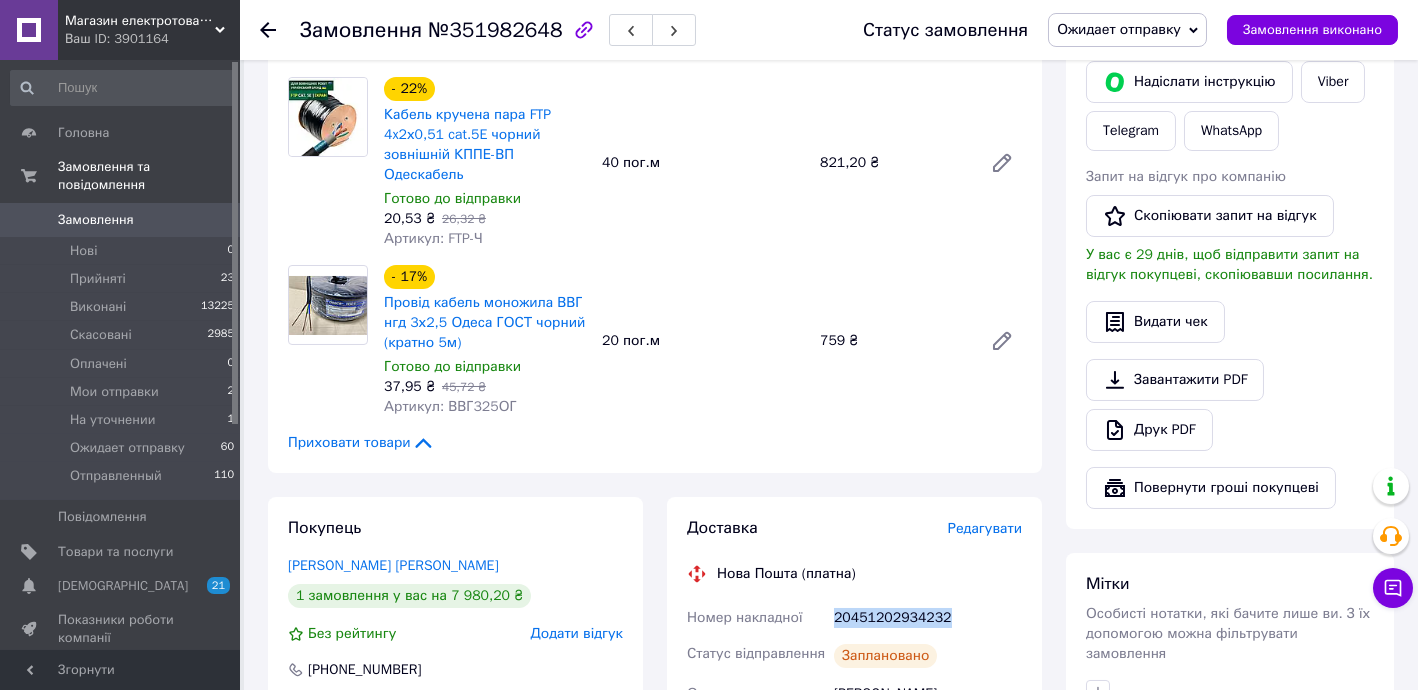 click on "Замовлення" at bounding box center [121, 220] 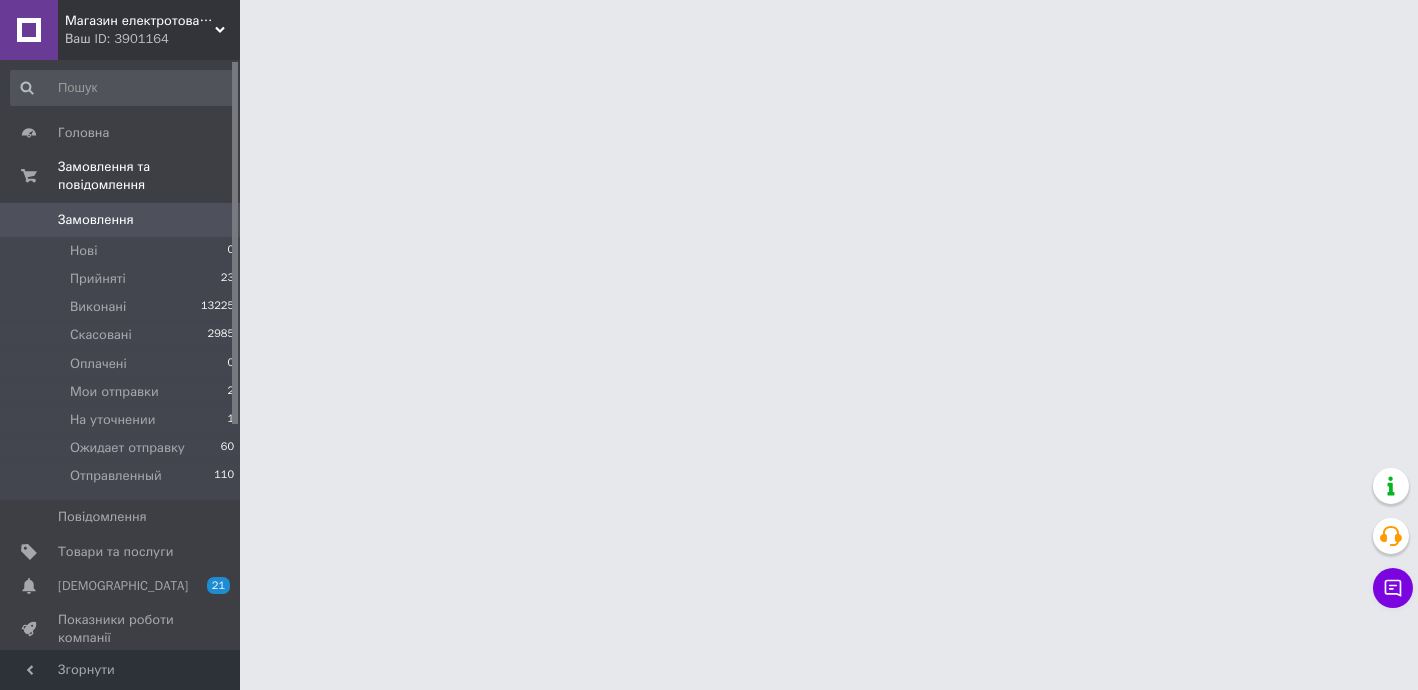 scroll, scrollTop: 0, scrollLeft: 0, axis: both 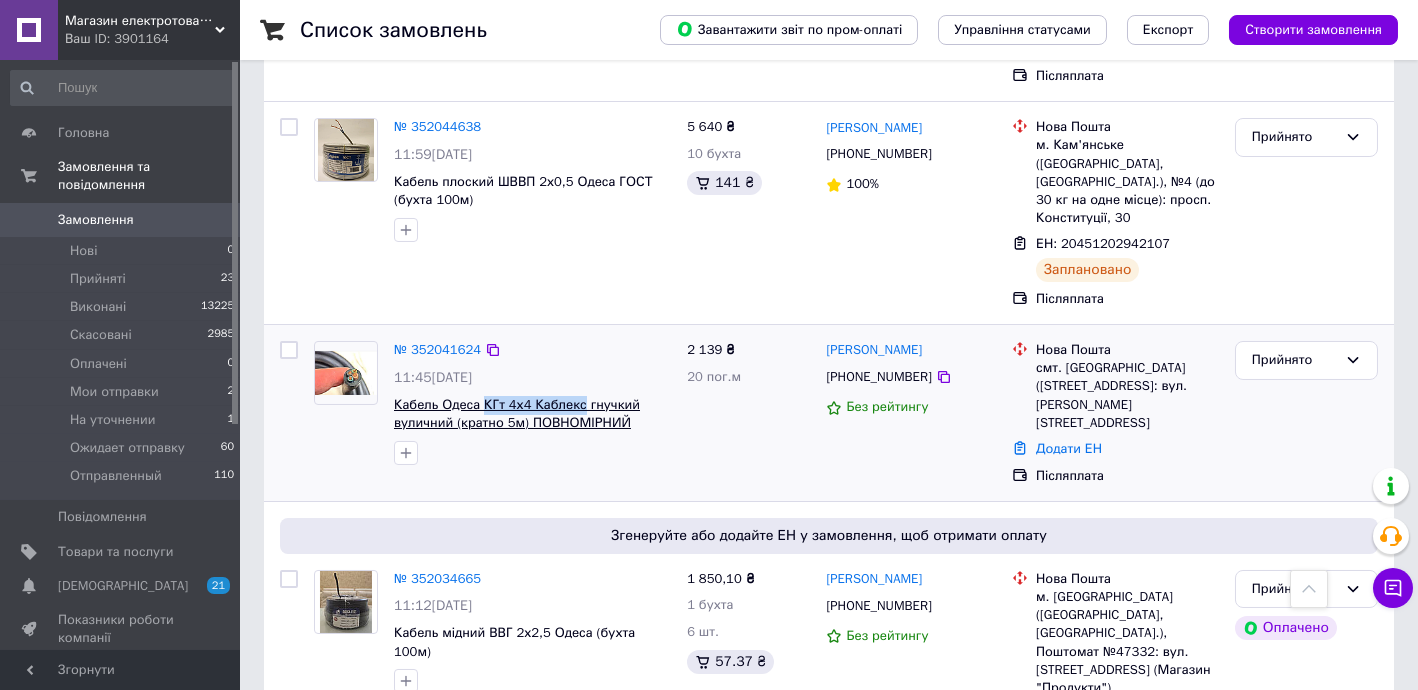 drag, startPoint x: 479, startPoint y: 335, endPoint x: 573, endPoint y: 344, distance: 94.42987 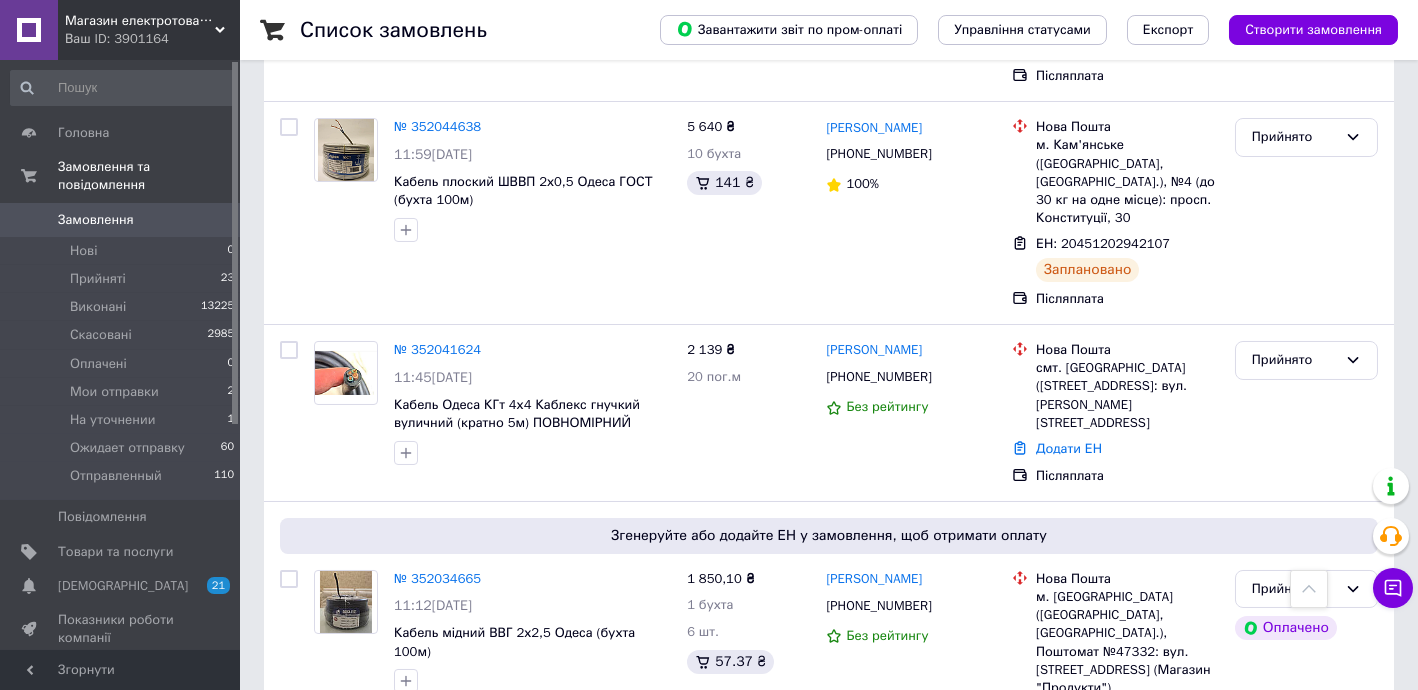 drag, startPoint x: 1417, startPoint y: 129, endPoint x: 1450, endPoint y: 226, distance: 102.45975 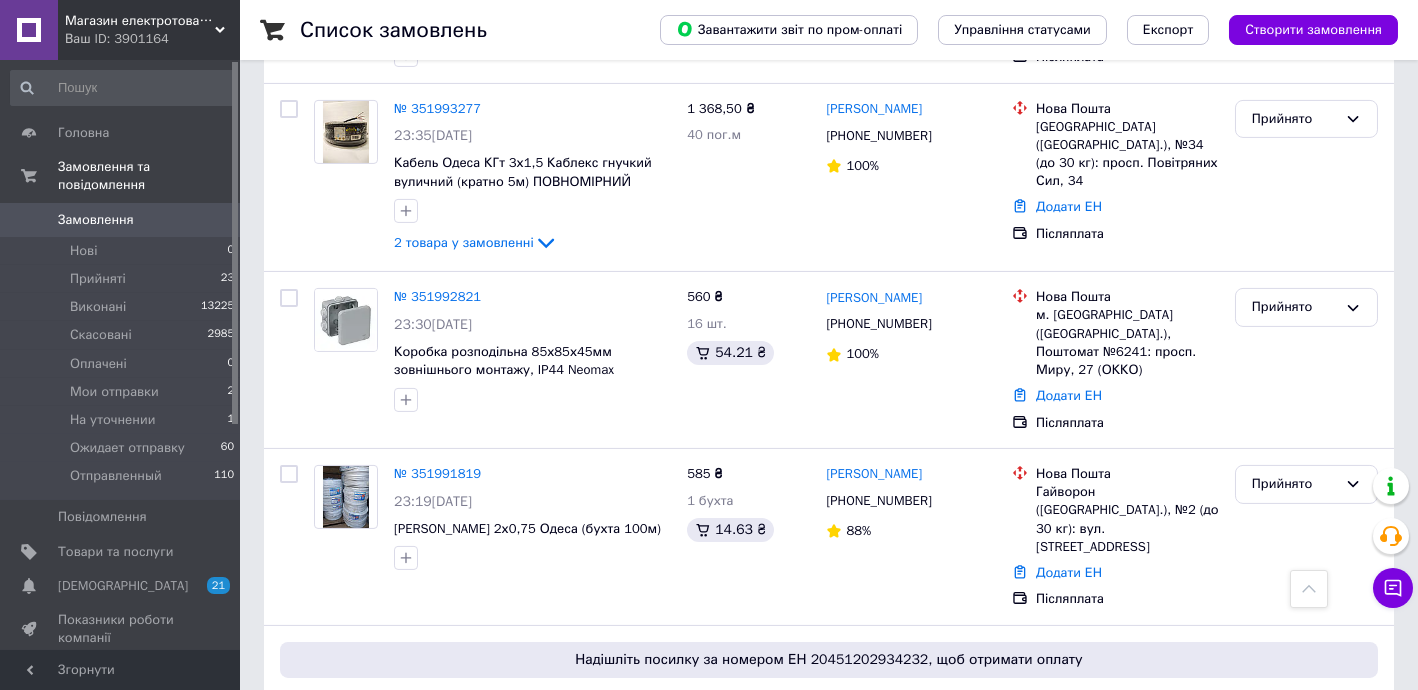 scroll, scrollTop: 3366, scrollLeft: 0, axis: vertical 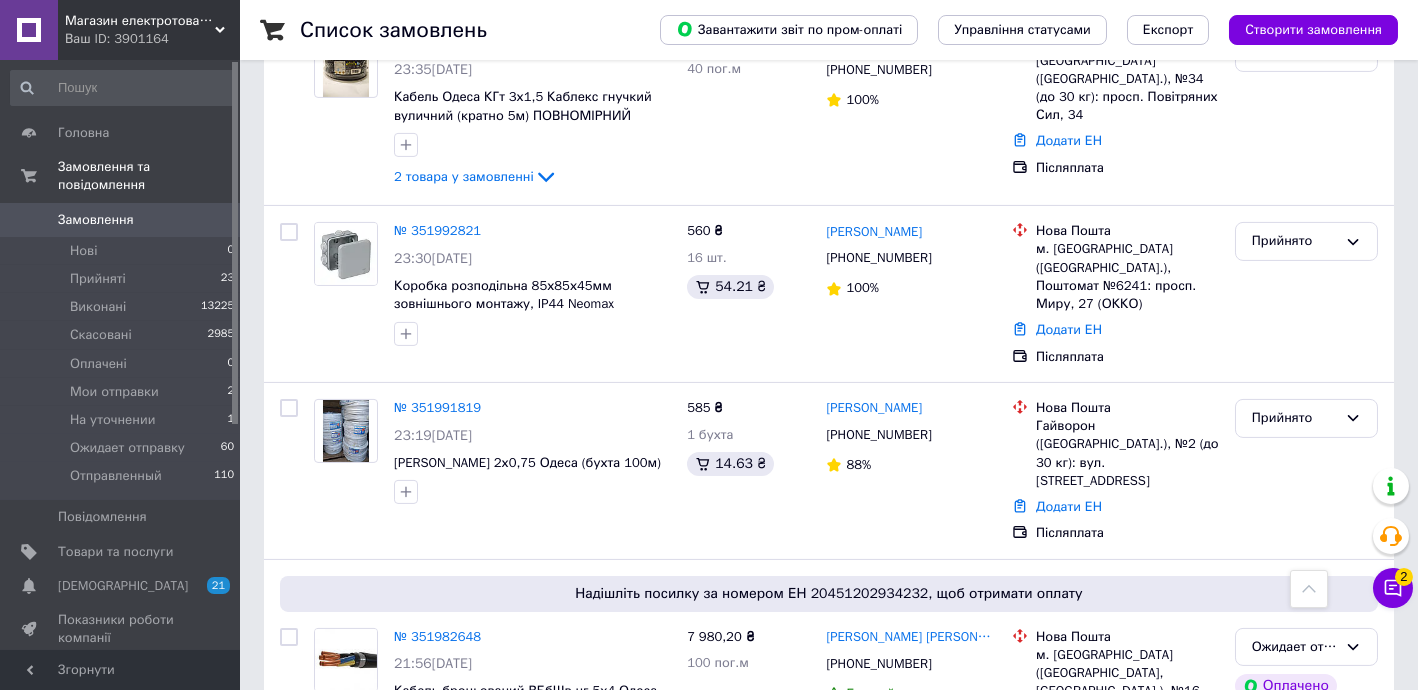 click 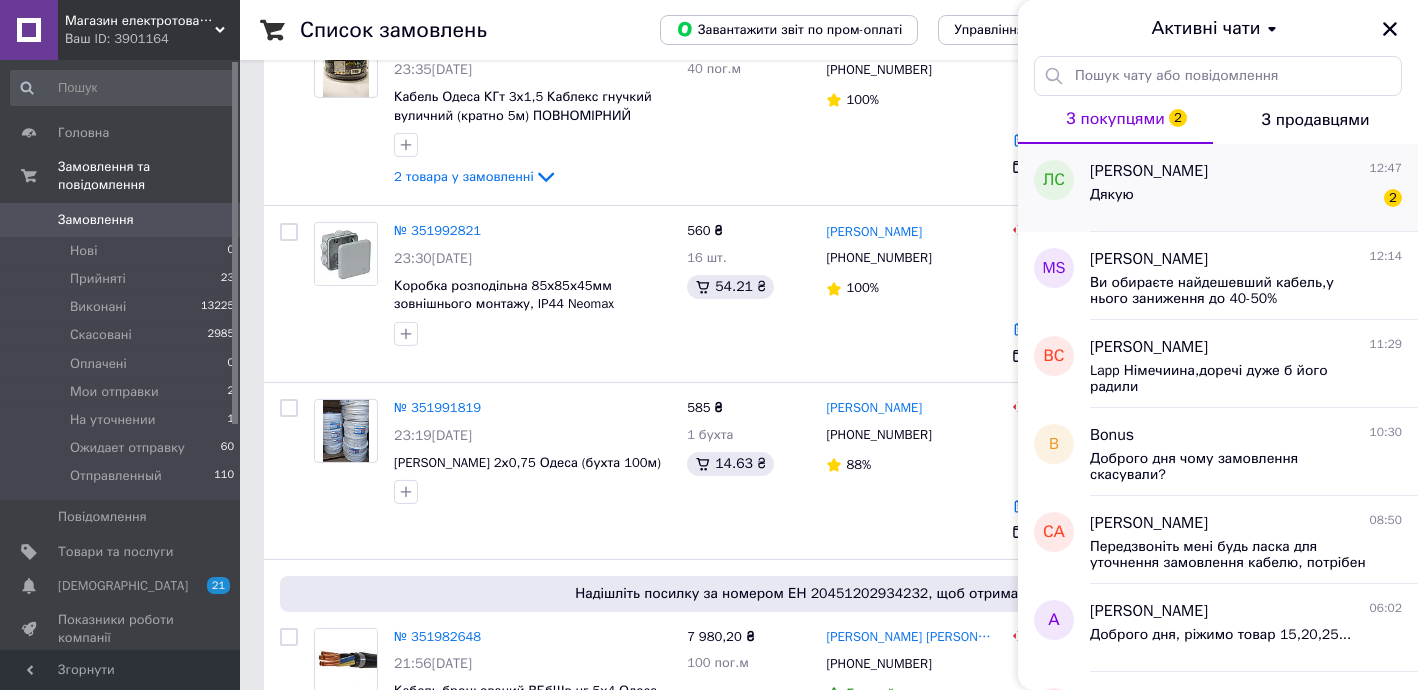 click on "Леонид Семенчук" at bounding box center [1149, 171] 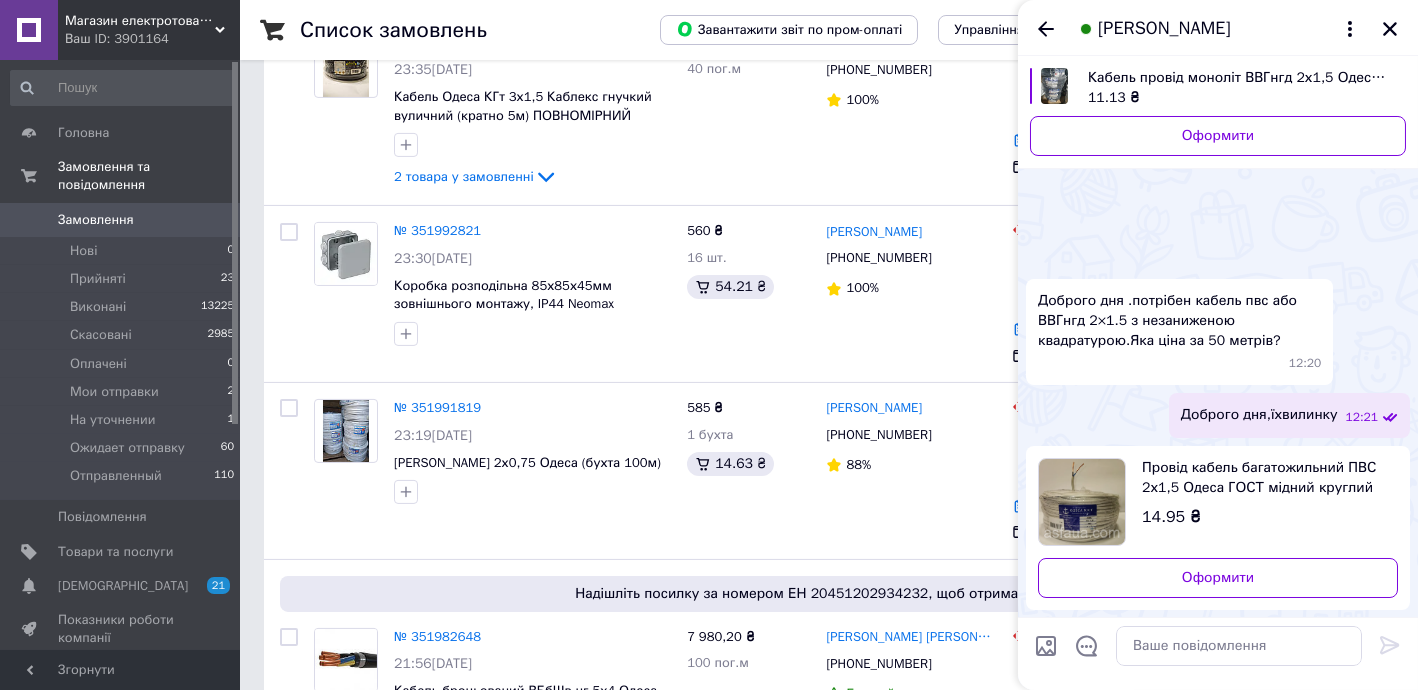 scroll, scrollTop: 88, scrollLeft: 0, axis: vertical 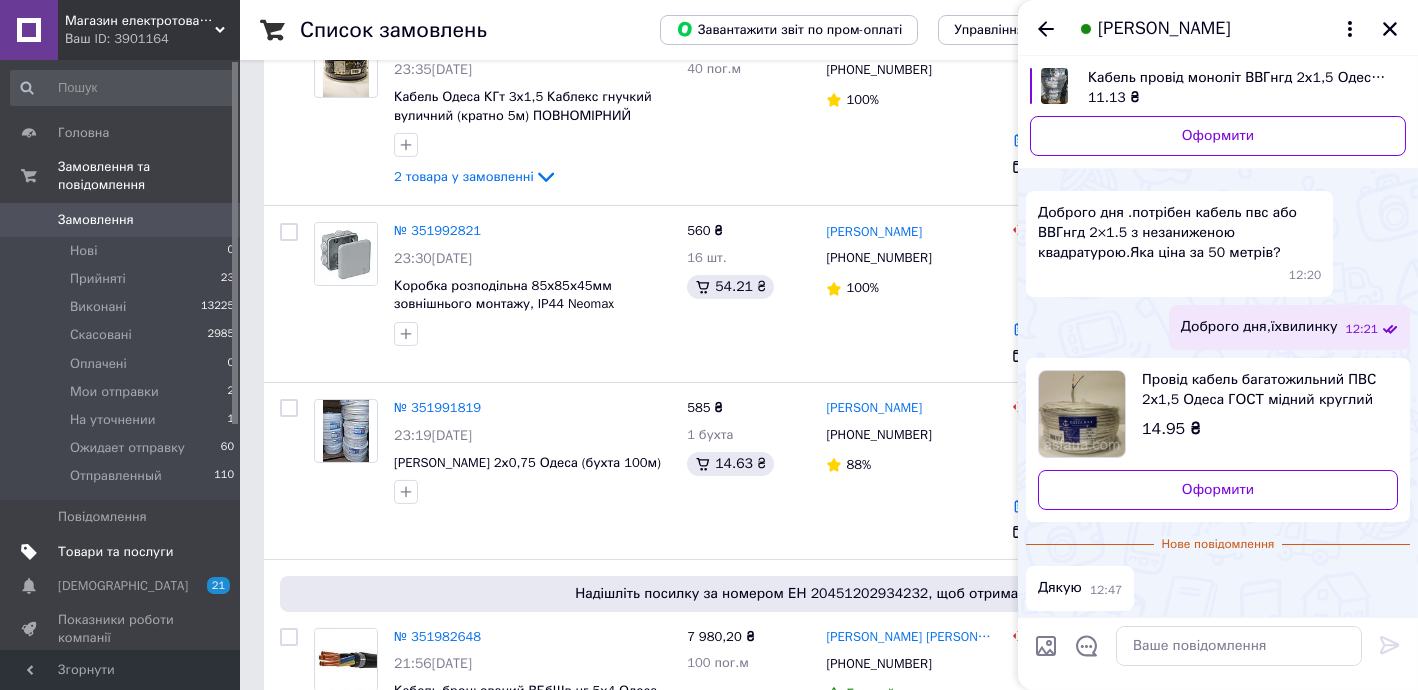 click on "Товари та послуги" at bounding box center [123, 552] 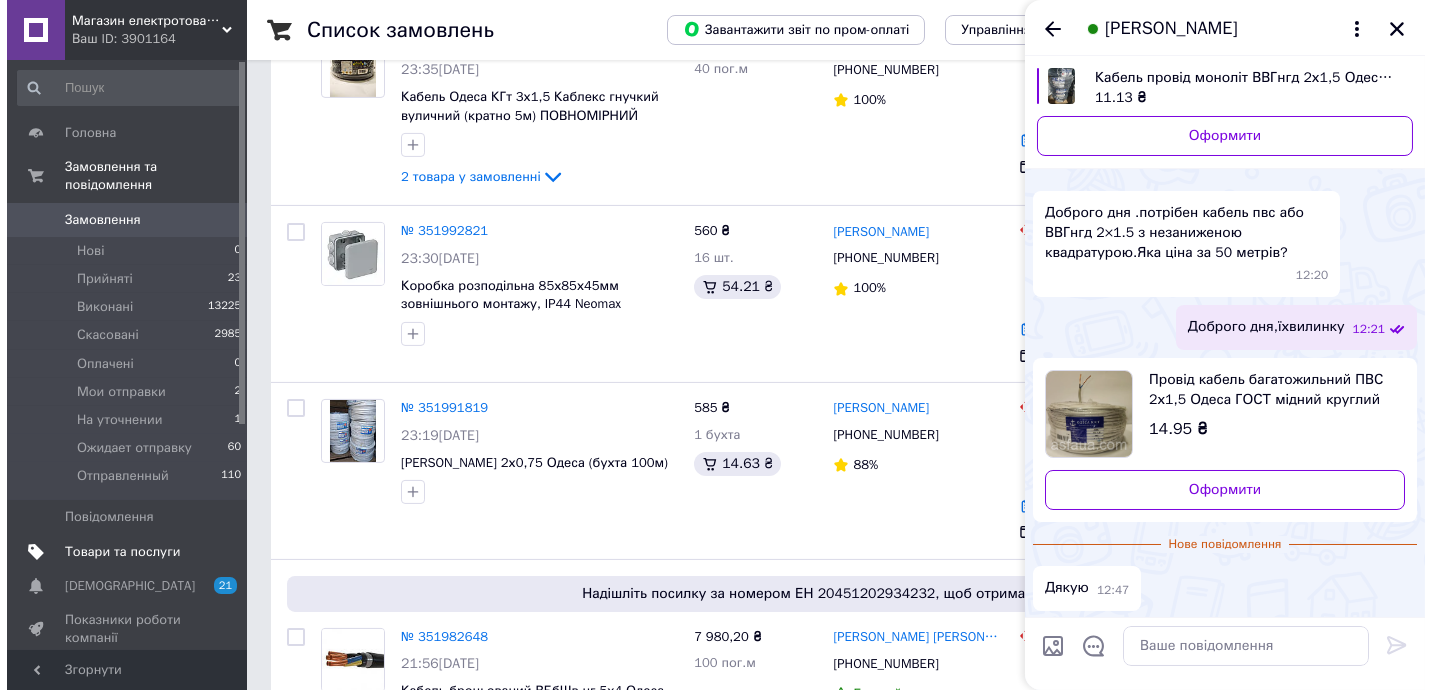 scroll, scrollTop: 0, scrollLeft: 0, axis: both 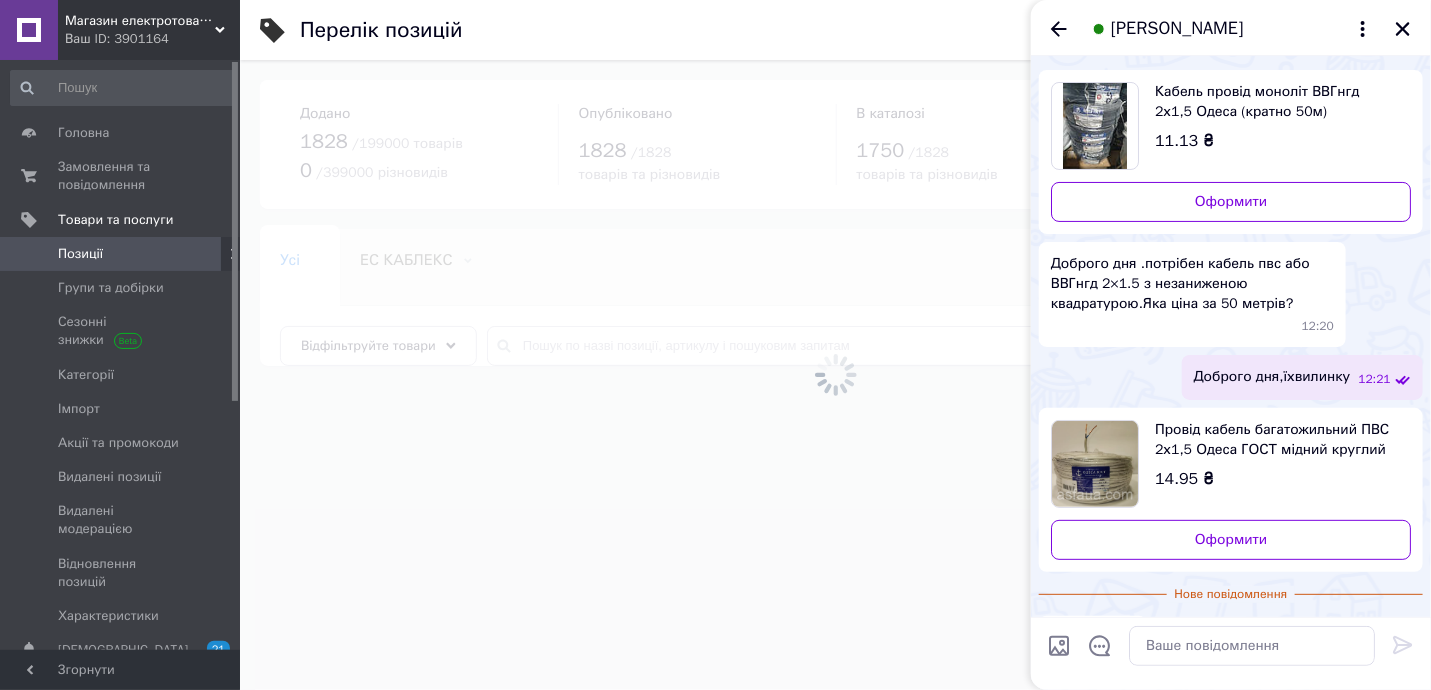 drag, startPoint x: 577, startPoint y: 353, endPoint x: 592, endPoint y: 347, distance: 16.155495 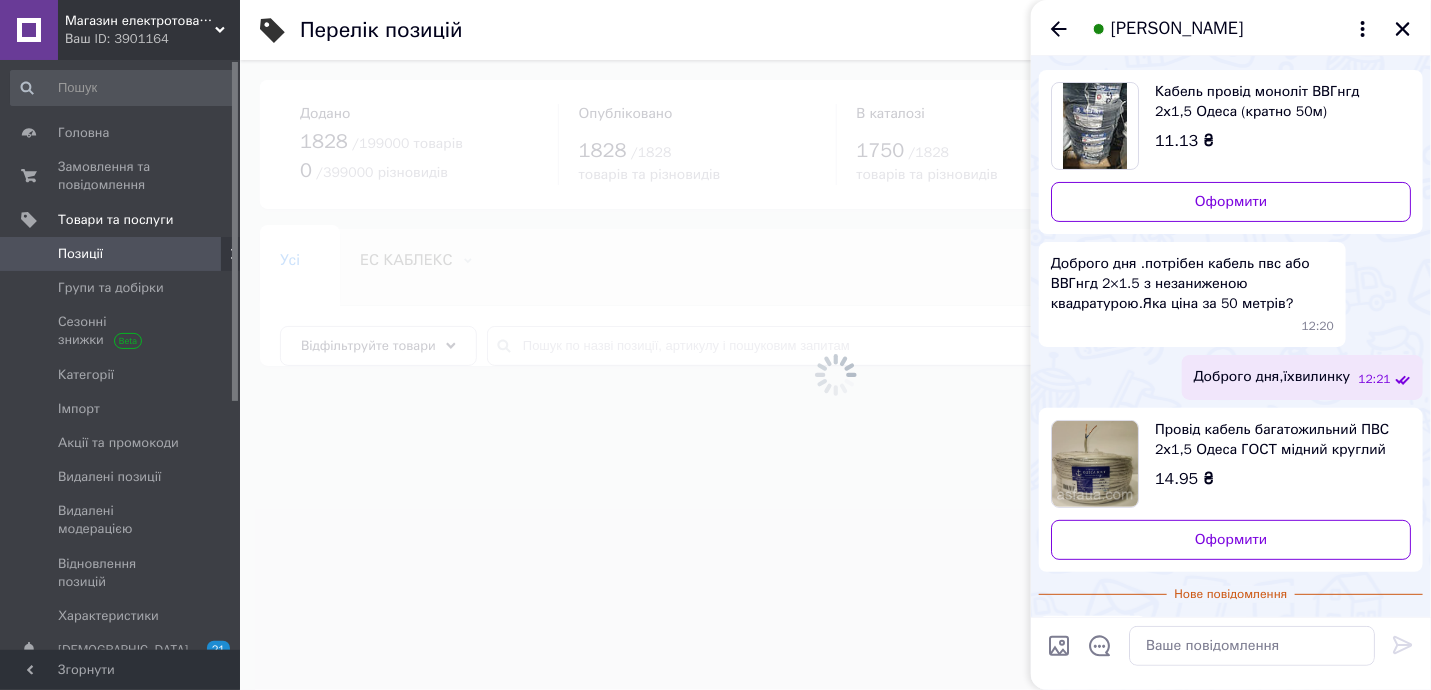 click at bounding box center (835, 375) 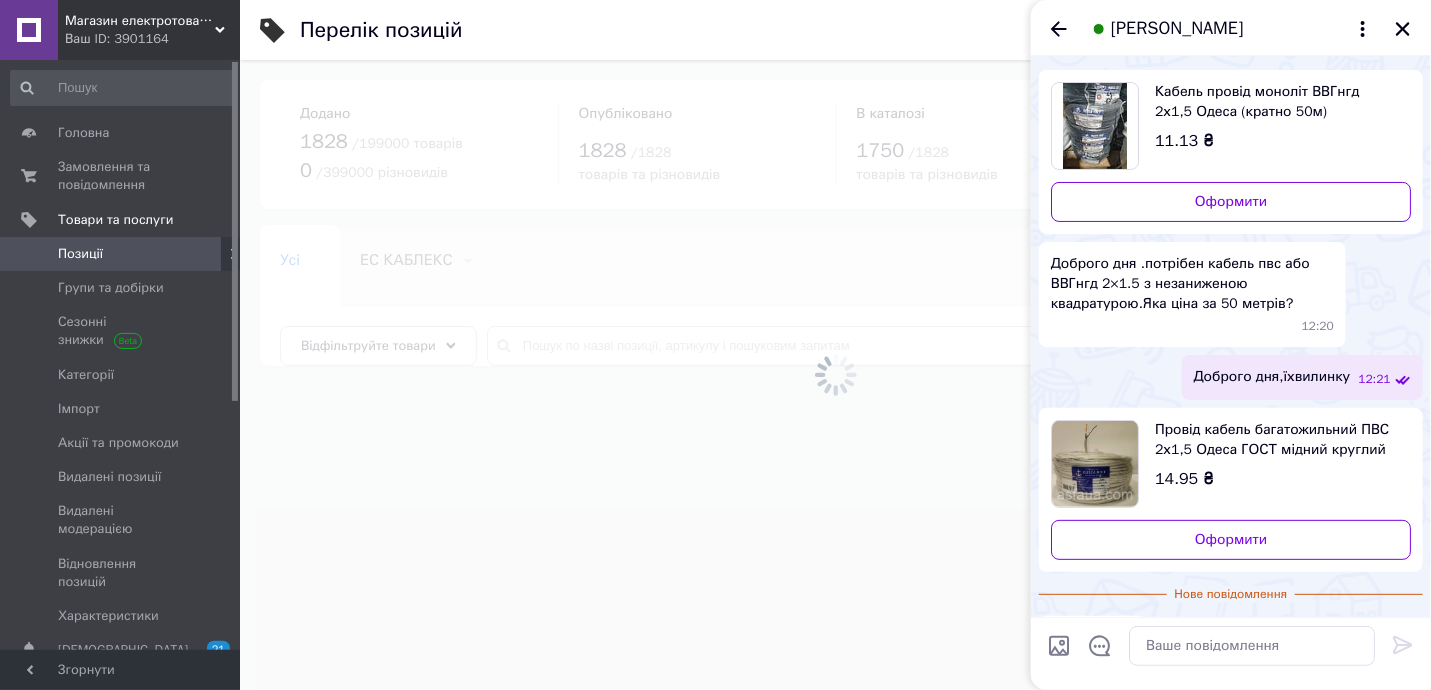 click at bounding box center (835, 375) 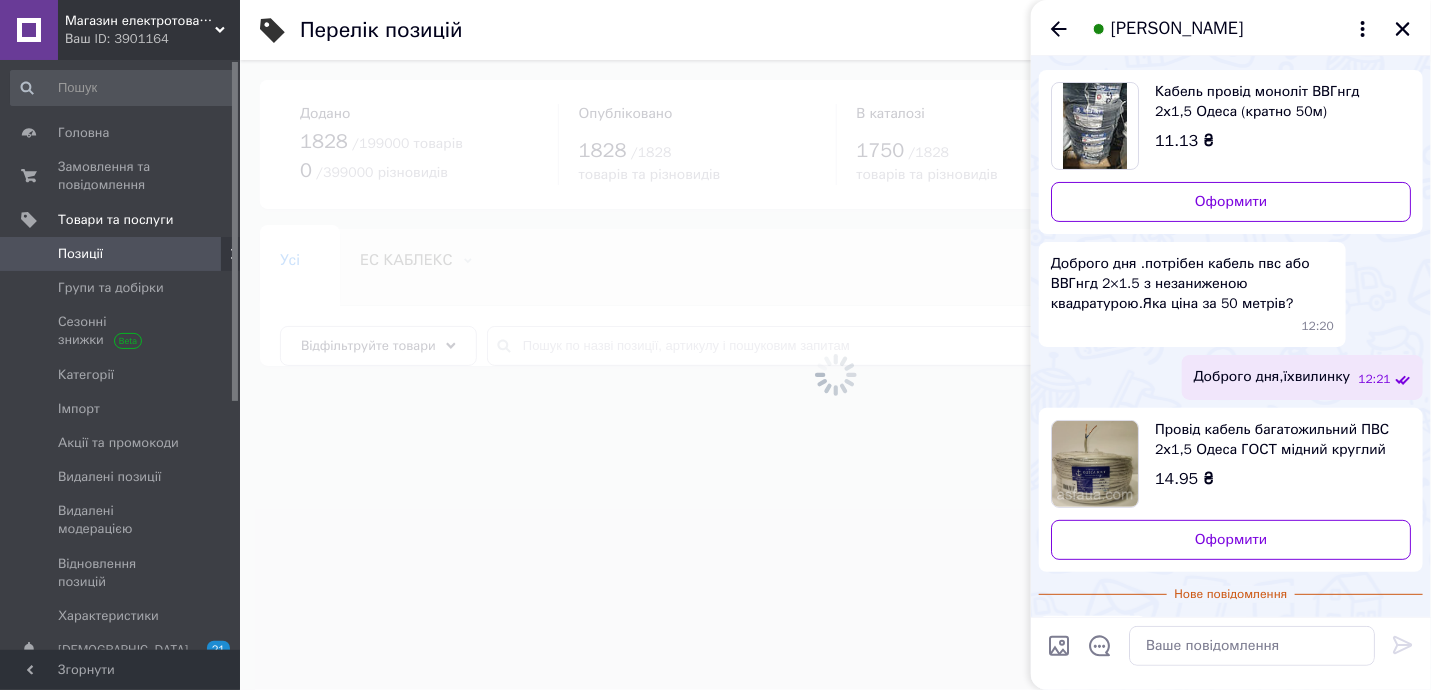 click at bounding box center (835, 375) 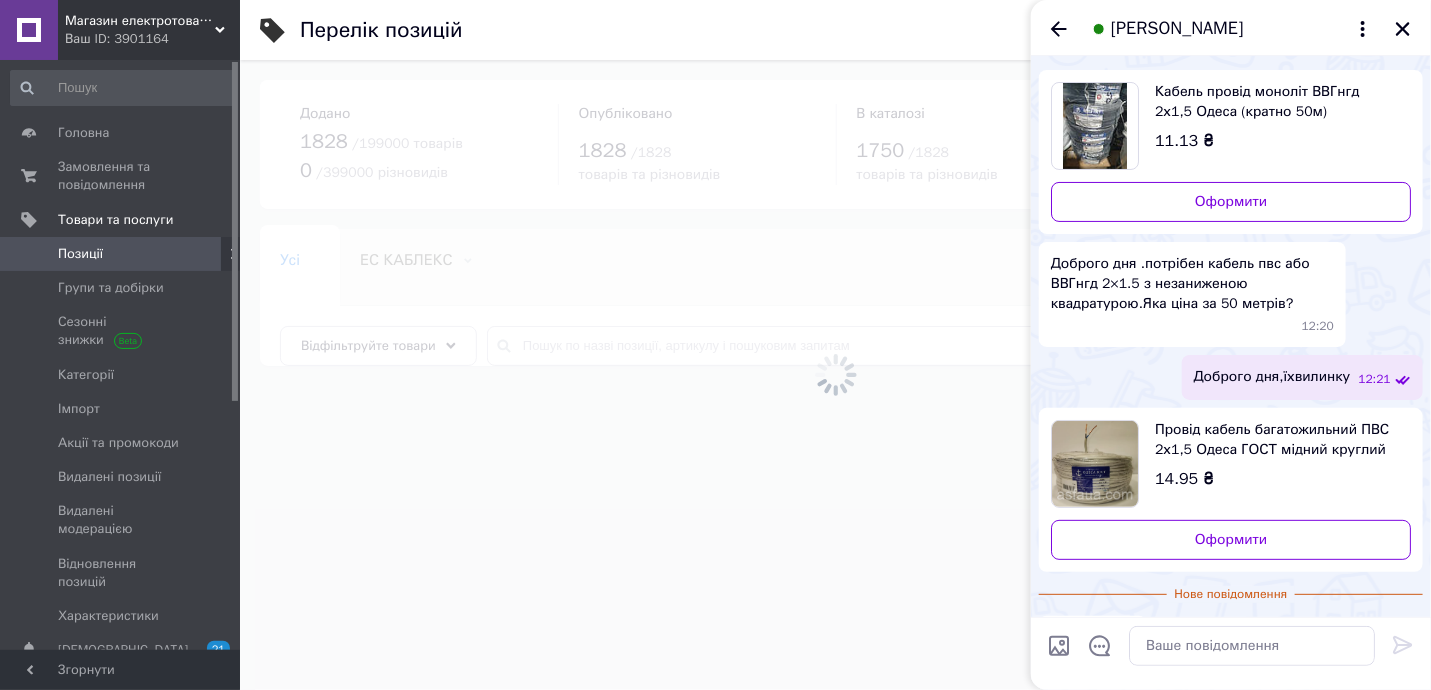click at bounding box center (835, 375) 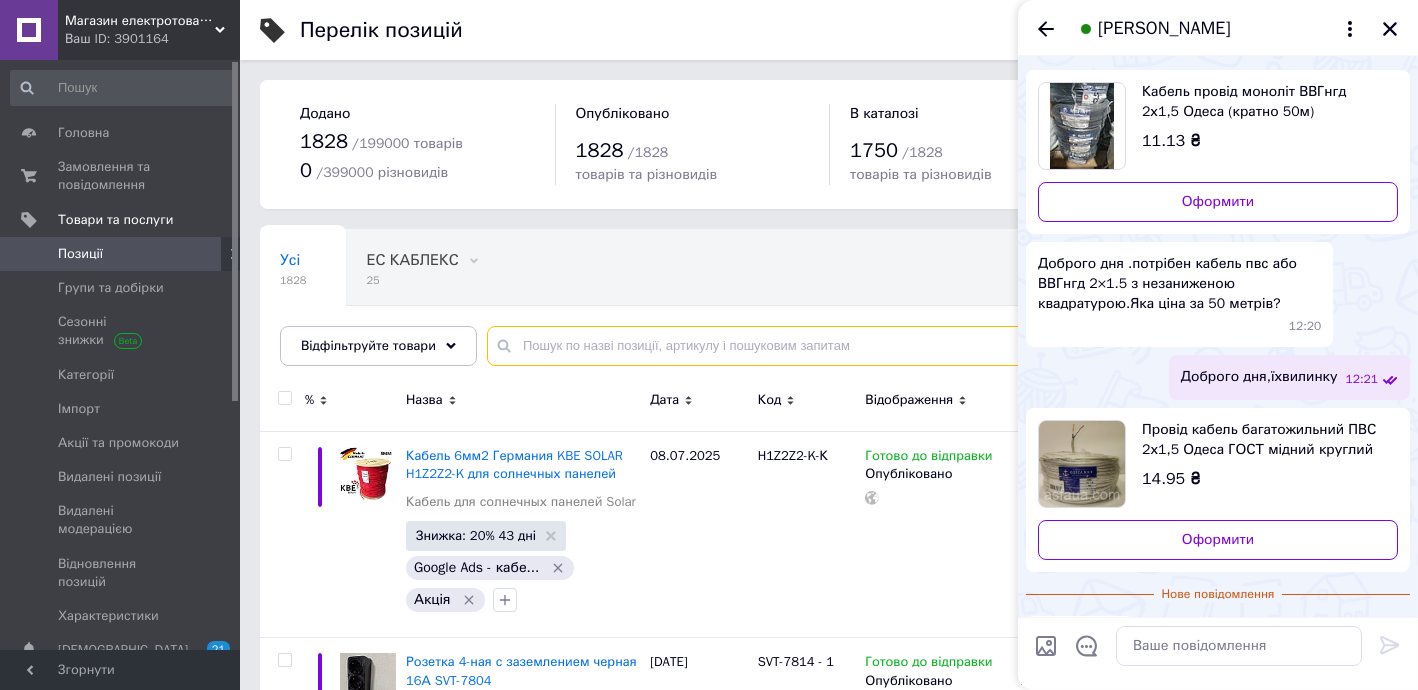 click at bounding box center (932, 346) 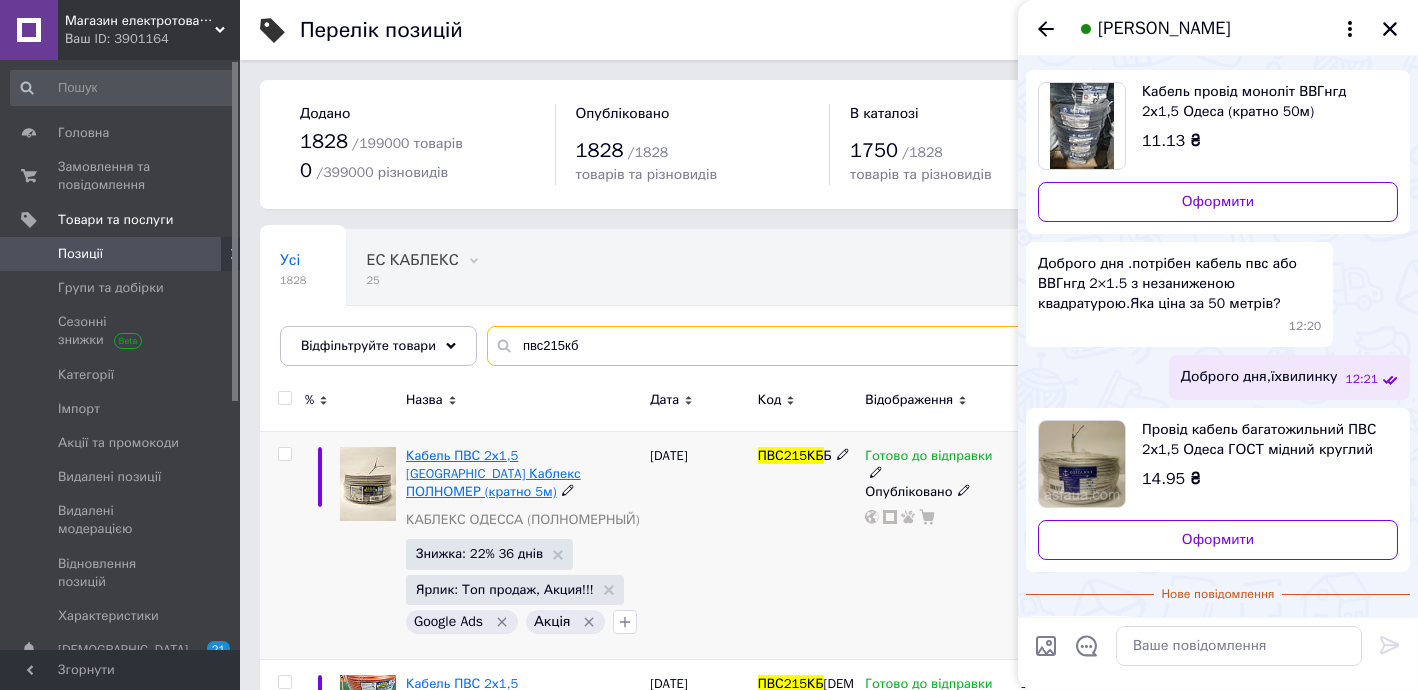 type on "пвс215кб" 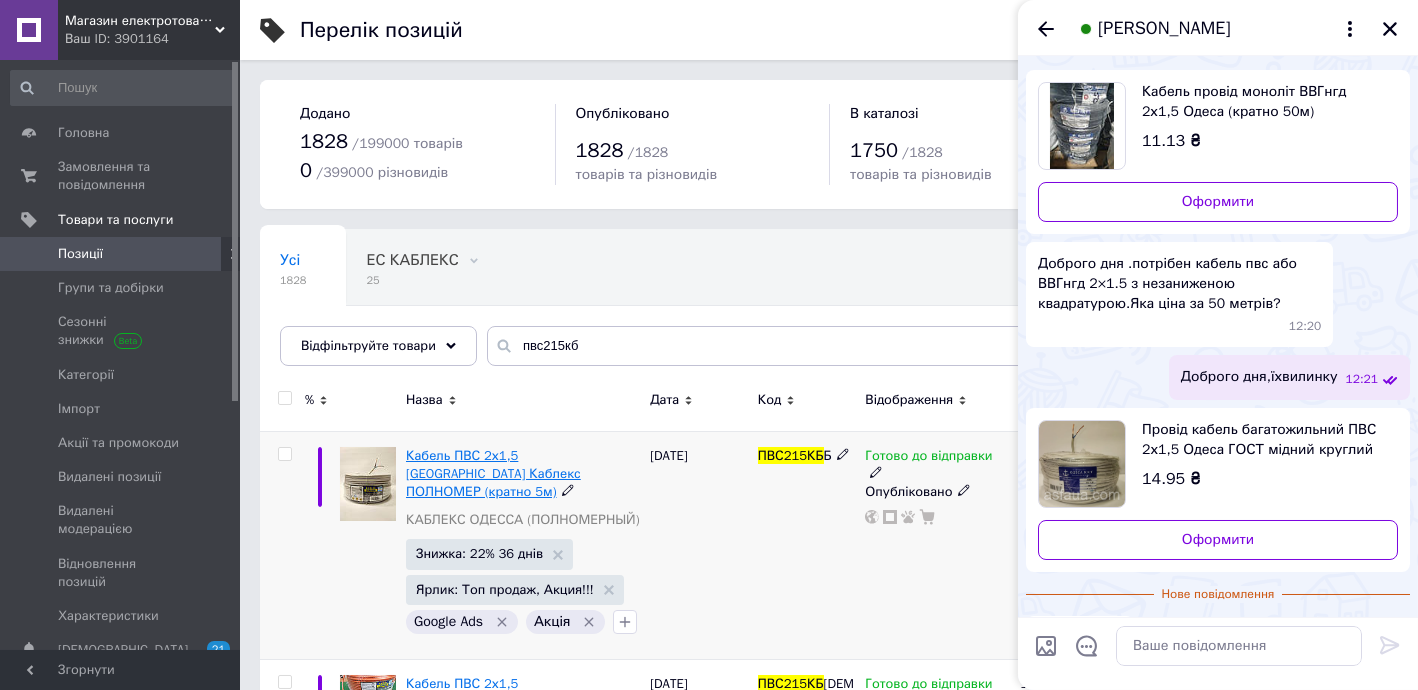 click on "Кабель ПВС 2х1,5 Одесса Каблекс ПОЛНОМЕР (кратно 5м)" at bounding box center [493, 473] 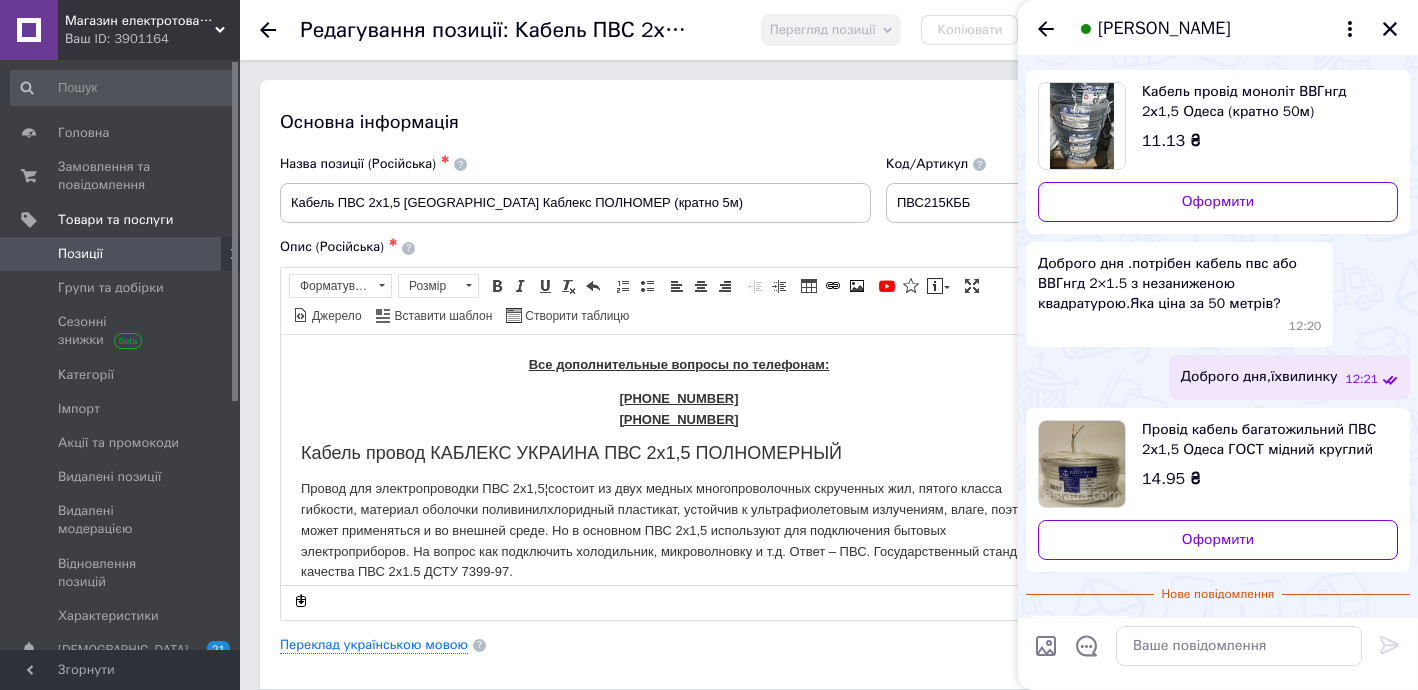 scroll, scrollTop: 0, scrollLeft: 0, axis: both 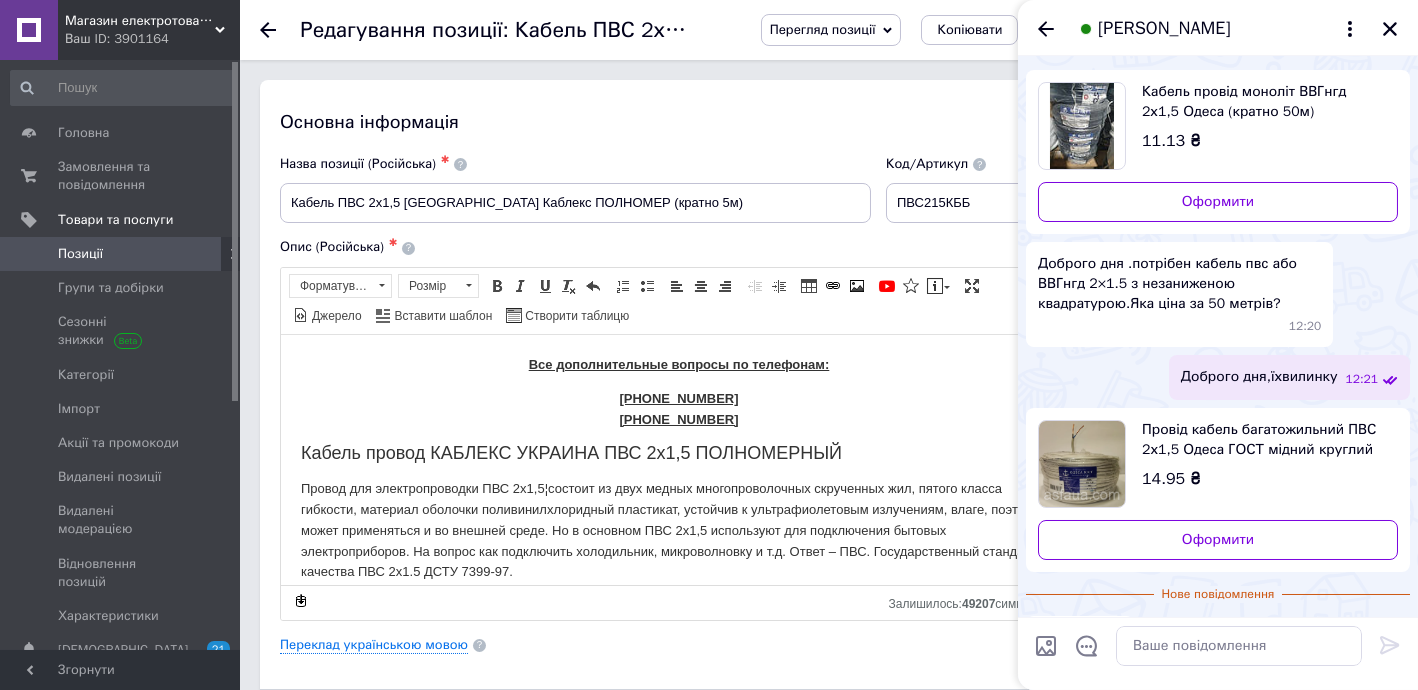 click on "Перегляд позиції" at bounding box center (831, 30) 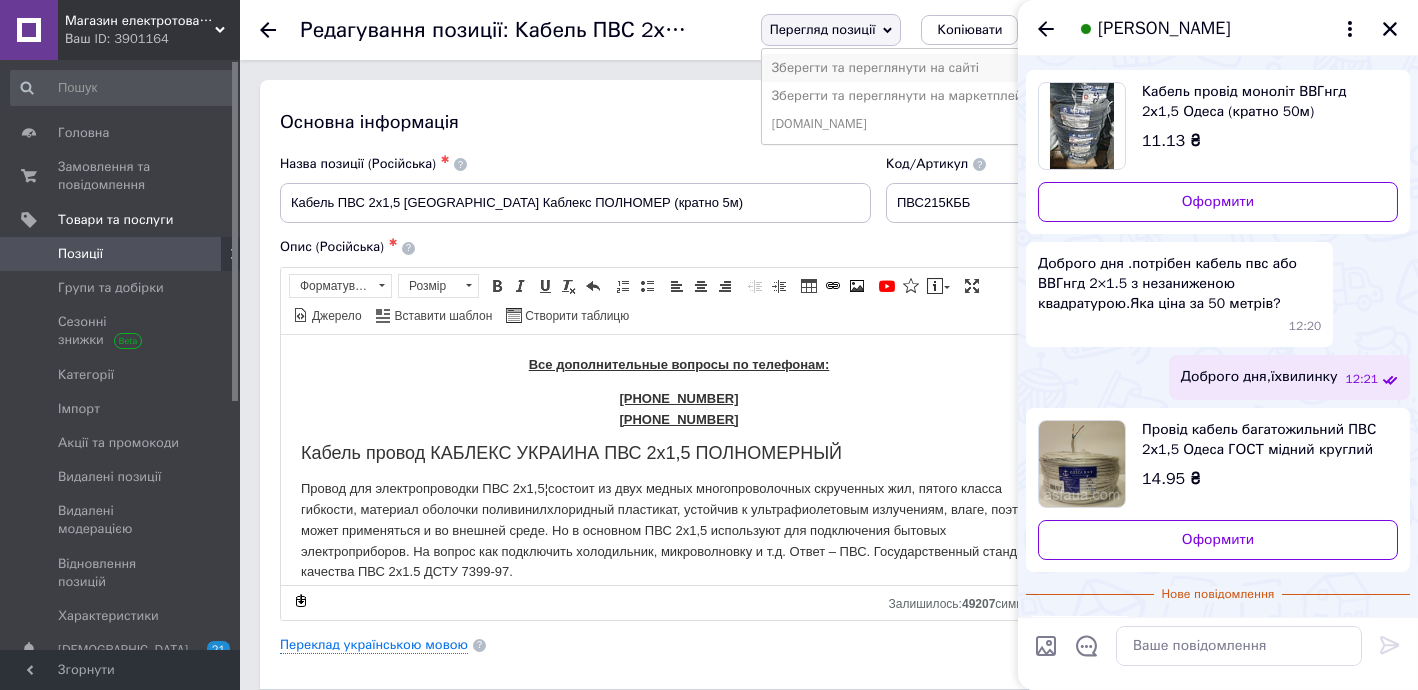 click on "Зберегти та переглянути на сайті" at bounding box center (902, 68) 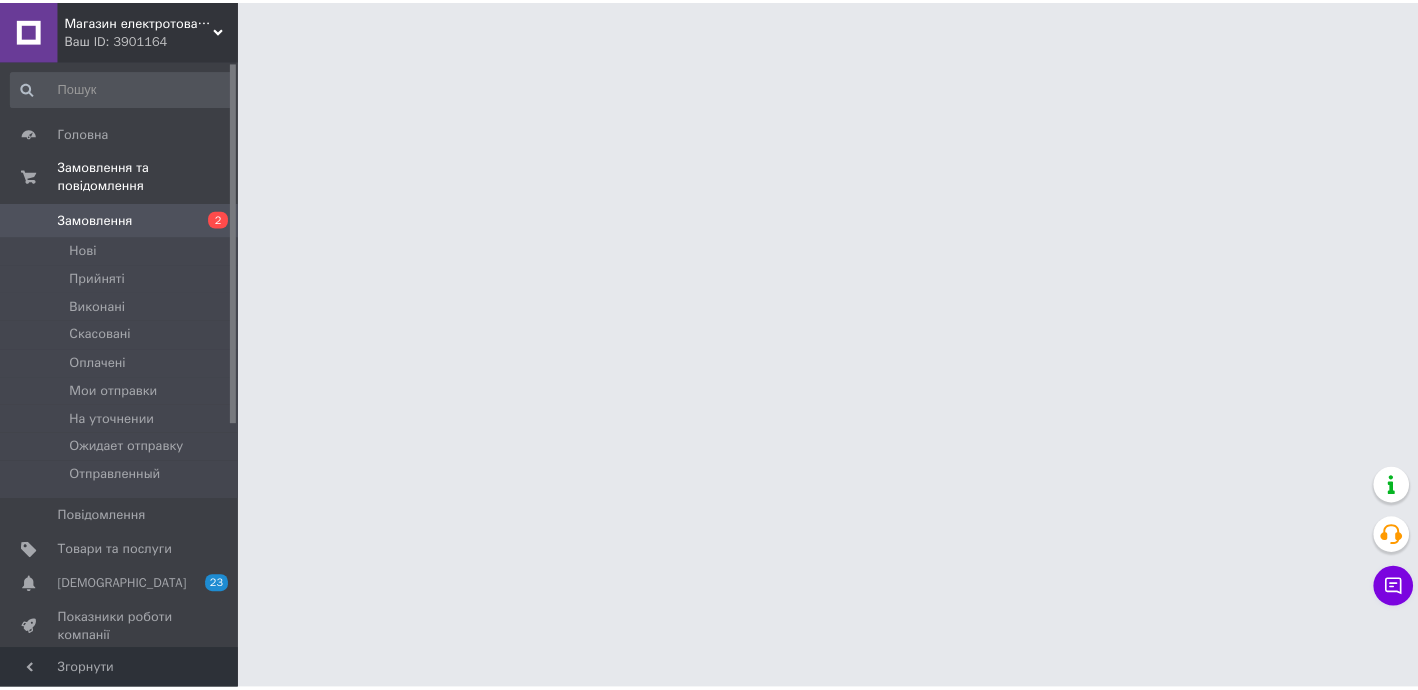 scroll, scrollTop: 0, scrollLeft: 0, axis: both 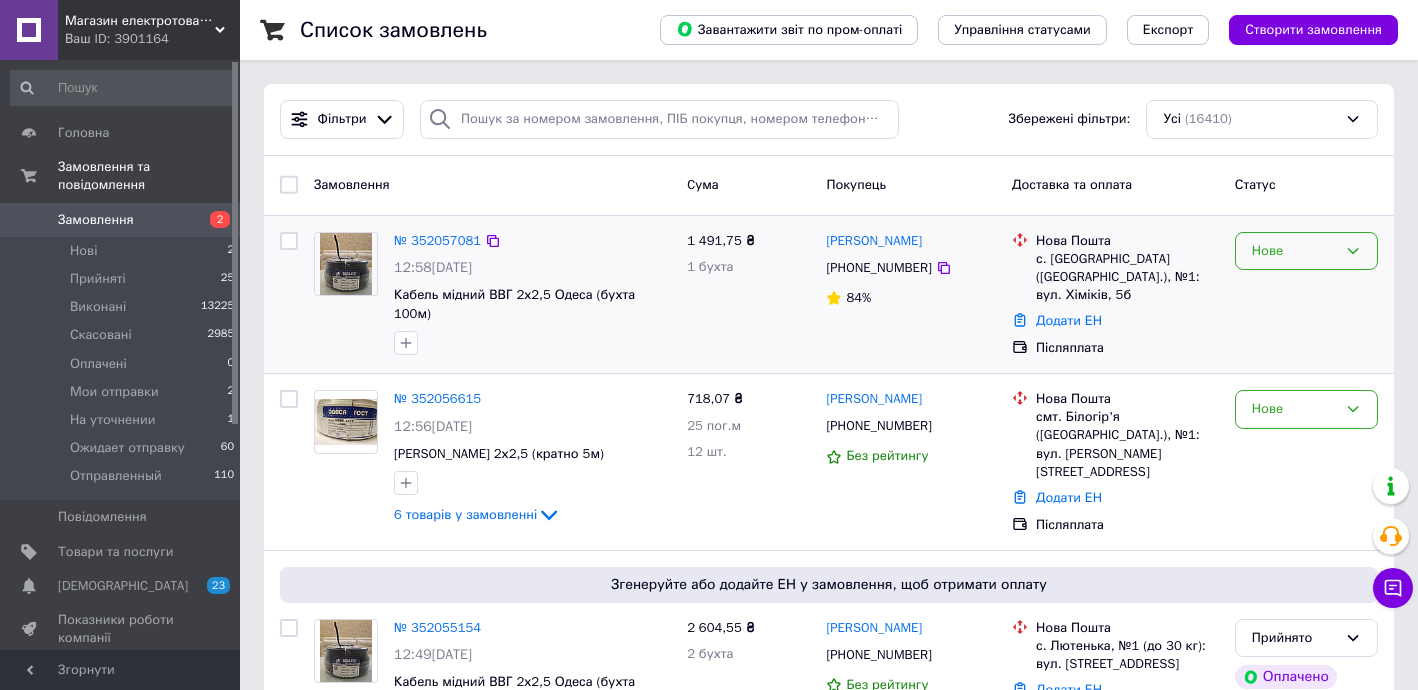 click on "Нове" at bounding box center (1306, 251) 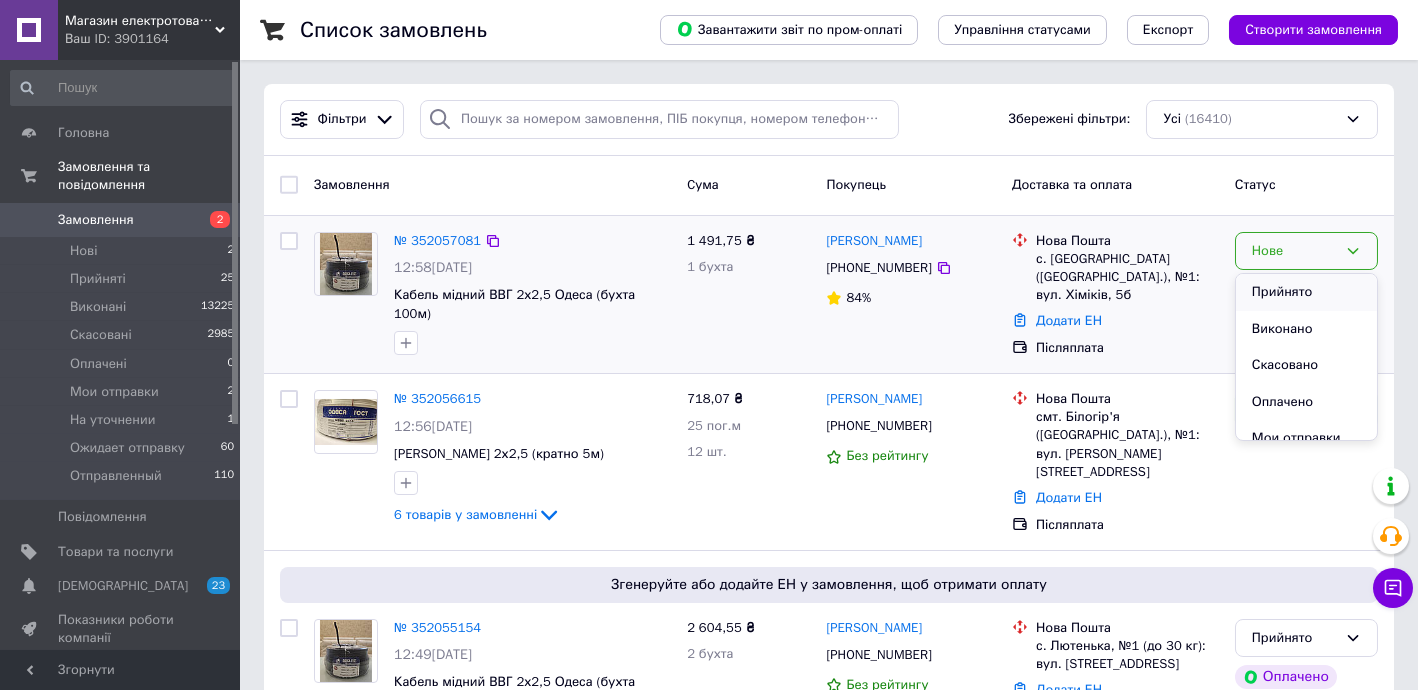 click on "Прийнято" at bounding box center (1306, 292) 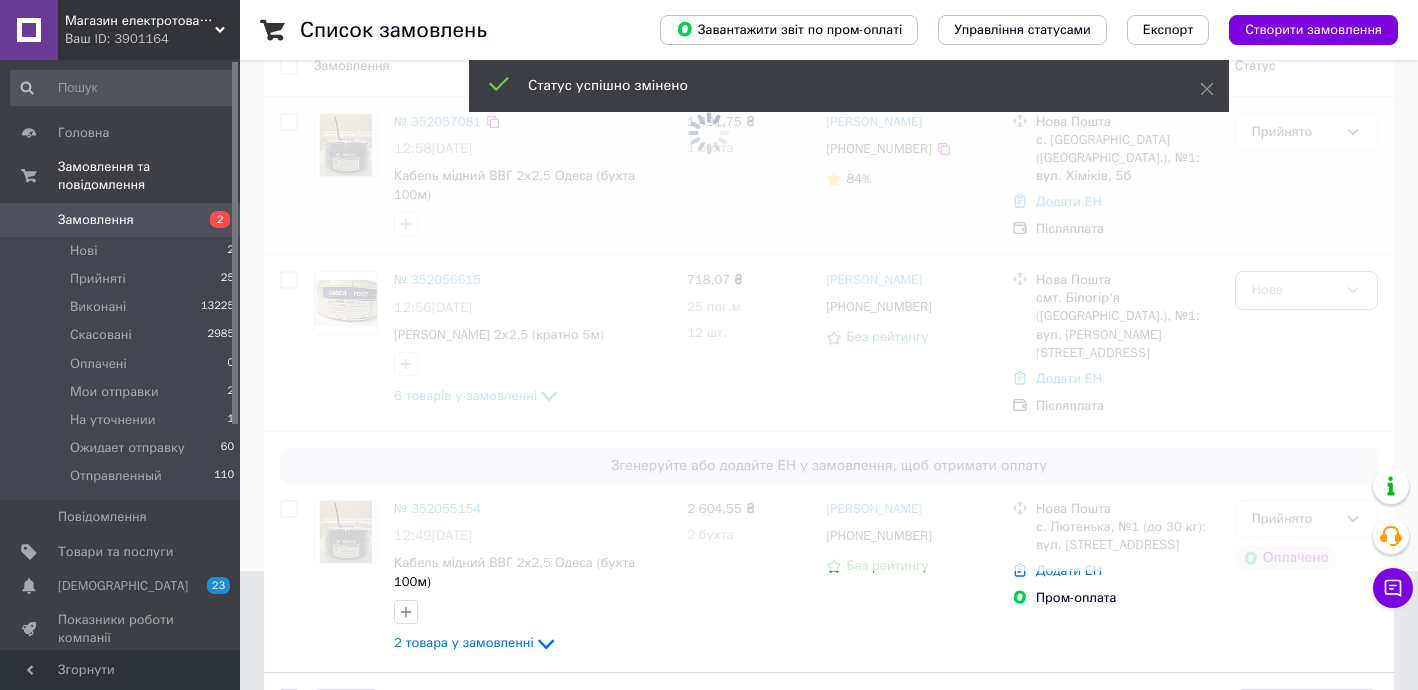 scroll, scrollTop: 121, scrollLeft: 0, axis: vertical 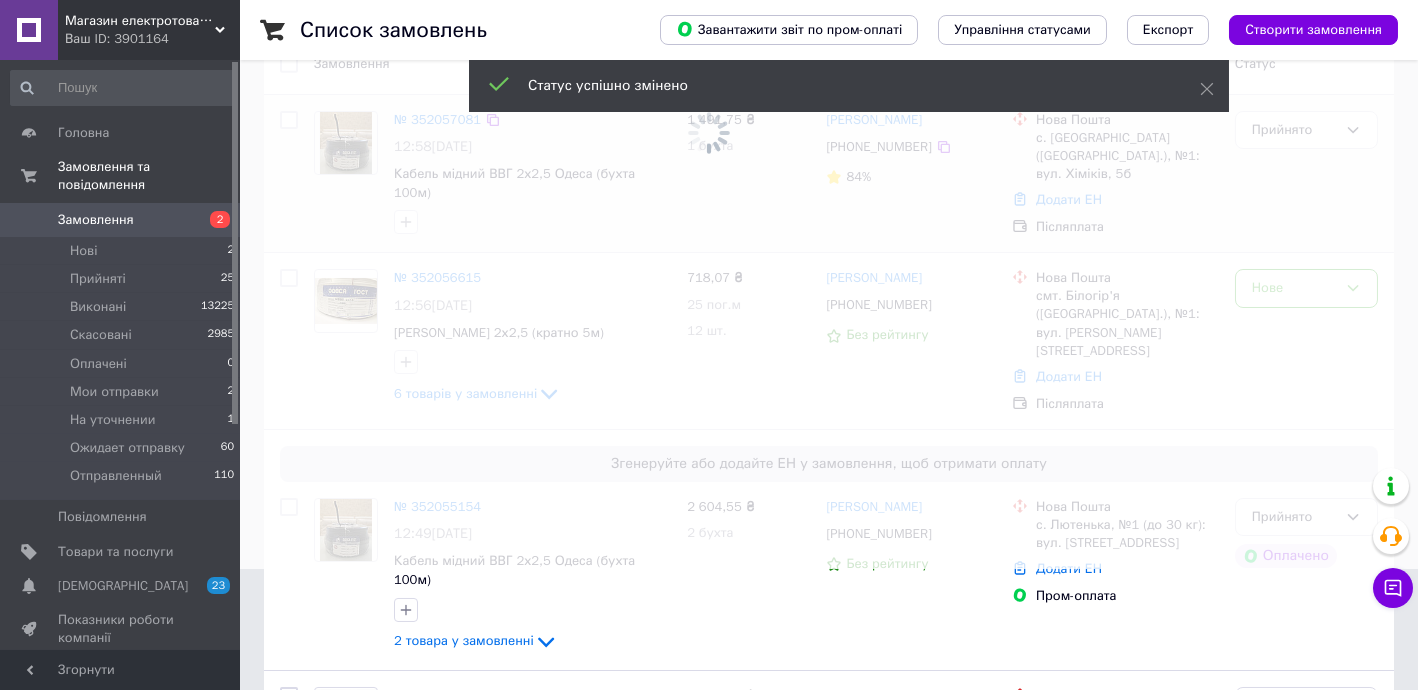 click at bounding box center (709, 224) 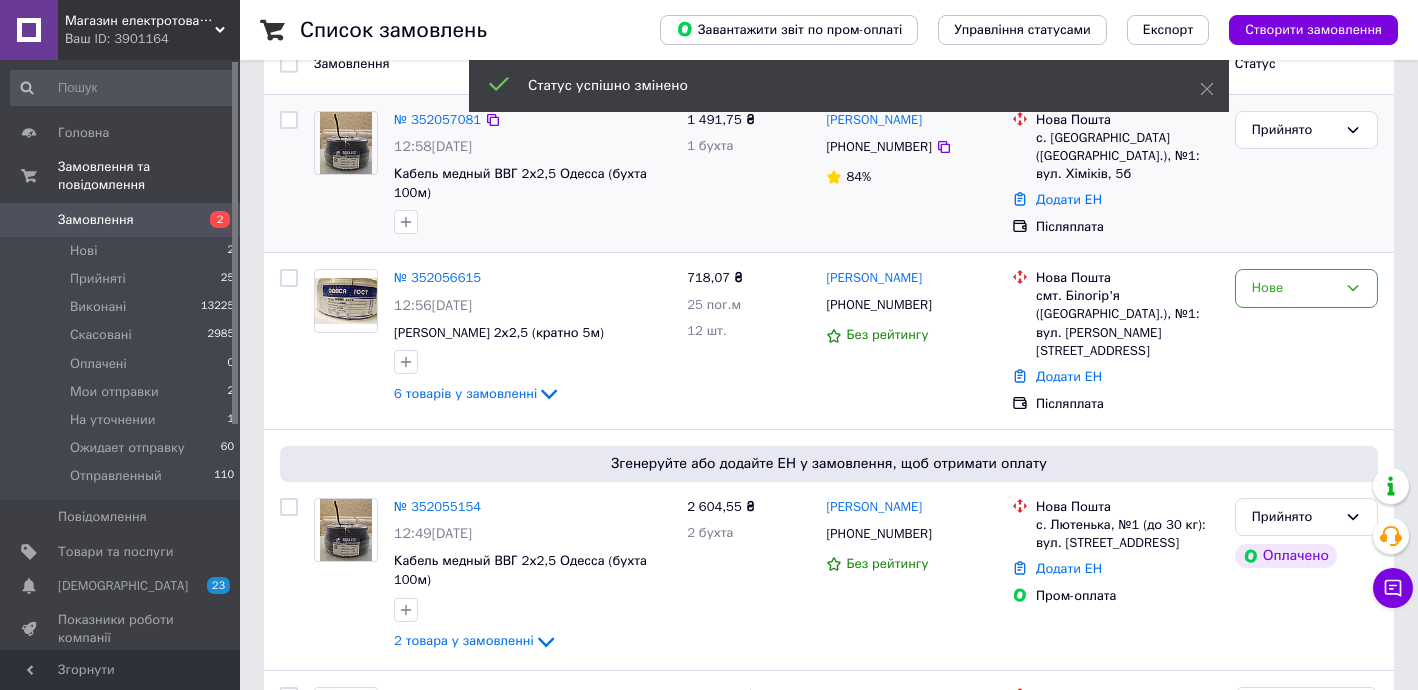 click on "Нове" at bounding box center [1294, 288] 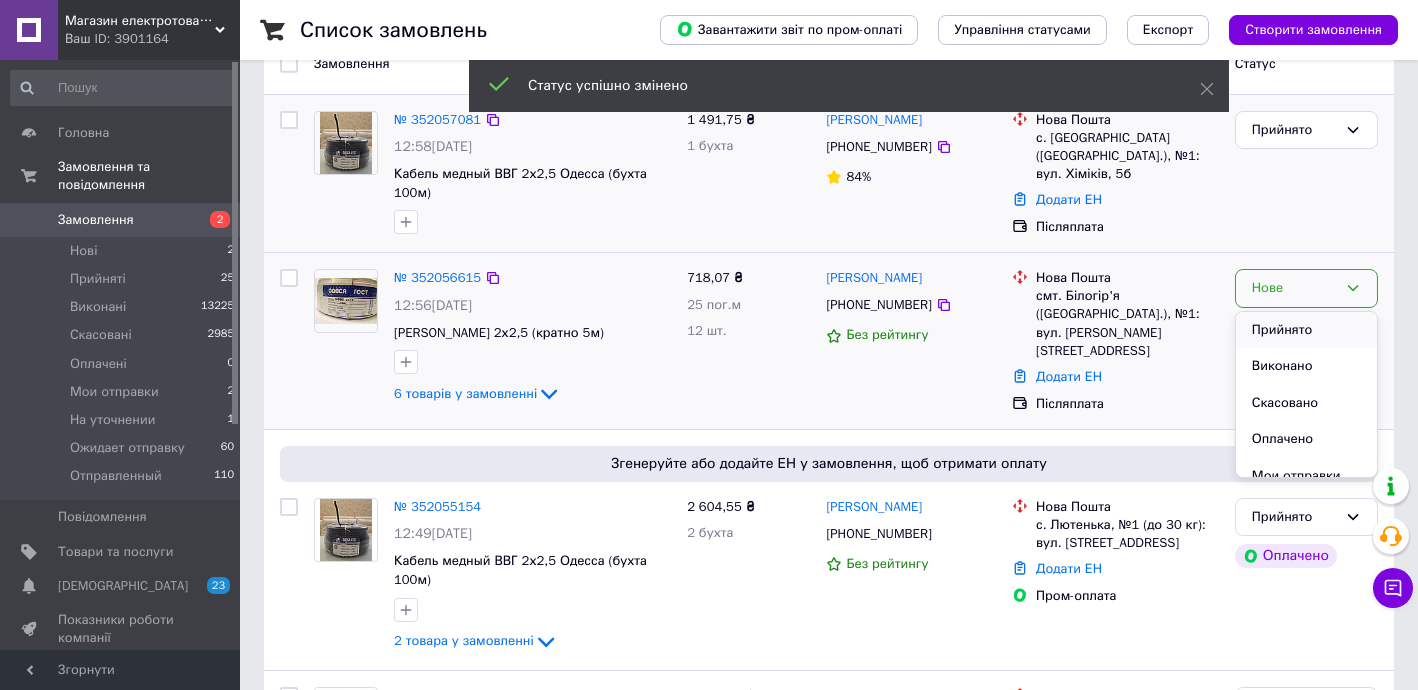 click on "Прийнято" at bounding box center (1306, 330) 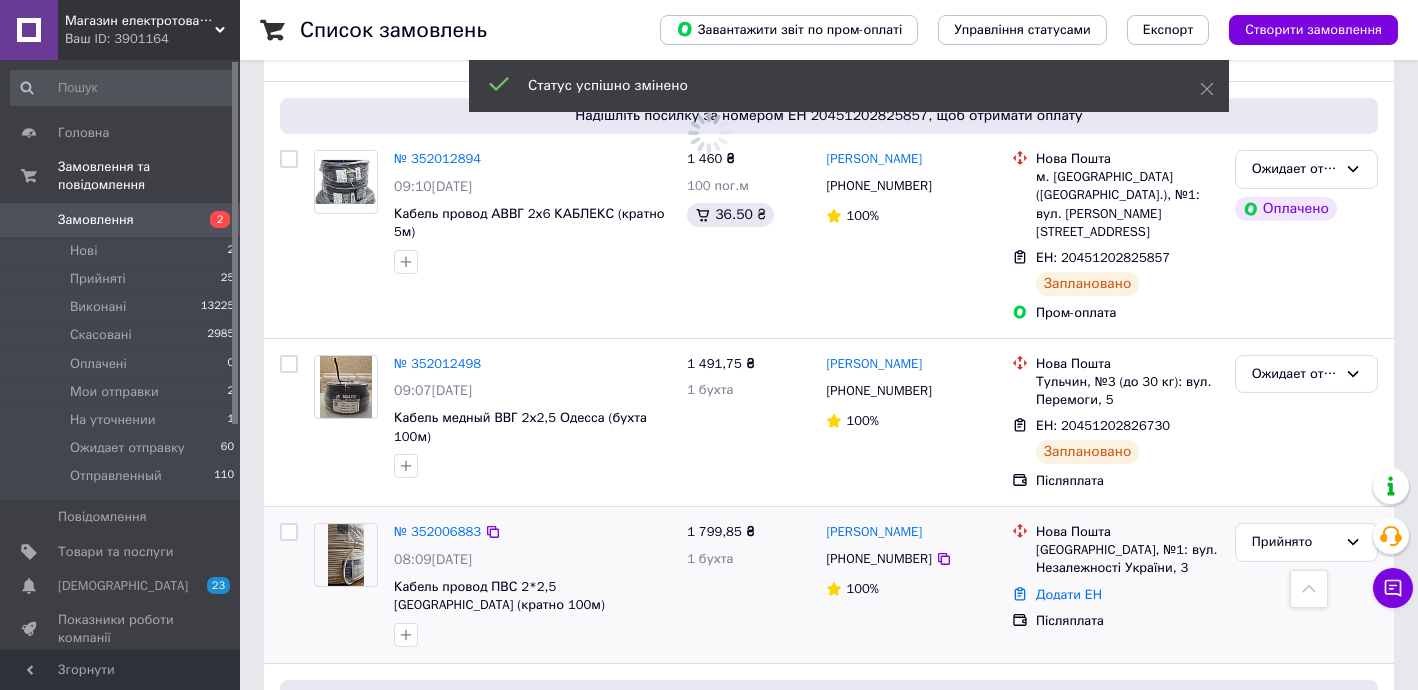 scroll, scrollTop: 3357, scrollLeft: 0, axis: vertical 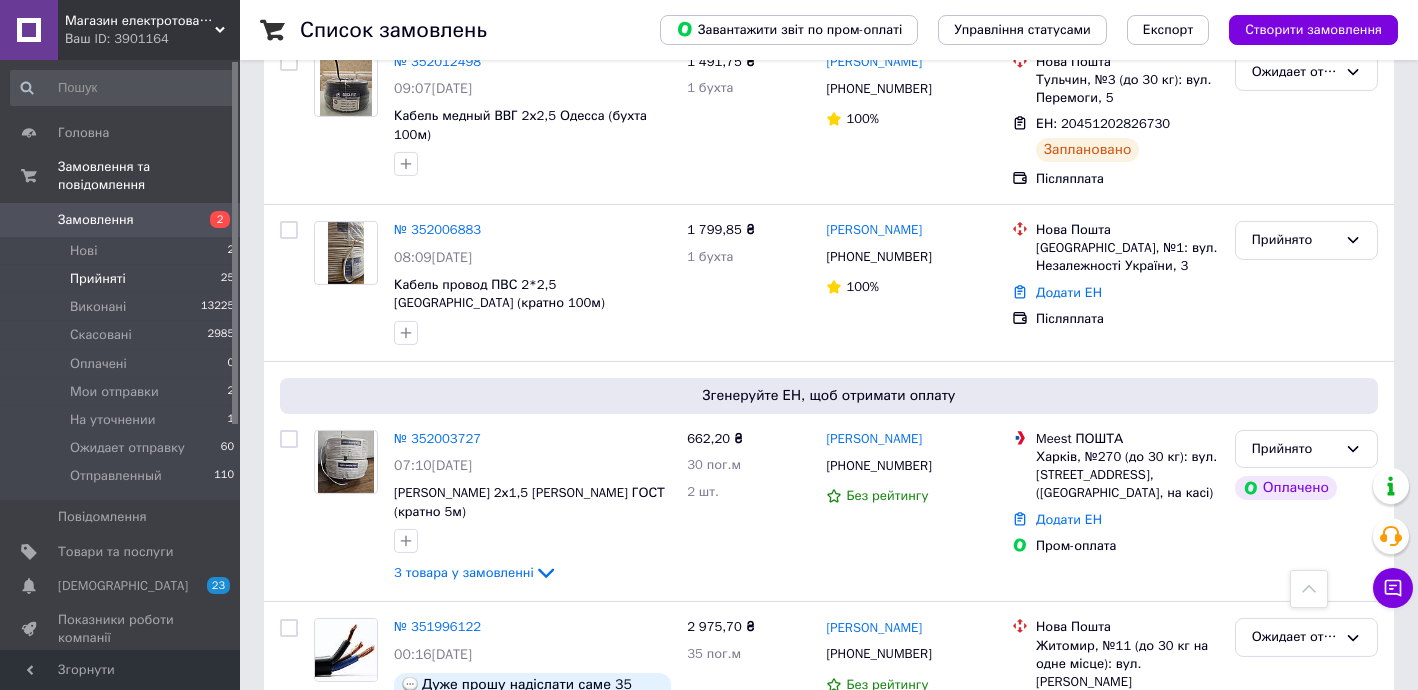 click on "Прийняті 25" at bounding box center (123, 279) 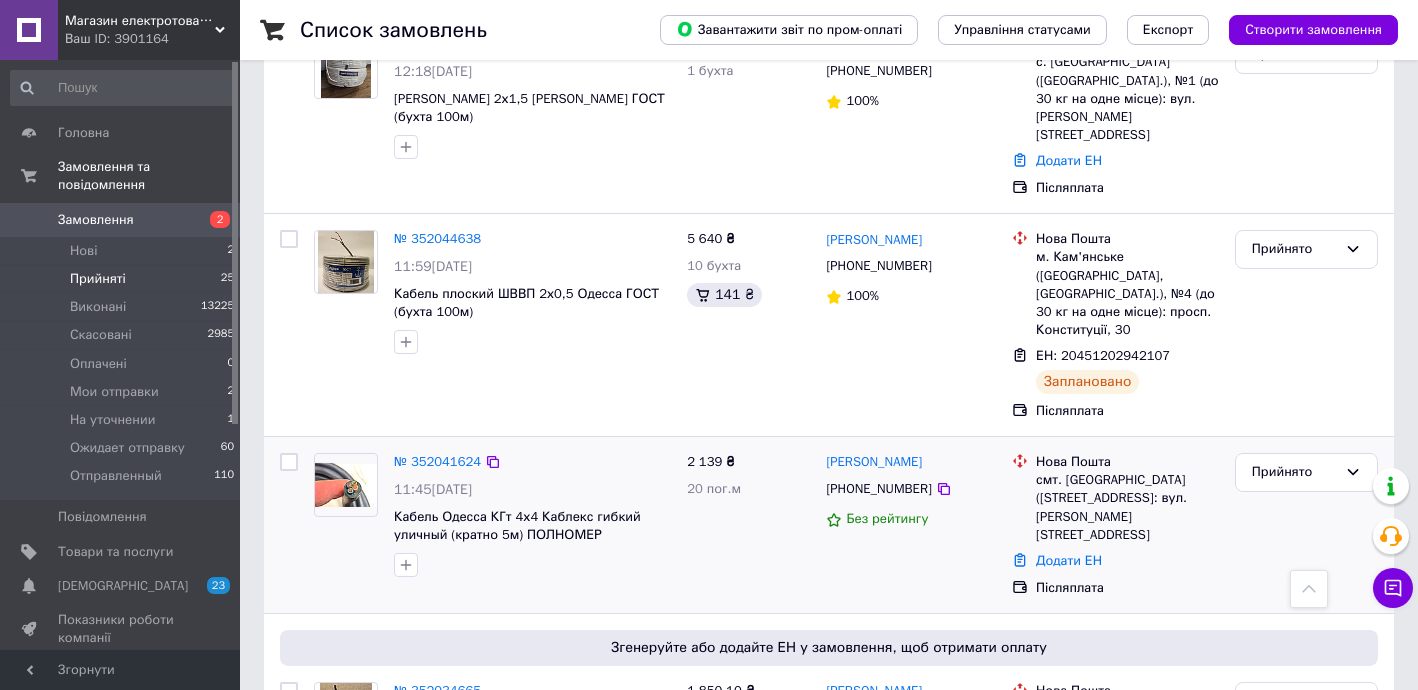 scroll, scrollTop: 888, scrollLeft: 0, axis: vertical 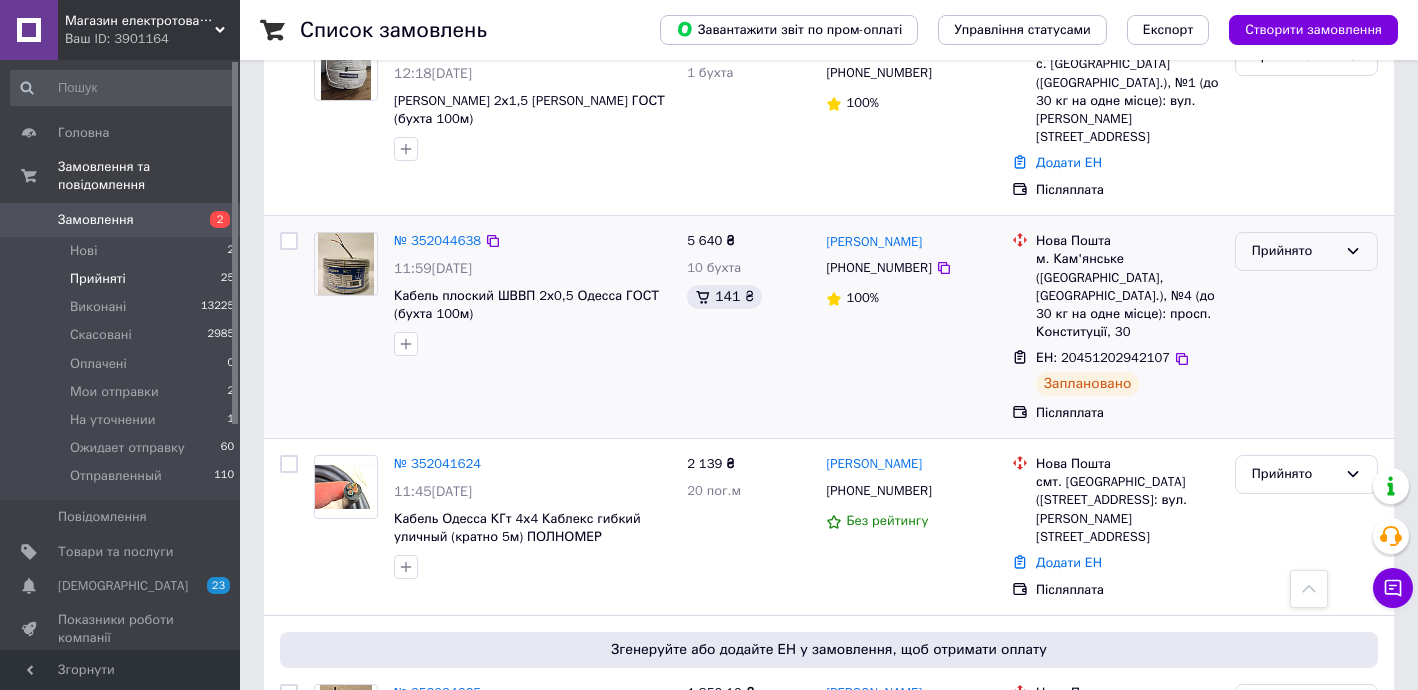 click on "Прийнято" at bounding box center (1294, 251) 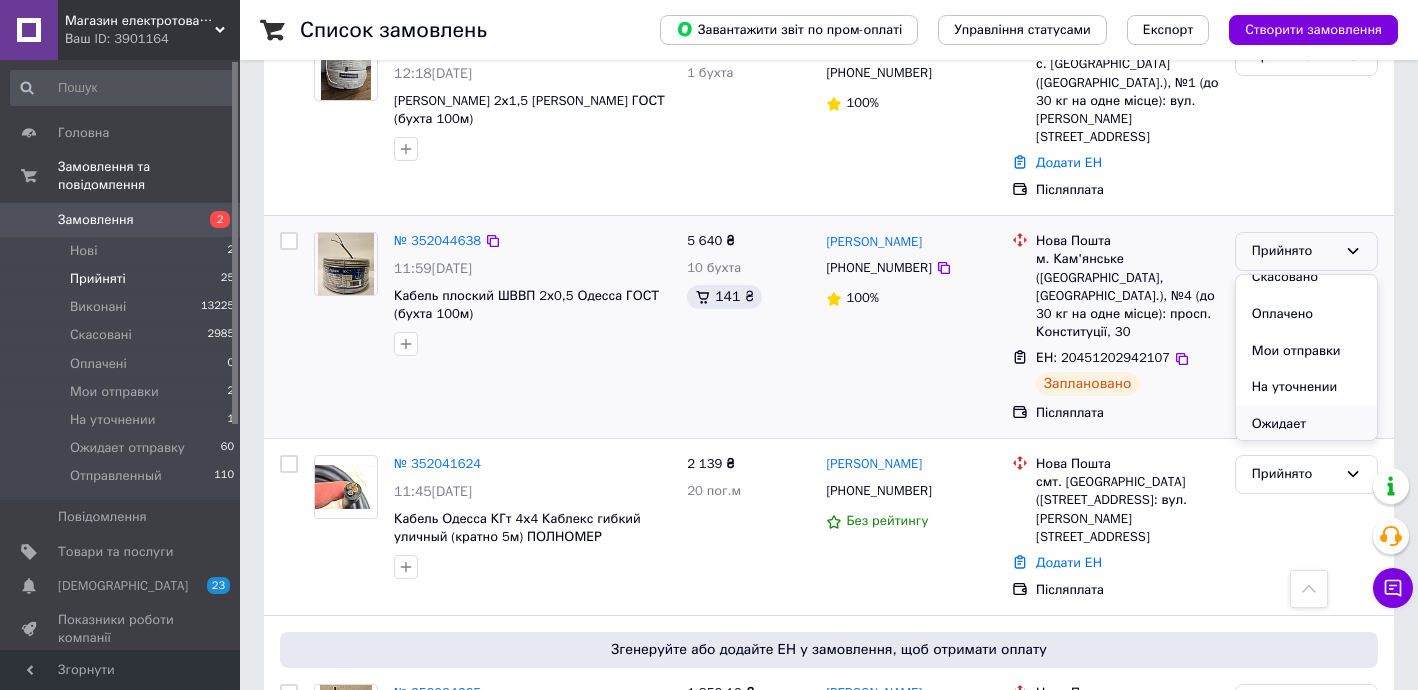 scroll, scrollTop: 110, scrollLeft: 0, axis: vertical 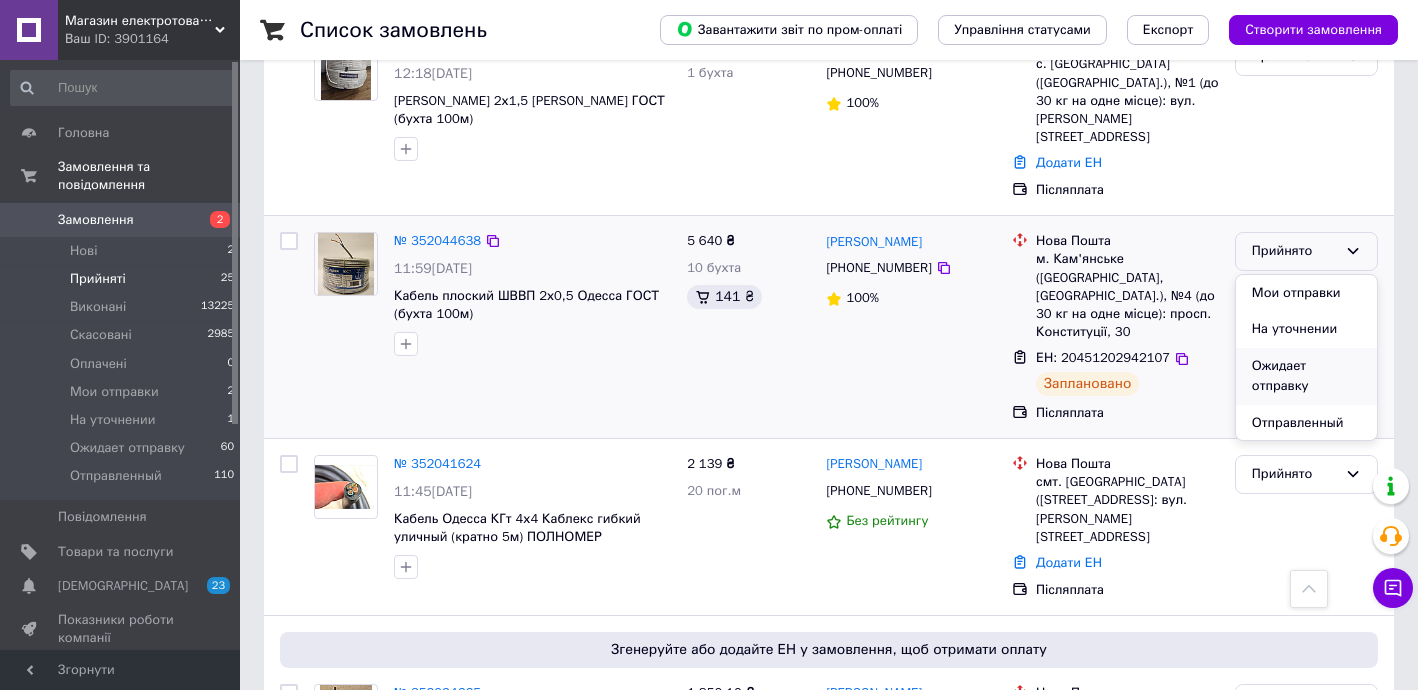 click on "Ожидает отправку" at bounding box center [1306, 376] 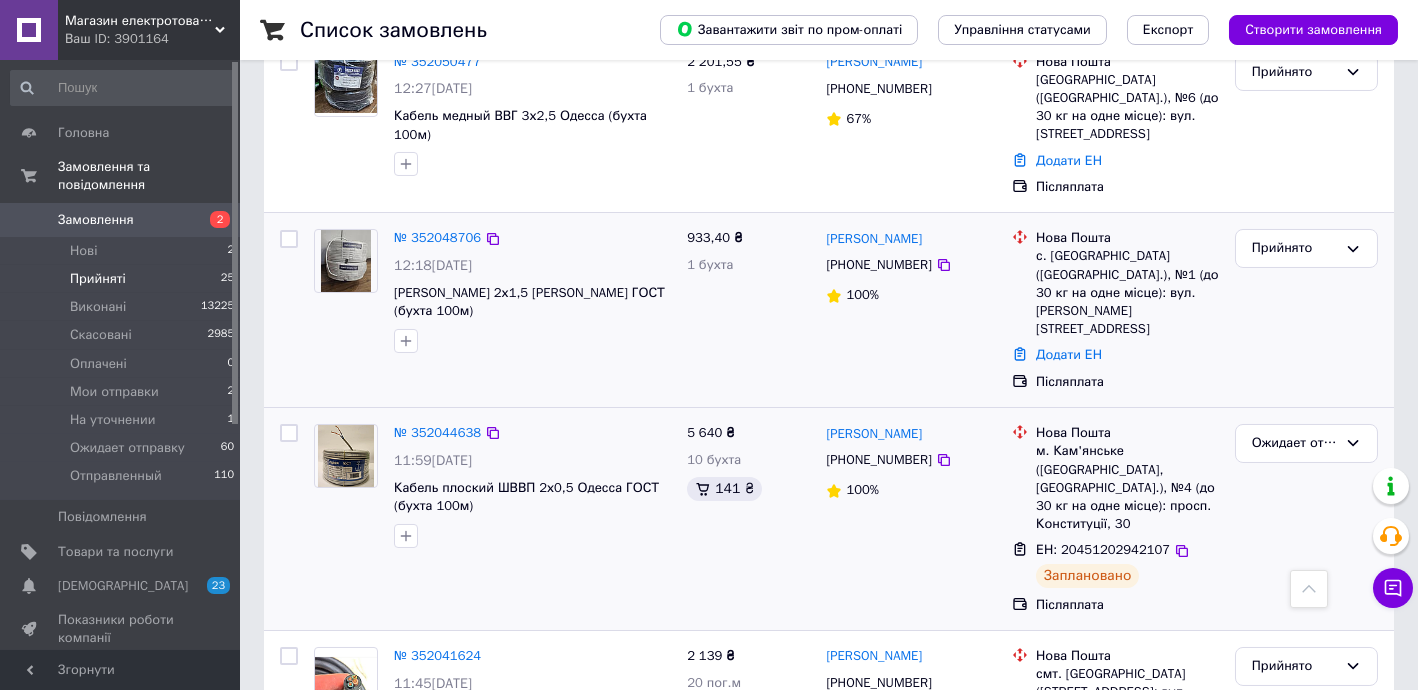 scroll, scrollTop: 888, scrollLeft: 0, axis: vertical 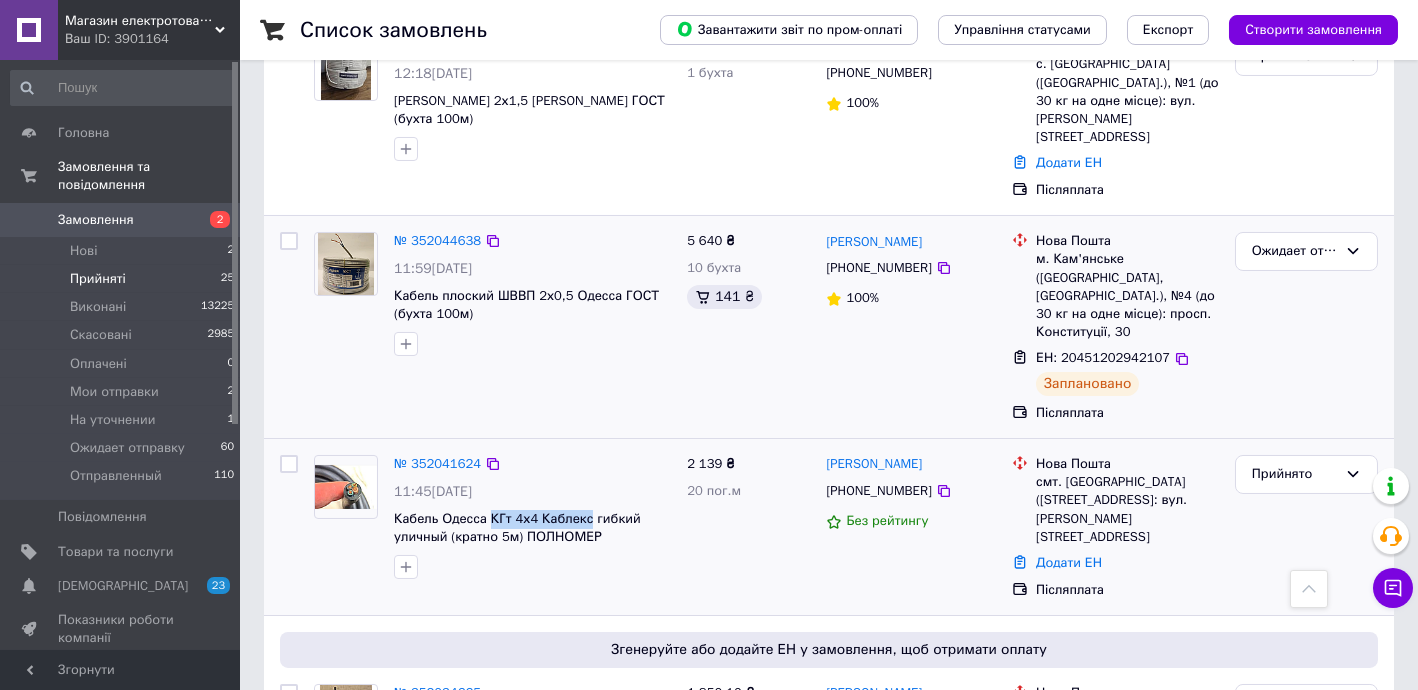 drag, startPoint x: 488, startPoint y: 429, endPoint x: 577, endPoint y: 430, distance: 89.005615 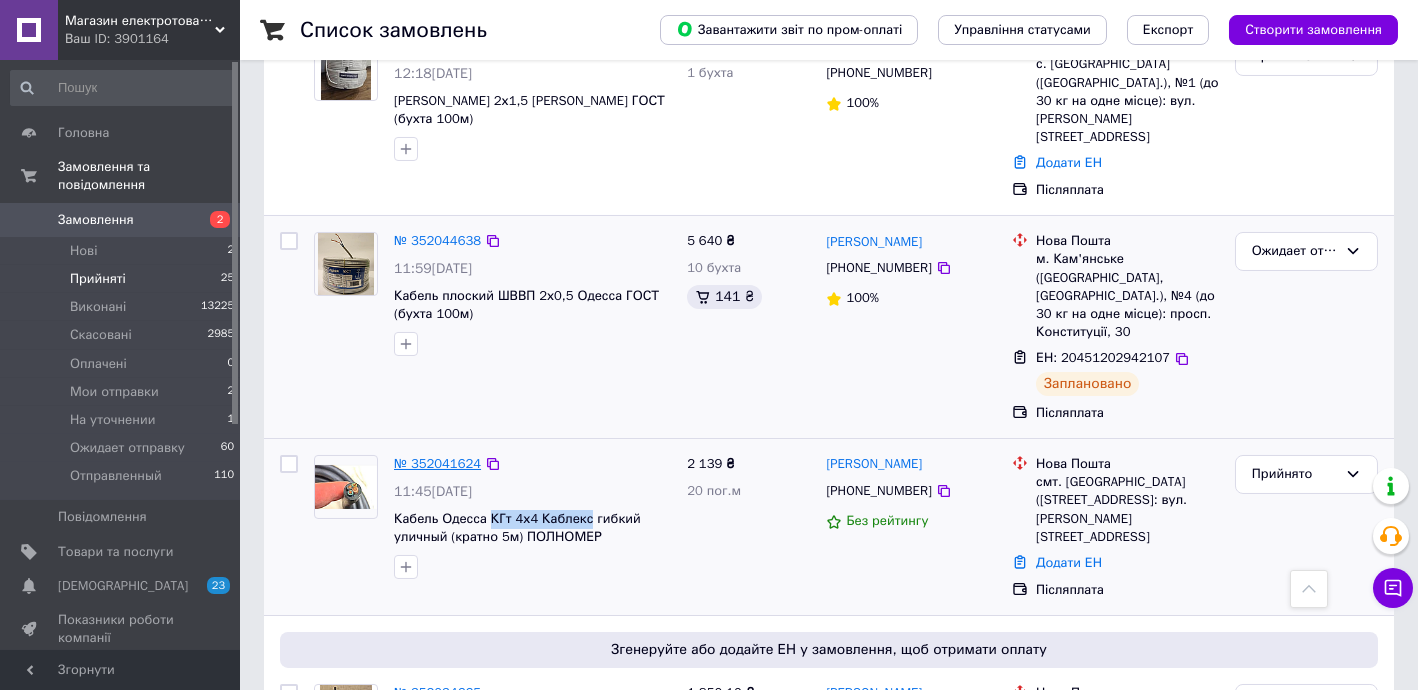 click on "№ 352041624" at bounding box center (437, 463) 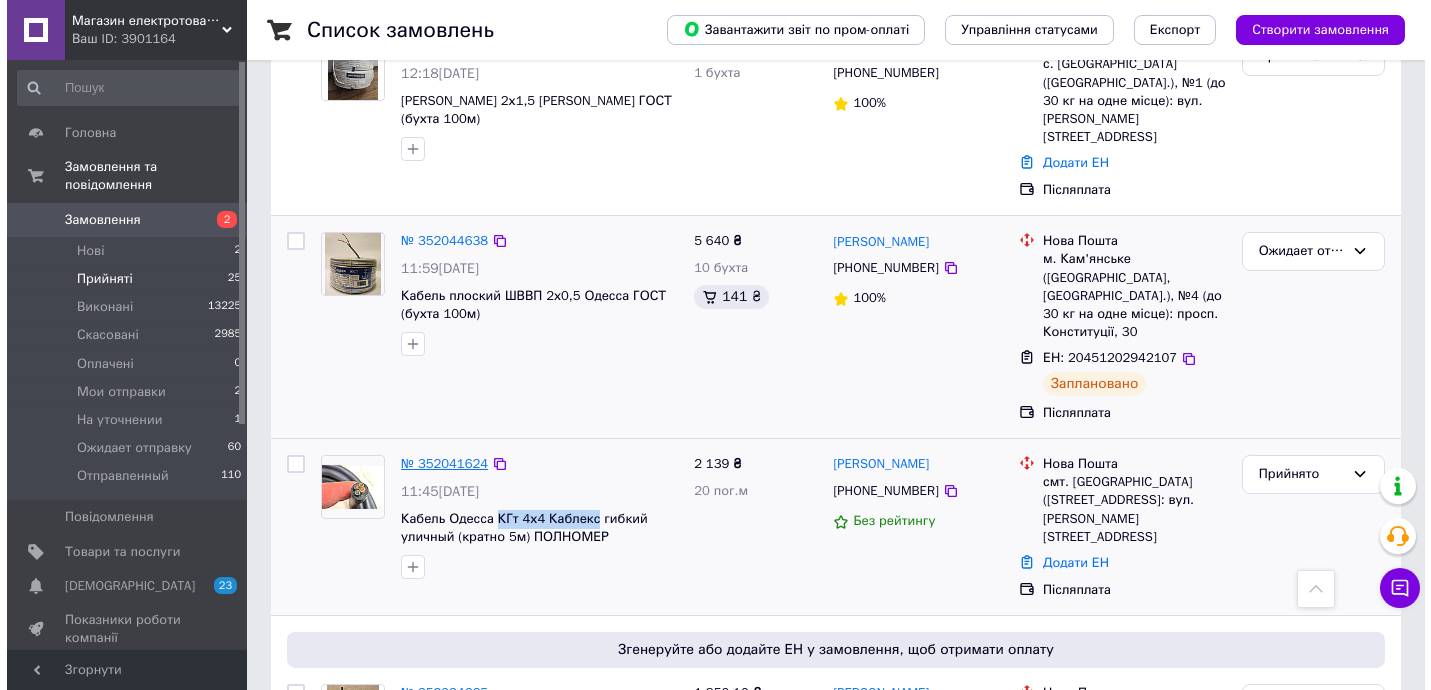 scroll, scrollTop: 0, scrollLeft: 0, axis: both 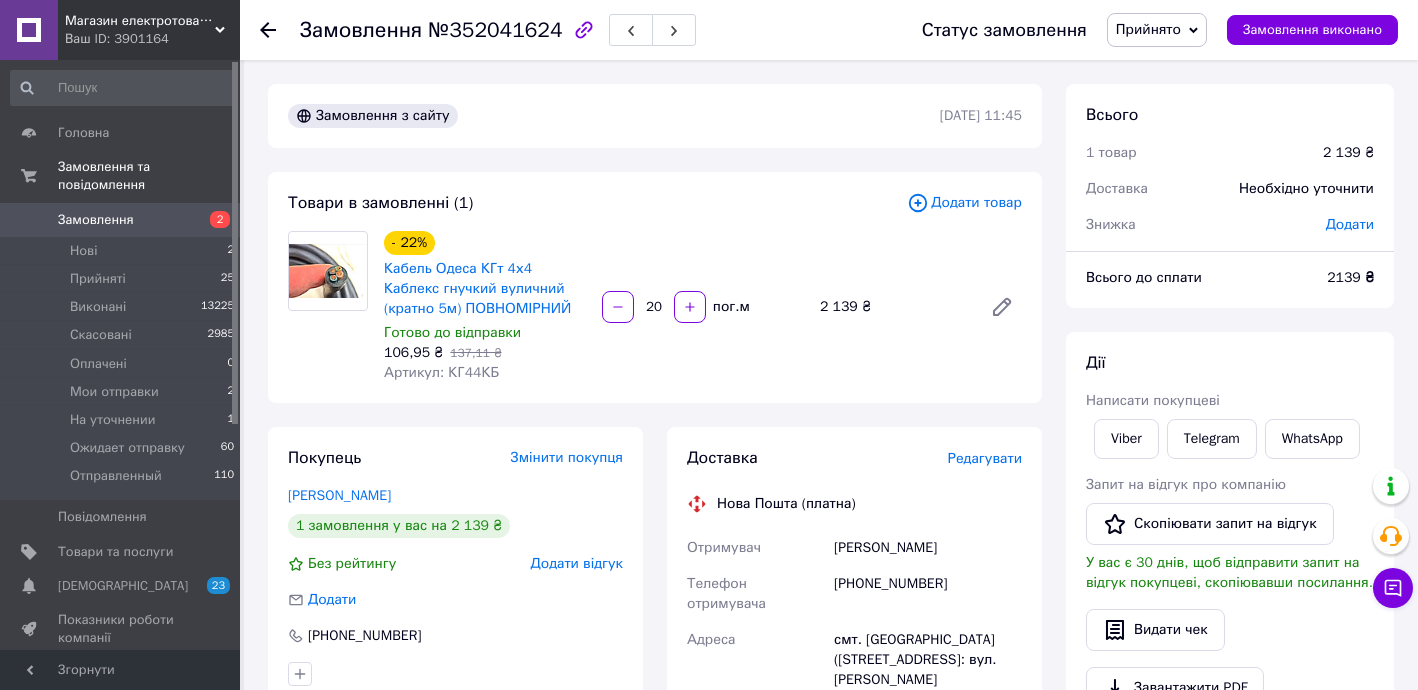 click on "Редагувати" at bounding box center [985, 458] 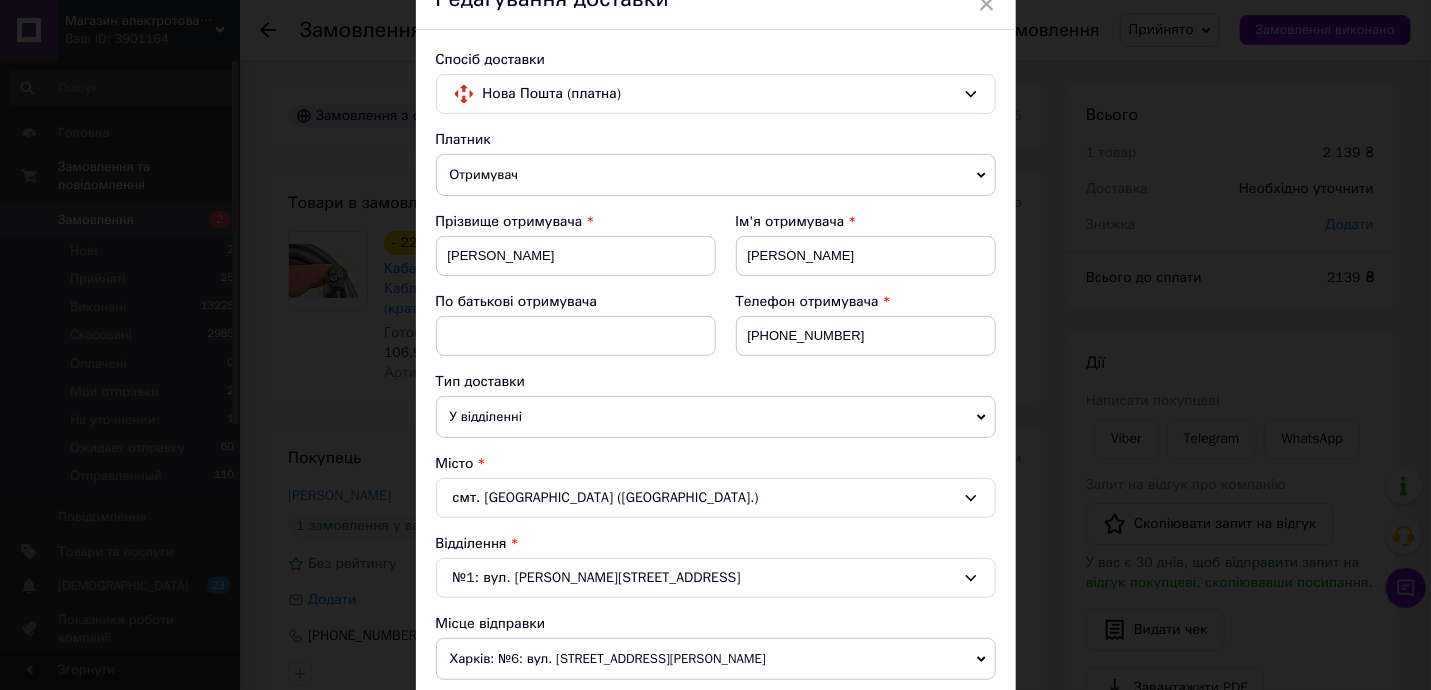 scroll, scrollTop: 605, scrollLeft: 0, axis: vertical 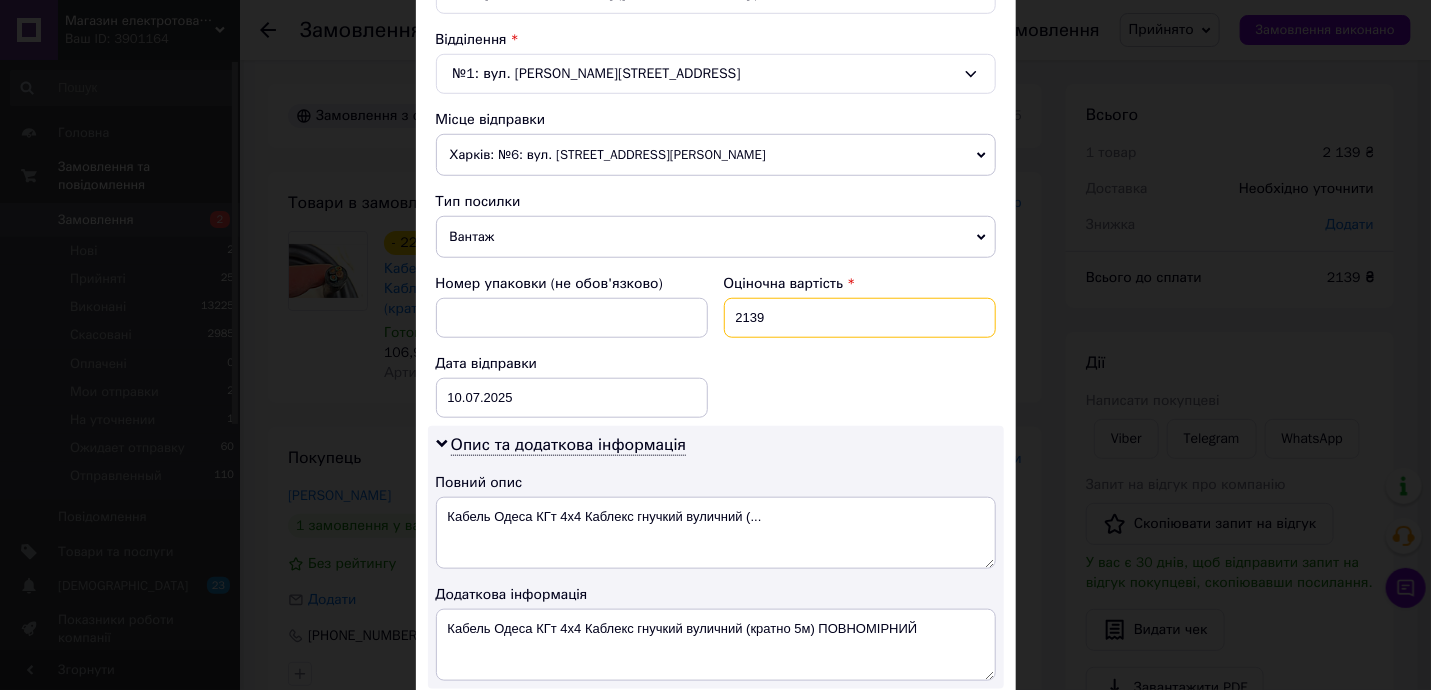 drag, startPoint x: 743, startPoint y: 304, endPoint x: 796, endPoint y: 309, distance: 53.235325 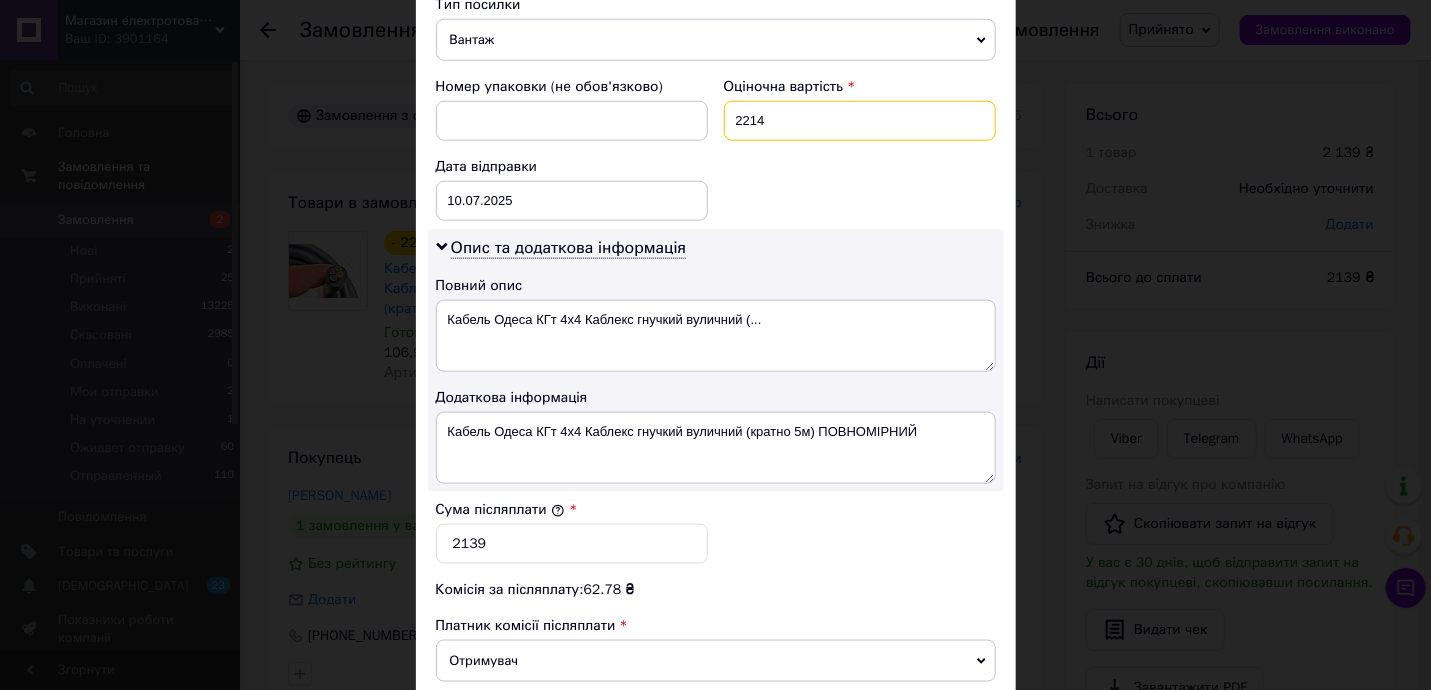 scroll, scrollTop: 848, scrollLeft: 0, axis: vertical 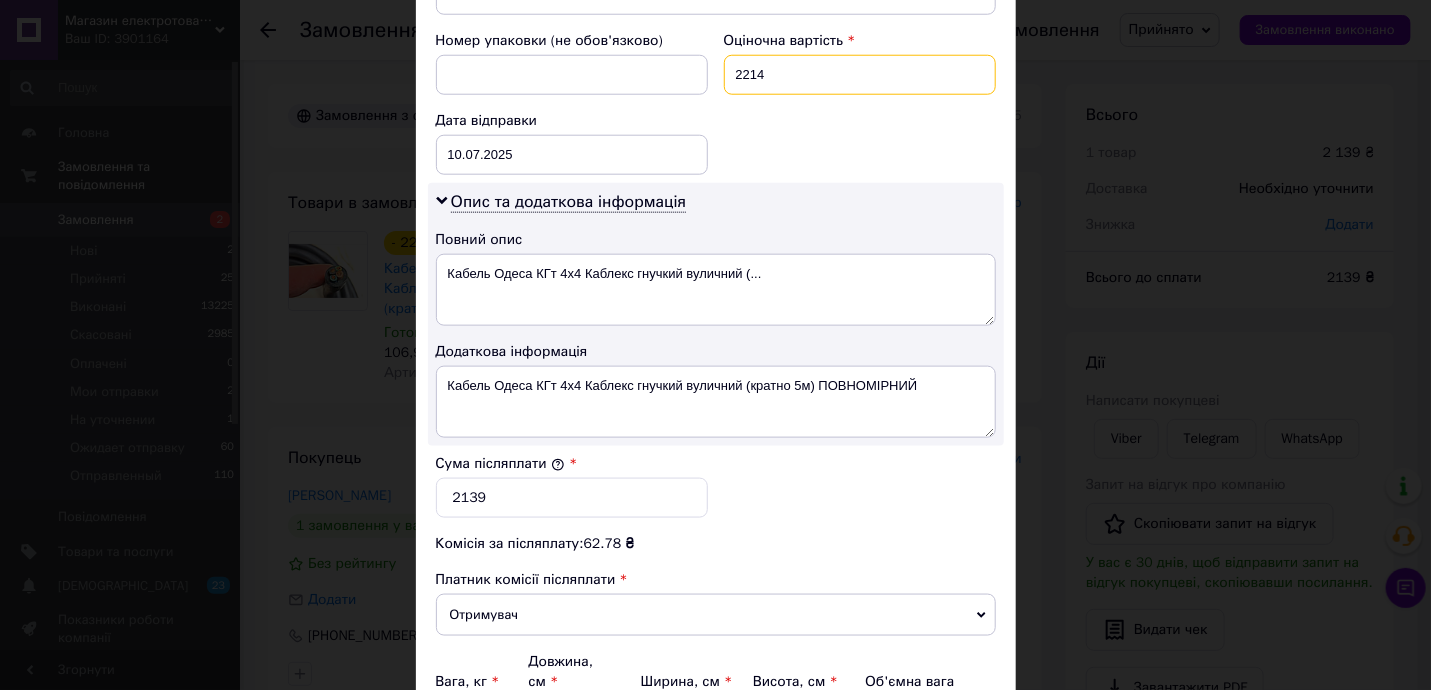 type on "2214" 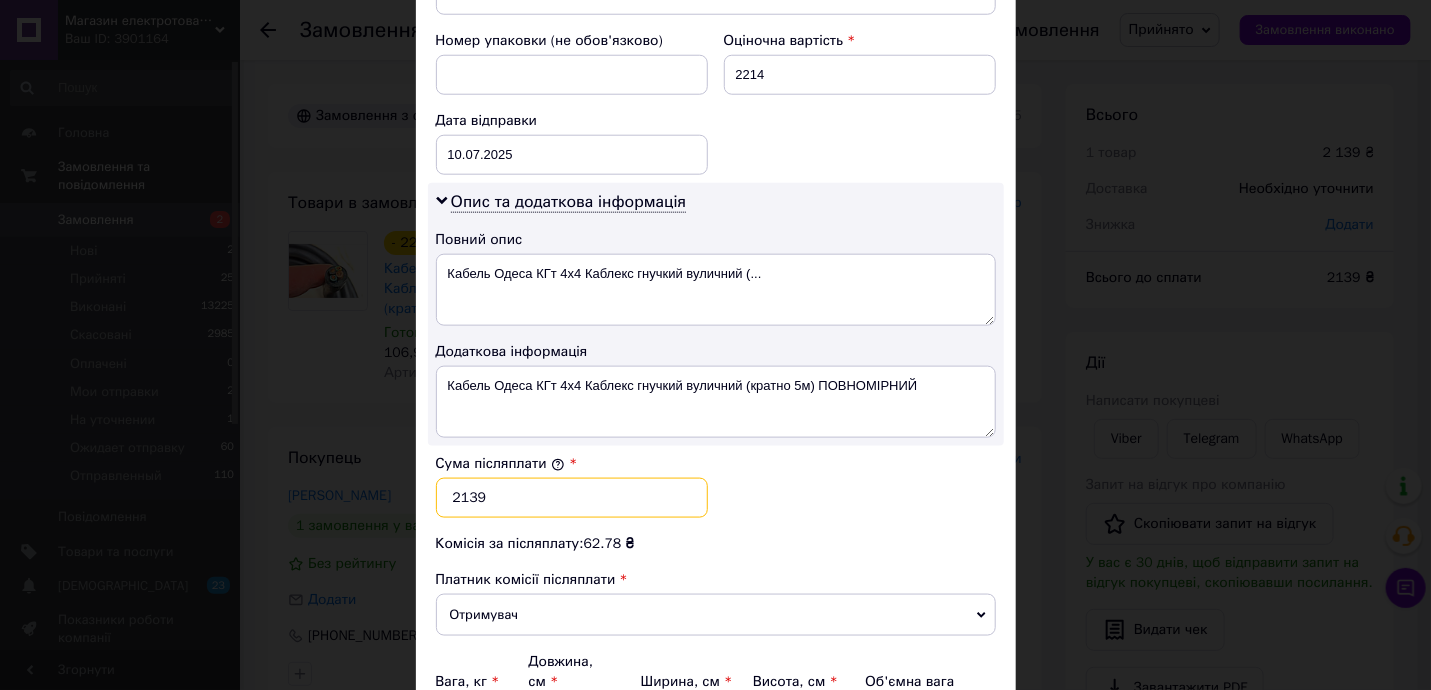 drag, startPoint x: 468, startPoint y: 484, endPoint x: 593, endPoint y: 494, distance: 125.39936 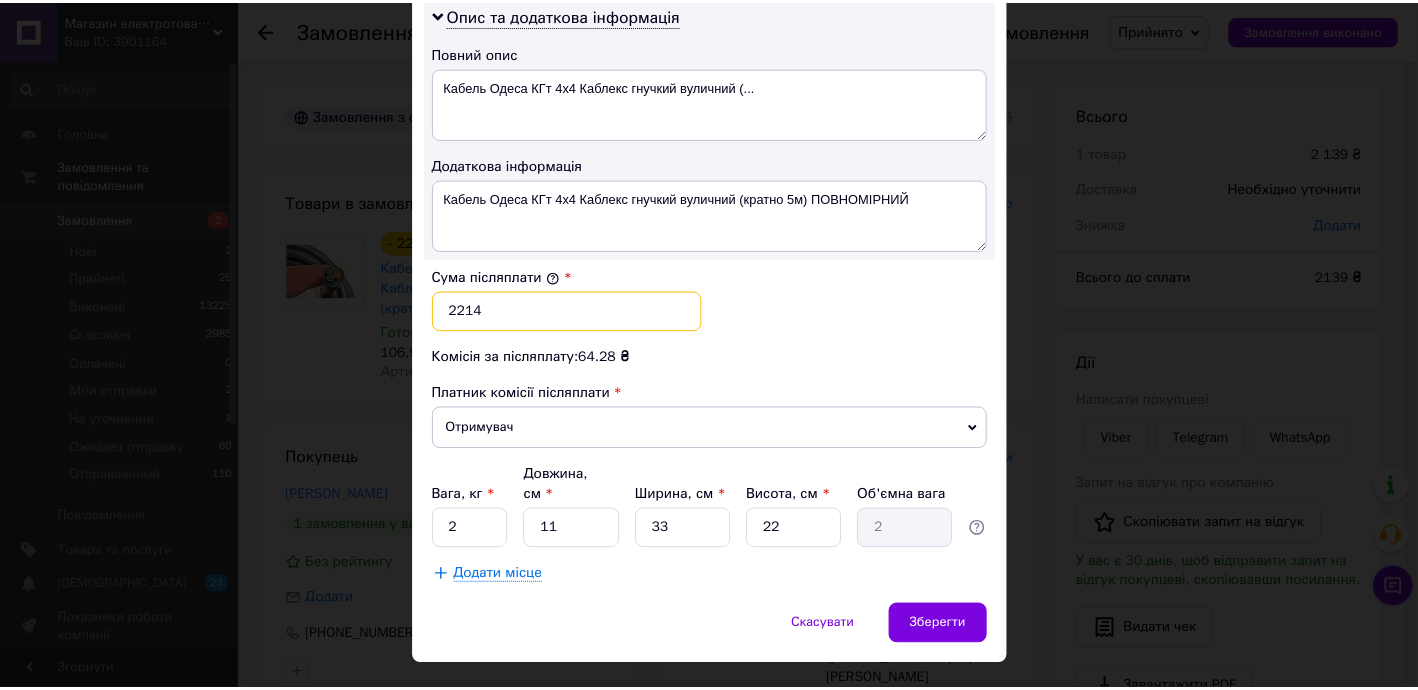 scroll, scrollTop: 1050, scrollLeft: 0, axis: vertical 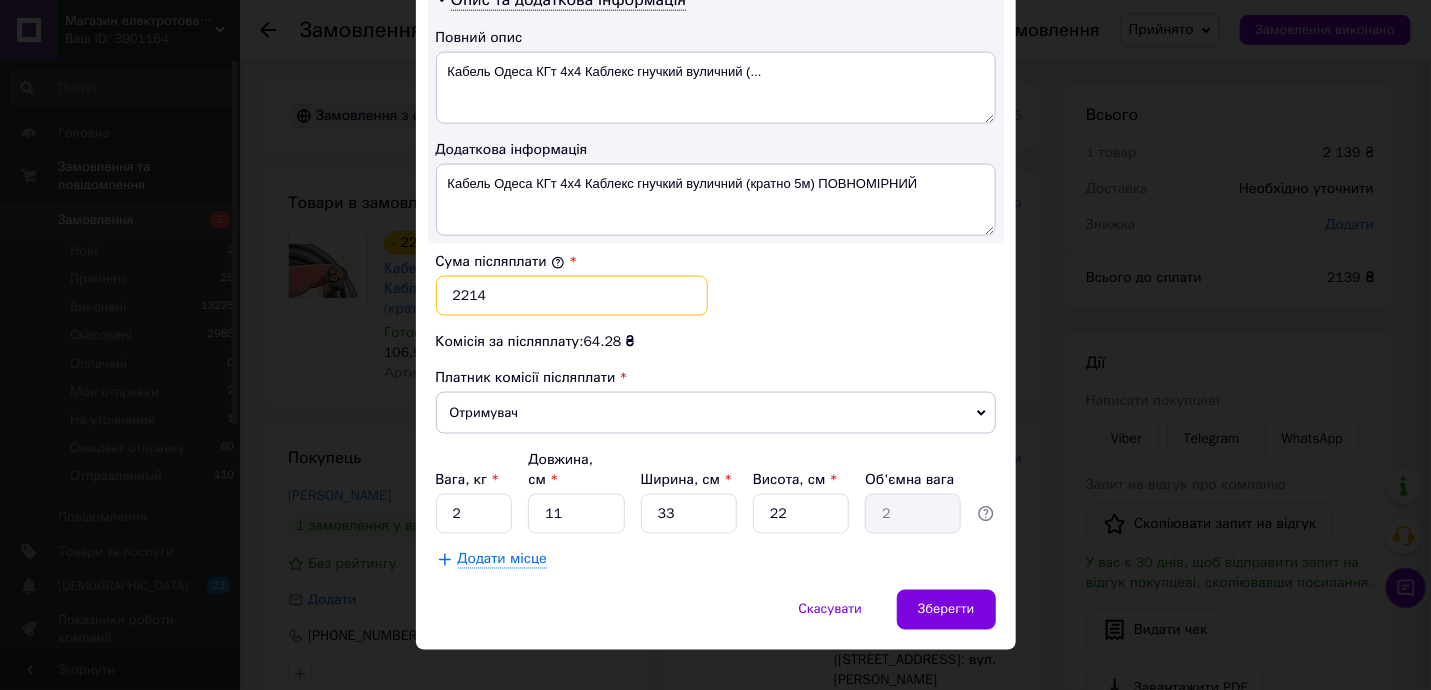 type on "2214" 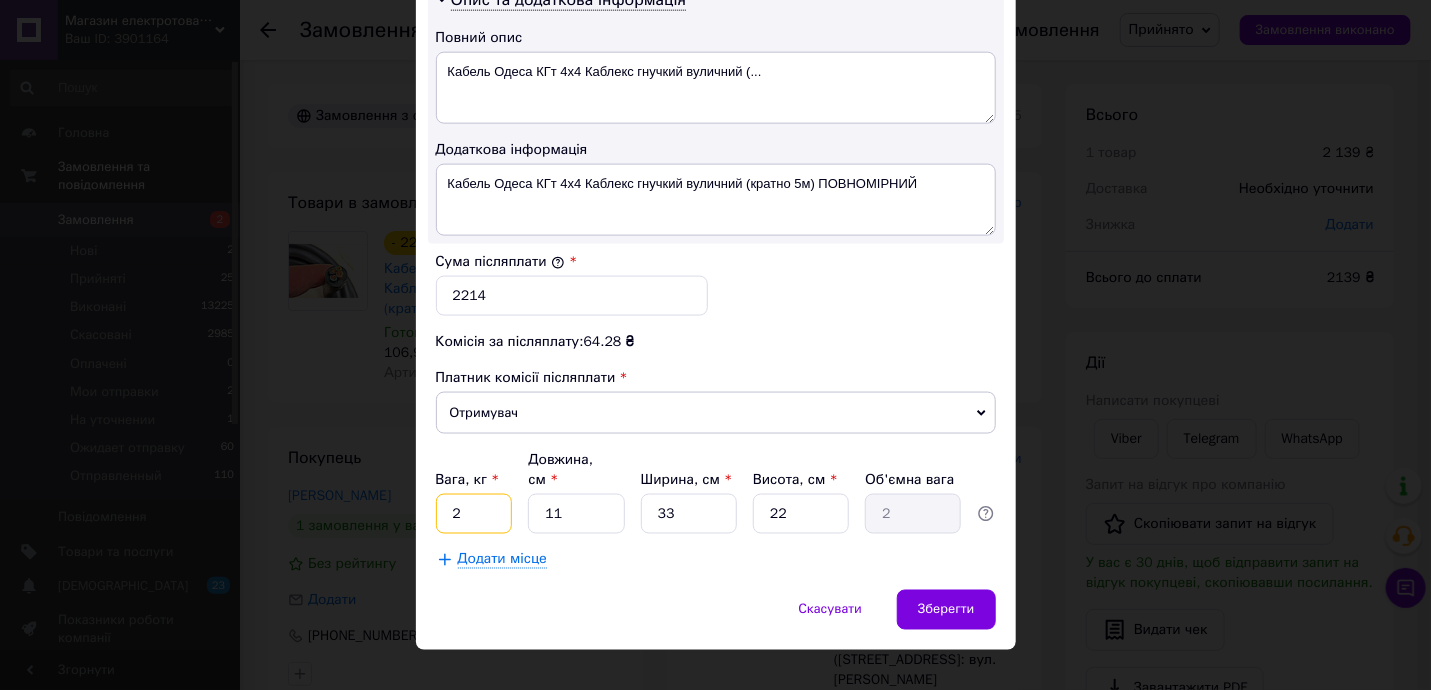 drag, startPoint x: 451, startPoint y: 482, endPoint x: 490, endPoint y: 482, distance: 39 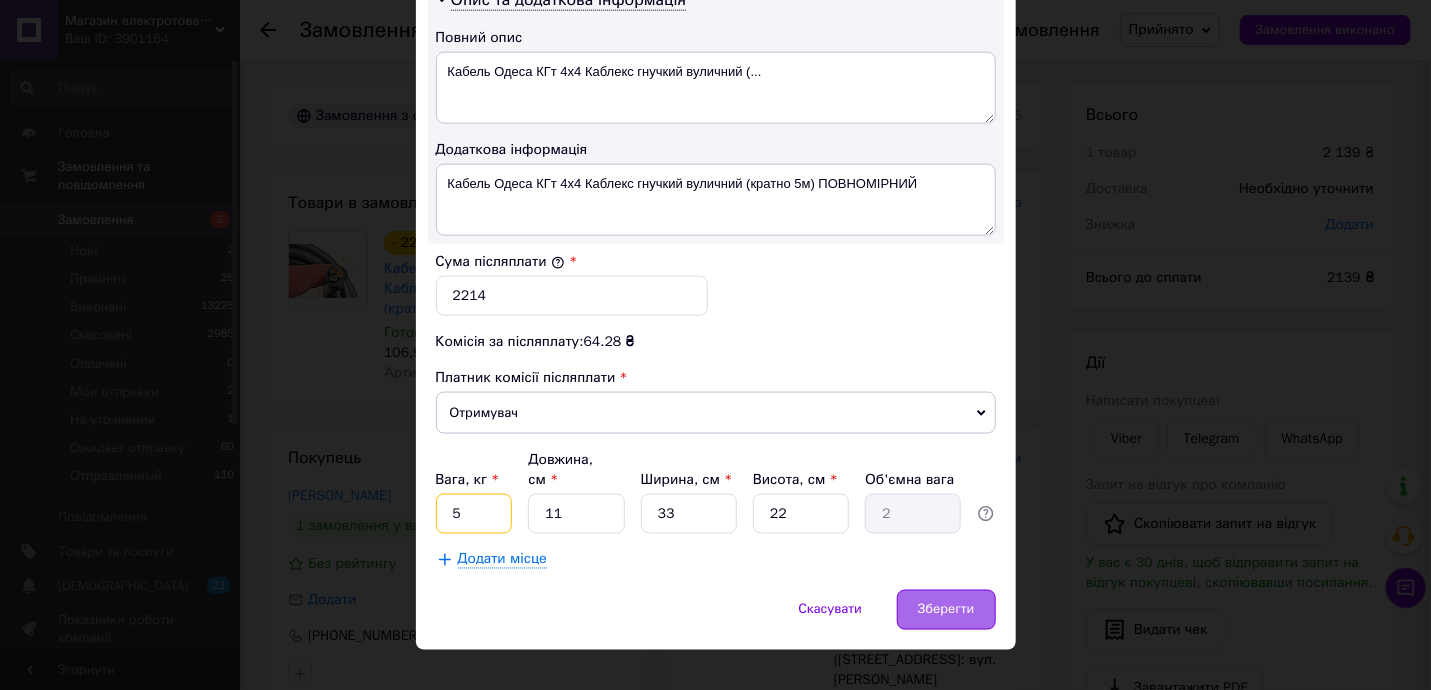 type on "5" 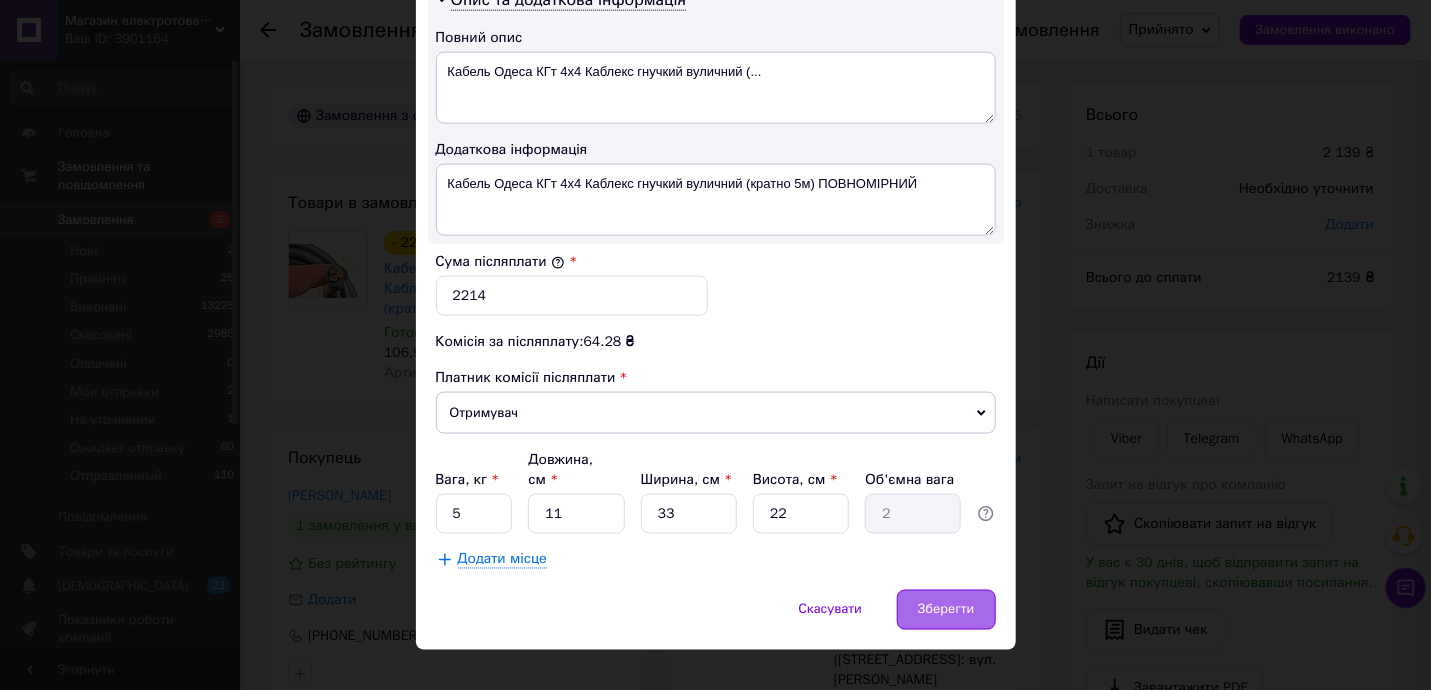 click on "Зберегти" at bounding box center [946, 610] 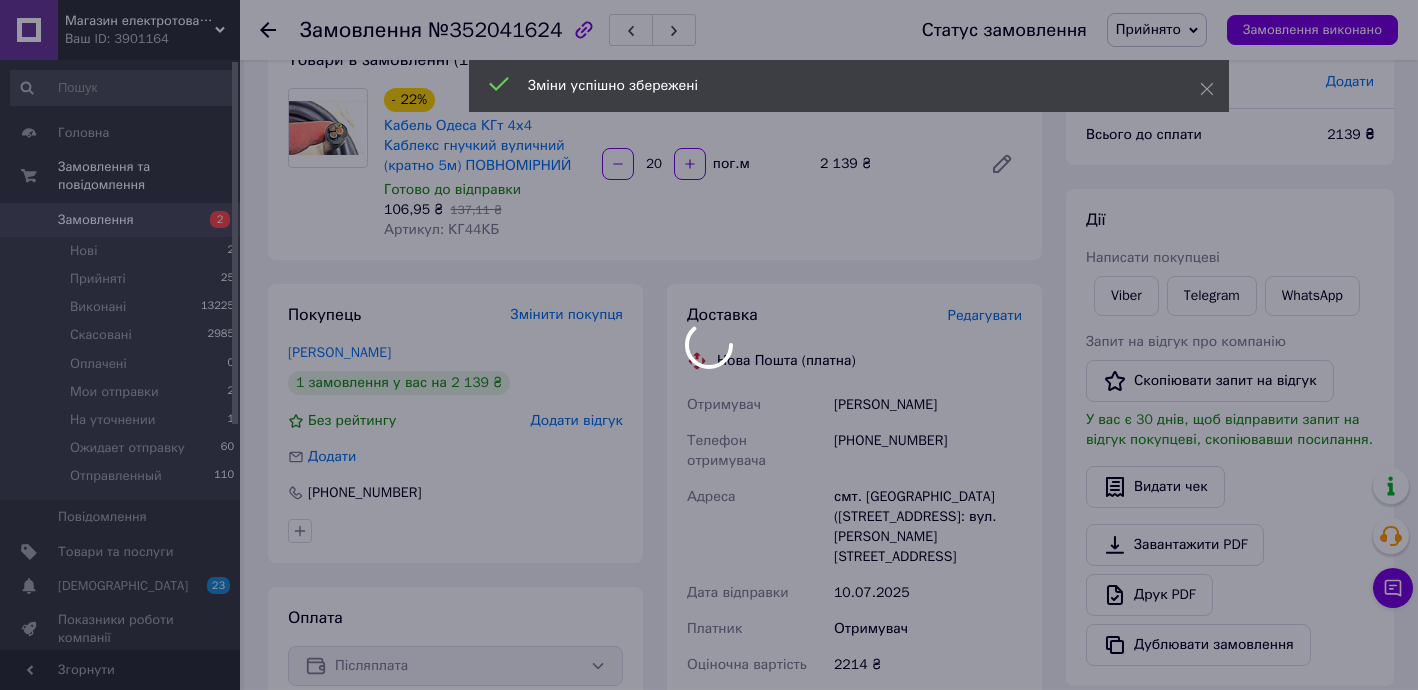 scroll, scrollTop: 485, scrollLeft: 0, axis: vertical 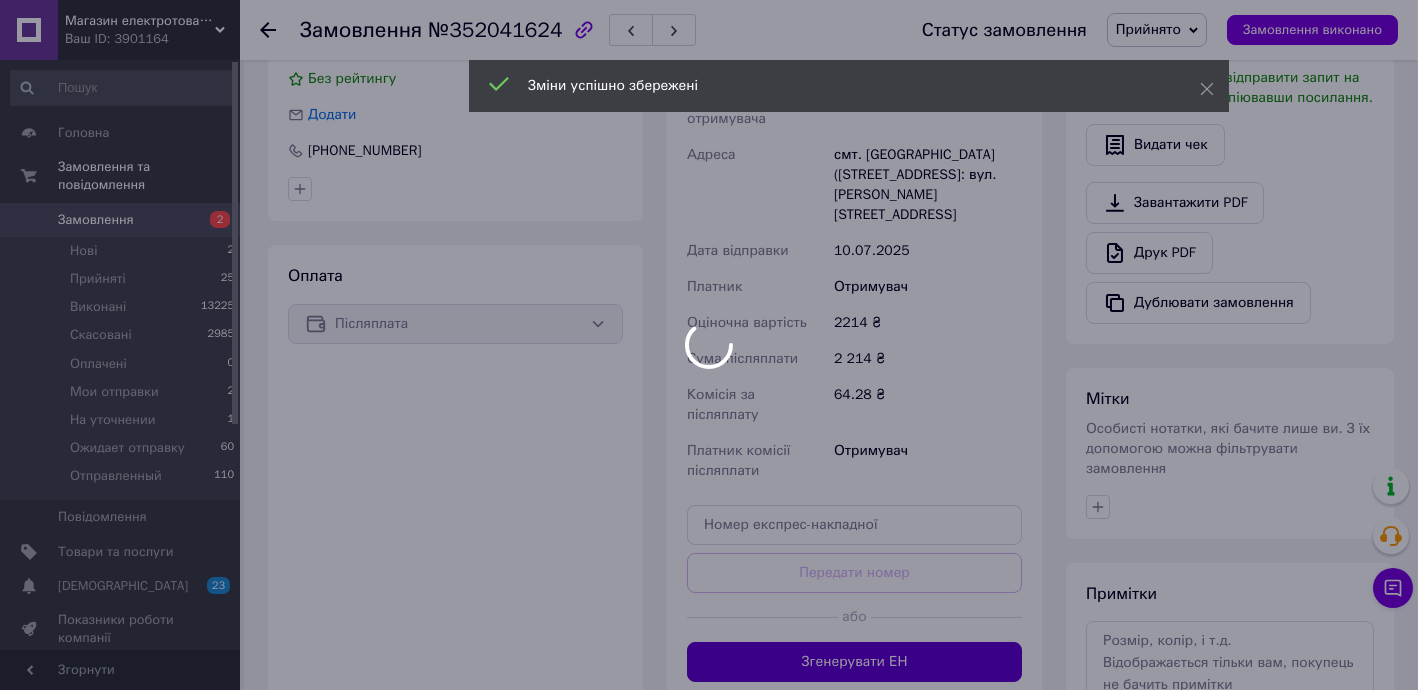 click on "Доставка Редагувати Нова Пошта (платна) Отримувач Коробко Микола Телефон отримувача +380968353779 Адреса смт. Братське (Миколаївська обл.), №1: вул. Некрасова, 1а Дата відправки 10.07.2025 Платник Отримувач Оціночна вартість 2214 ₴ Сума післяплати 2 214 ₴ Комісія за післяплату 64.28 ₴ Платник комісії післяплати Отримувач Передати номер або Згенерувати ЕН Платник Отримувач Відправник Прізвище отримувача Коробко Ім'я отримувача Микола По батькові отримувача Телефон отримувача +380968353779 Тип доставки У відділенні Кур'єром В поштоматі Місто Відділення №1: вул. Некрасова, 1а" at bounding box center [854, 322] 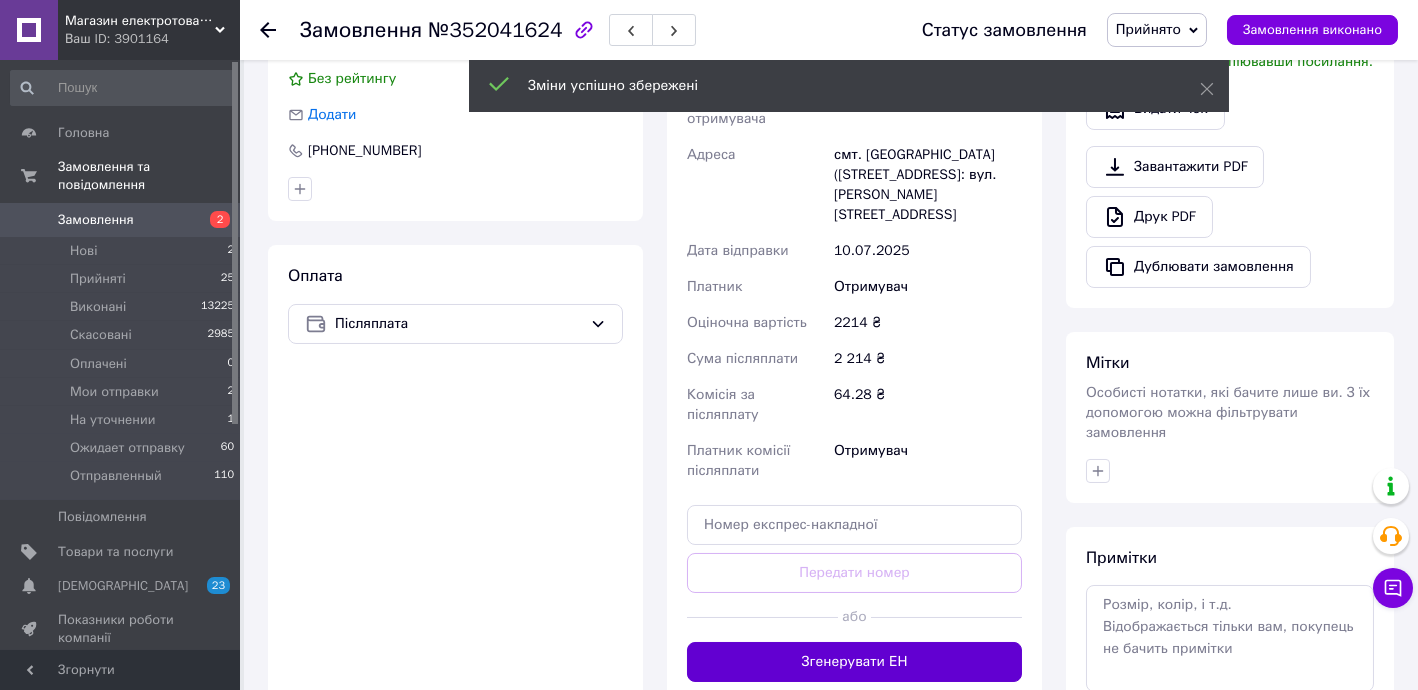 click on "Згенерувати ЕН" at bounding box center (854, 662) 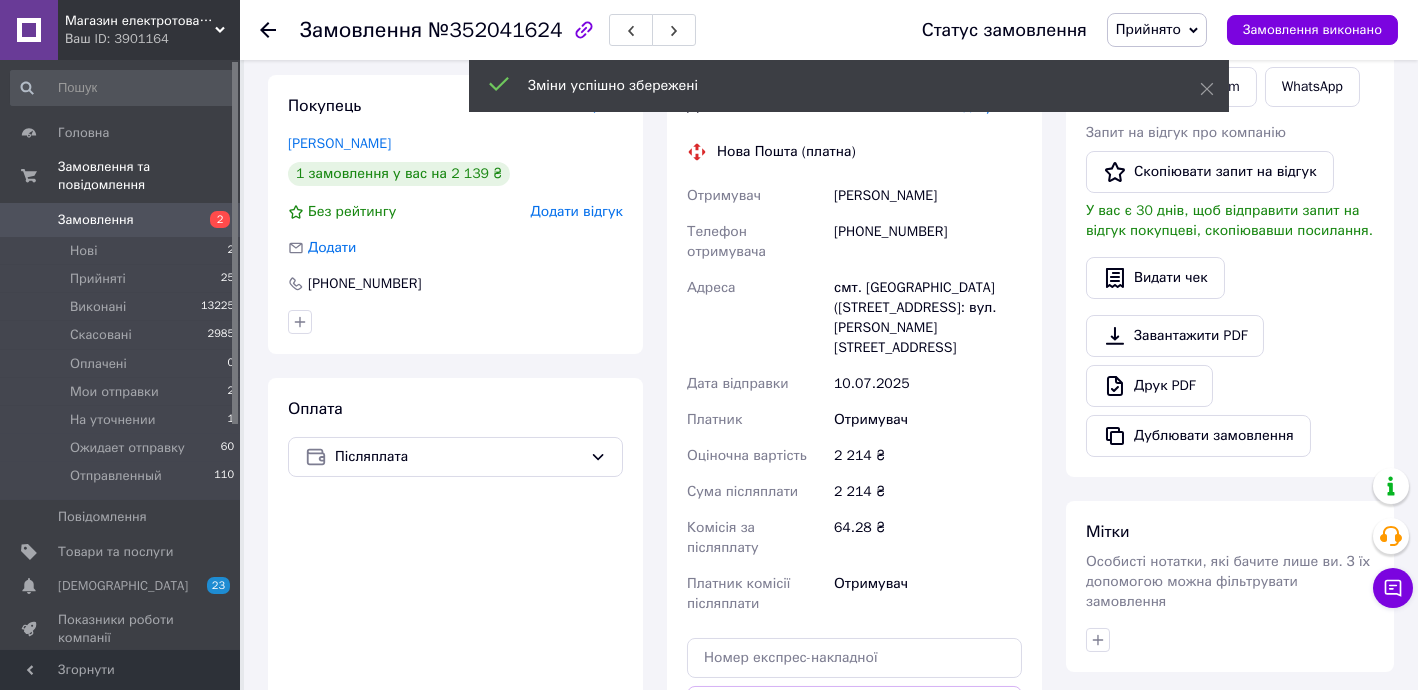 scroll, scrollTop: 0, scrollLeft: 0, axis: both 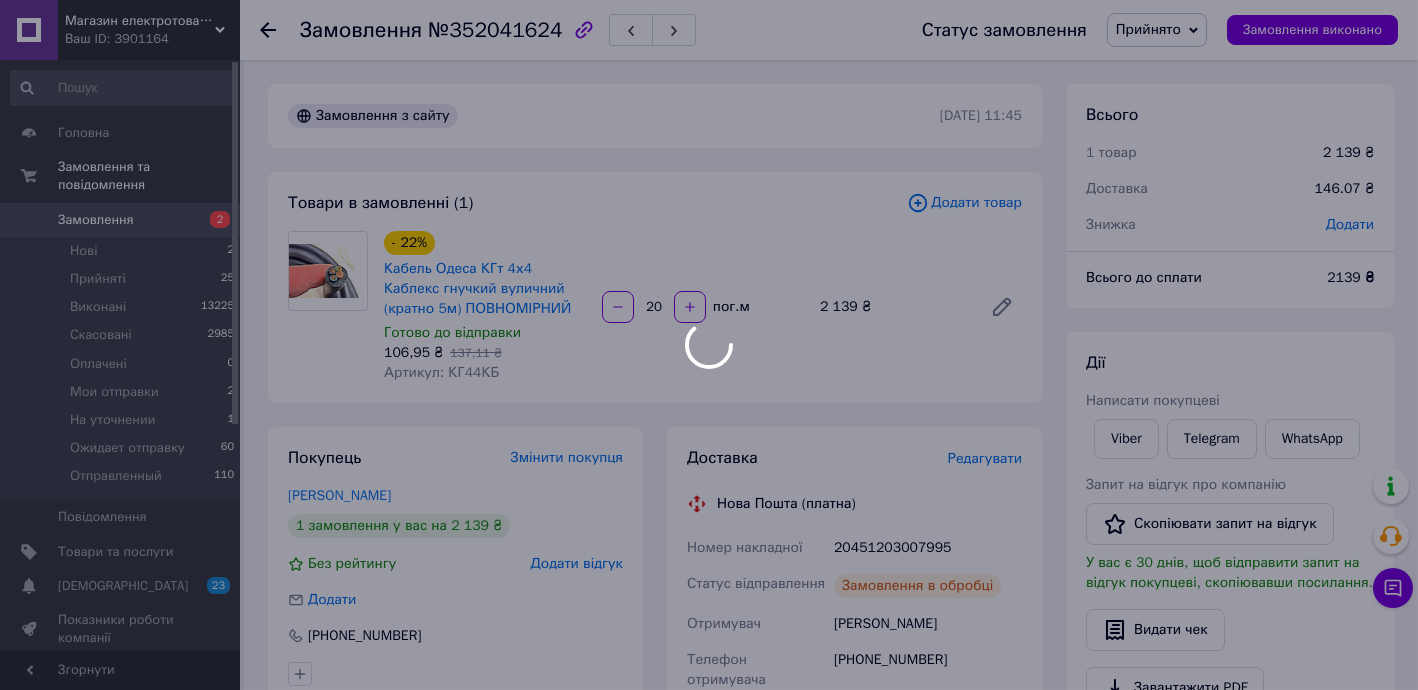 click at bounding box center (709, 345) 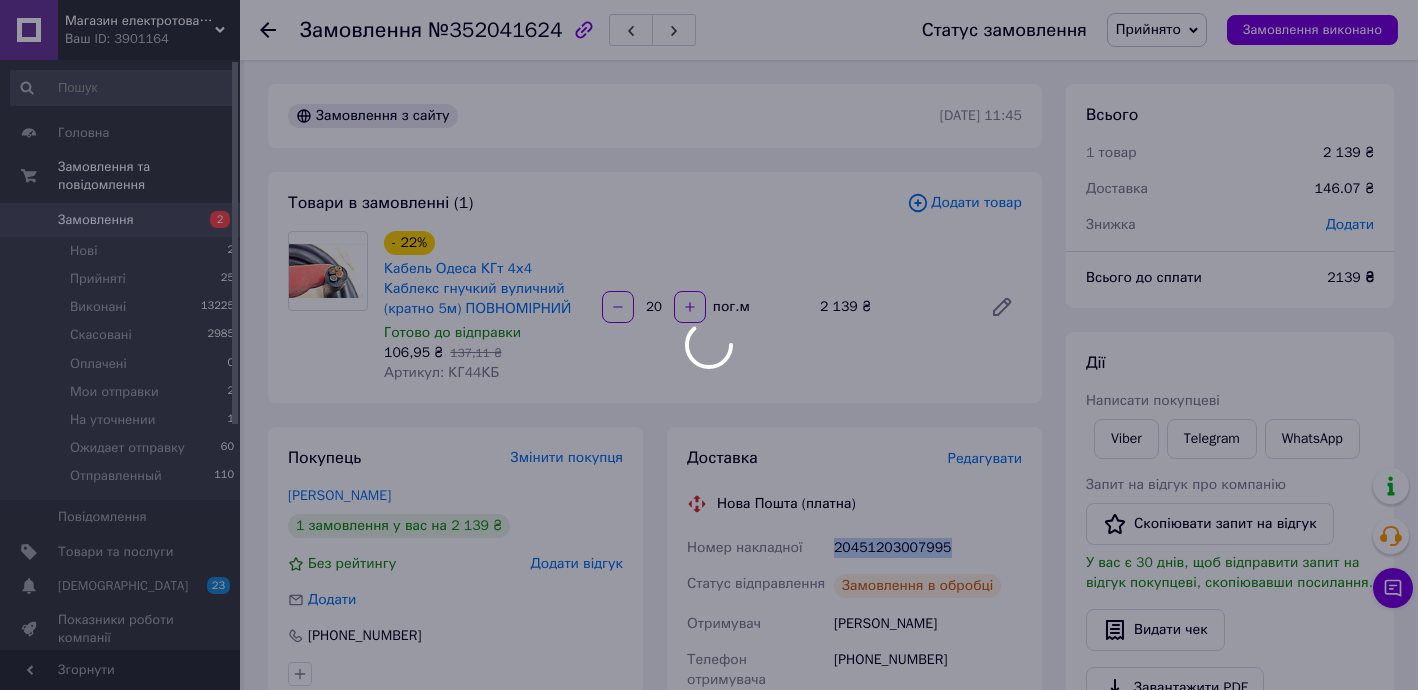 click on "20451203007995" at bounding box center (928, 548) 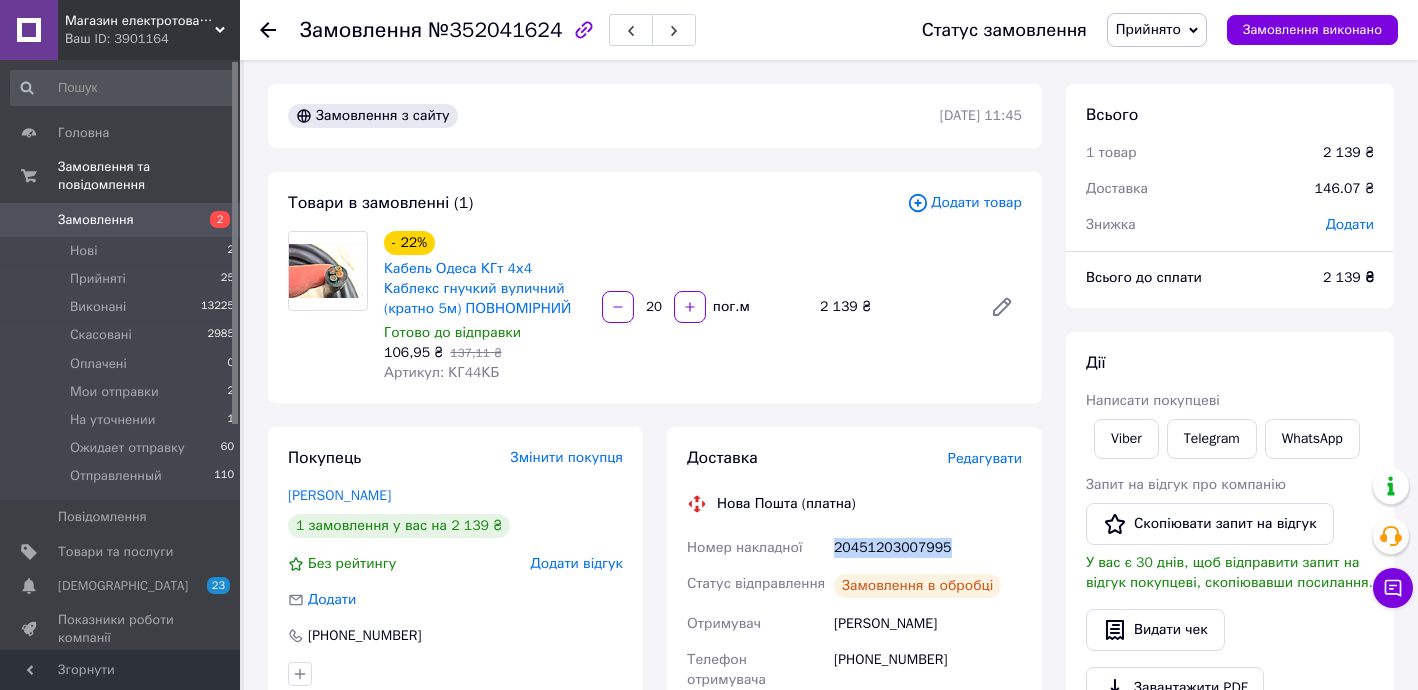 copy on "20451203007995" 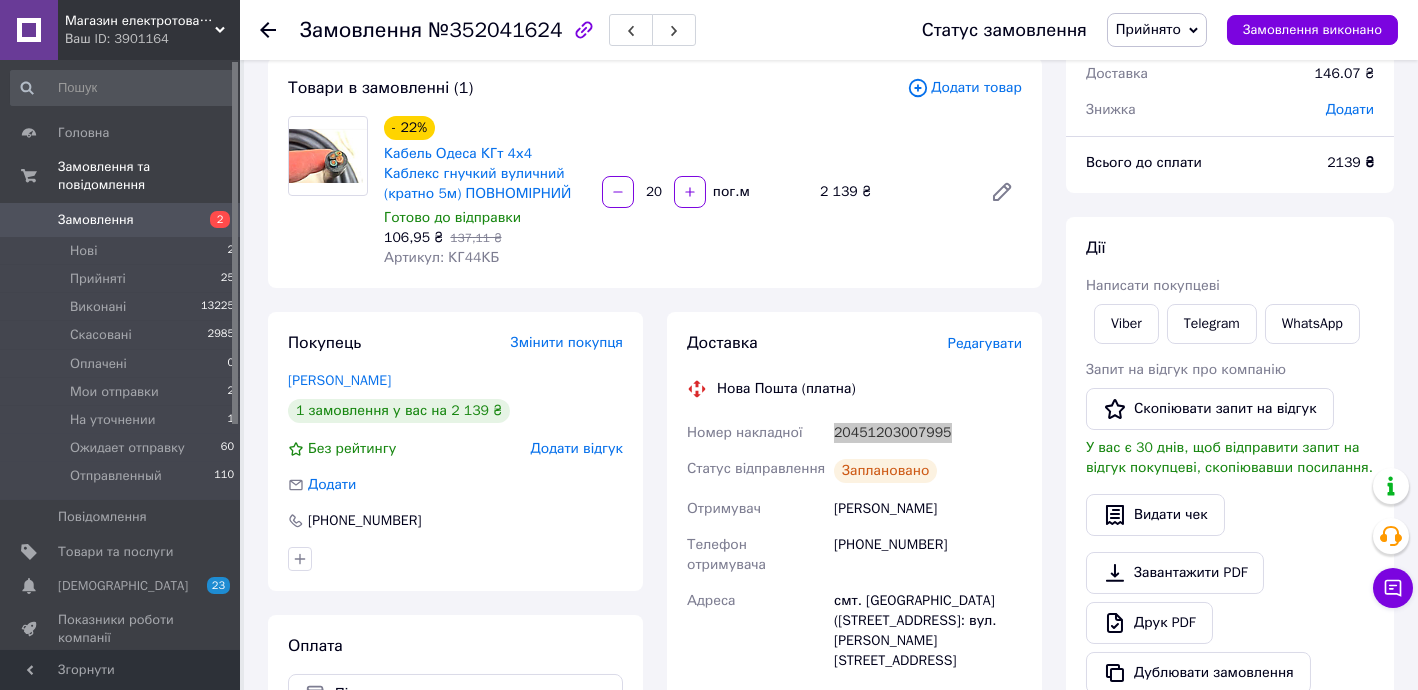 scroll, scrollTop: 363, scrollLeft: 0, axis: vertical 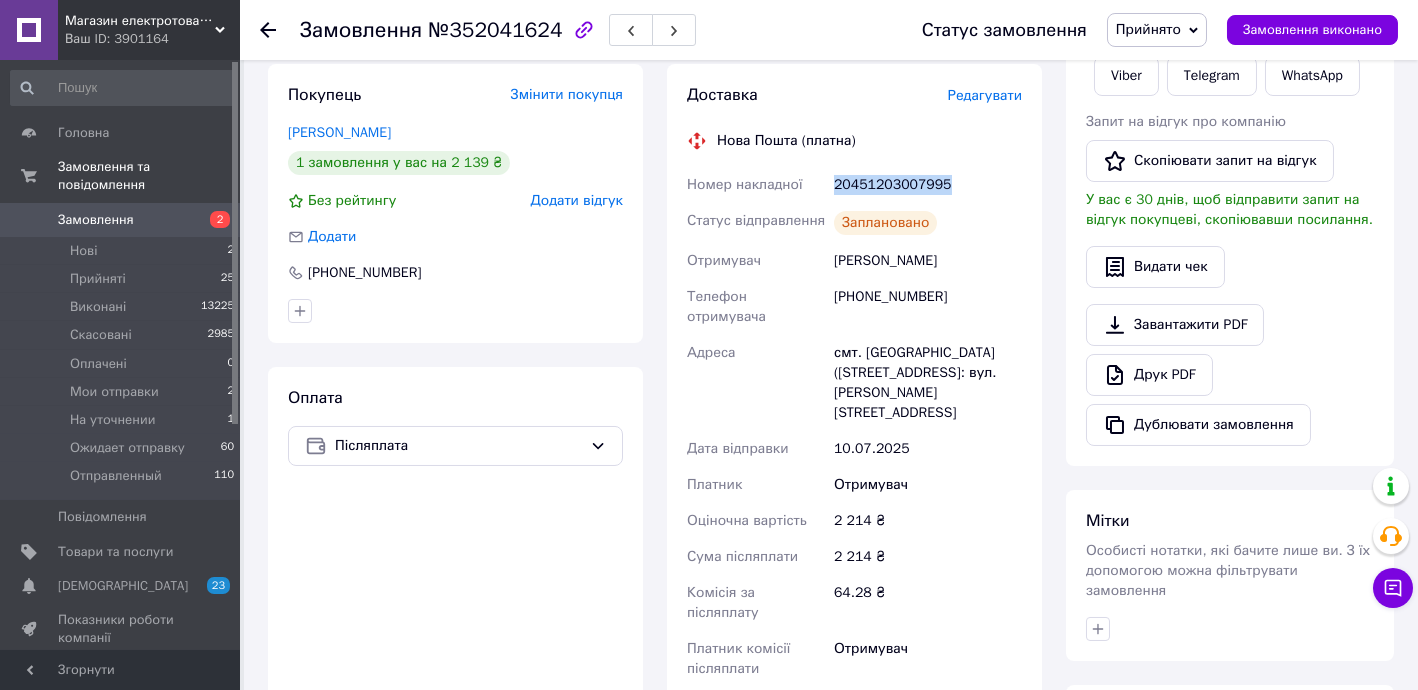 click on "Роздрукувати ЕН" at bounding box center [854, 759] 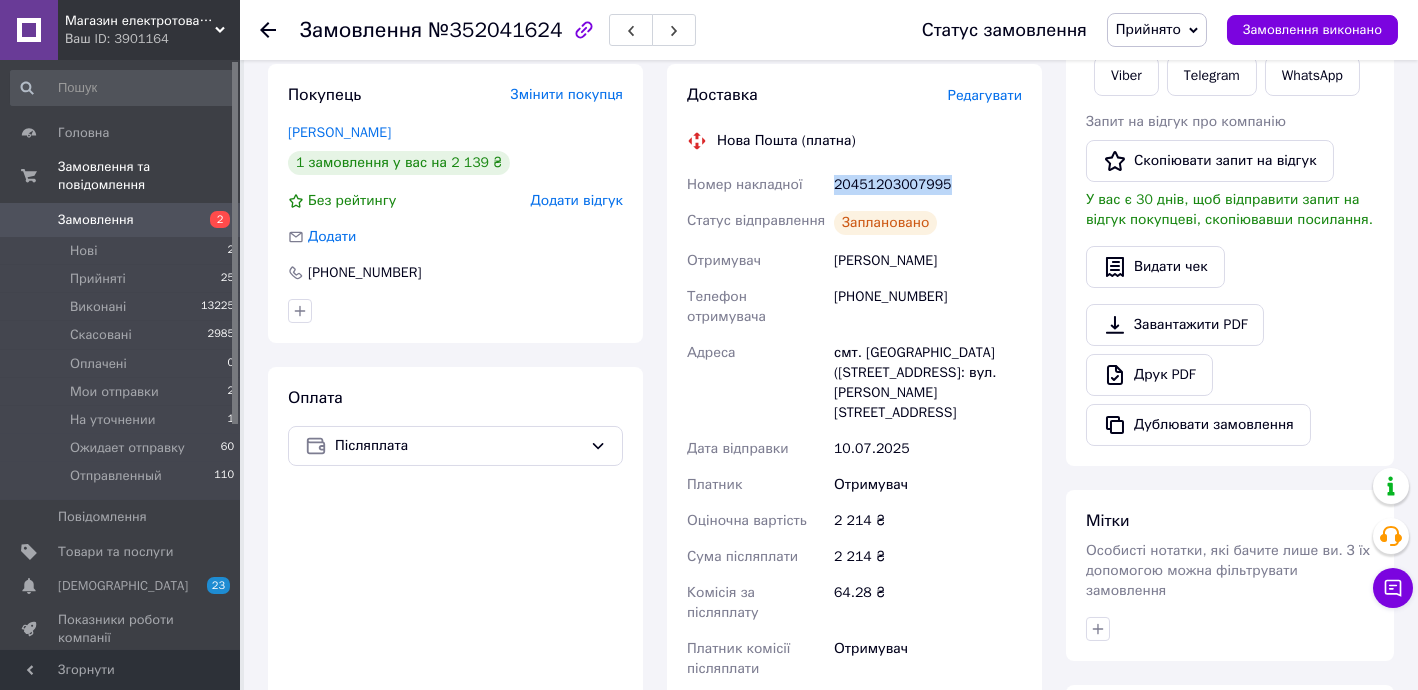 click on "Прийнято" at bounding box center [1157, 30] 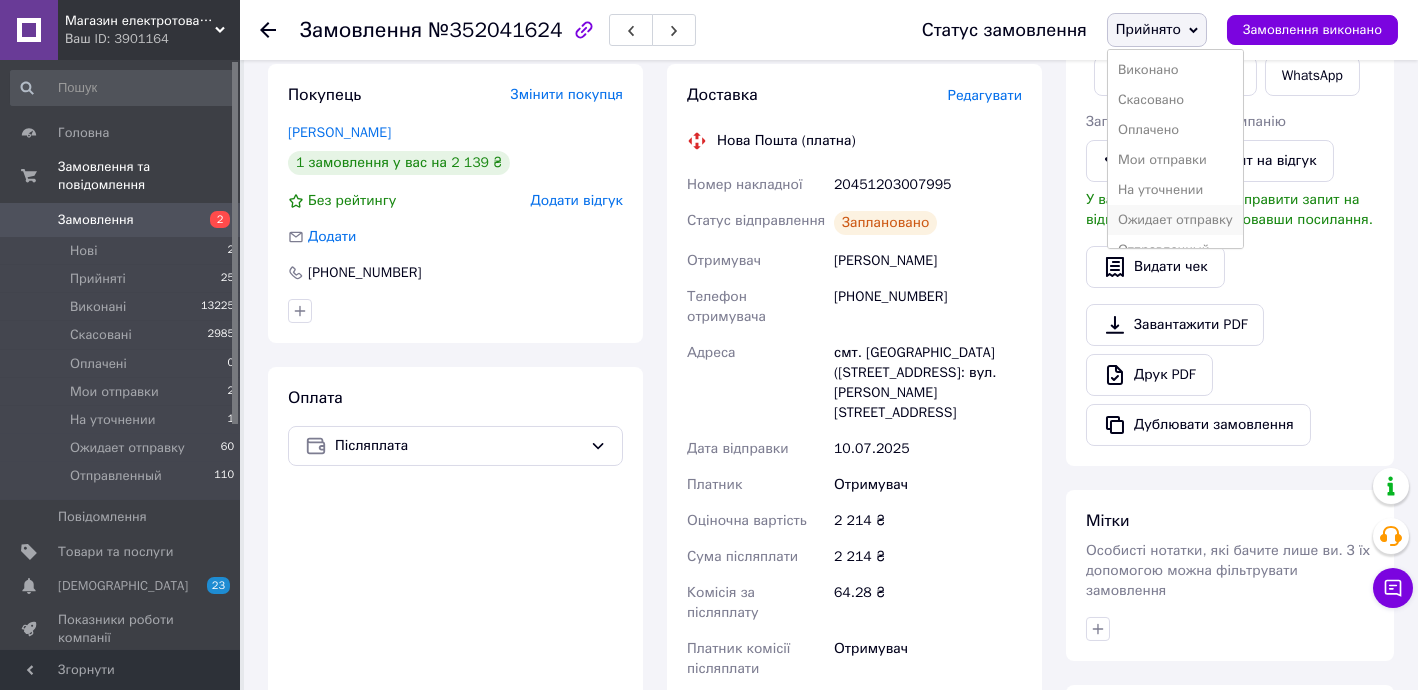 click on "Ожидает отправку" at bounding box center (1175, 220) 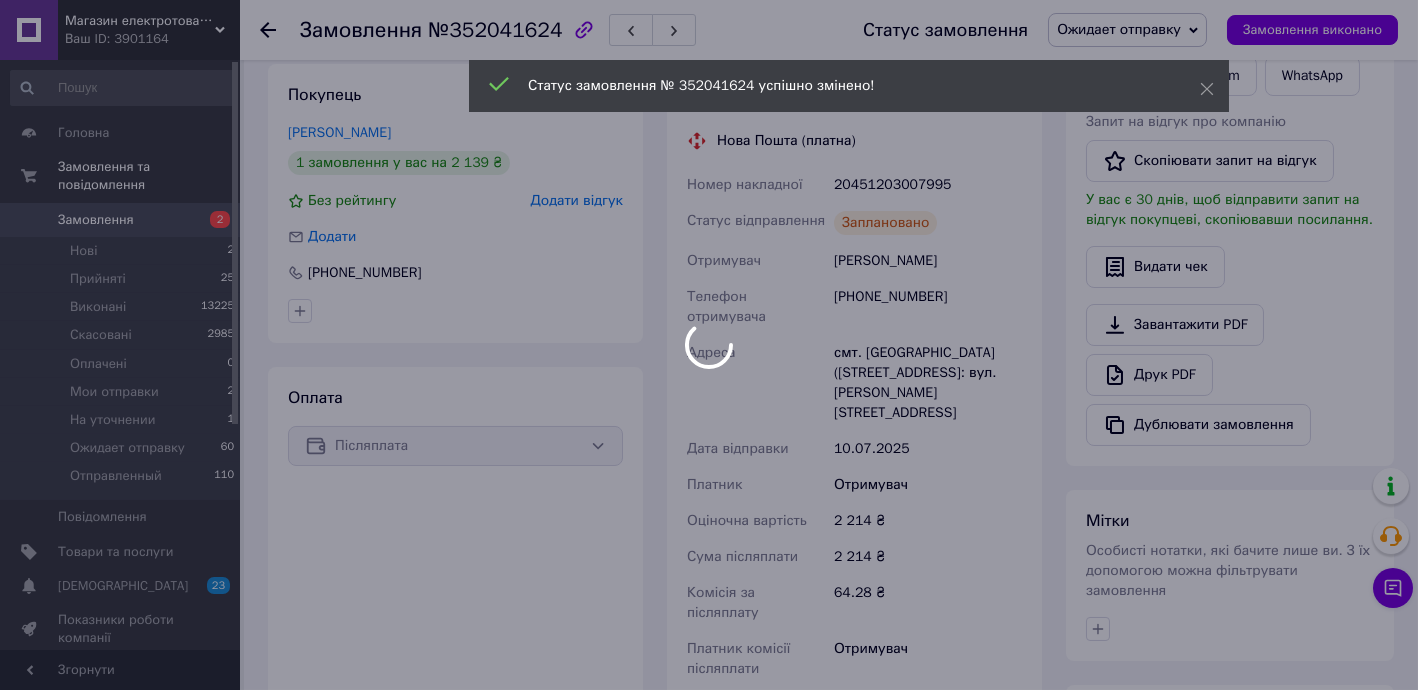 click at bounding box center (709, 345) 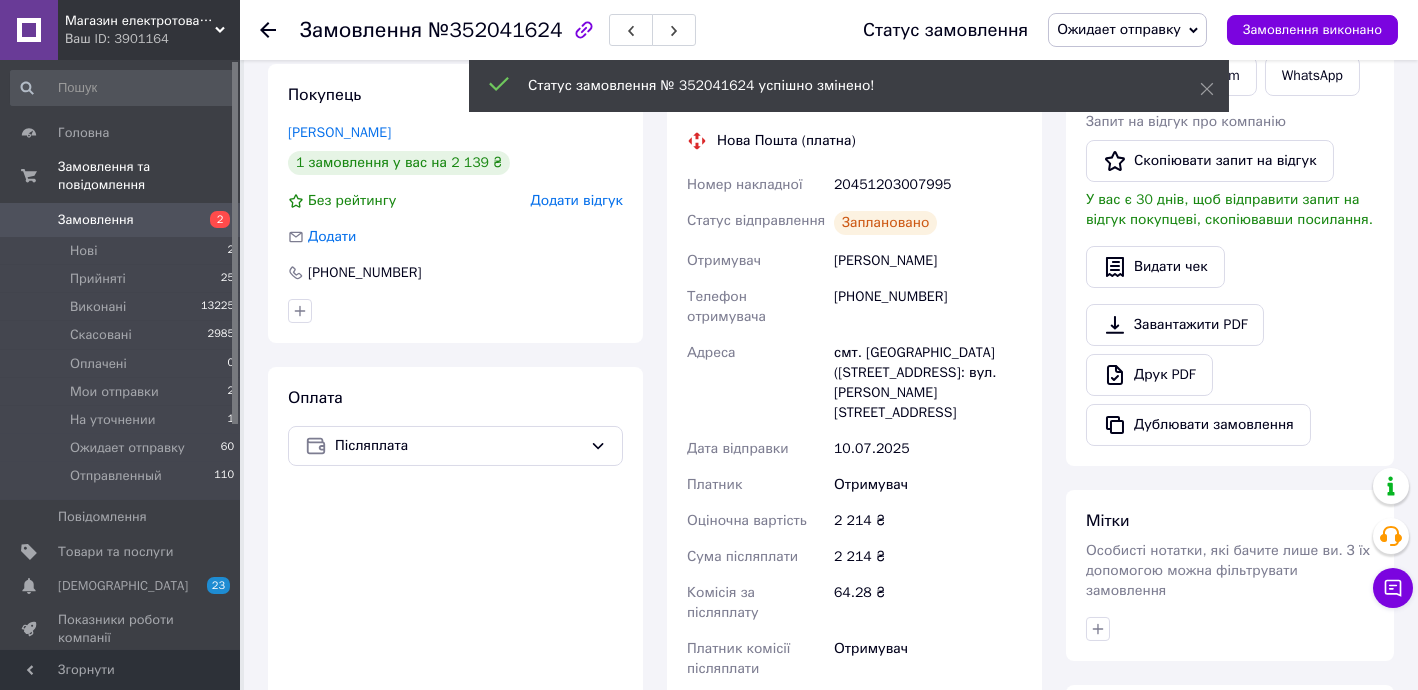 click 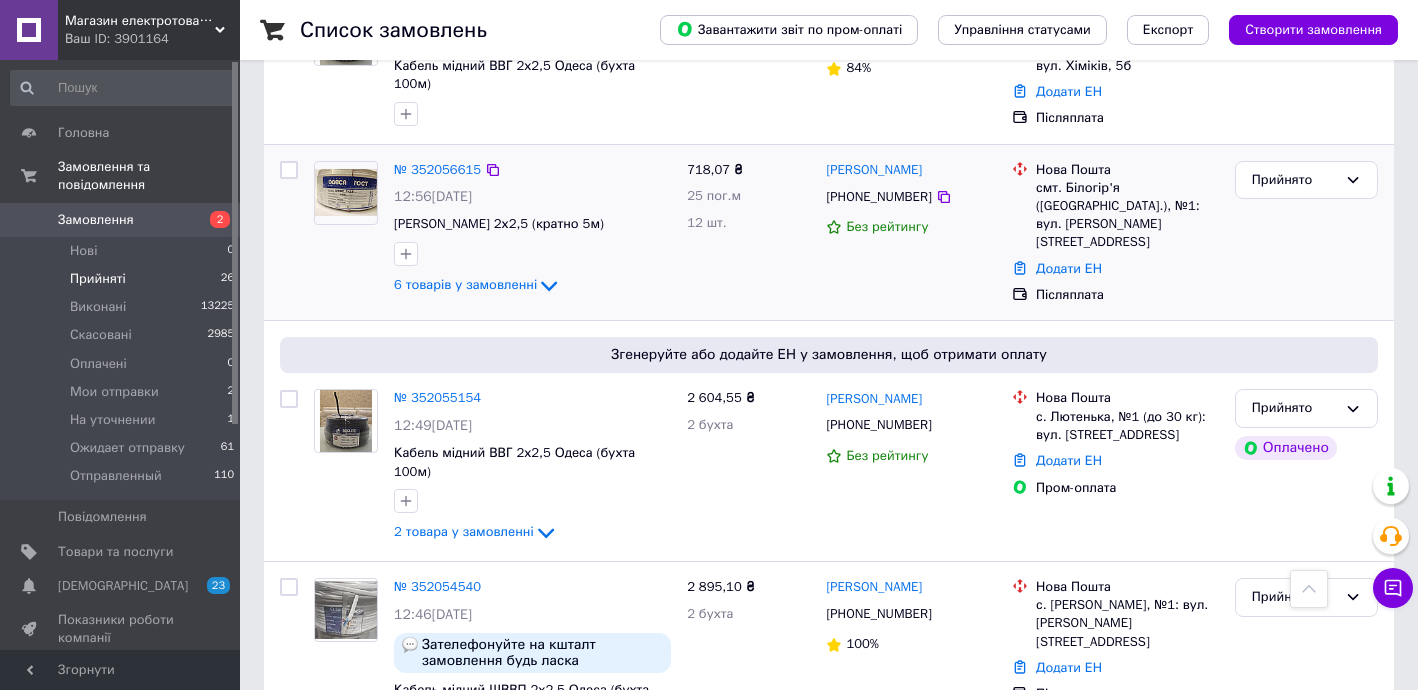 scroll, scrollTop: 121, scrollLeft: 0, axis: vertical 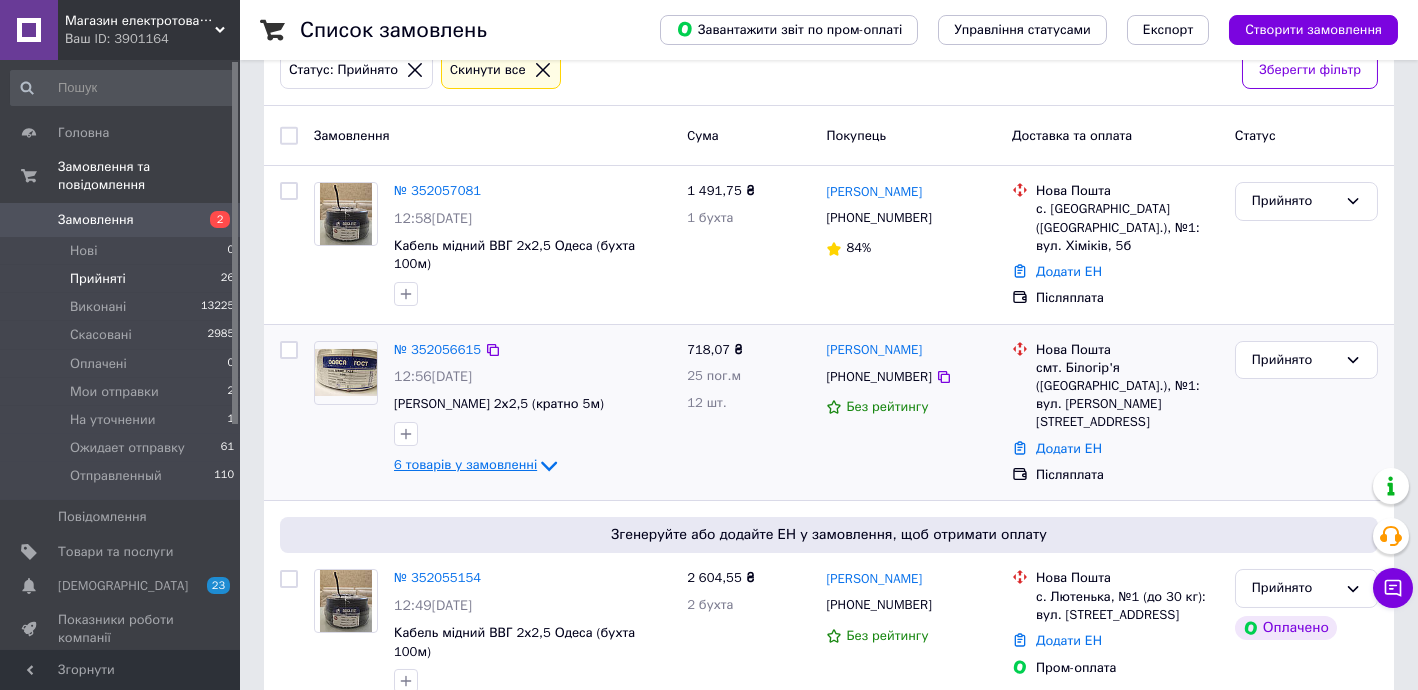 click on "6 товарів у замовленні" at bounding box center [465, 465] 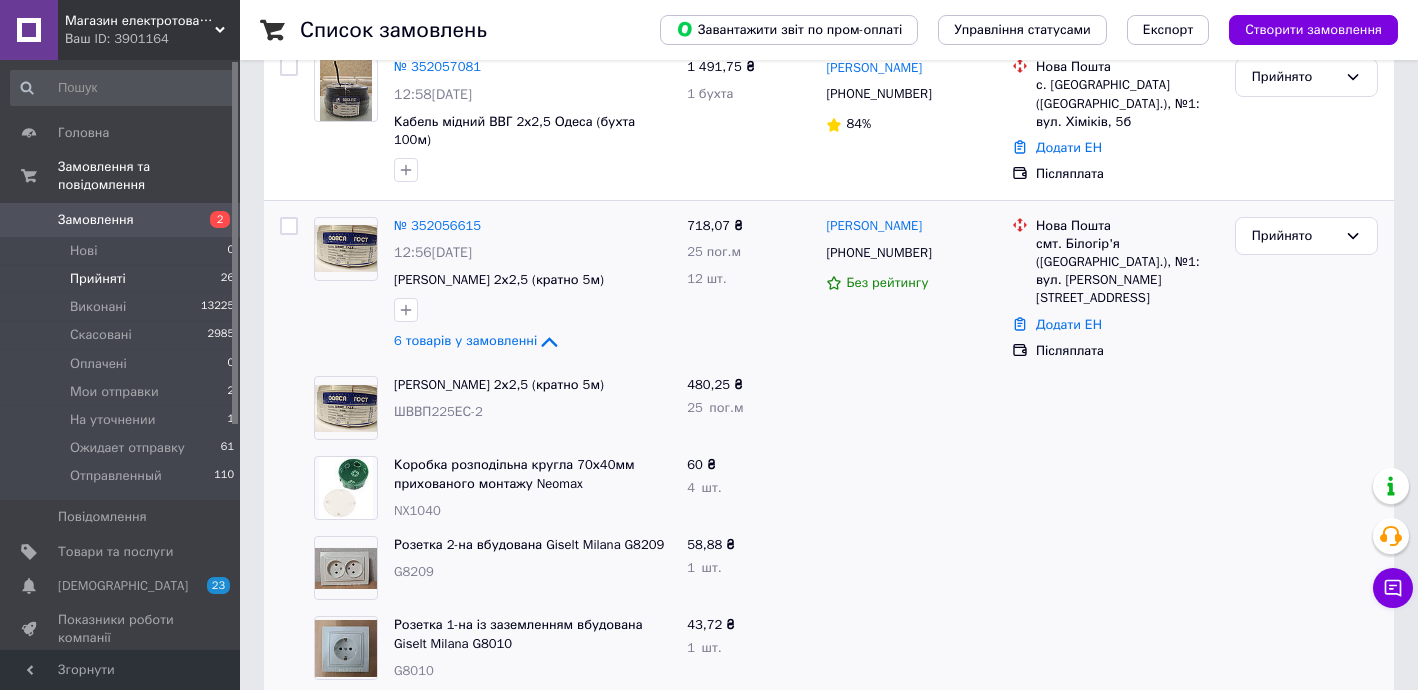 scroll, scrollTop: 242, scrollLeft: 0, axis: vertical 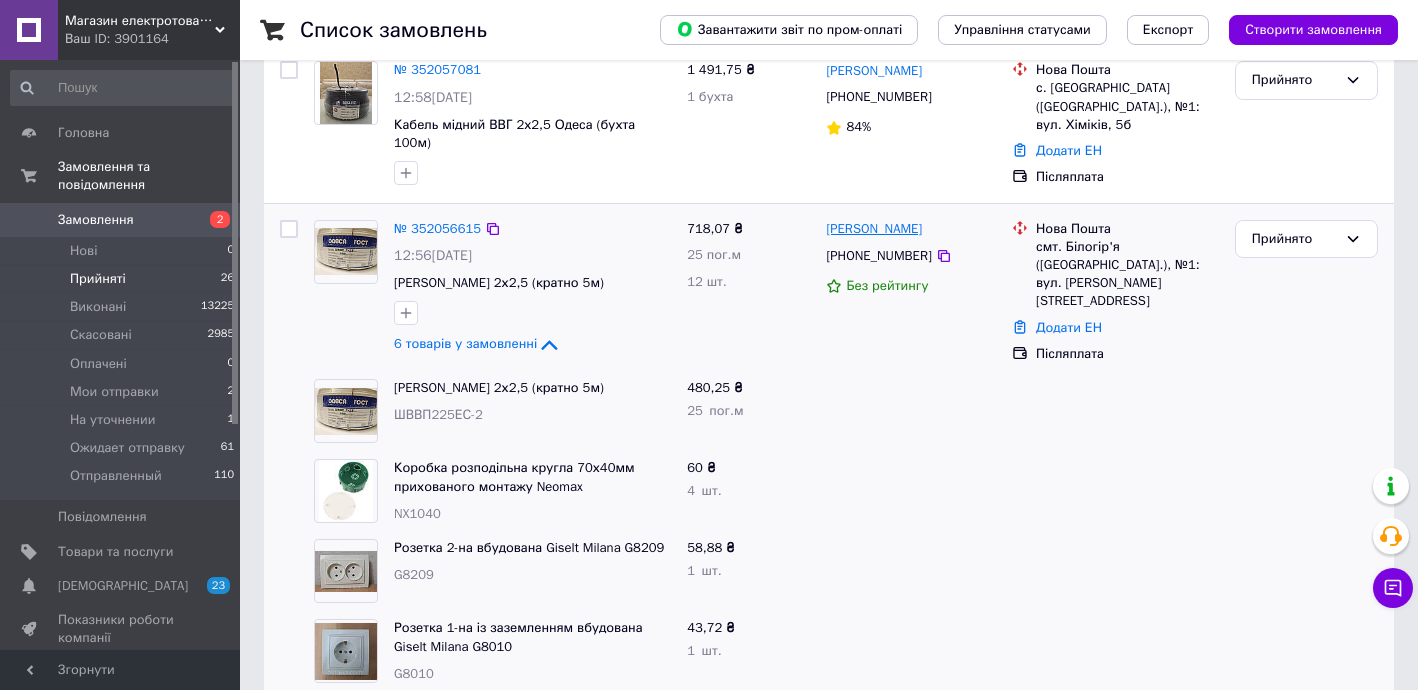 click on "[PERSON_NAME]" at bounding box center (874, 229) 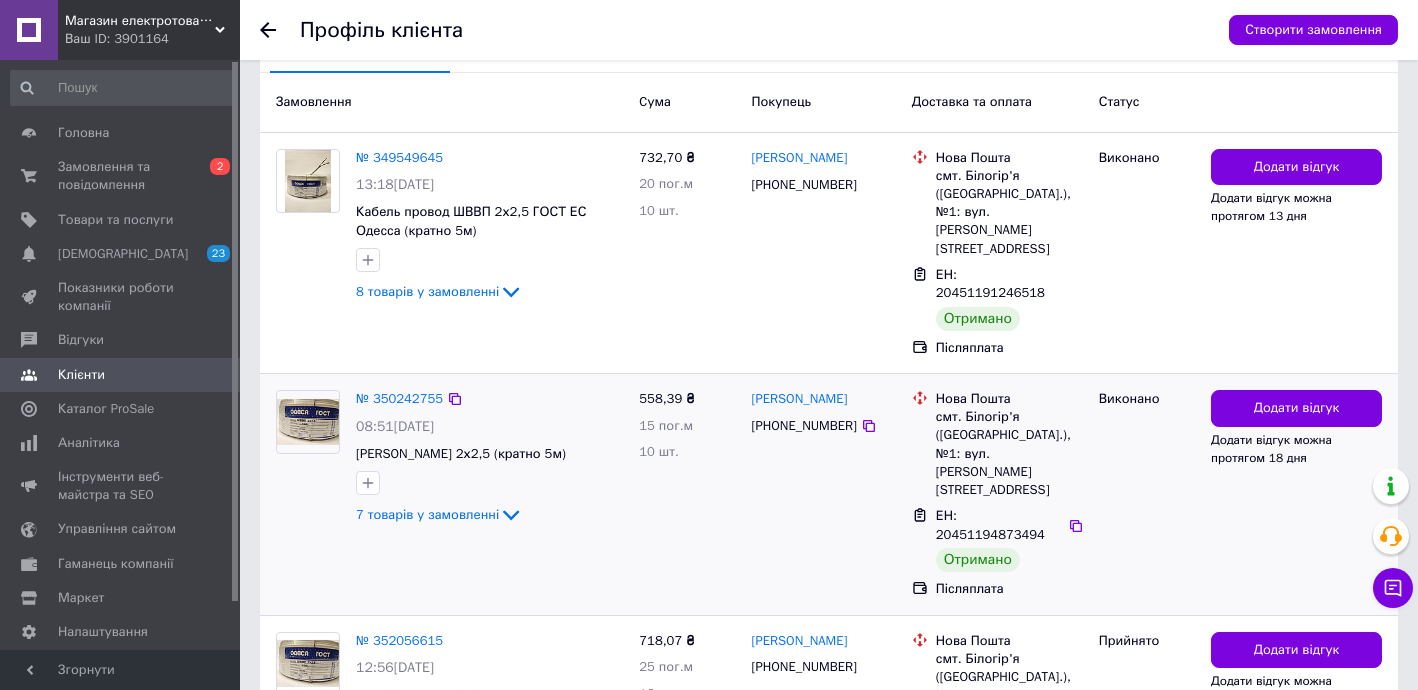 scroll, scrollTop: 565, scrollLeft: 0, axis: vertical 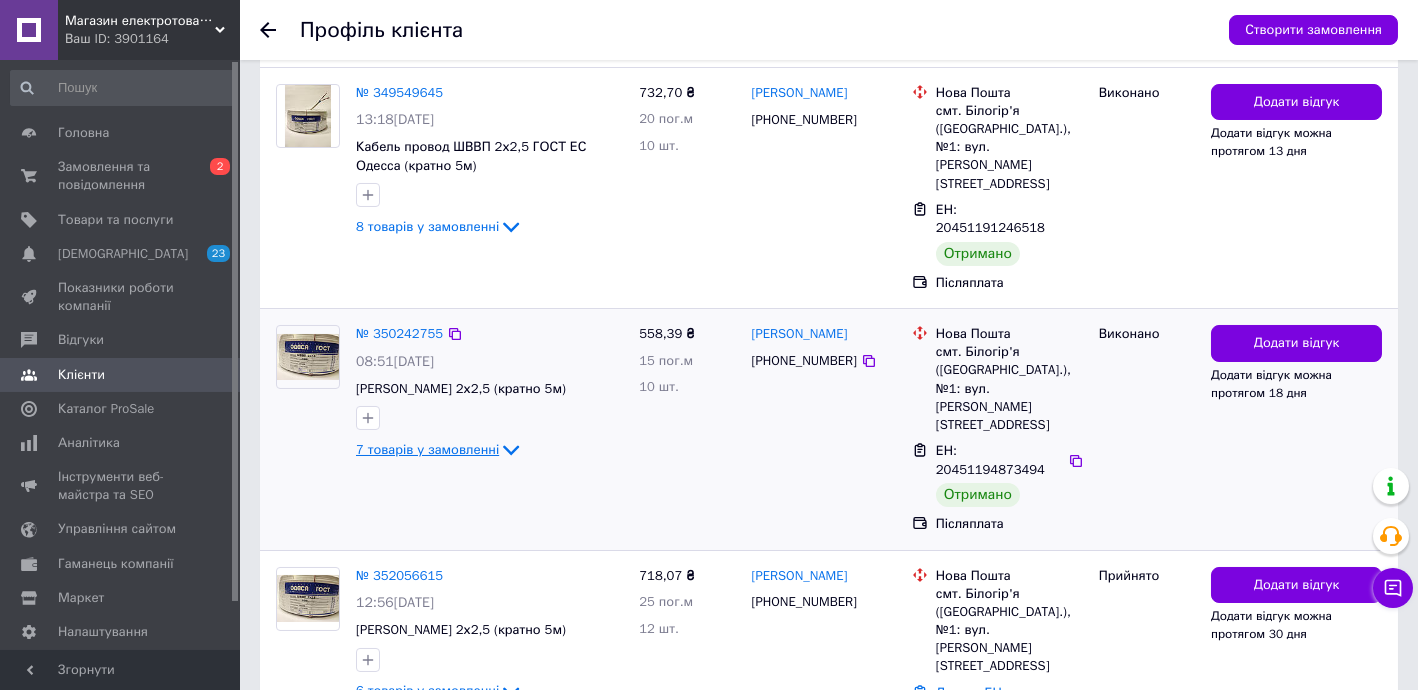 click on "7 товарів у замовленні" at bounding box center (427, 449) 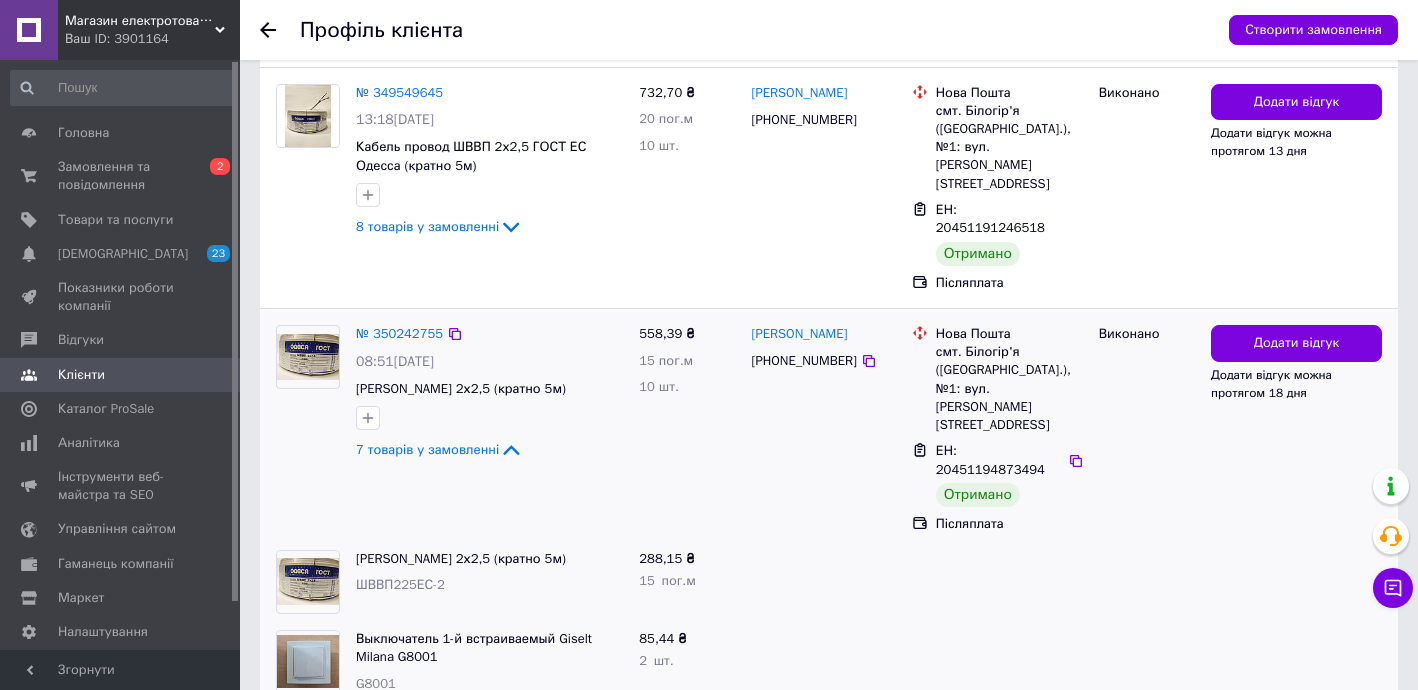 click on "ЕН: 20451194873494" at bounding box center (990, 460) 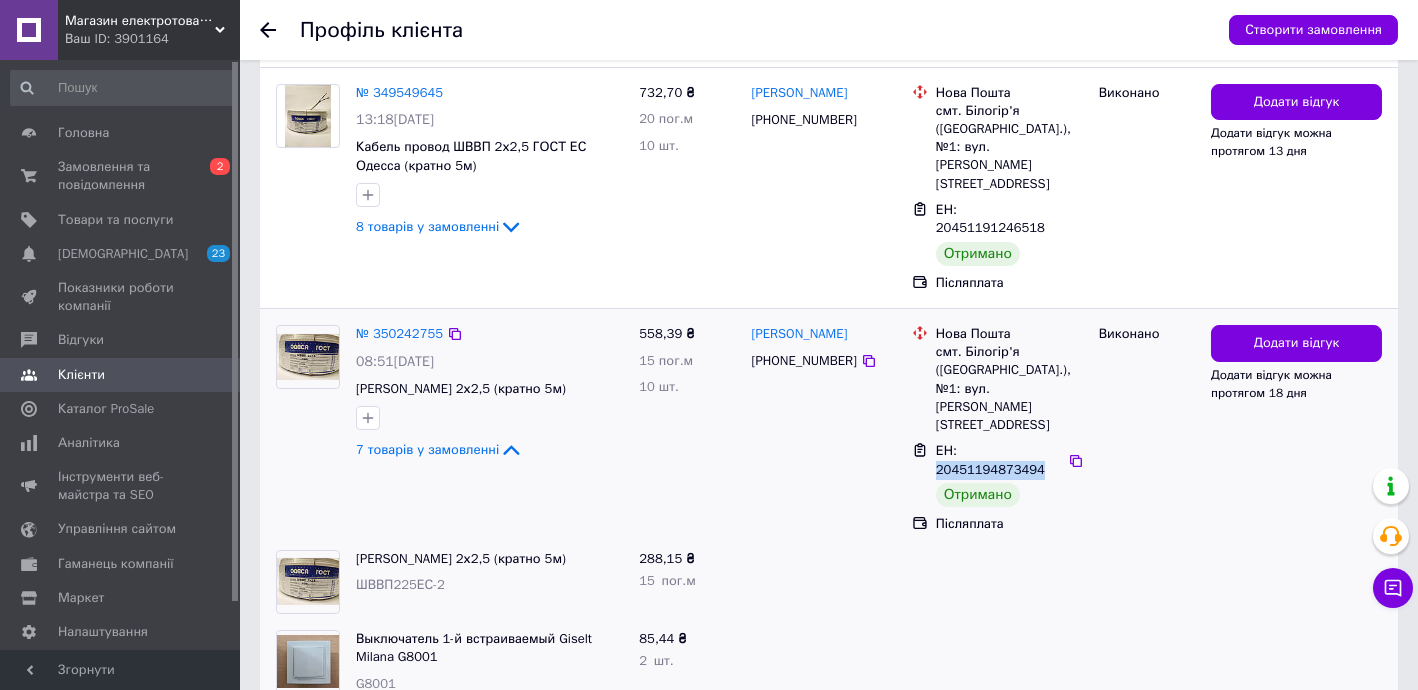 click on "ЕН: 20451194873494" at bounding box center [990, 460] 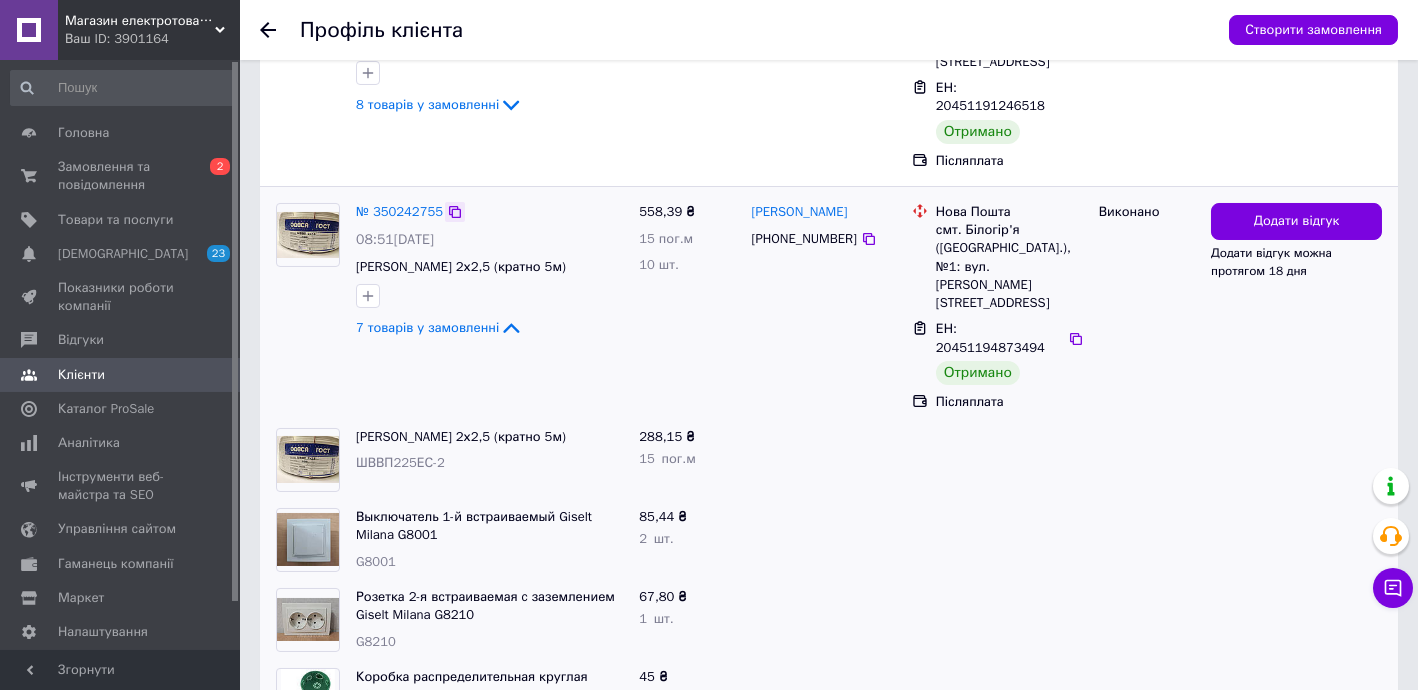 click on "7 товарів у замовленні" at bounding box center [427, 327] 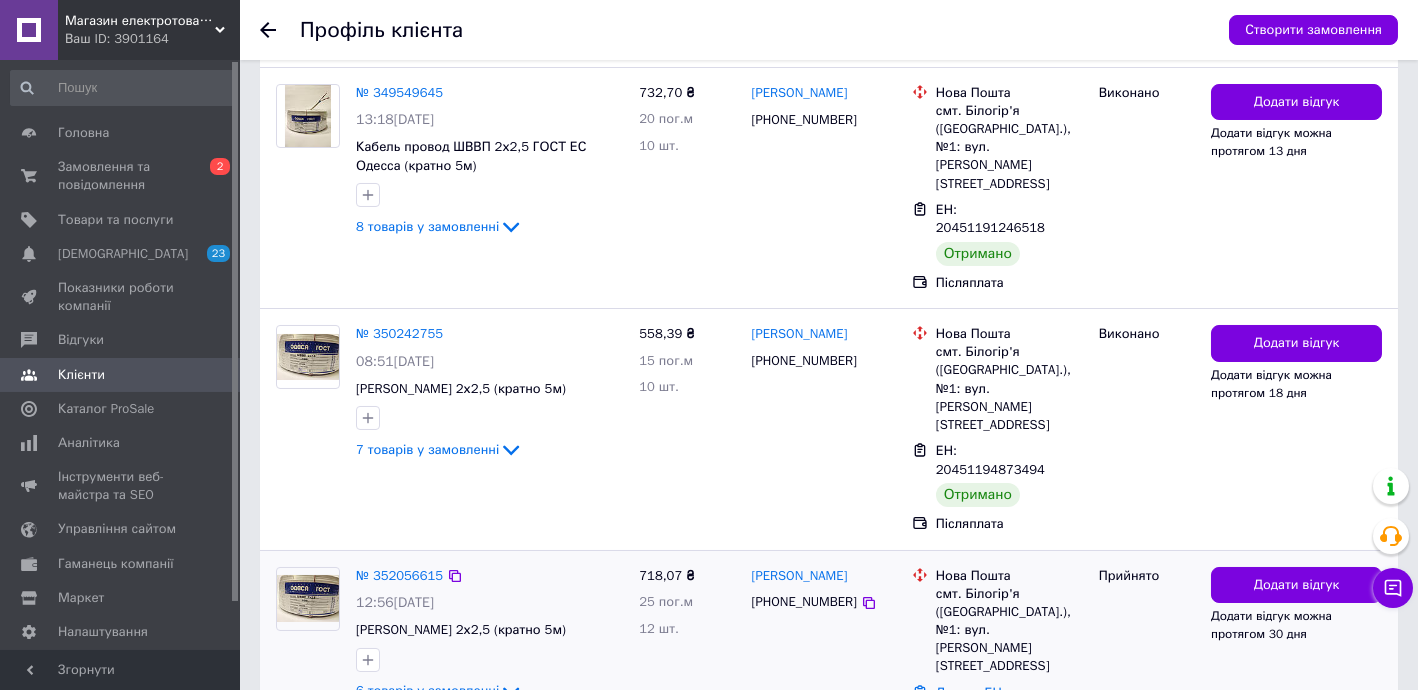 click on "6 товарів у замовленні" at bounding box center (427, 690) 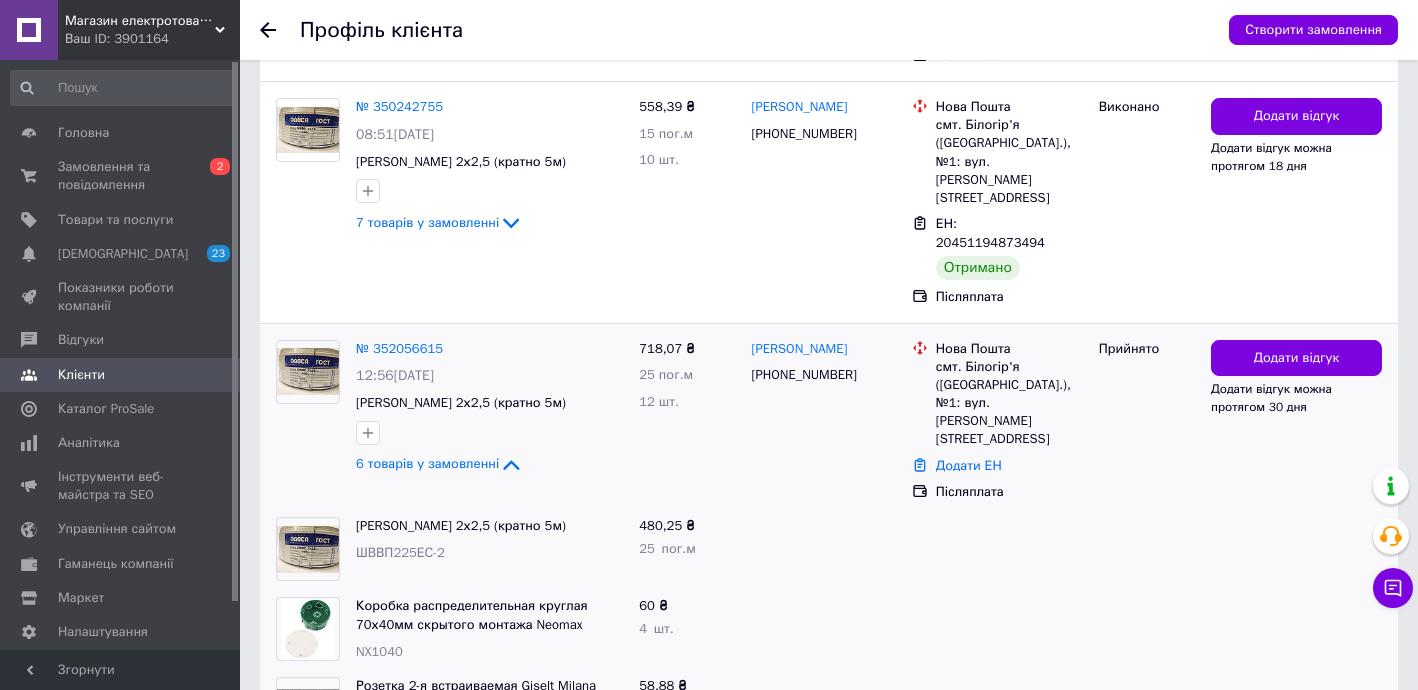 scroll, scrollTop: 807, scrollLeft: 0, axis: vertical 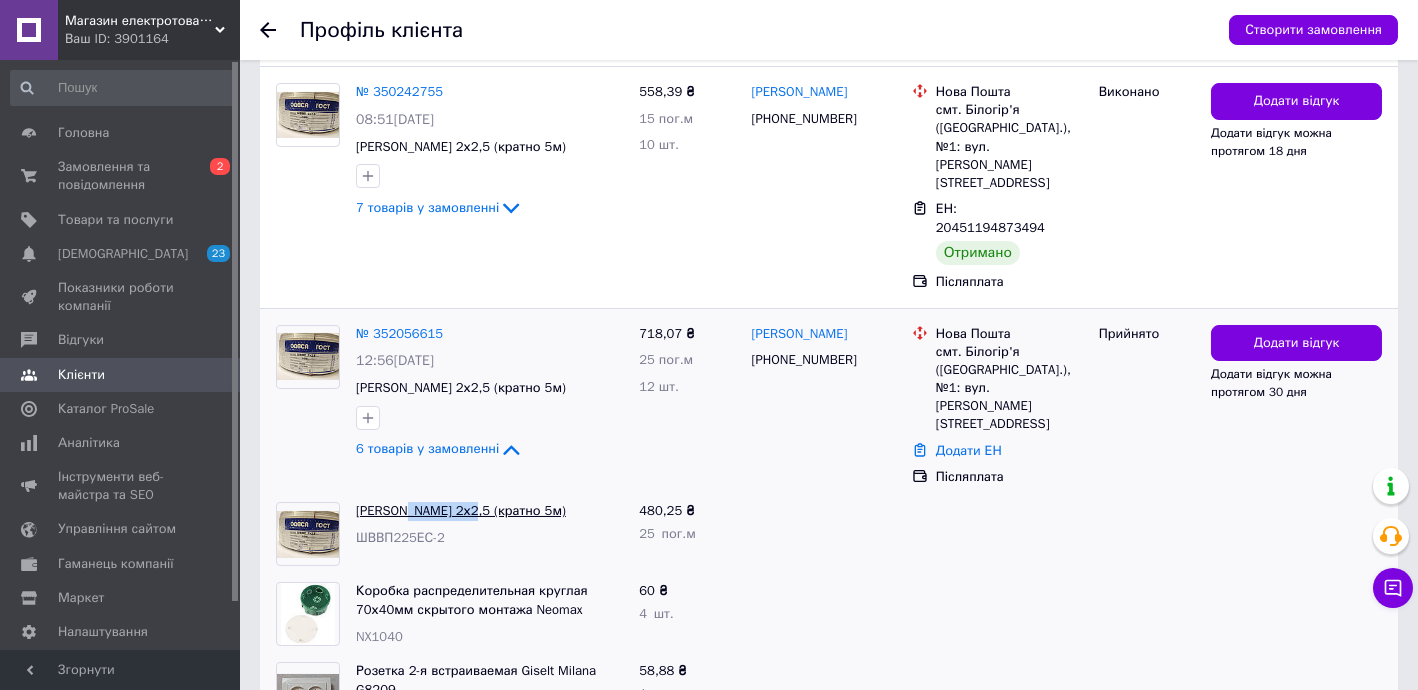 drag, startPoint x: 401, startPoint y: 359, endPoint x: 470, endPoint y: 372, distance: 70.21396 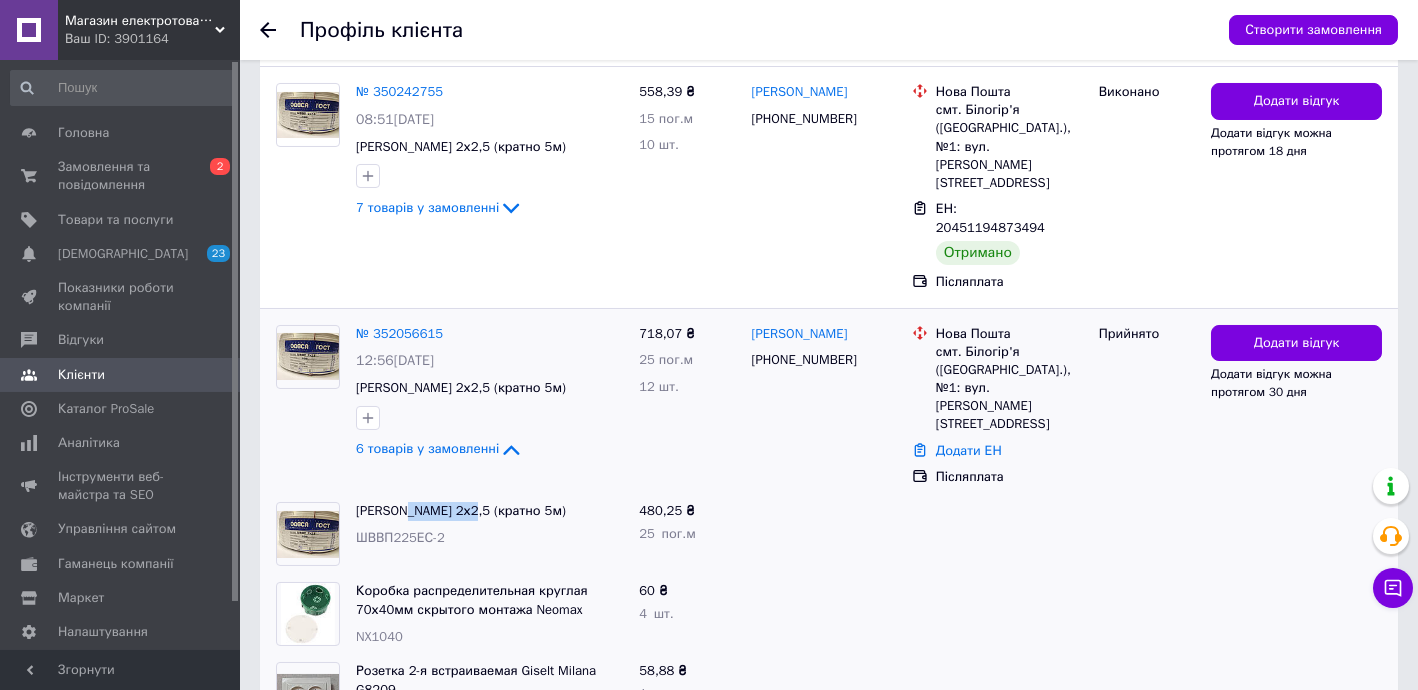 copy on "ШВВП 2х2,5" 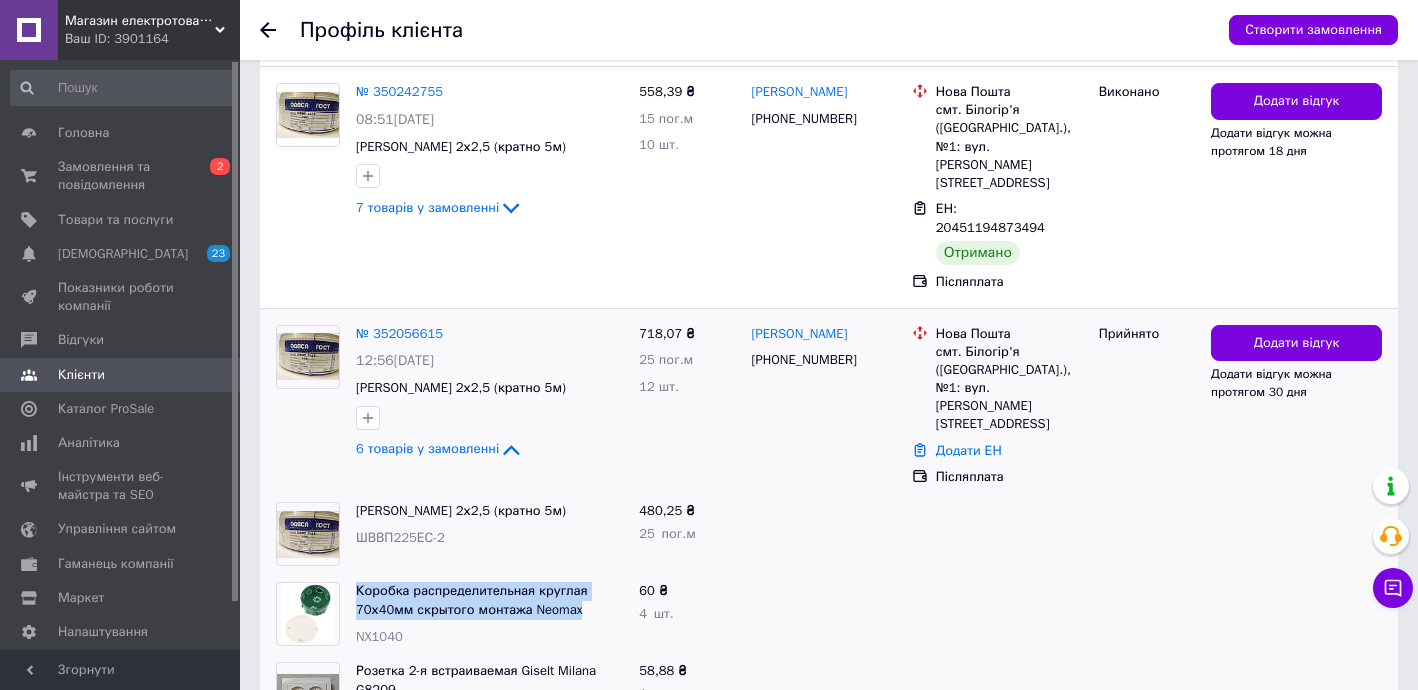 drag, startPoint x: 350, startPoint y: 449, endPoint x: 599, endPoint y: 472, distance: 250.06 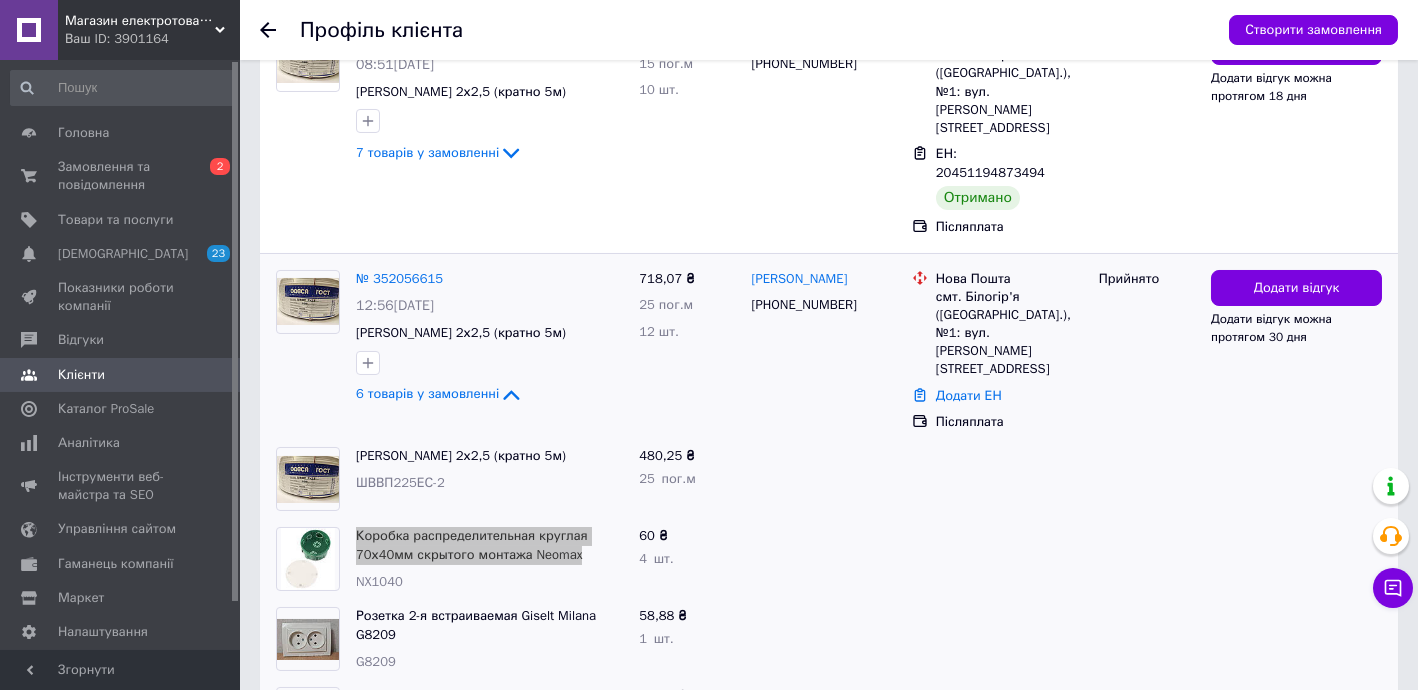 scroll, scrollTop: 1046, scrollLeft: 0, axis: vertical 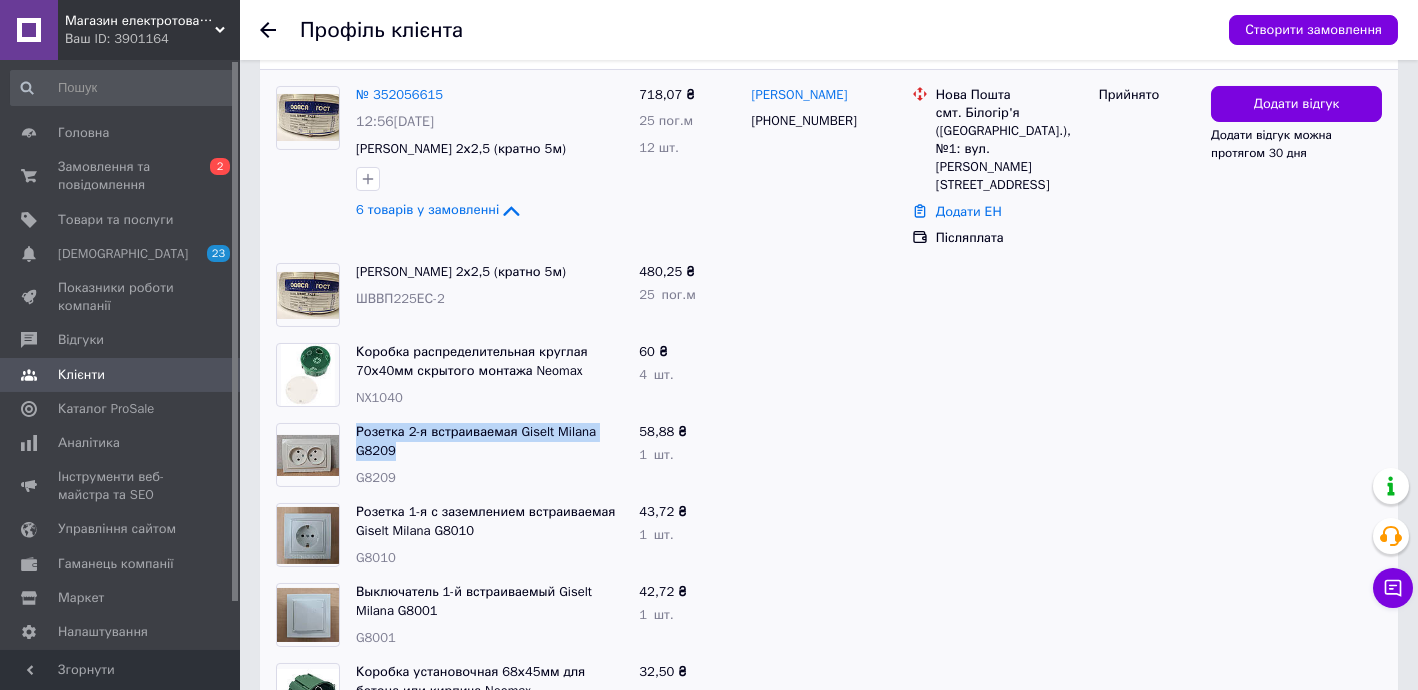 drag, startPoint x: 350, startPoint y: 292, endPoint x: 786, endPoint y: 416, distance: 453.2902 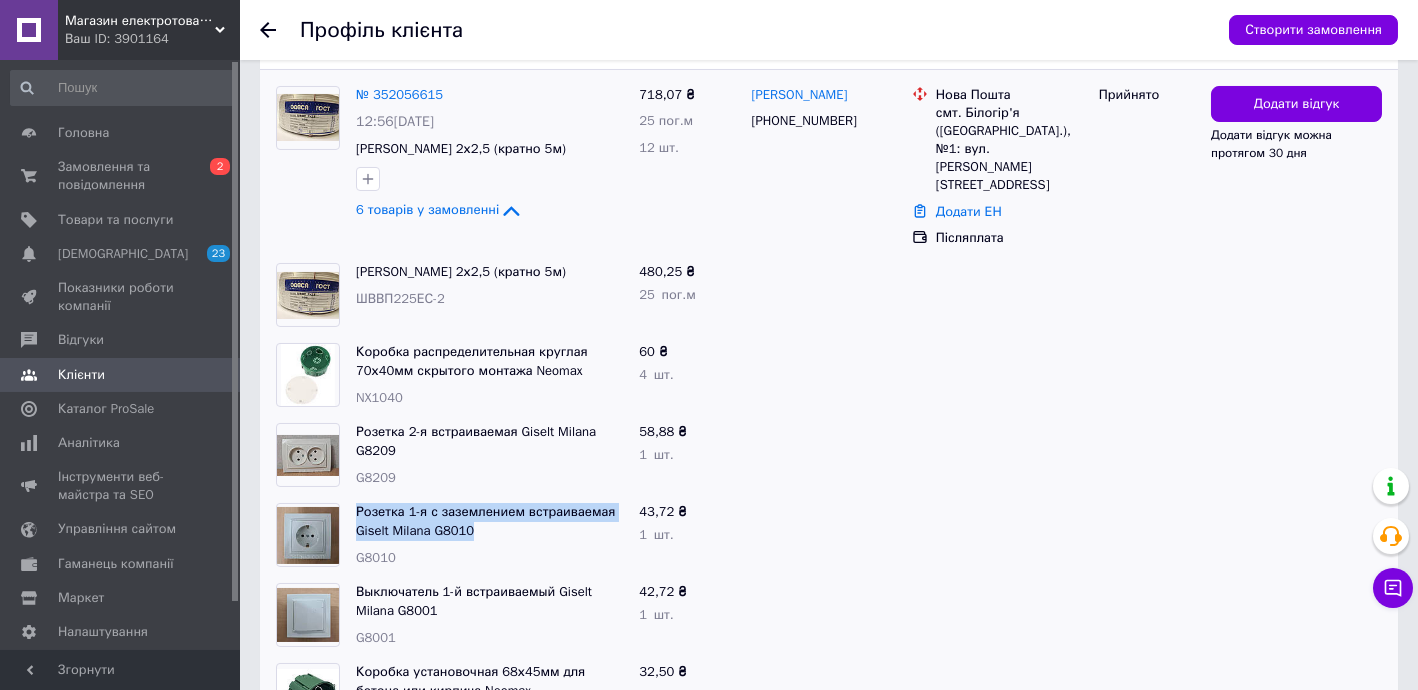 drag, startPoint x: 350, startPoint y: 366, endPoint x: 519, endPoint y: 399, distance: 172.19176 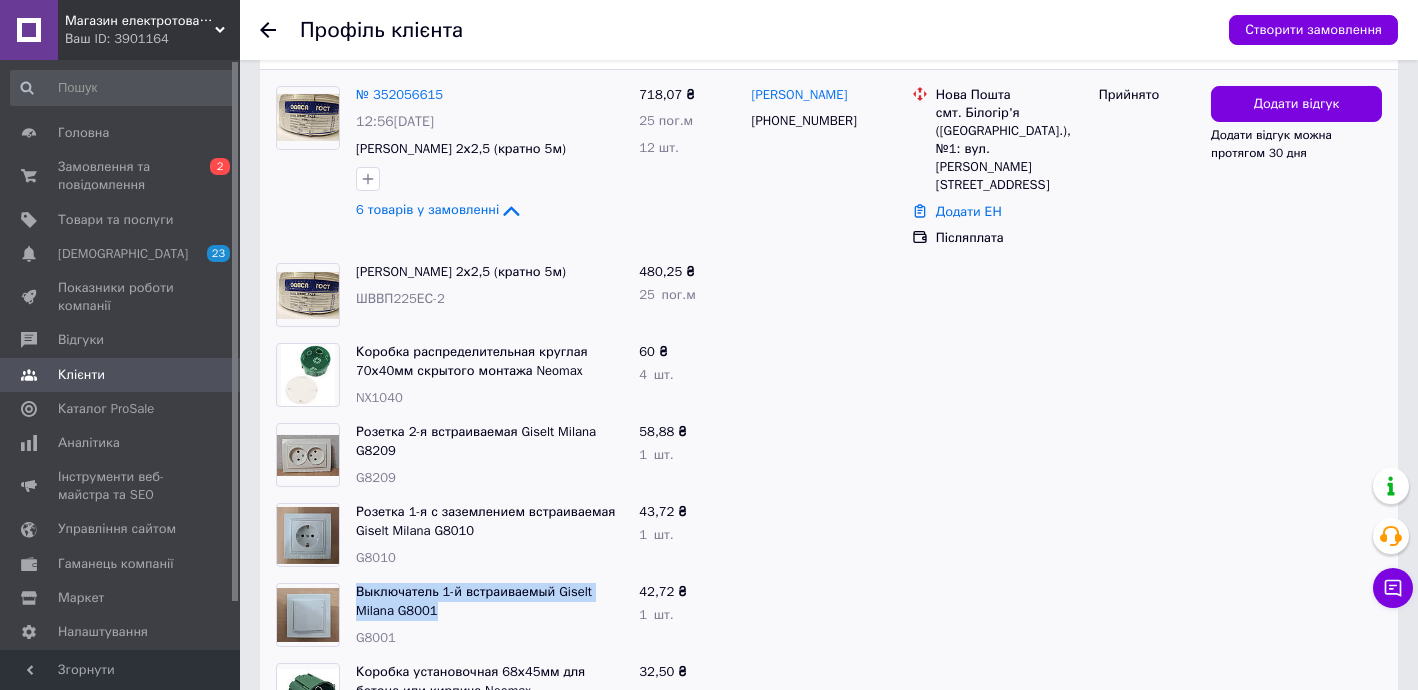 drag, startPoint x: 354, startPoint y: 449, endPoint x: 457, endPoint y: 473, distance: 105.75916 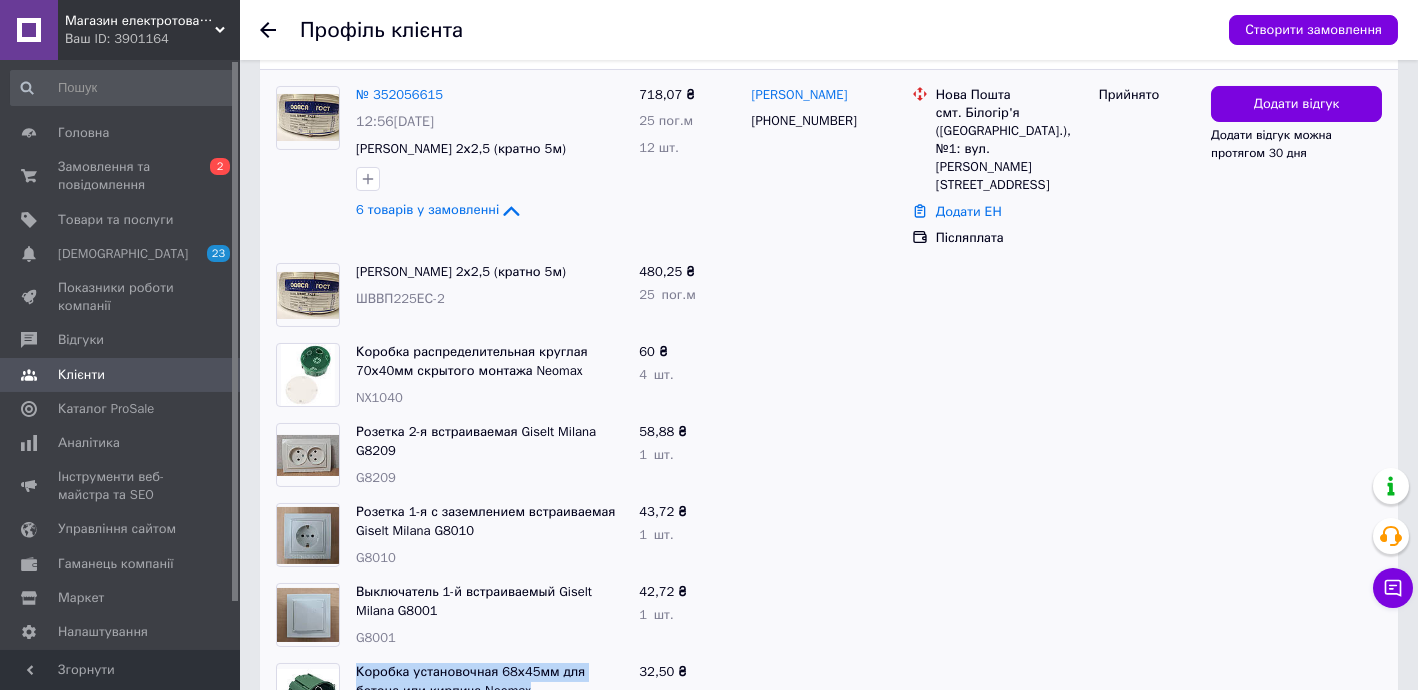 drag, startPoint x: 419, startPoint y: 547, endPoint x: 514, endPoint y: 552, distance: 95.131485 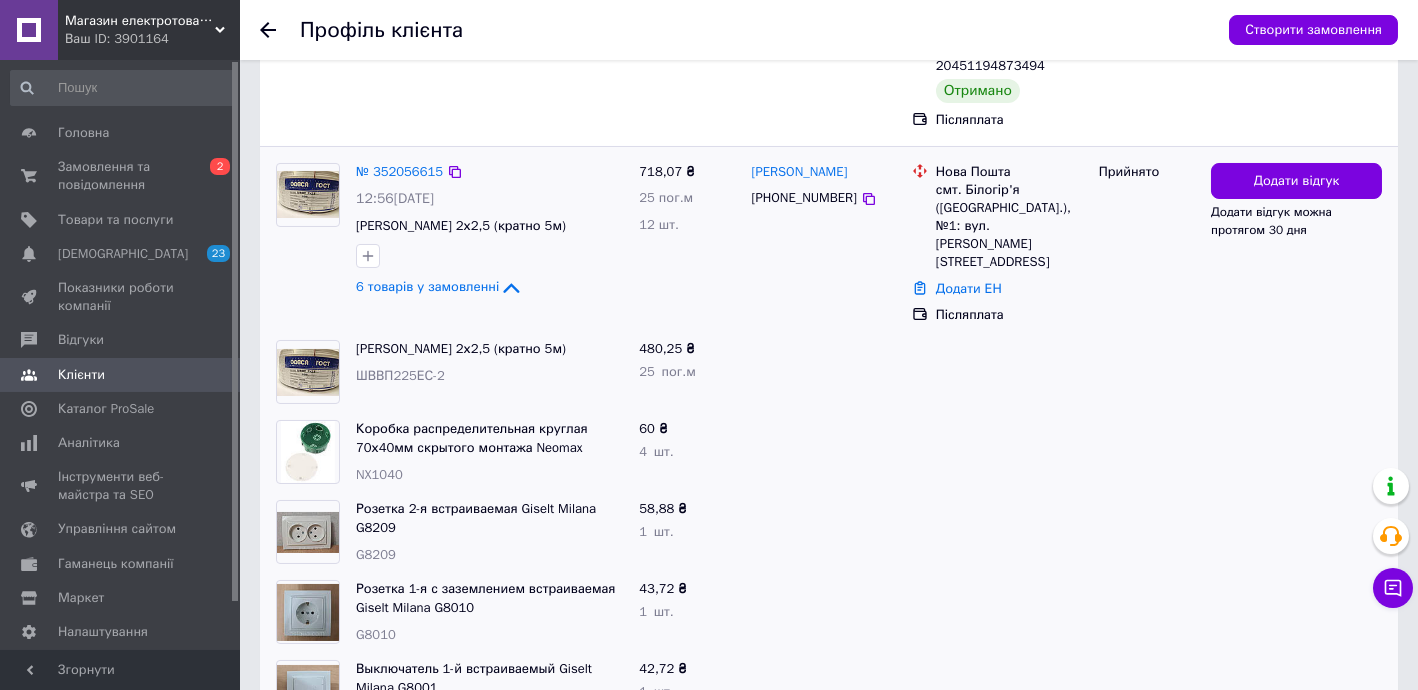 scroll, scrollTop: 804, scrollLeft: 0, axis: vertical 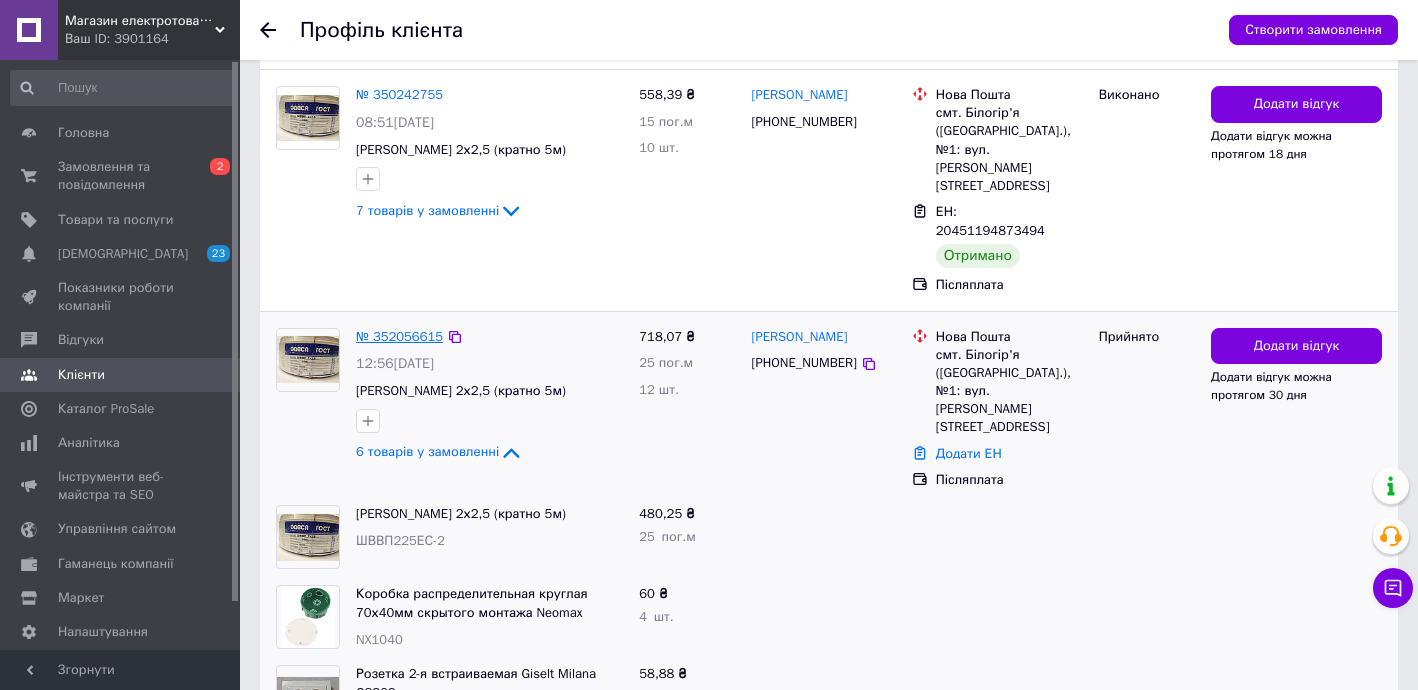 click on "№ 352056615" at bounding box center [399, 336] 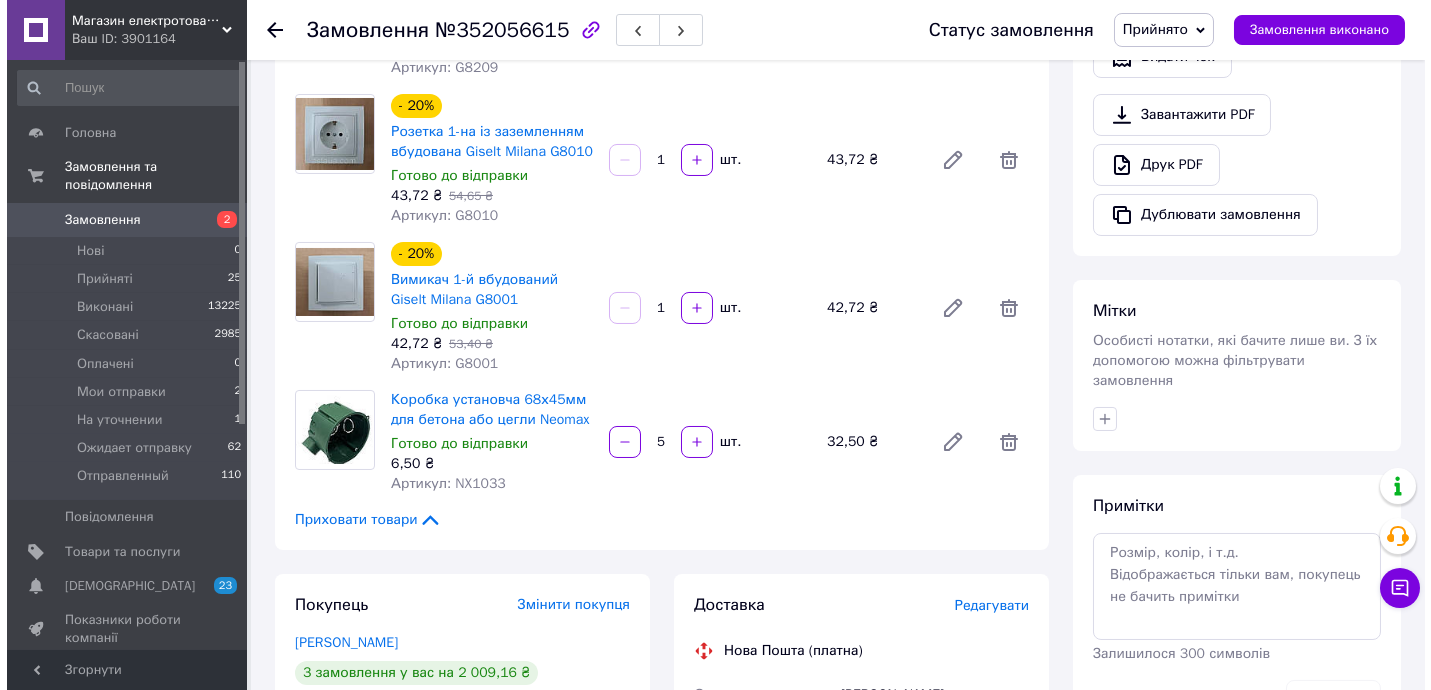 scroll, scrollTop: 848, scrollLeft: 0, axis: vertical 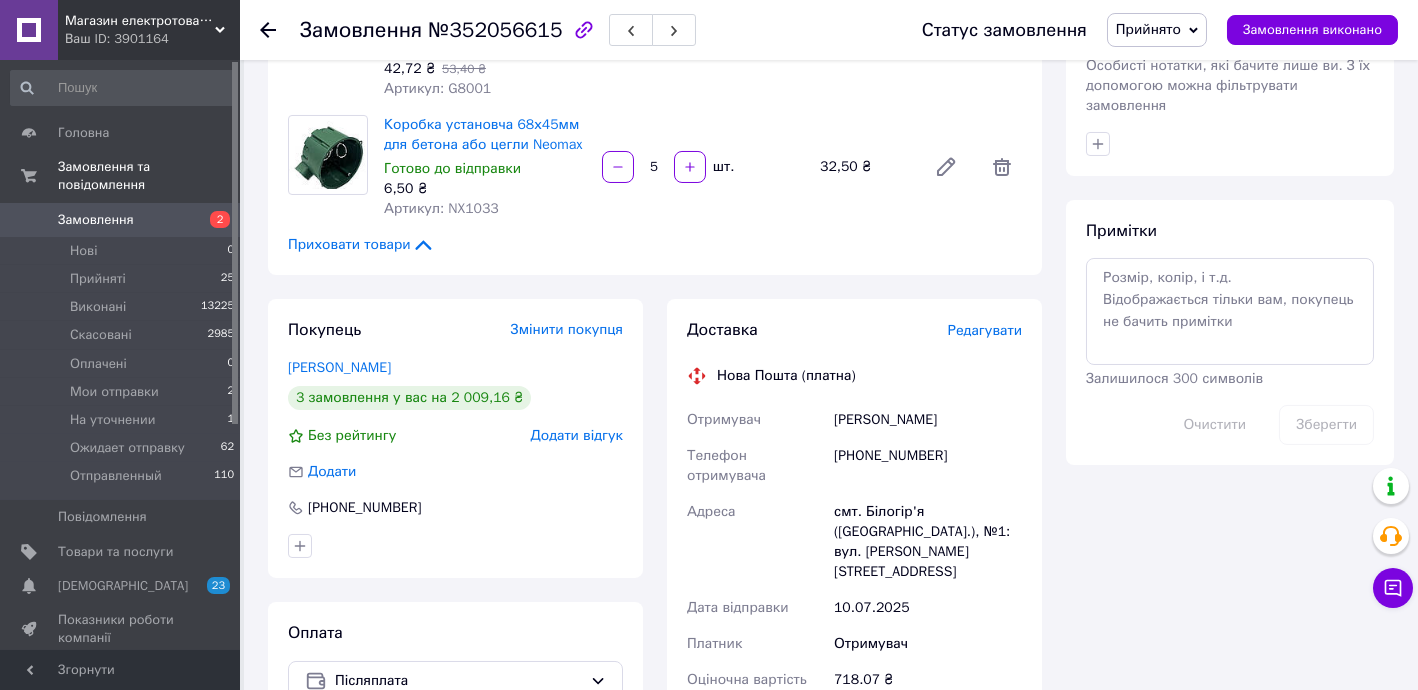 click on "Редагувати" at bounding box center [985, 330] 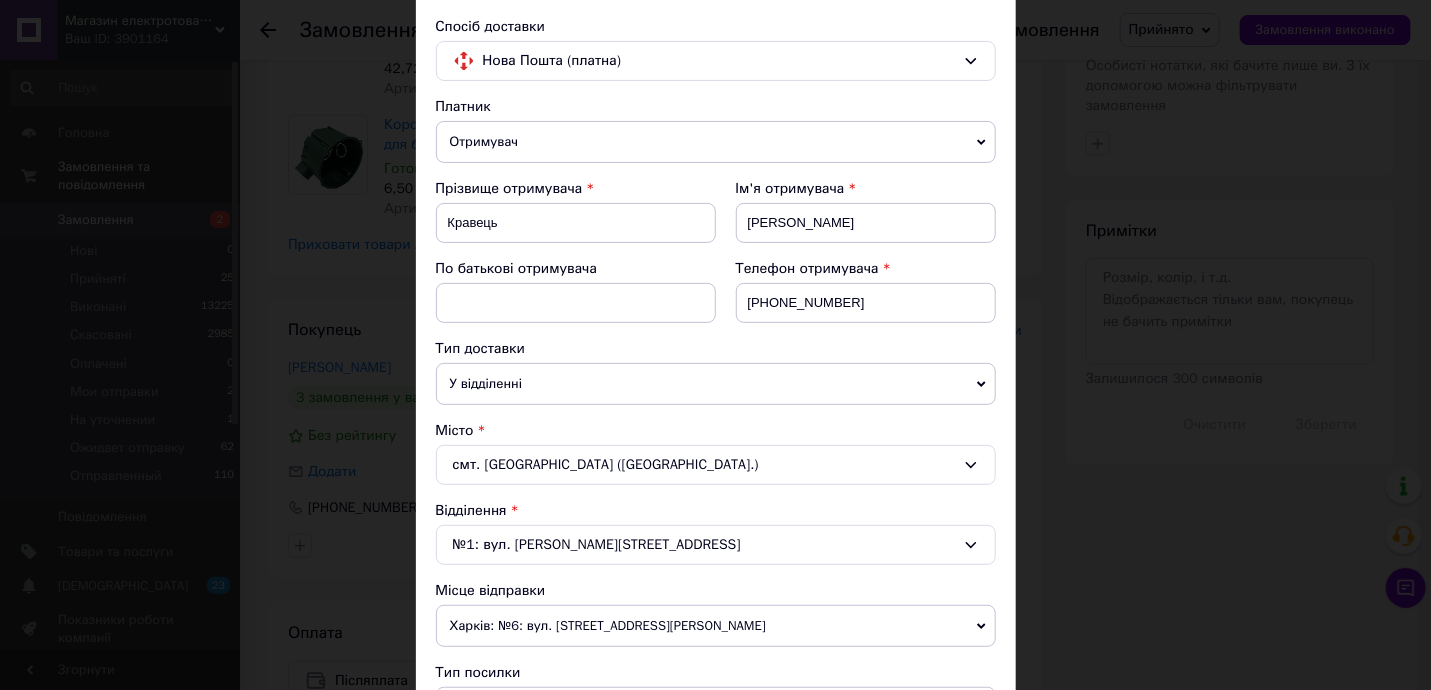 scroll, scrollTop: 605, scrollLeft: 0, axis: vertical 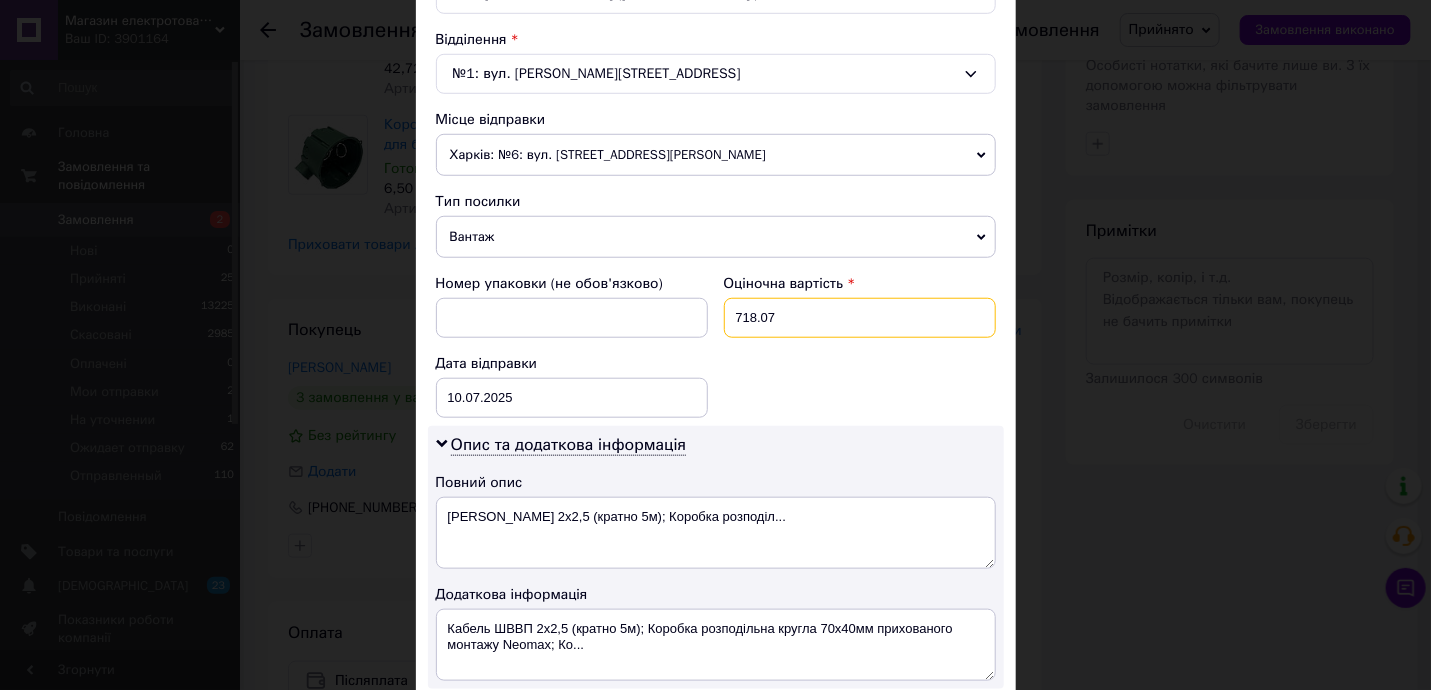 drag, startPoint x: 740, startPoint y: 304, endPoint x: 867, endPoint y: 313, distance: 127.3185 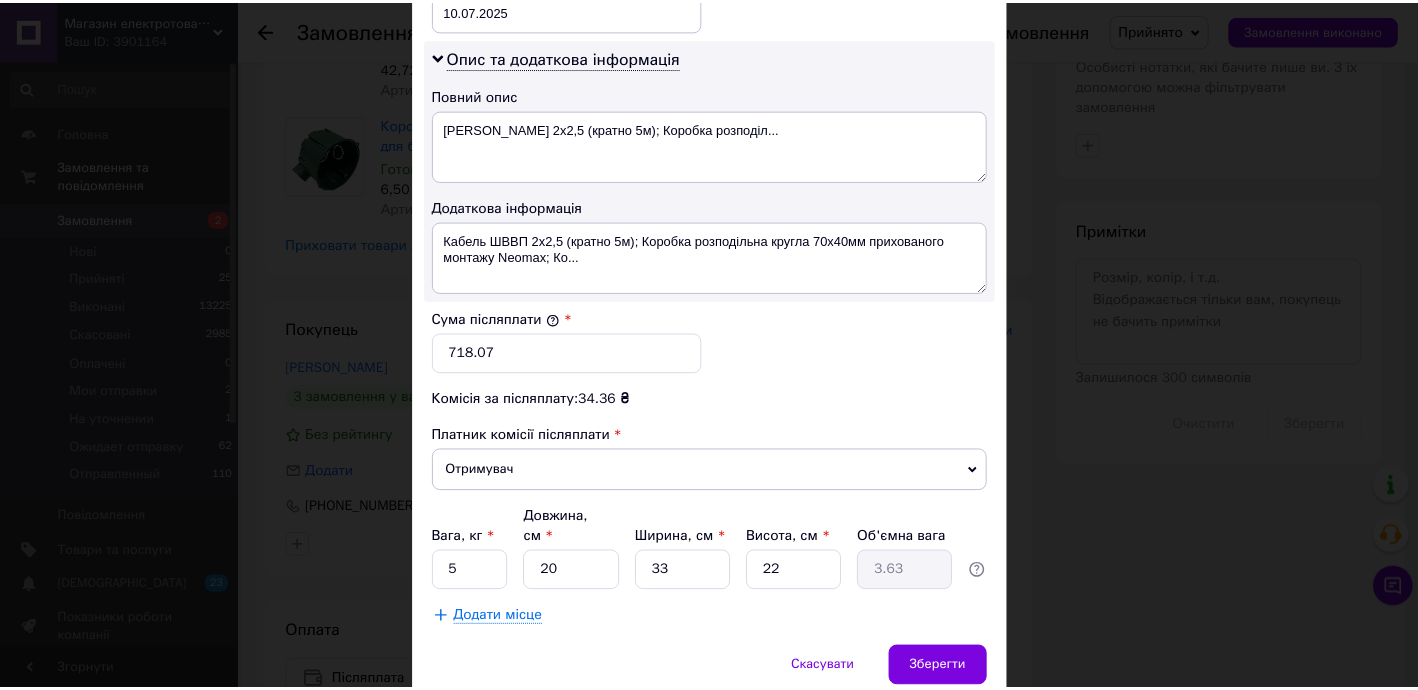scroll, scrollTop: 1050, scrollLeft: 0, axis: vertical 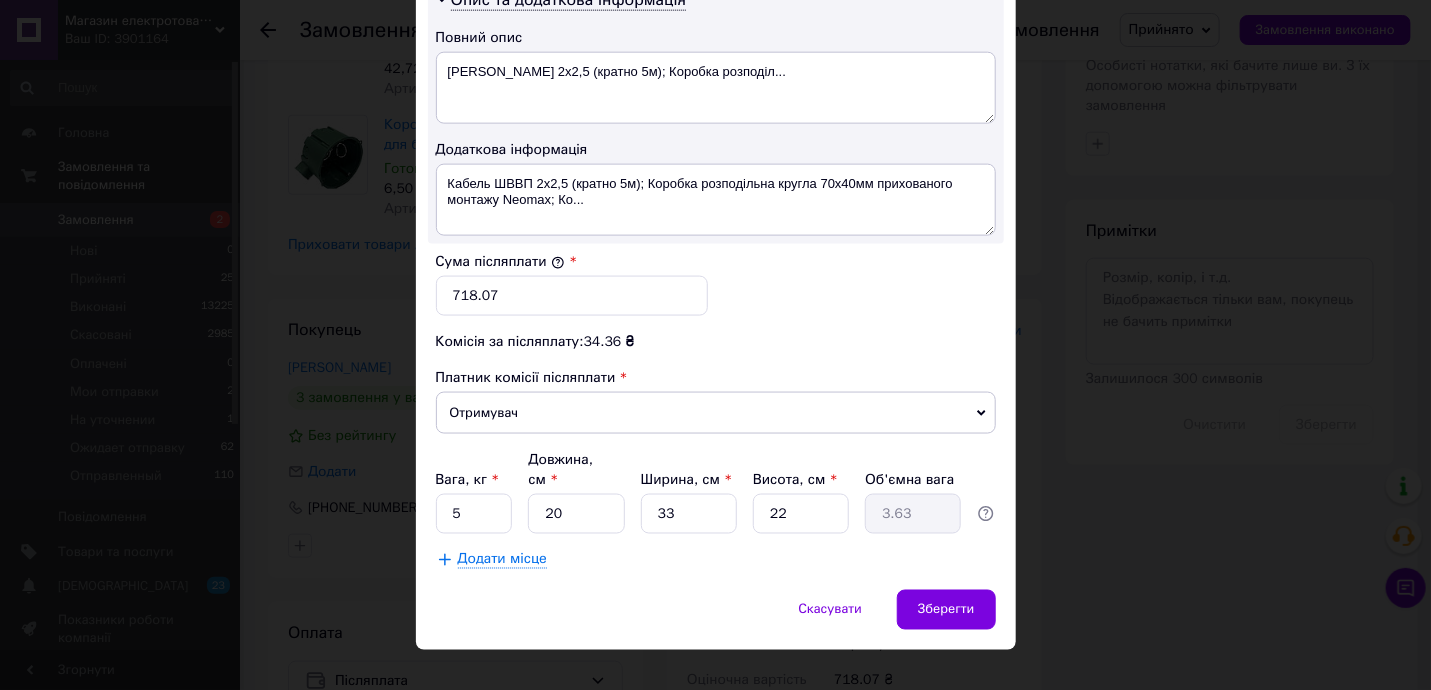 type on "744" 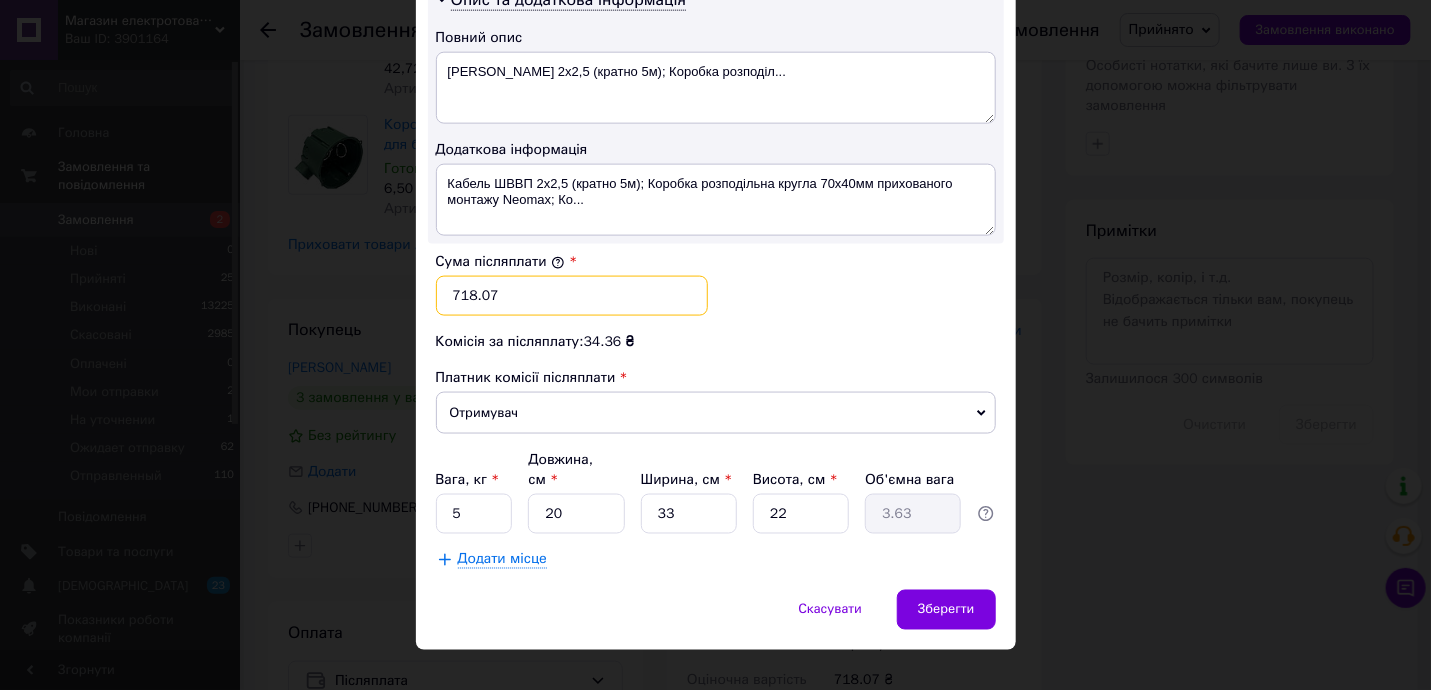 drag, startPoint x: 459, startPoint y: 286, endPoint x: 571, endPoint y: 289, distance: 112.04017 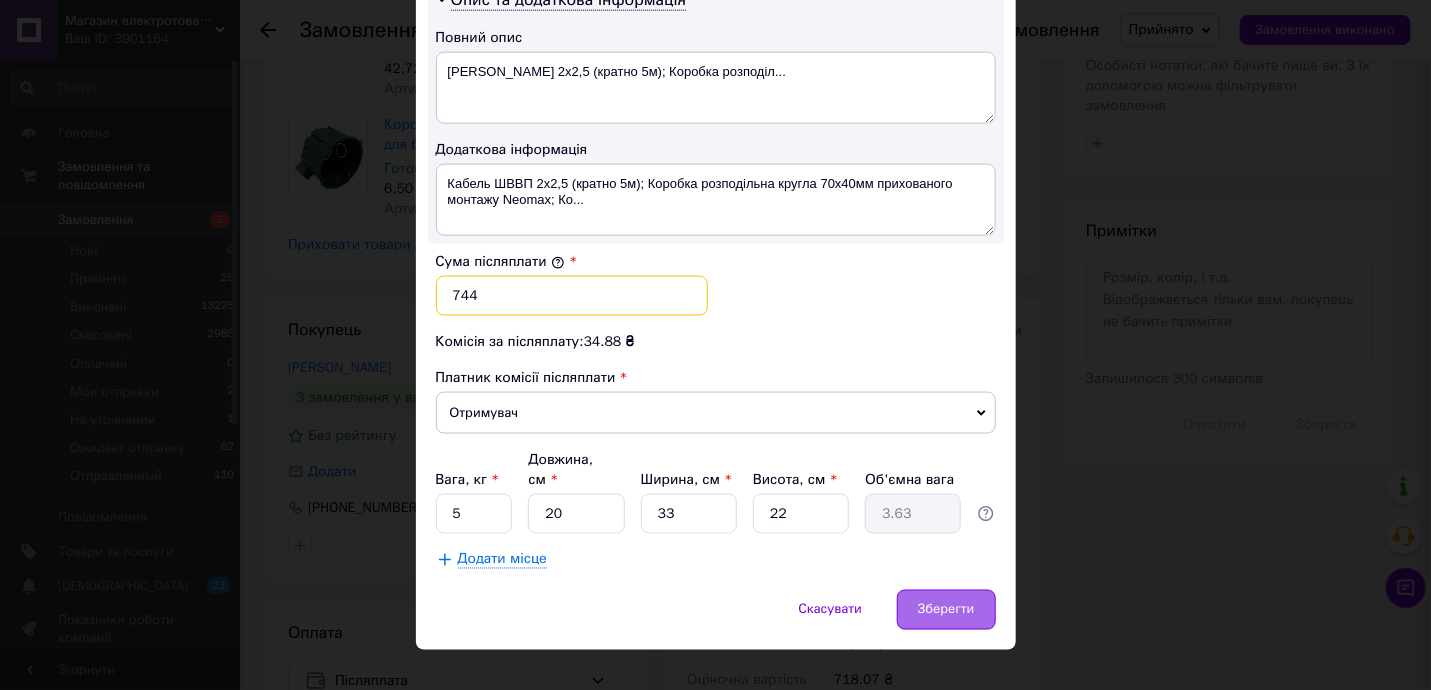 type on "744" 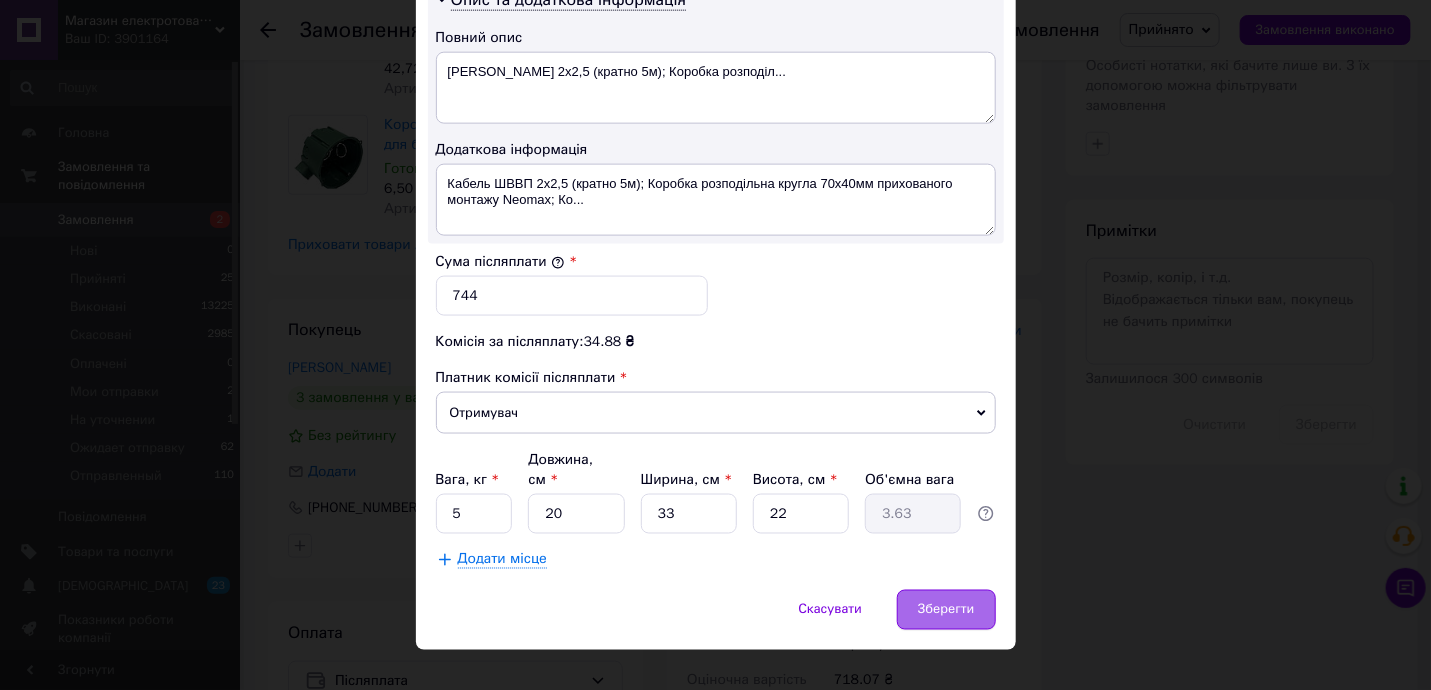 click on "Зберегти" at bounding box center (946, 610) 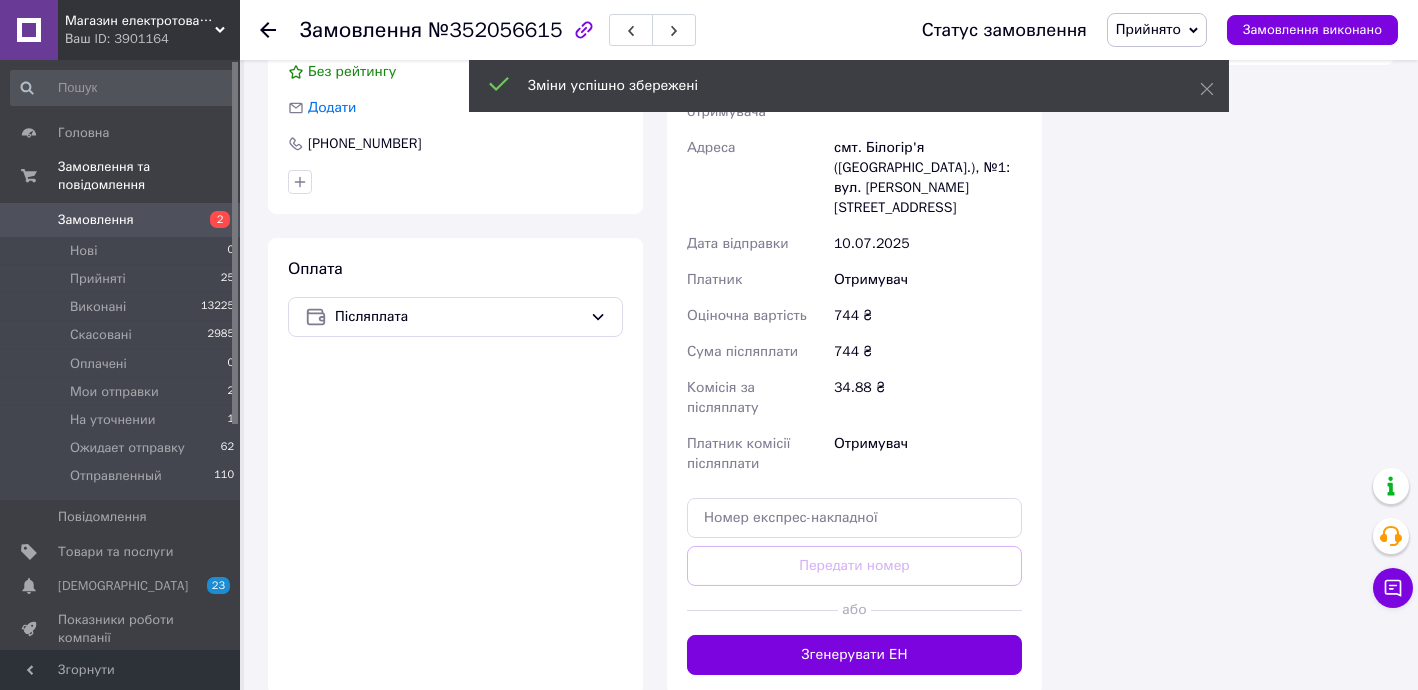 click on "Згенерувати ЕН" at bounding box center (854, 655) 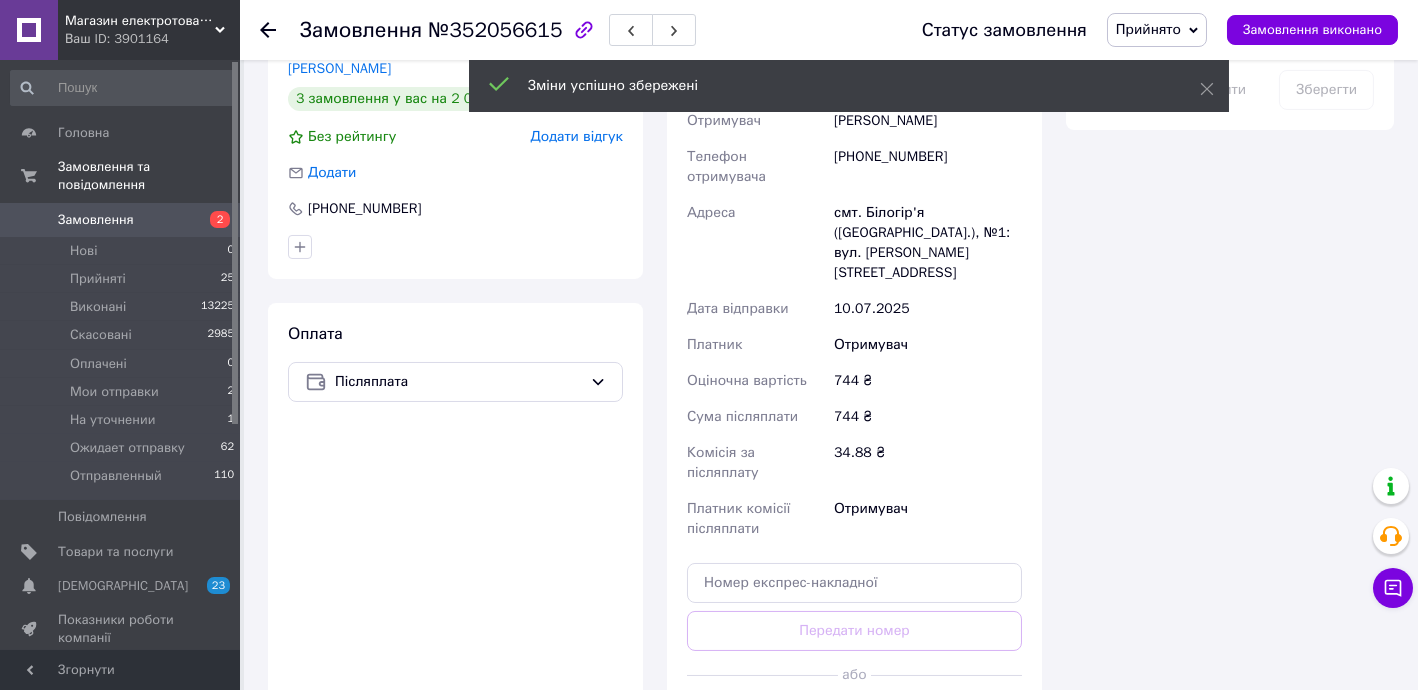 scroll, scrollTop: 969, scrollLeft: 0, axis: vertical 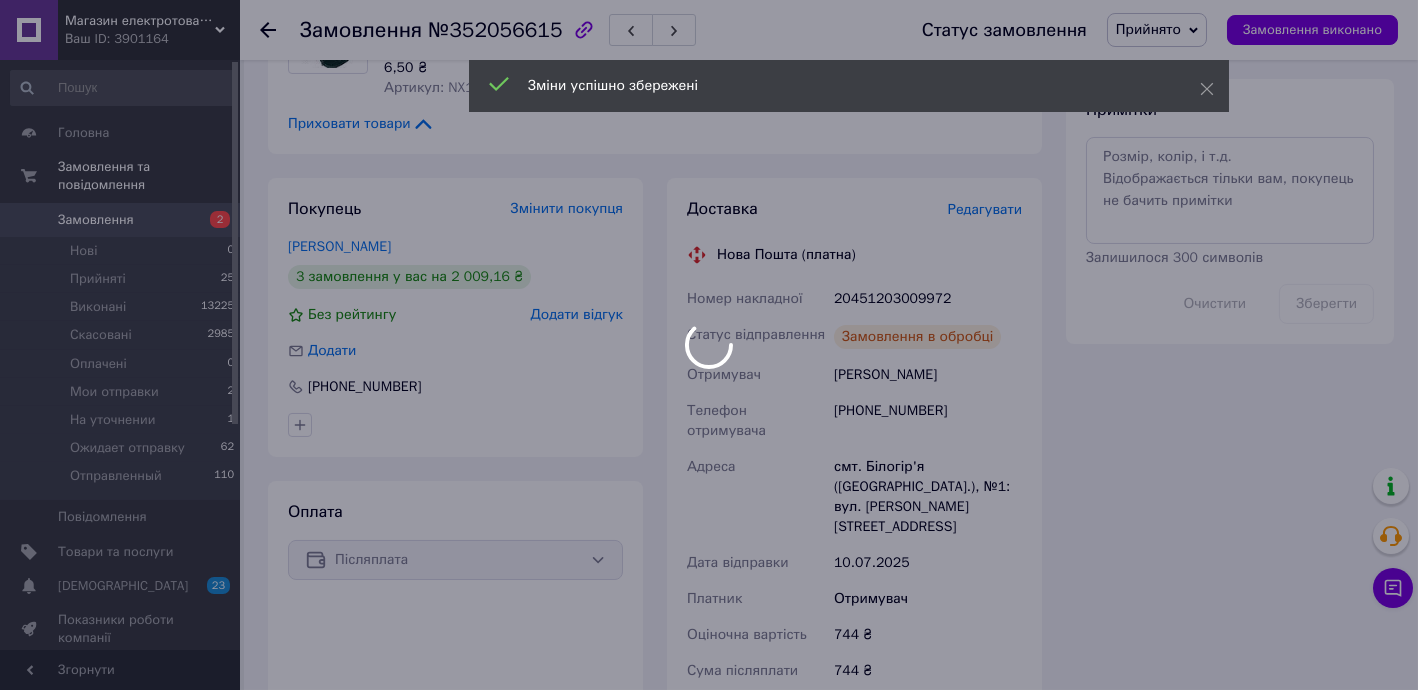 click at bounding box center (709, 345) 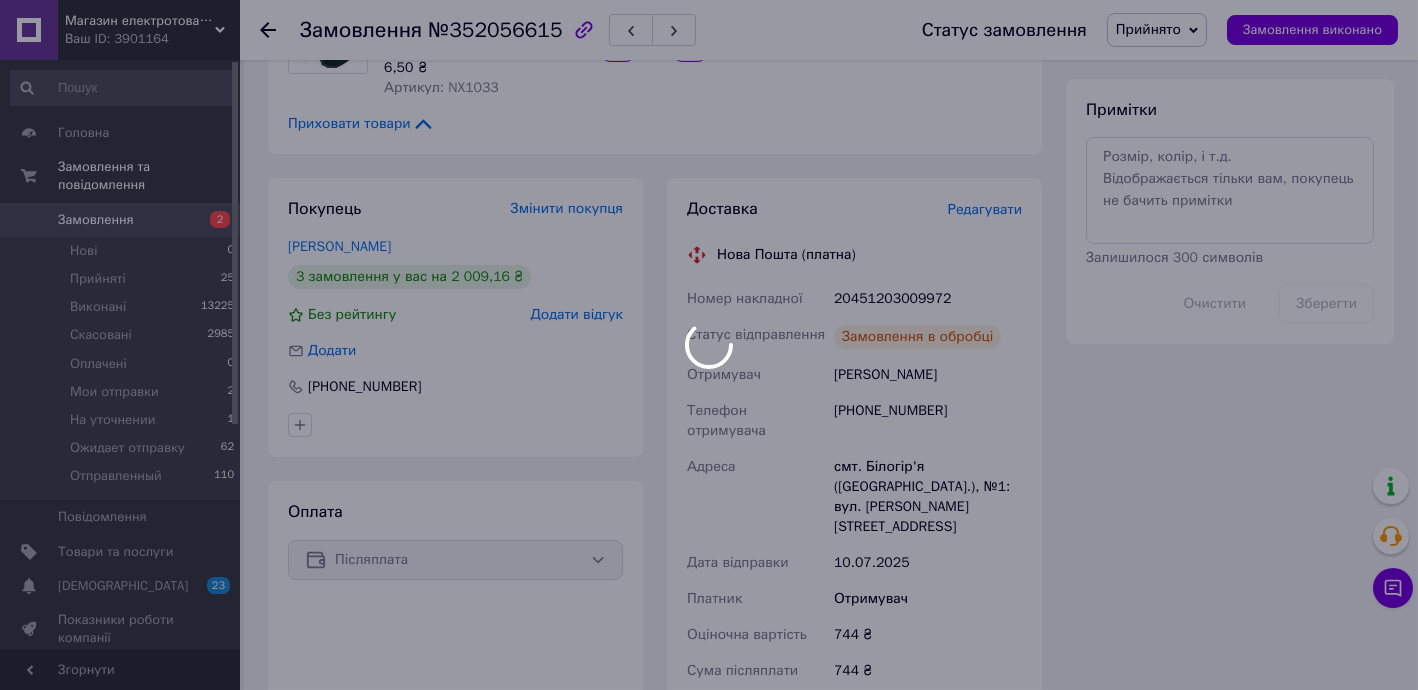 click on "Магазин електротоварів ASFA Ваш ID: 3901164 Сайт Магазин електротоварів ASFA Кабінет покупця Перевірити стан системи Сторінка на порталі Довідка Вийти Головна Замовлення та повідомлення Замовлення 2 Нові 0 Прийняті 25 Виконані 13225 Скасовані 2985 Оплачені 0 Мои отправки 2 На уточнении 1 Ожидает отправку 62 Отправленный 110 Повідомлення 0 Товари та послуги Сповіщення 23 0 Показники роботи компанії Відгуки Клієнти Каталог ProSale Аналітика Інструменти веб-майстра та SEO Управління сайтом Гаманець компанії Маркет Налаштування 25" at bounding box center [709, 197] 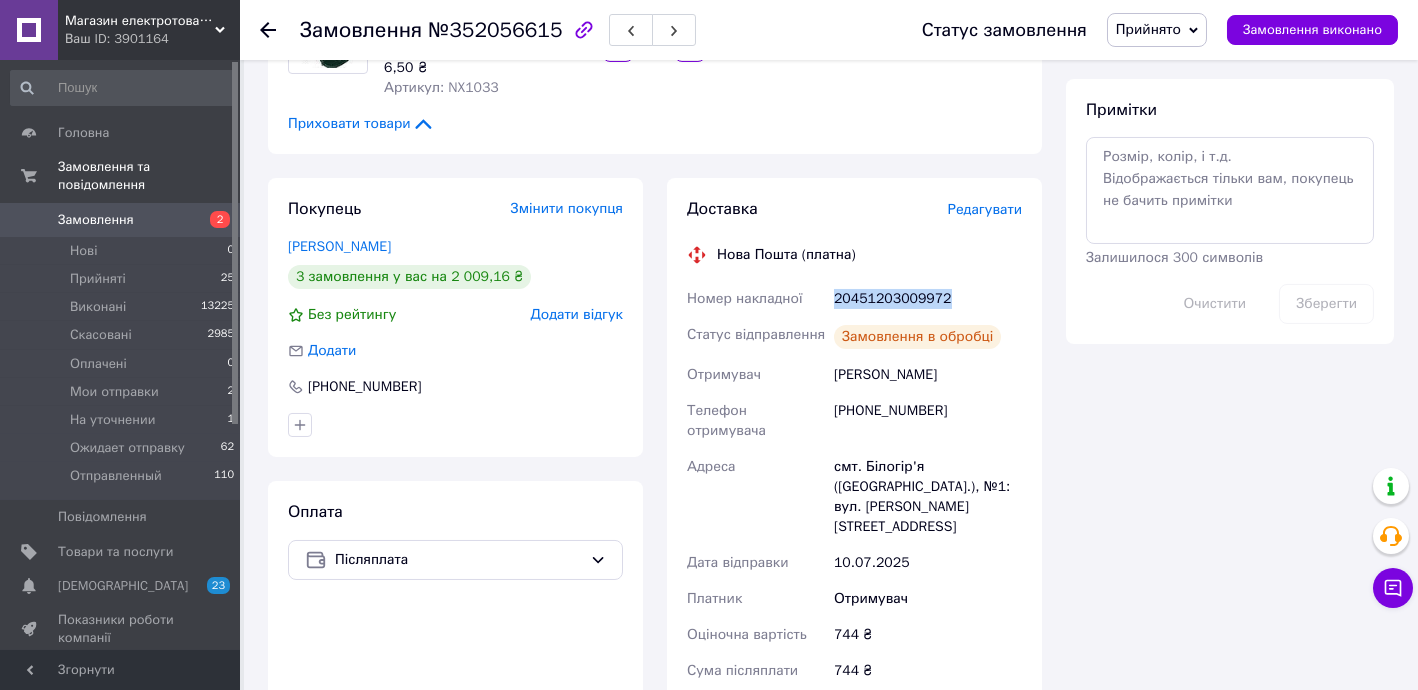 click on "20451203009972" at bounding box center [928, 299] 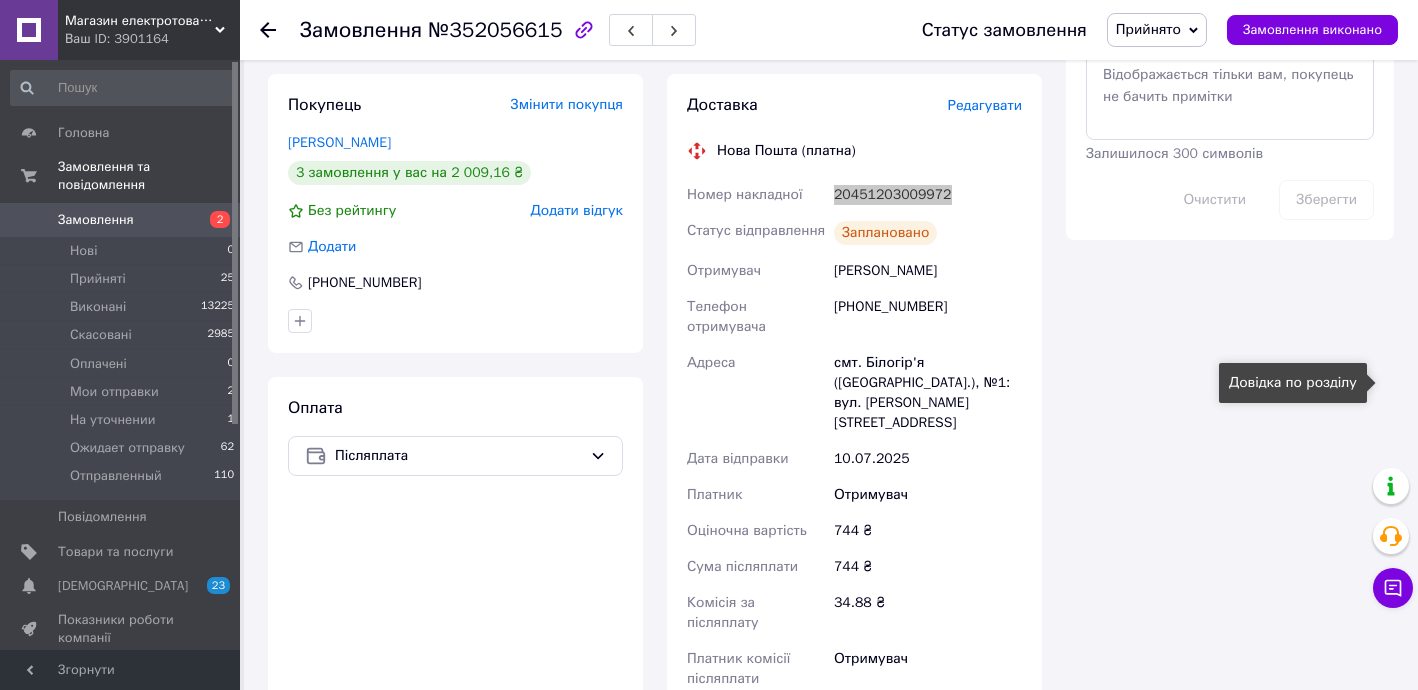 scroll, scrollTop: 1212, scrollLeft: 0, axis: vertical 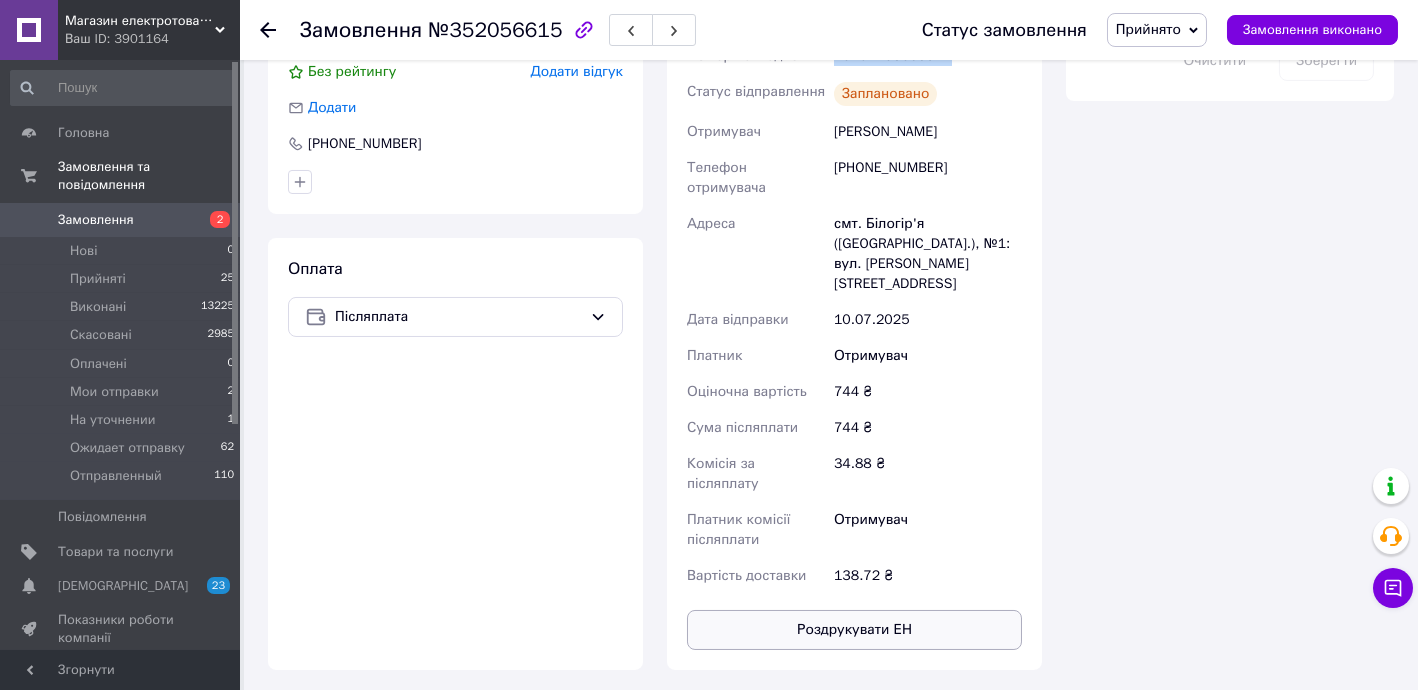 click on "Роздрукувати ЕН" at bounding box center [854, 630] 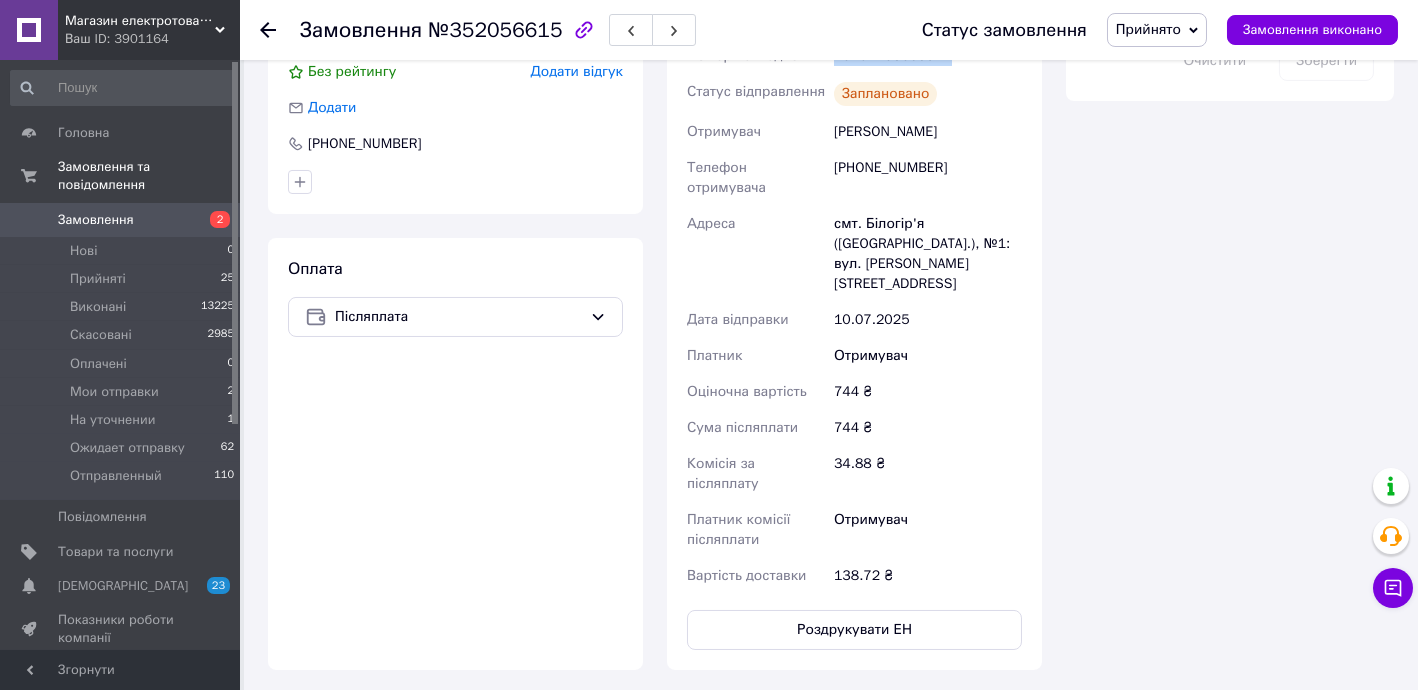 drag, startPoint x: 1172, startPoint y: 14, endPoint x: 1172, endPoint y: 28, distance: 14 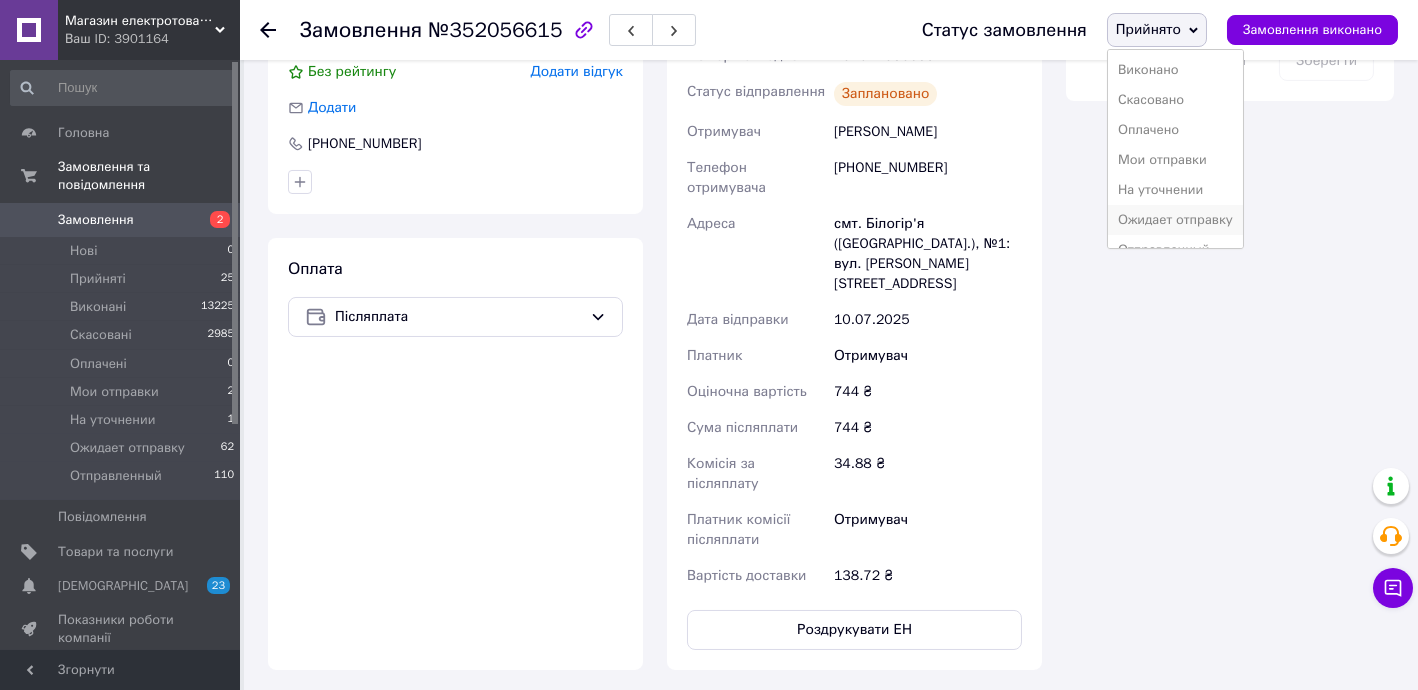 click on "Ожидает отправку" at bounding box center (1175, 220) 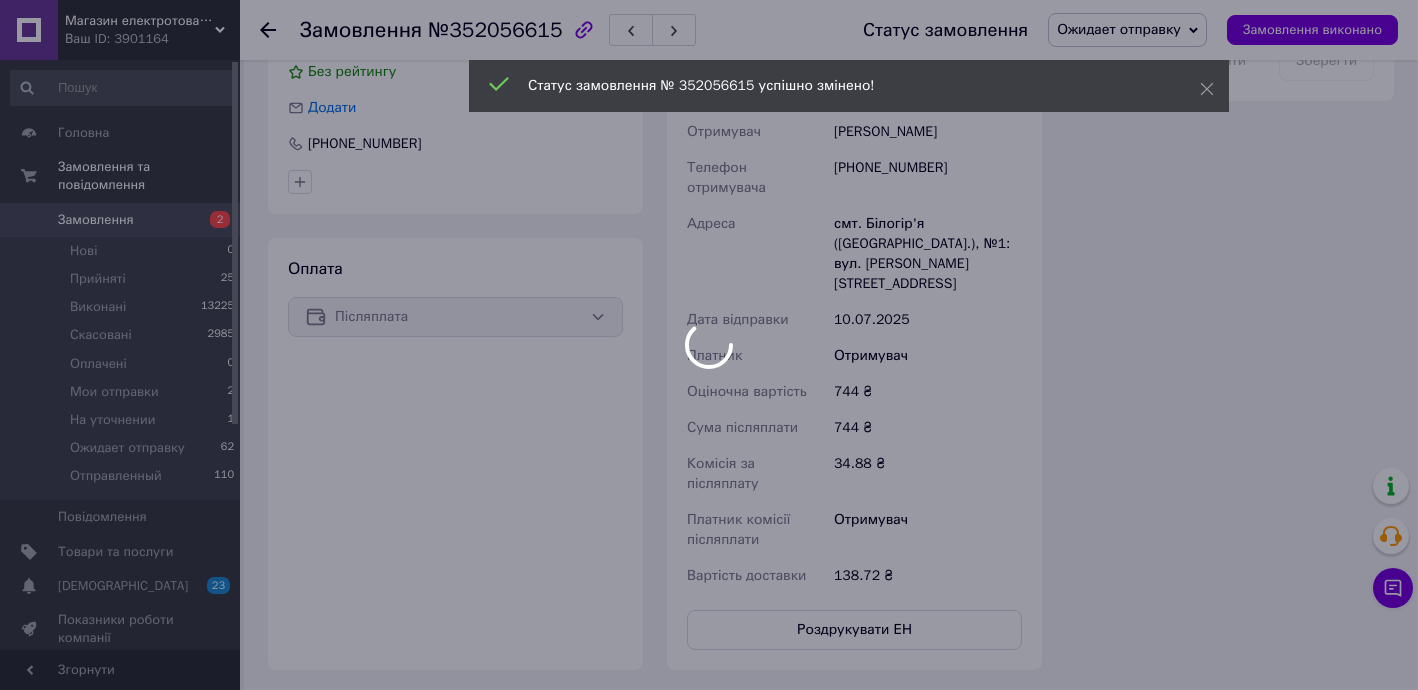 click at bounding box center [709, 345] 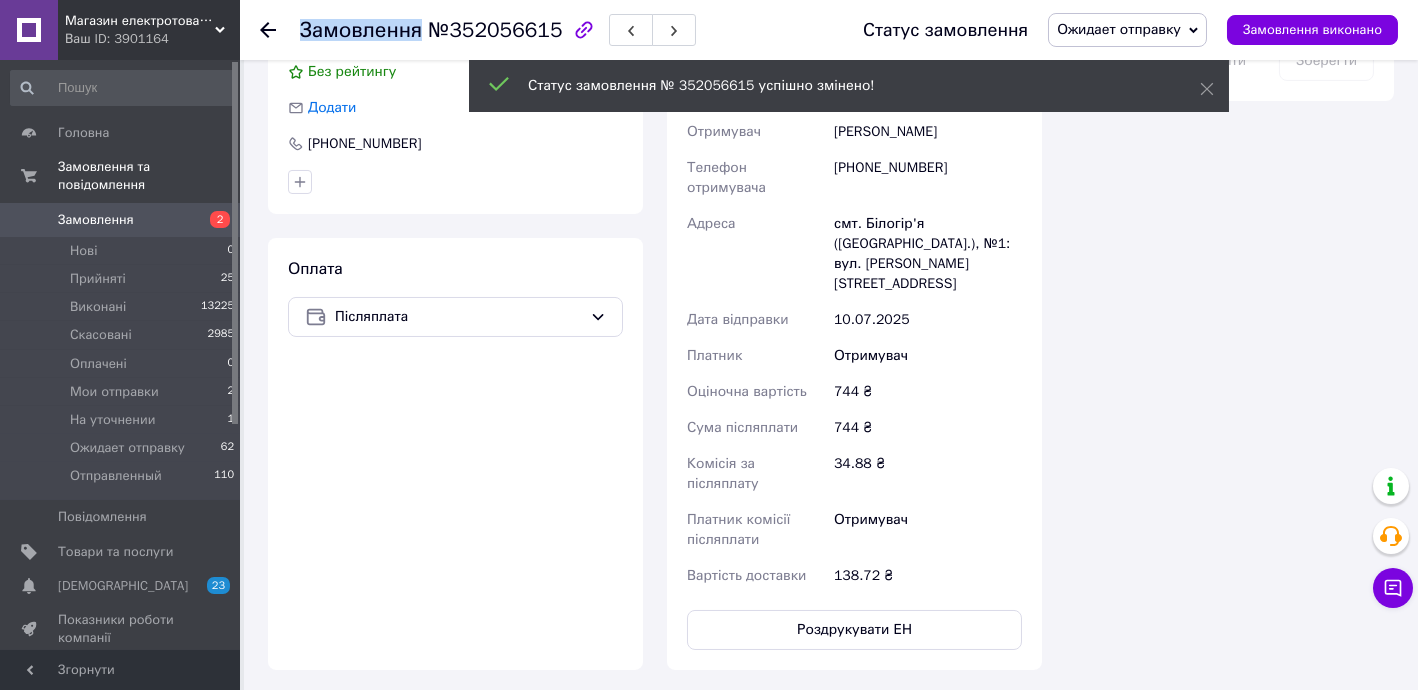 click 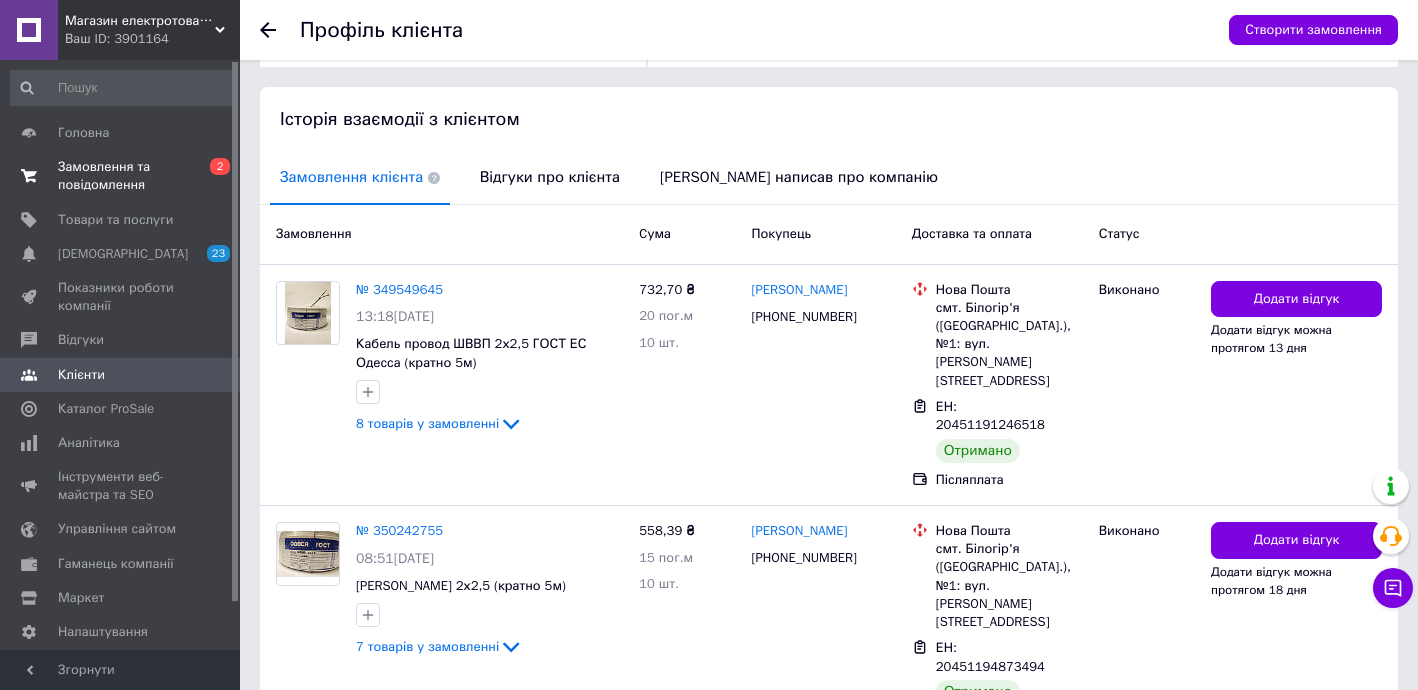 scroll, scrollTop: 363, scrollLeft: 0, axis: vertical 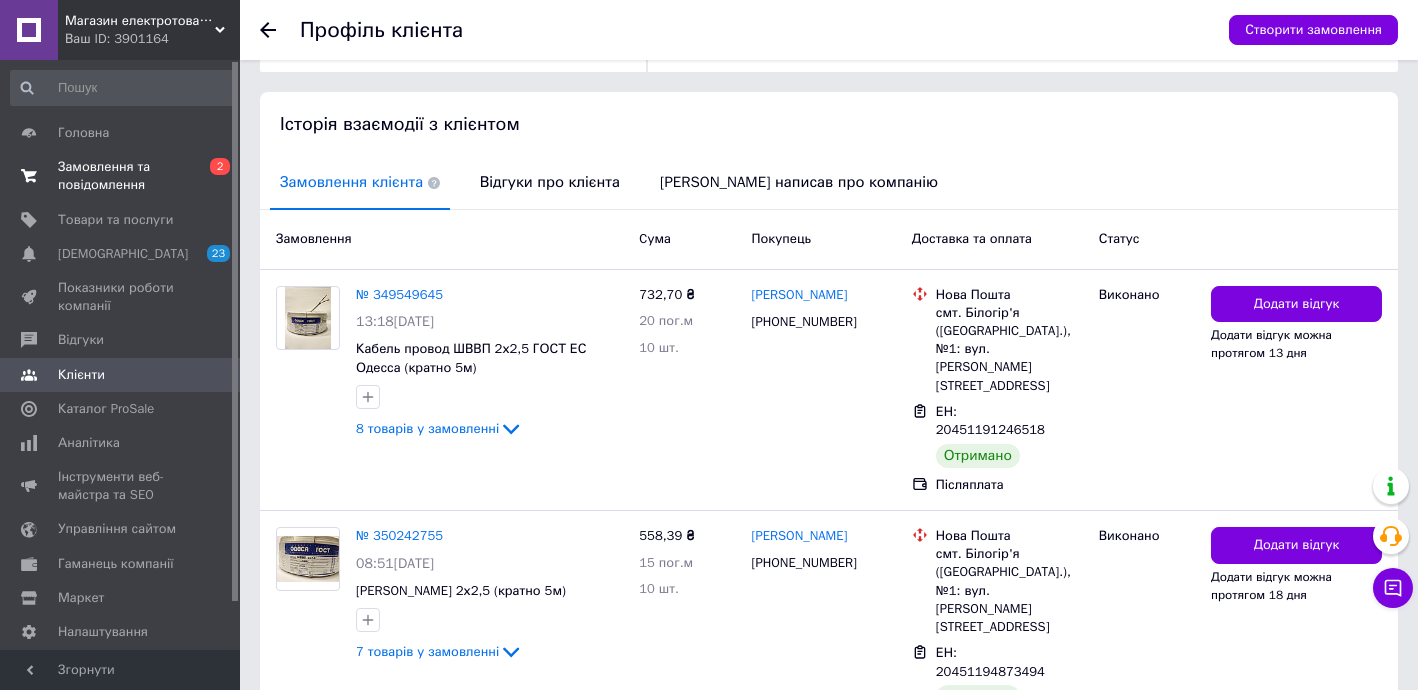 click on "Замовлення та повідомлення" at bounding box center (121, 176) 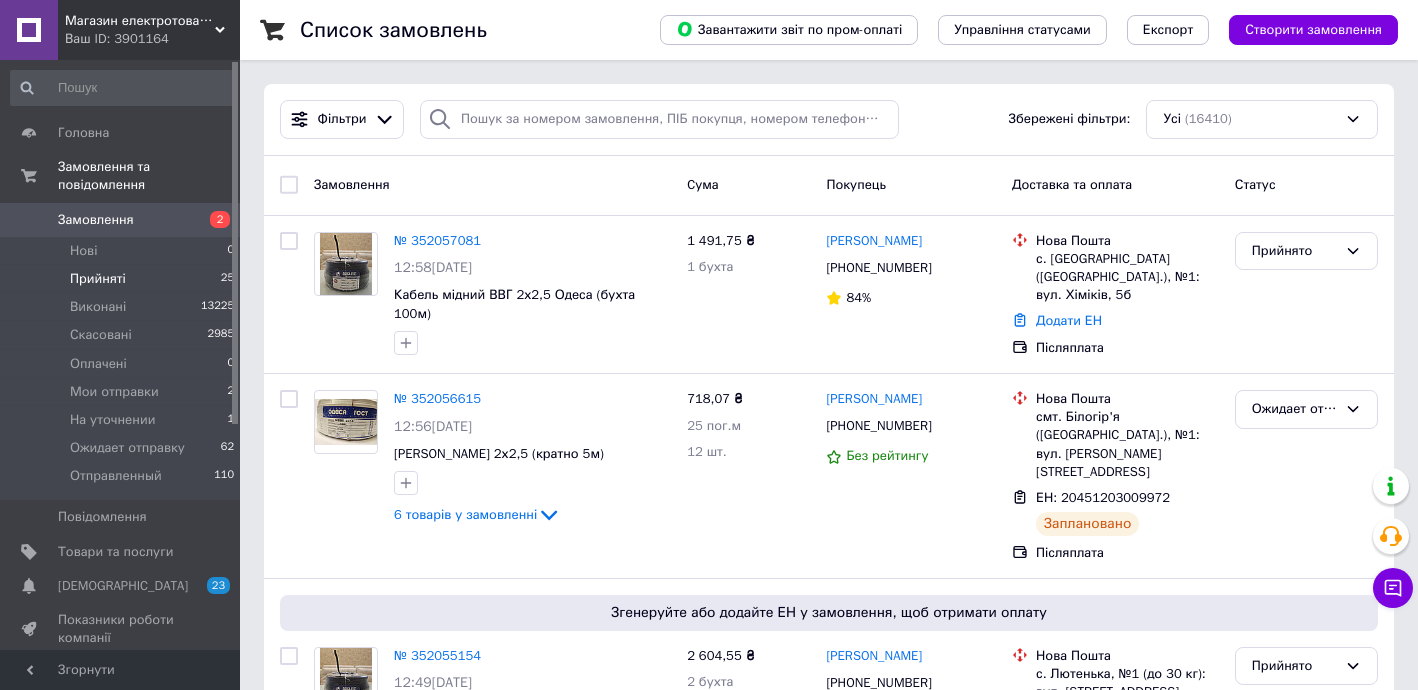 click on "Прийняті 25" at bounding box center [123, 279] 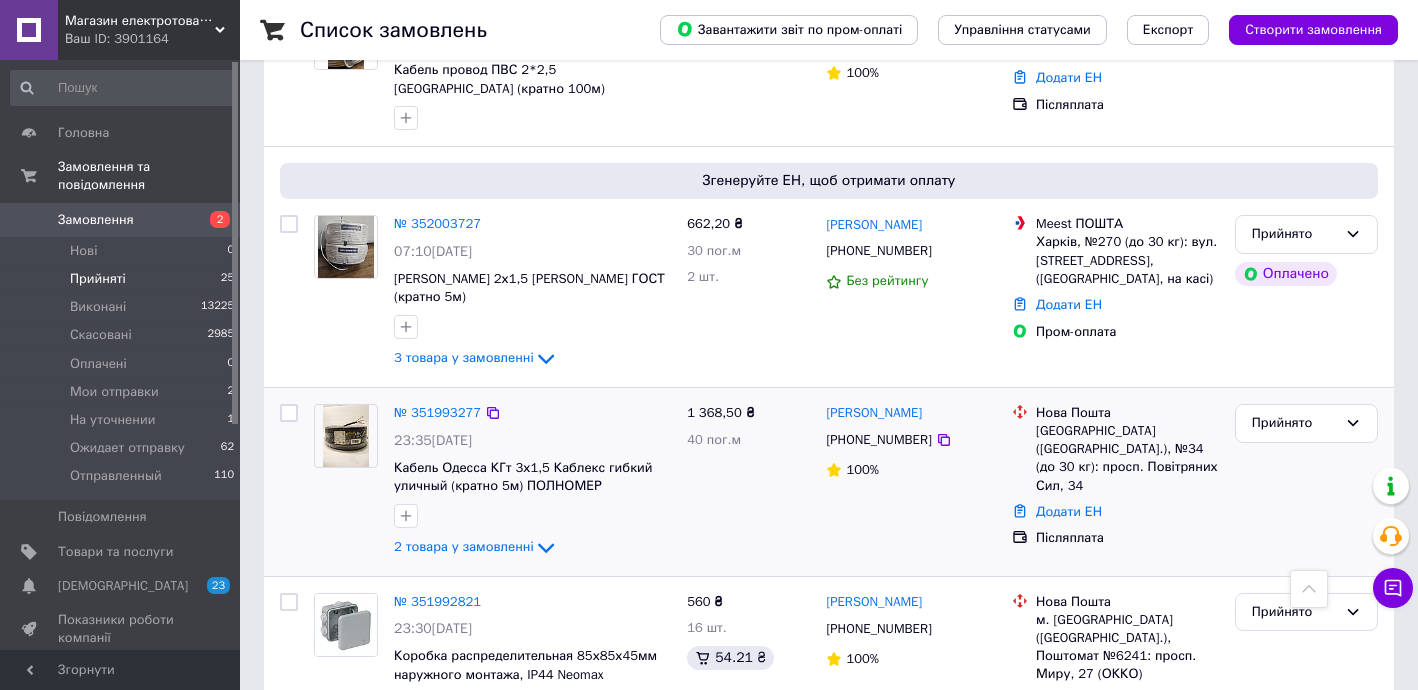 scroll, scrollTop: 1818, scrollLeft: 0, axis: vertical 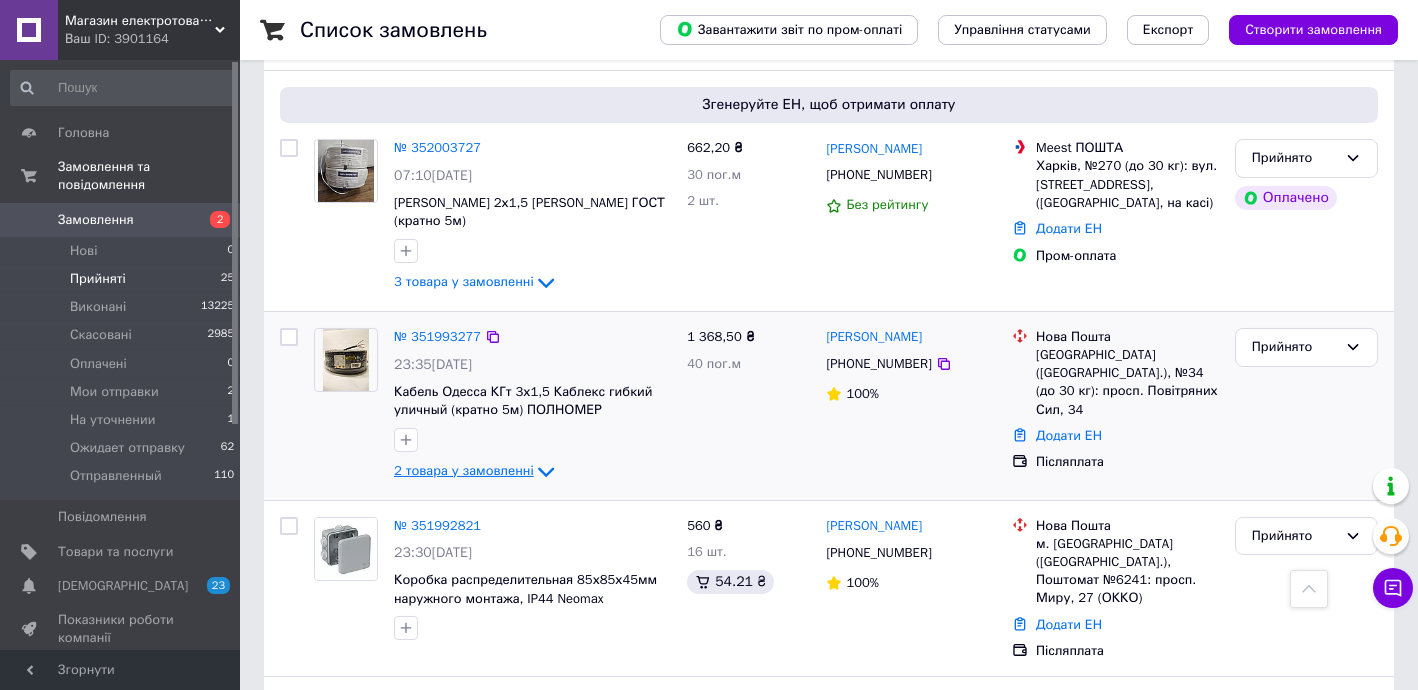 click on "2 товара у замовленні" at bounding box center [464, 470] 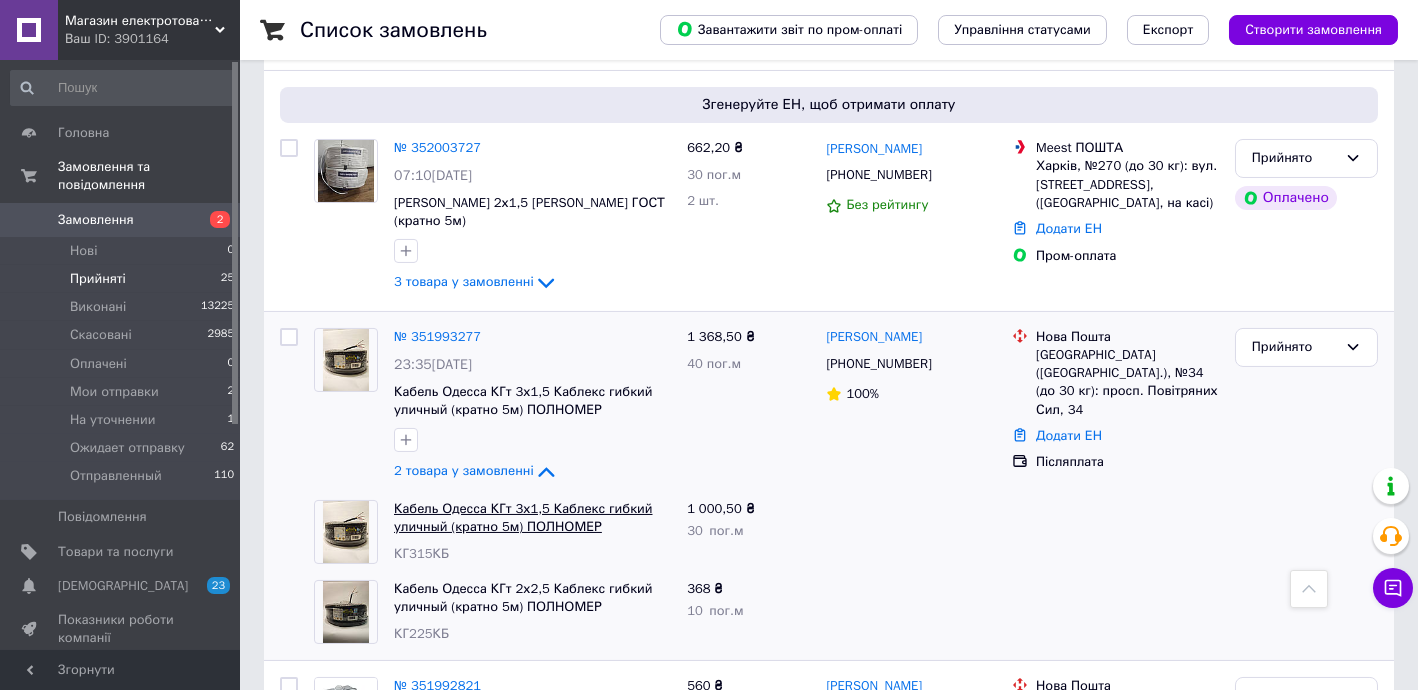 drag, startPoint x: 485, startPoint y: 343, endPoint x: 593, endPoint y: 357, distance: 108.903625 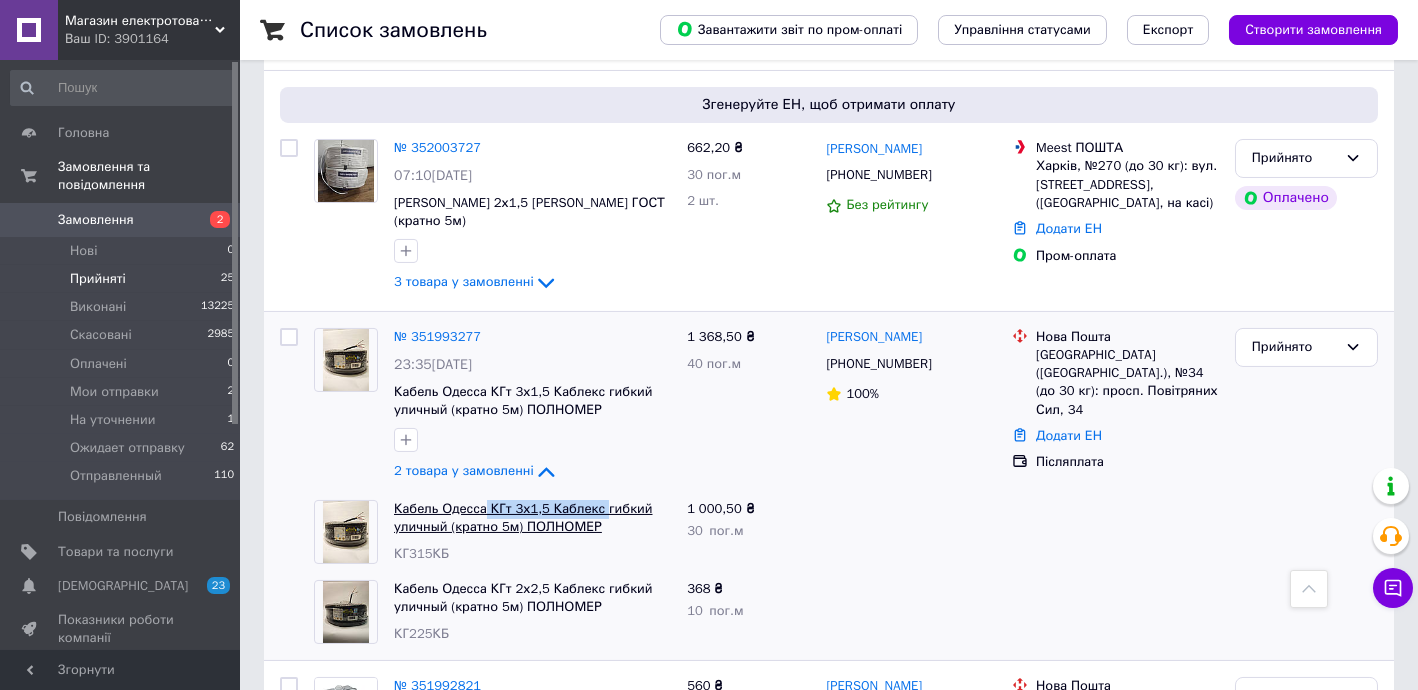 drag, startPoint x: 479, startPoint y: 349, endPoint x: 592, endPoint y: 353, distance: 113.07078 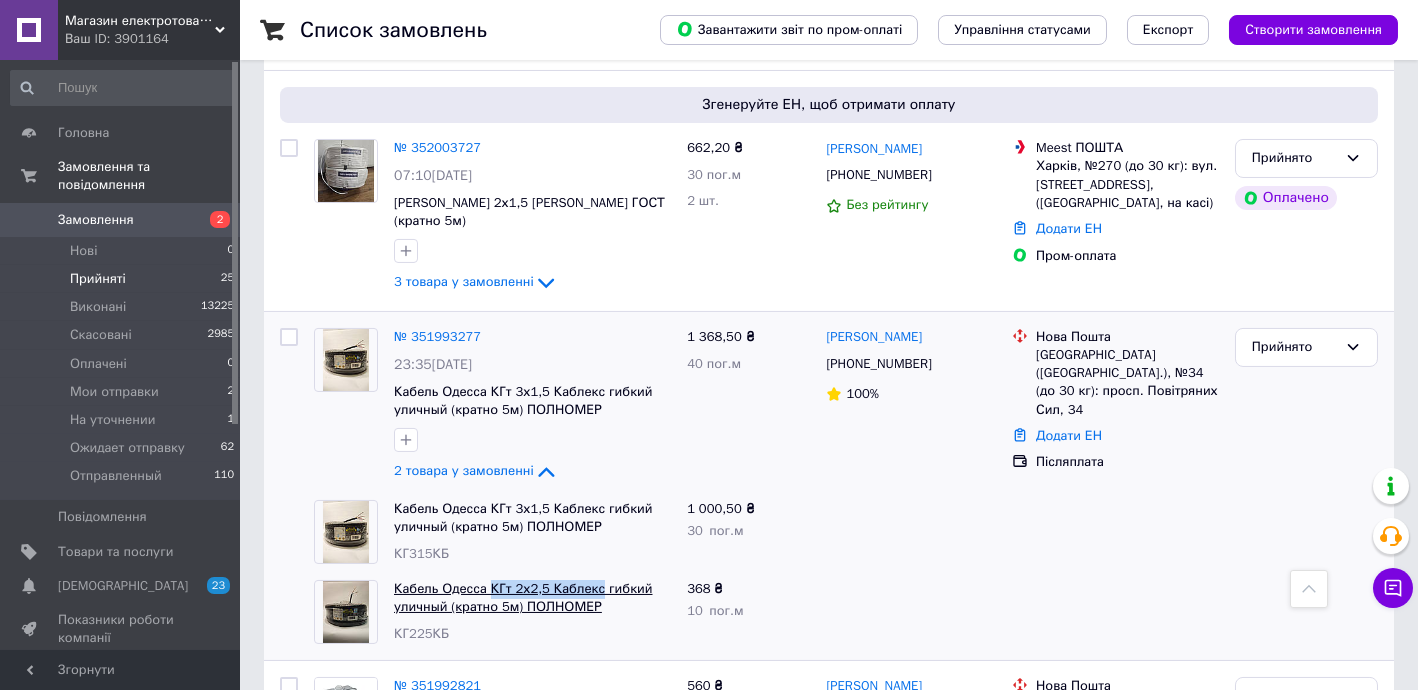 drag, startPoint x: 486, startPoint y: 427, endPoint x: 587, endPoint y: 432, distance: 101.12369 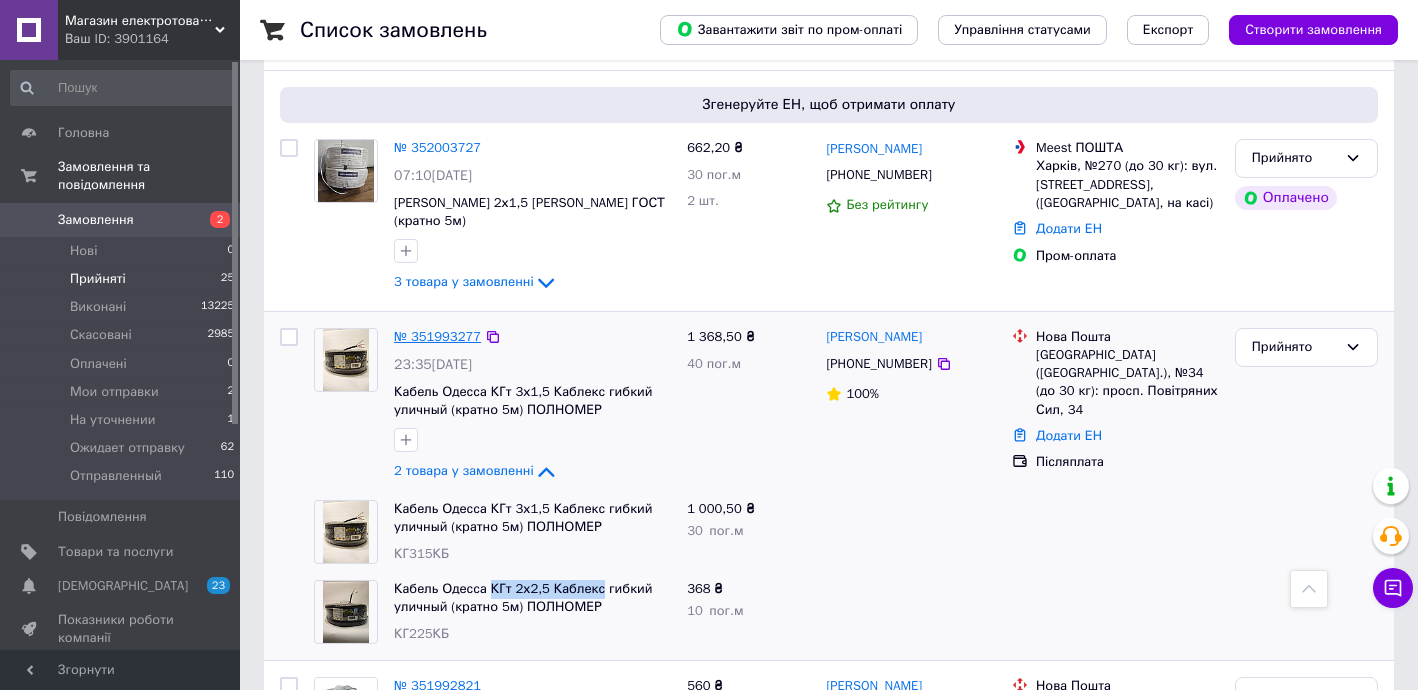 click on "№ 351993277" at bounding box center (437, 336) 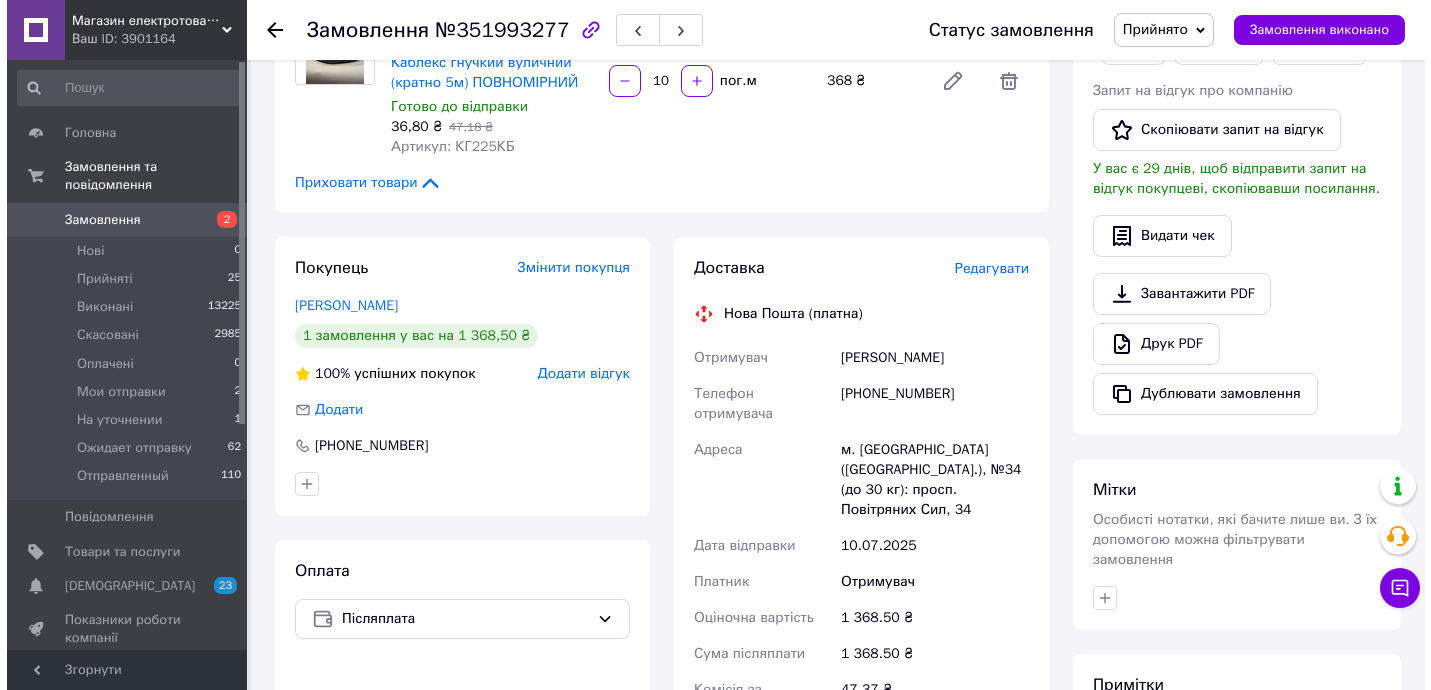 scroll, scrollTop: 368, scrollLeft: 0, axis: vertical 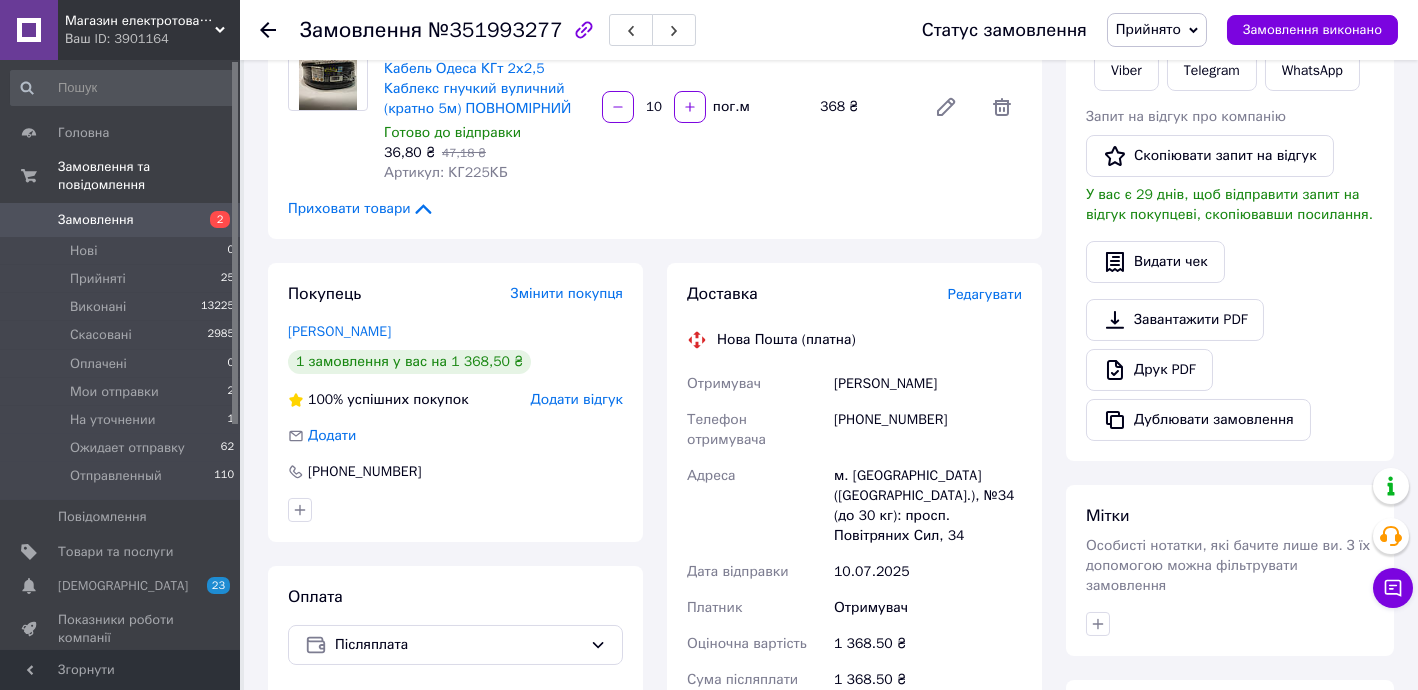 click on "Редагувати" at bounding box center (985, 294) 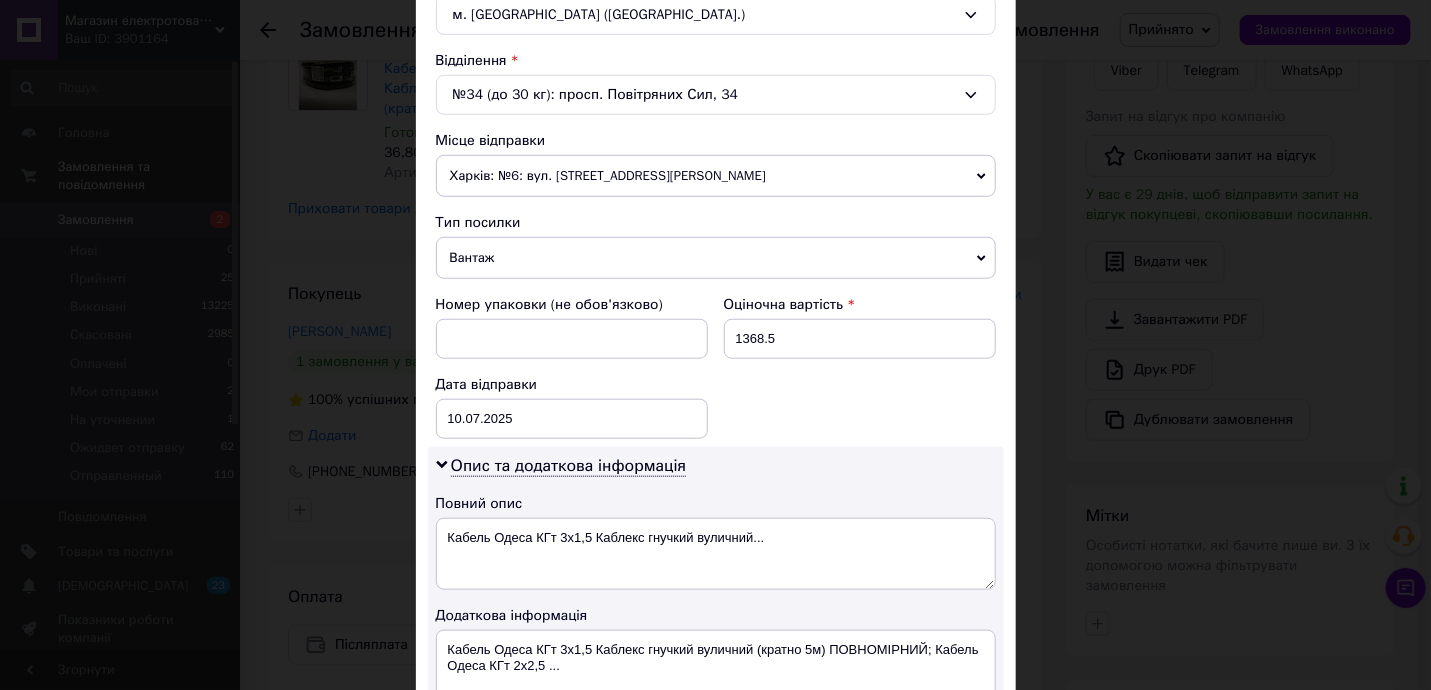 scroll, scrollTop: 727, scrollLeft: 0, axis: vertical 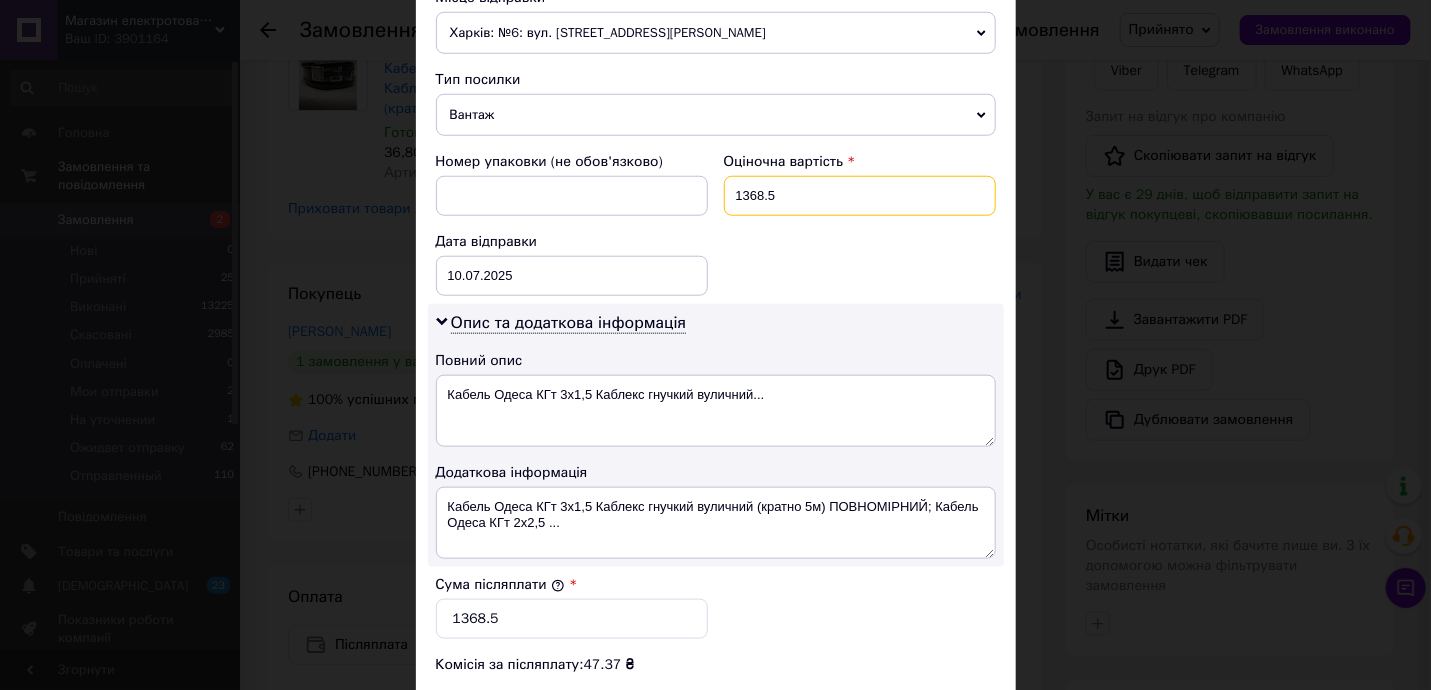 drag, startPoint x: 739, startPoint y: 191, endPoint x: 949, endPoint y: 206, distance: 210.53503 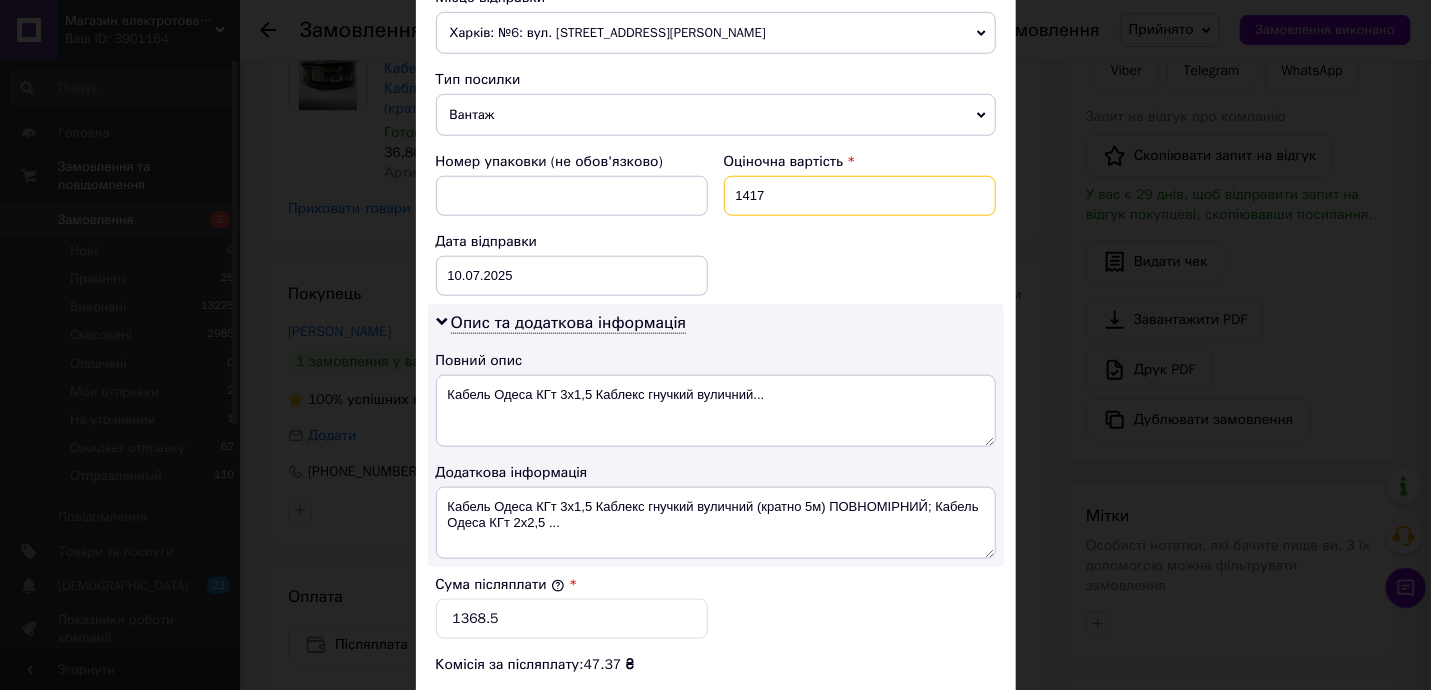 scroll, scrollTop: 969, scrollLeft: 0, axis: vertical 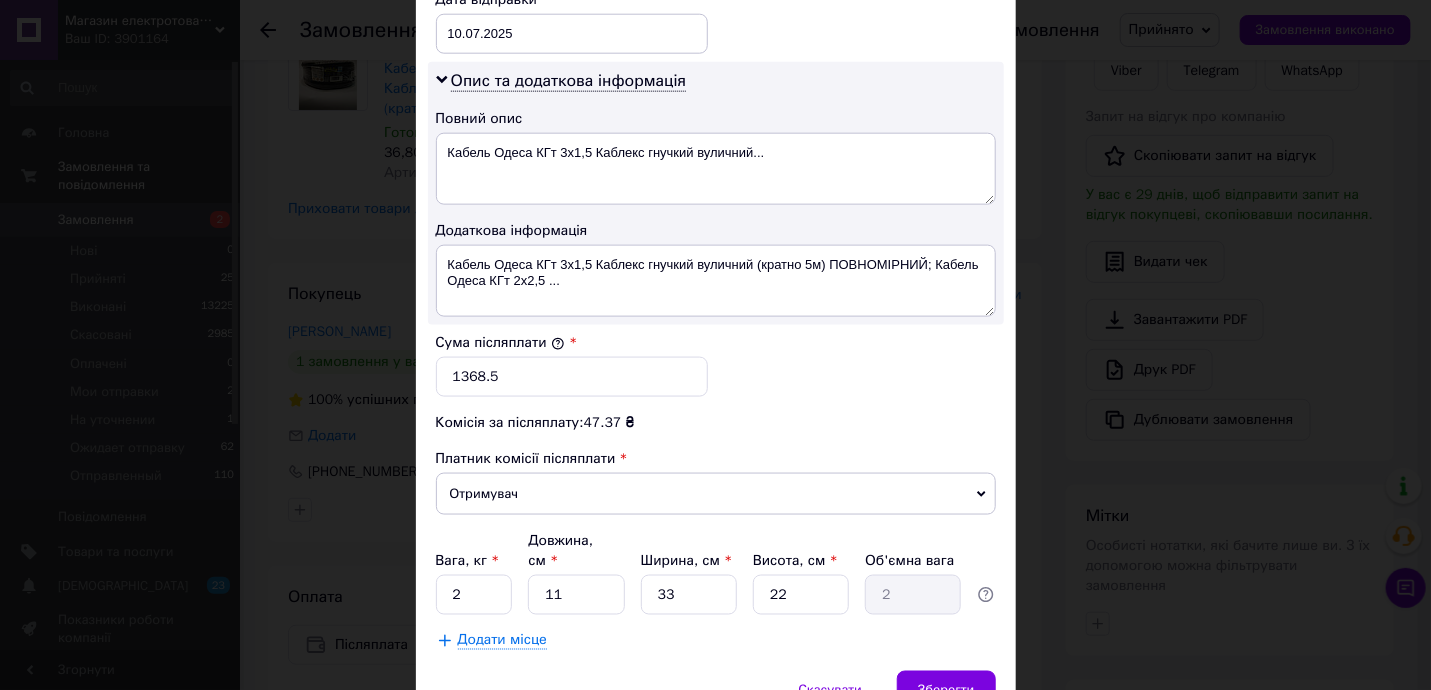 type on "1417" 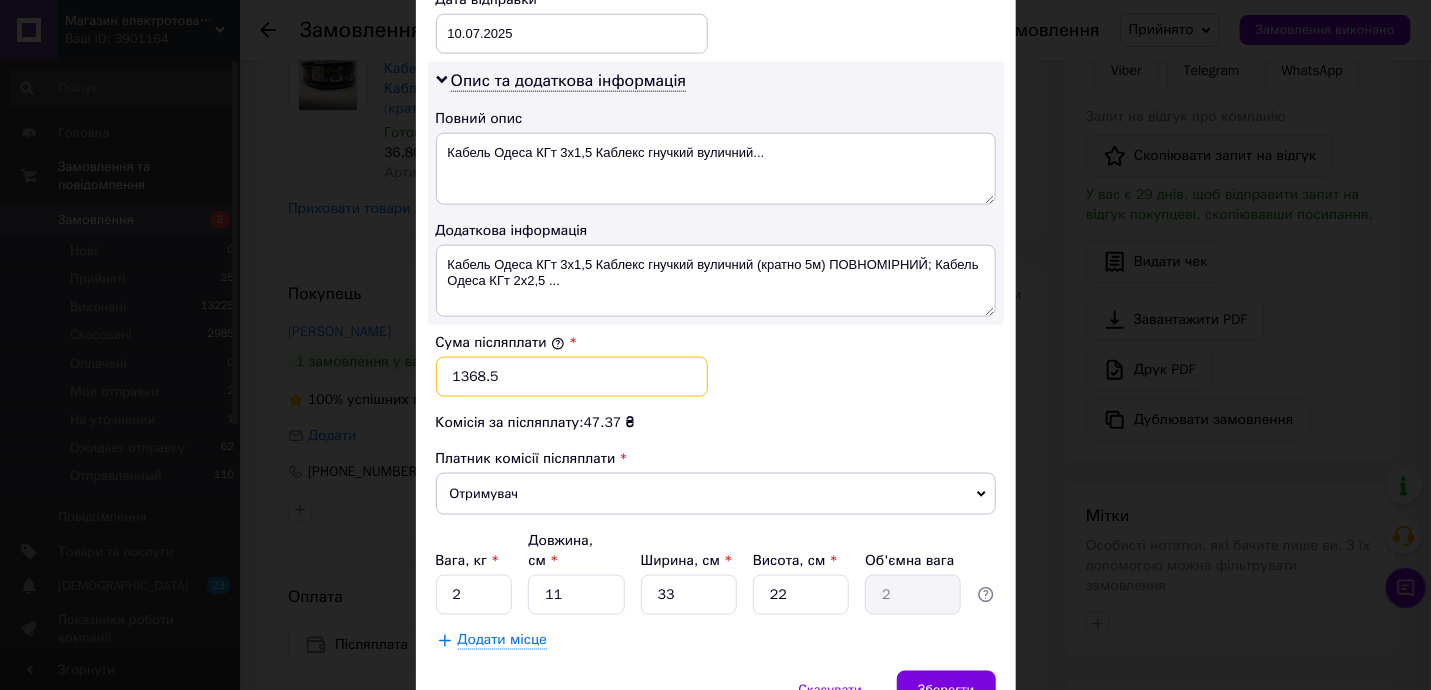 drag, startPoint x: 451, startPoint y: 367, endPoint x: 598, endPoint y: 378, distance: 147.411 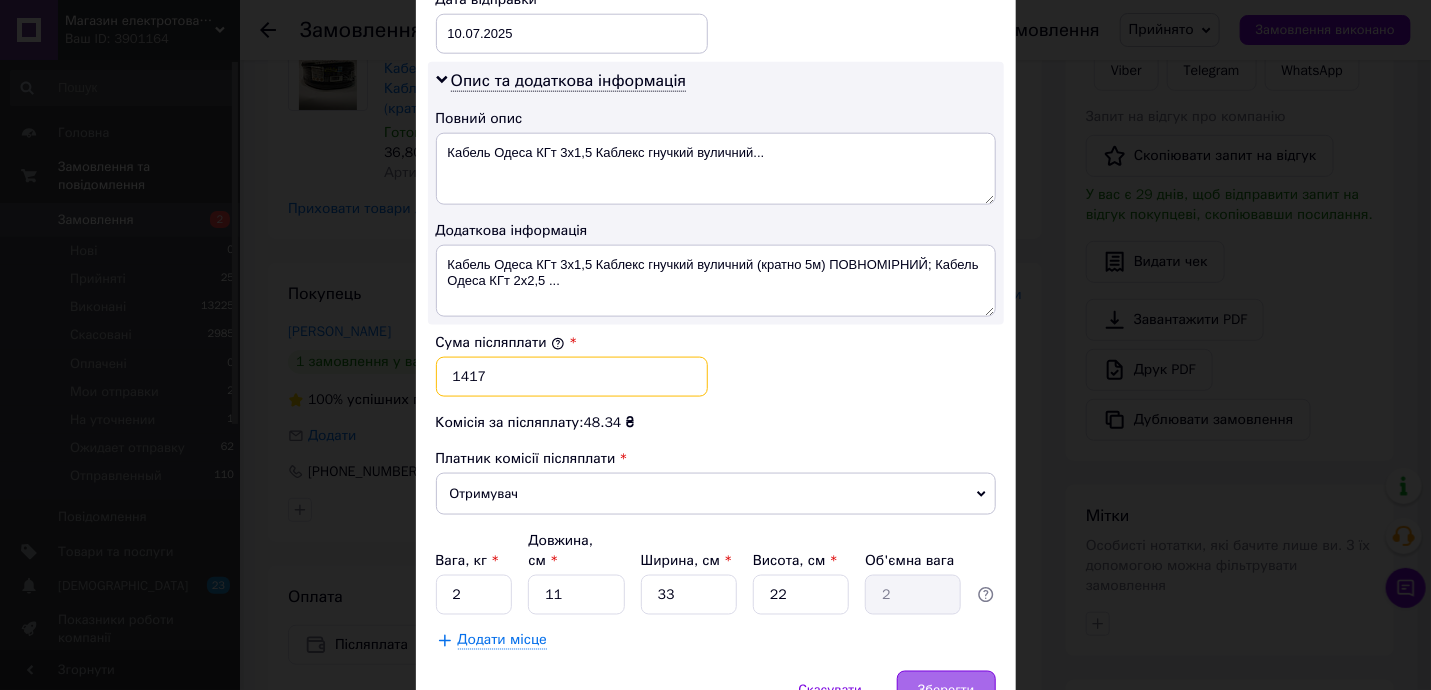 type on "1417" 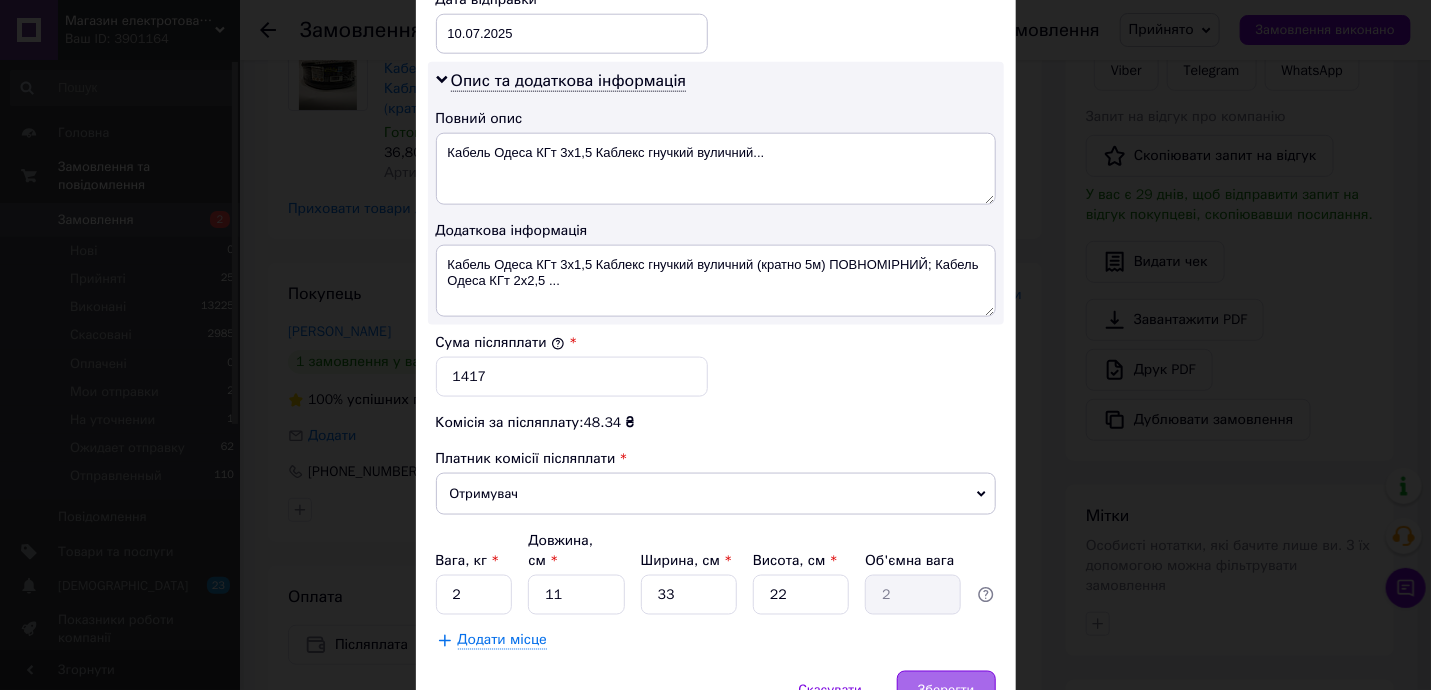 click on "Зберегти" at bounding box center (946, 691) 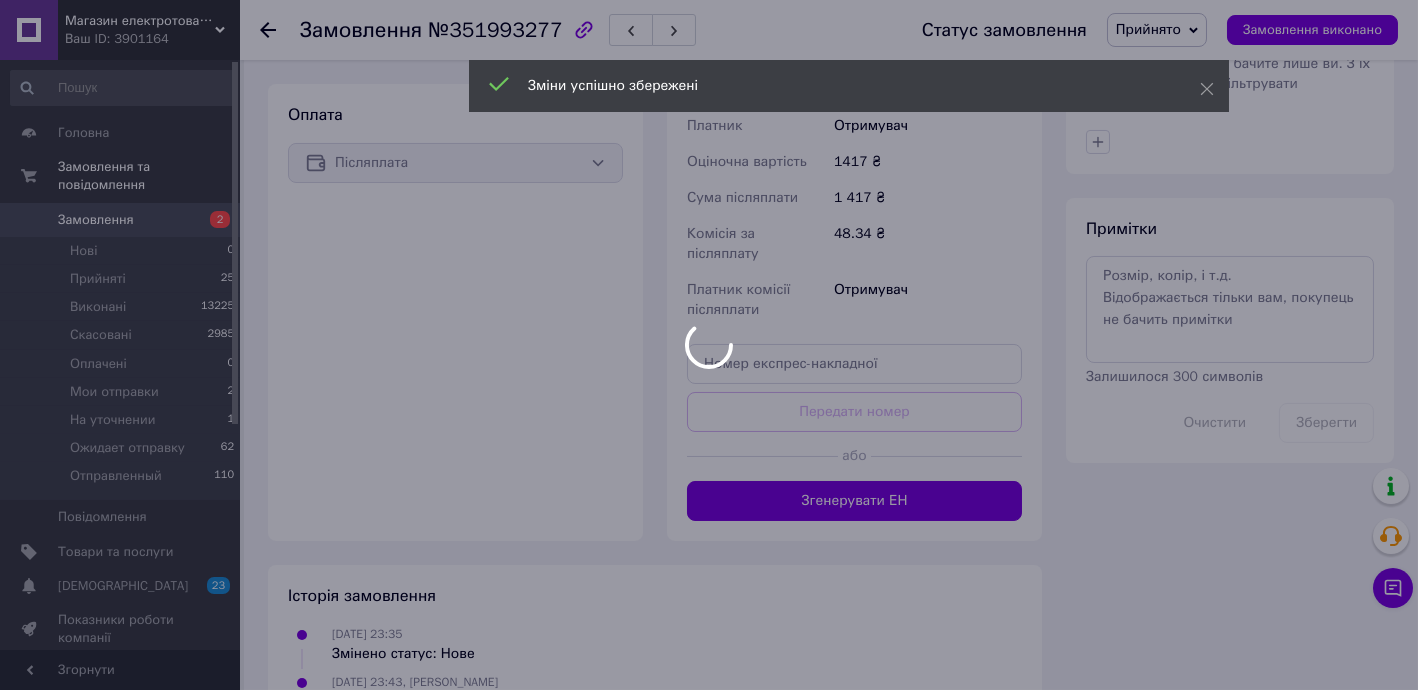 scroll, scrollTop: 853, scrollLeft: 0, axis: vertical 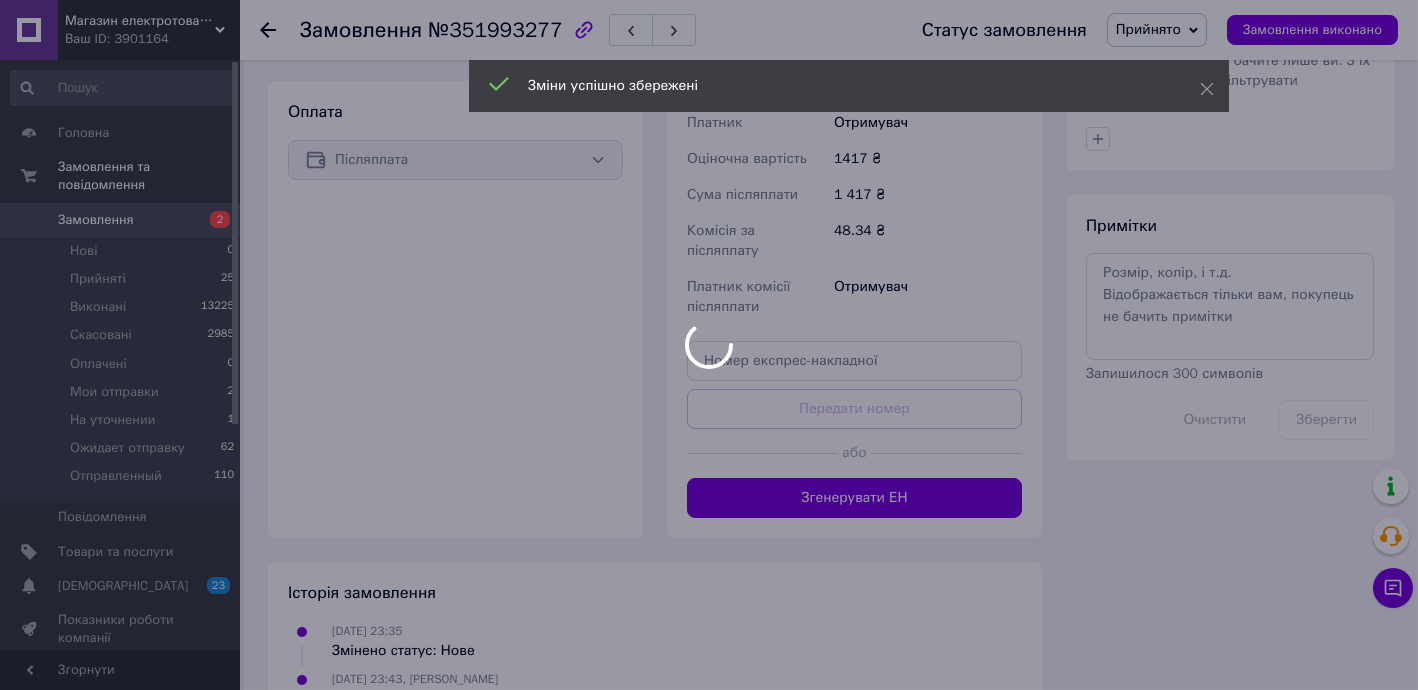 click at bounding box center [709, 345] 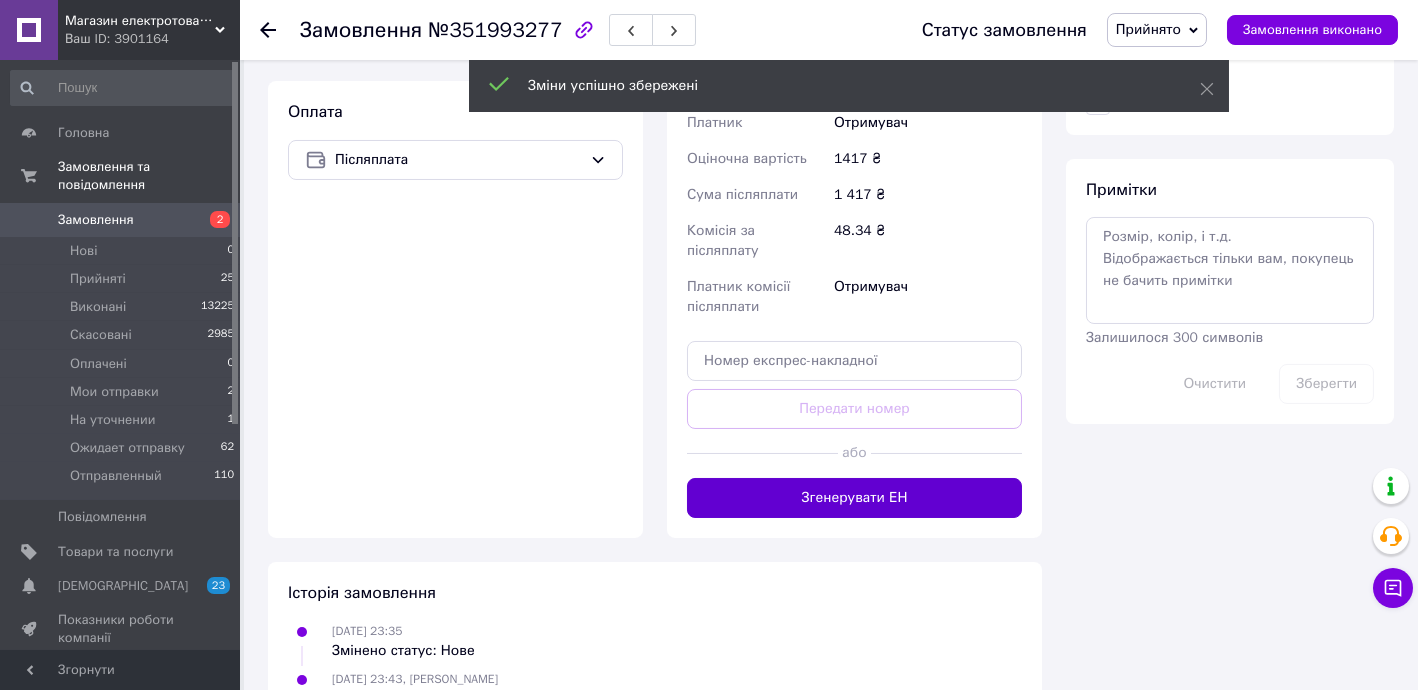 click on "Згенерувати ЕН" at bounding box center (854, 498) 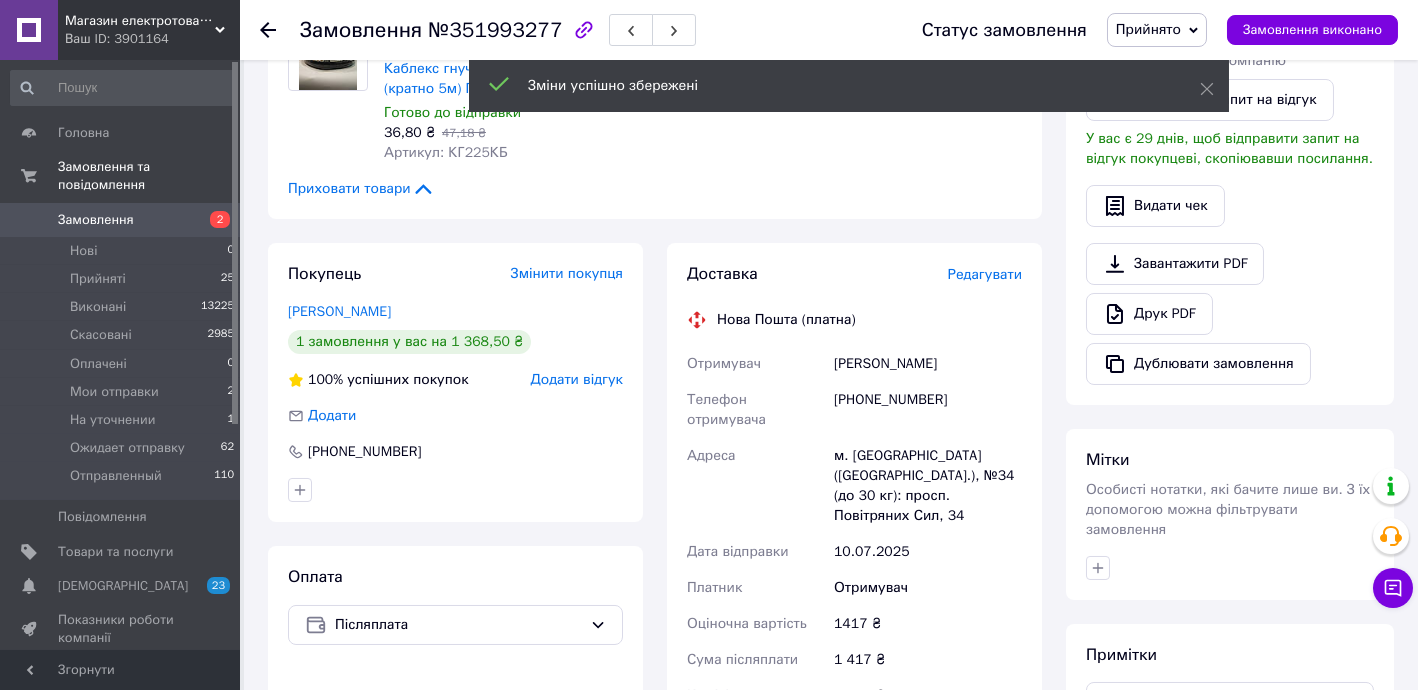 scroll, scrollTop: 368, scrollLeft: 0, axis: vertical 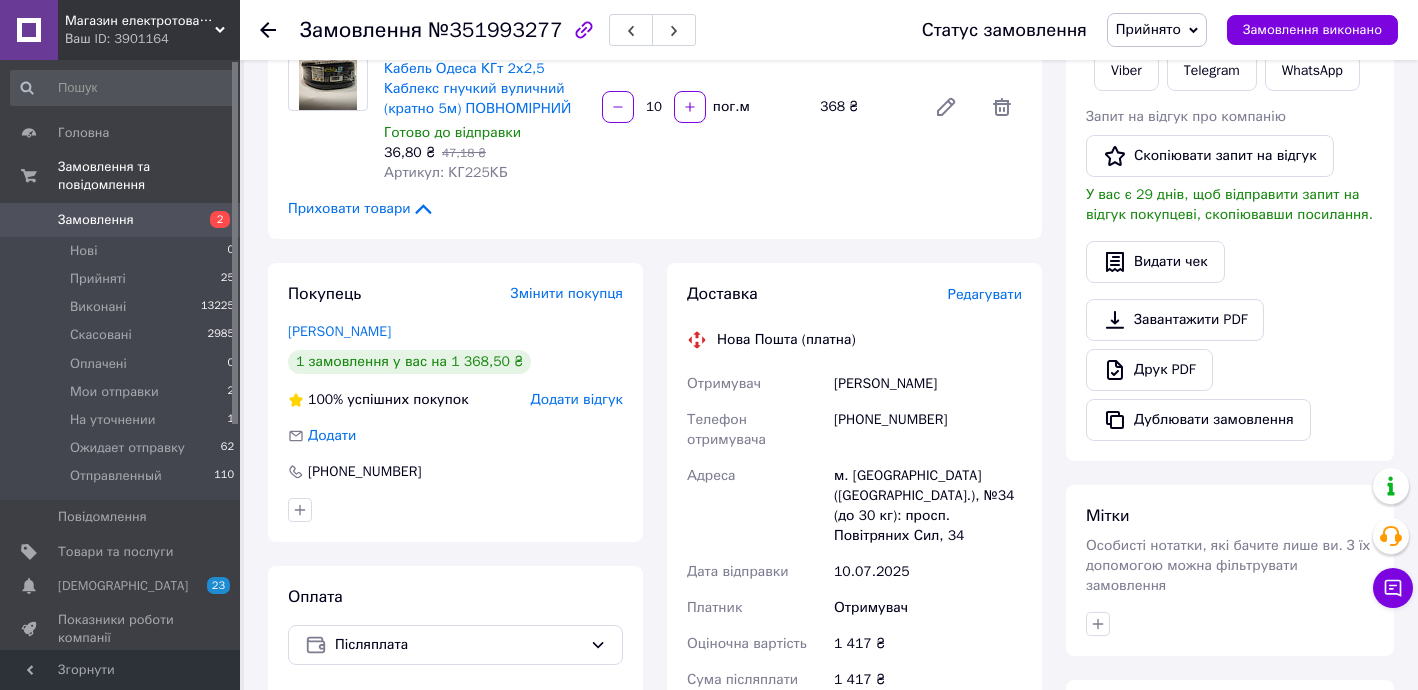 click on "Романчук Роман" at bounding box center [928, 384] 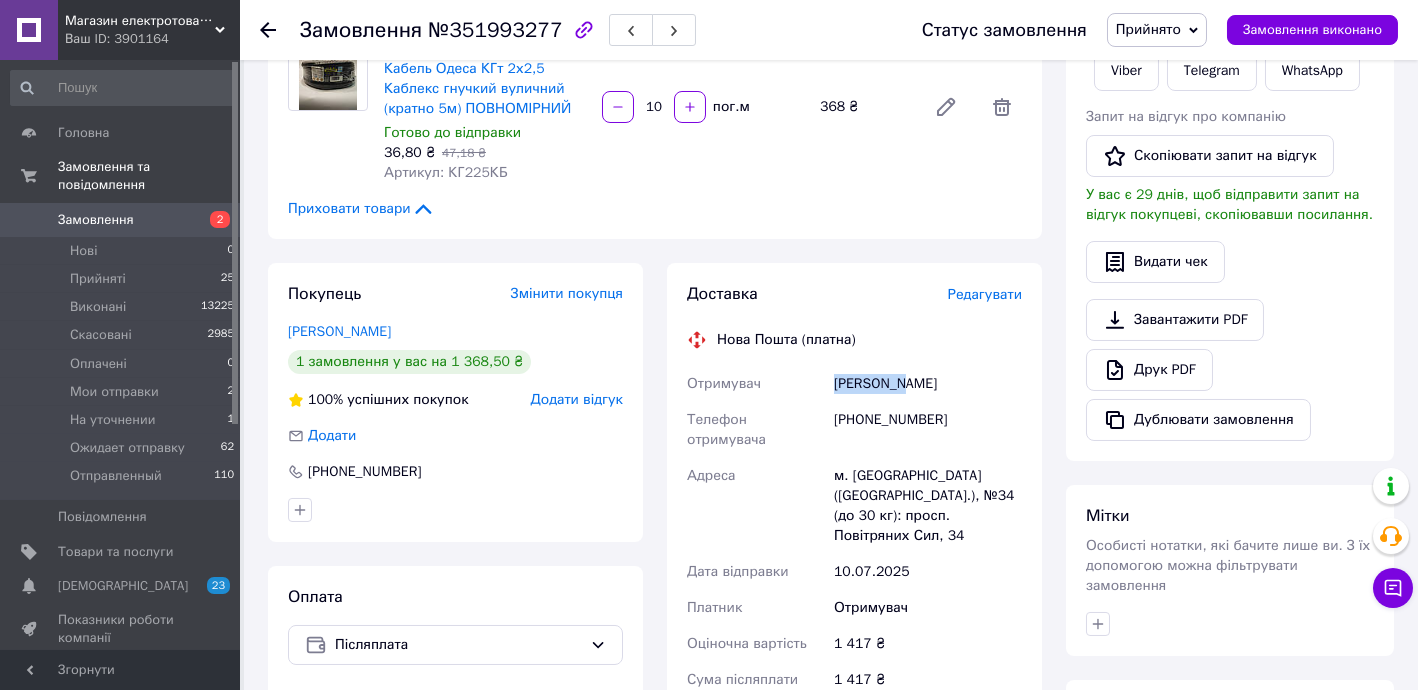 click on "Романчук Роман" at bounding box center (928, 384) 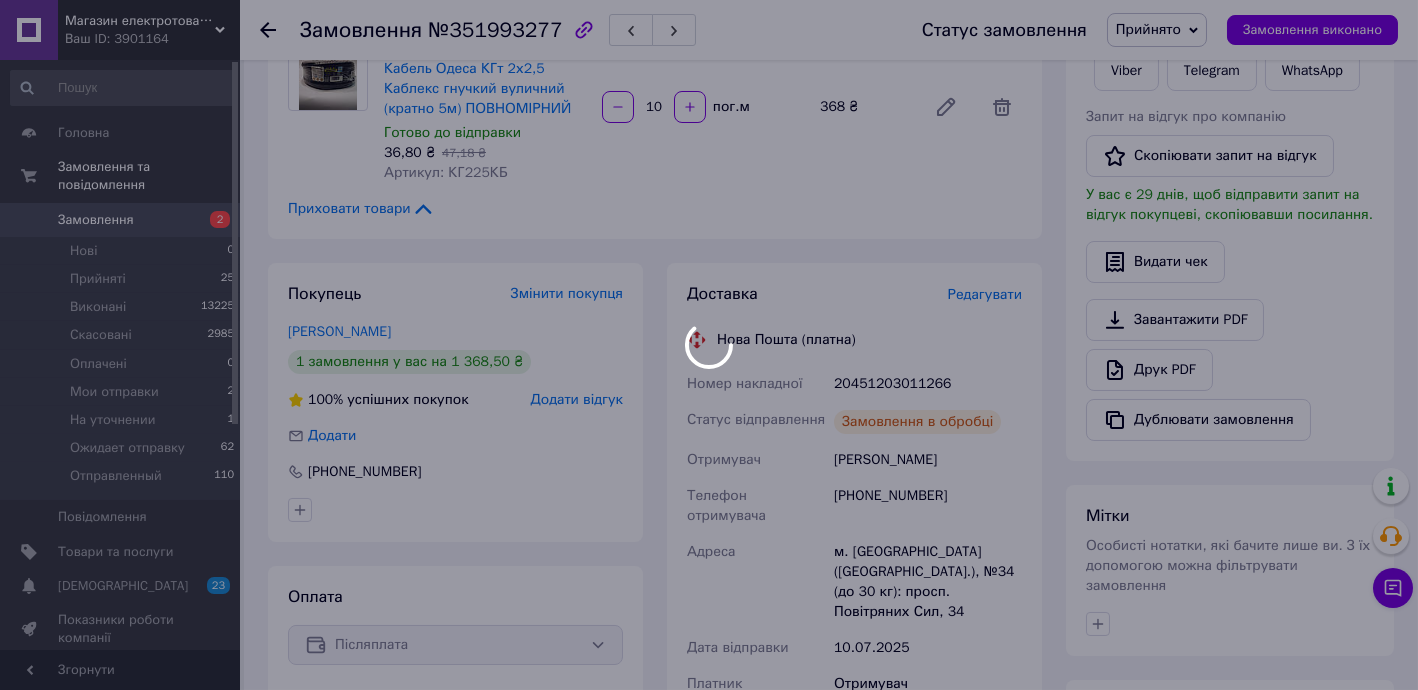click at bounding box center (709, 345) 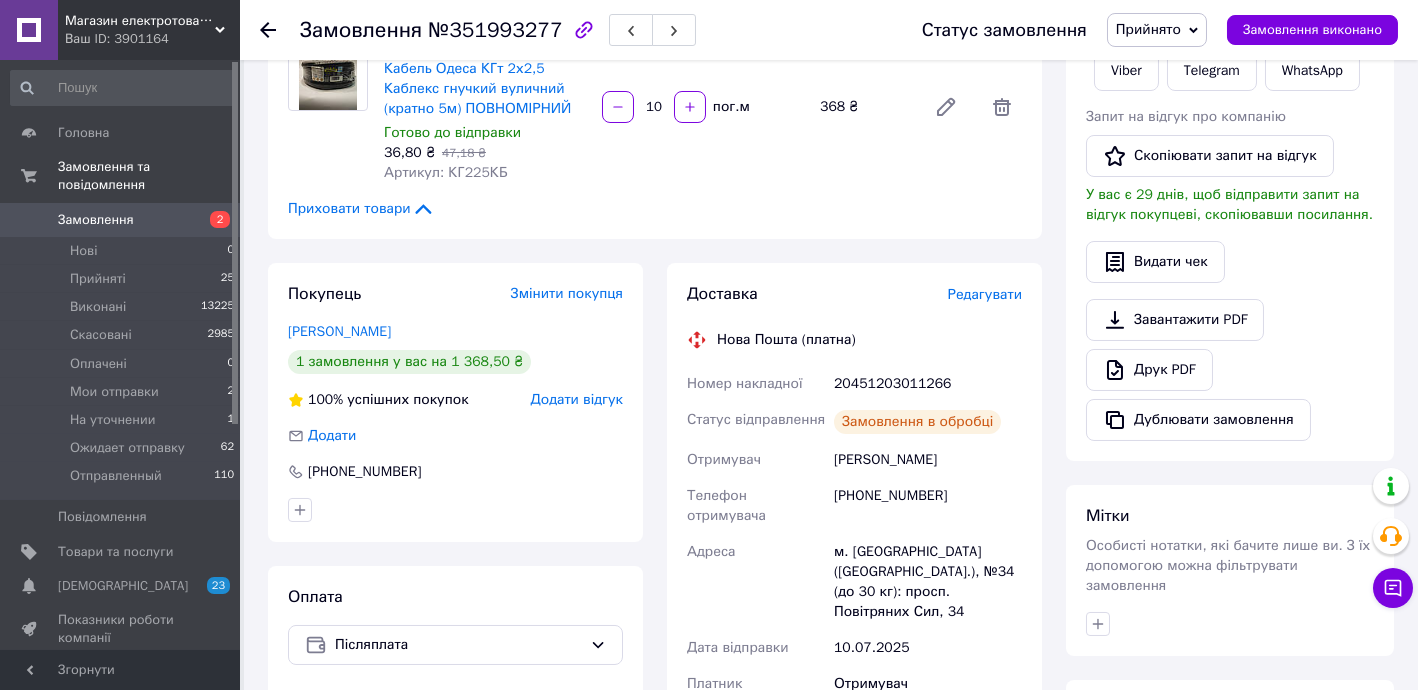 click on "20451203011266" at bounding box center [928, 384] 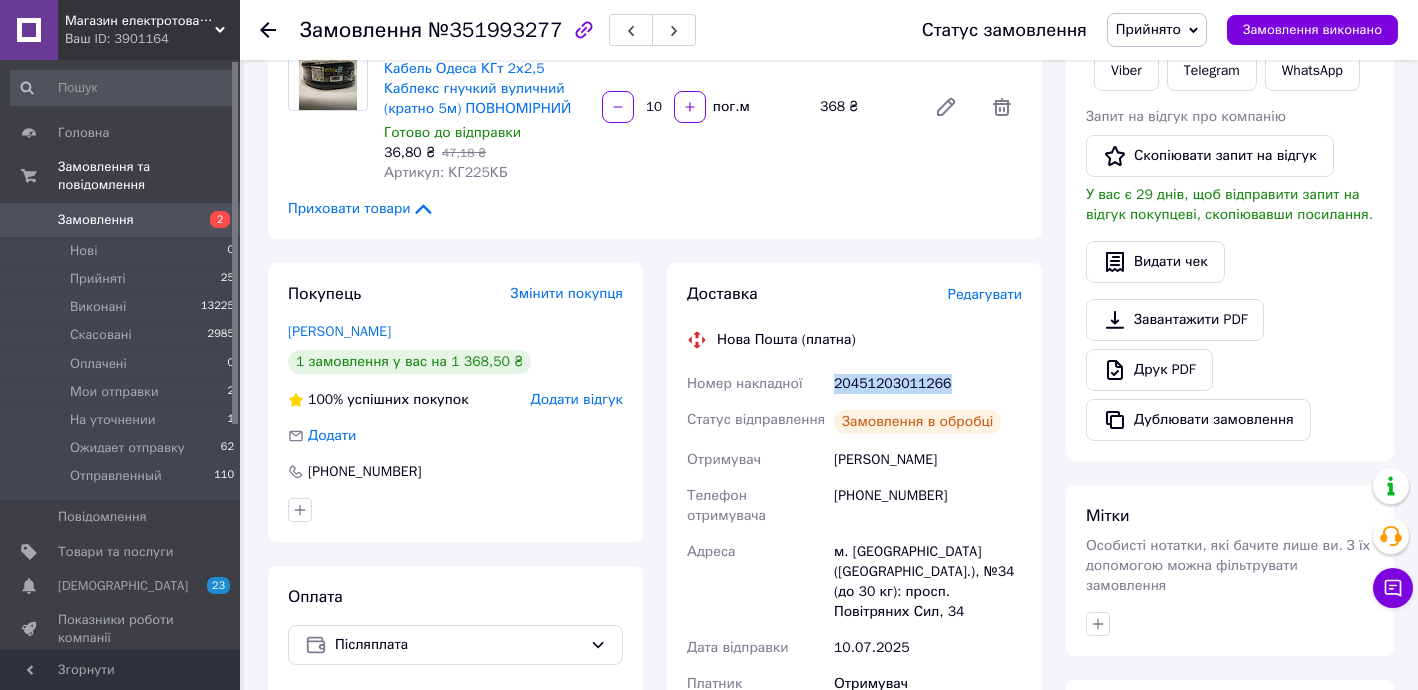 click on "20451203011266" at bounding box center [928, 384] 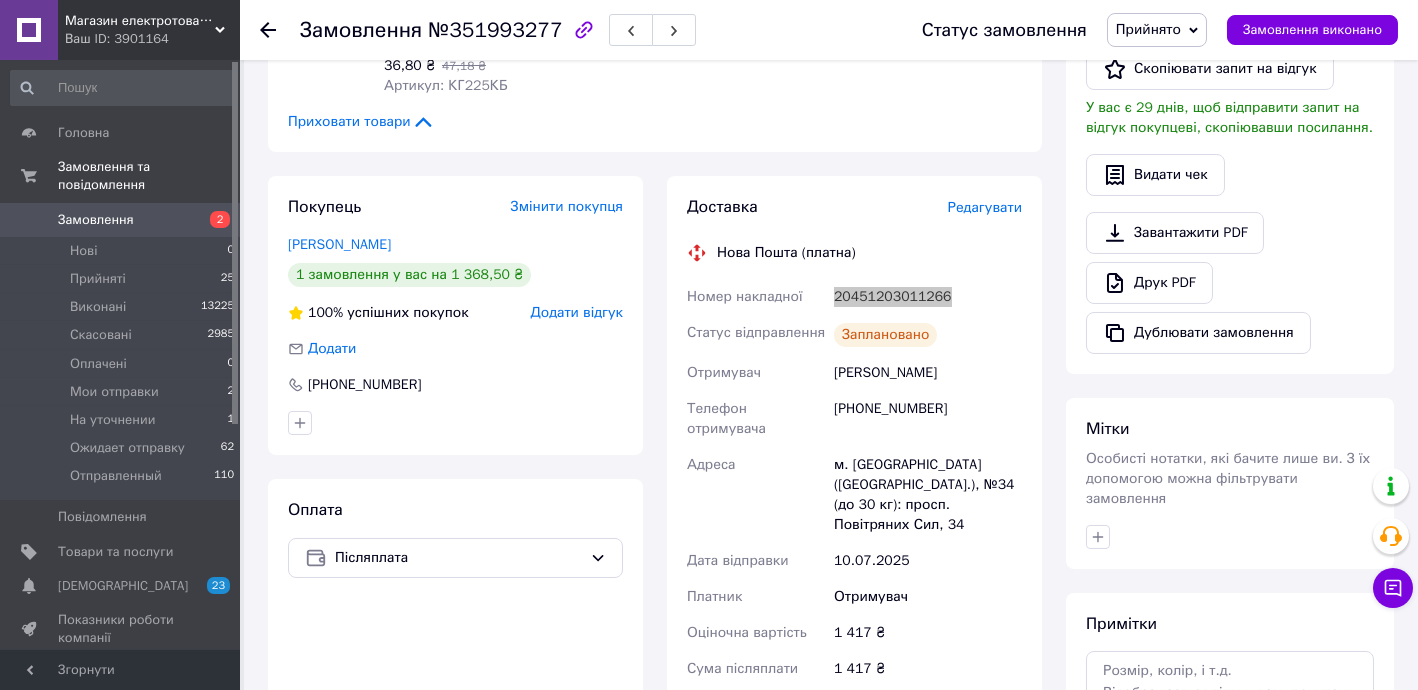 scroll, scrollTop: 611, scrollLeft: 0, axis: vertical 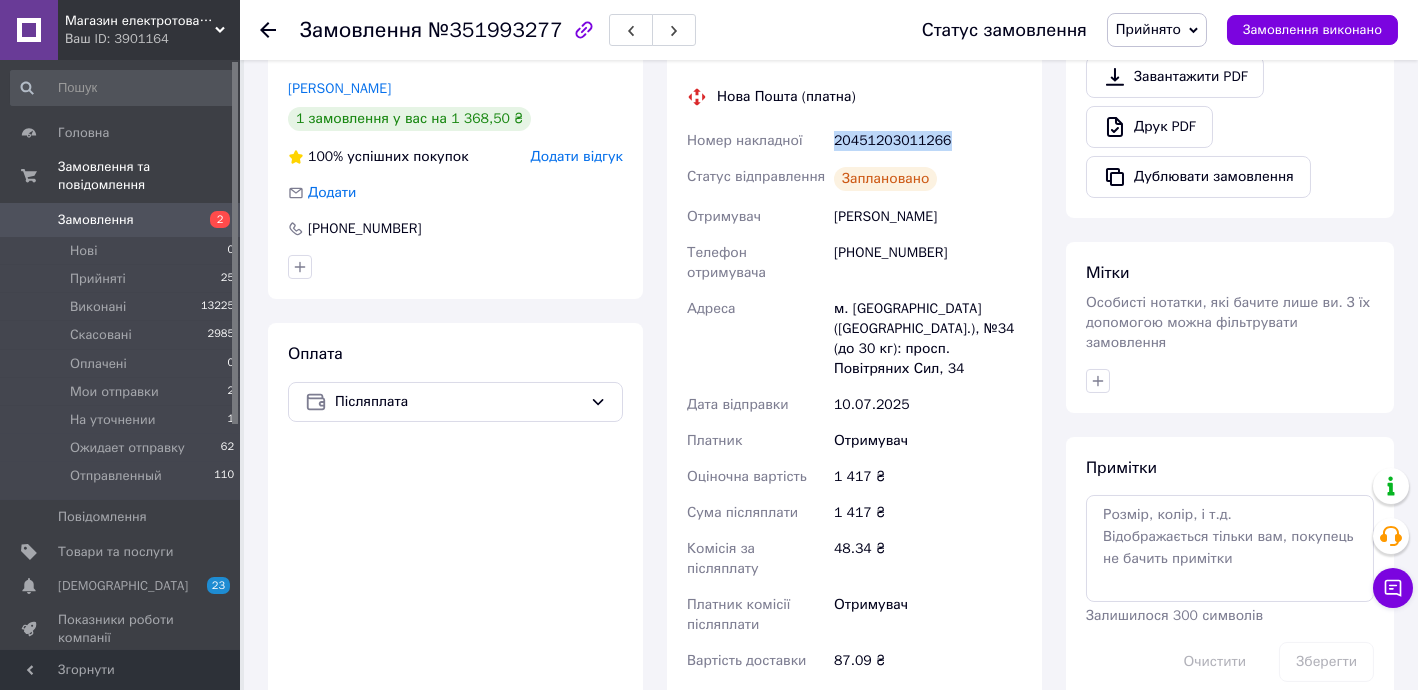 click on "Роздрукувати ЕН" at bounding box center [854, 715] 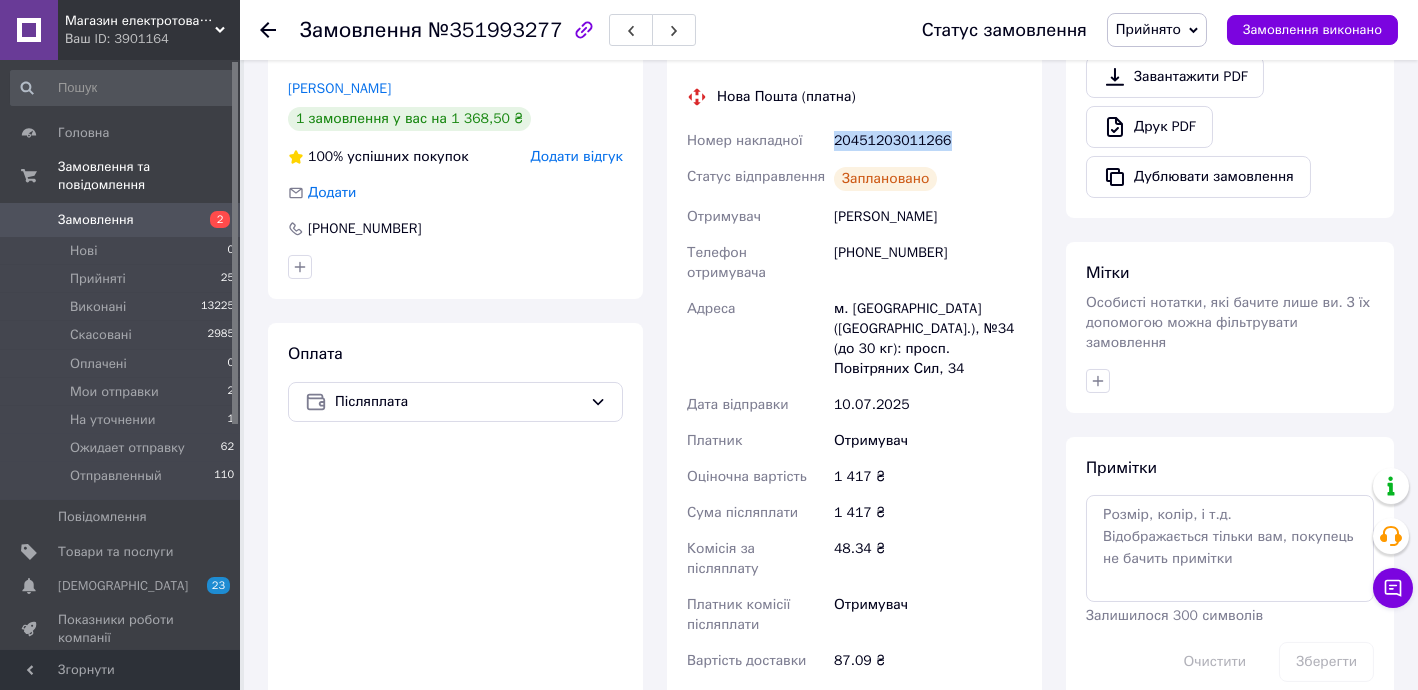 click on "Прийнято" at bounding box center [1148, 29] 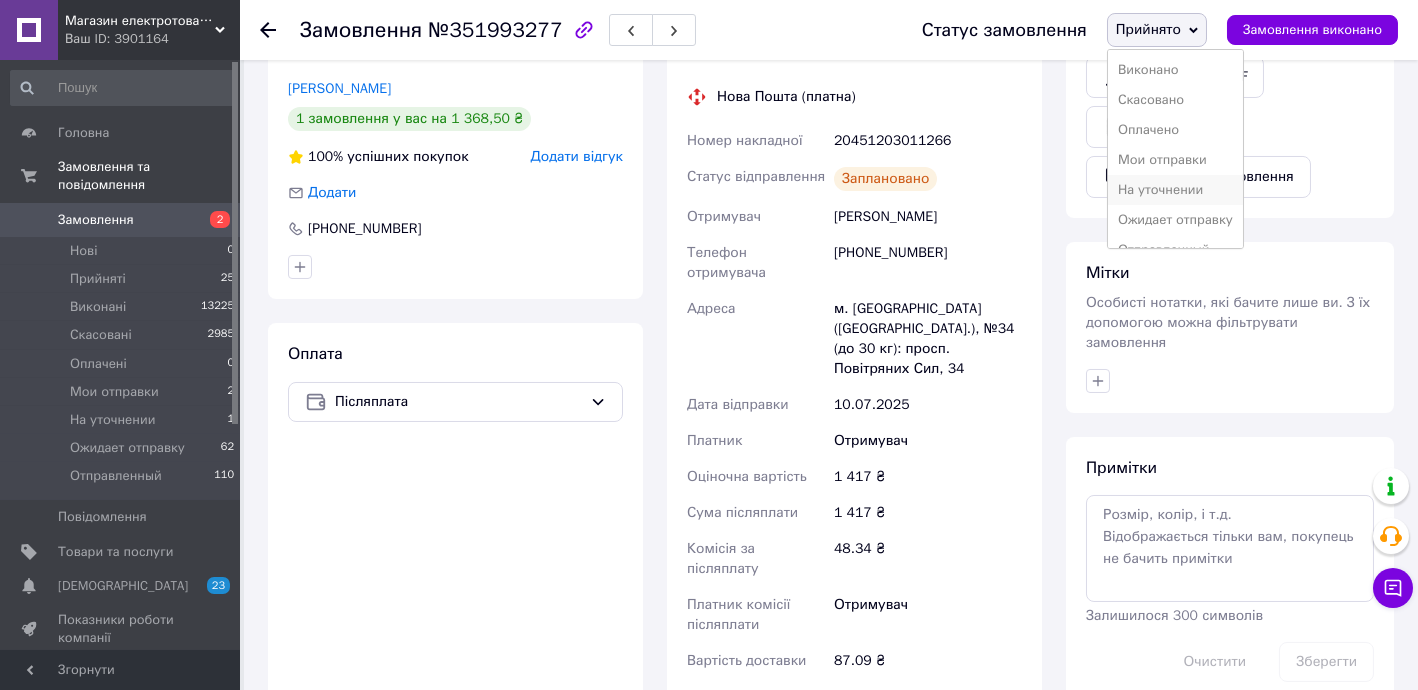 click on "На уточнении" at bounding box center [1175, 190] 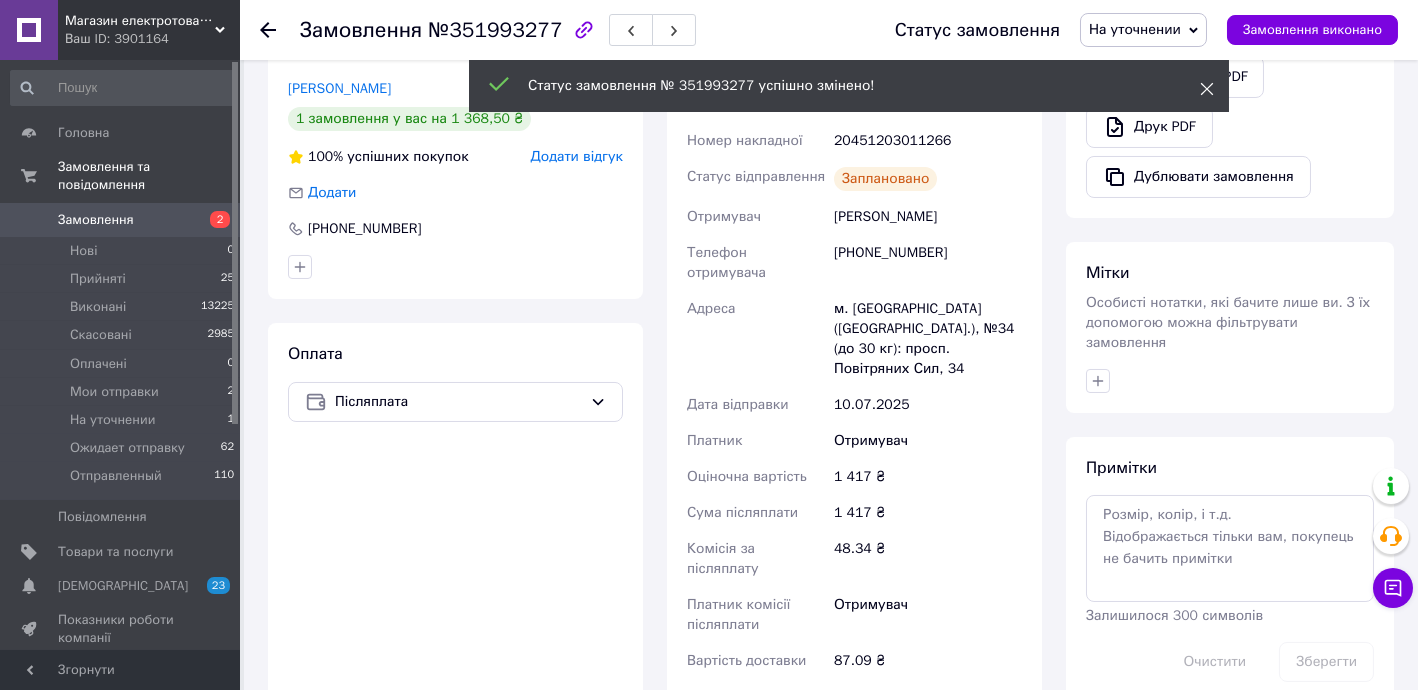 click 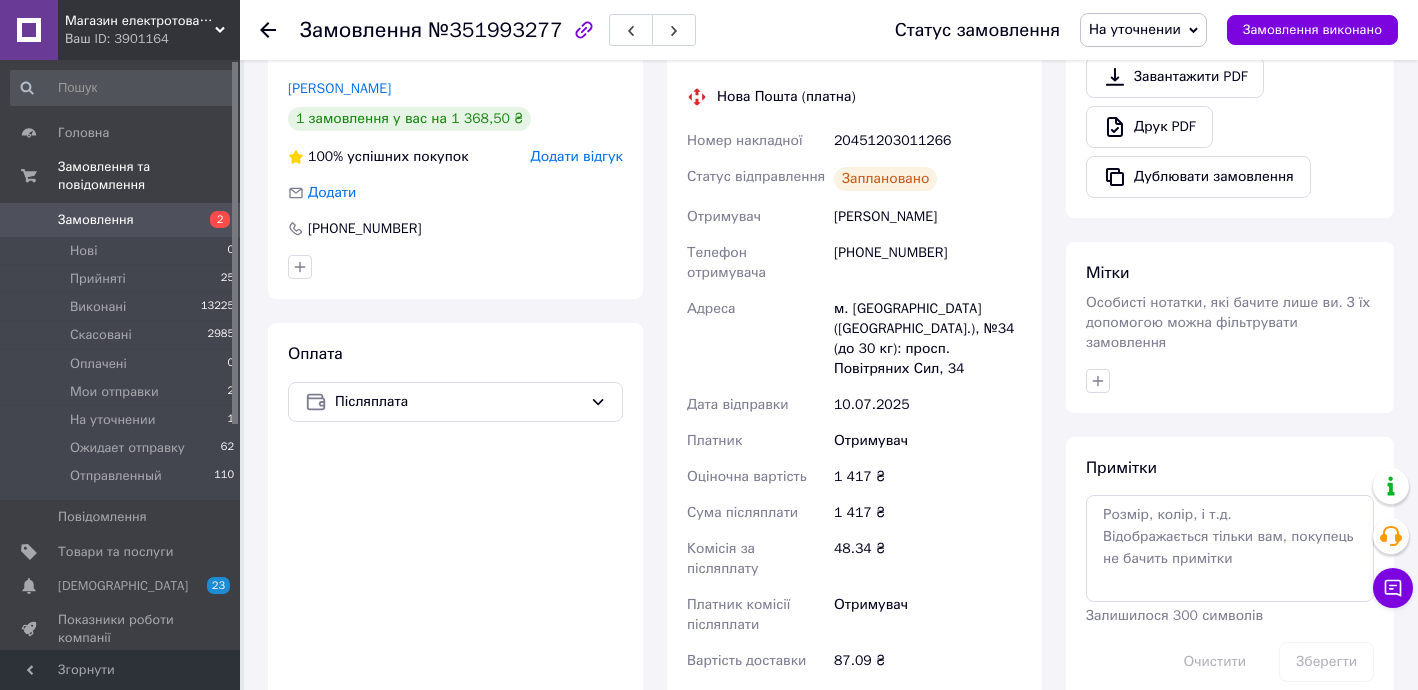 click on "На уточнении" at bounding box center (1135, 29) 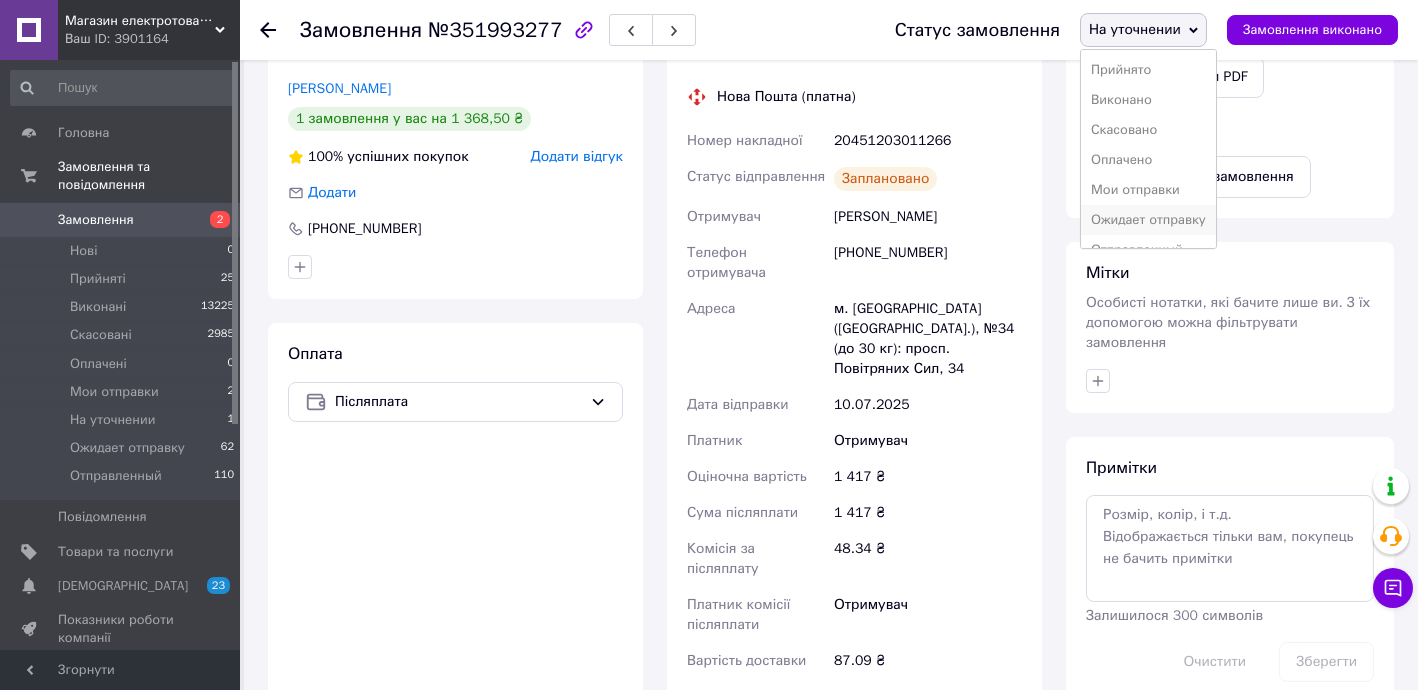 click on "Ожидает отправку" at bounding box center [1148, 220] 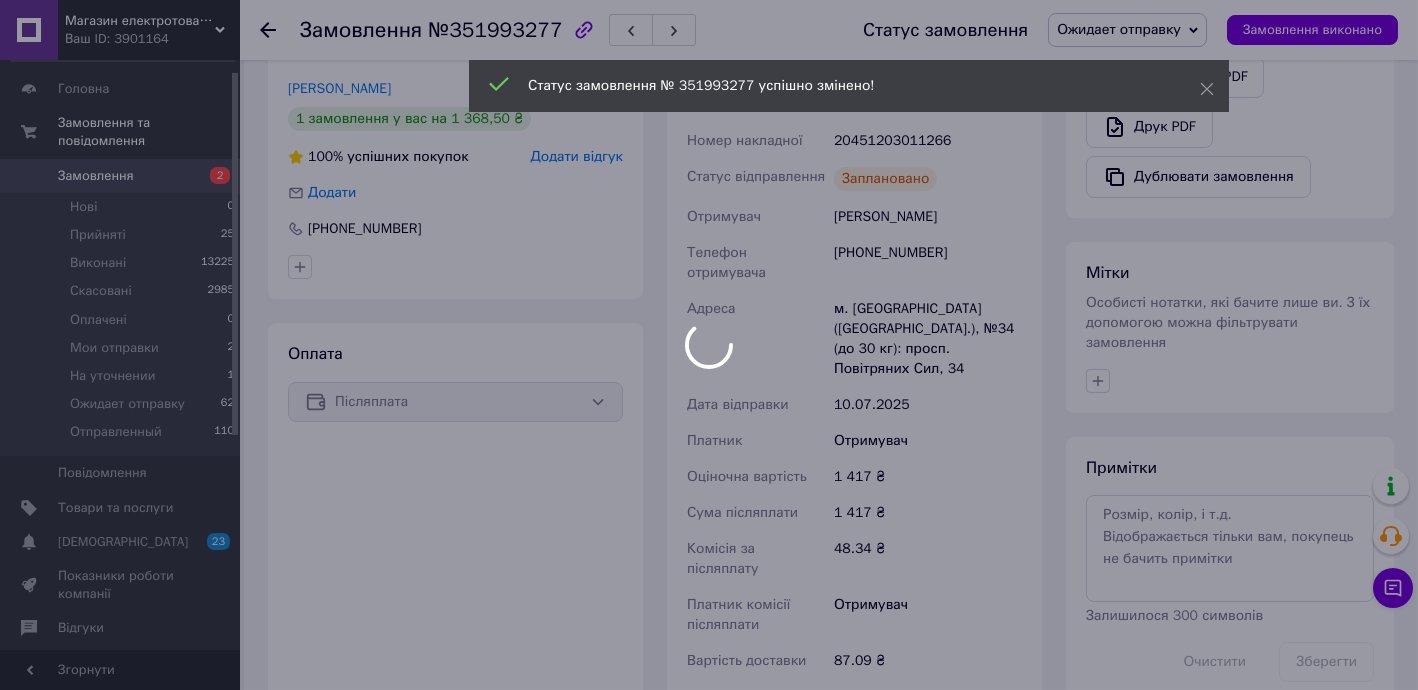 scroll, scrollTop: 367, scrollLeft: 0, axis: vertical 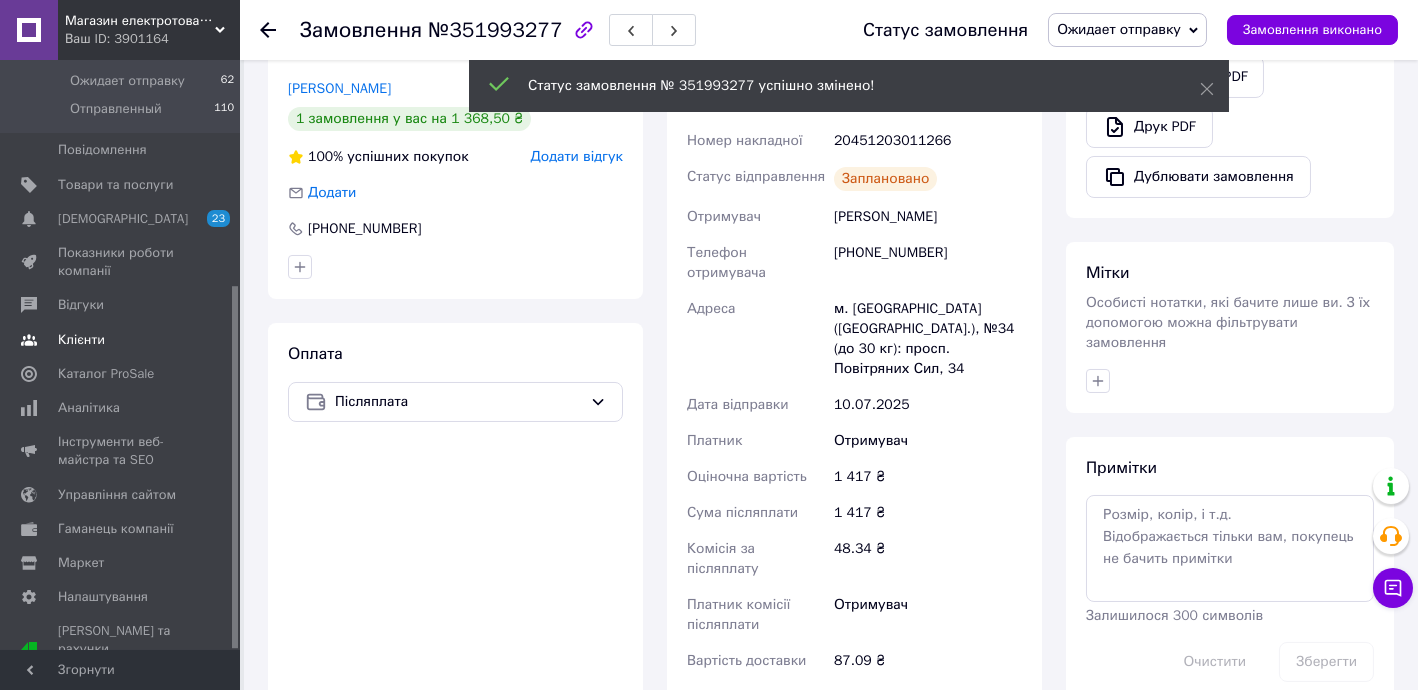 click on "Клієнти" at bounding box center [121, 340] 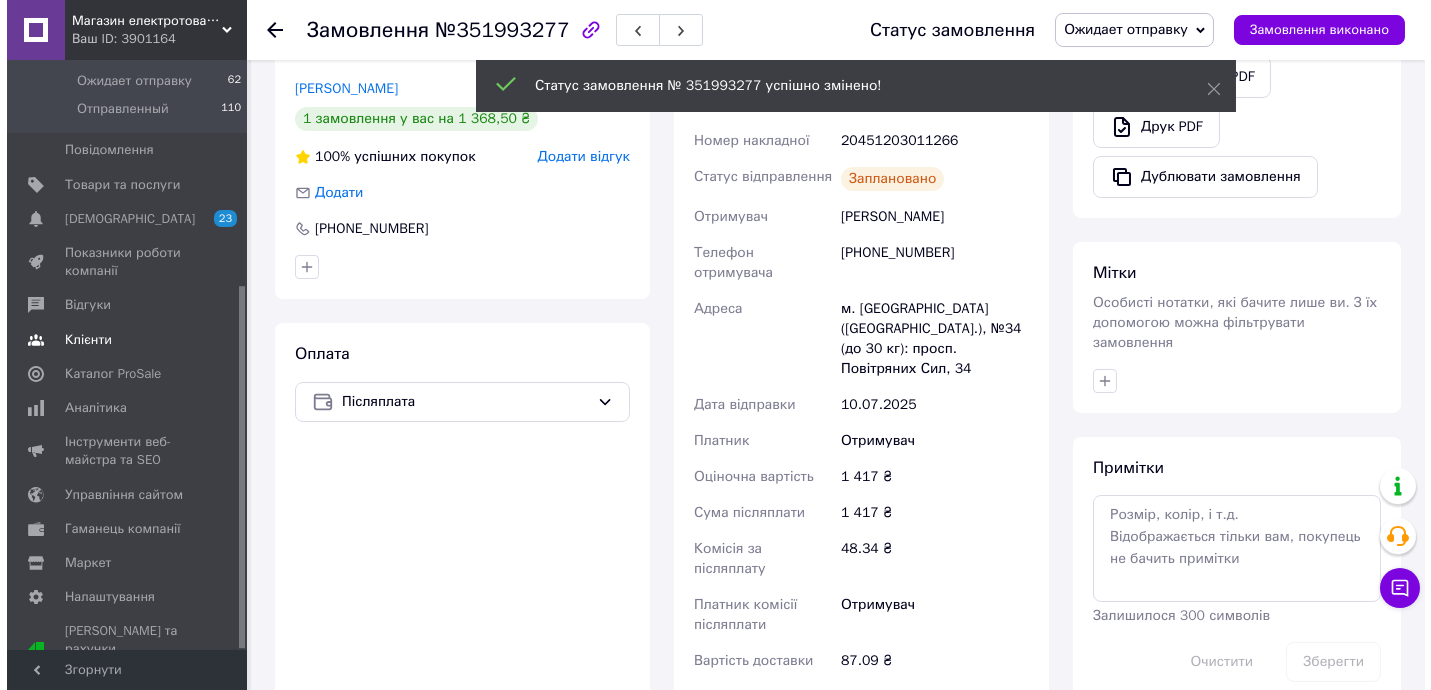 scroll, scrollTop: 0, scrollLeft: 0, axis: both 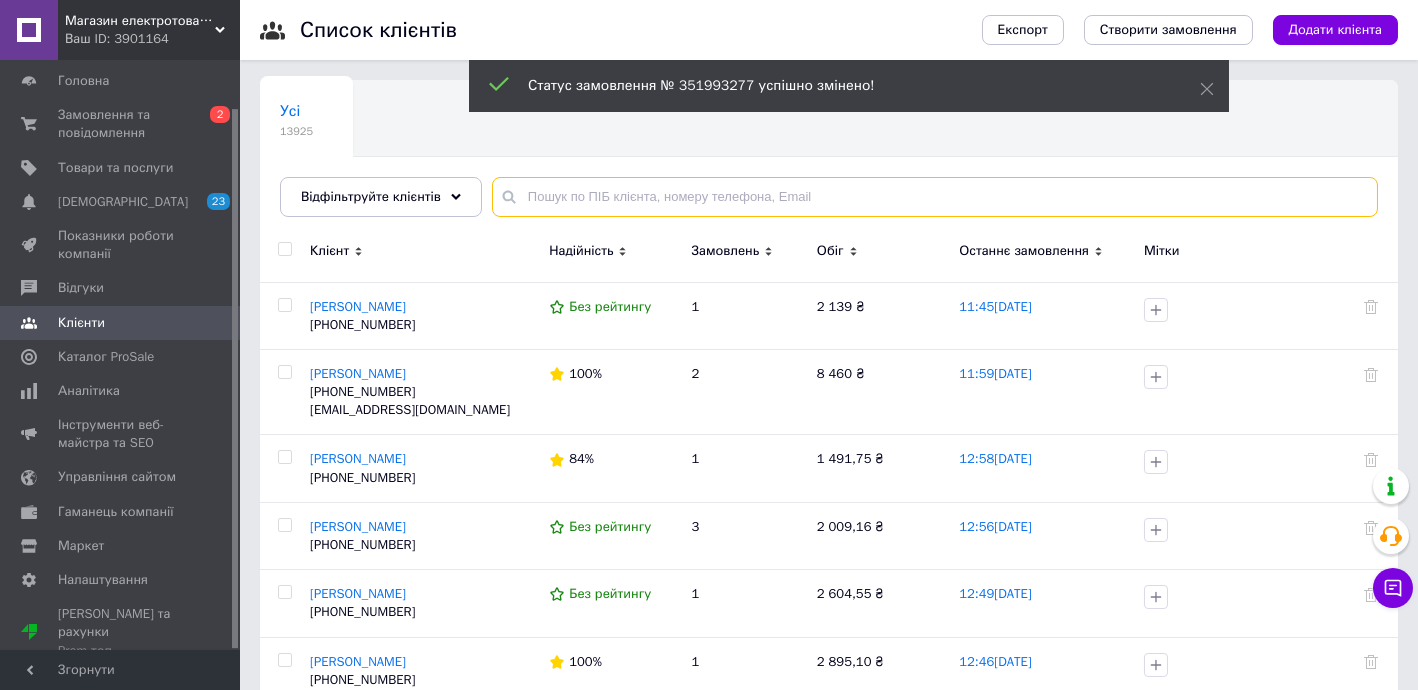 click at bounding box center (935, 197) 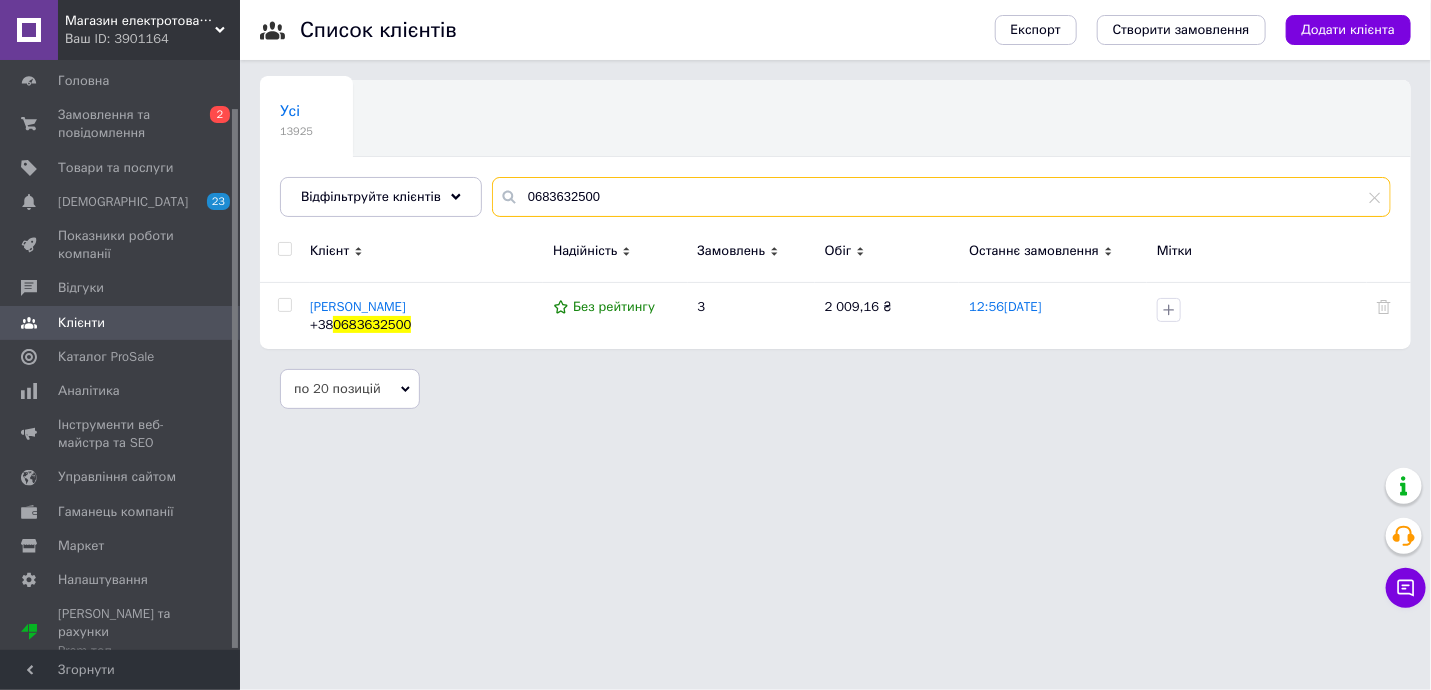 type on "0683632500" 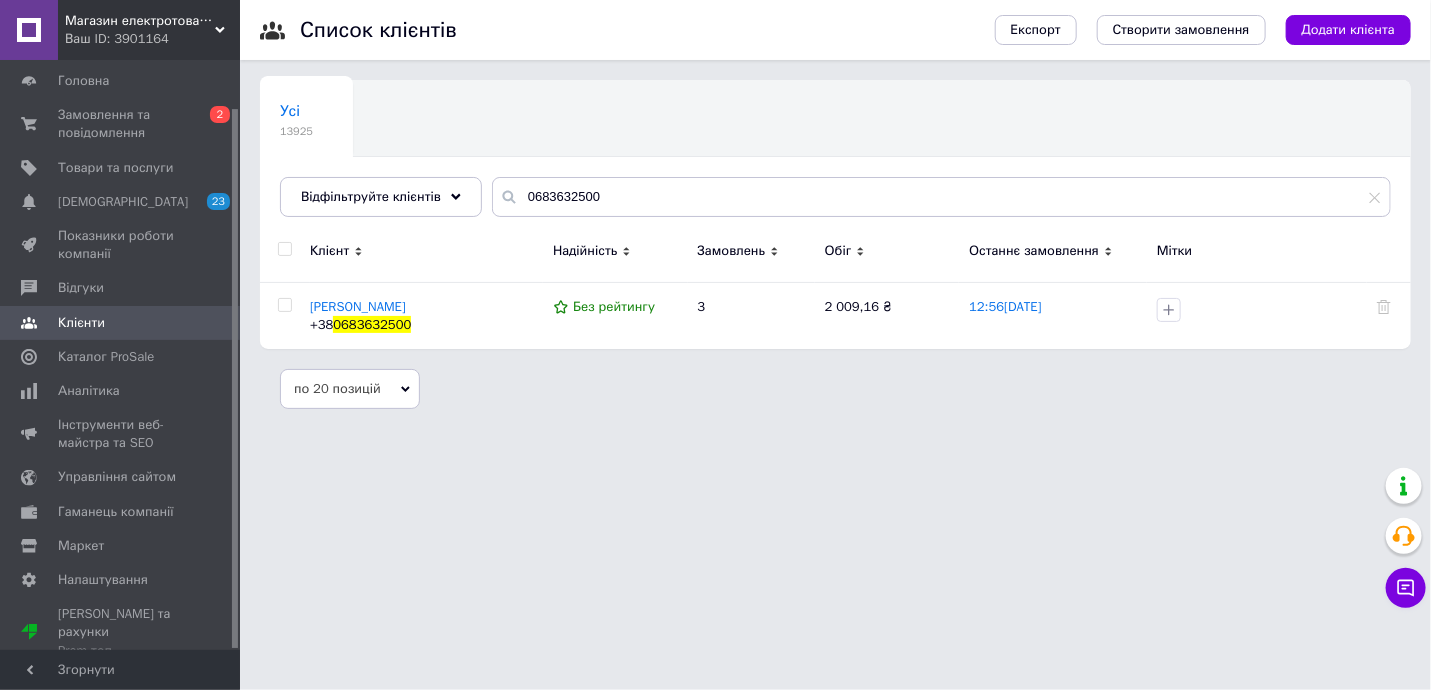 click on "Кравець Владислав" at bounding box center (358, 306) 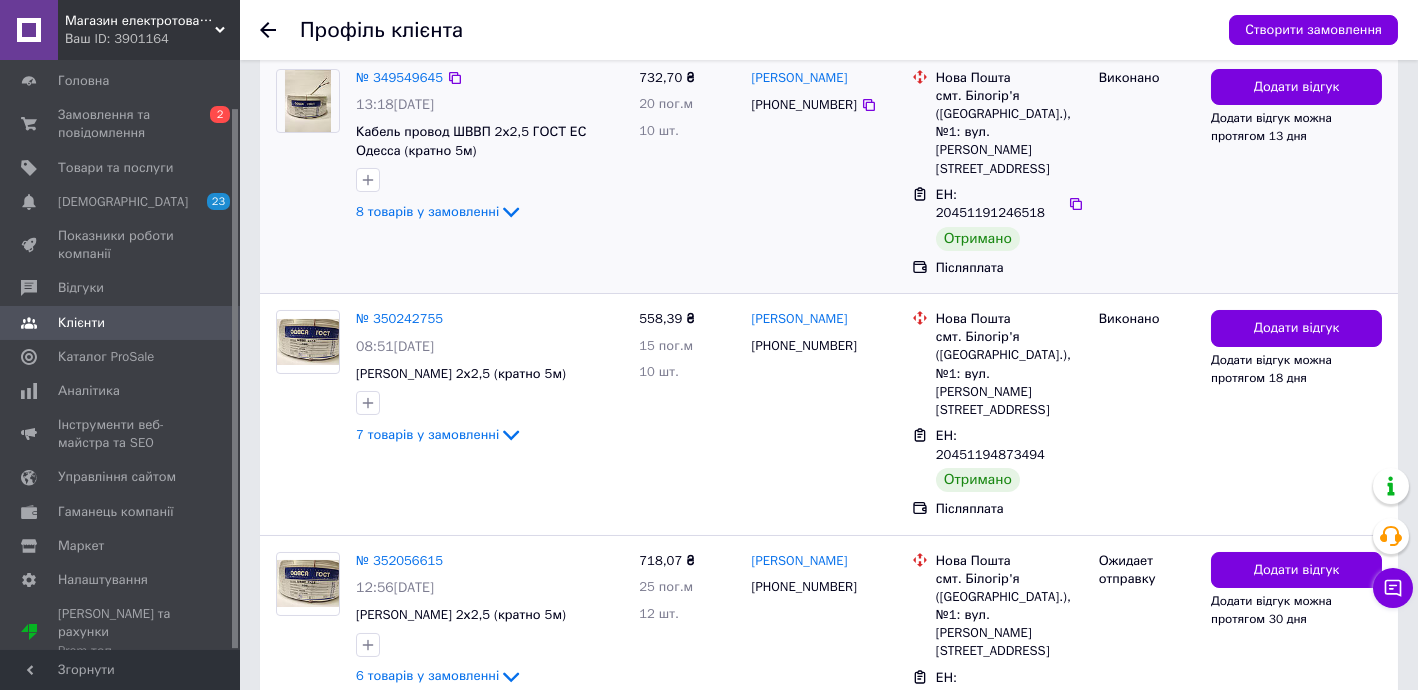 scroll, scrollTop: 581, scrollLeft: 0, axis: vertical 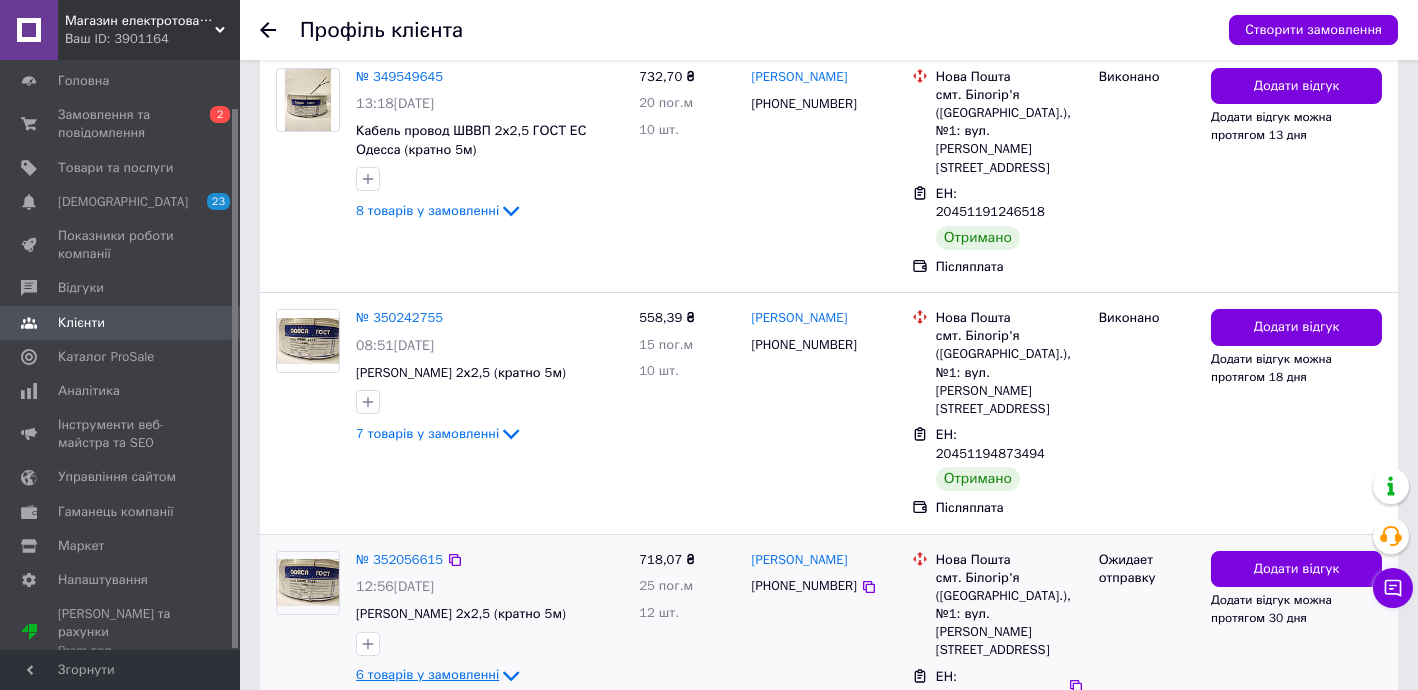 click on "6 товарів у замовленні" at bounding box center (427, 674) 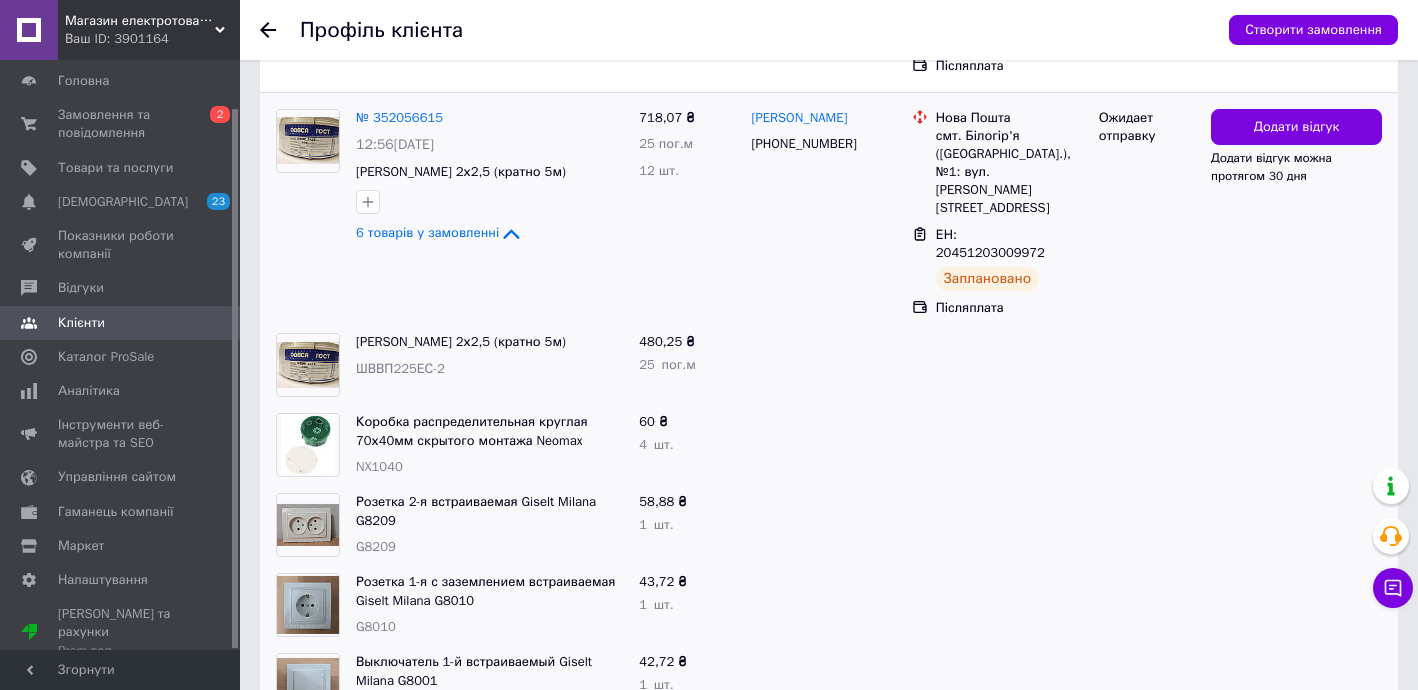 scroll, scrollTop: 1062, scrollLeft: 0, axis: vertical 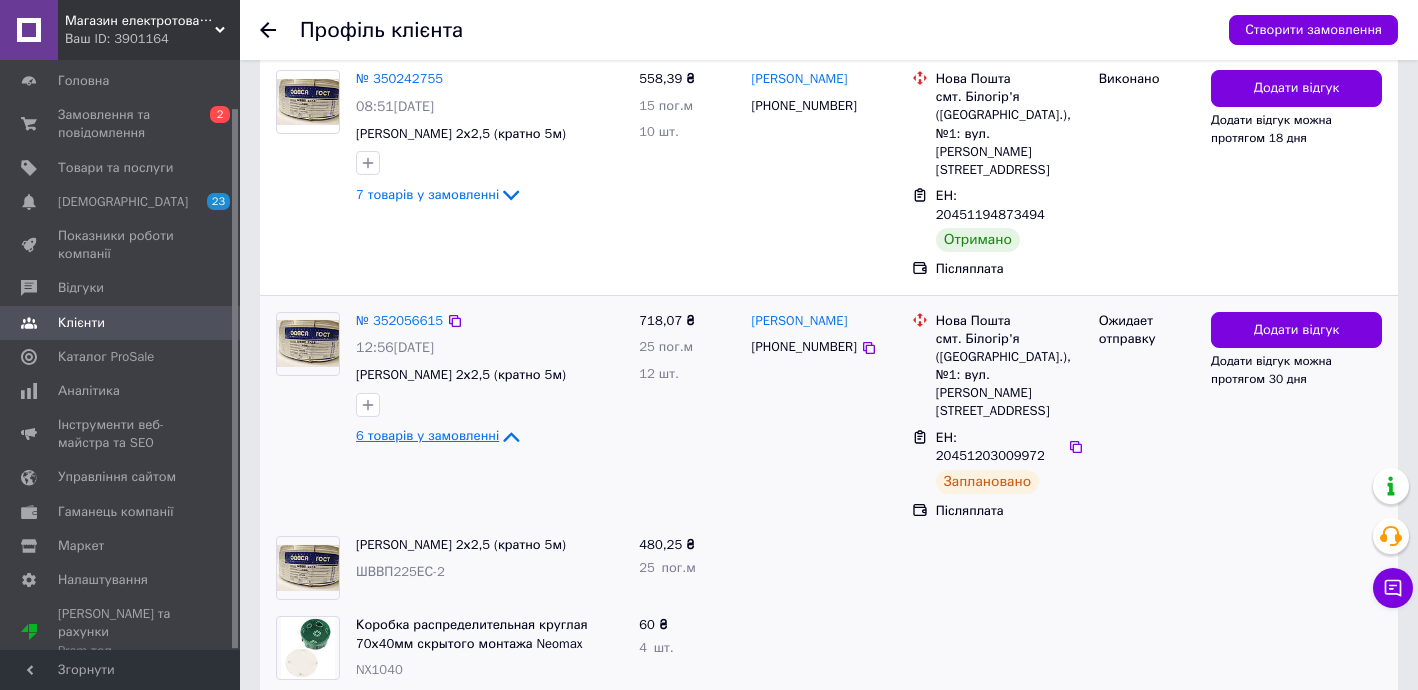 click on "6 товарів у замовленні" at bounding box center [427, 435] 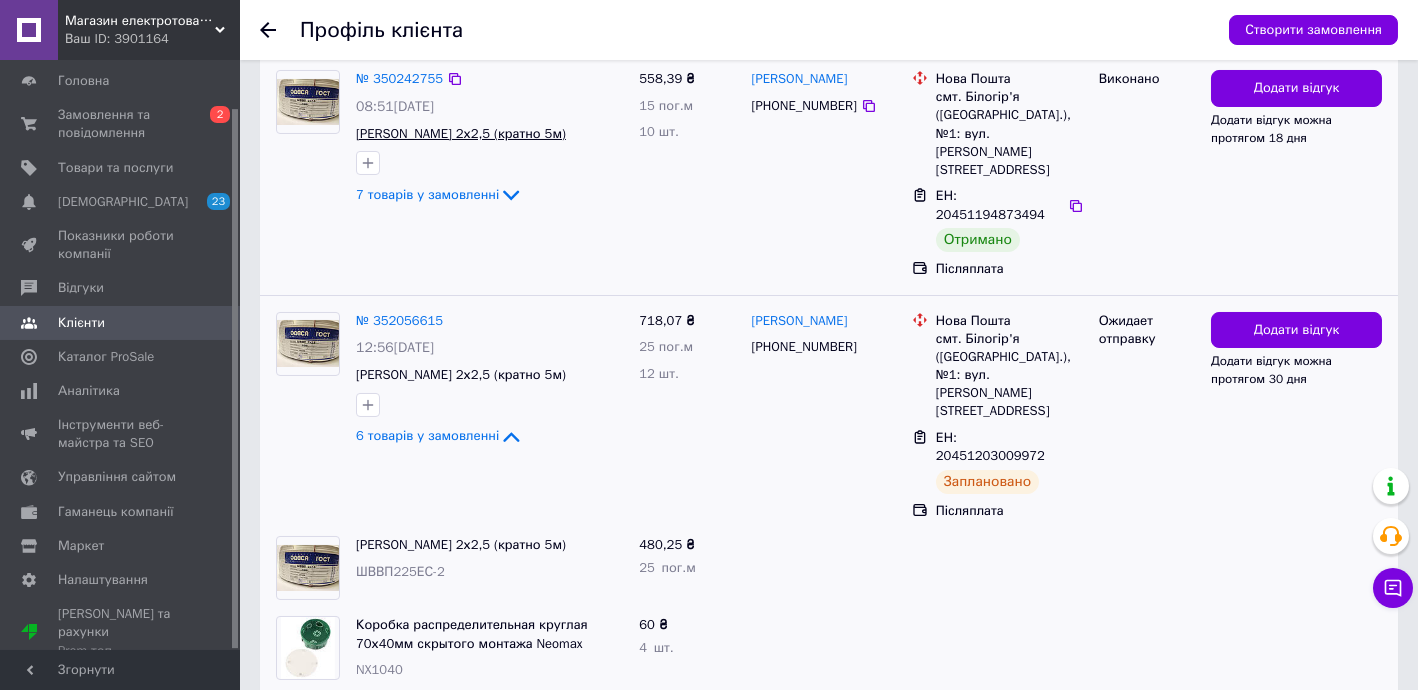 scroll, scrollTop: 581, scrollLeft: 0, axis: vertical 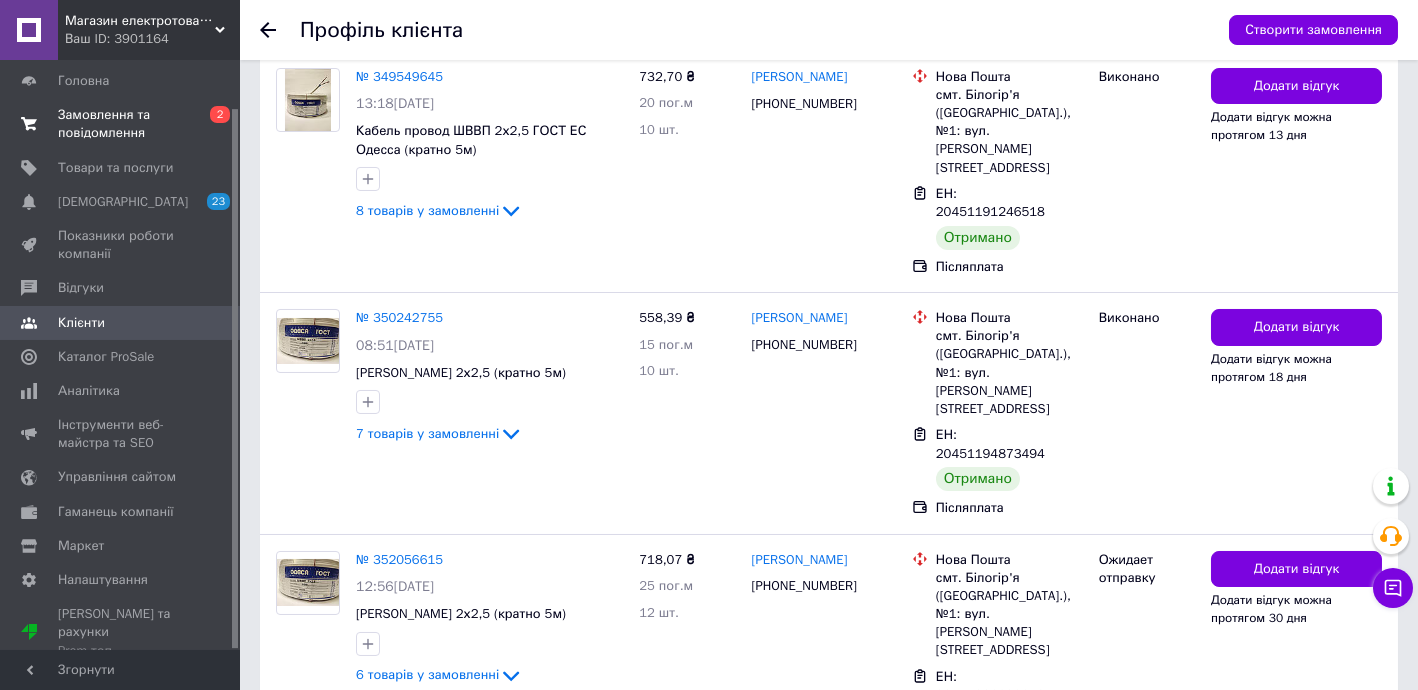 click on "Замовлення та повідомлення" at bounding box center [121, 124] 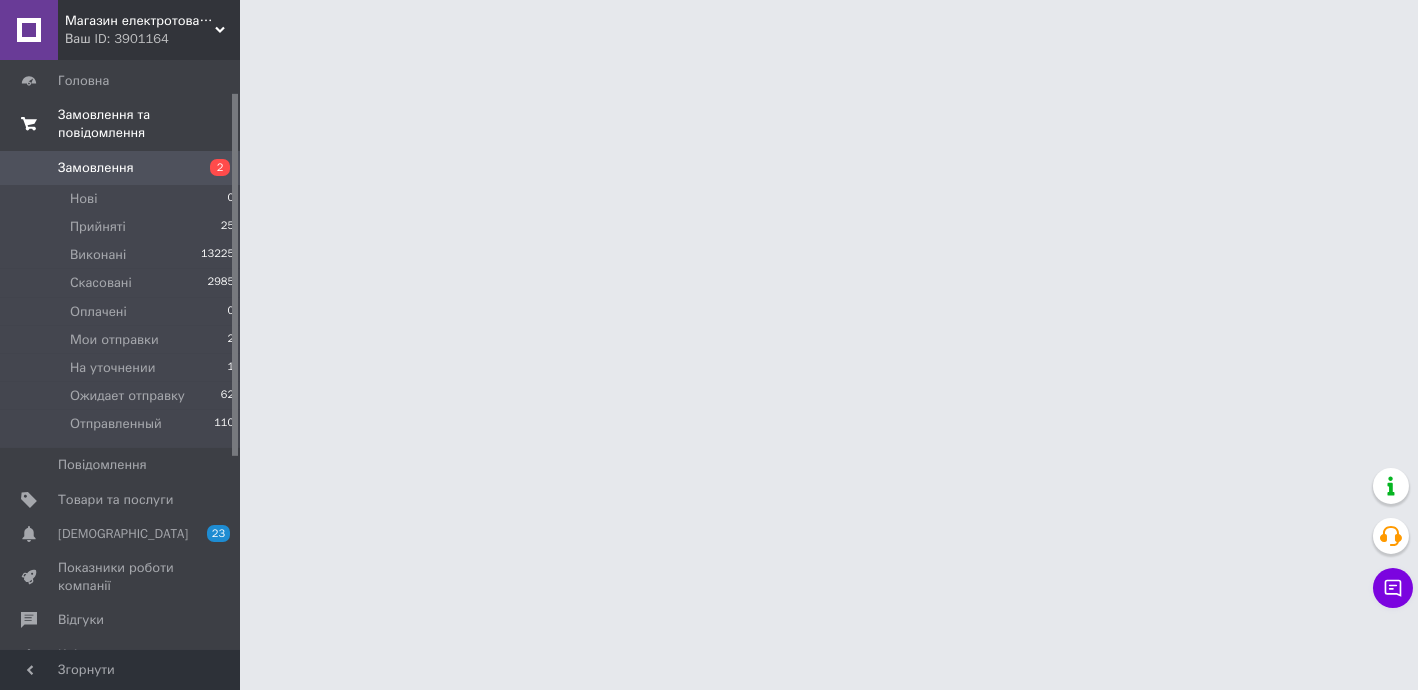 scroll, scrollTop: 0, scrollLeft: 0, axis: both 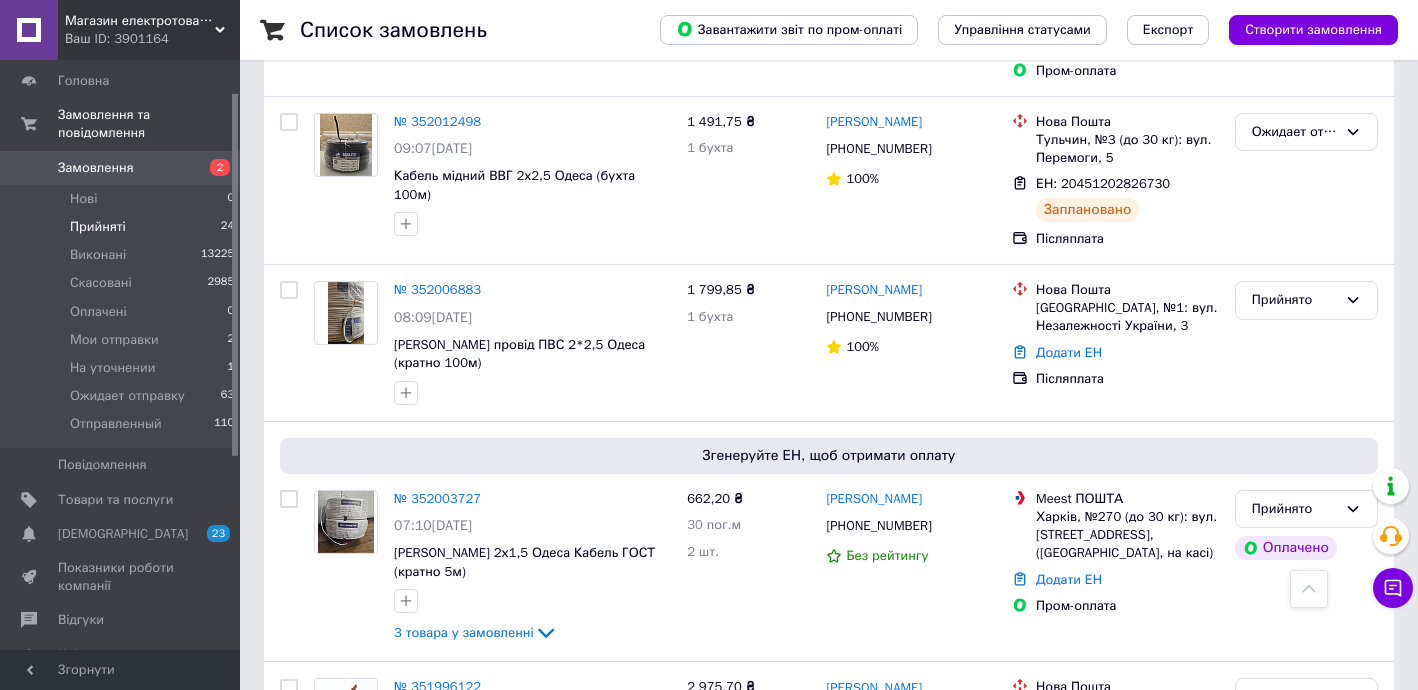 click on "Прийняті" at bounding box center [98, 227] 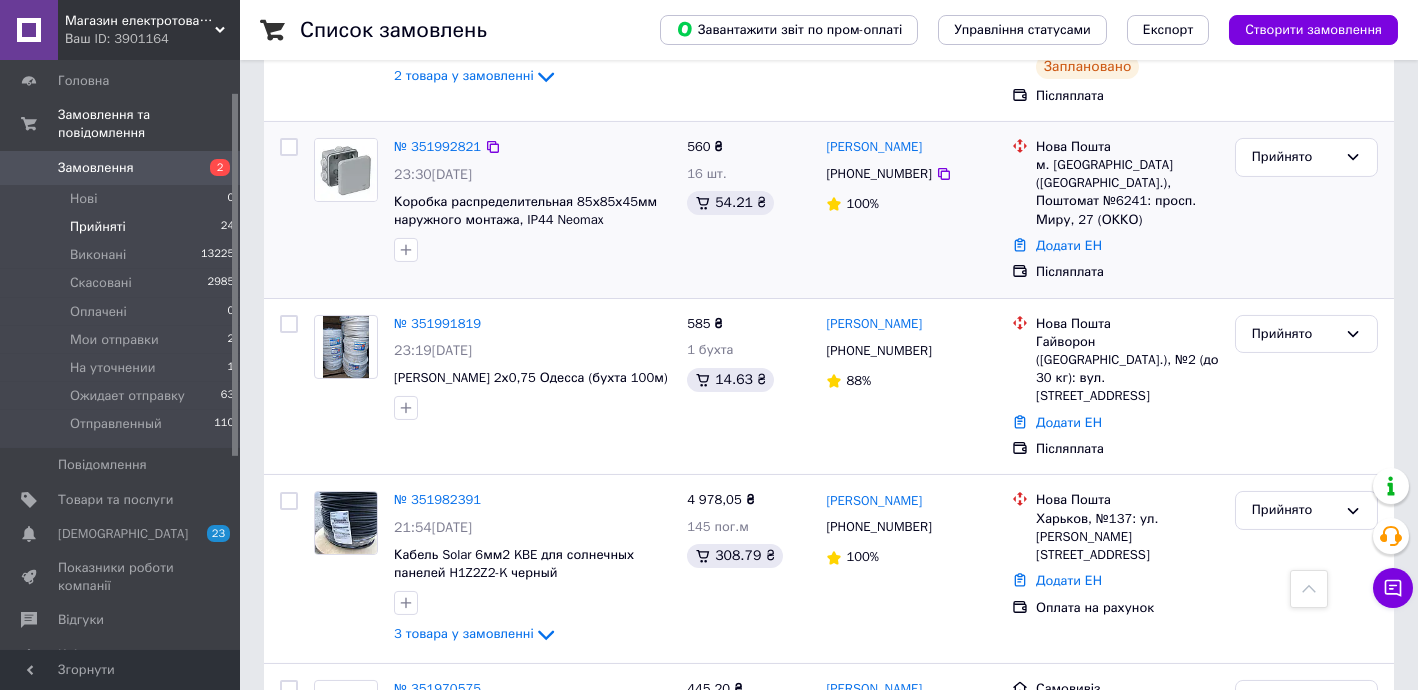 scroll, scrollTop: 2070, scrollLeft: 0, axis: vertical 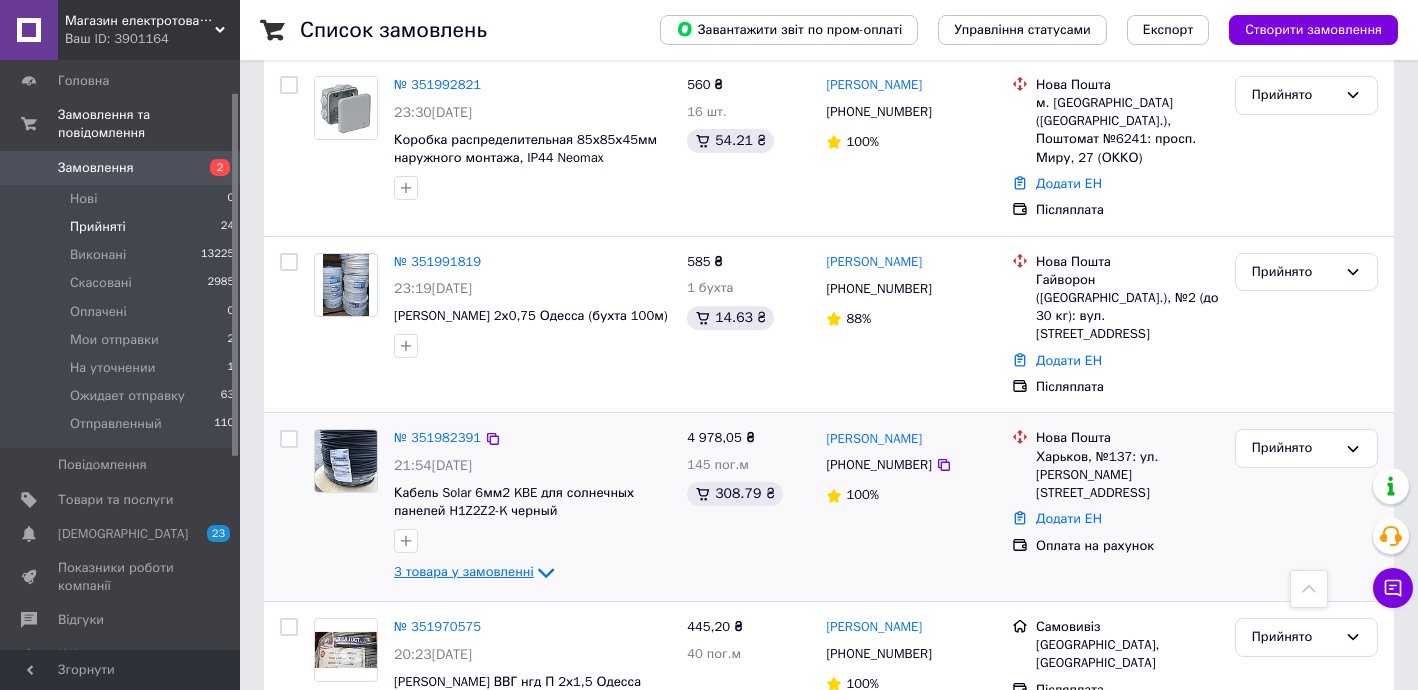 click on "№ 351982391 21:54, 09.07.2025 Кабель Solar 6мм2 KBE для солнечных панелей H1Z2Z2-K черный (Германия) 3 товара у замовленні" at bounding box center [532, 507] 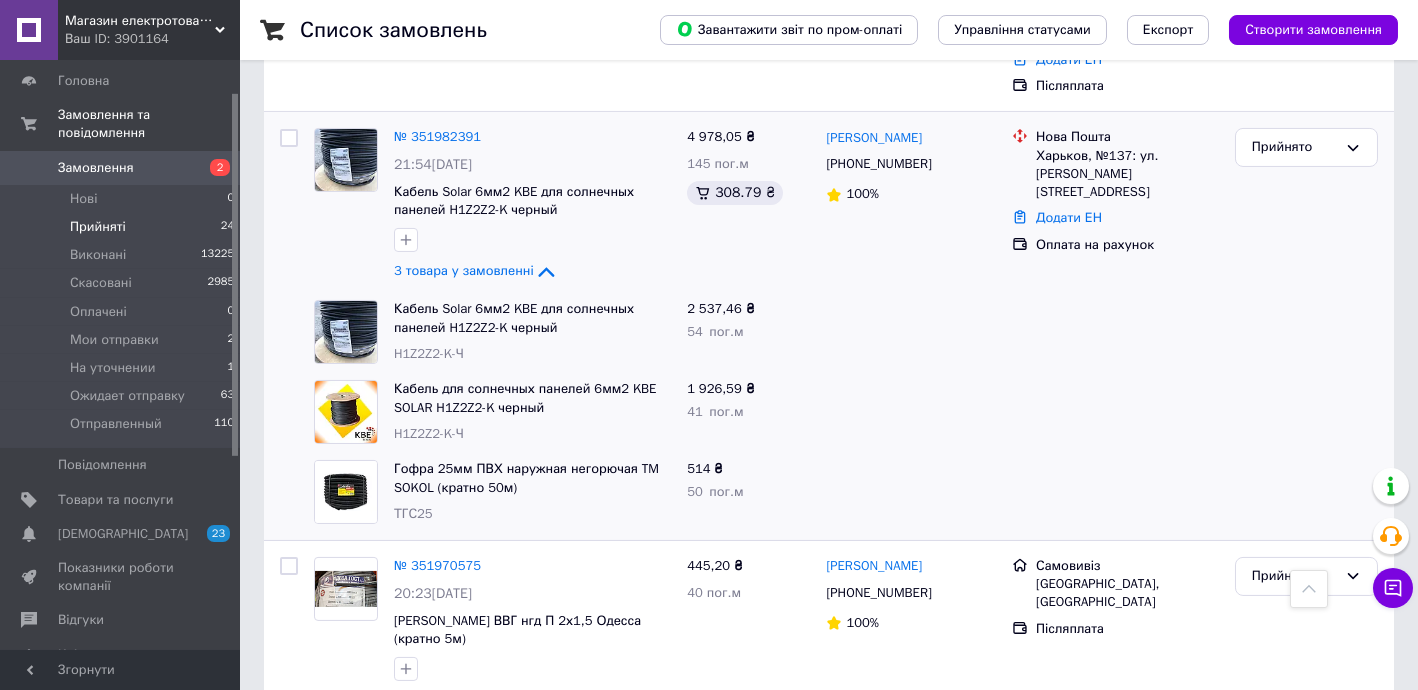 scroll, scrollTop: 2192, scrollLeft: 0, axis: vertical 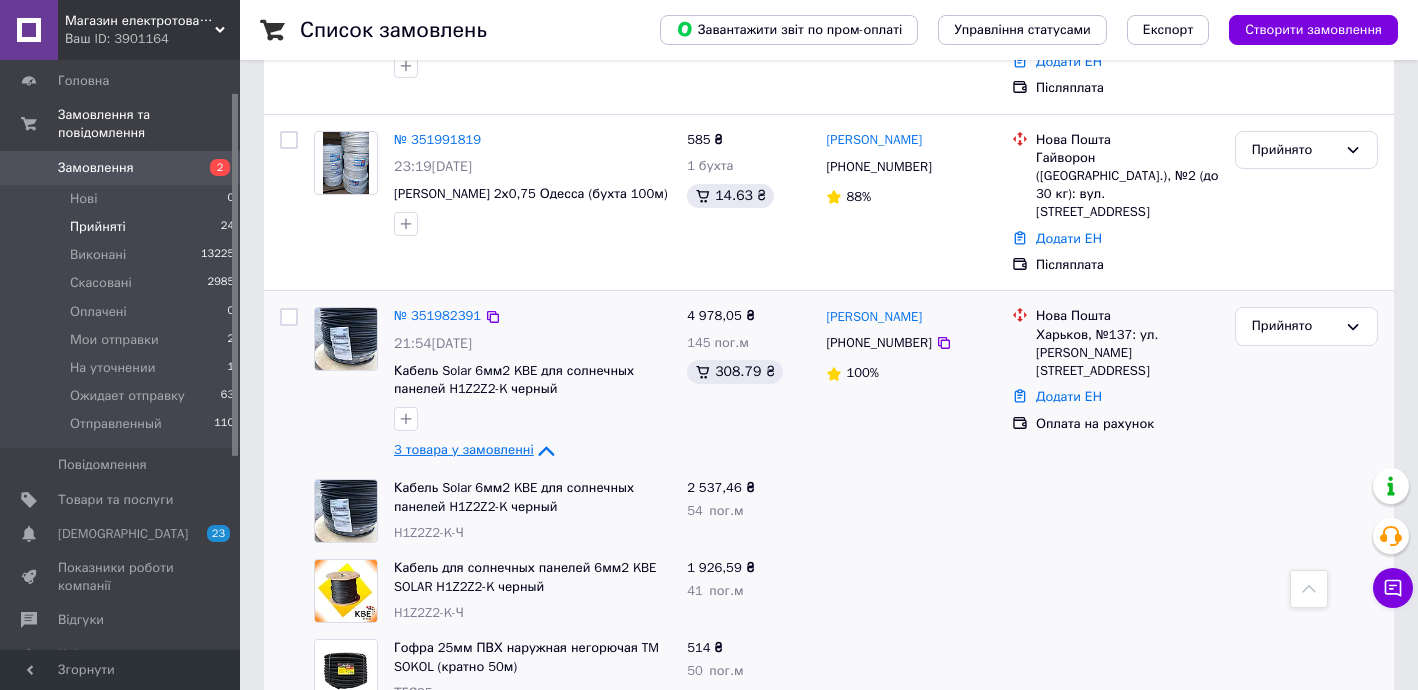 click on "3 товара у замовленні" at bounding box center (464, 450) 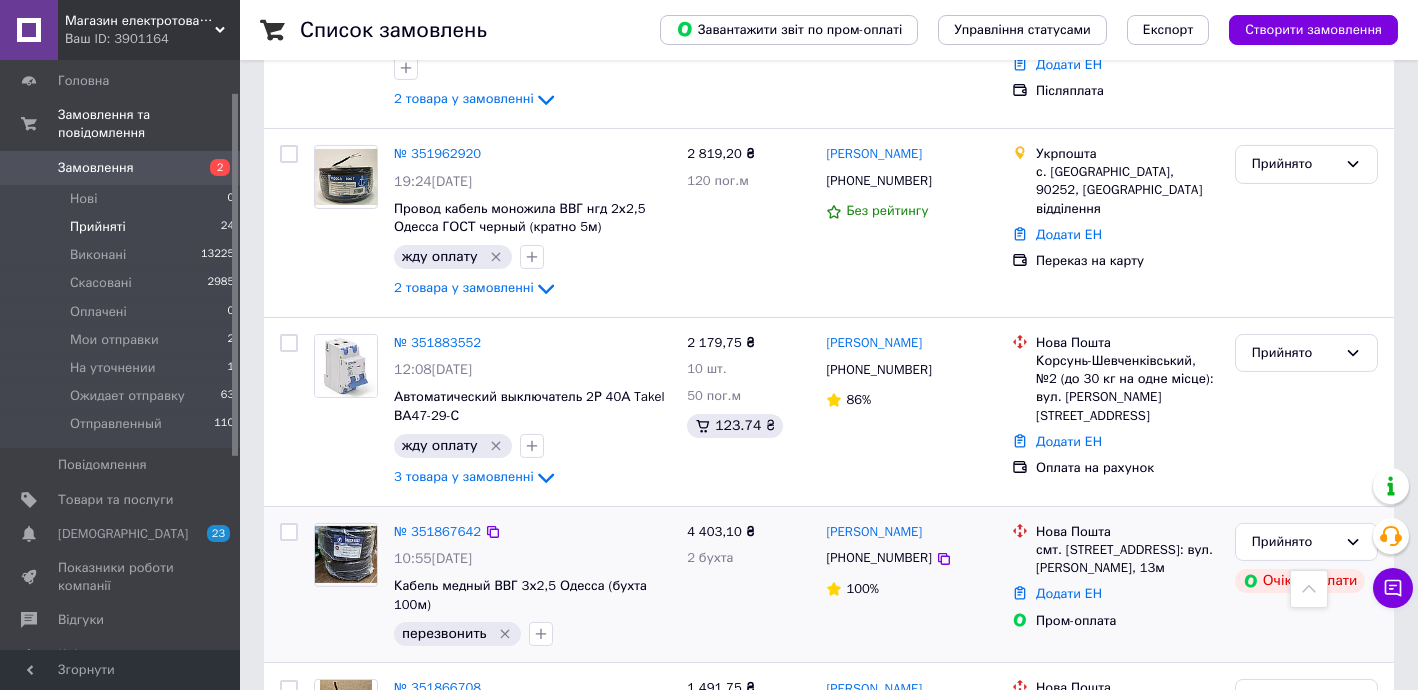scroll, scrollTop: 3283, scrollLeft: 0, axis: vertical 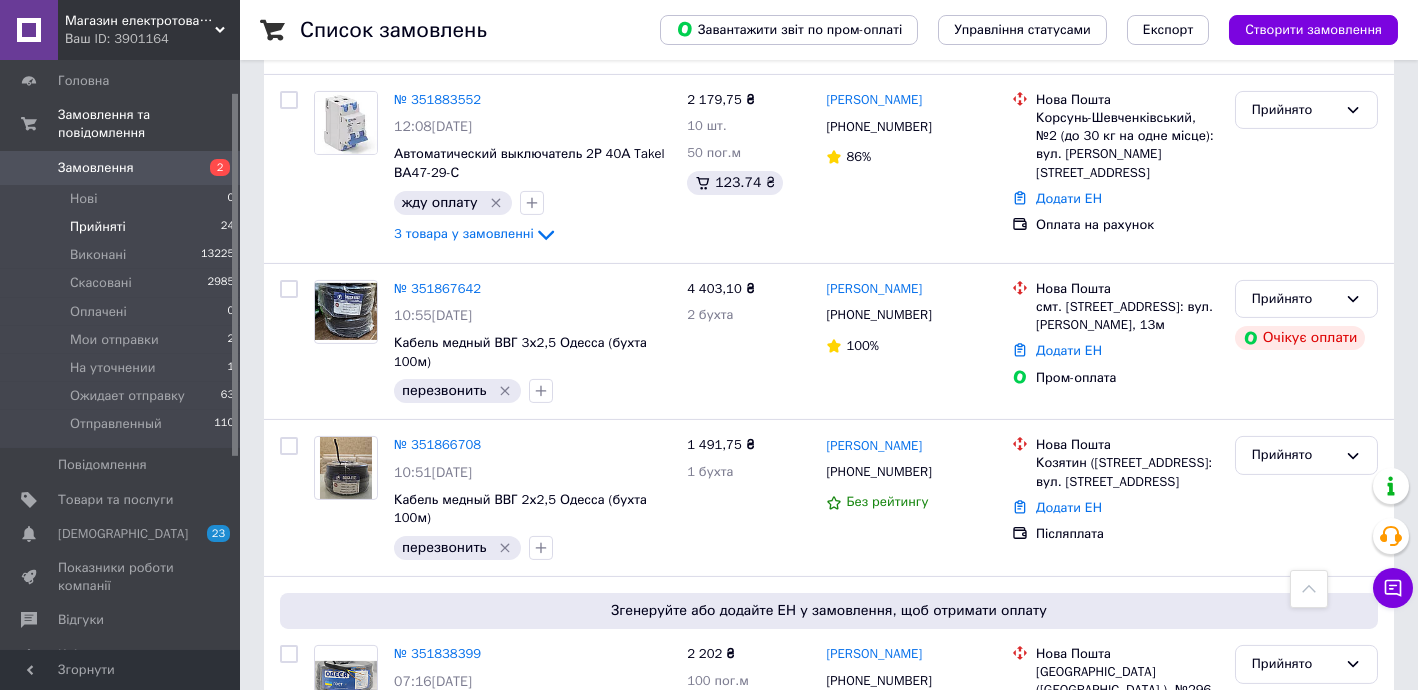 click on "2" at bounding box center [327, 850] 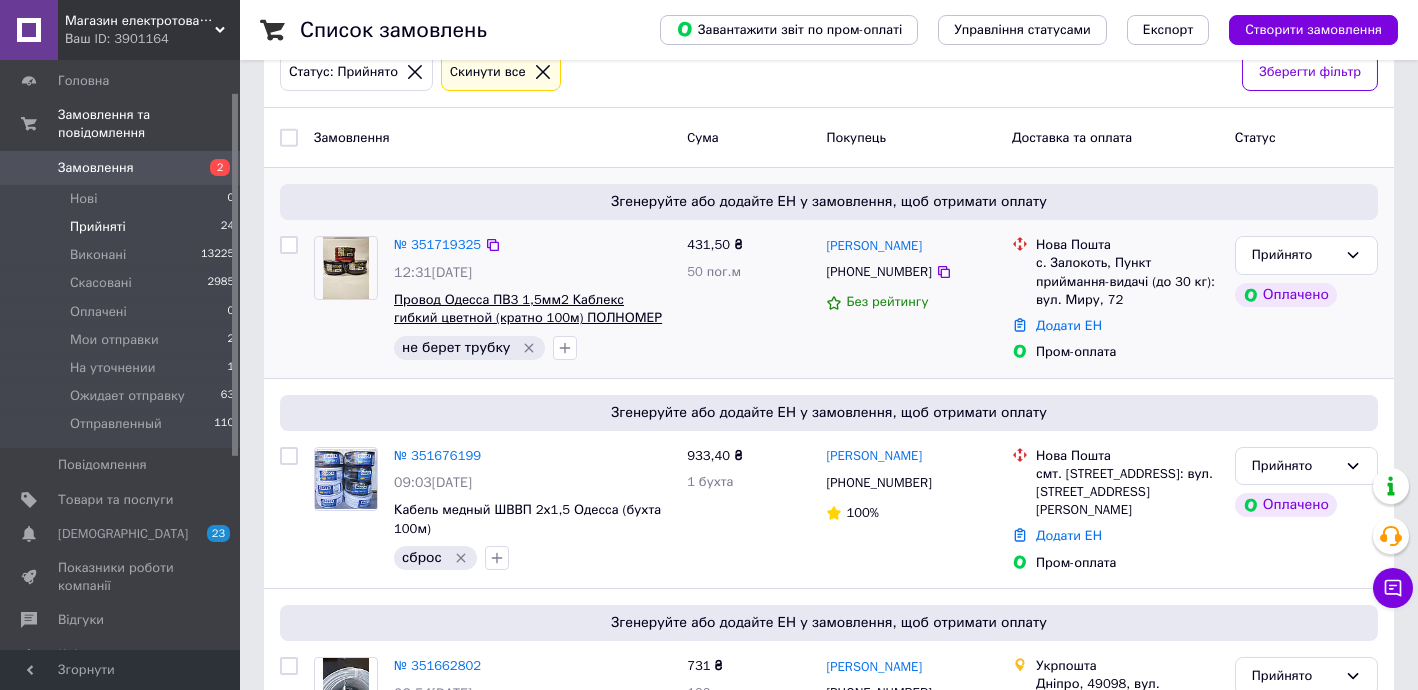 scroll, scrollTop: 121, scrollLeft: 0, axis: vertical 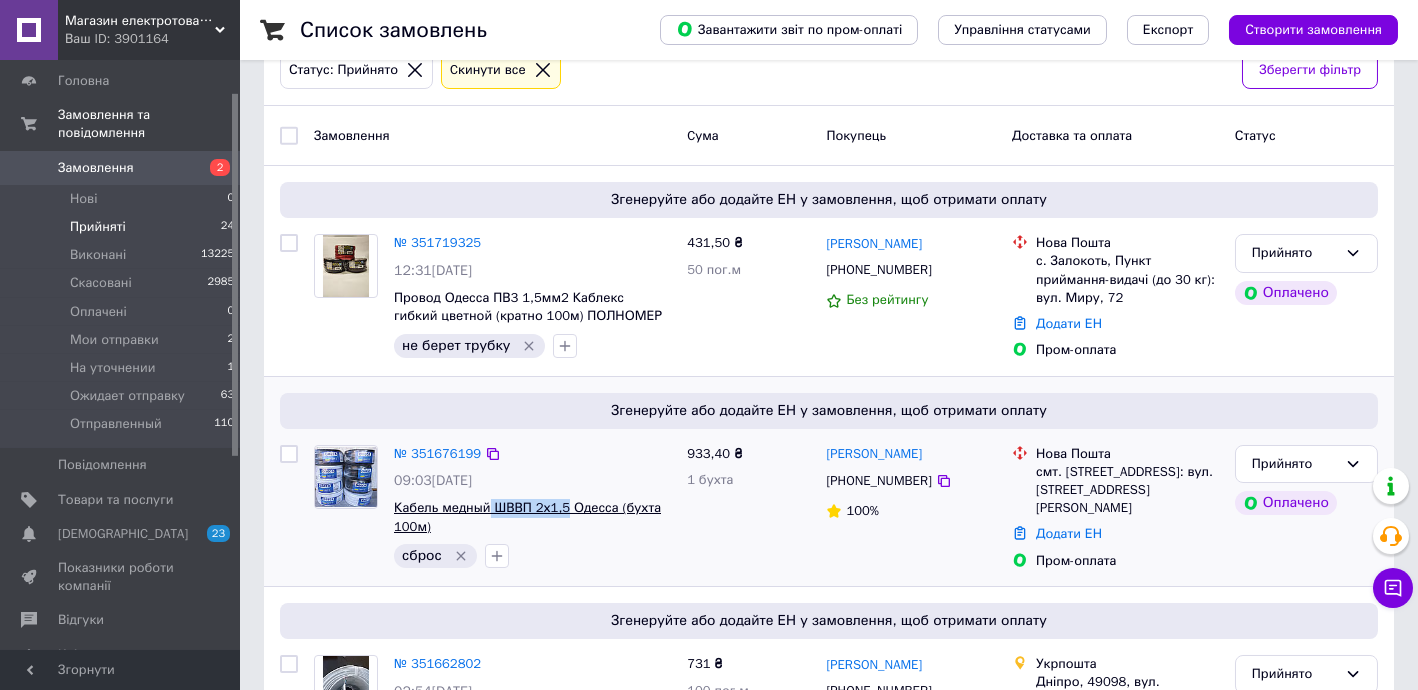 drag, startPoint x: 487, startPoint y: 490, endPoint x: 561, endPoint y: 504, distance: 75.31268 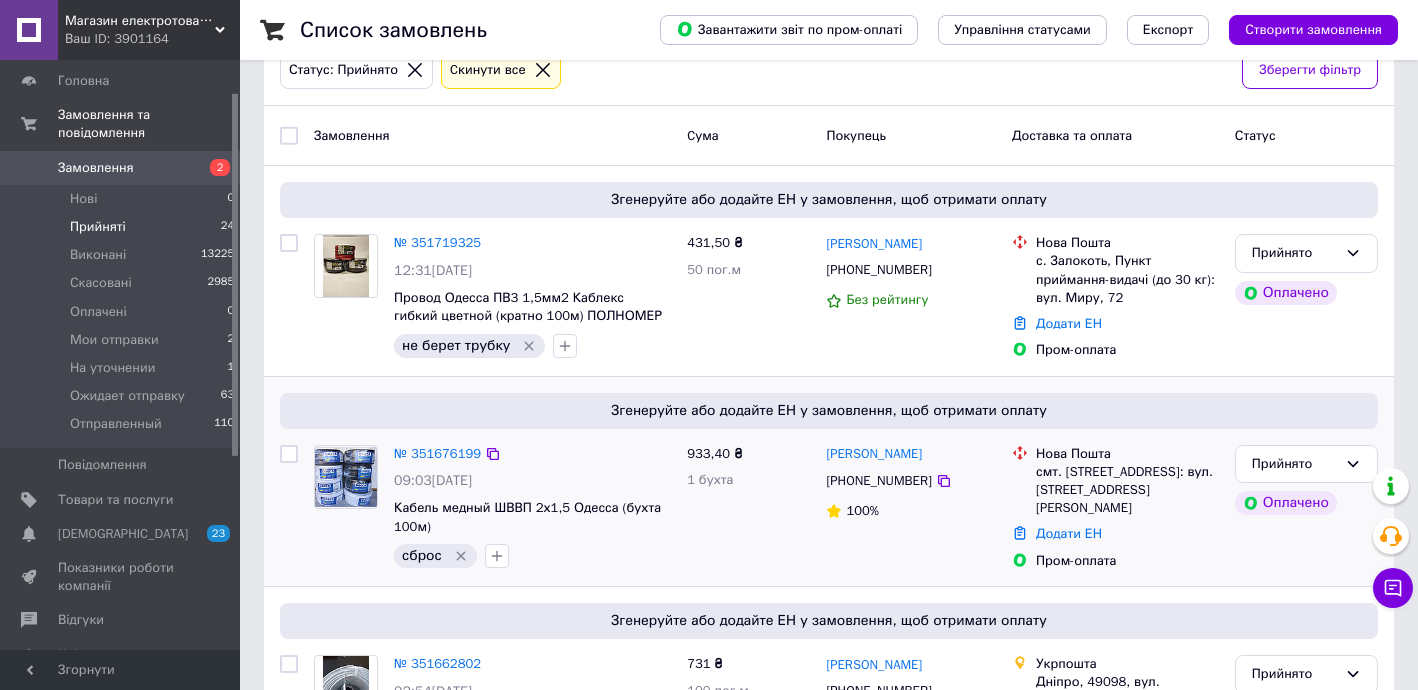 click on "№ 351676199 09:03, 08.07.2025 Кабель медный ШВВП 2х1,5 Одесса (бухта 100м) сброс" at bounding box center [532, 507] 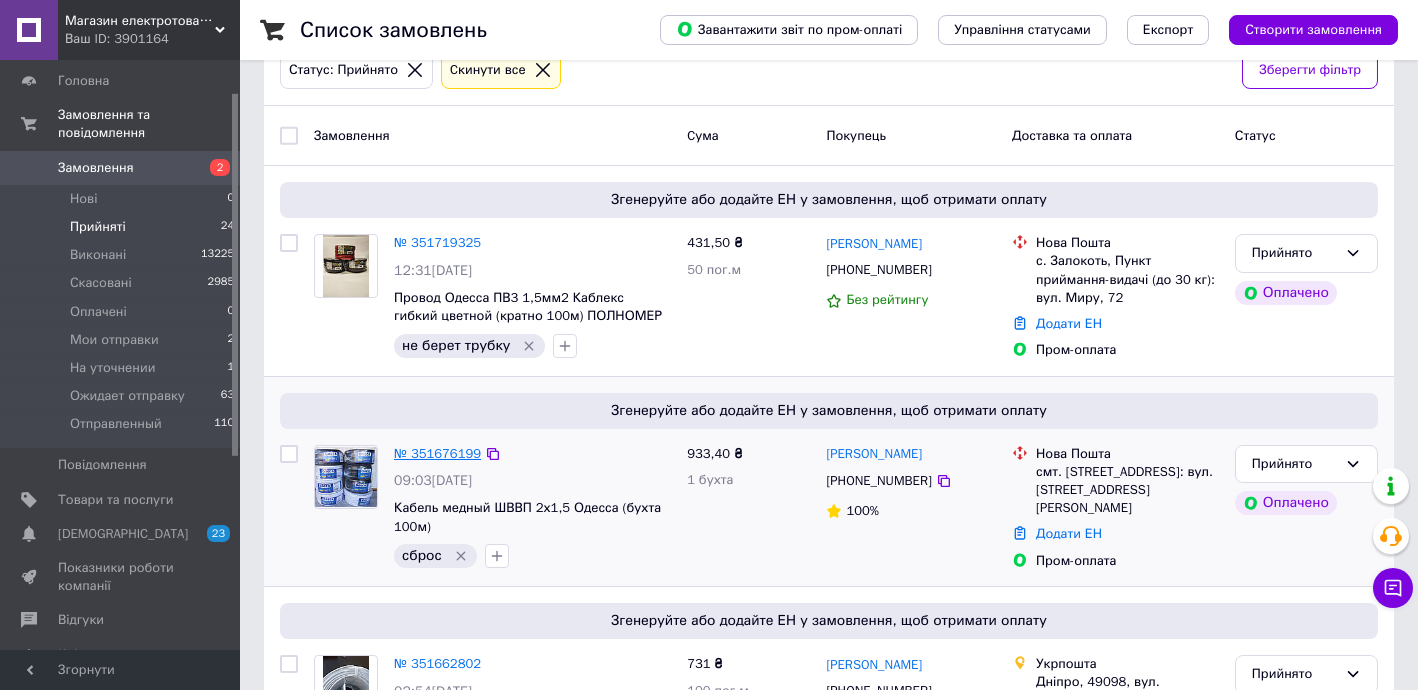 click on "№ 351676199" at bounding box center (437, 453) 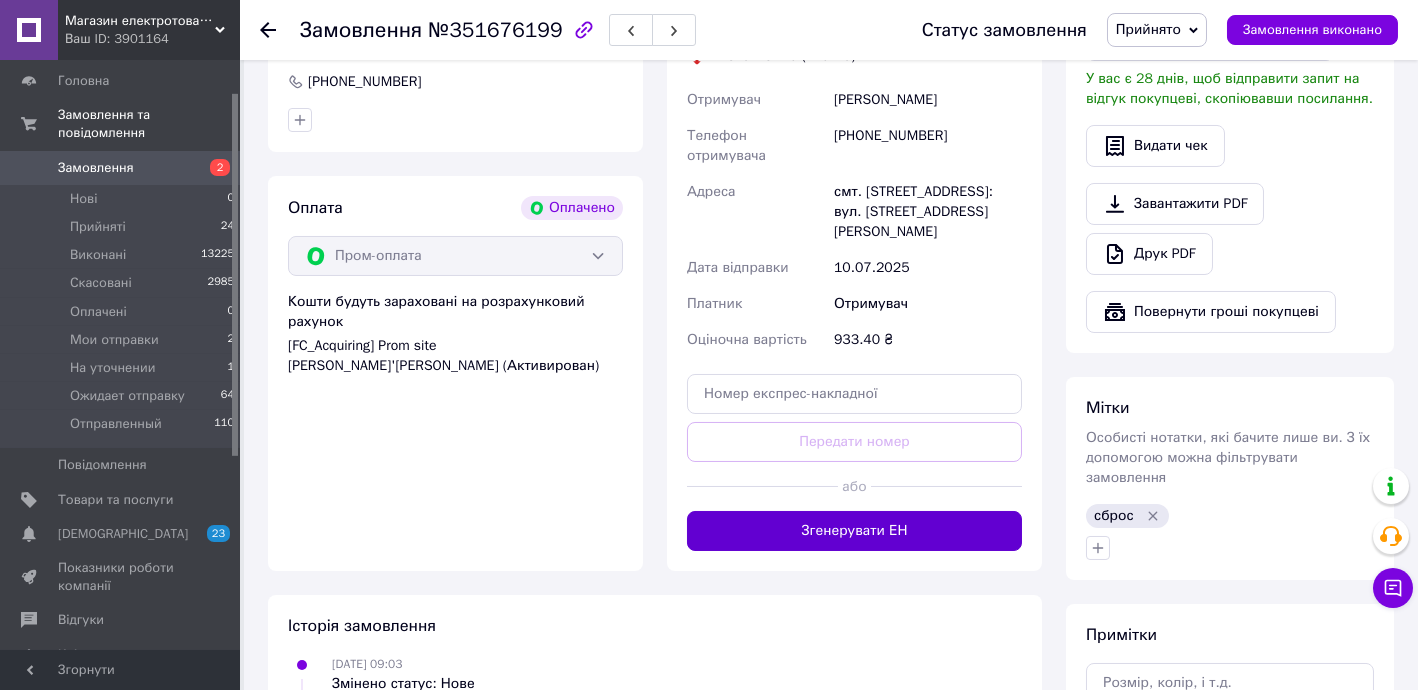 click on "Згенерувати ЕН" at bounding box center [854, 531] 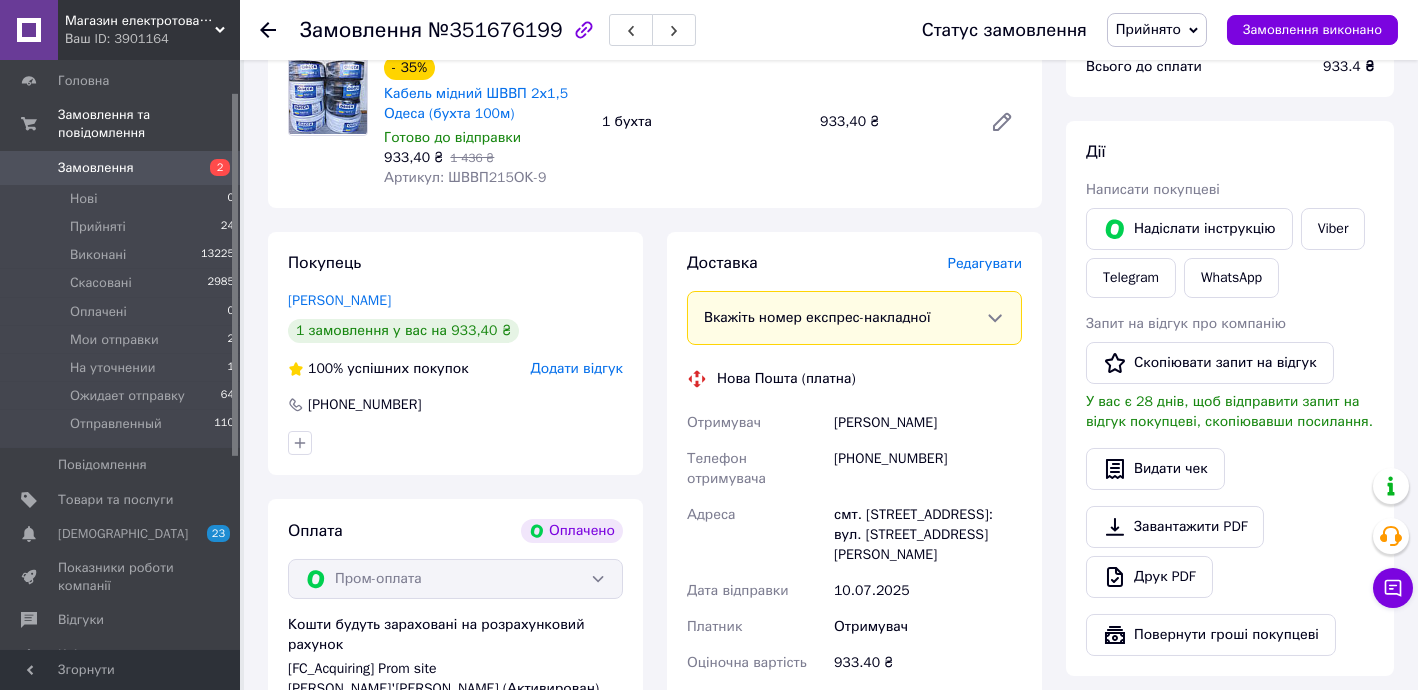 scroll, scrollTop: 196, scrollLeft: 0, axis: vertical 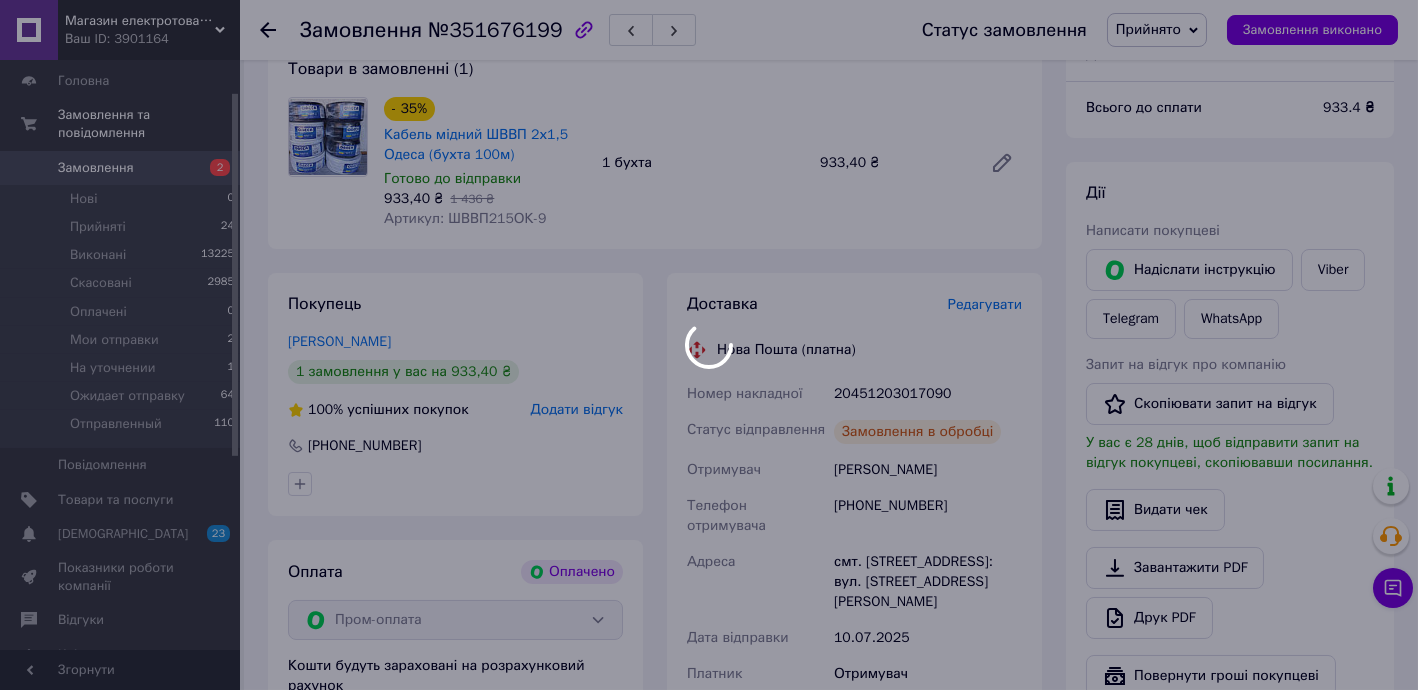 click at bounding box center (709, 345) 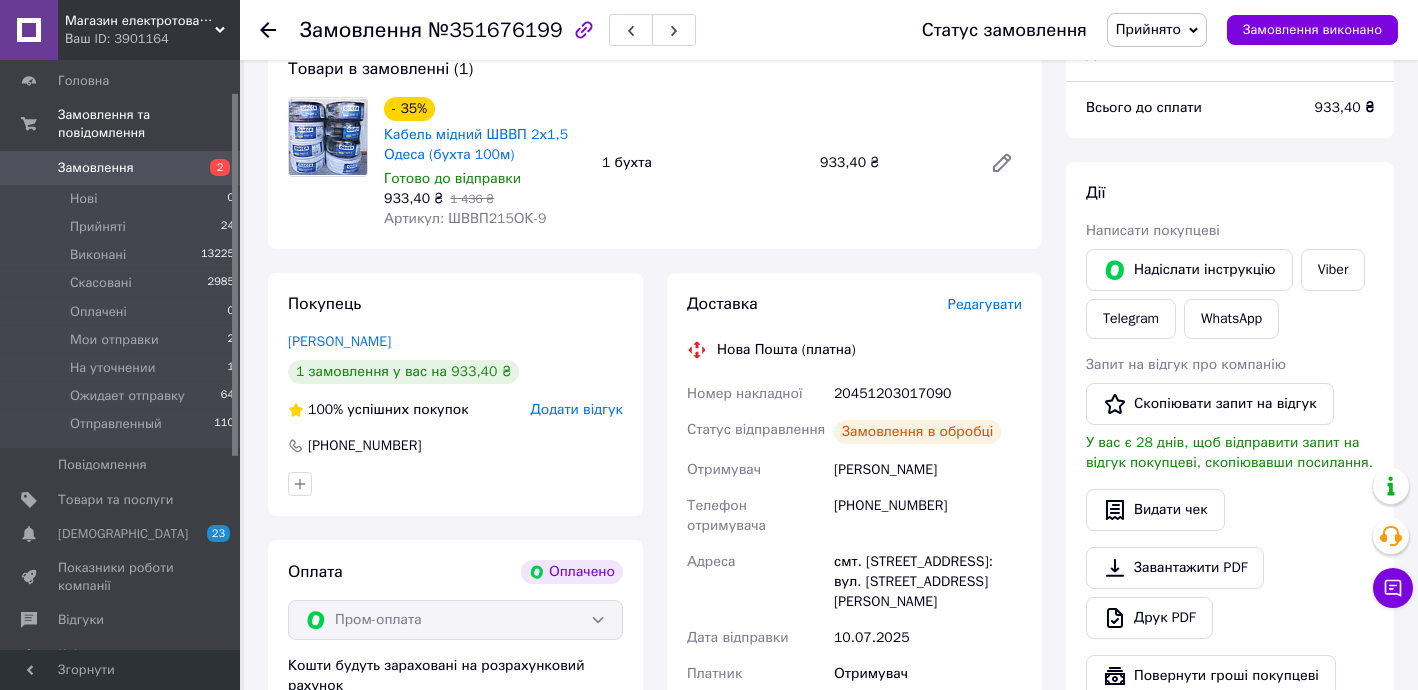 click on "20451203017090" at bounding box center (928, 394) 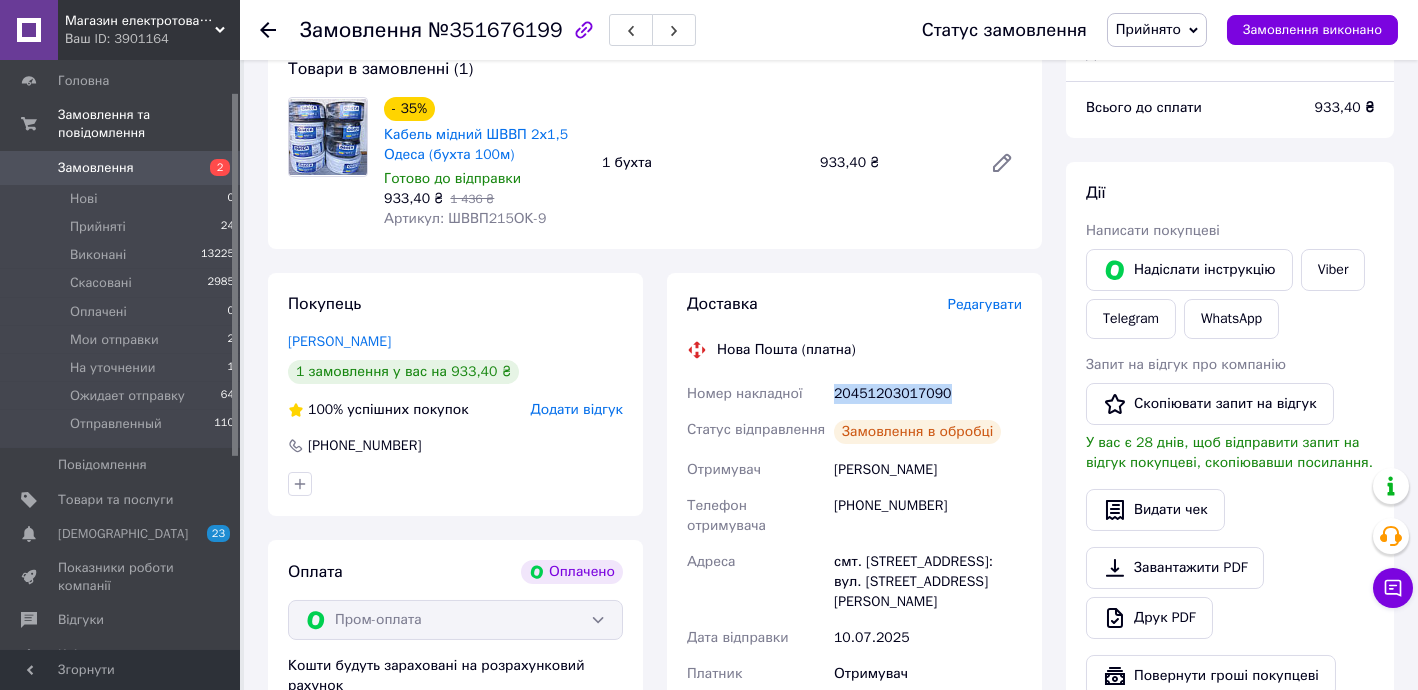click on "20451203017090" at bounding box center [928, 394] 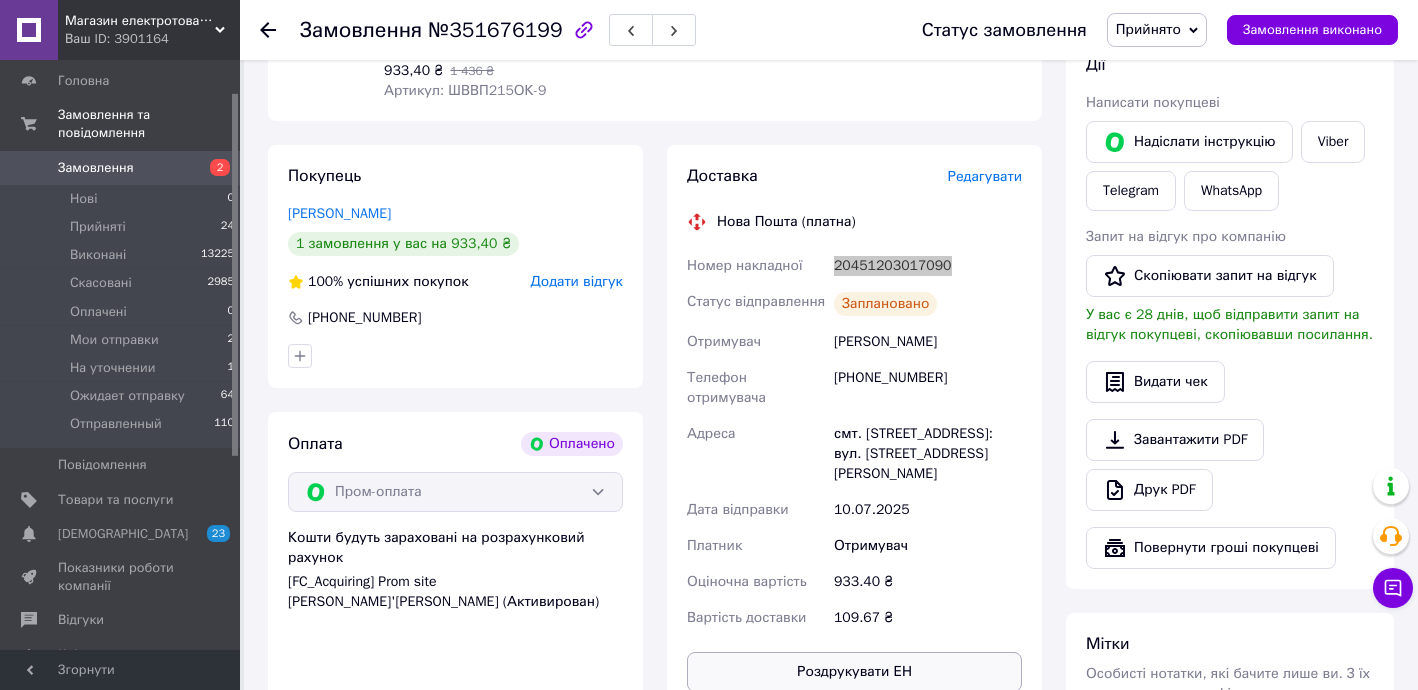 scroll, scrollTop: 560, scrollLeft: 0, axis: vertical 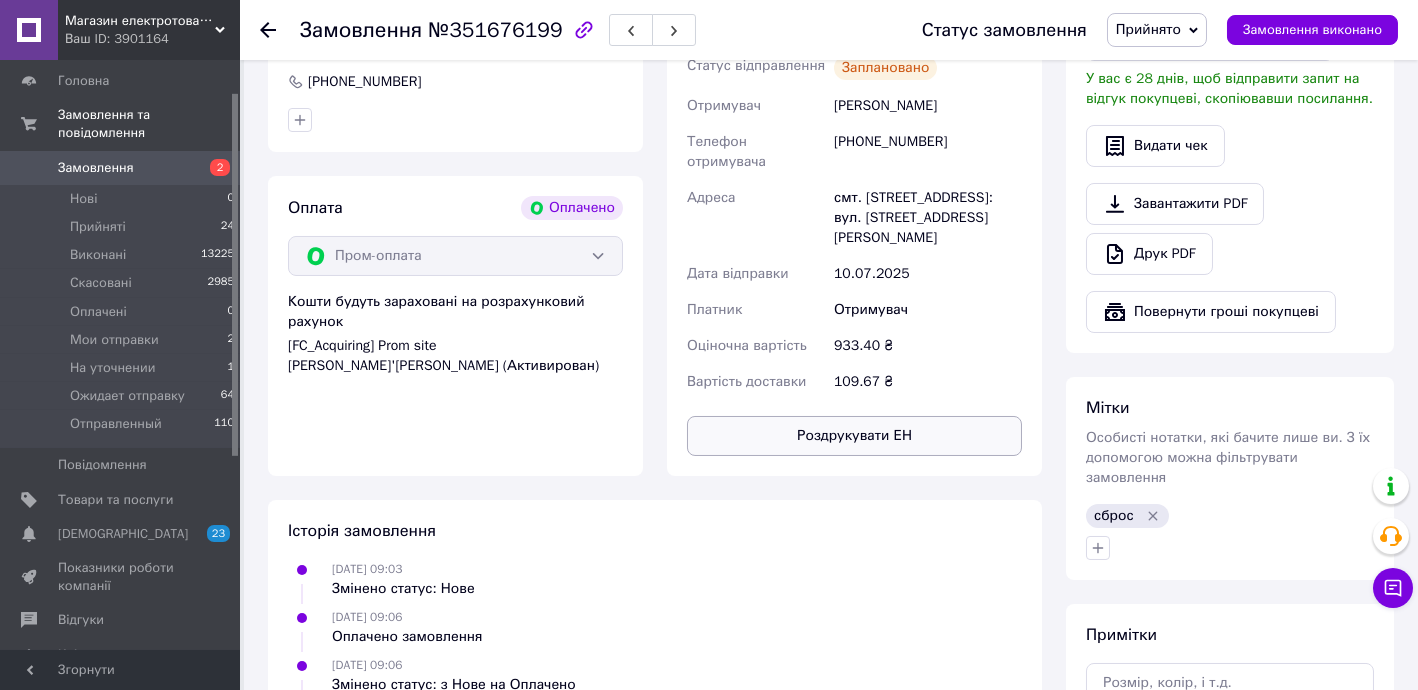click on "Роздрукувати ЕН" at bounding box center [854, 436] 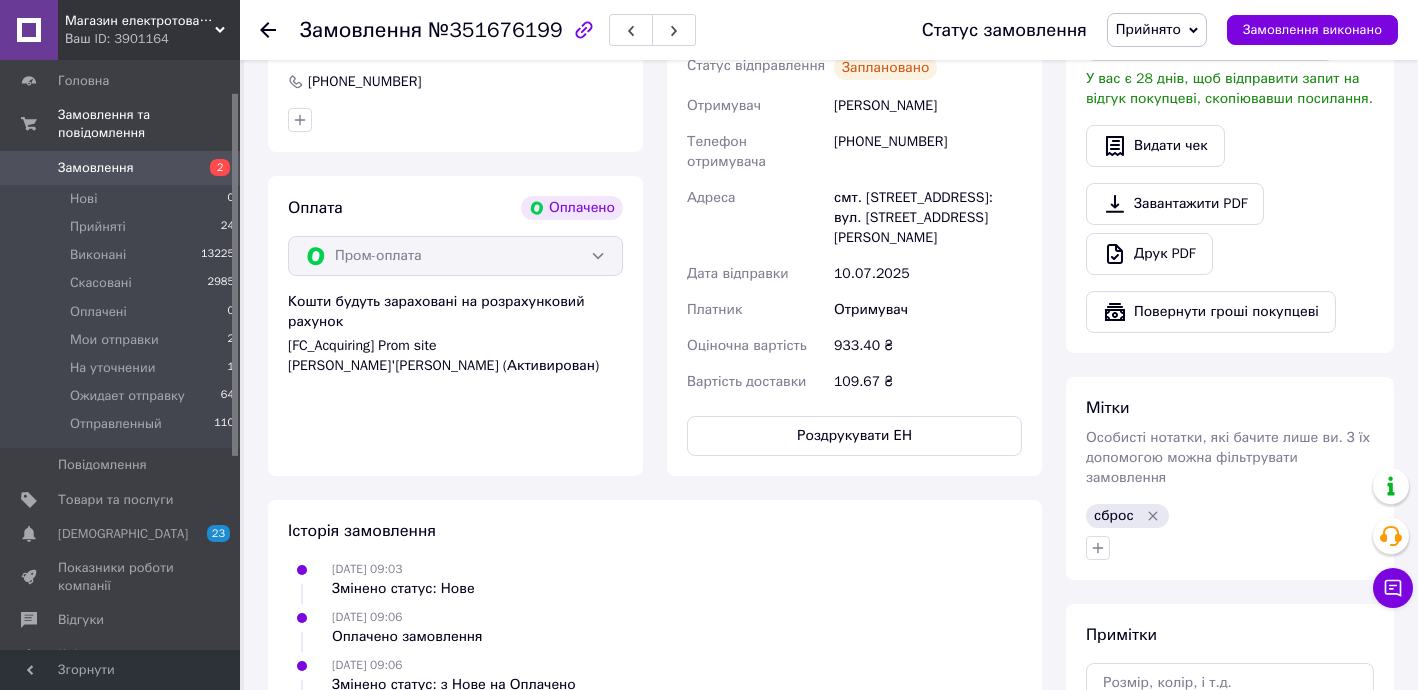 click on "Прийнято" at bounding box center (1148, 29) 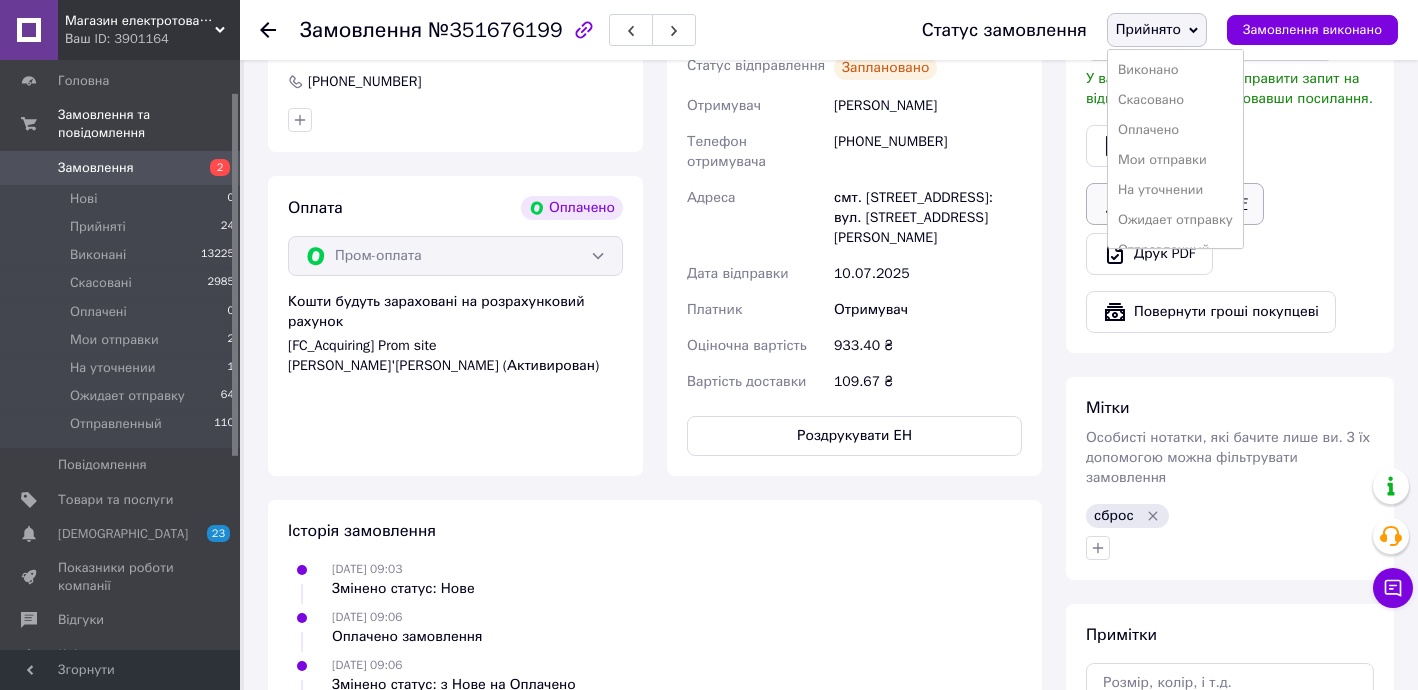 click on "Ожидает отправку" at bounding box center [1175, 220] 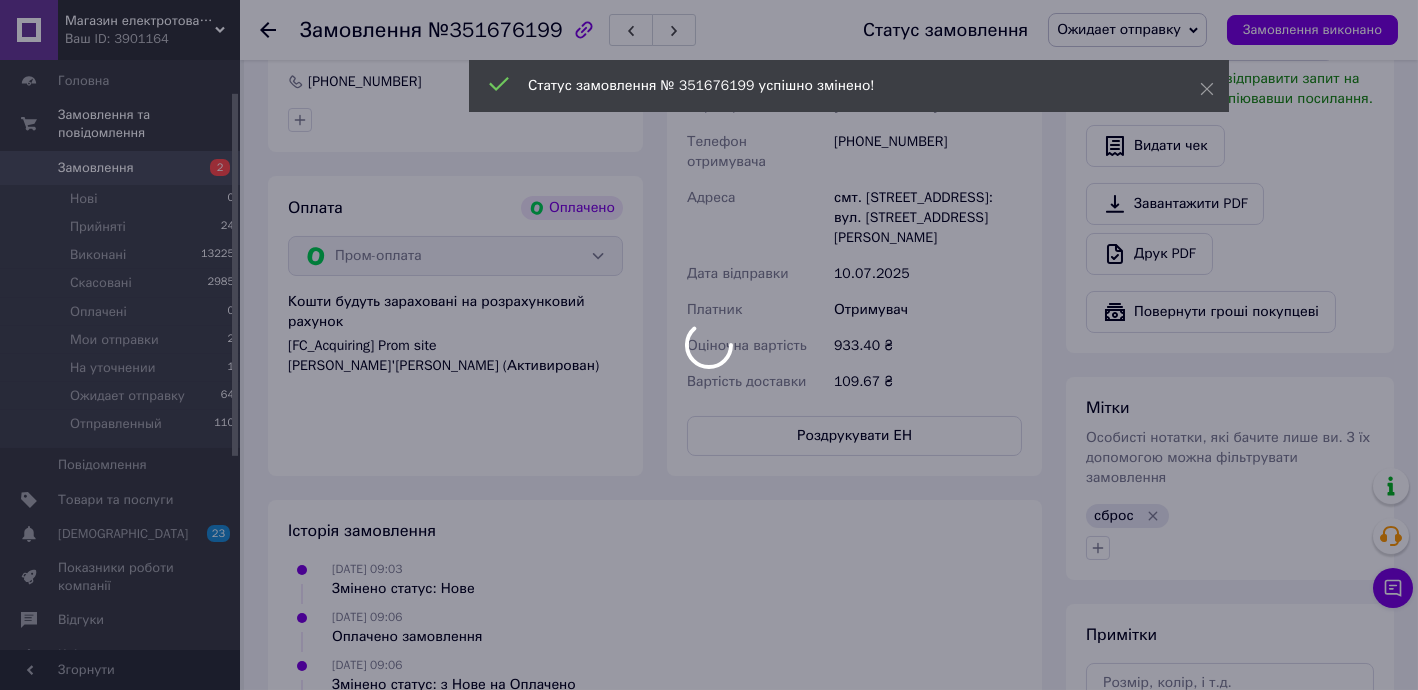 click on "Магазин електротоварів ASFA Ваш ID: 3901164 Сайт Магазин електротоварів ASFA Кабінет покупця Перевірити стан системи Сторінка на порталі Довідка Вийти Головна Замовлення та повідомлення Замовлення 2 Нові 0 Прийняті 24 Виконані 13225 Скасовані 2985 Оплачені 0 Мои отправки 2 На уточнении 1 Ожидает отправку 64 Отправленный 110 Повідомлення 0 Товари та послуги Сповіщення 23 0 Показники роботи компанії Відгуки Клієнти Каталог ProSale Аналітика Інструменти веб-майстра та SEO Управління сайтом Гаманець компанії Маркет Налаштування" at bounding box center (709, 166) 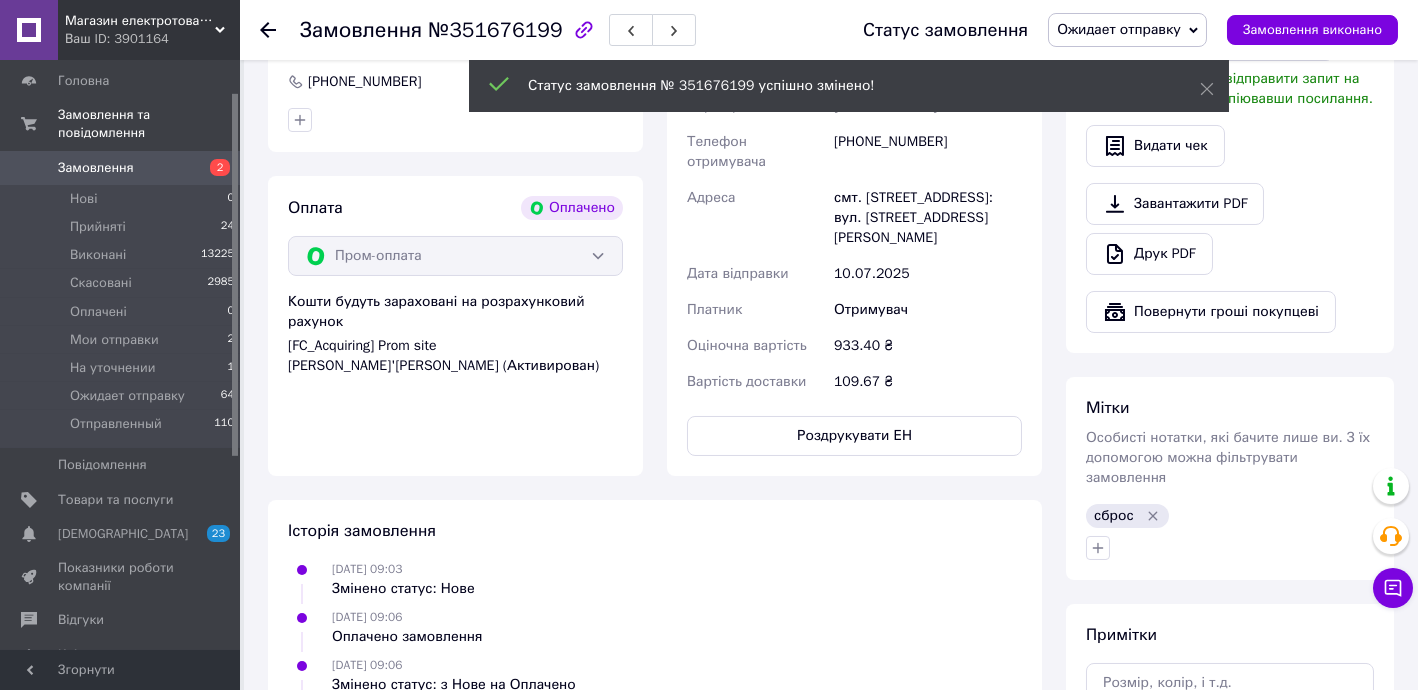 click 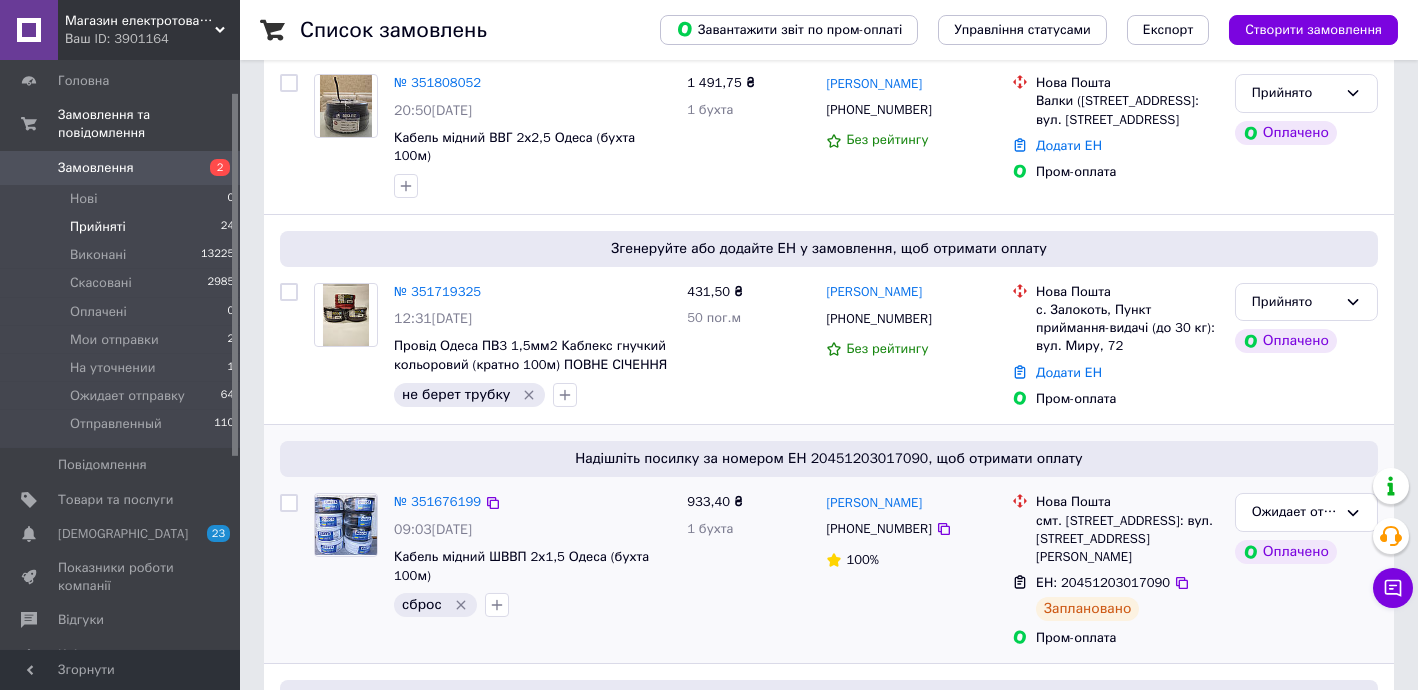 scroll, scrollTop: 363, scrollLeft: 0, axis: vertical 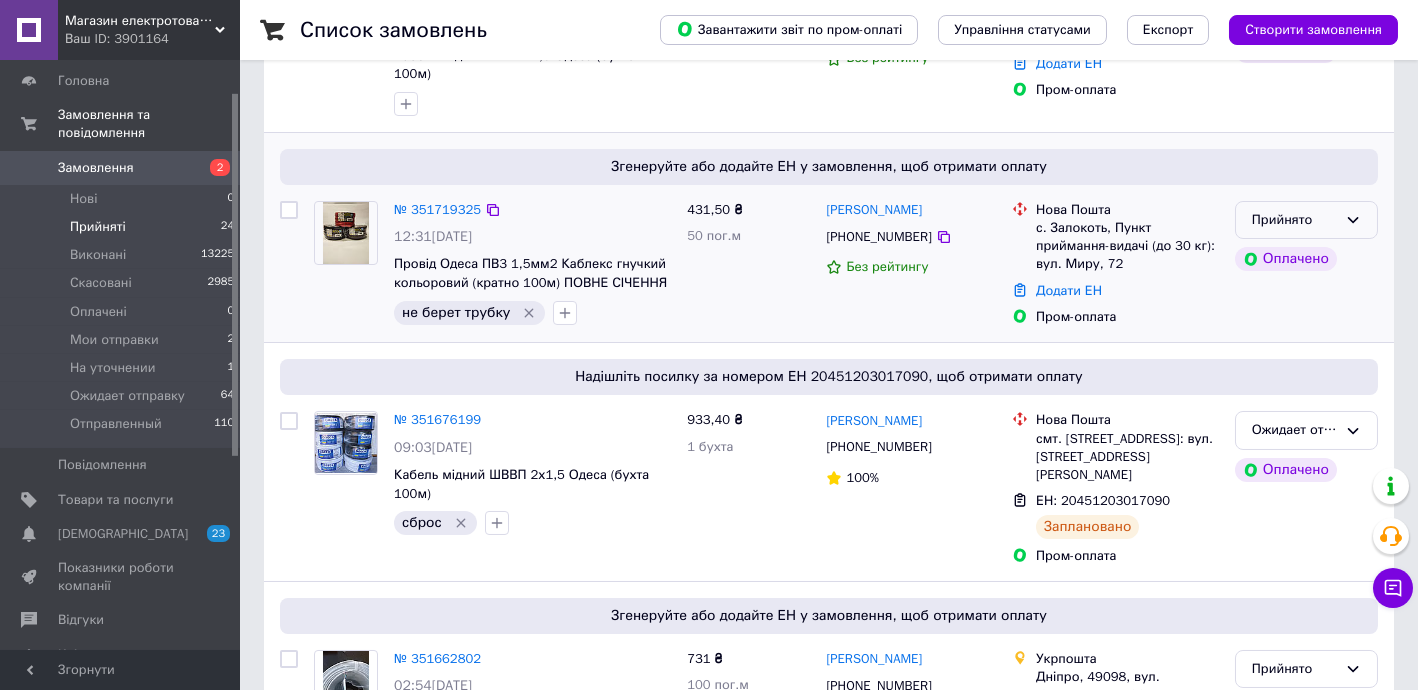 click on "Прийнято" at bounding box center (1294, 220) 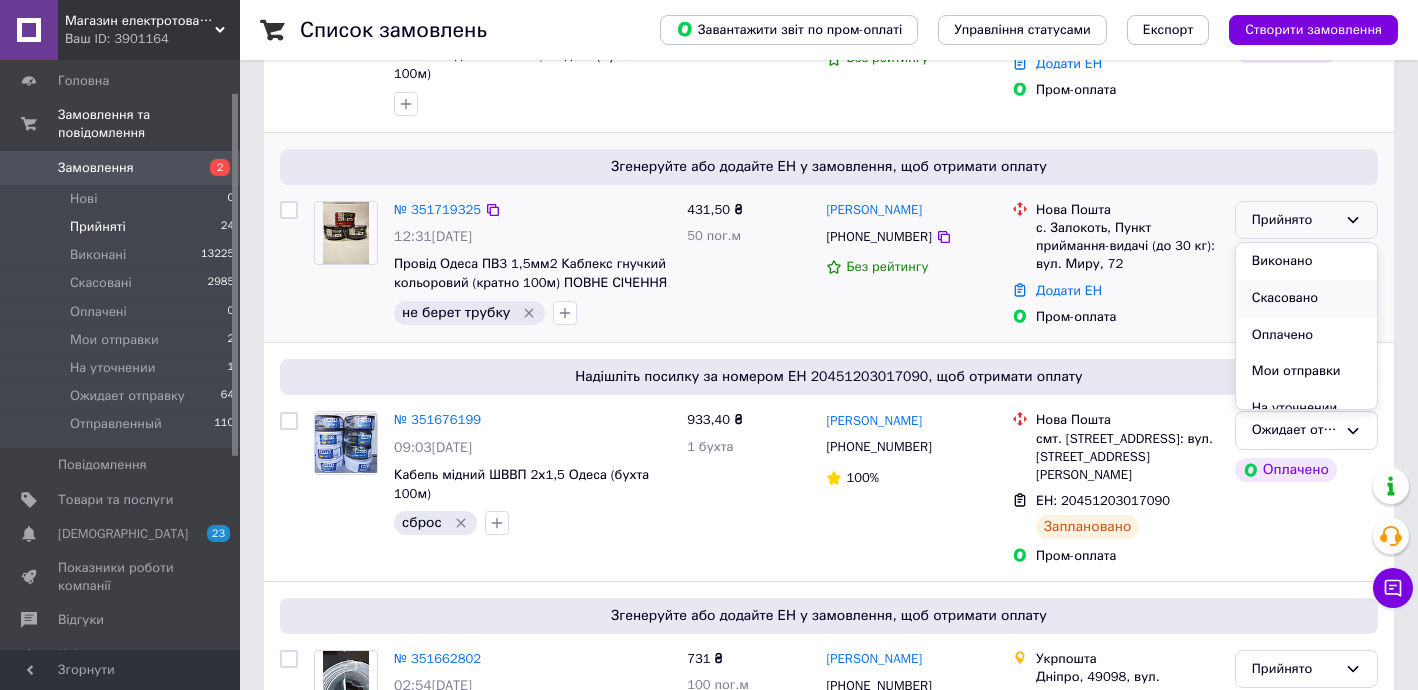 click on "Скасовано" at bounding box center [1306, 298] 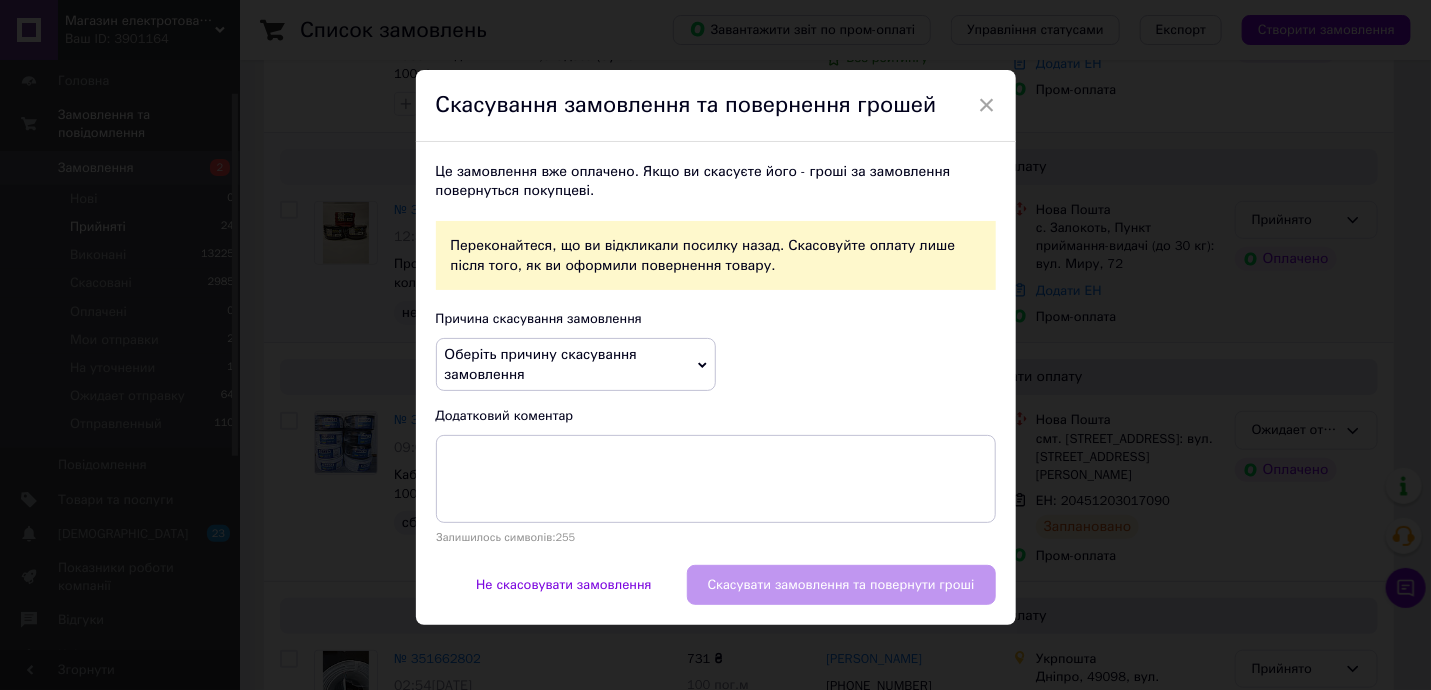 click on "Оберіть причину скасування замовлення" at bounding box center (541, 364) 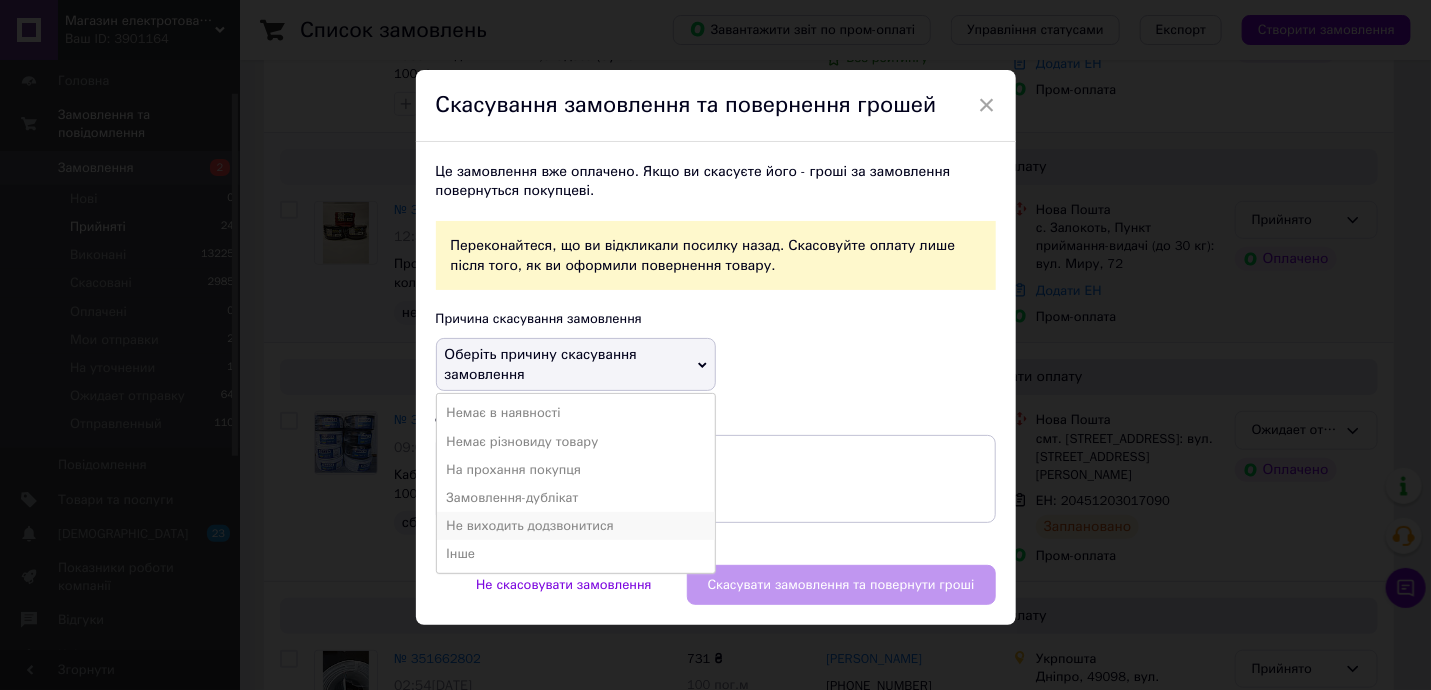 click on "Не виходить додзвонитися" at bounding box center (576, 526) 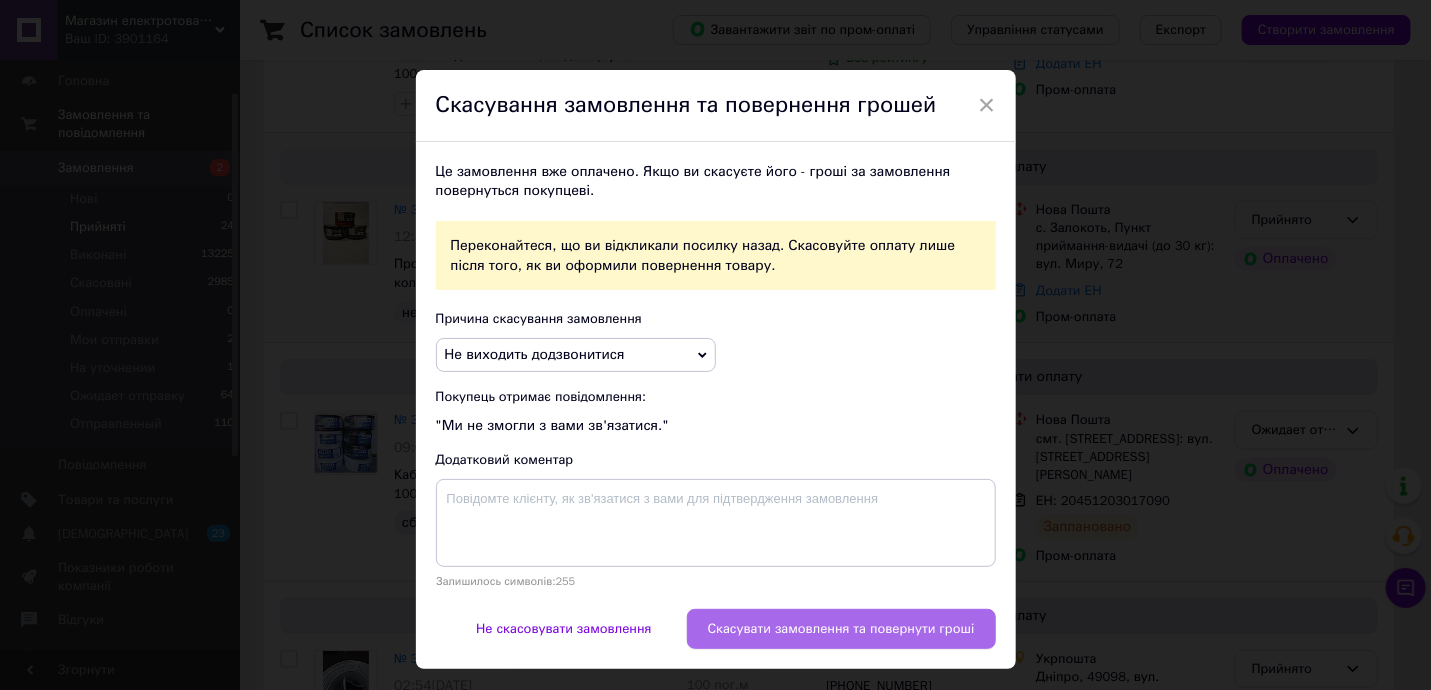 click on "Скасувати замовлення та повернути гроші" at bounding box center (841, 629) 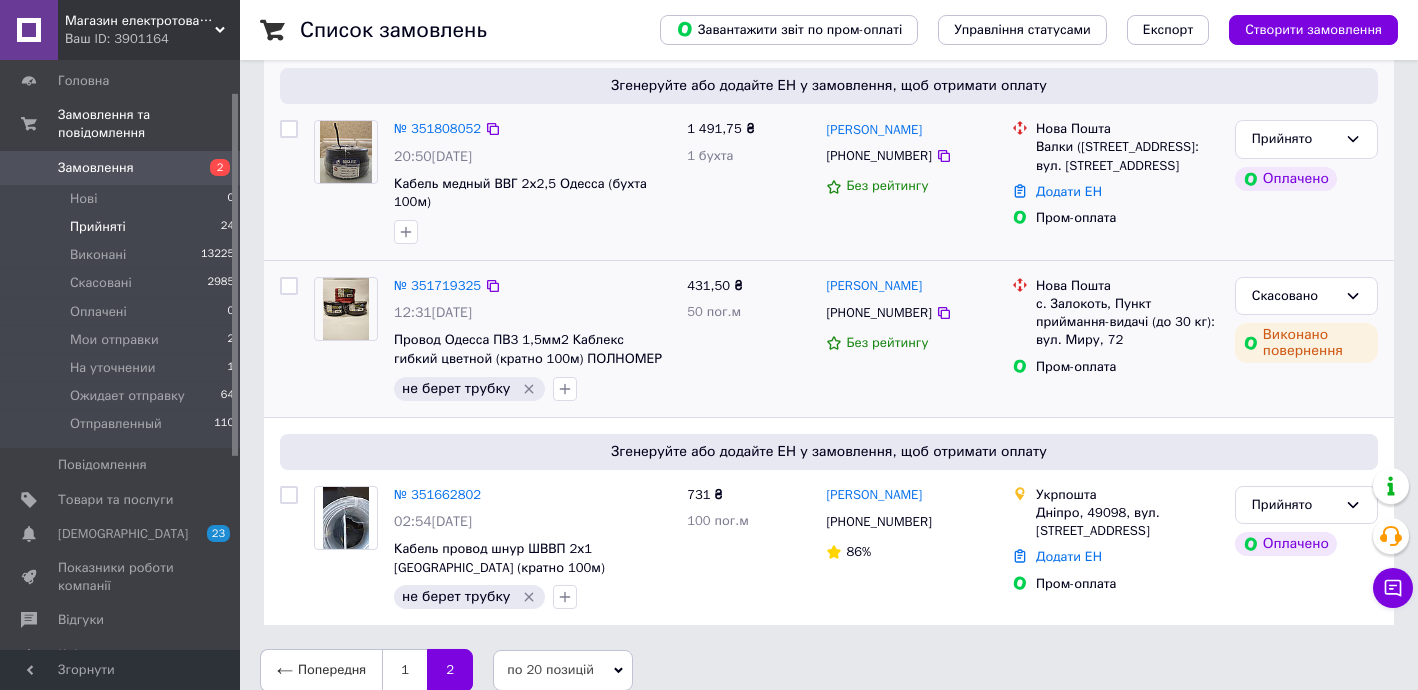 scroll, scrollTop: 238, scrollLeft: 0, axis: vertical 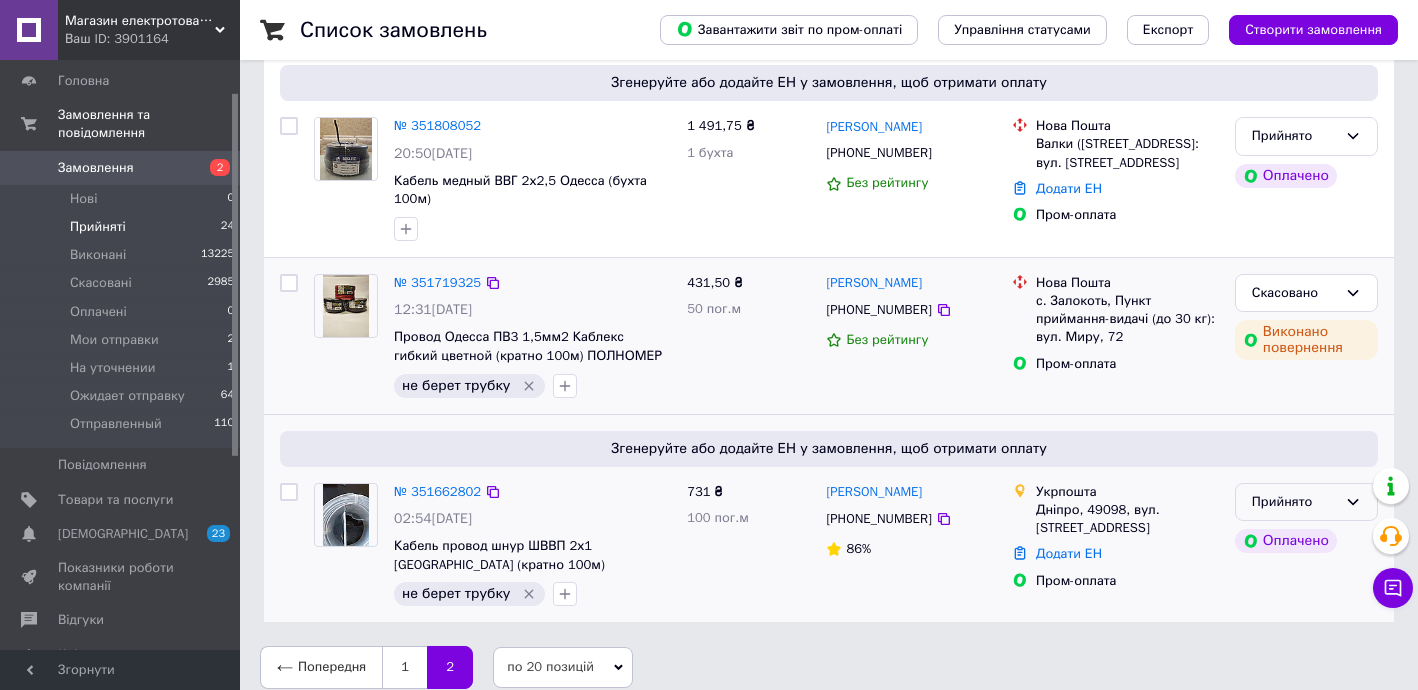 click on "Прийнято" at bounding box center (1294, 502) 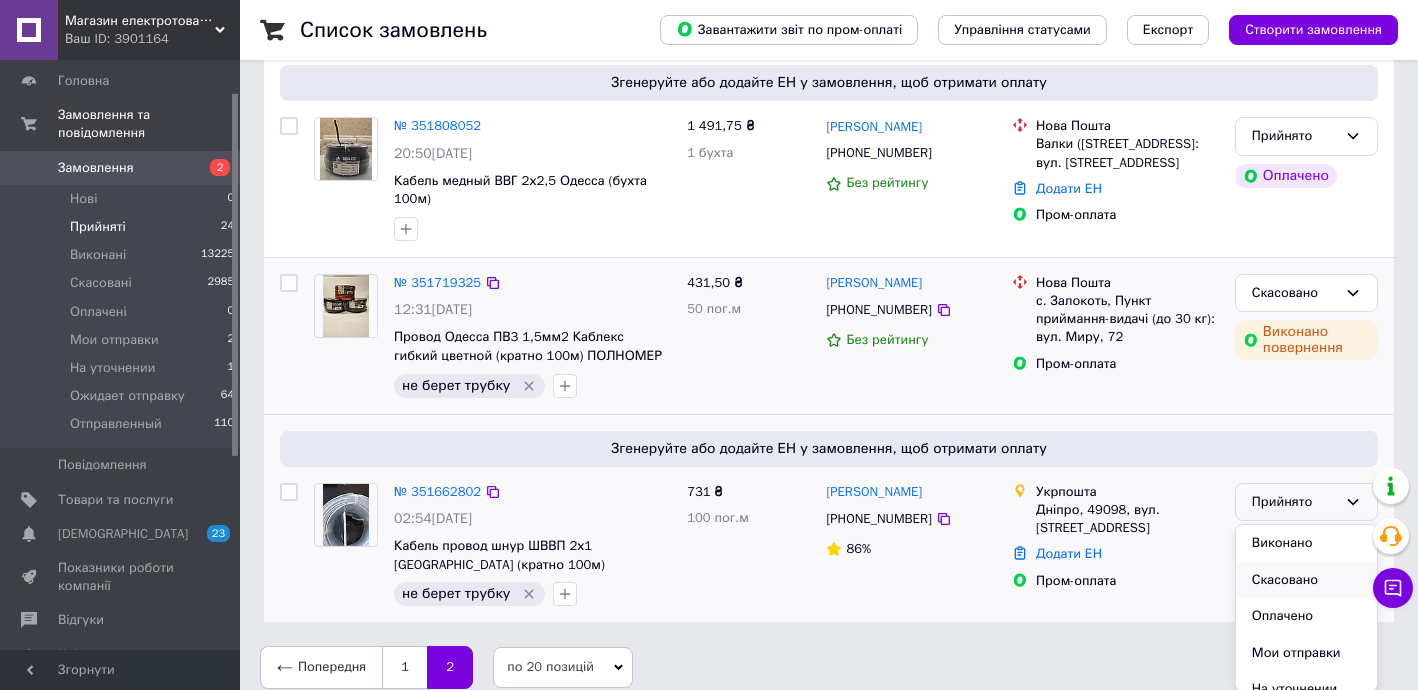 click on "Скасовано" at bounding box center (1306, 580) 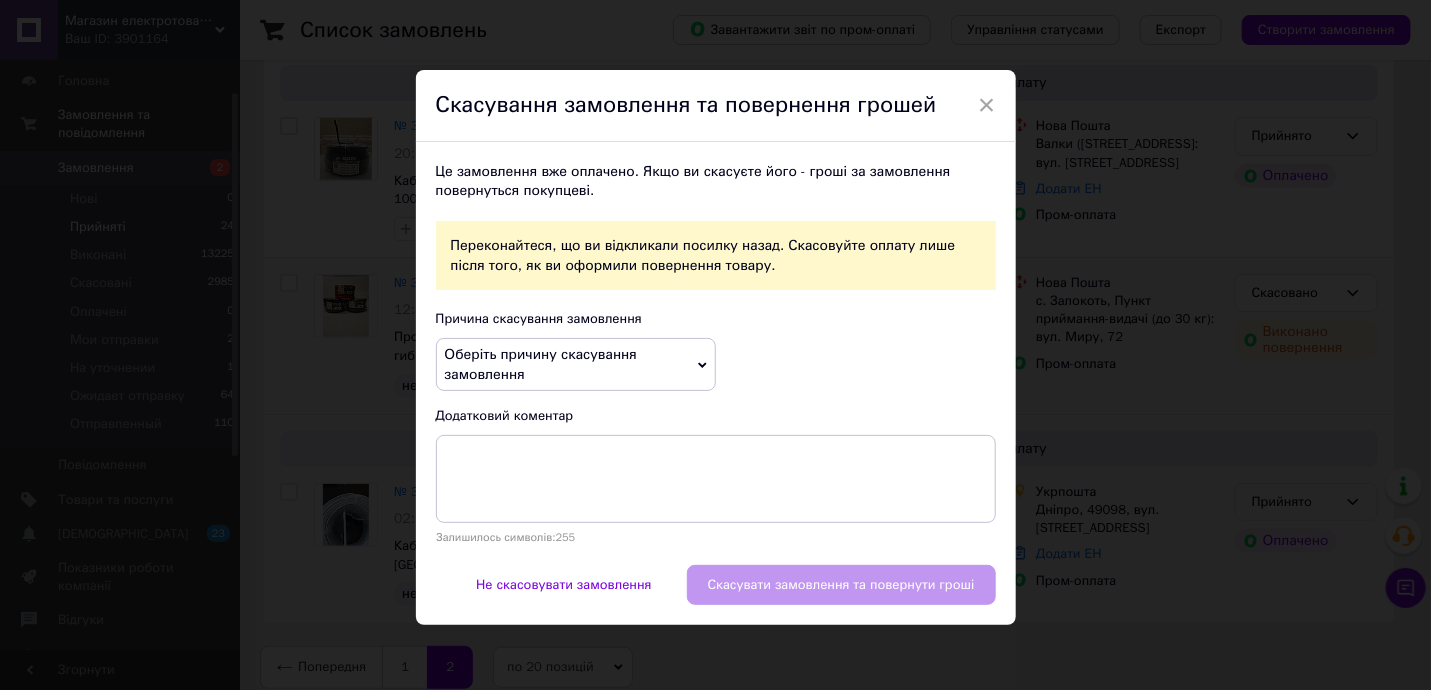 click on "Оберіть причину скасування замовлення" at bounding box center (576, 364) 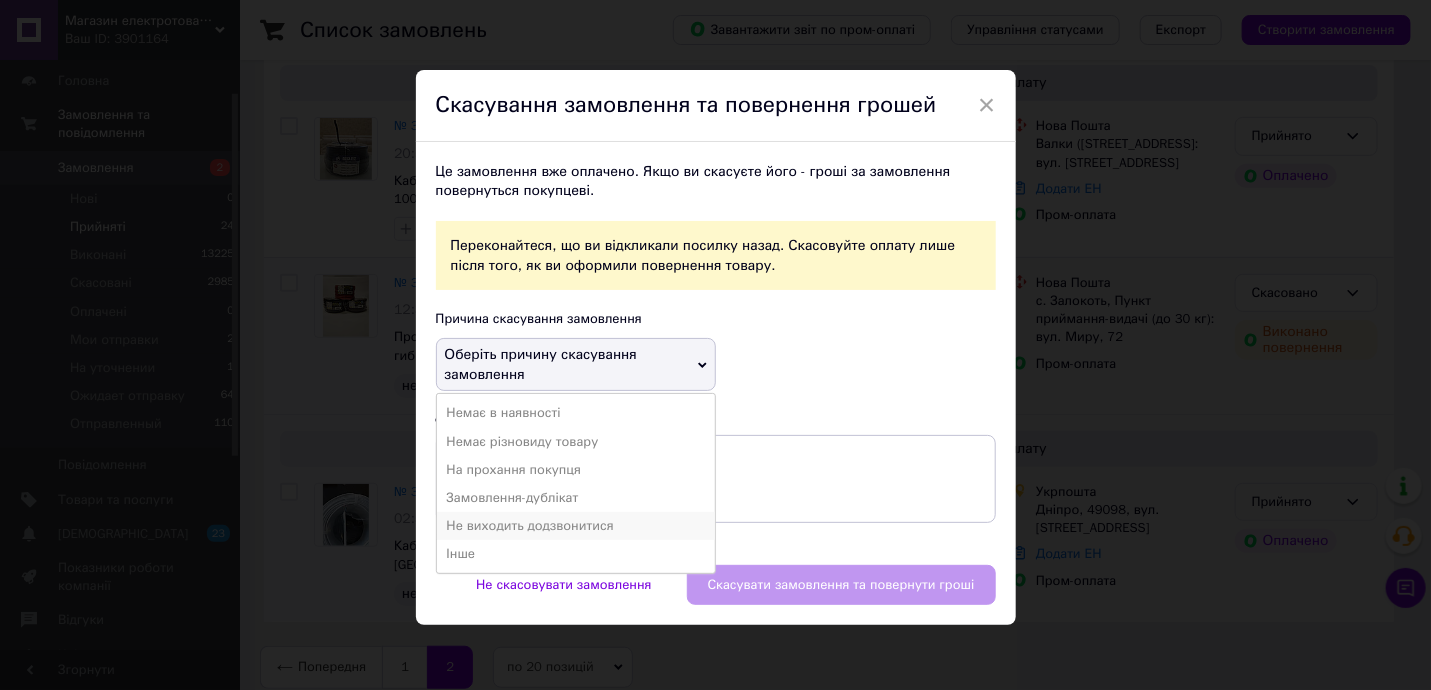 click on "Не виходить додзвонитися" at bounding box center [576, 526] 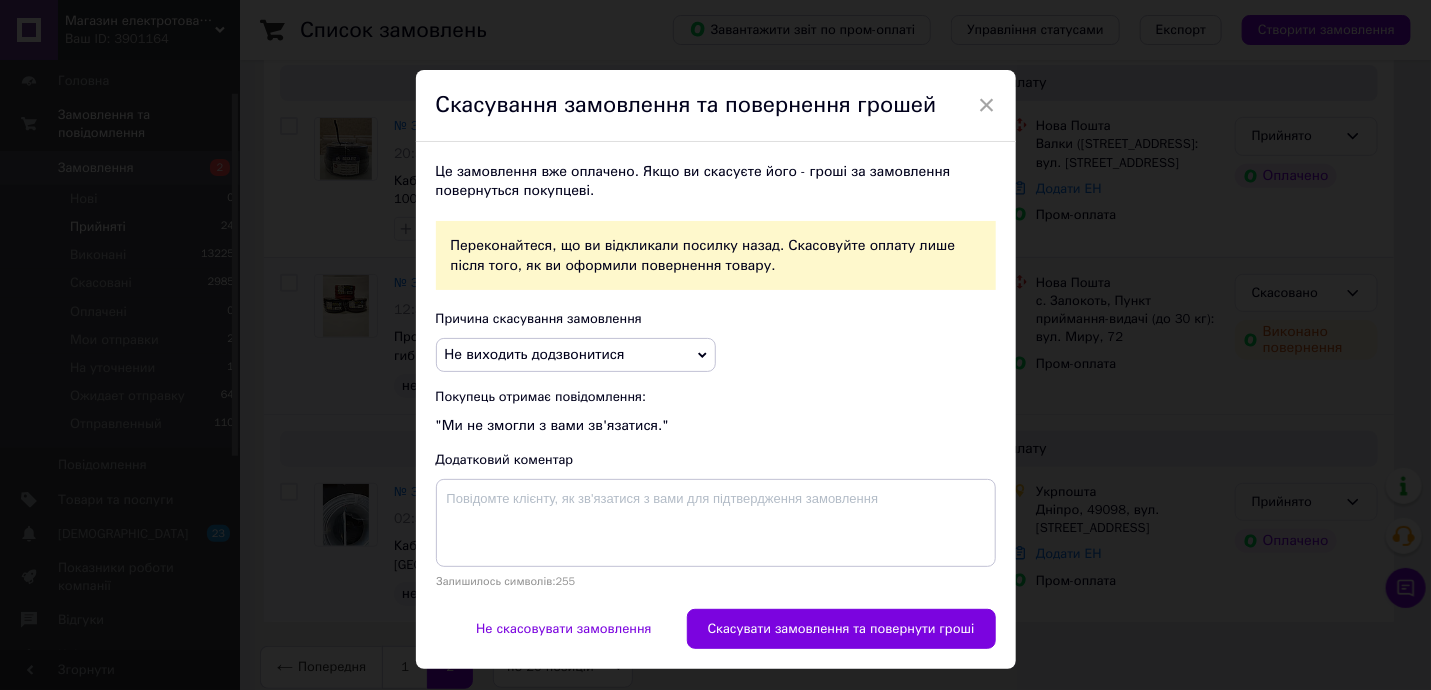 click on "Скасувати замовлення та повернути гроші" at bounding box center (841, 629) 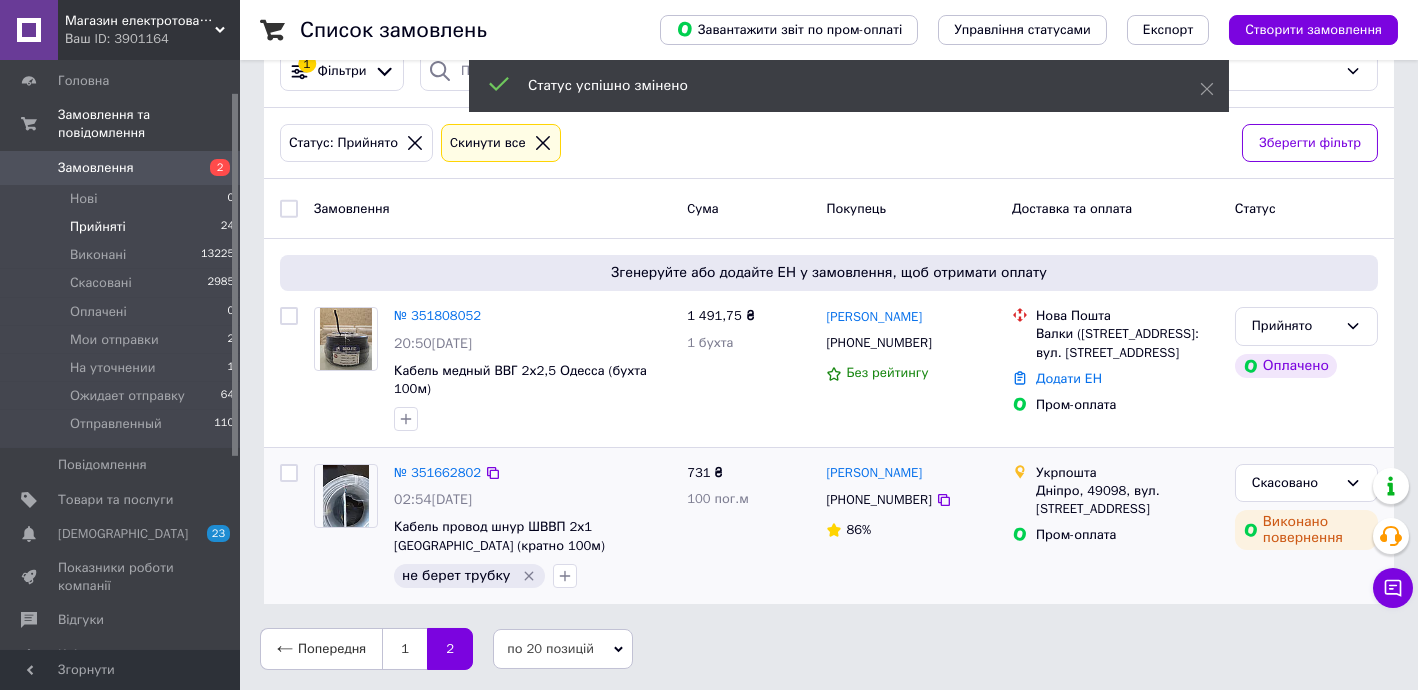 scroll, scrollTop: 29, scrollLeft: 0, axis: vertical 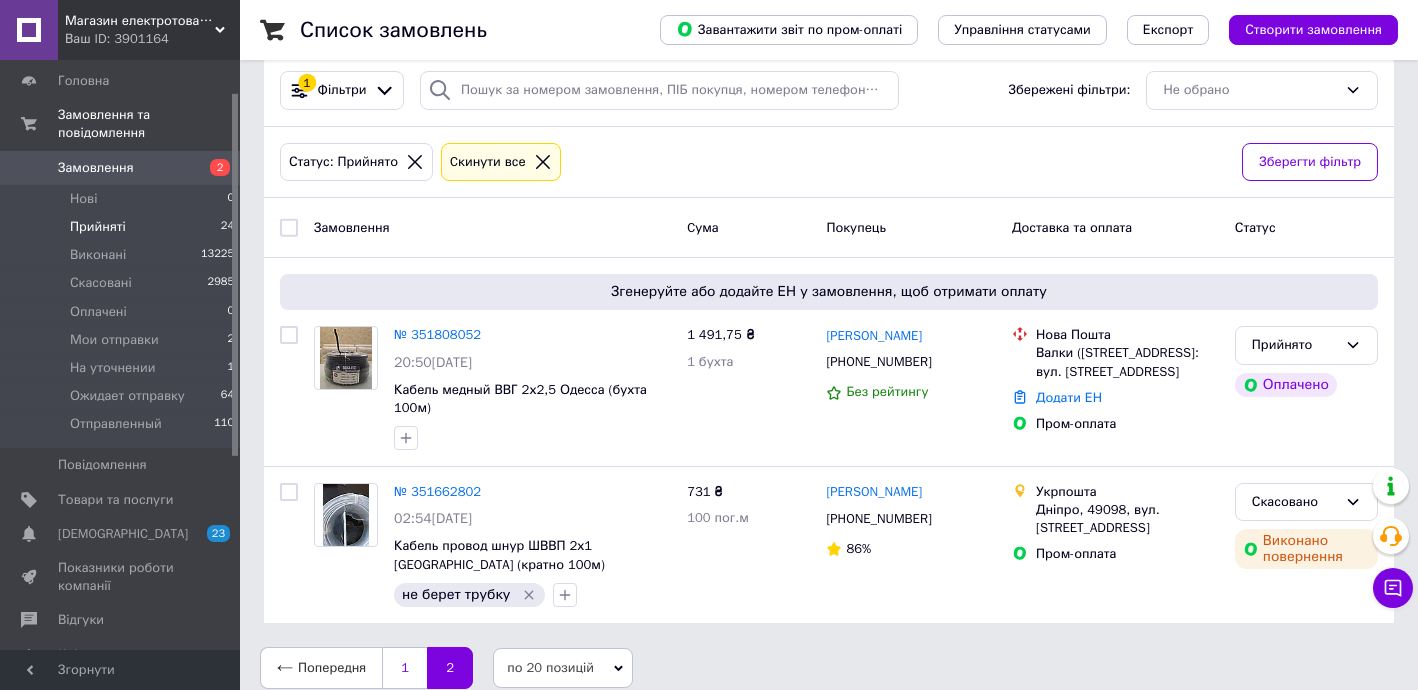 click on "1" at bounding box center [404, 668] 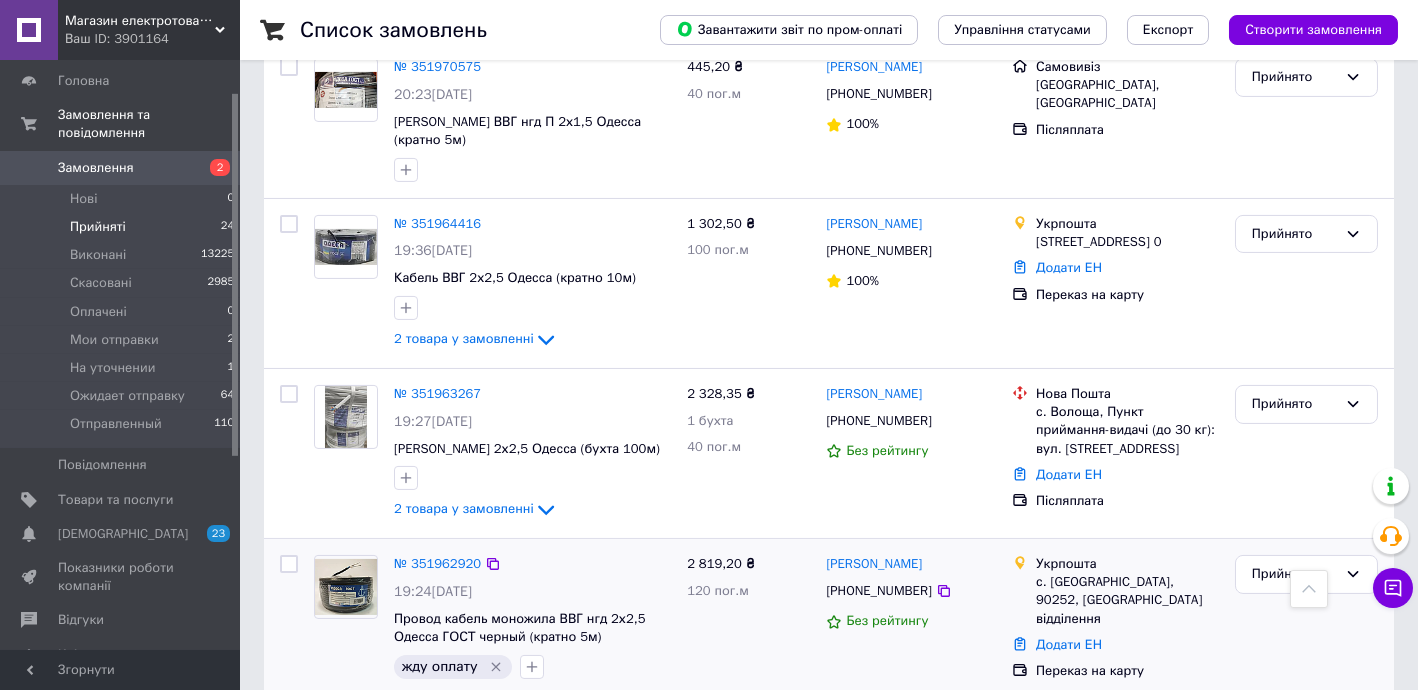 scroll, scrollTop: 3335, scrollLeft: 0, axis: vertical 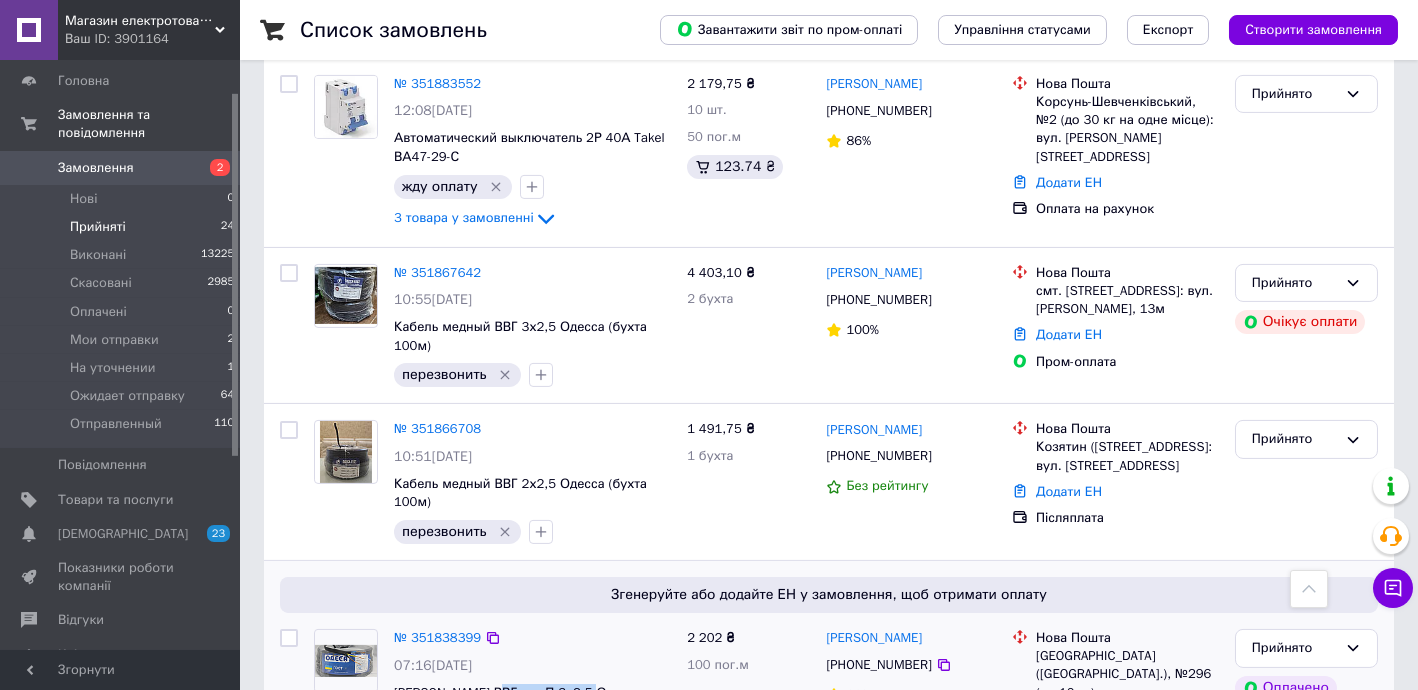 drag, startPoint x: 494, startPoint y: 511, endPoint x: 581, endPoint y: 517, distance: 87.20665 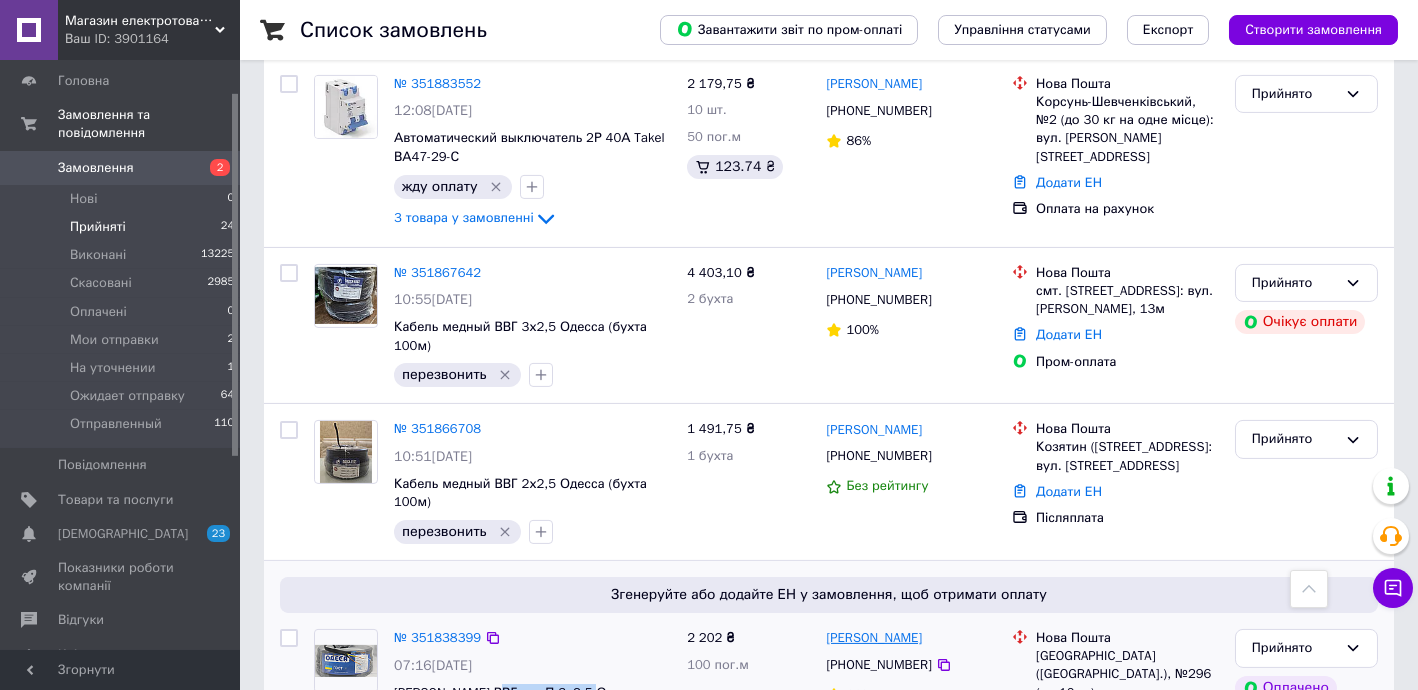 click on "Дмитрий Перегончук" at bounding box center [874, 638] 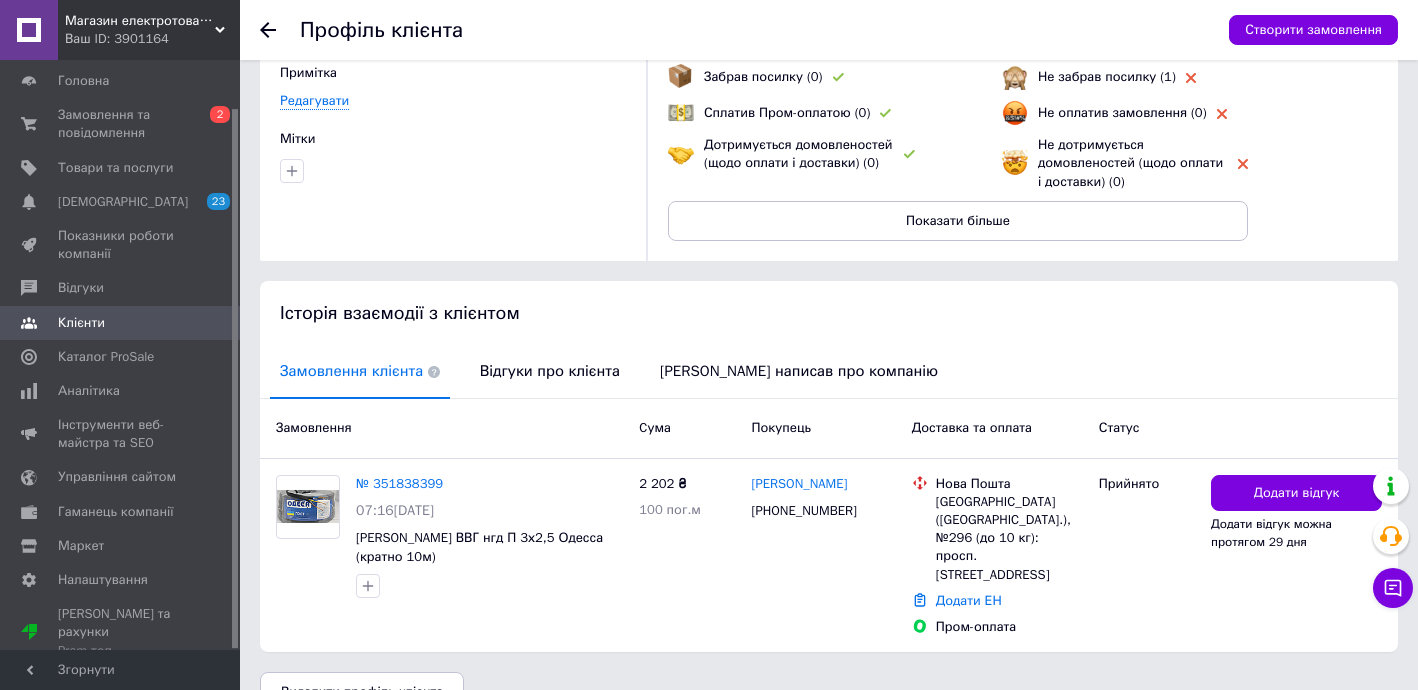 scroll, scrollTop: 178, scrollLeft: 0, axis: vertical 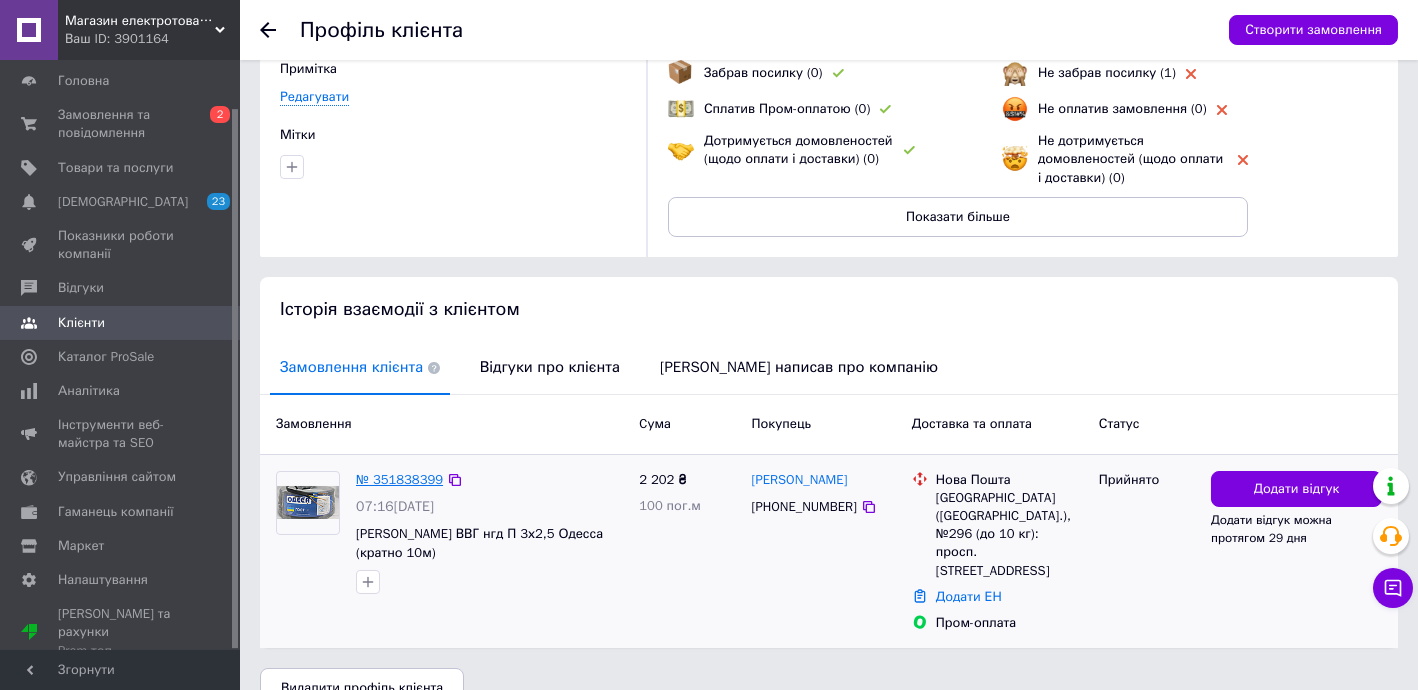 click on "№ 351838399" at bounding box center (399, 479) 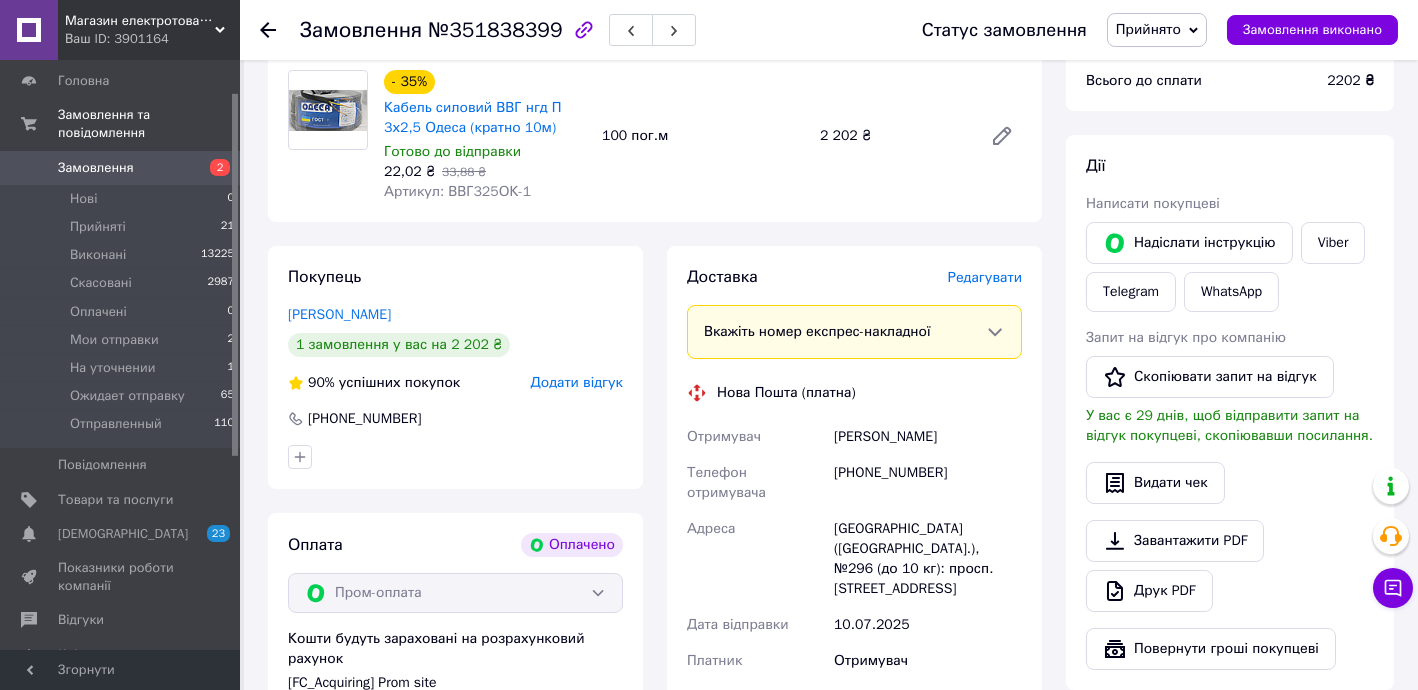 scroll, scrollTop: 242, scrollLeft: 0, axis: vertical 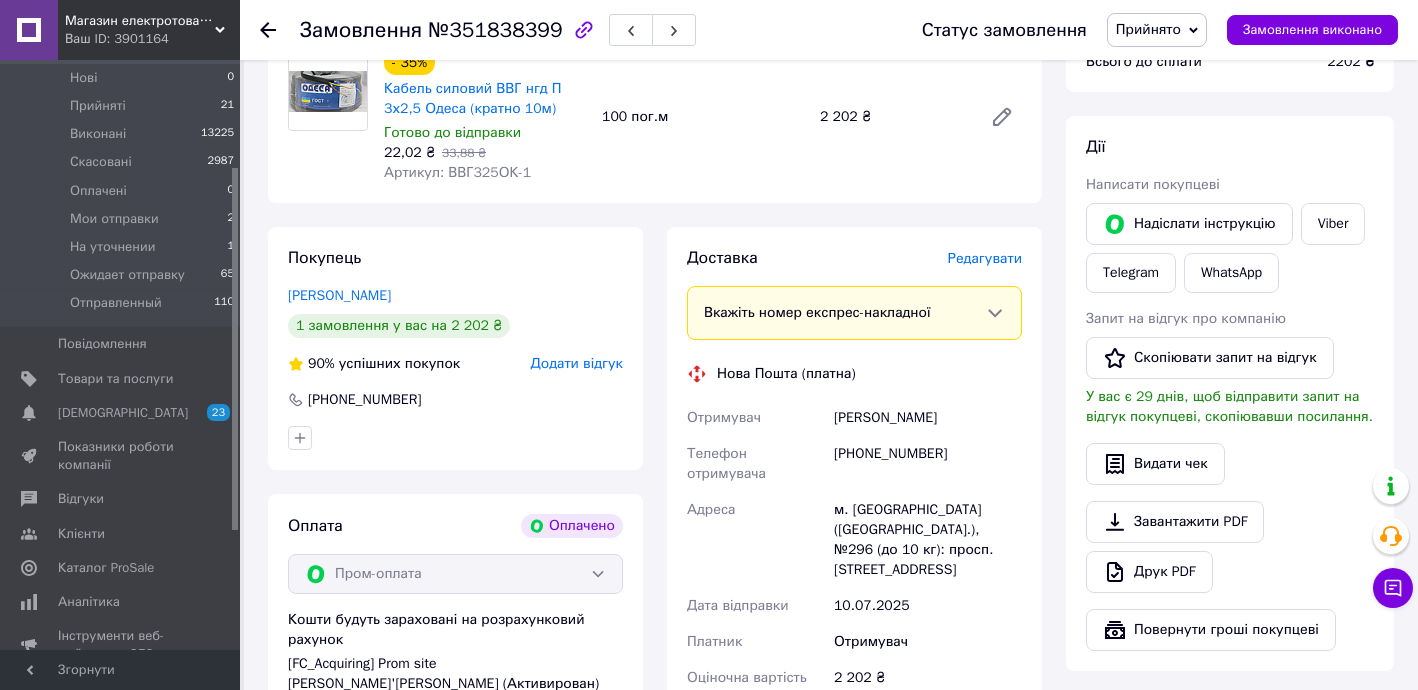 click on "Клієнти" at bounding box center (121, 534) 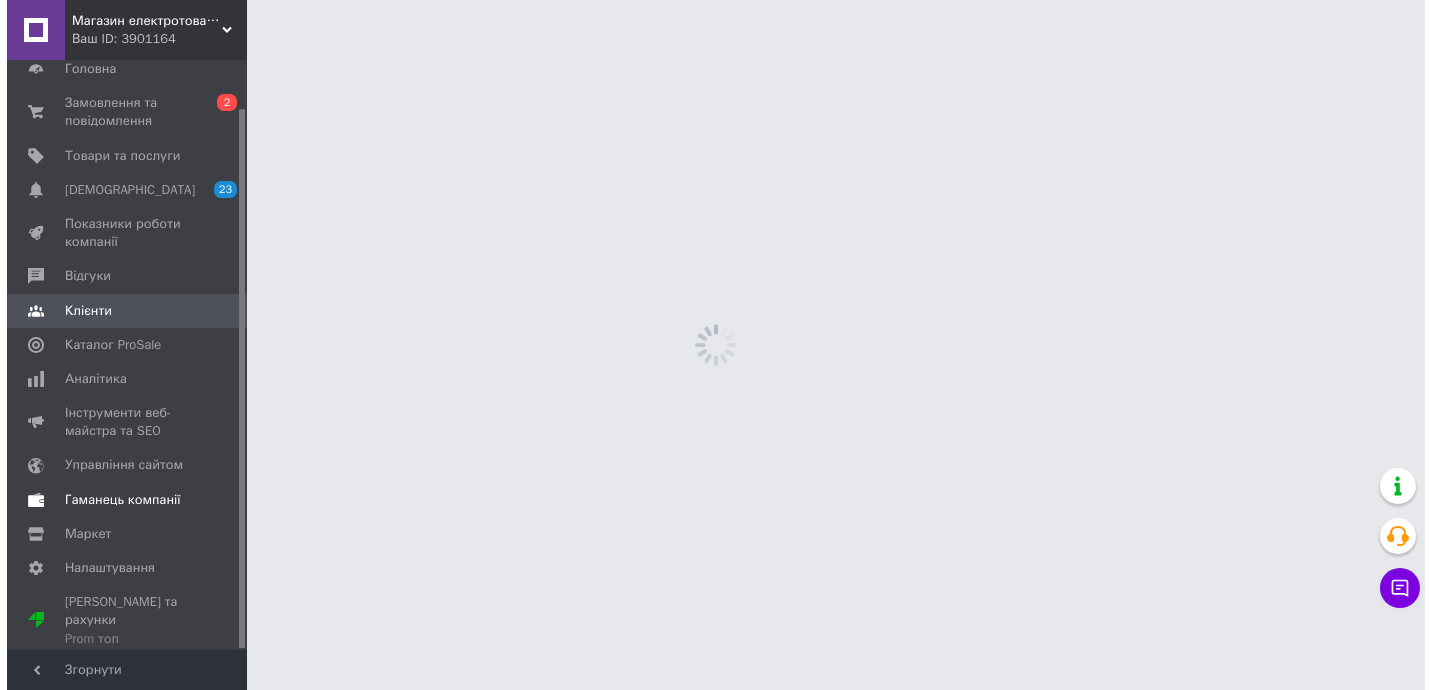 scroll, scrollTop: 0, scrollLeft: 0, axis: both 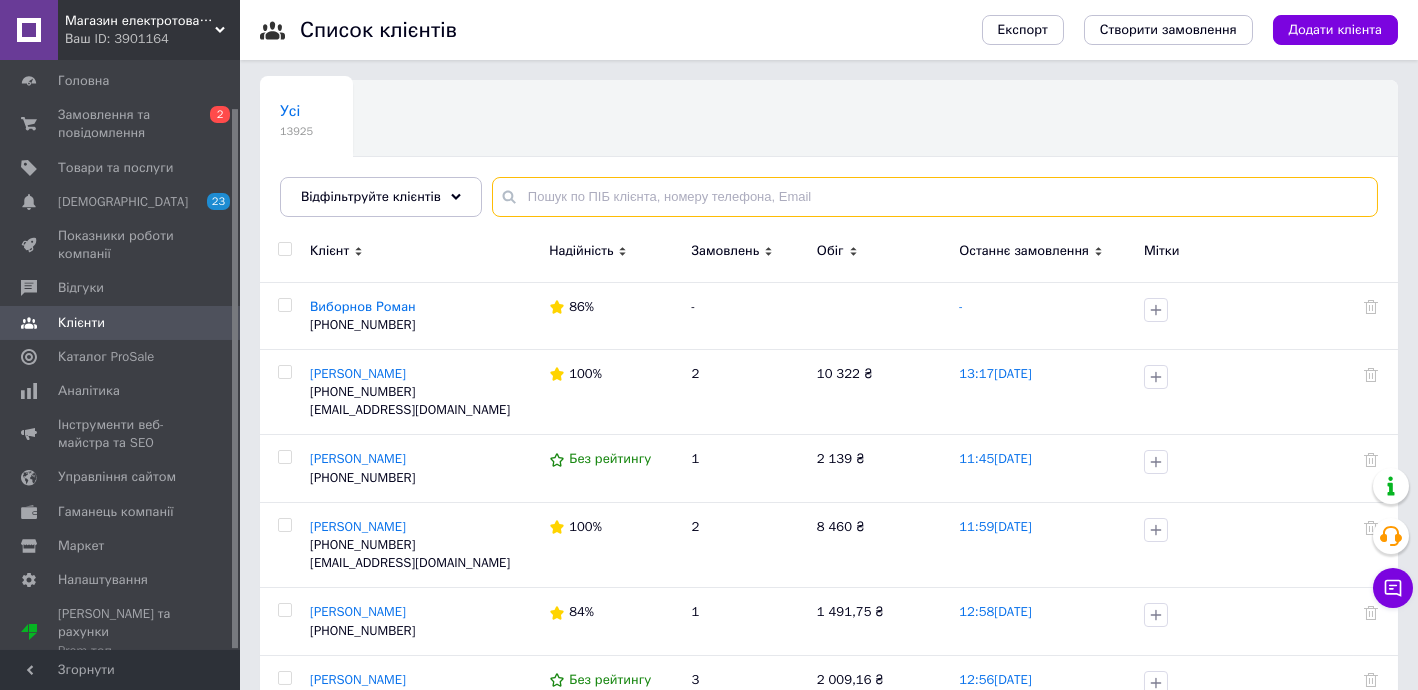 click at bounding box center (935, 197) 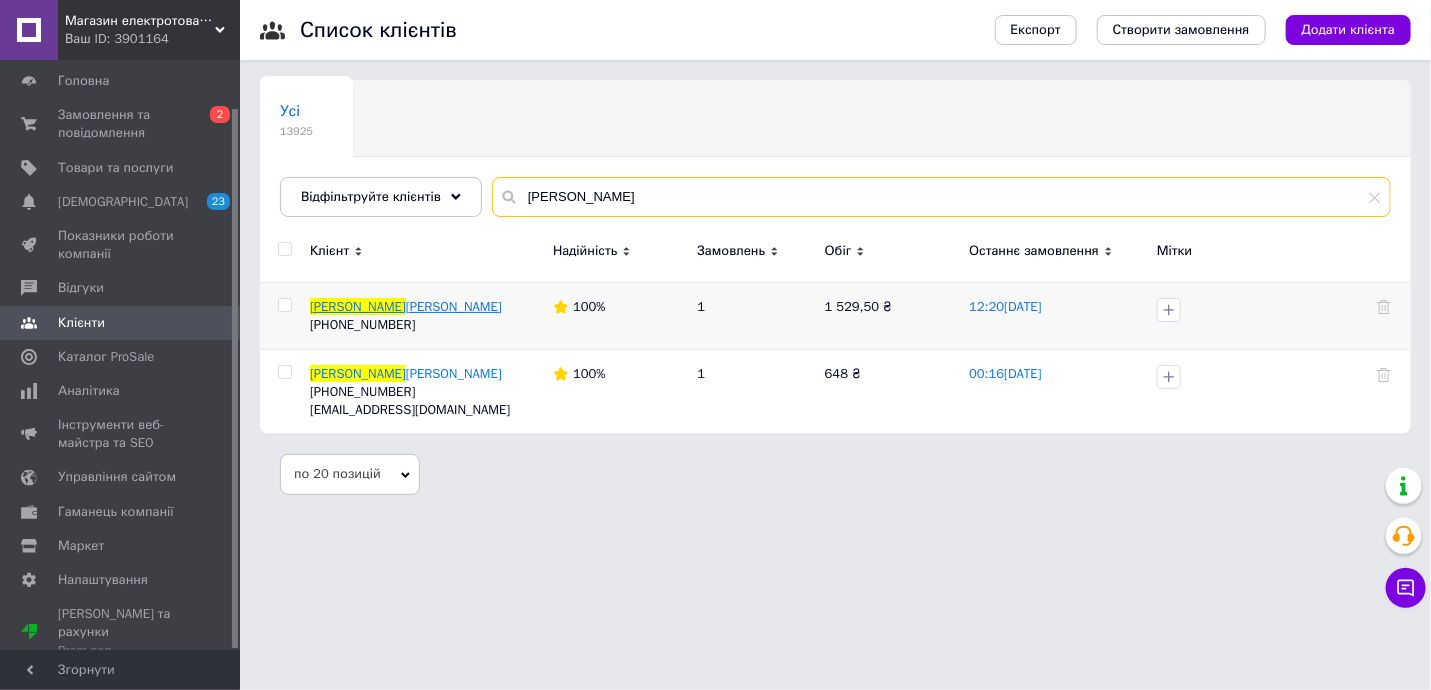 type on "чепіль" 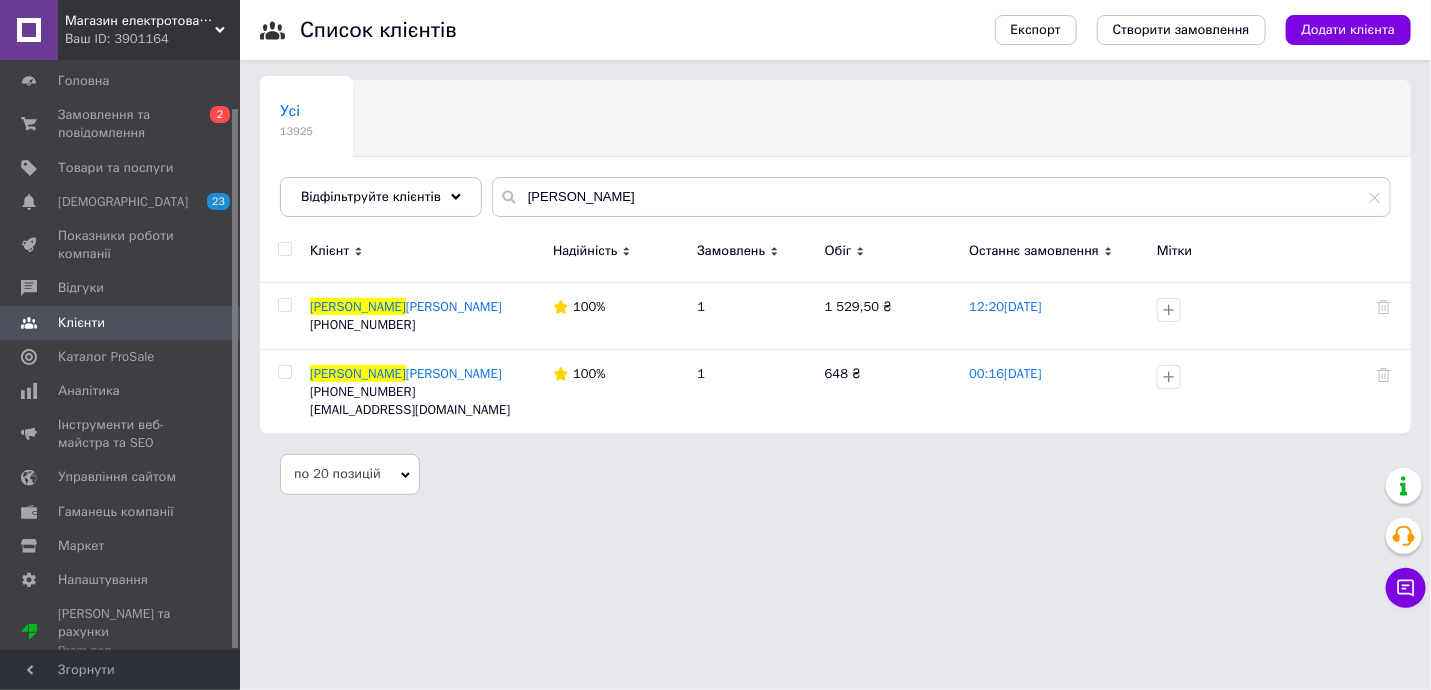 click on "петро" at bounding box center (454, 306) 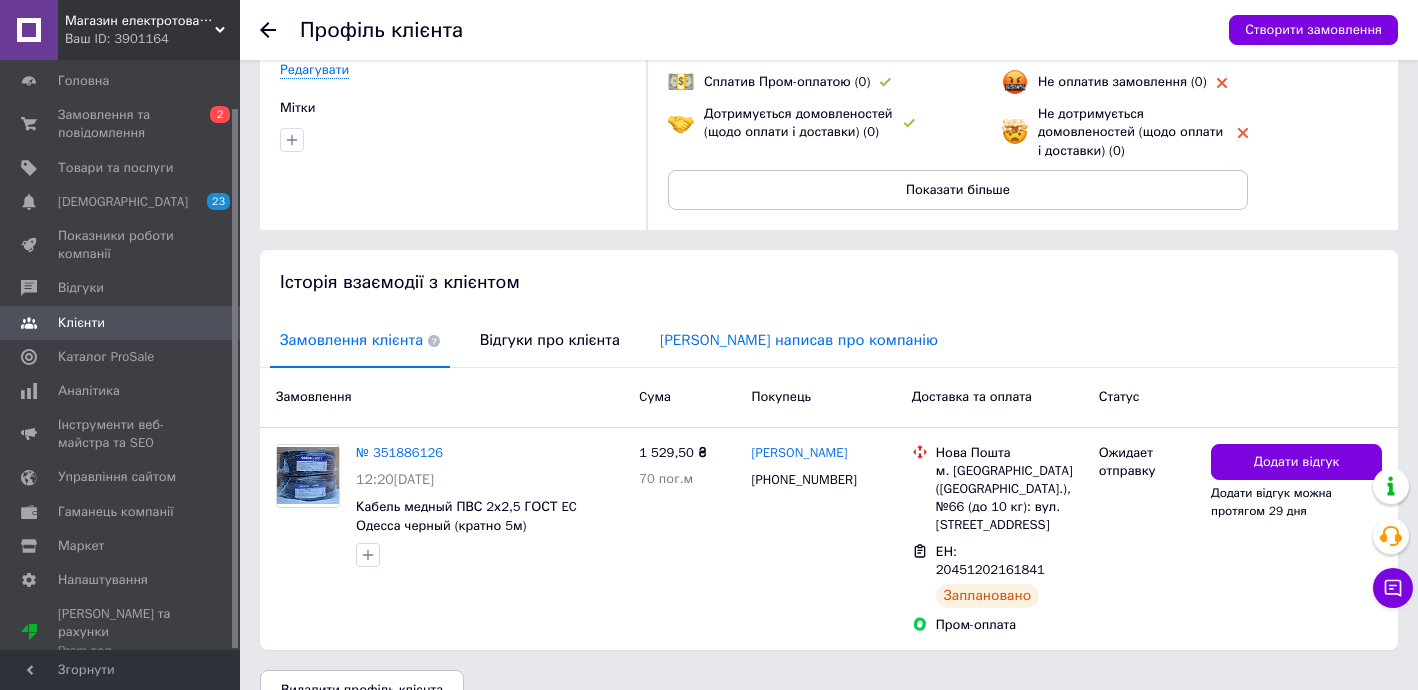 scroll, scrollTop: 207, scrollLeft: 0, axis: vertical 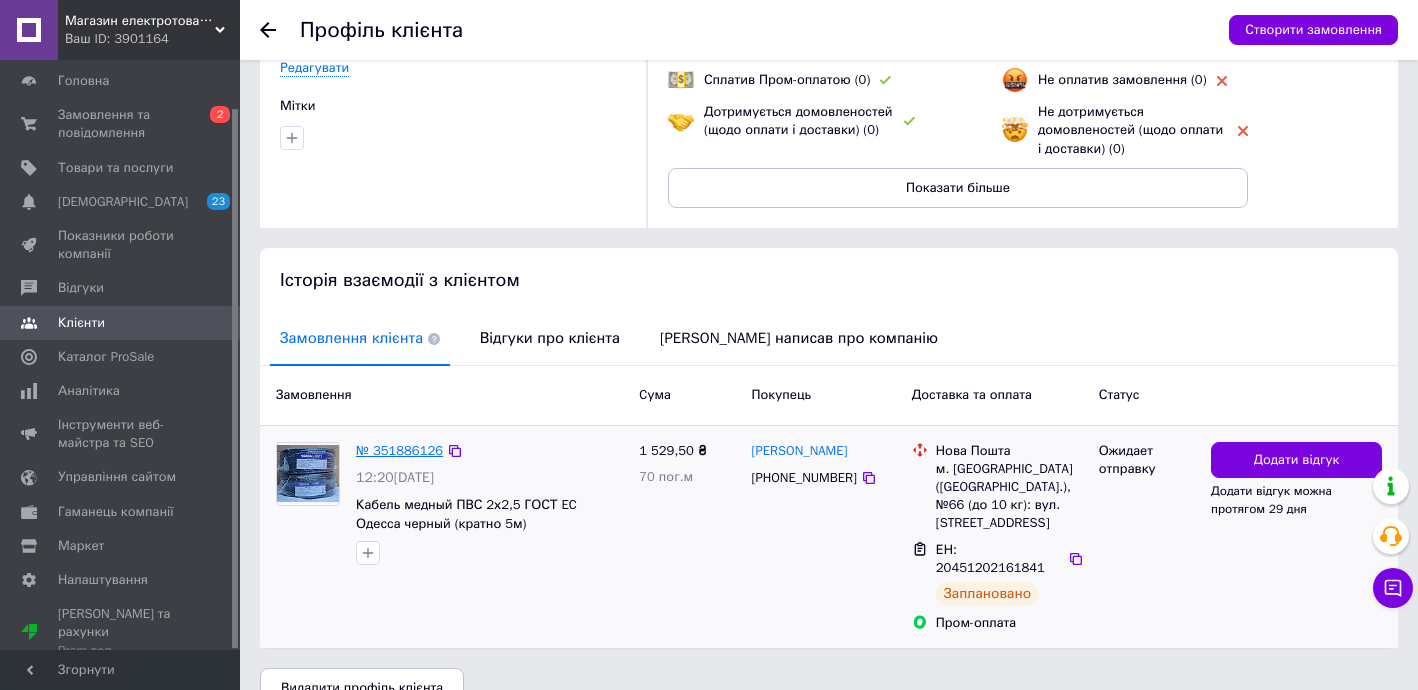 click on "№ 351886126" at bounding box center [399, 450] 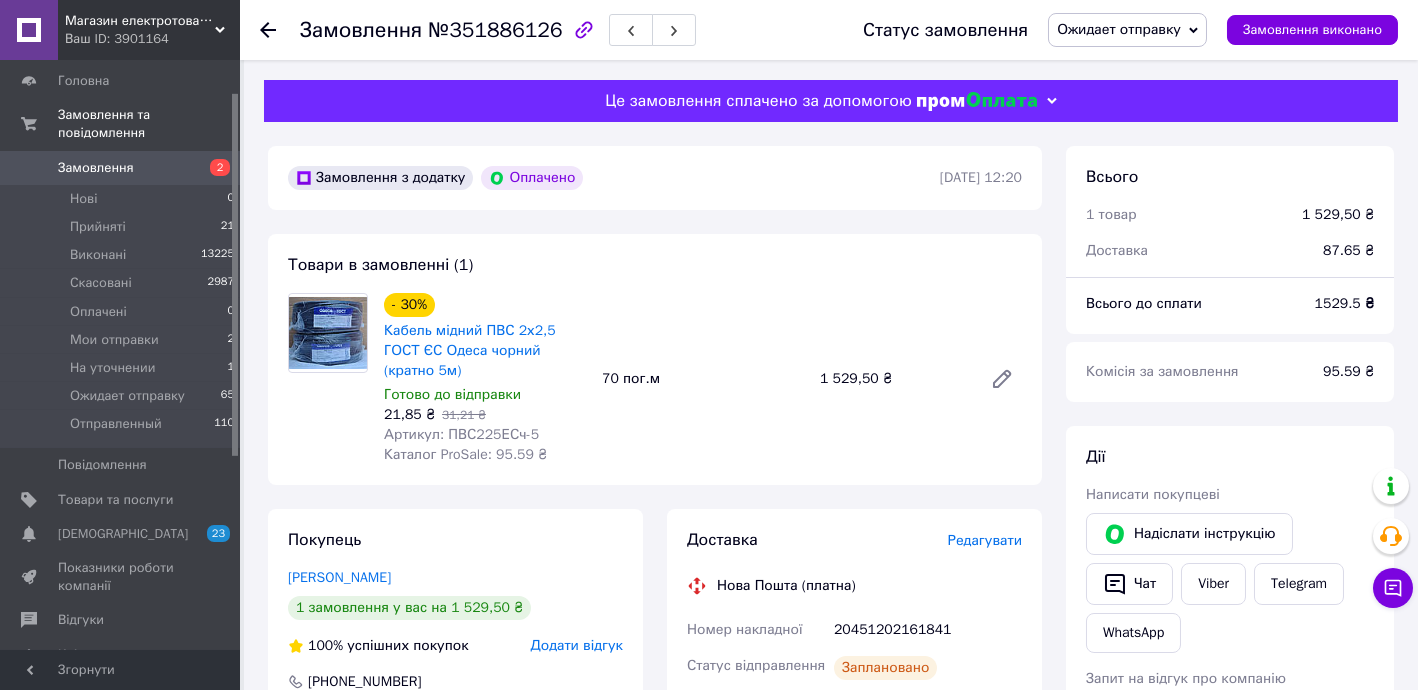 scroll, scrollTop: 0, scrollLeft: 0, axis: both 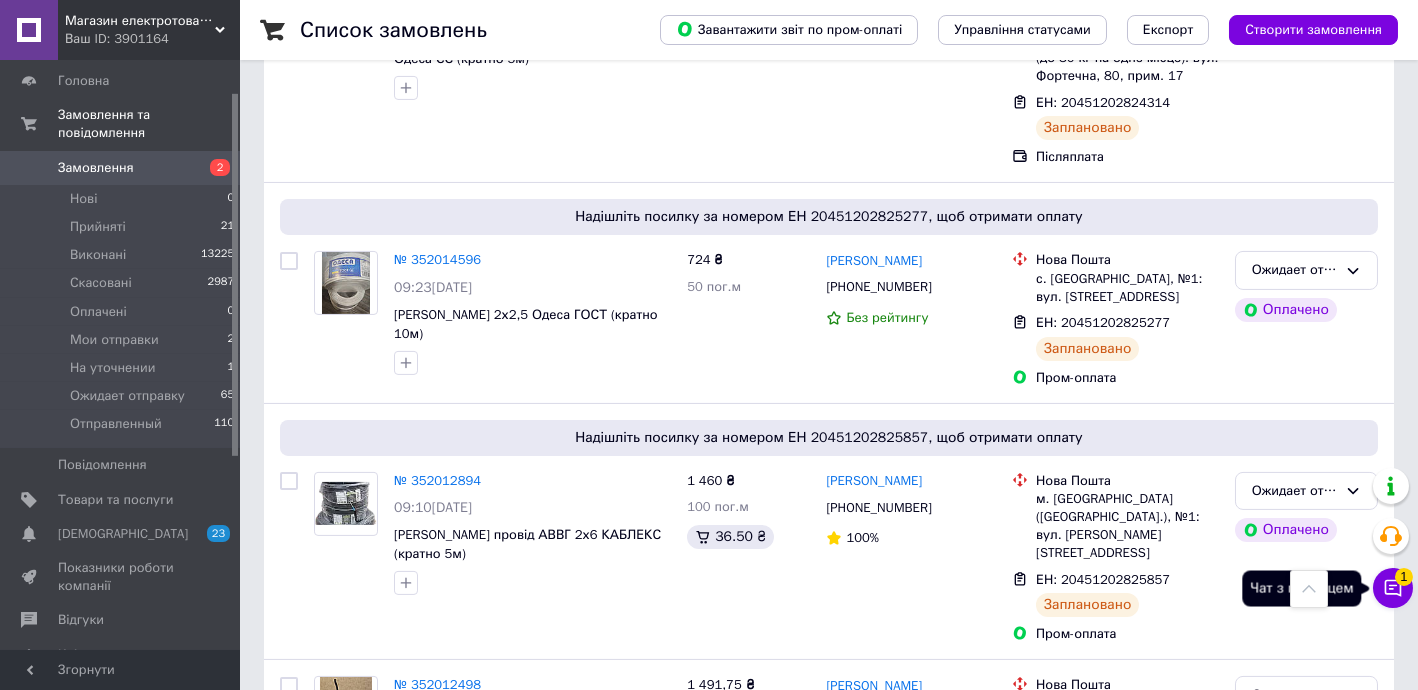 click on "Чат з покупцем 1" at bounding box center (1393, 588) 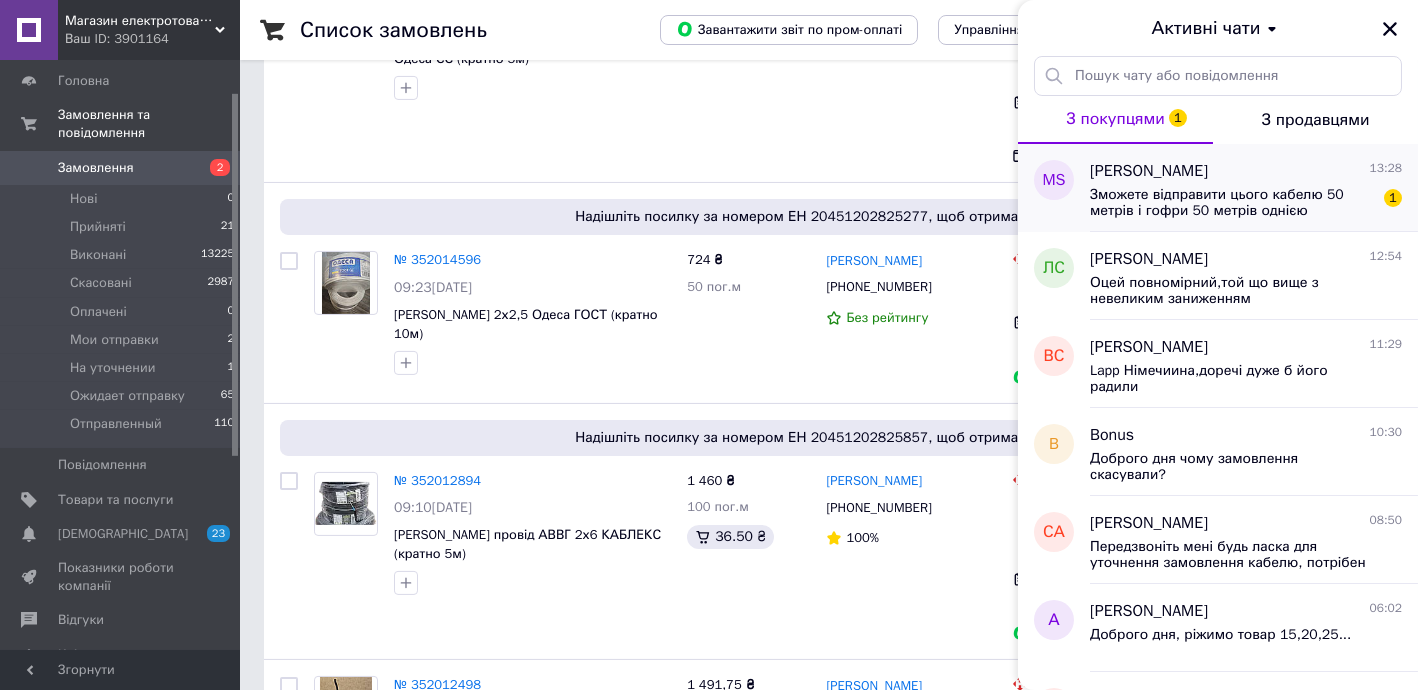 click on "Зможете відправити цього кабелю 50 метрів і гофри 50 метрів однією посилкою?" at bounding box center (1232, 203) 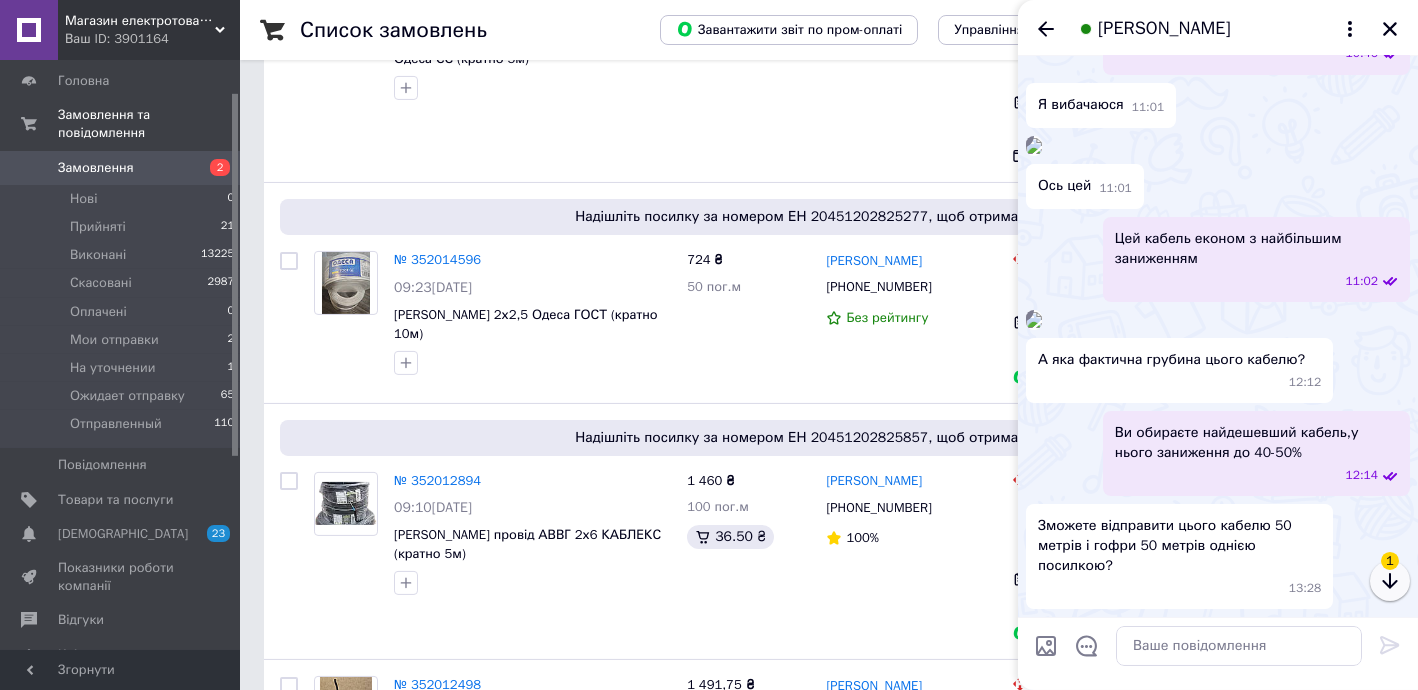 click at bounding box center (1390, 581) 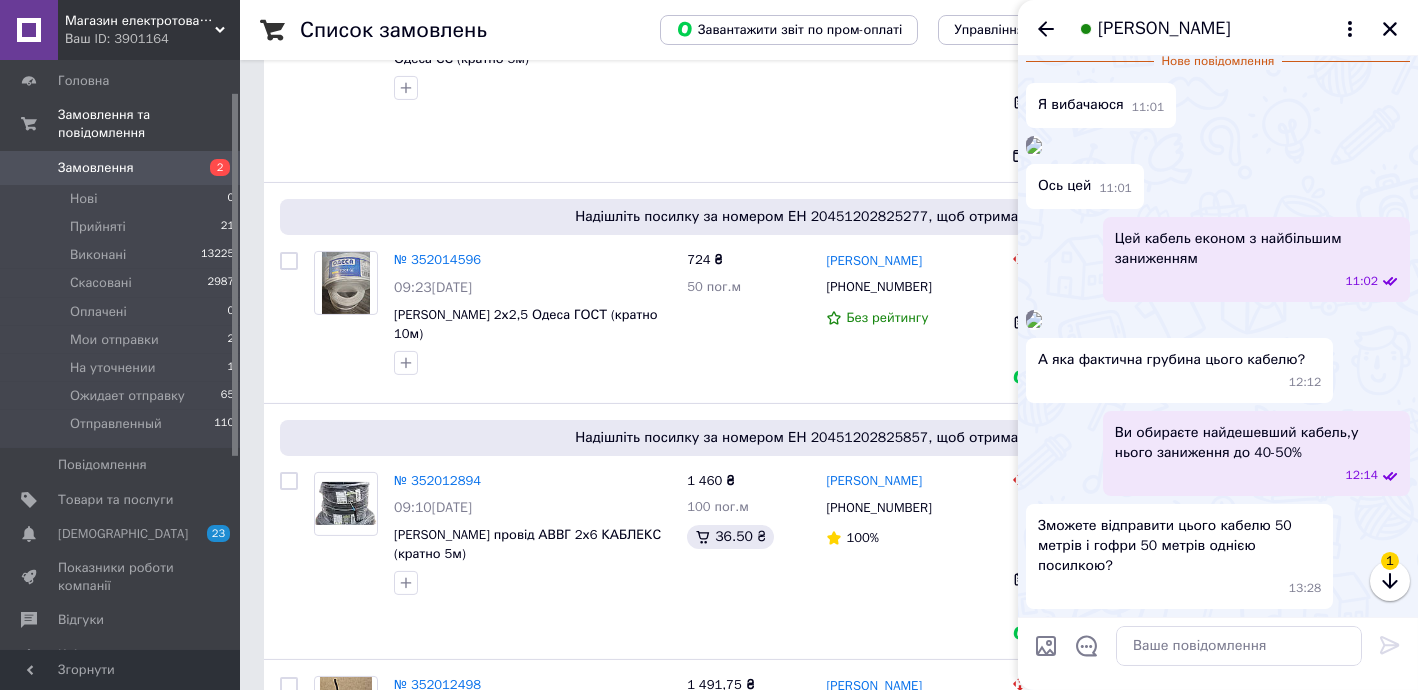 scroll, scrollTop: 1362, scrollLeft: 0, axis: vertical 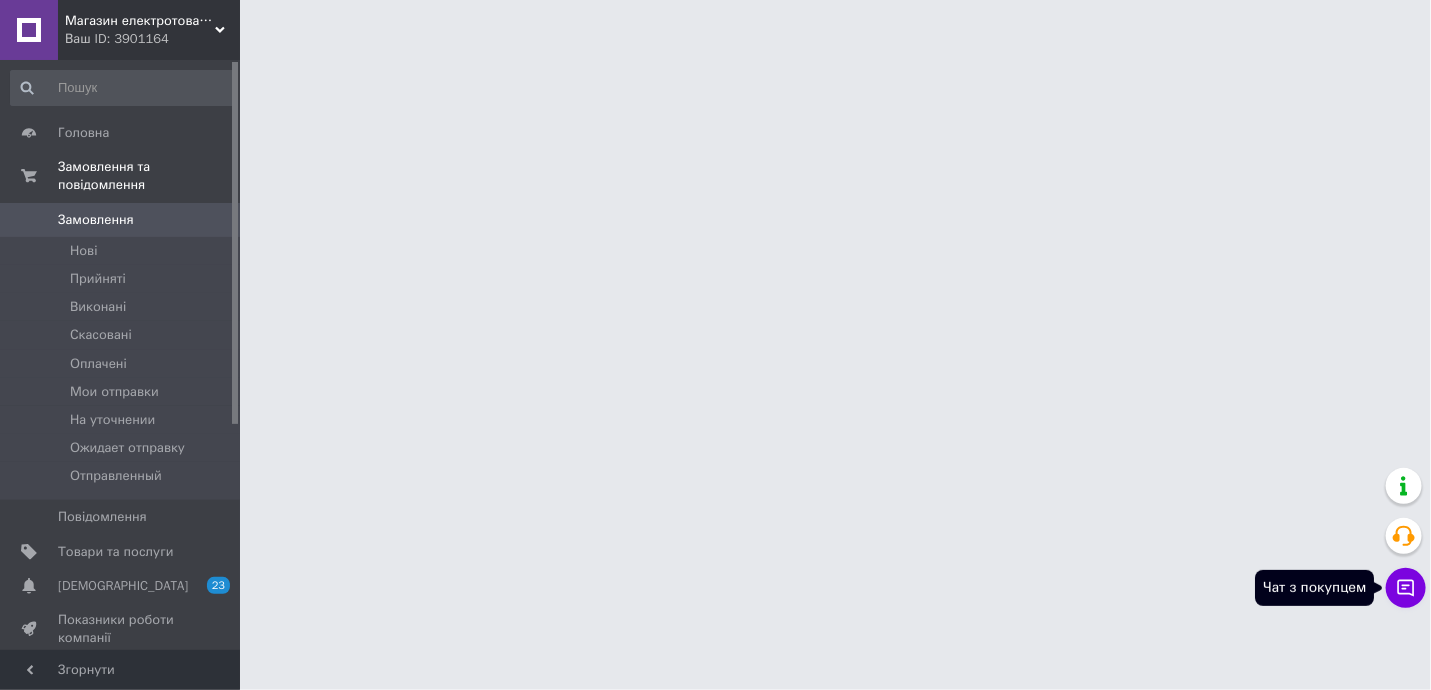 click 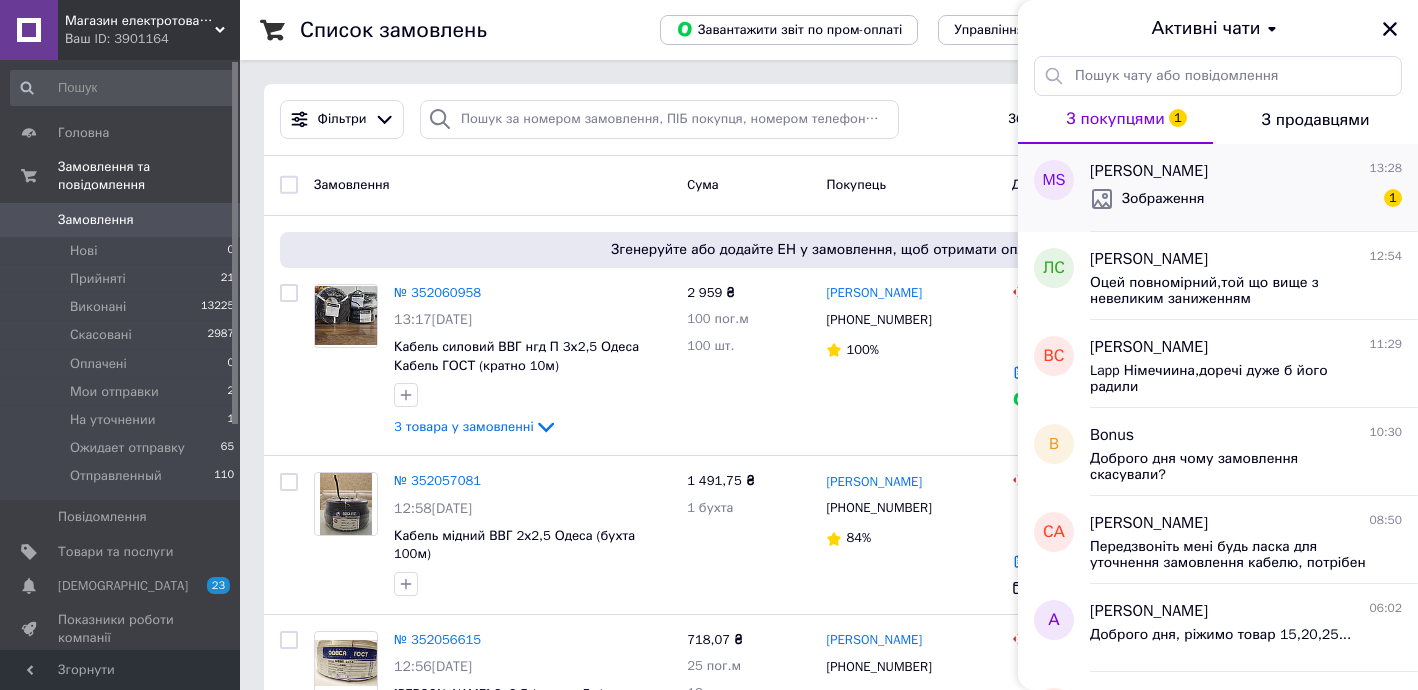click on "Зображення" at bounding box center (1147, 199) 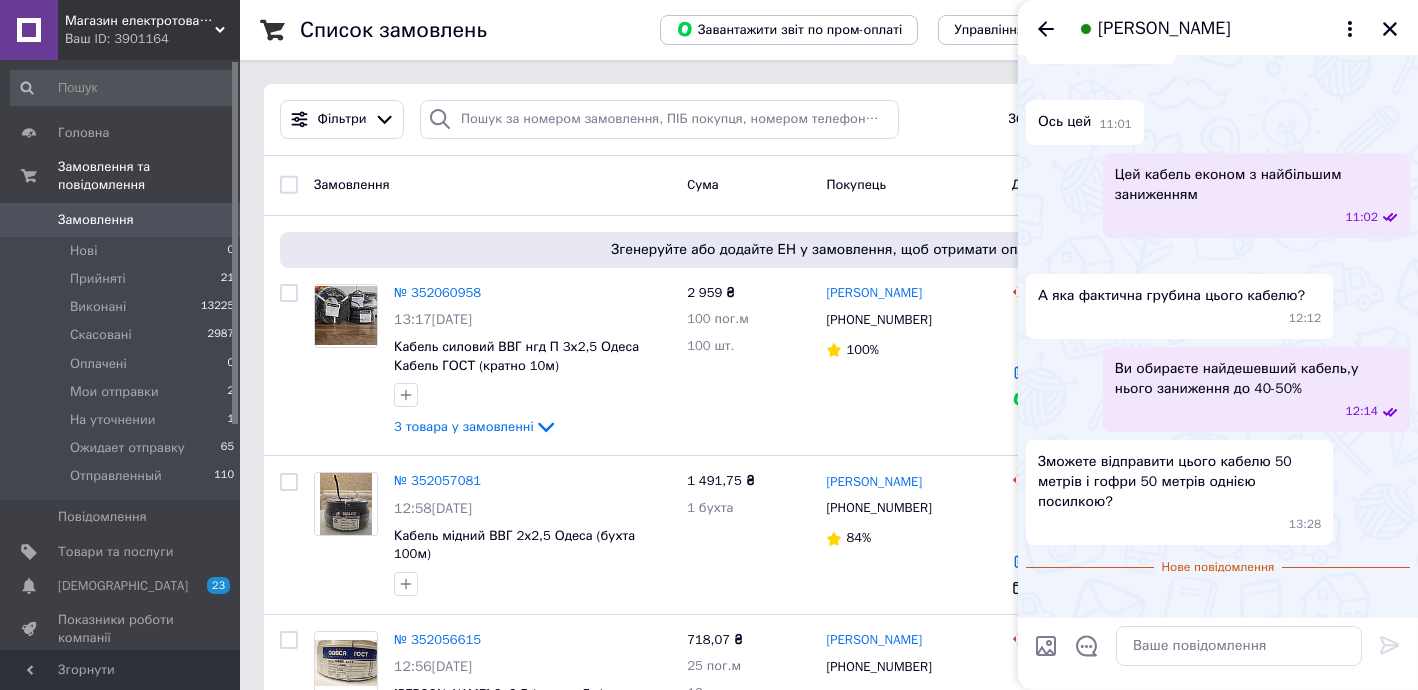 scroll, scrollTop: 1669, scrollLeft: 0, axis: vertical 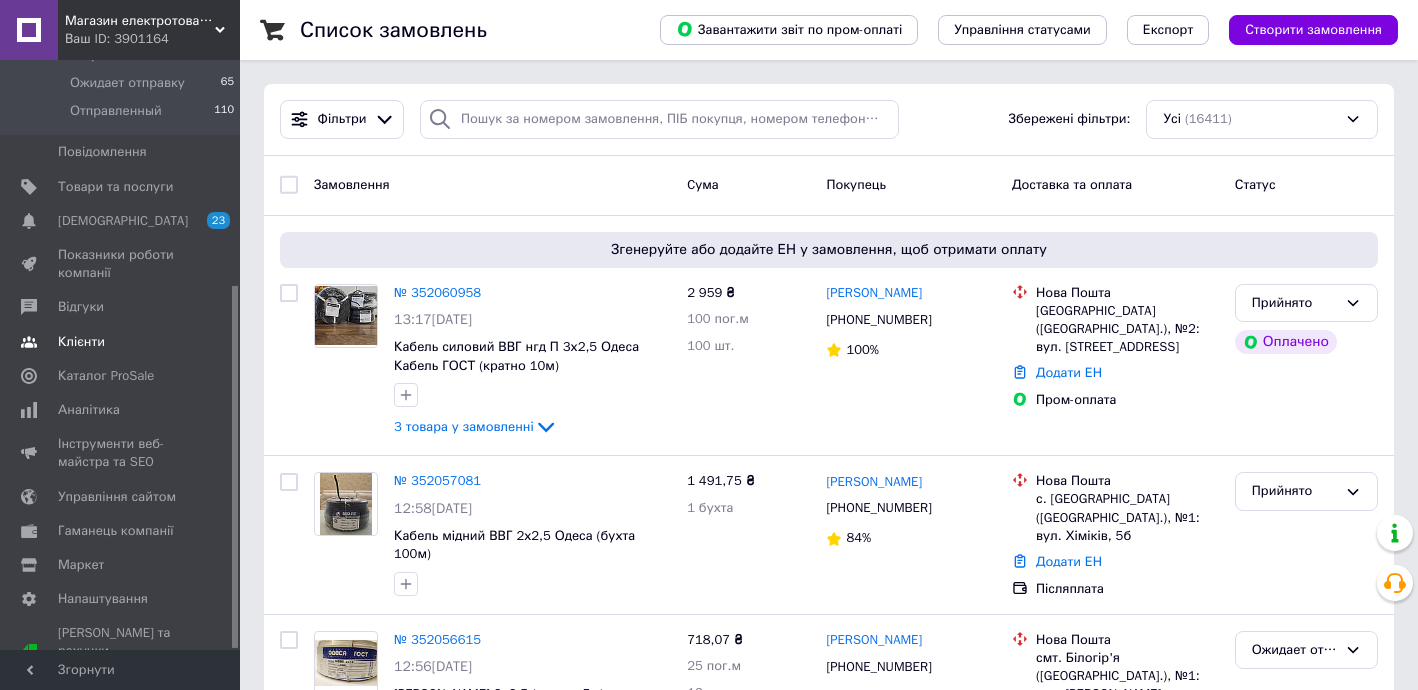 click on "Клієнти" at bounding box center (123, 342) 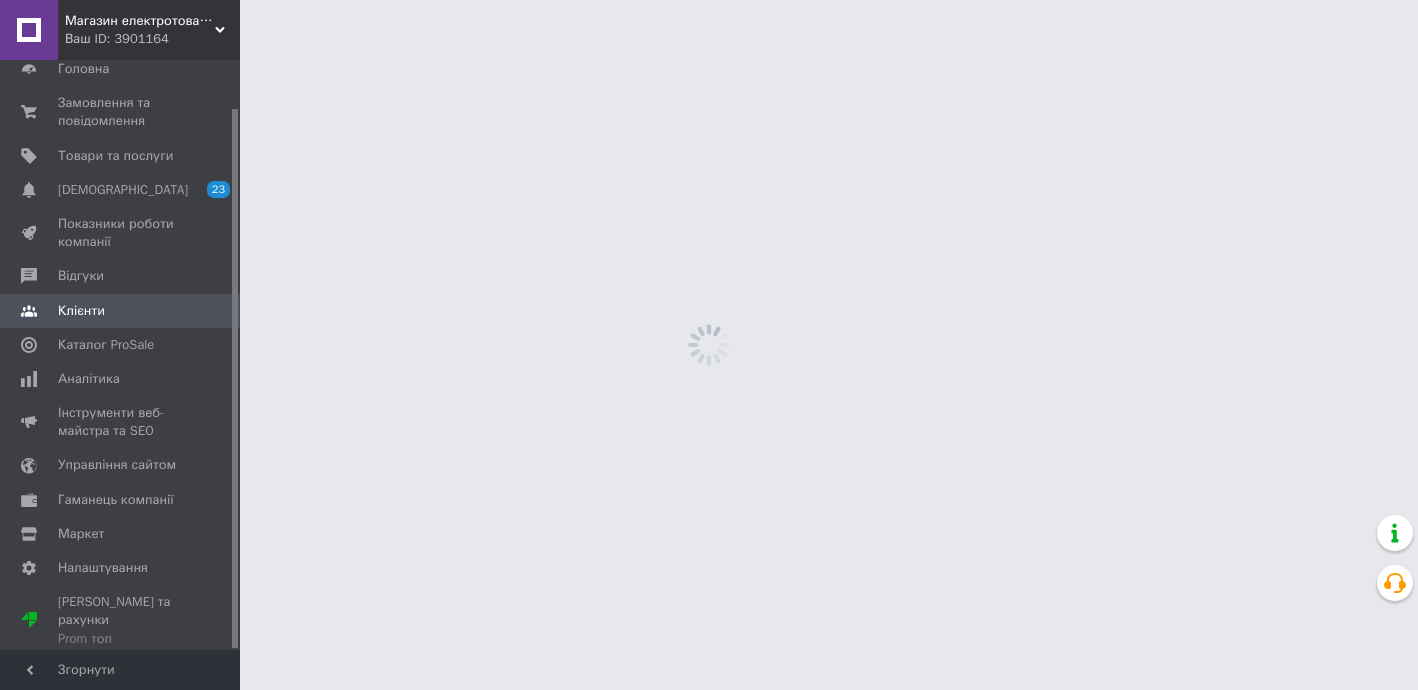 scroll, scrollTop: 52, scrollLeft: 0, axis: vertical 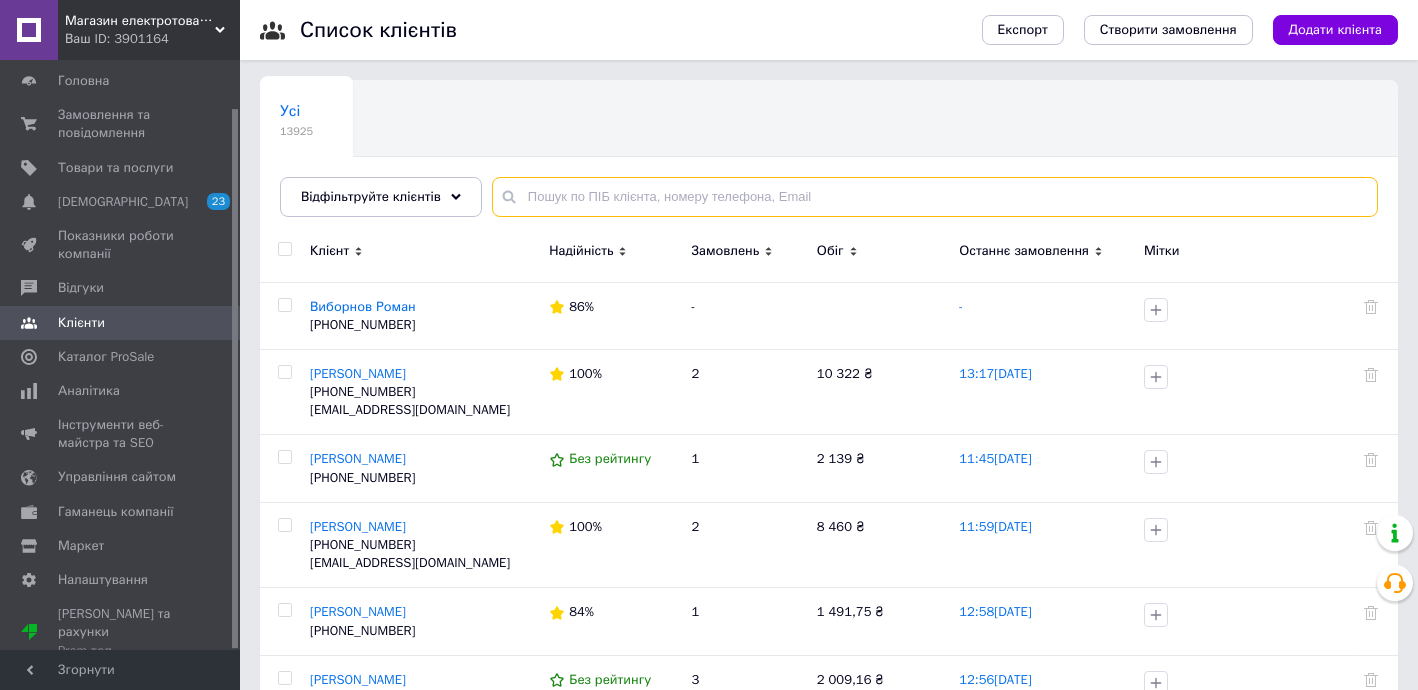 click at bounding box center (935, 197) 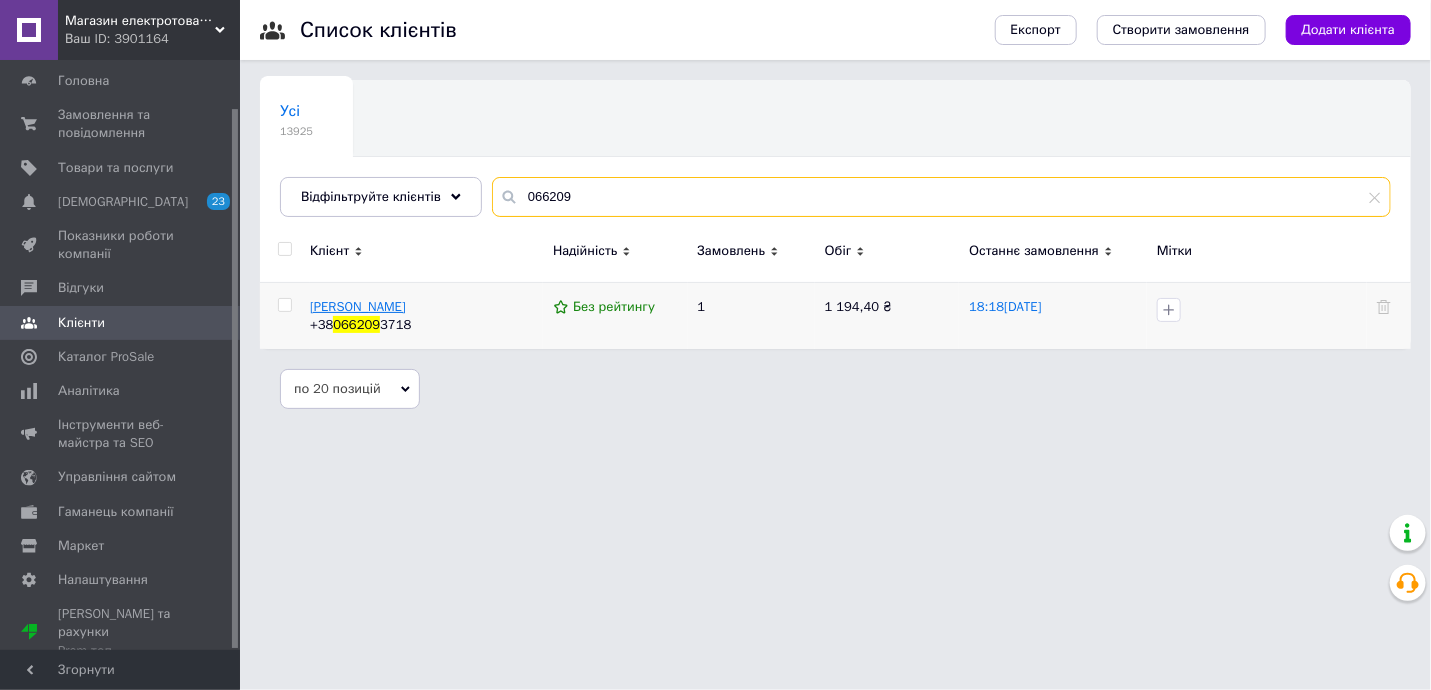 type on "066209" 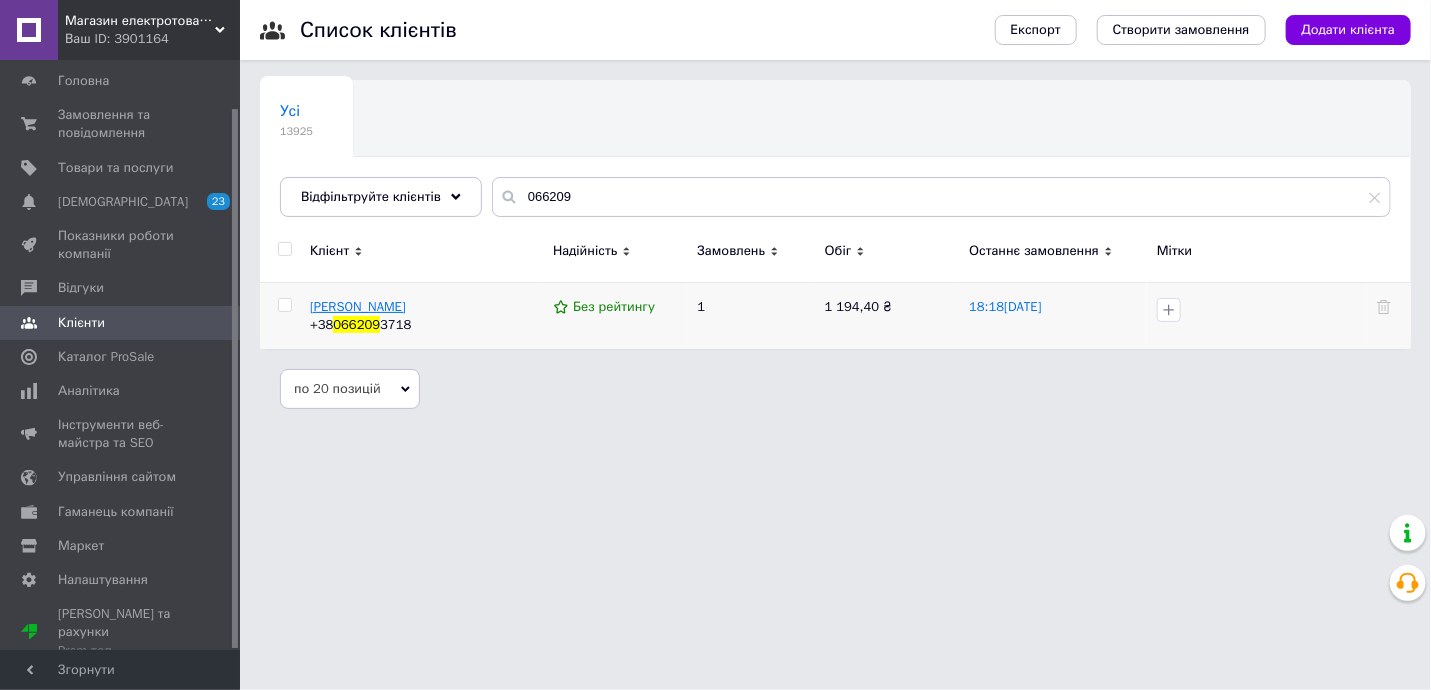 click on "Козленко Анна" at bounding box center [358, 306] 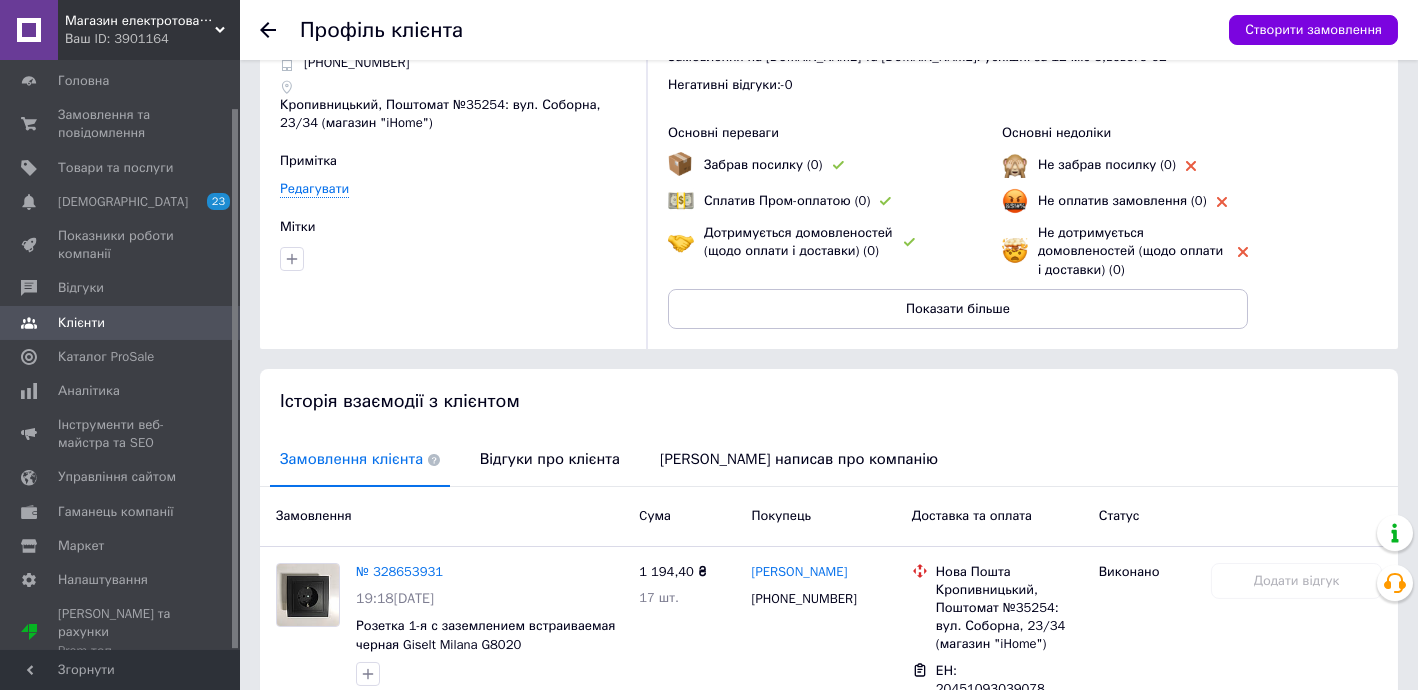 scroll, scrollTop: 225, scrollLeft: 0, axis: vertical 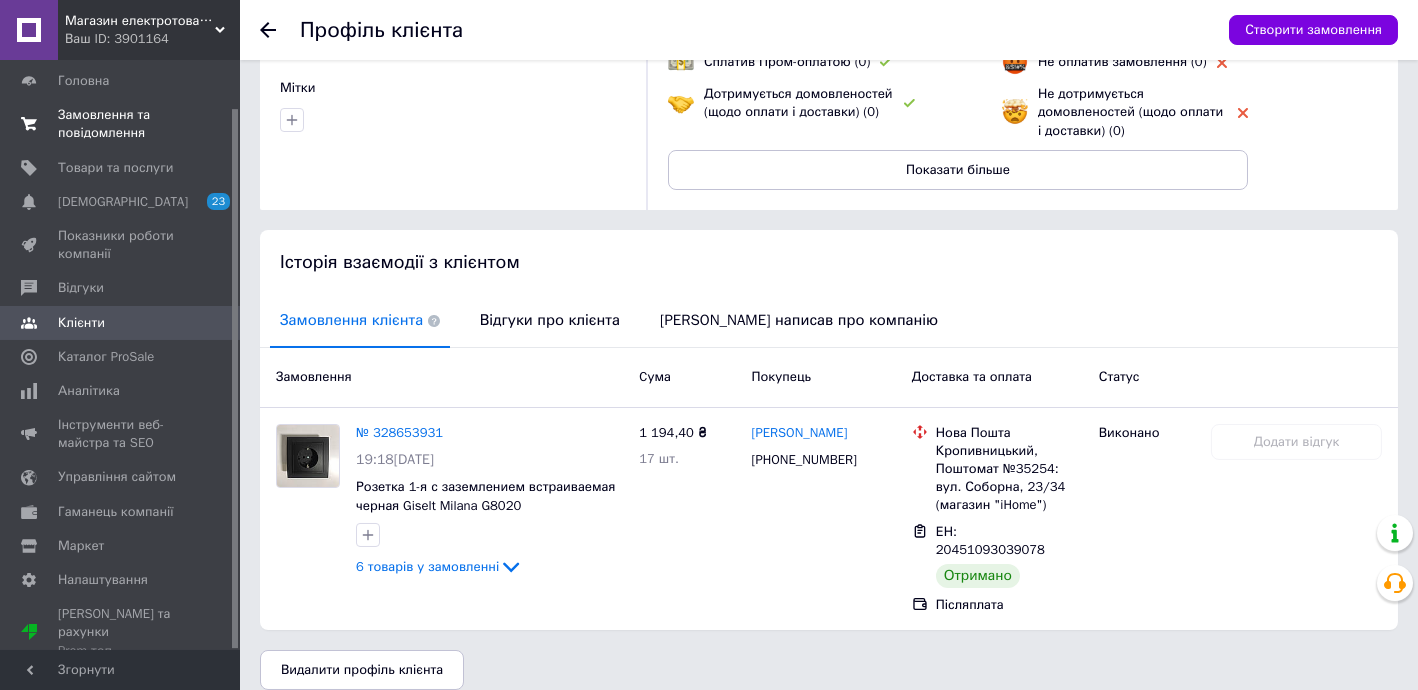 click on "Замовлення та повідомлення" at bounding box center [121, 124] 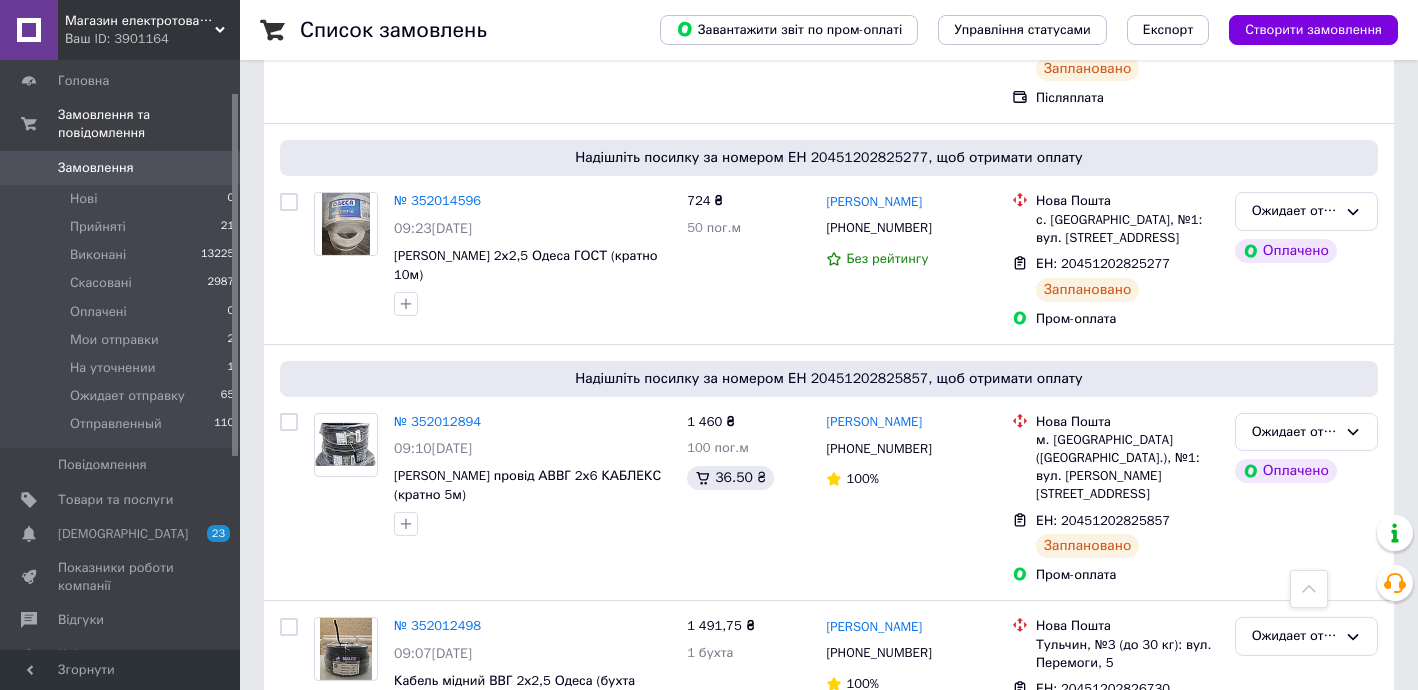 scroll, scrollTop: 3388, scrollLeft: 0, axis: vertical 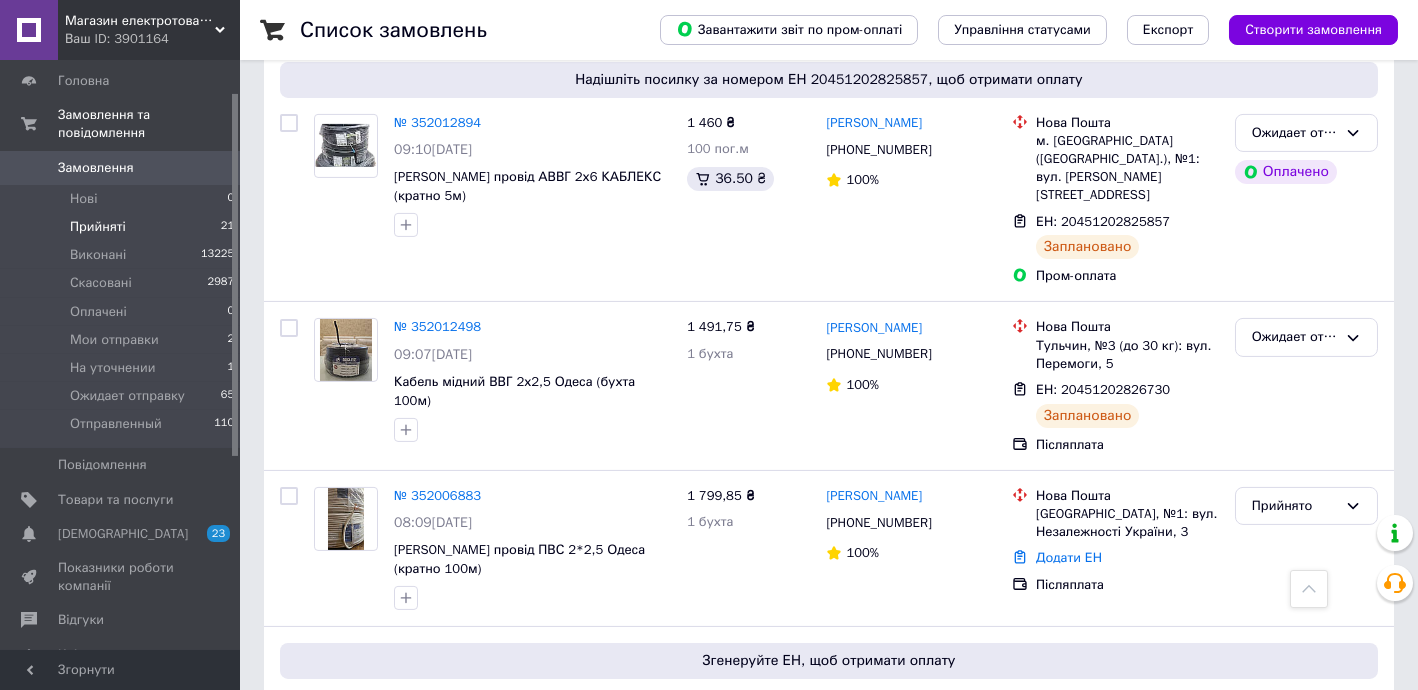 click on "Прийняті" at bounding box center [98, 227] 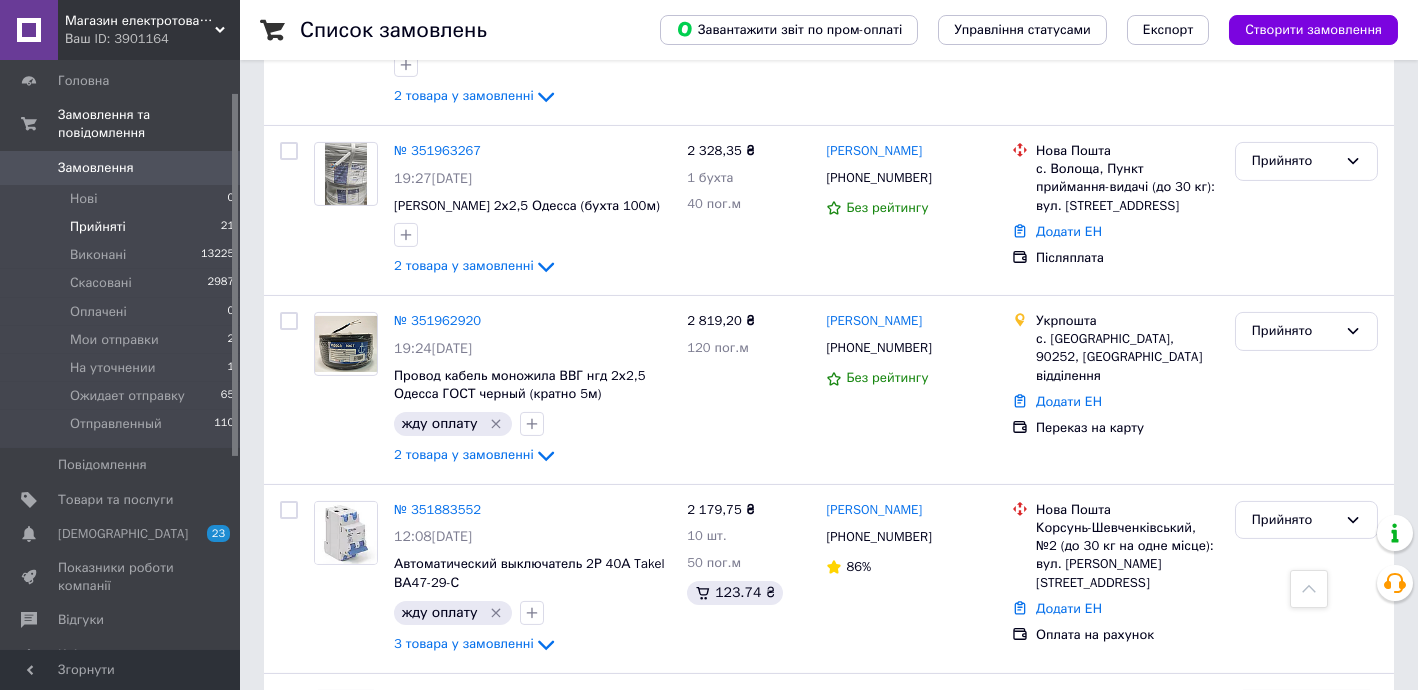 scroll, scrollTop: 3335, scrollLeft: 0, axis: vertical 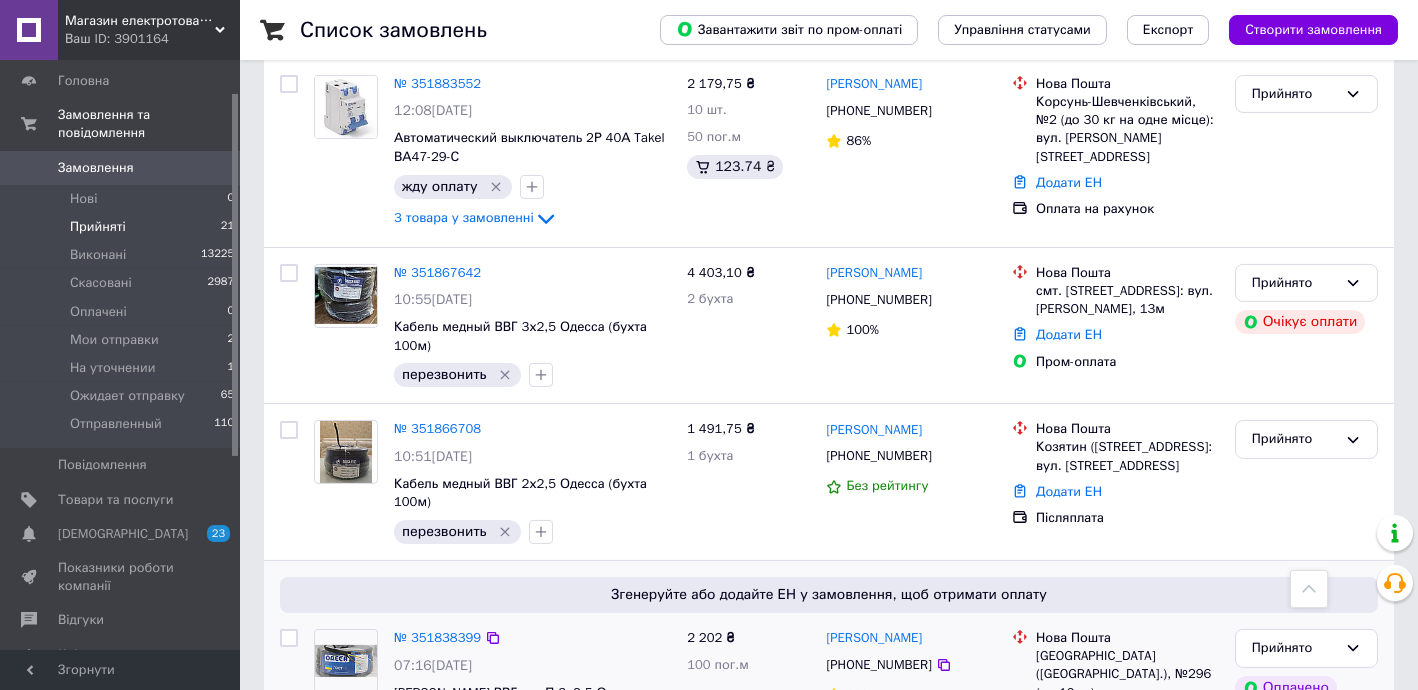 click 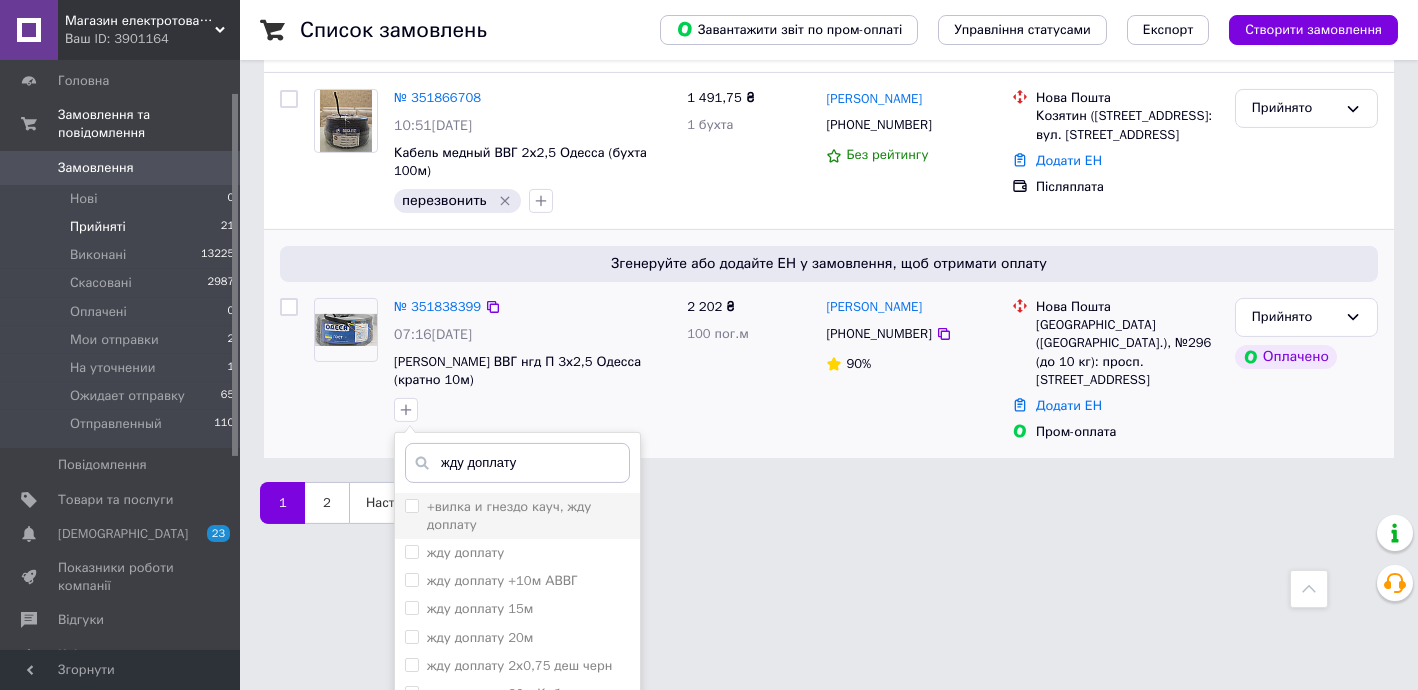 scroll, scrollTop: 3666, scrollLeft: 0, axis: vertical 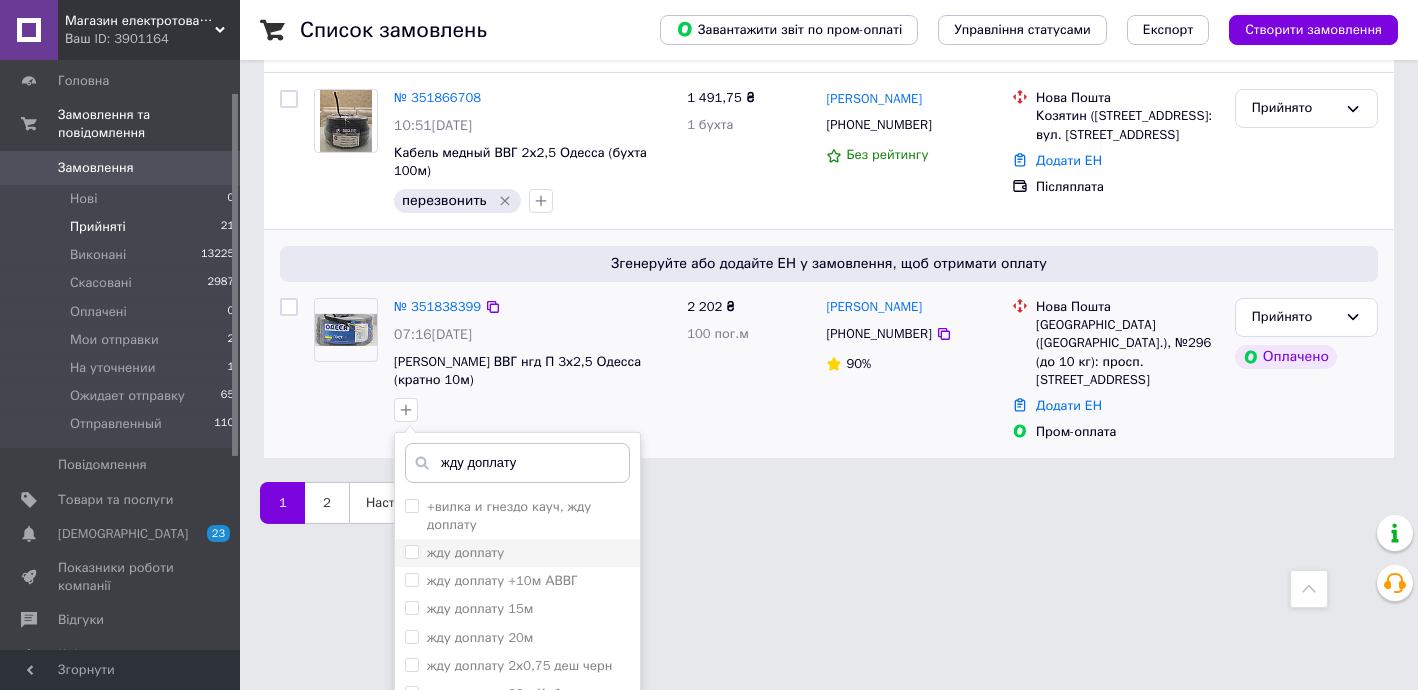 type on "жду доплату" 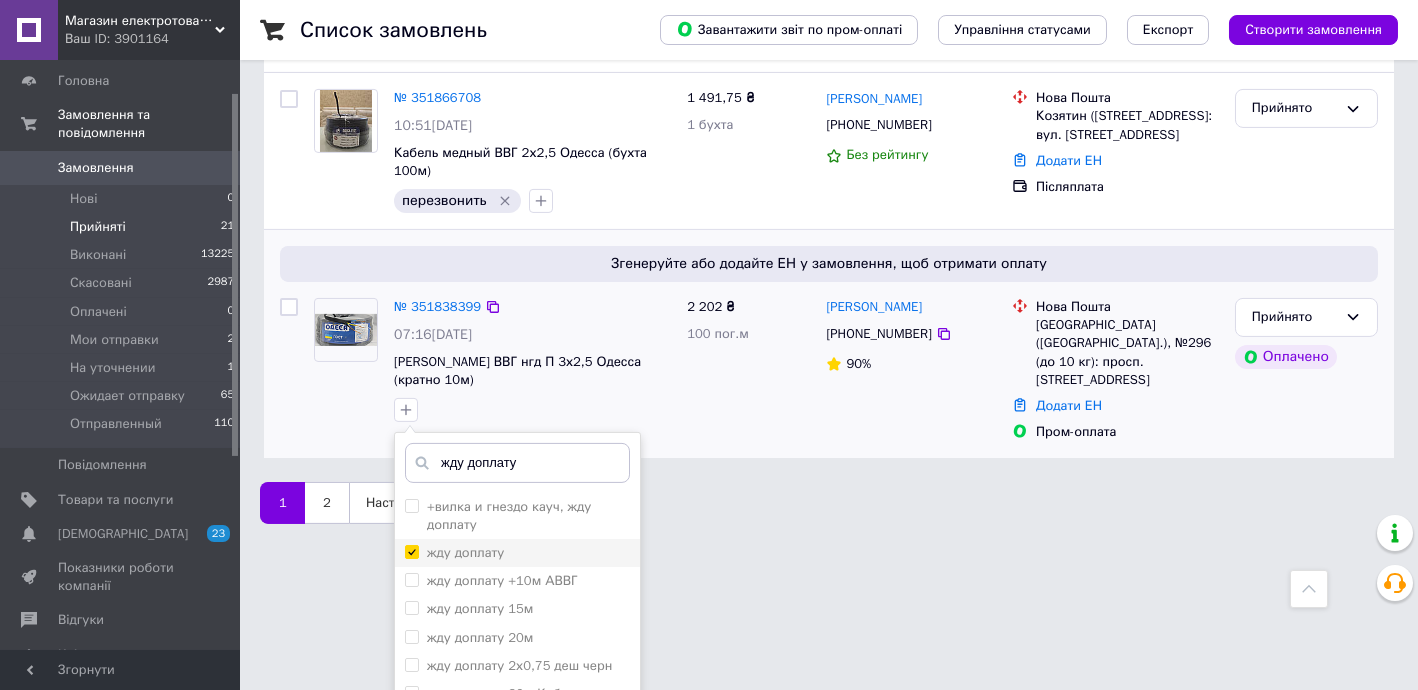 checkbox on "true" 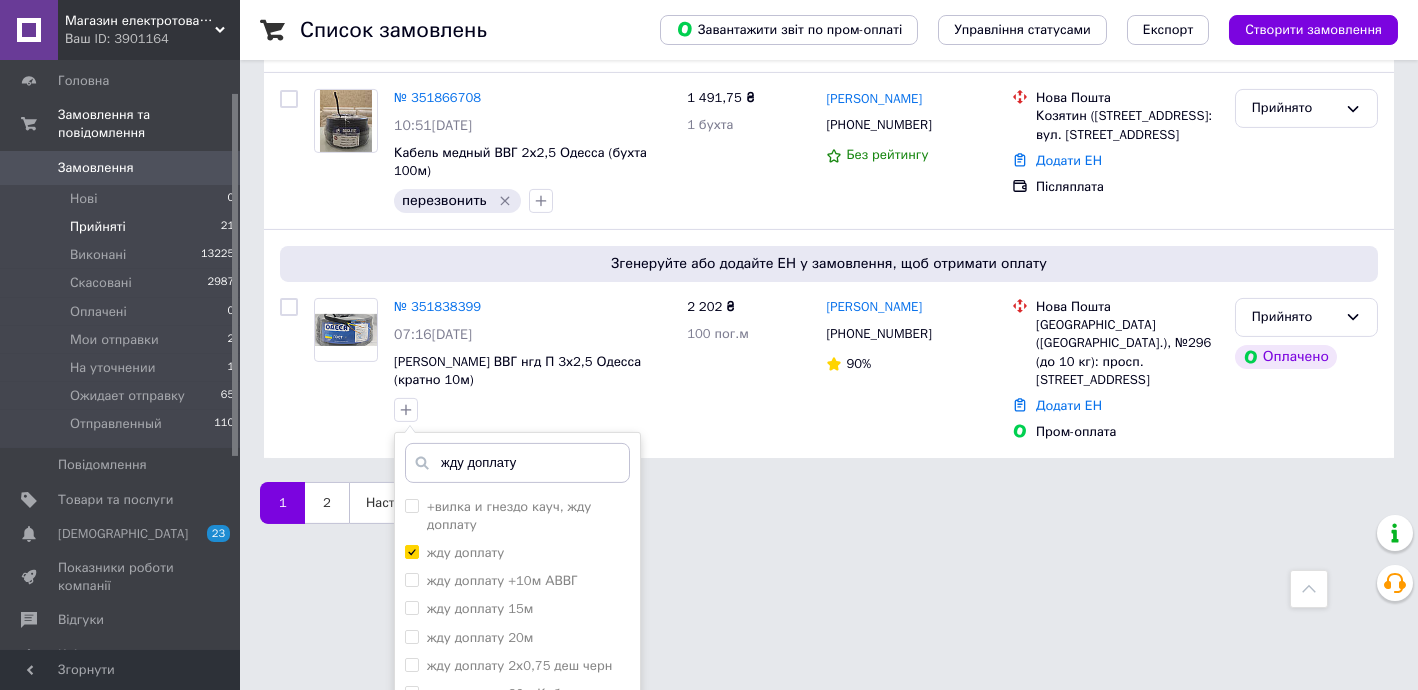 click on "Додати мітку" at bounding box center (517, 829) 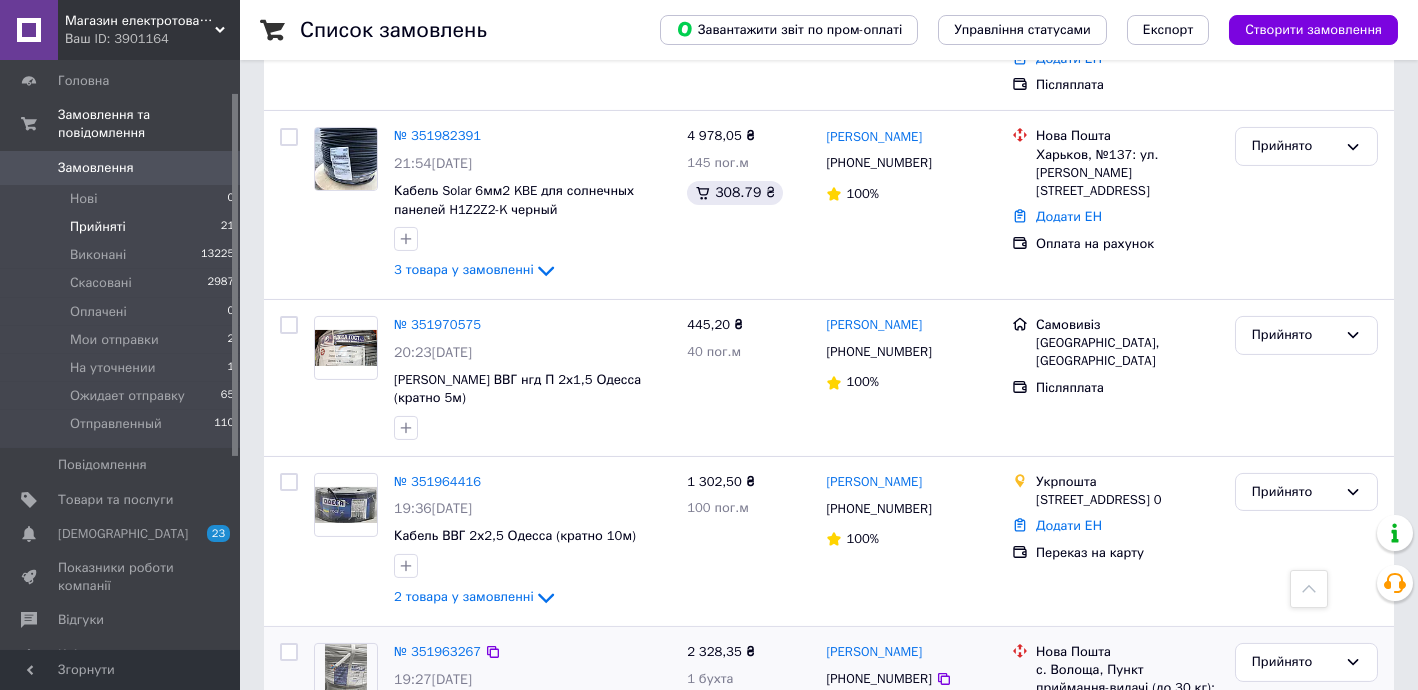 scroll, scrollTop: 2365, scrollLeft: 0, axis: vertical 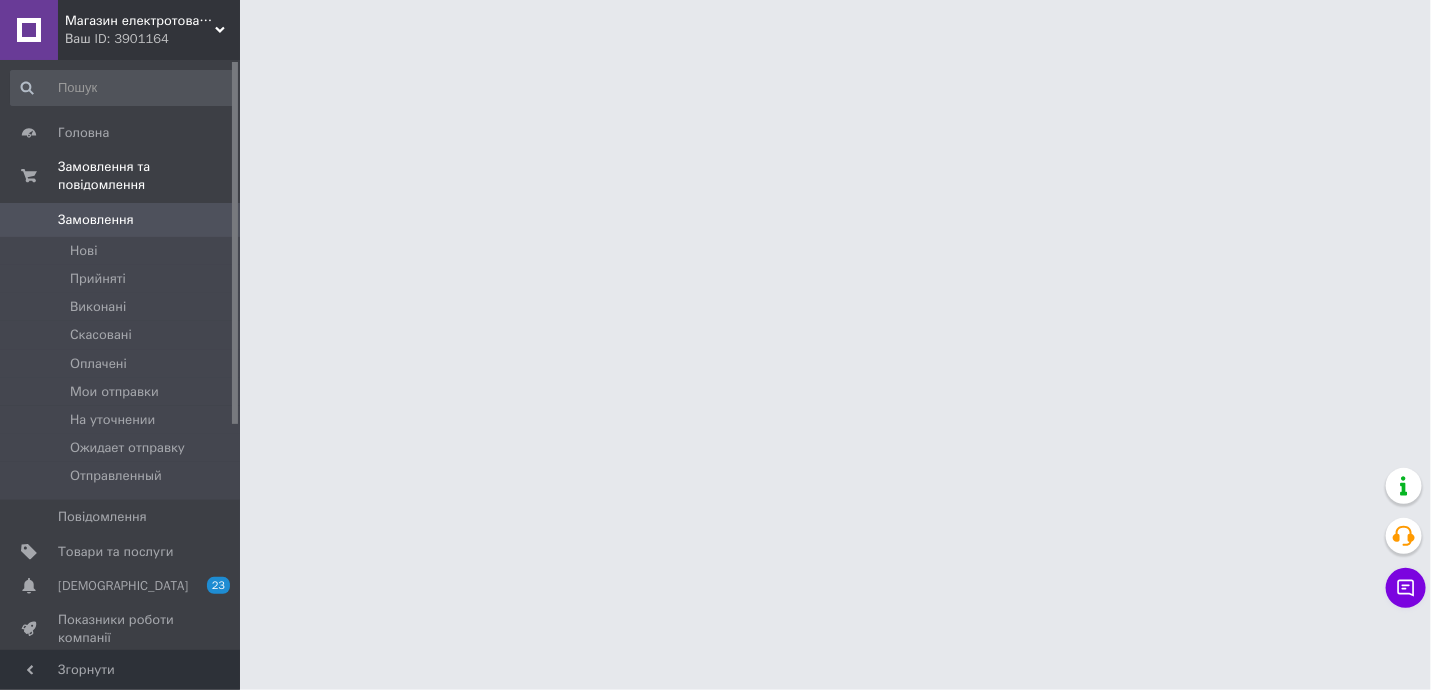 click 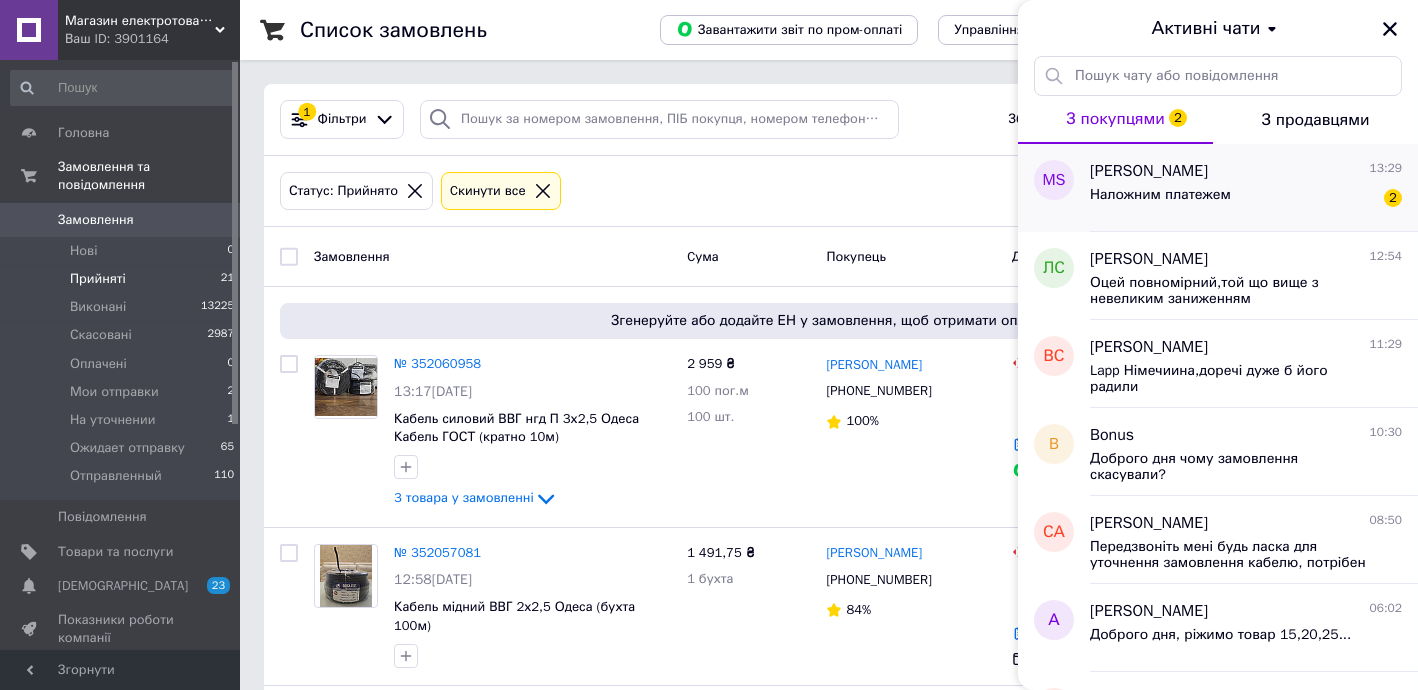 click on "Наложним платежем" at bounding box center (1160, 195) 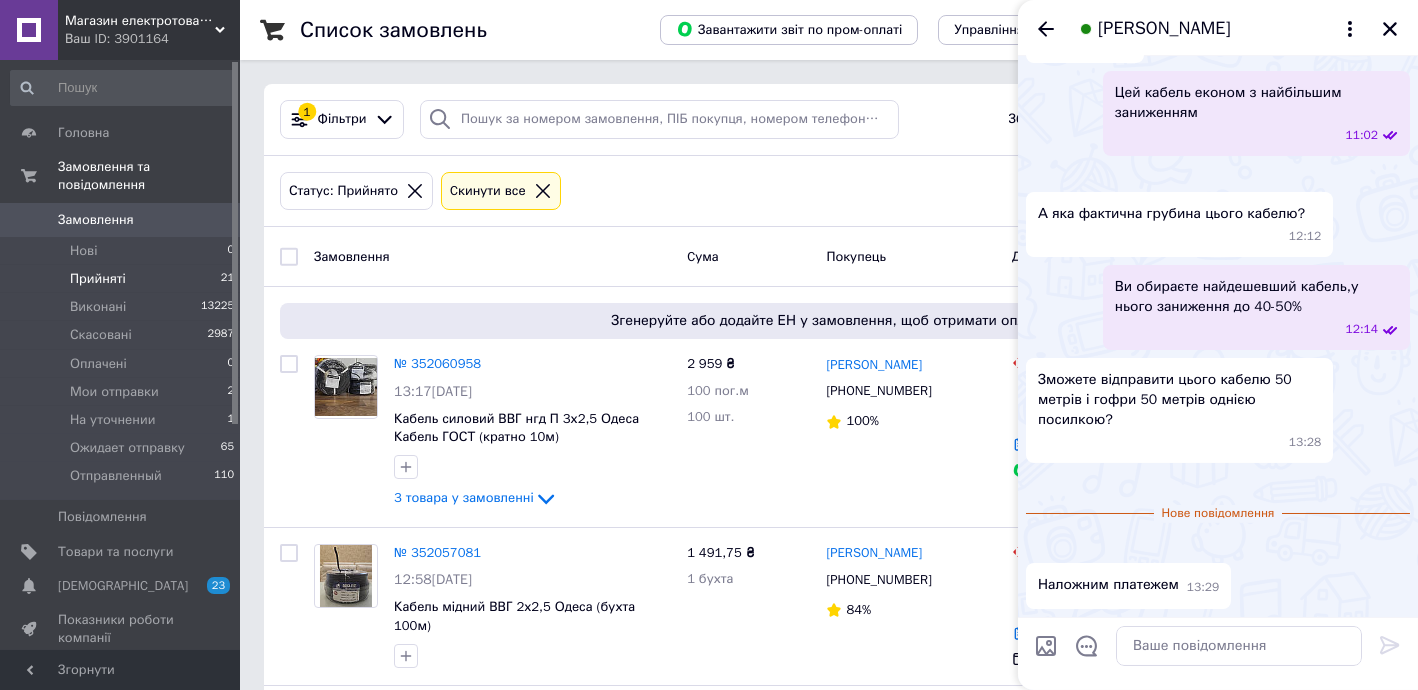 scroll, scrollTop: 1425, scrollLeft: 0, axis: vertical 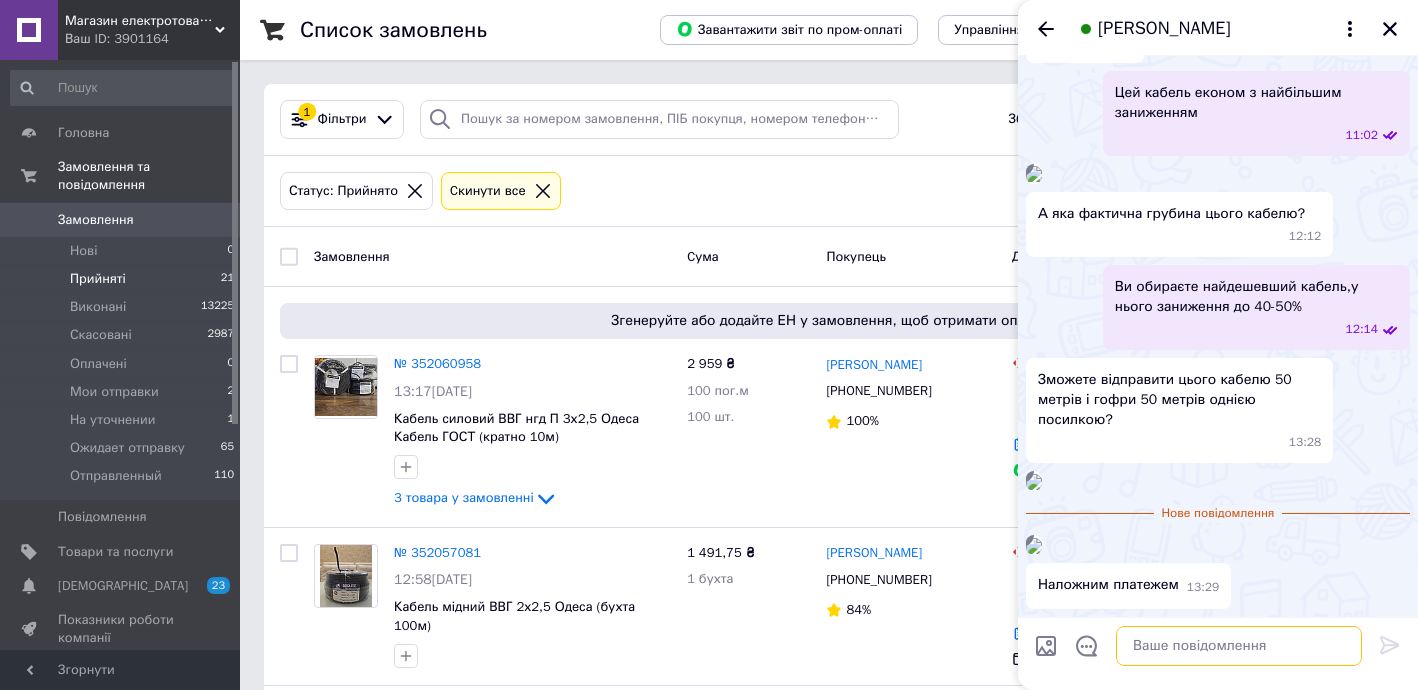 click at bounding box center (1239, 646) 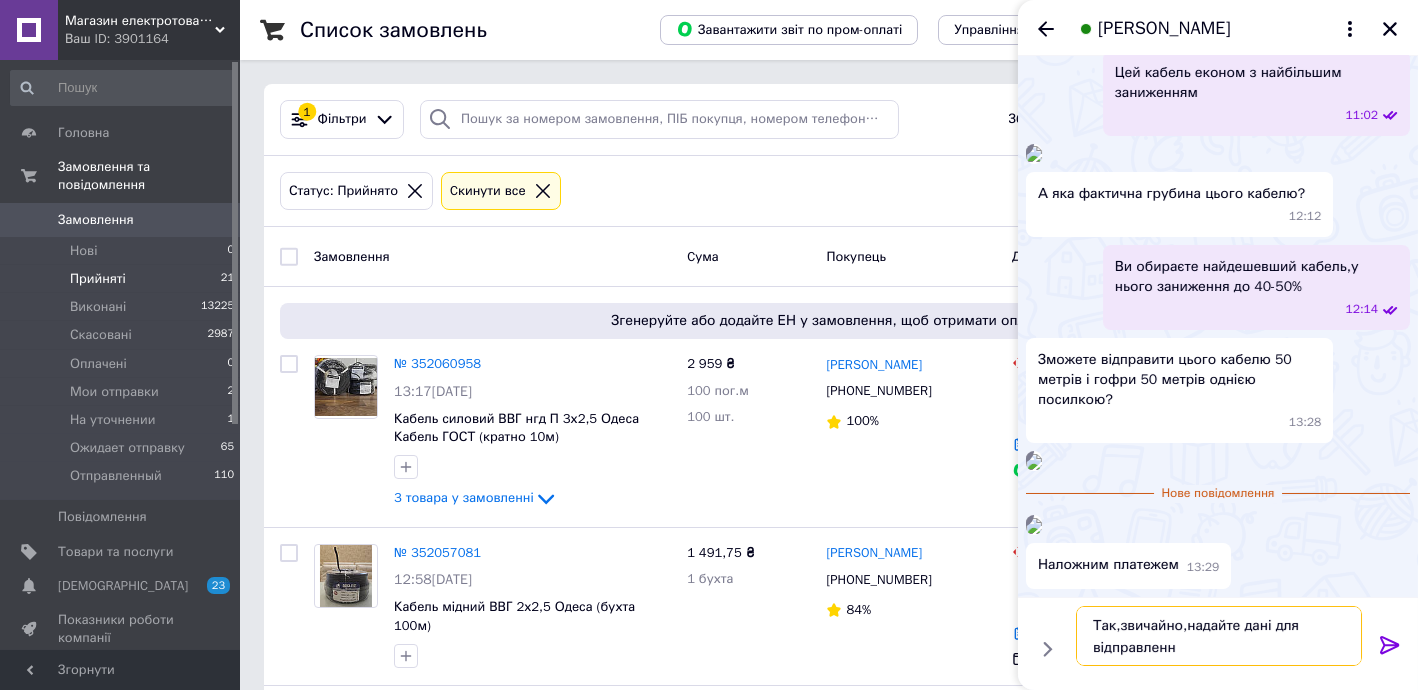 type on "Так,звичайно,надайте дані для відправлення" 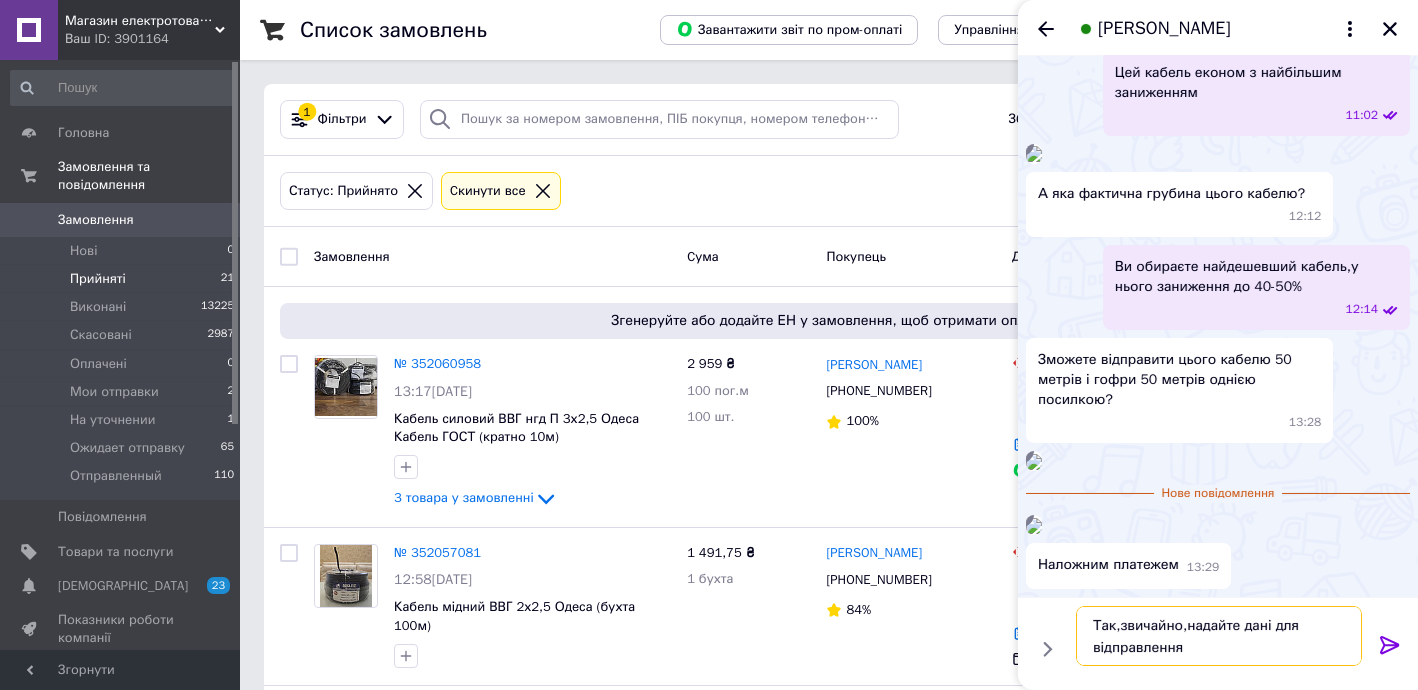 type 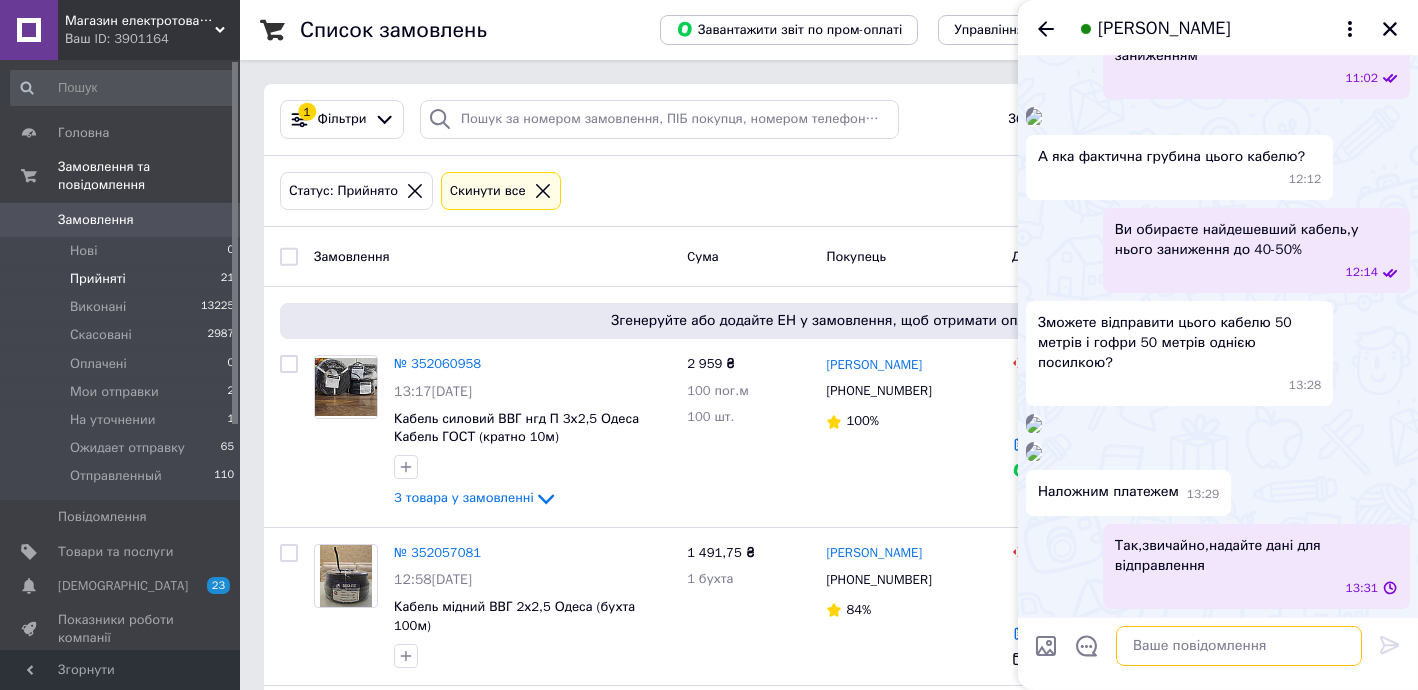 scroll, scrollTop: 2087, scrollLeft: 0, axis: vertical 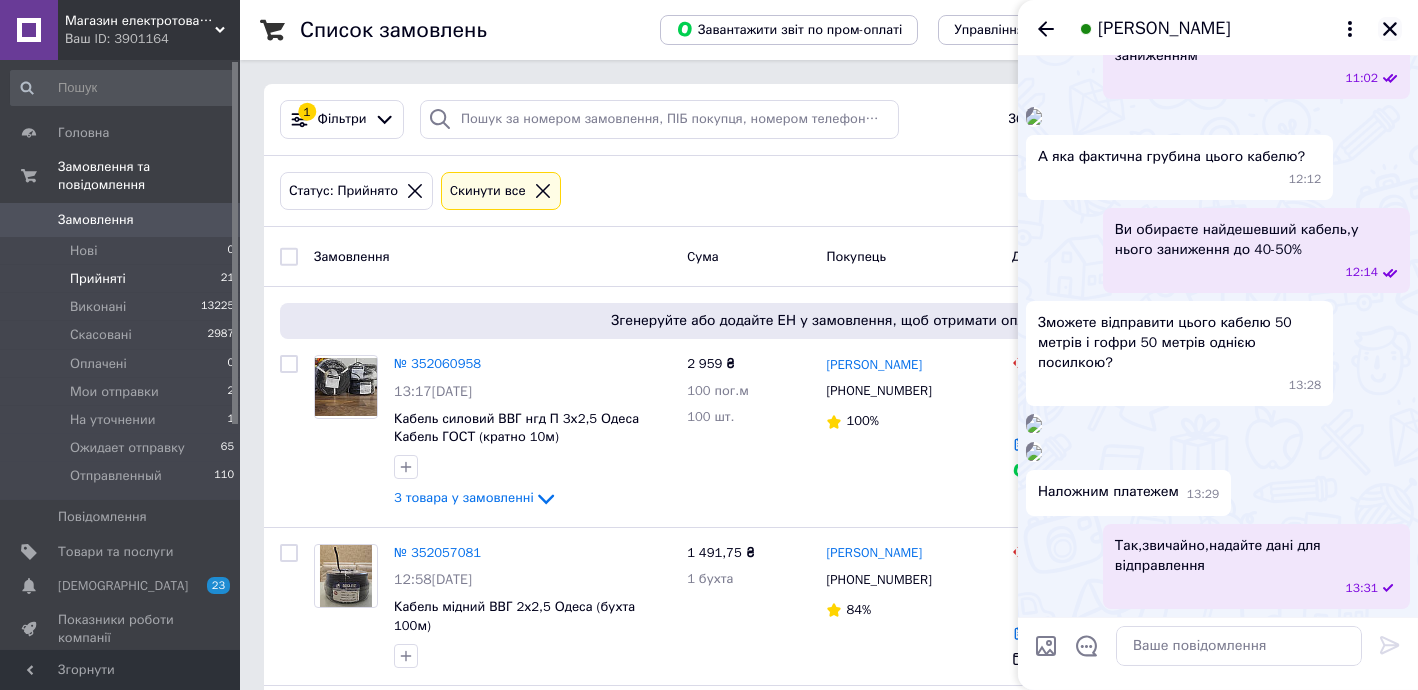click 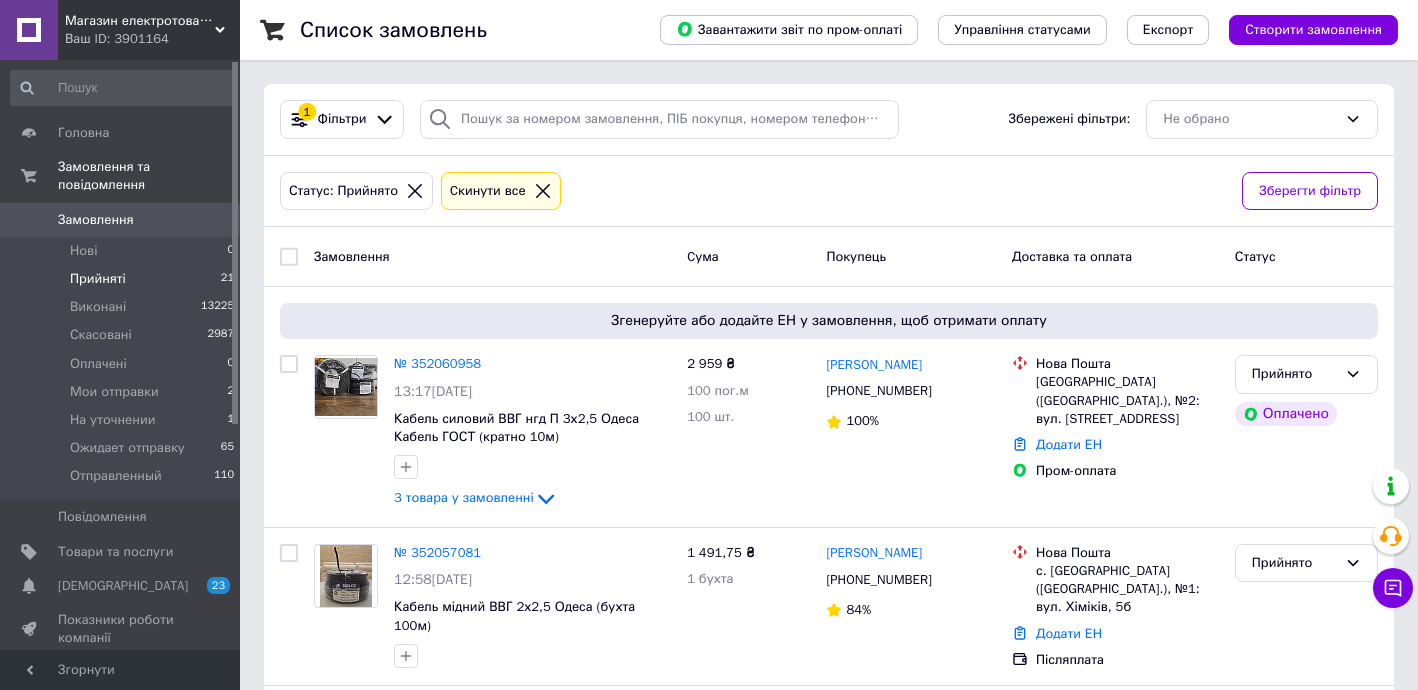 click on "Прийняті" at bounding box center [98, 279] 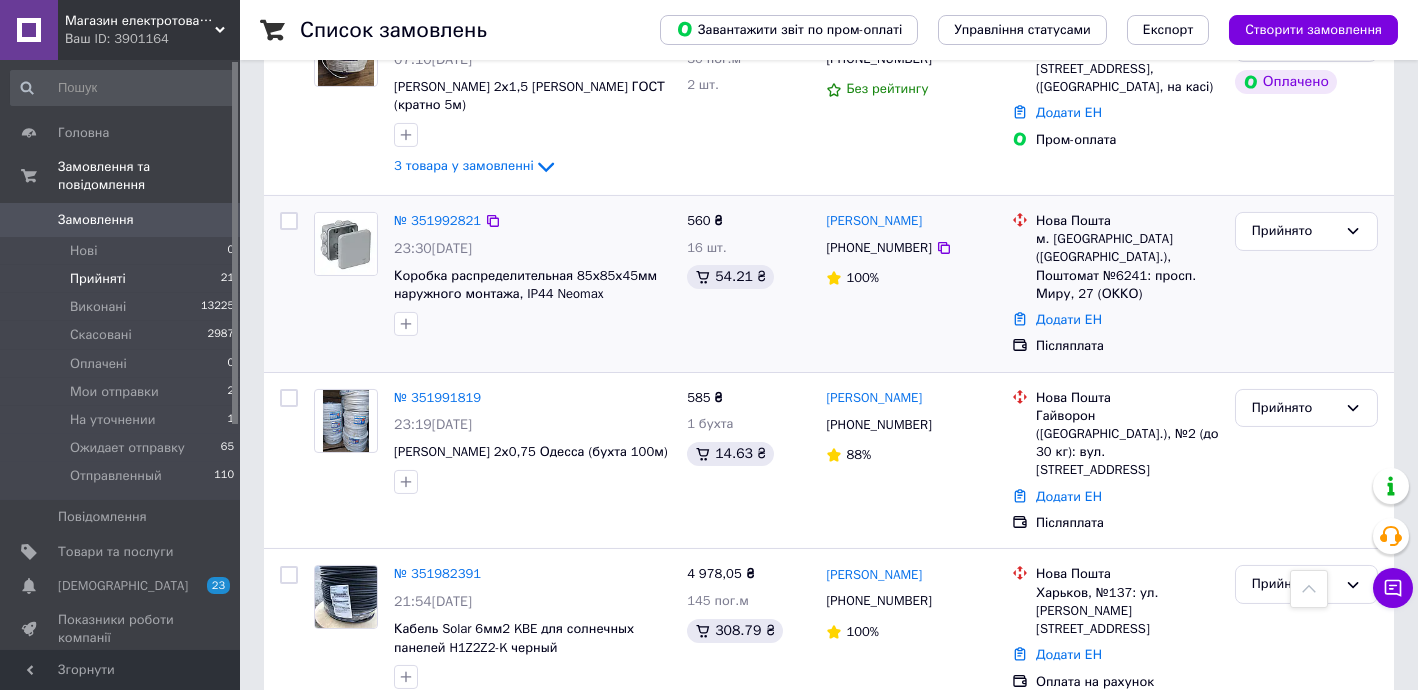 scroll, scrollTop: 2002, scrollLeft: 0, axis: vertical 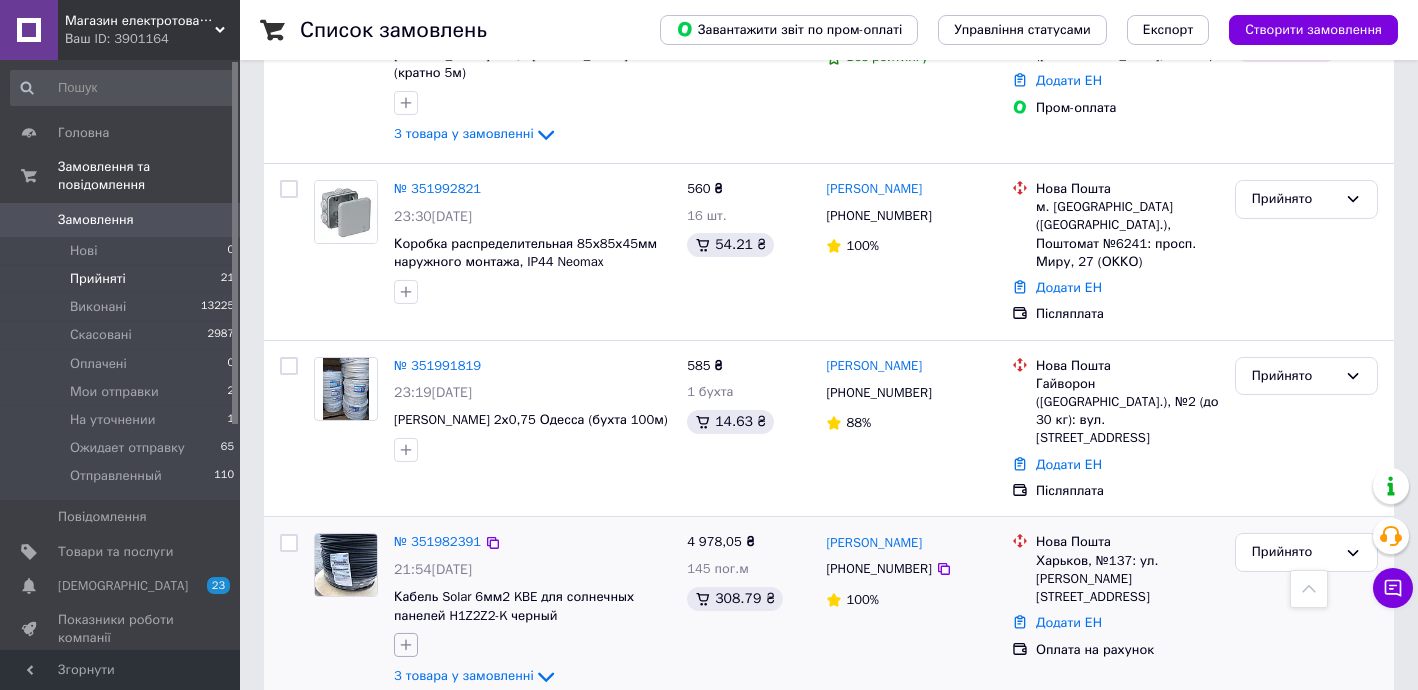 click 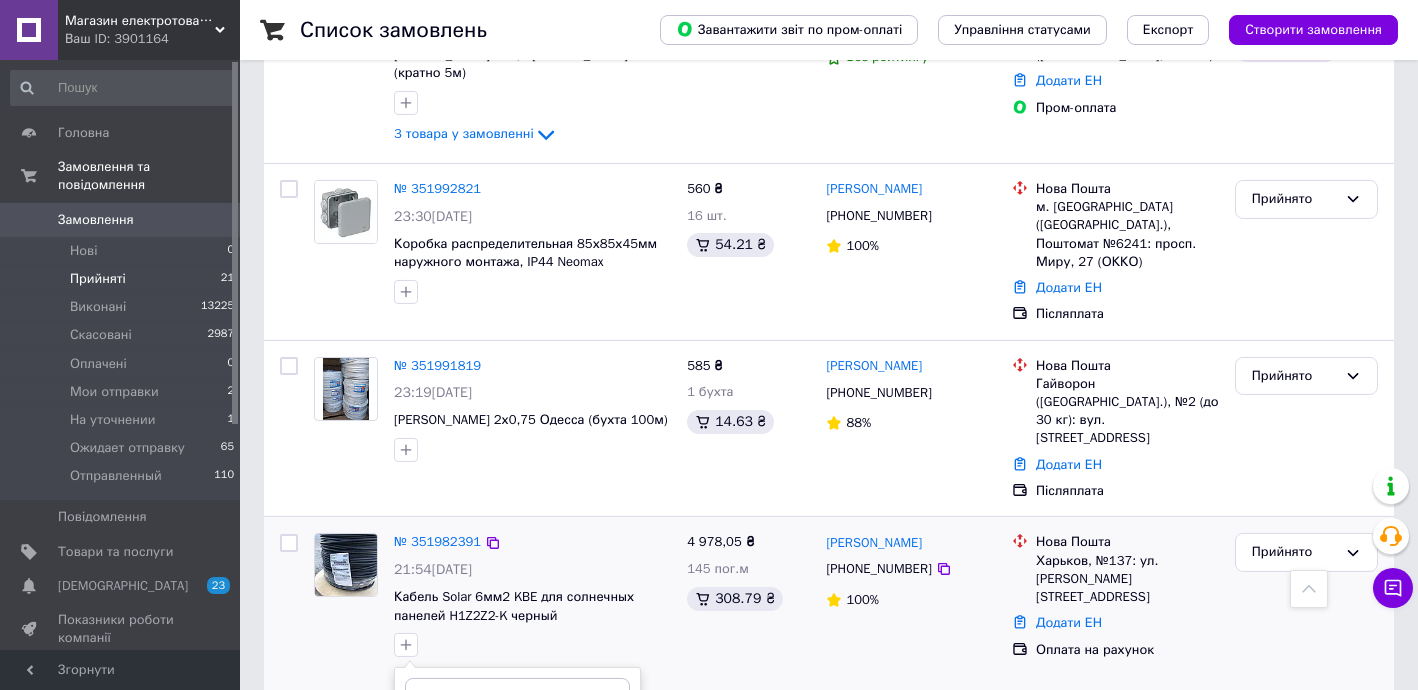 type on "перезвонить" 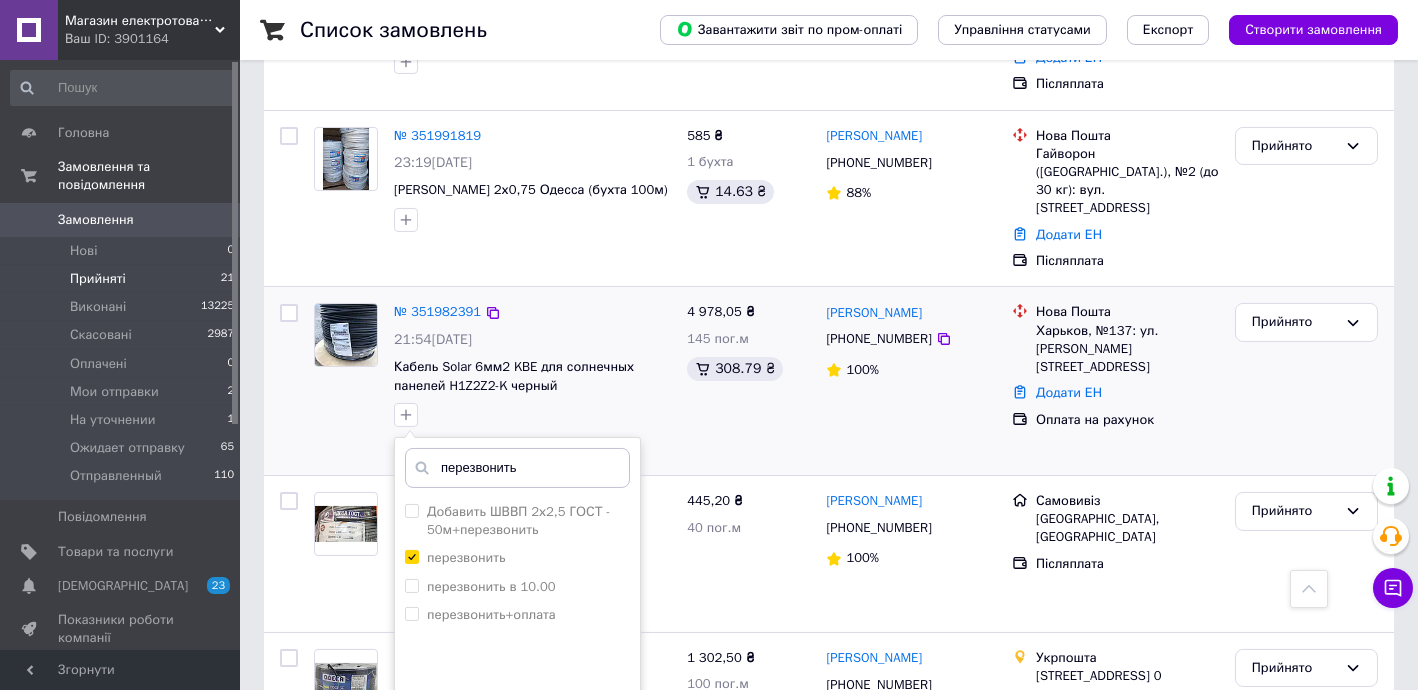 scroll, scrollTop: 2244, scrollLeft: 0, axis: vertical 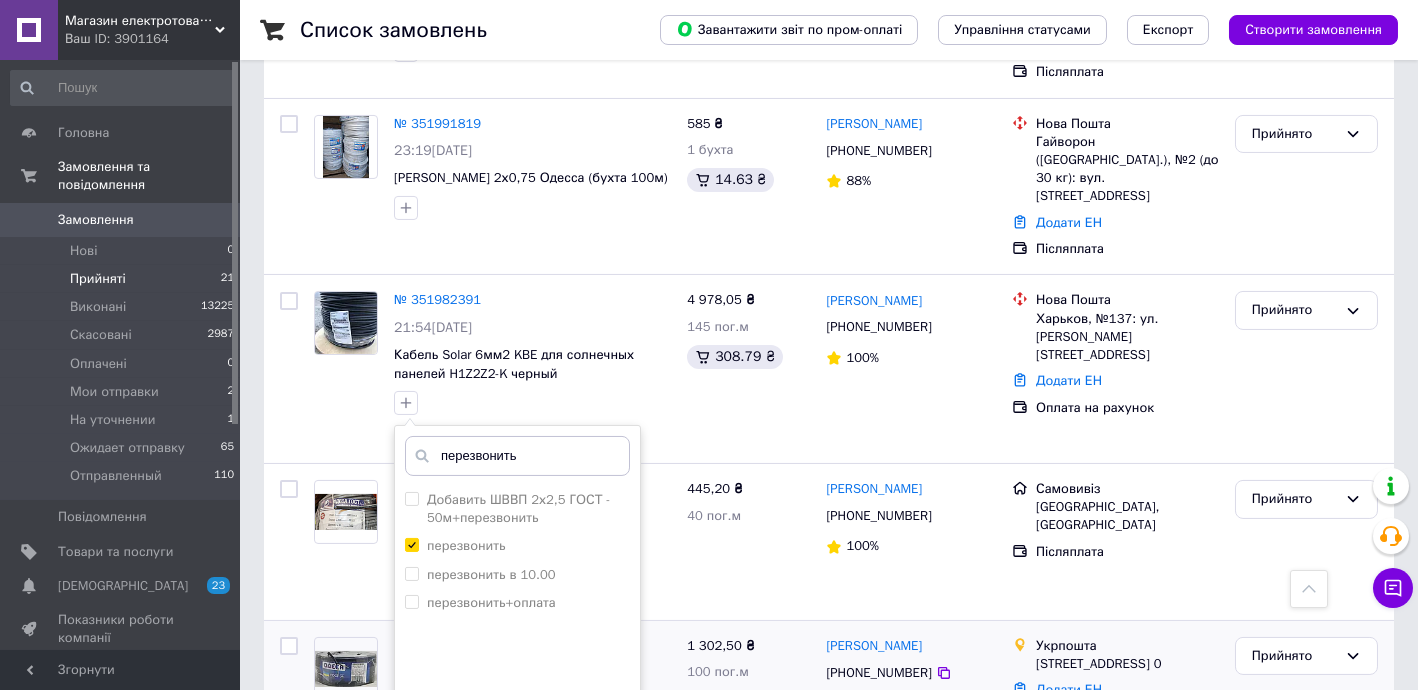 click on "Додати мітку" at bounding box center (517, 722) 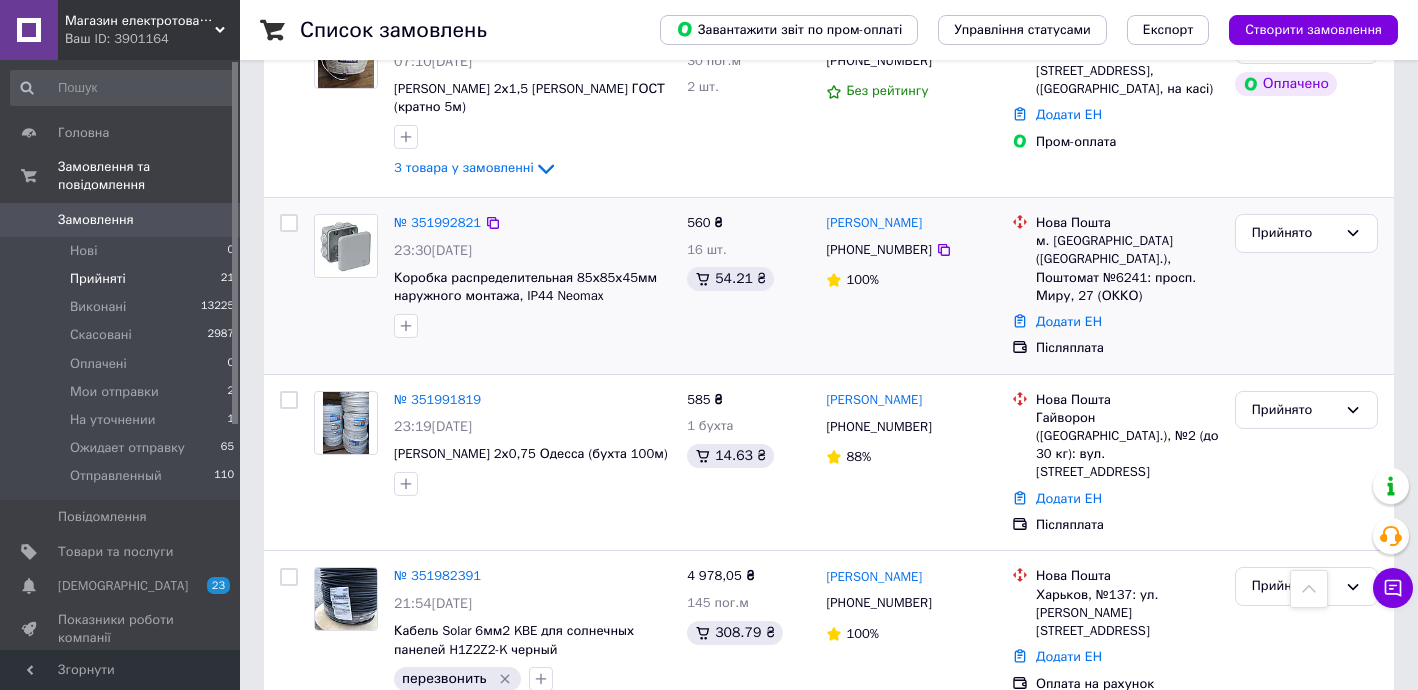 scroll, scrollTop: 1759, scrollLeft: 0, axis: vertical 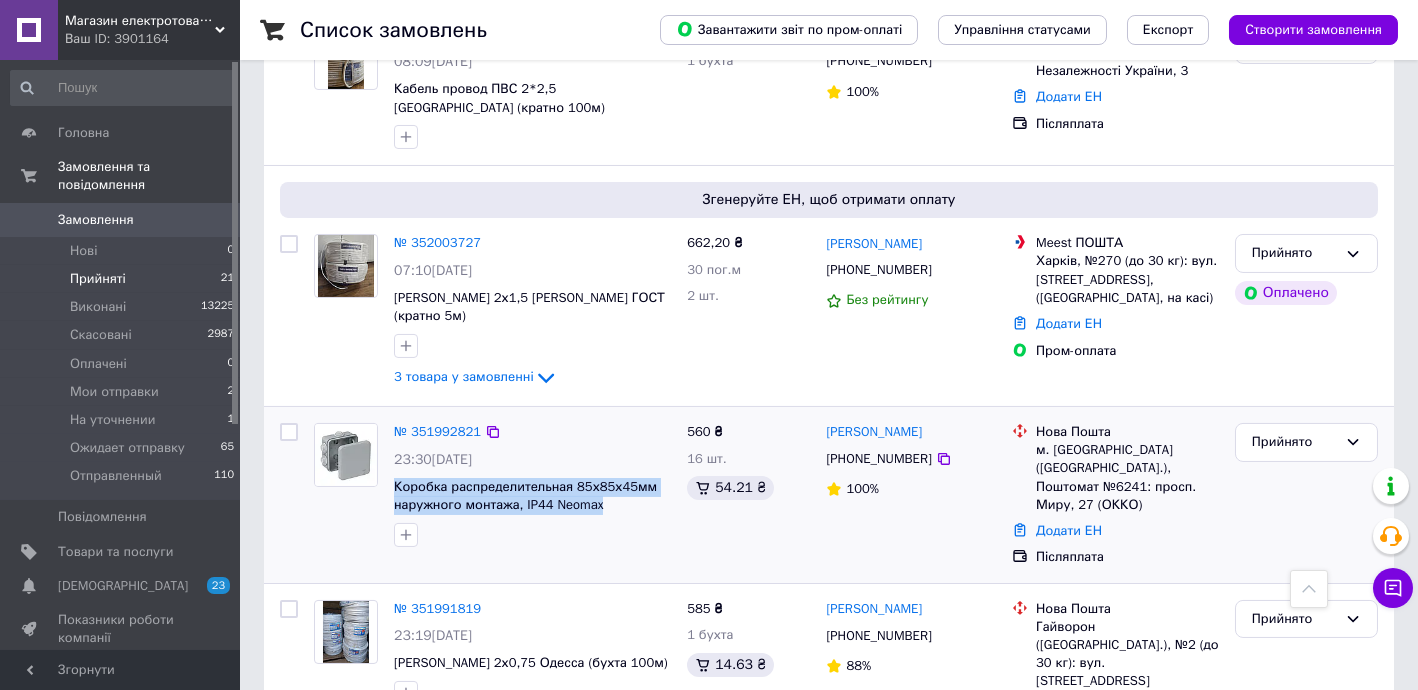 drag, startPoint x: 393, startPoint y: 358, endPoint x: 637, endPoint y: 391, distance: 246.22145 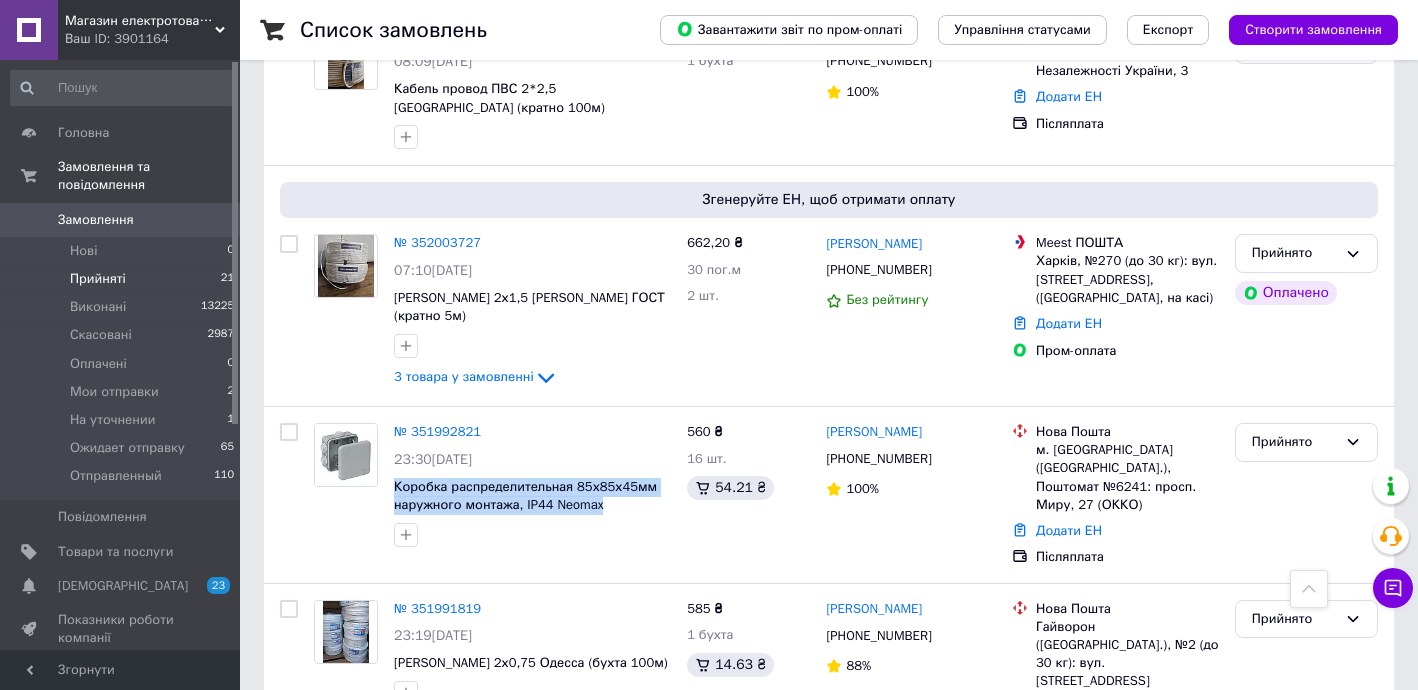 click on "№ 351992821" at bounding box center (437, 431) 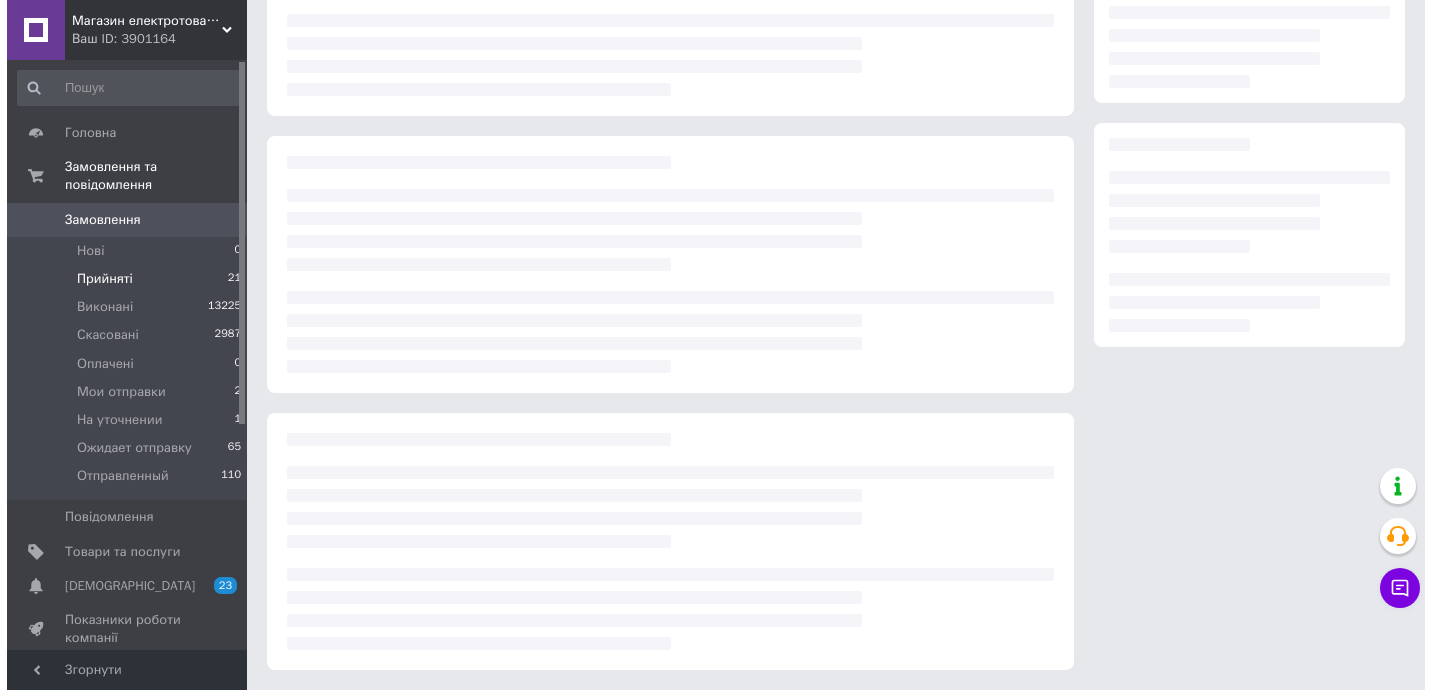 scroll, scrollTop: 0, scrollLeft: 0, axis: both 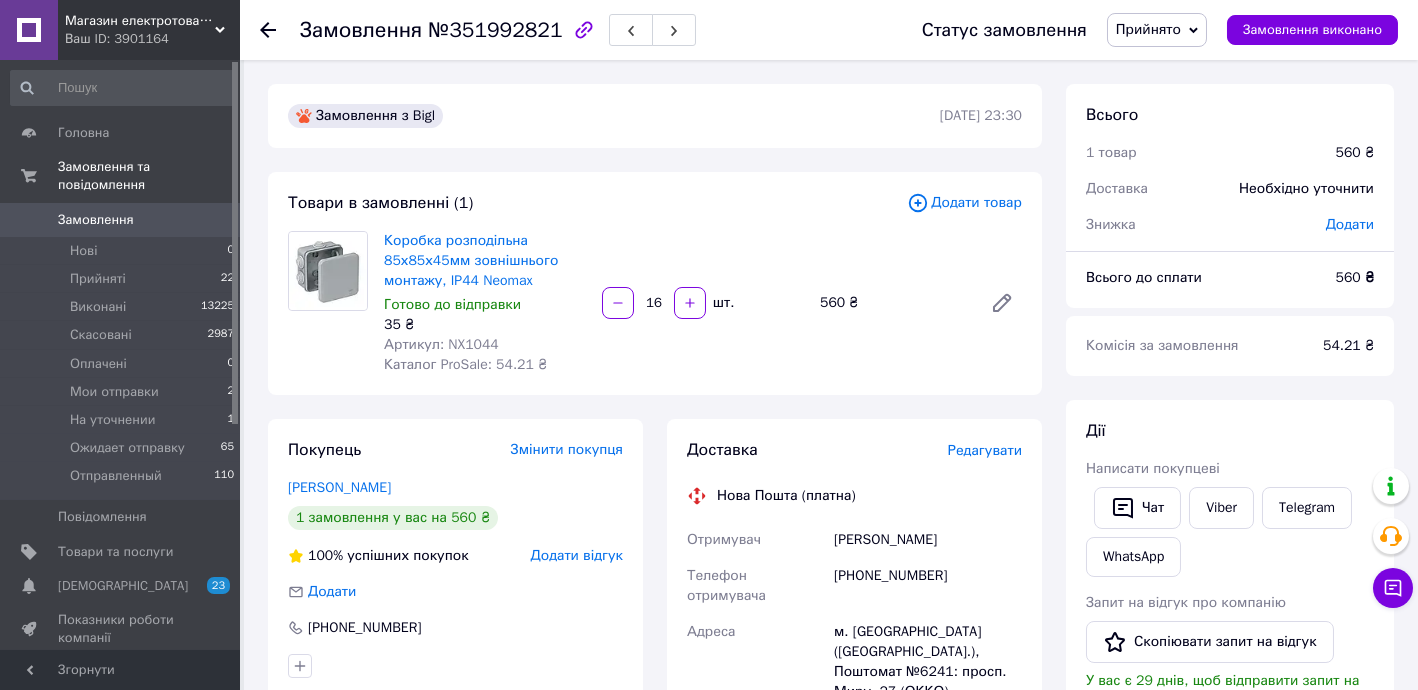 click on "Редагувати" at bounding box center [985, 450] 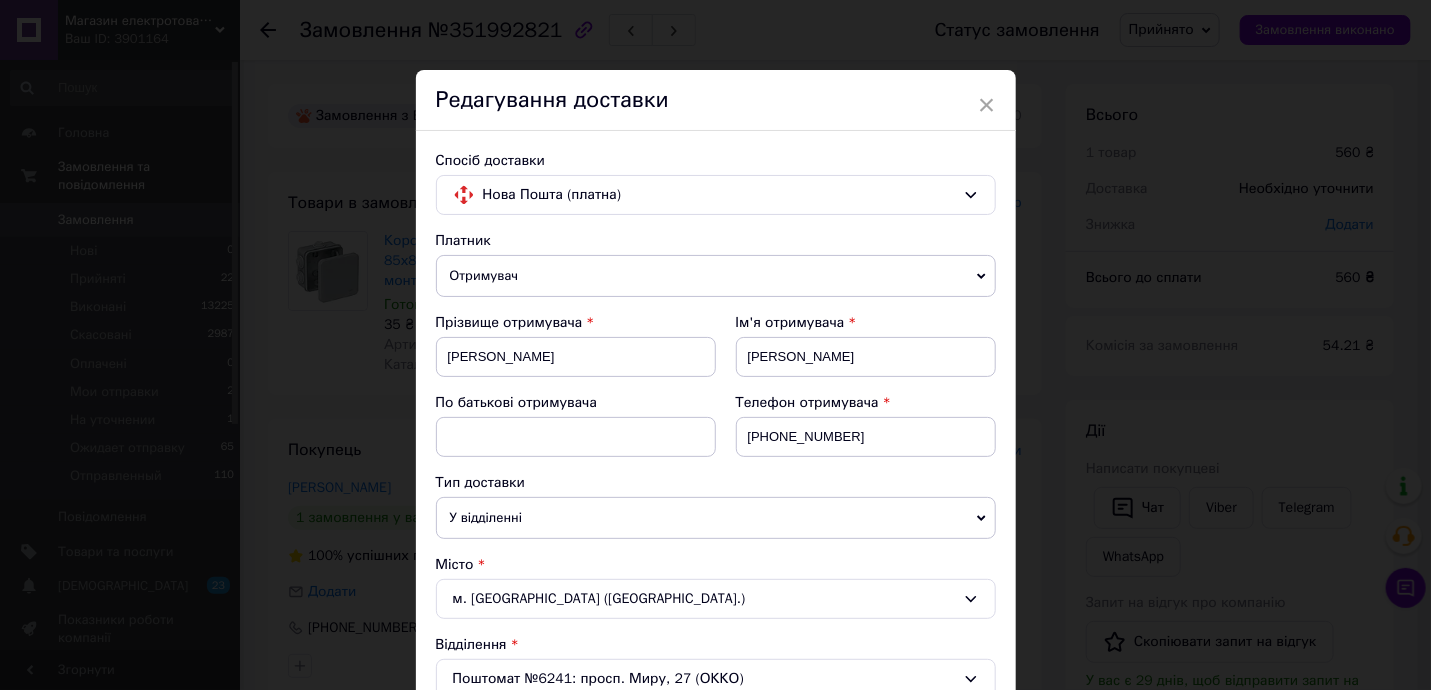 scroll, scrollTop: 605, scrollLeft: 0, axis: vertical 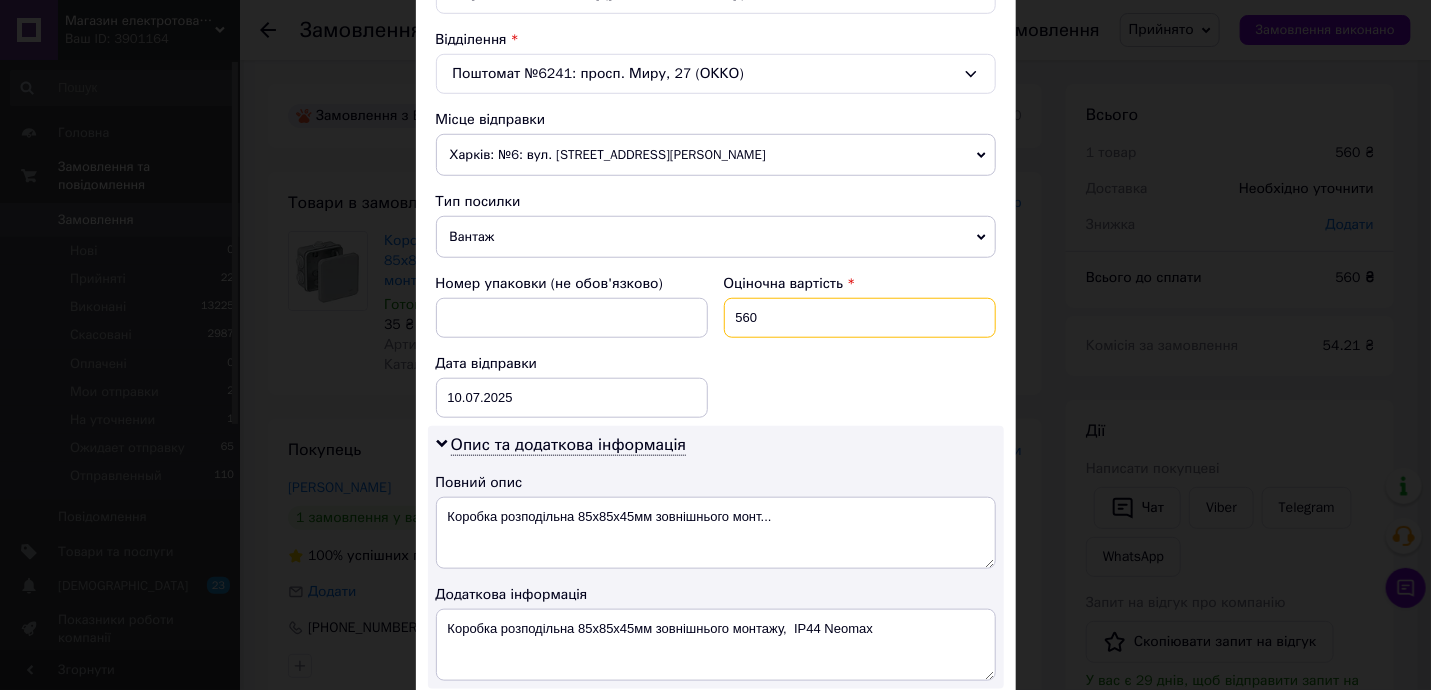 drag, startPoint x: 738, startPoint y: 308, endPoint x: 824, endPoint y: 320, distance: 86.833176 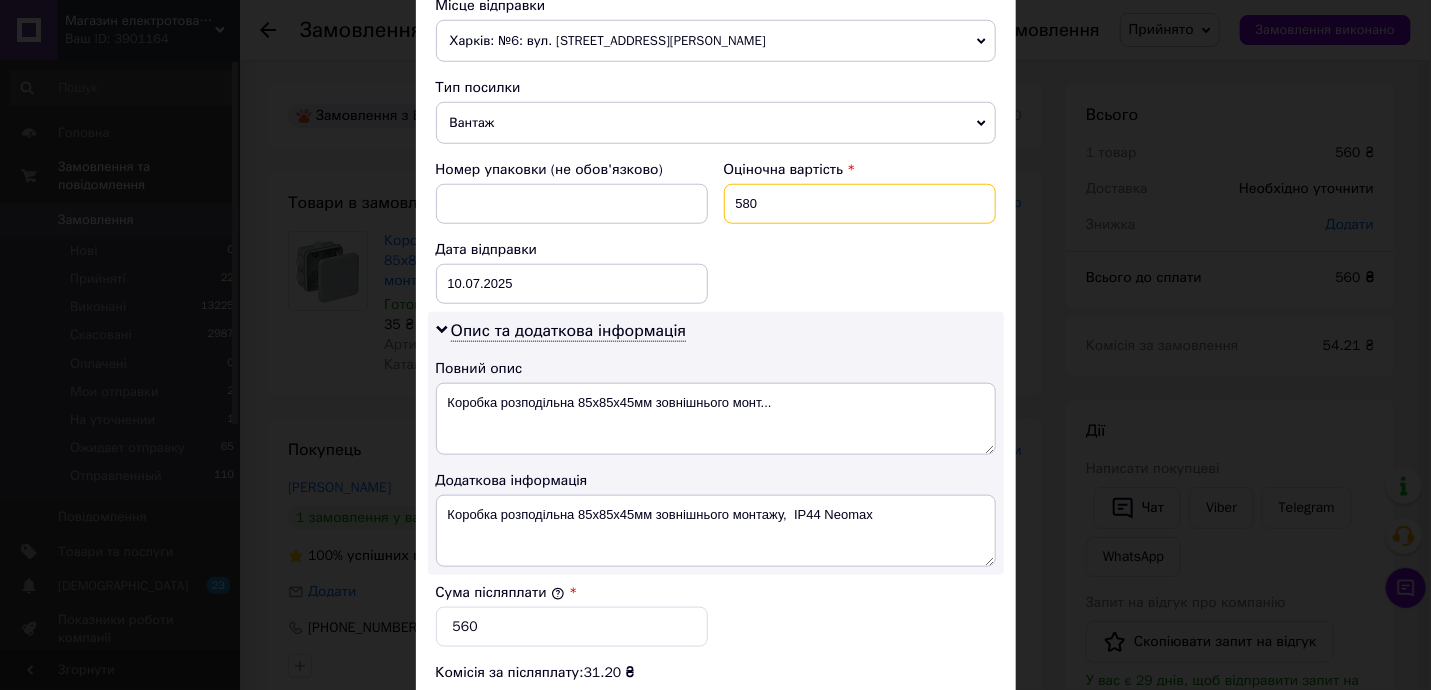 scroll, scrollTop: 727, scrollLeft: 0, axis: vertical 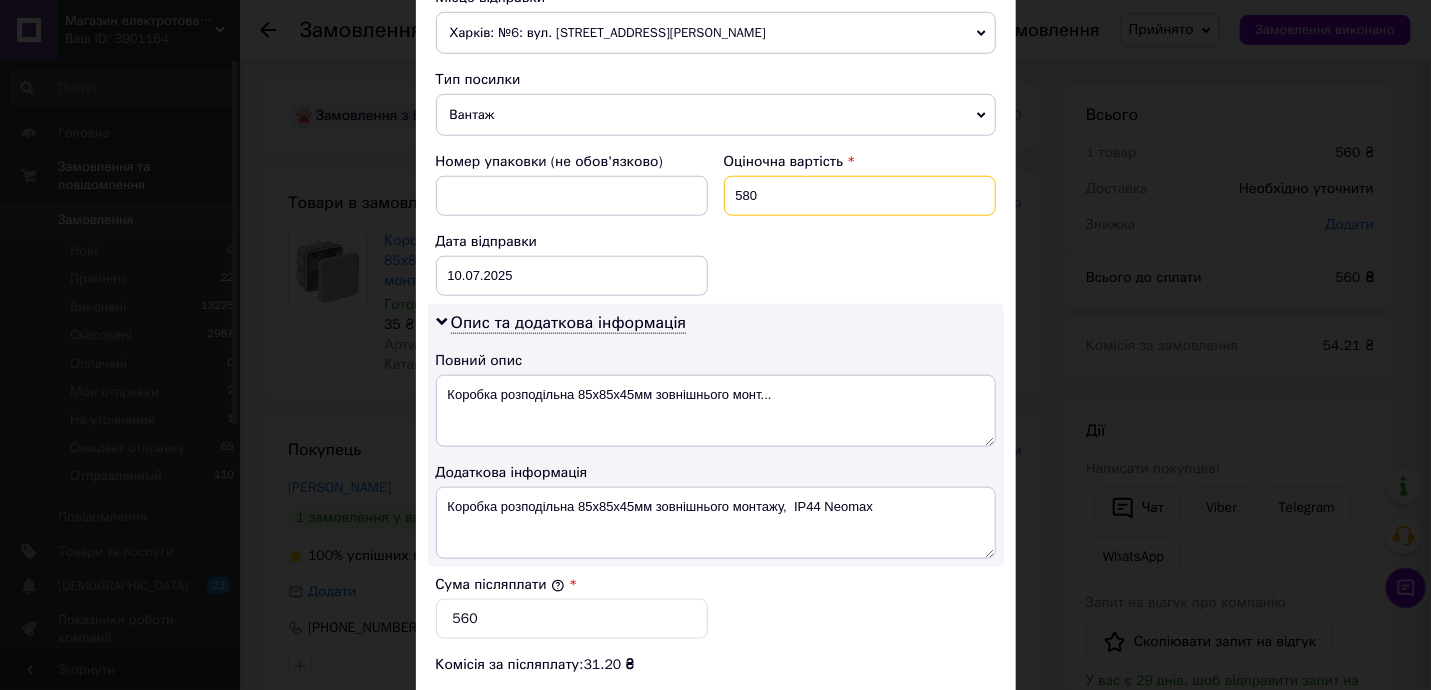 type on "580" 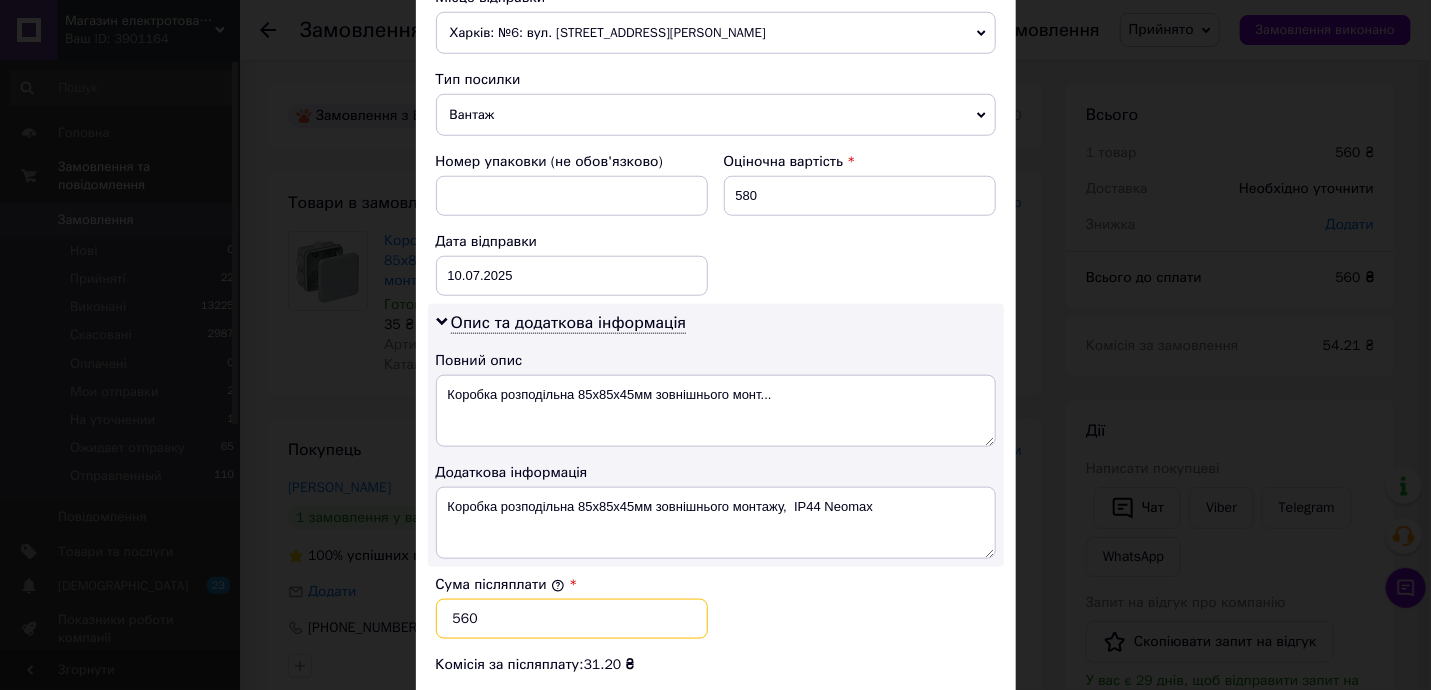 drag, startPoint x: 484, startPoint y: 613, endPoint x: 559, endPoint y: 597, distance: 76.687675 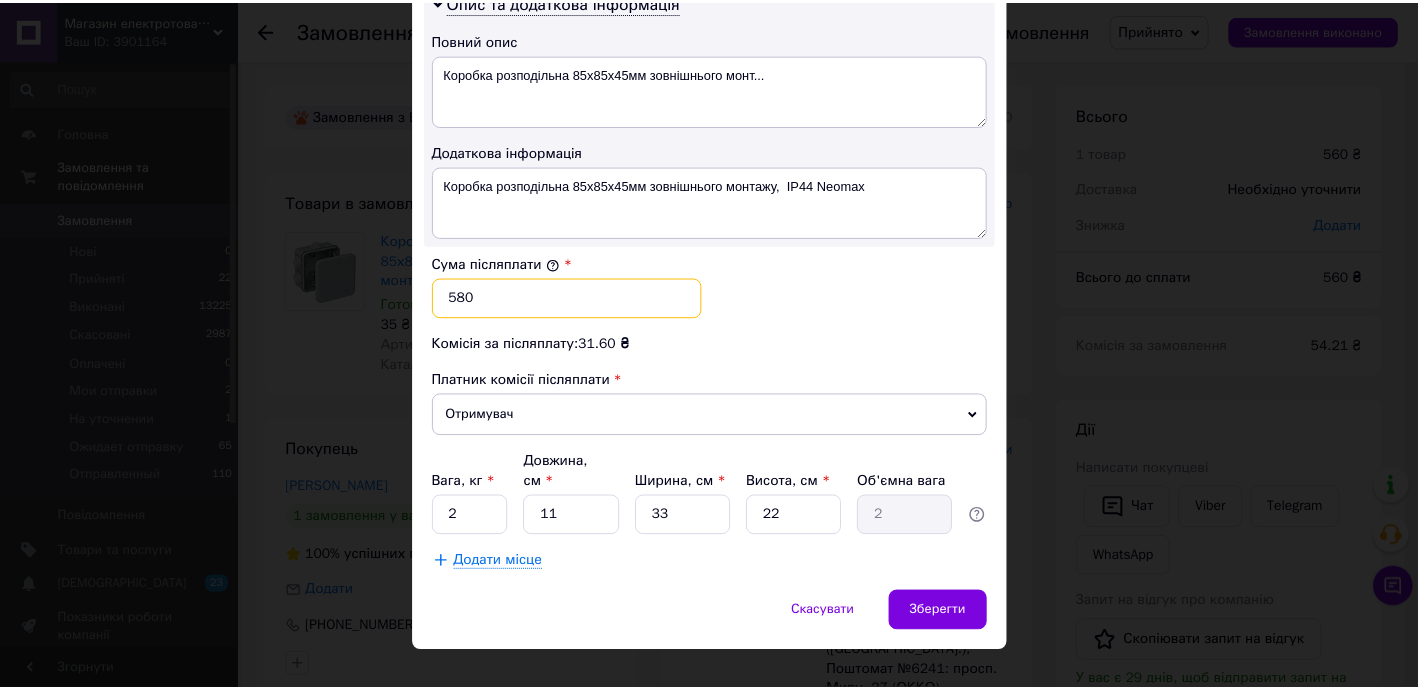 scroll, scrollTop: 1050, scrollLeft: 0, axis: vertical 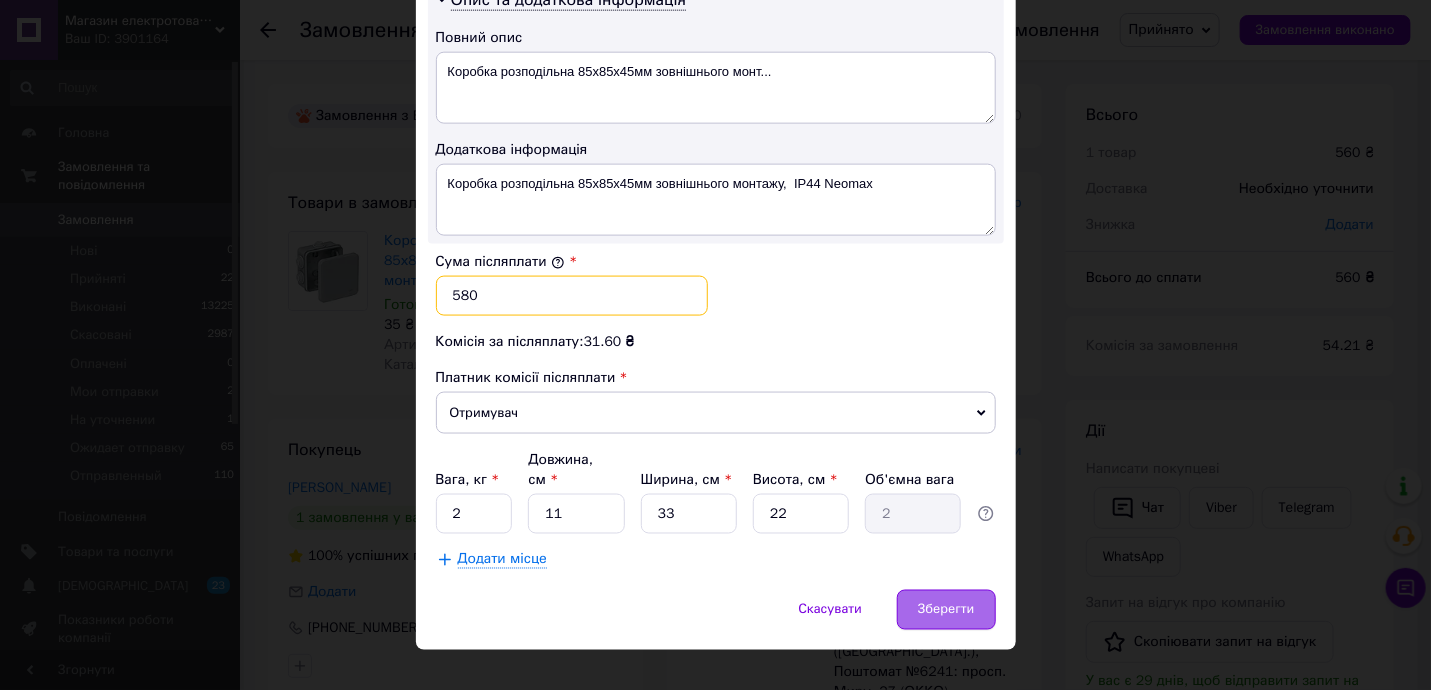 type on "580" 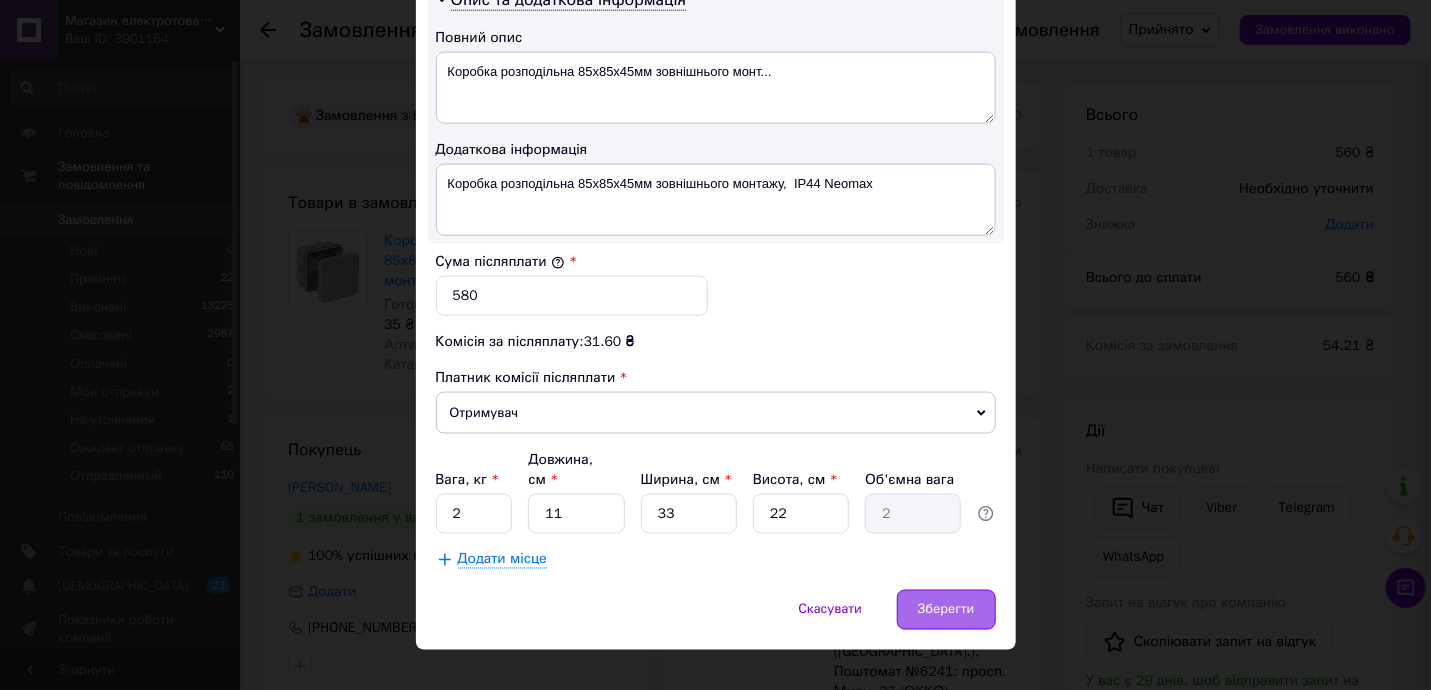 click on "Зберегти" at bounding box center [946, 610] 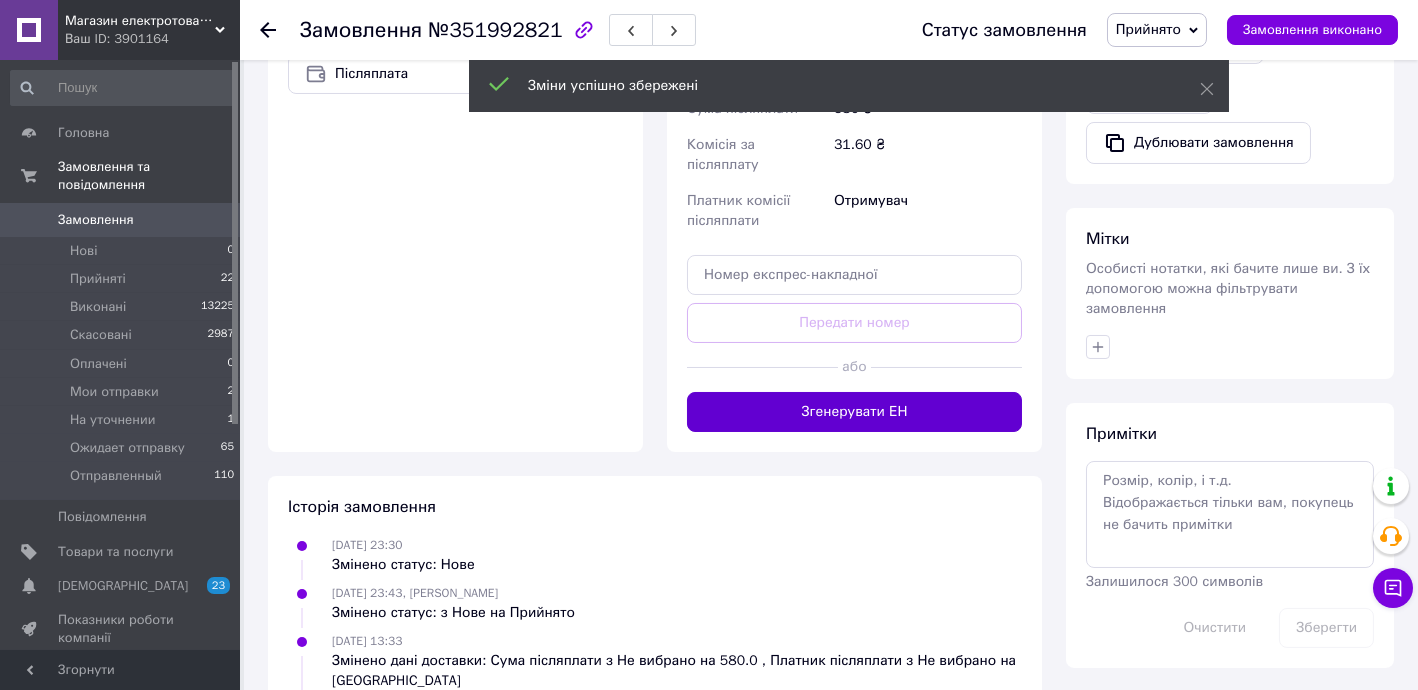 click on "Згенерувати ЕН" at bounding box center [854, 412] 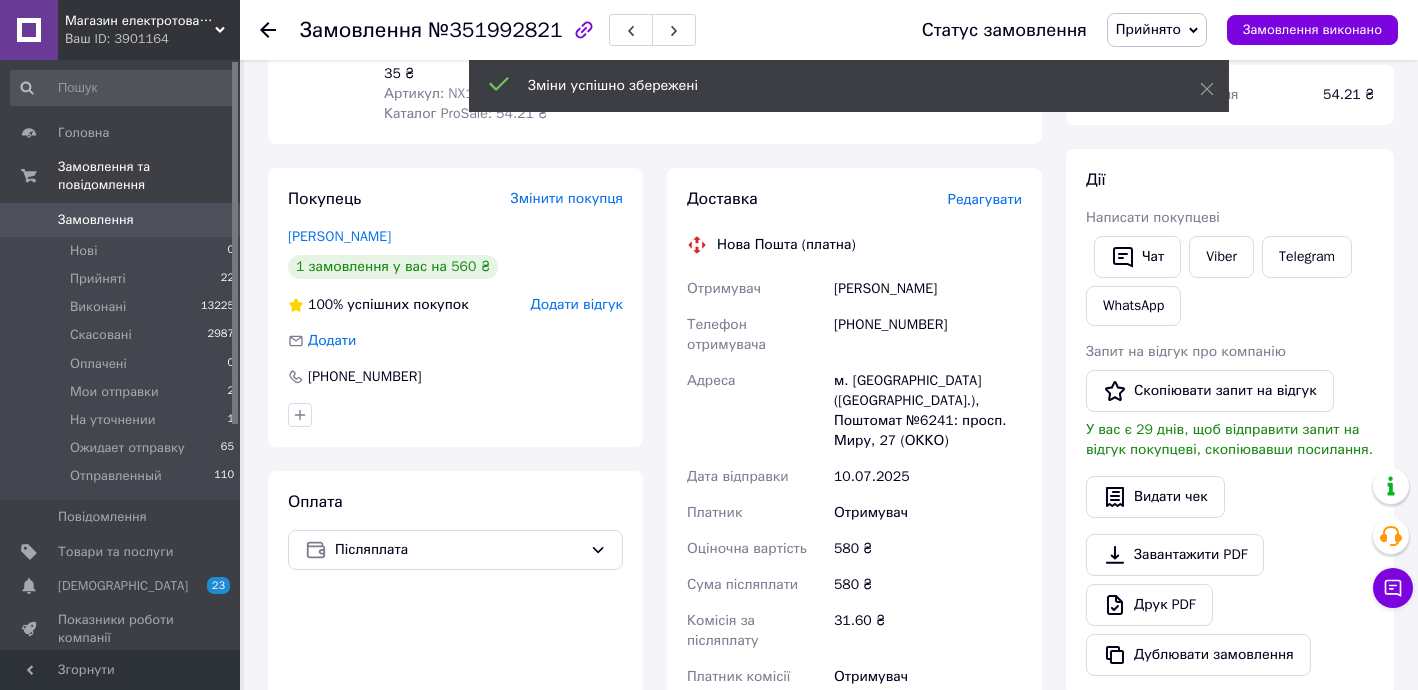 scroll, scrollTop: 242, scrollLeft: 0, axis: vertical 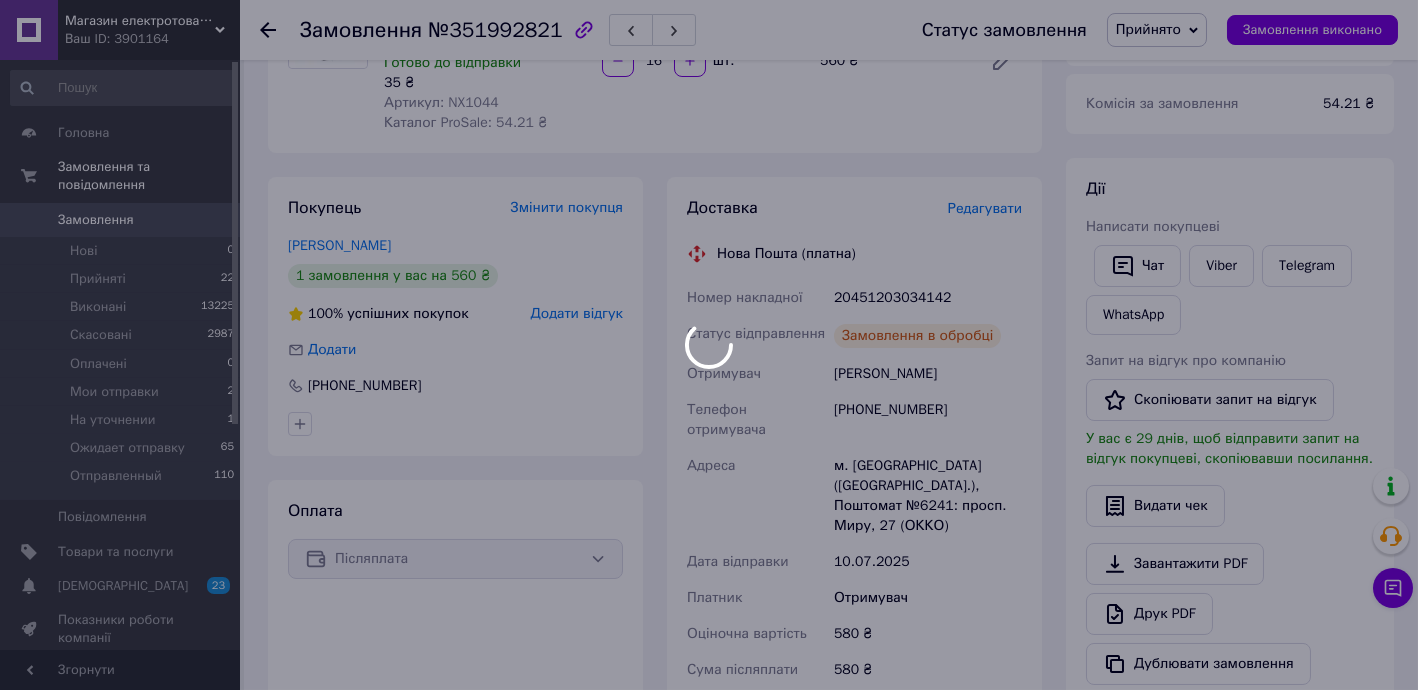 click on "Магазин електротоварів ASFA Ваш ID: 3901164 Сайт Магазин електротоварів ASFA Кабінет покупця Перевірити стан системи Сторінка на порталі Довідка Вийти Головна Замовлення та повідомлення Замовлення 0 Нові 0 Прийняті 22 Виконані 13225 Скасовані 2987 Оплачені 0 Мои отправки 2 На уточнении 1 Ожидает отправку 65 Отправленный 110 Повідомлення 0 Товари та послуги Сповіщення 23 0 Показники роботи компанії Відгуки Клієнти Каталог ProSale Аналітика Інструменти веб-майстра та SEO Управління сайтом Гаманець компанії Маркет Налаштування 16" at bounding box center (709, 550) 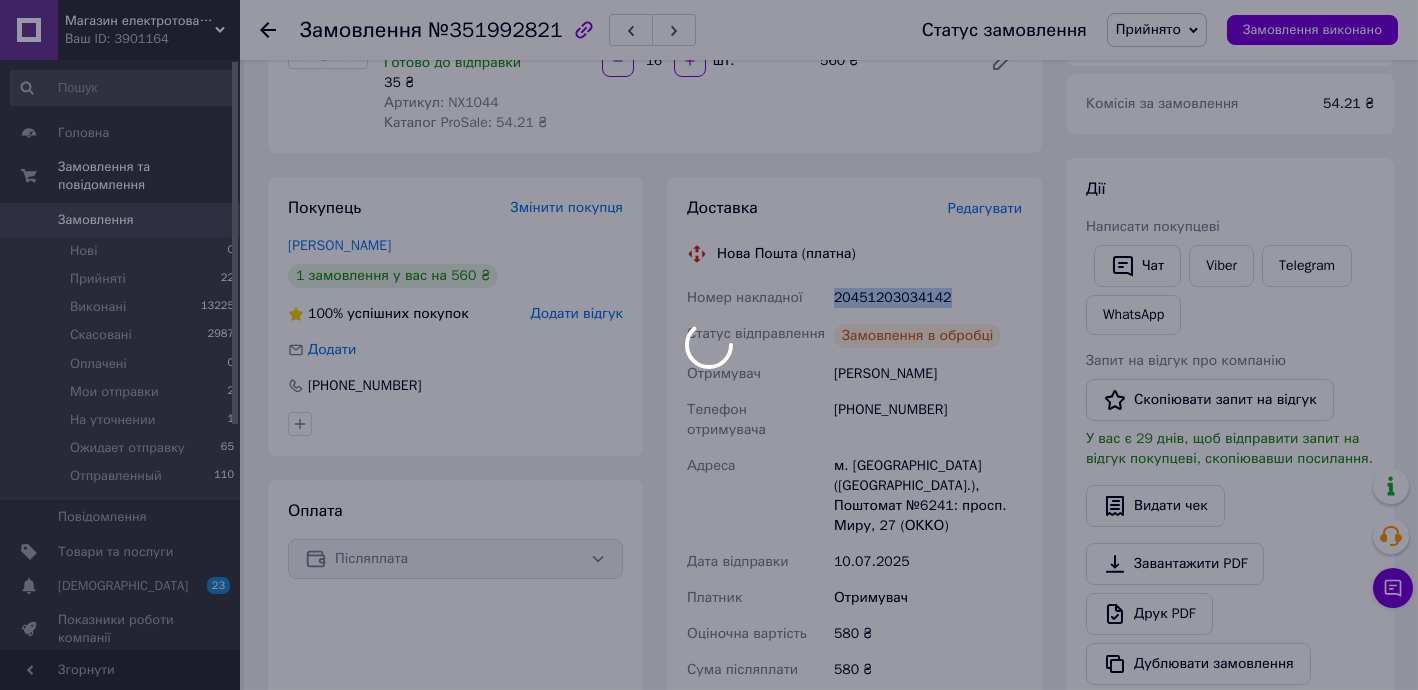 click on "20451203034142" at bounding box center [928, 298] 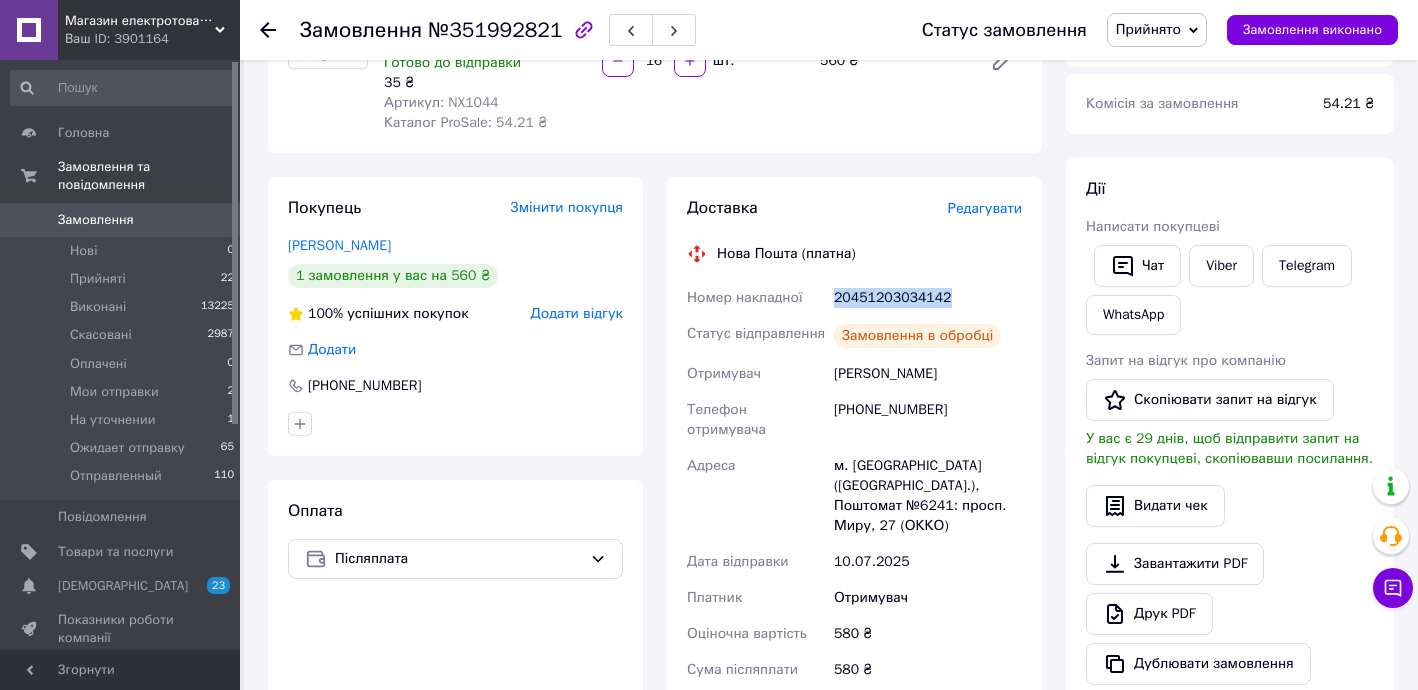 copy on "20451203034142" 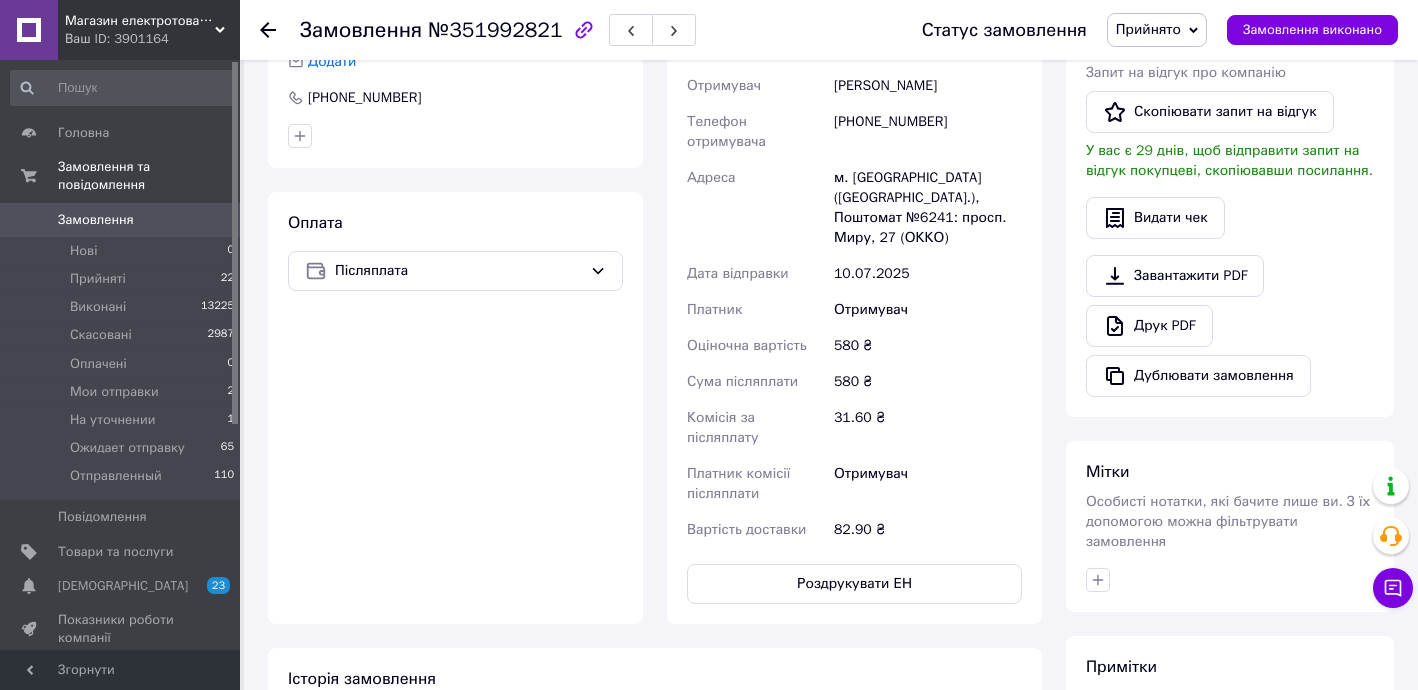 scroll, scrollTop: 605, scrollLeft: 0, axis: vertical 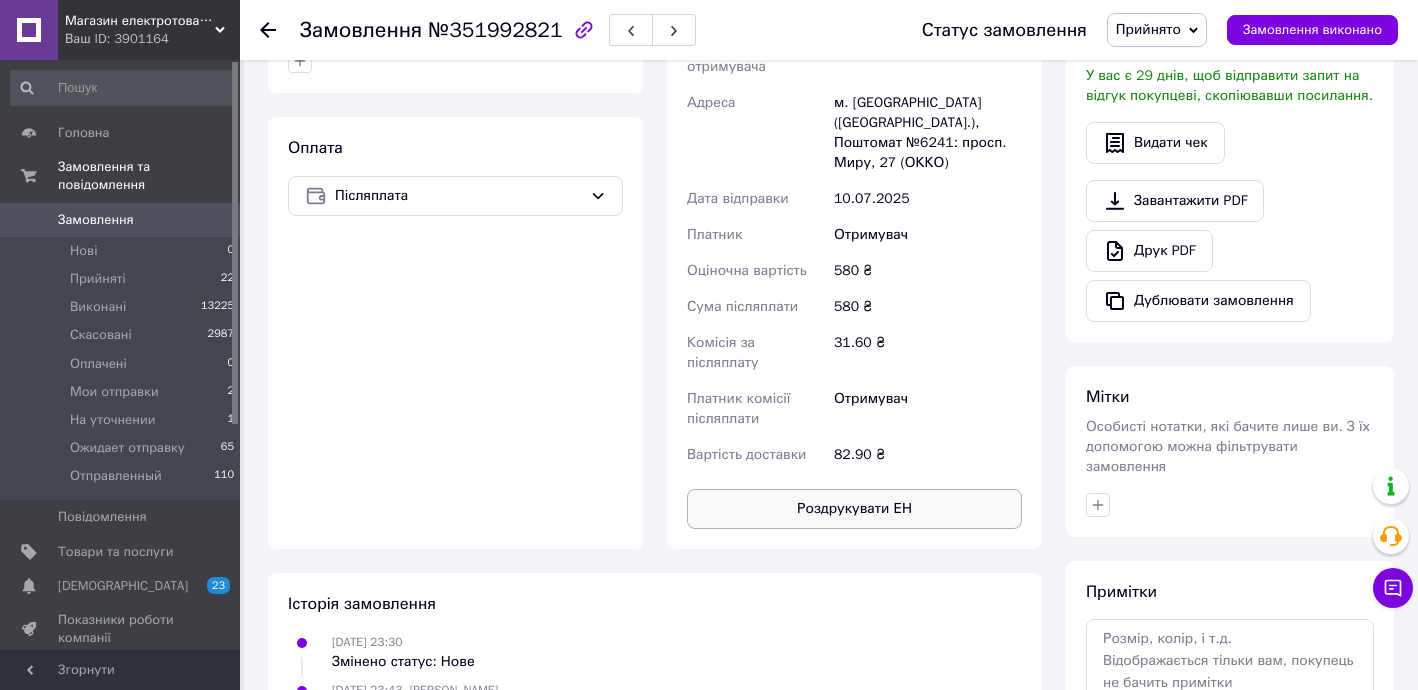 click on "Роздрукувати ЕН" at bounding box center (854, 509) 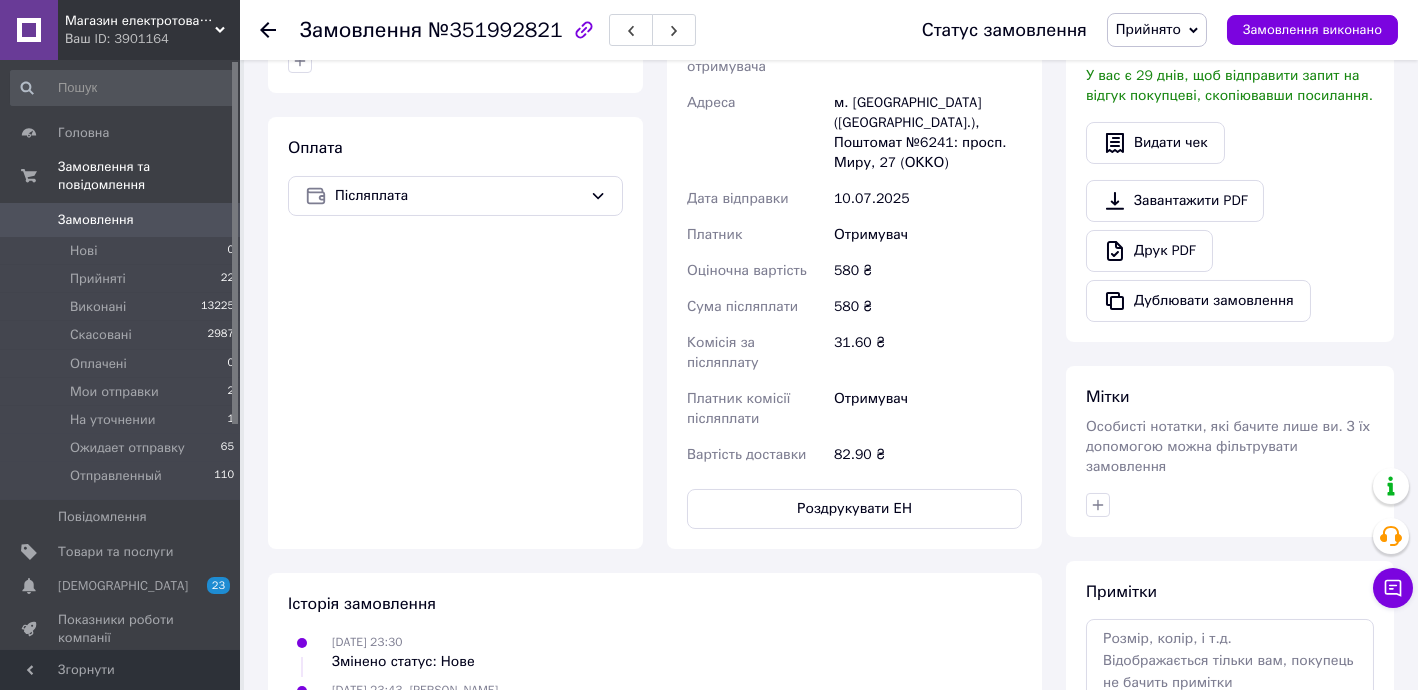 click on "Прийнято" at bounding box center (1148, 29) 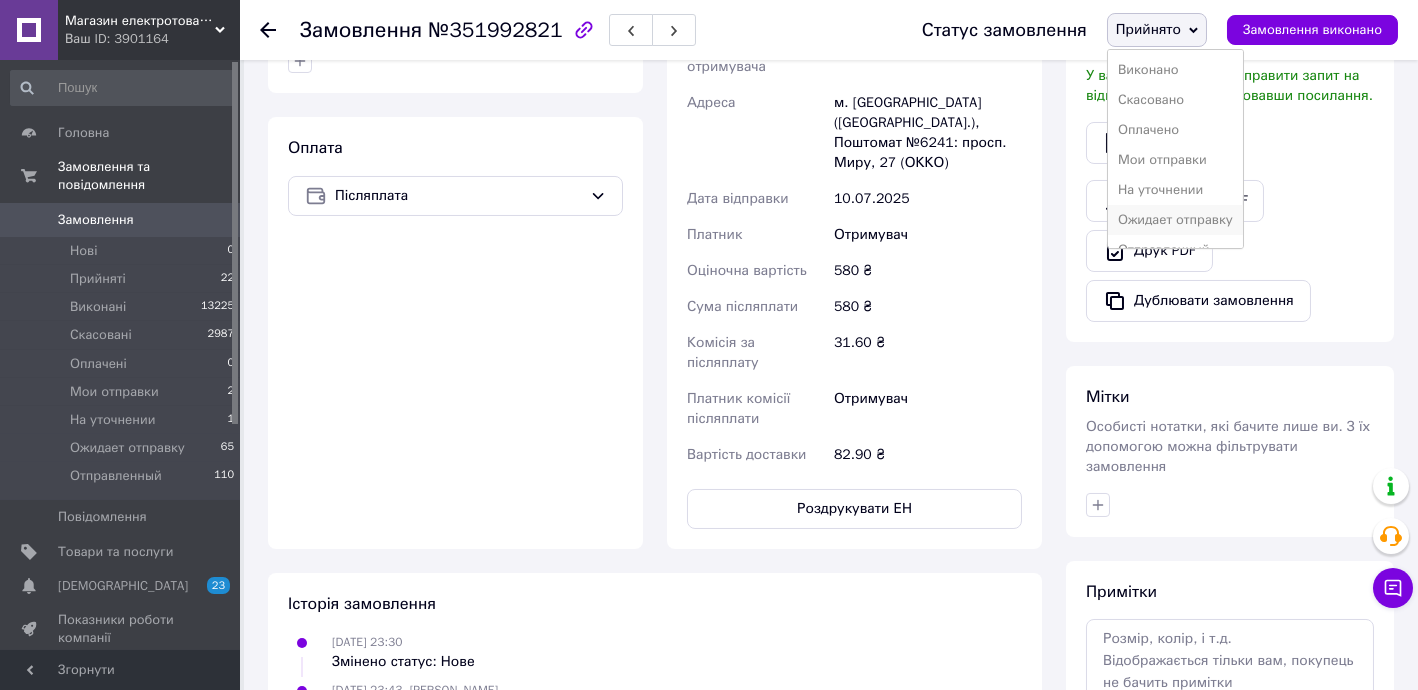 click on "Ожидает отправку" at bounding box center (1175, 220) 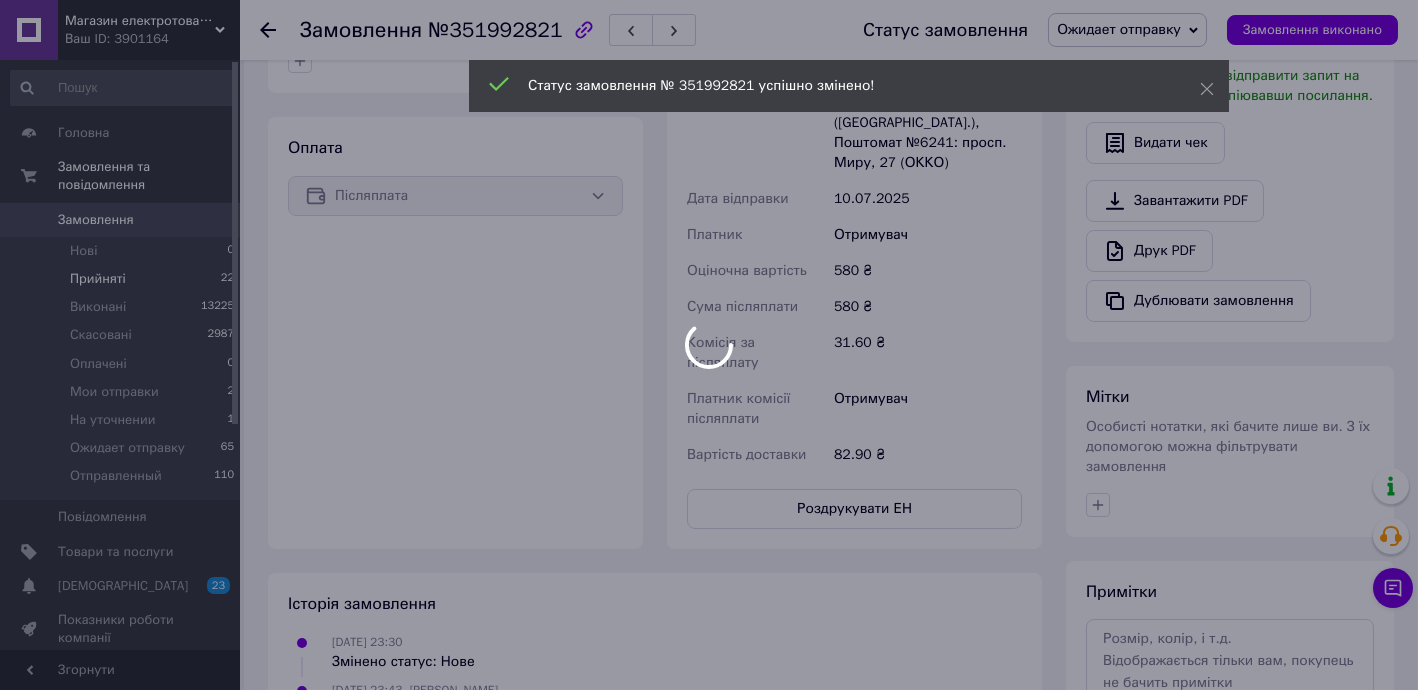 click on "Магазин електротоварів ASFA Ваш ID: 3901164 Сайт Магазин електротоварів ASFA Кабінет покупця Перевірити стан системи Сторінка на порталі Довідка Вийти Головна Замовлення та повідомлення Замовлення 0 Нові 0 Прийняті 22 Виконані 13225 Скасовані 2987 Оплачені 0 Мои отправки 2 На уточнении 1 Ожидает отправку 65 Отправленный 110 Повідомлення 0 Товари та послуги Сповіщення 23 0 Показники роботи компанії Відгуки Клієнти Каталог ProSale Аналітика Інструменти веб-майстра та SEO Управління сайтом Гаманець компанії Маркет Налаштування 16" at bounding box center (709, 211) 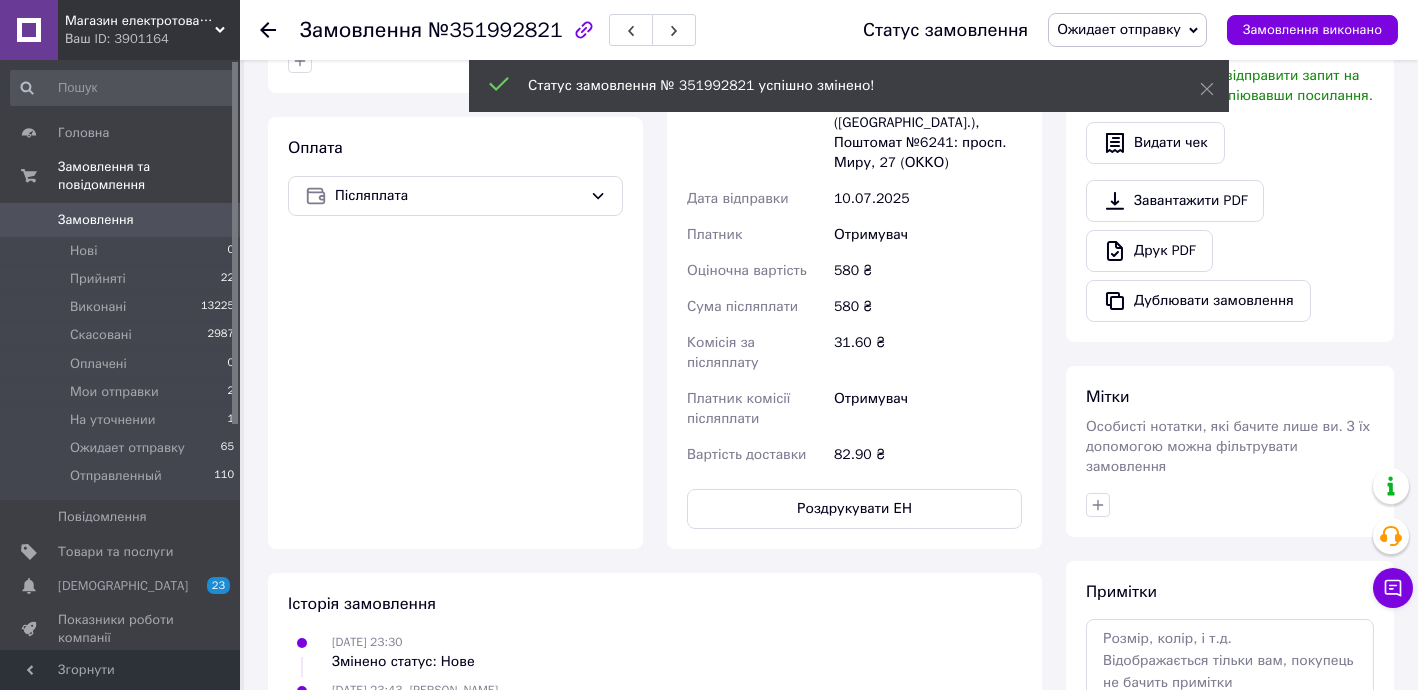 click on "Прийняті" at bounding box center [98, 279] 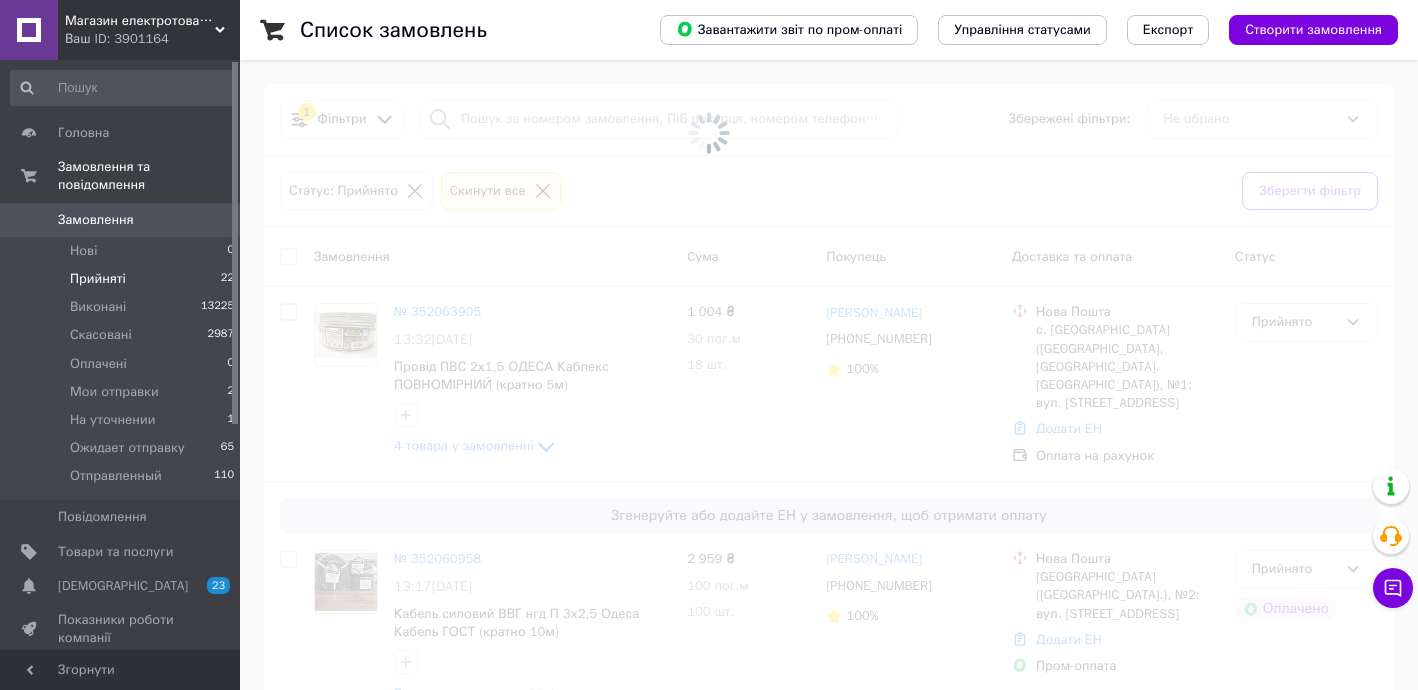 click at bounding box center (709, 345) 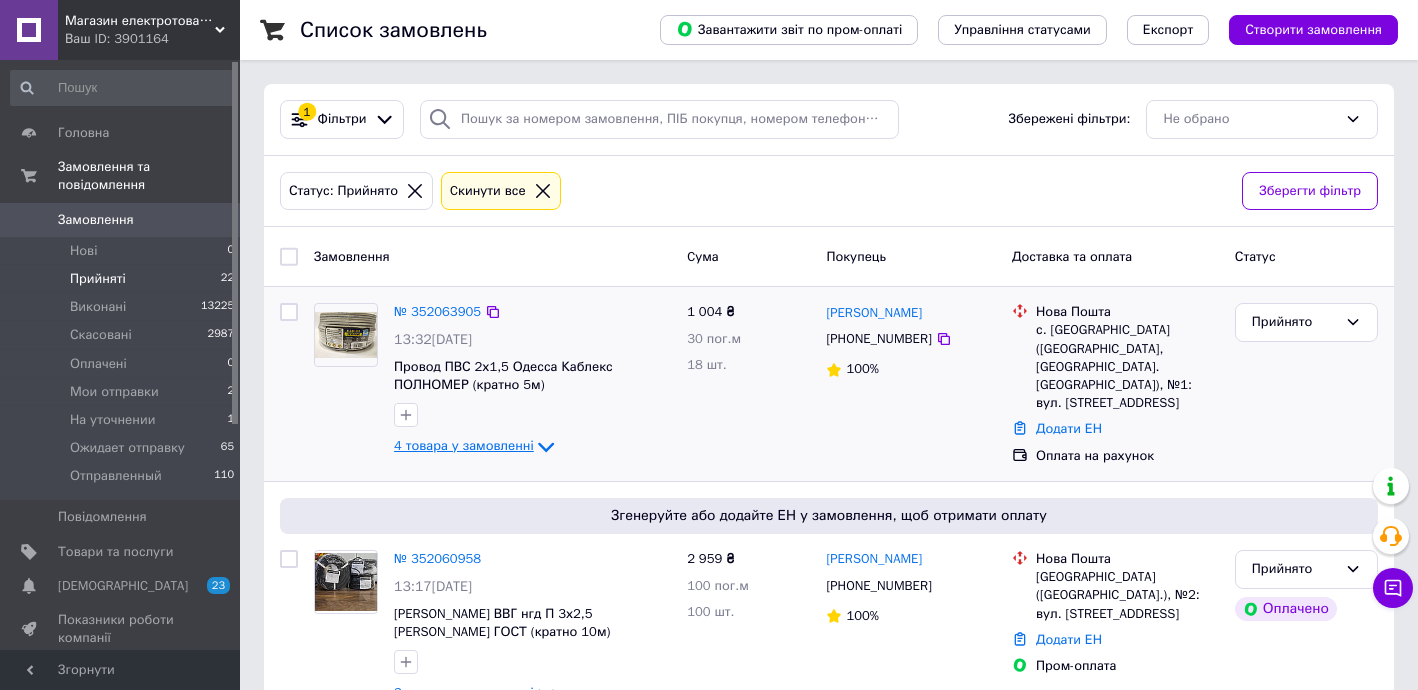 click on "4 товара у замовленні" at bounding box center (464, 446) 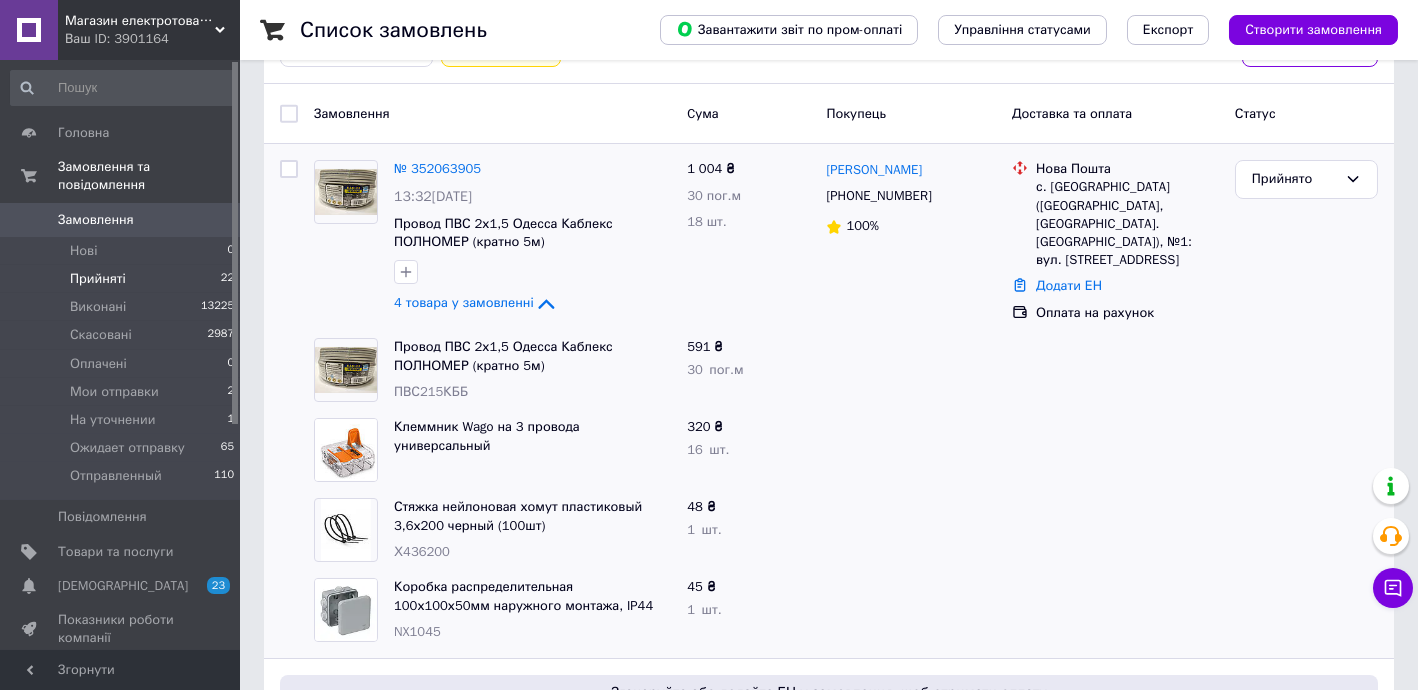 scroll, scrollTop: 363, scrollLeft: 0, axis: vertical 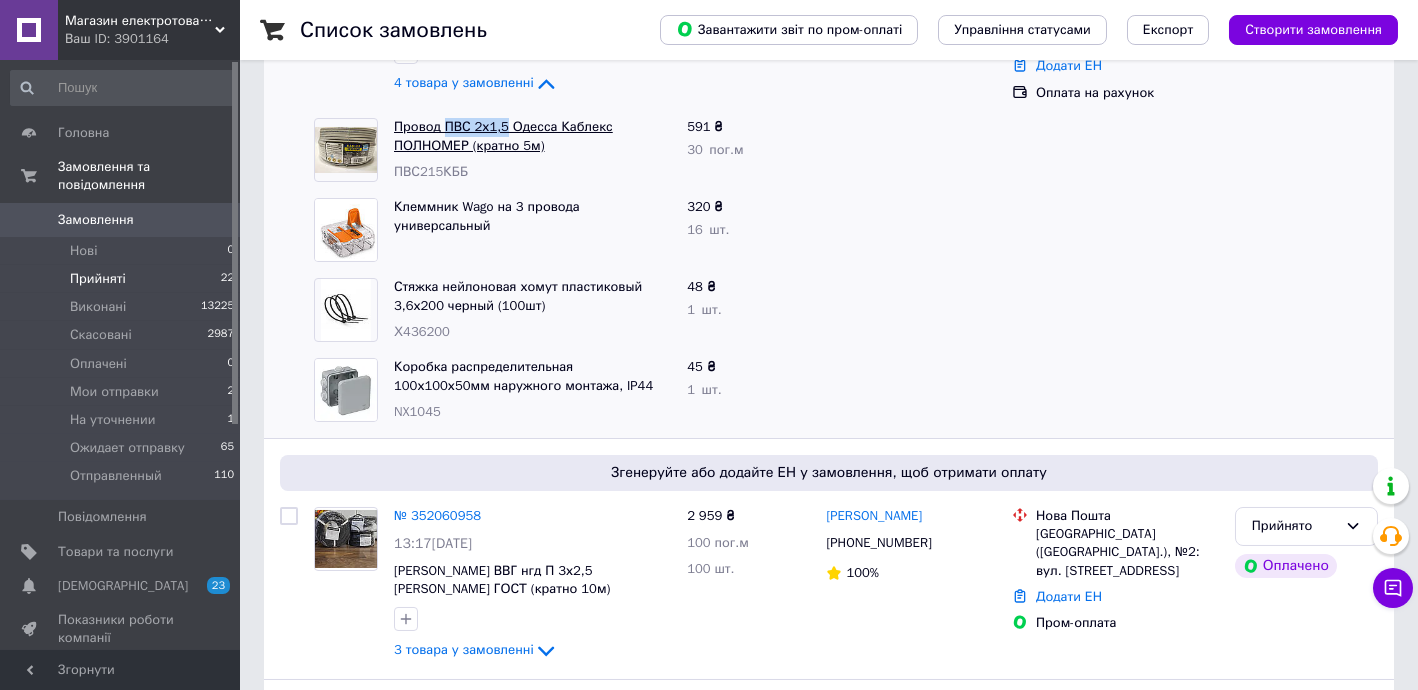 drag, startPoint x: 444, startPoint y: 104, endPoint x: 502, endPoint y: 110, distance: 58.30952 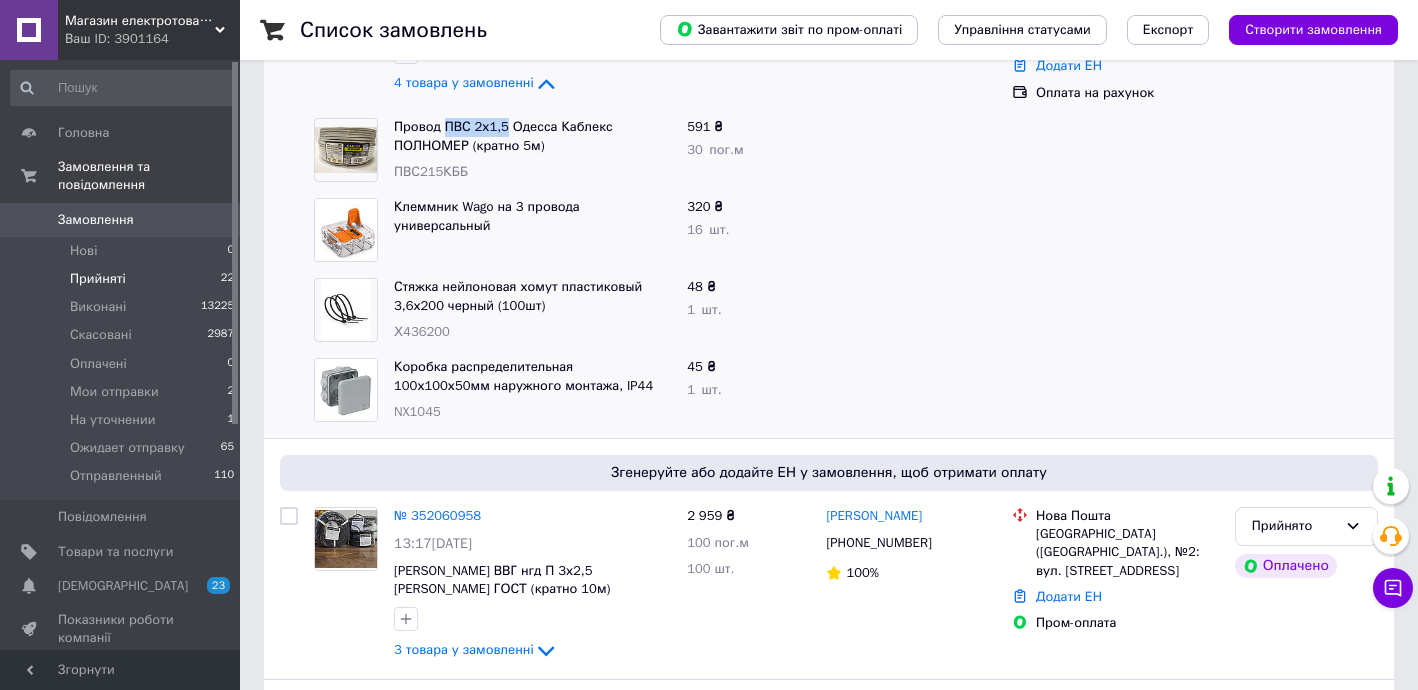 copy on "ПВС 2х1,5" 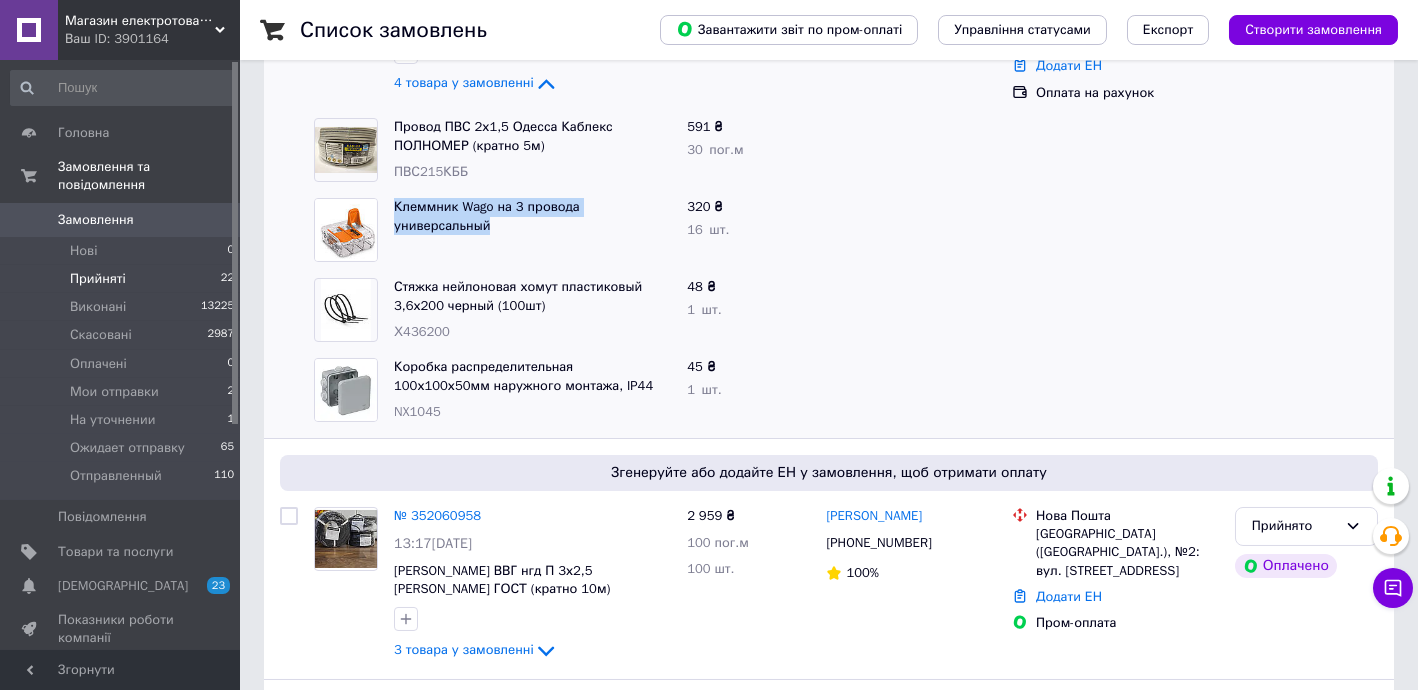 drag, startPoint x: 384, startPoint y: 192, endPoint x: 543, endPoint y: 230, distance: 163.47783 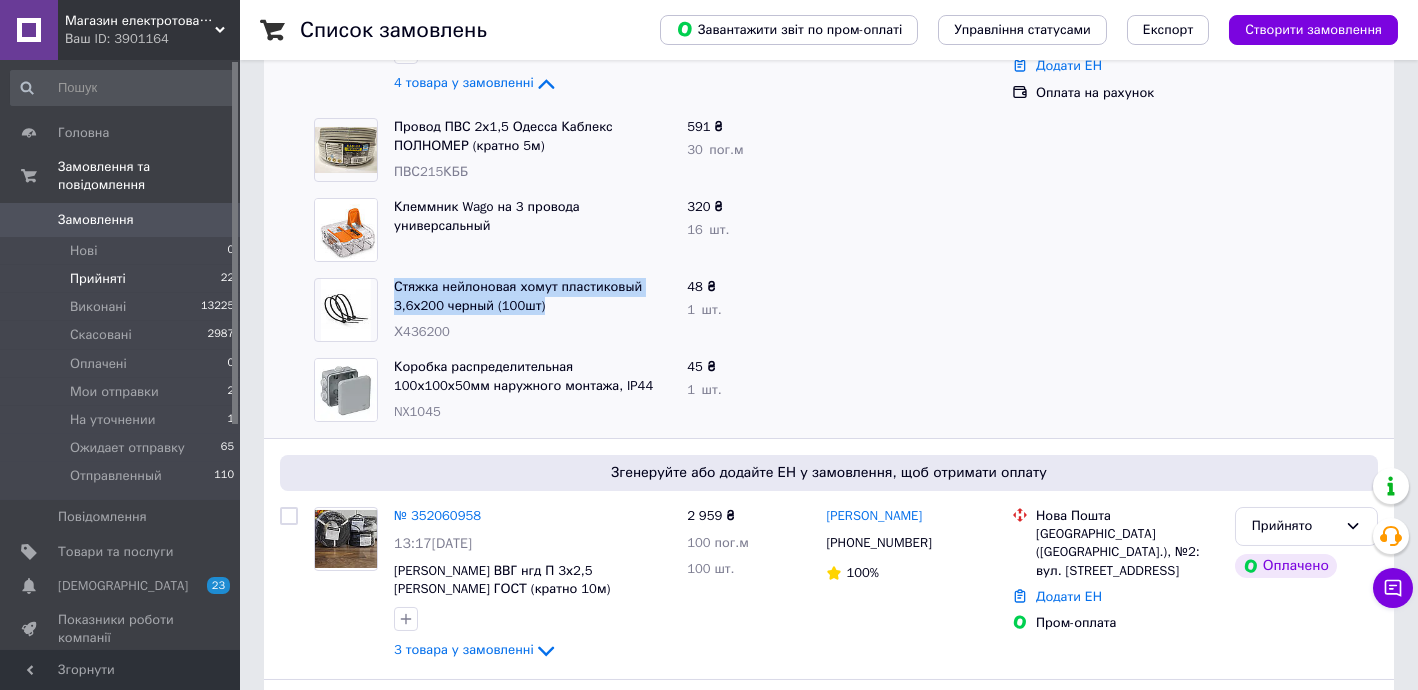 drag, startPoint x: 388, startPoint y: 274, endPoint x: 549, endPoint y: 292, distance: 162.00308 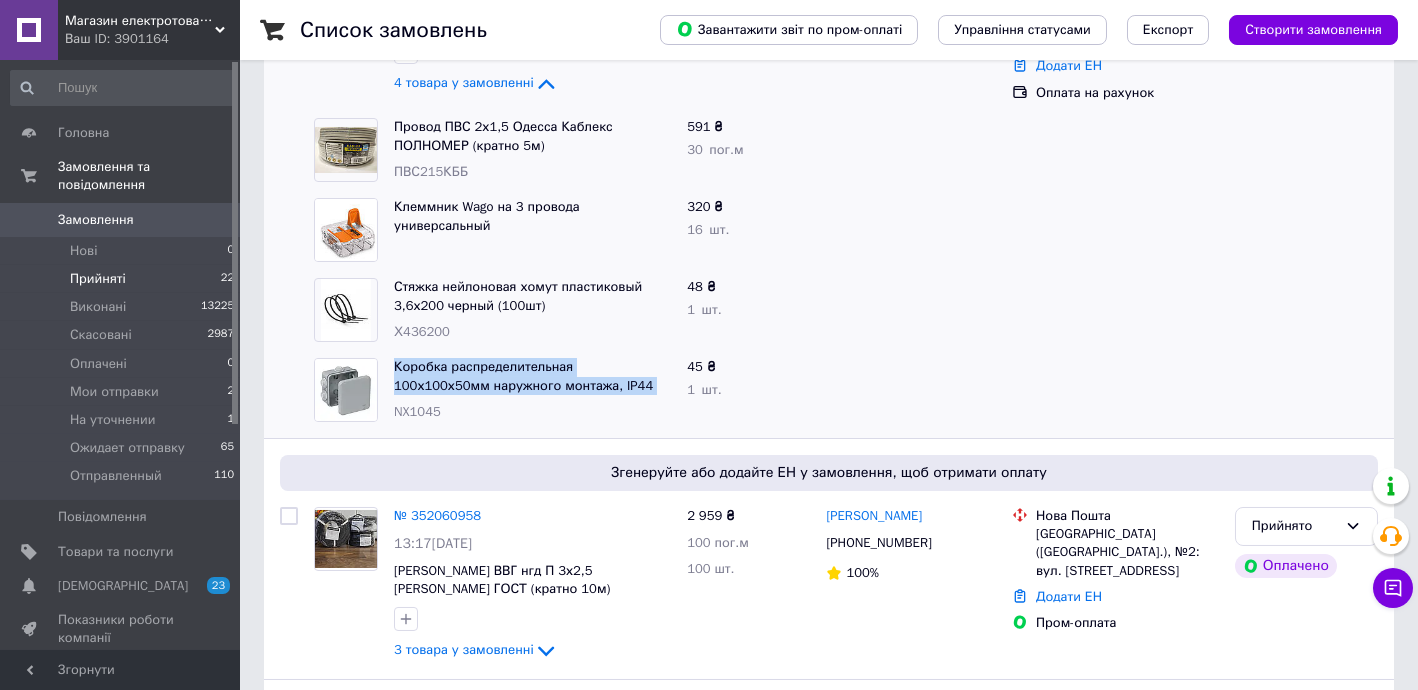 drag, startPoint x: 388, startPoint y: 356, endPoint x: 611, endPoint y: 375, distance: 223.80795 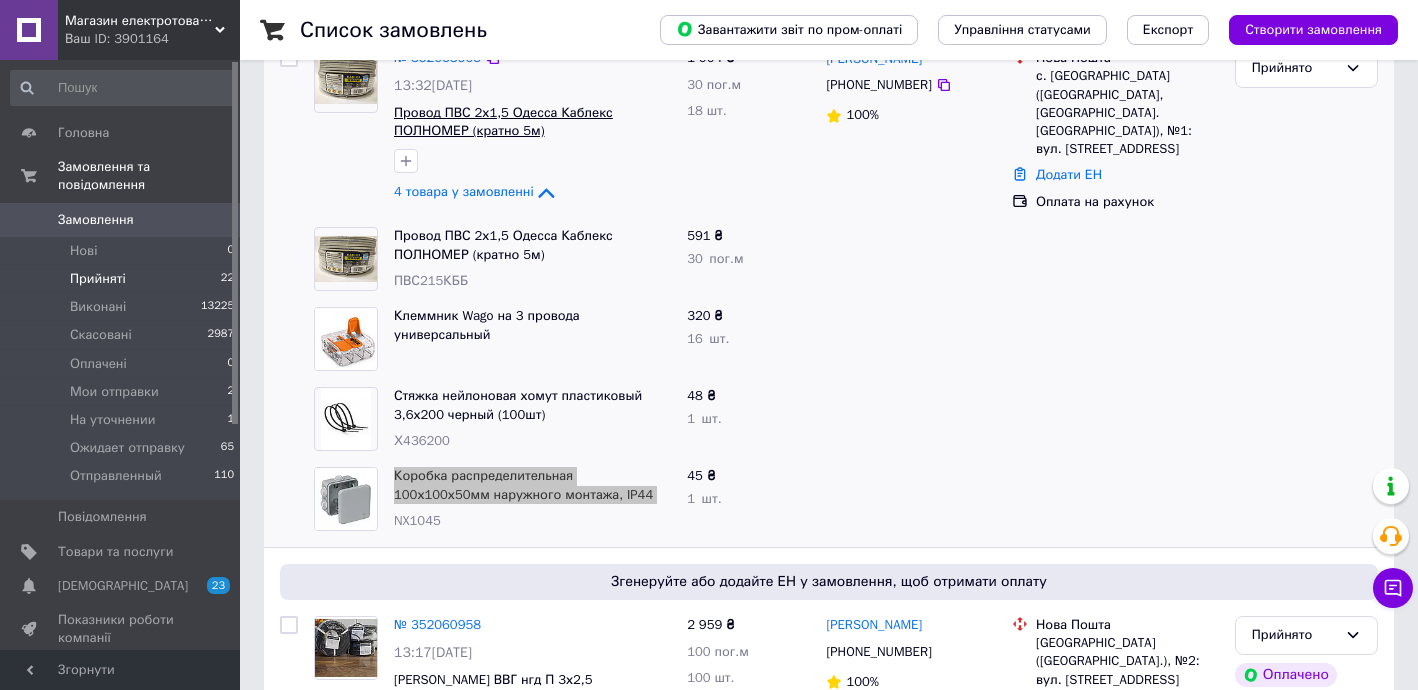 scroll, scrollTop: 121, scrollLeft: 0, axis: vertical 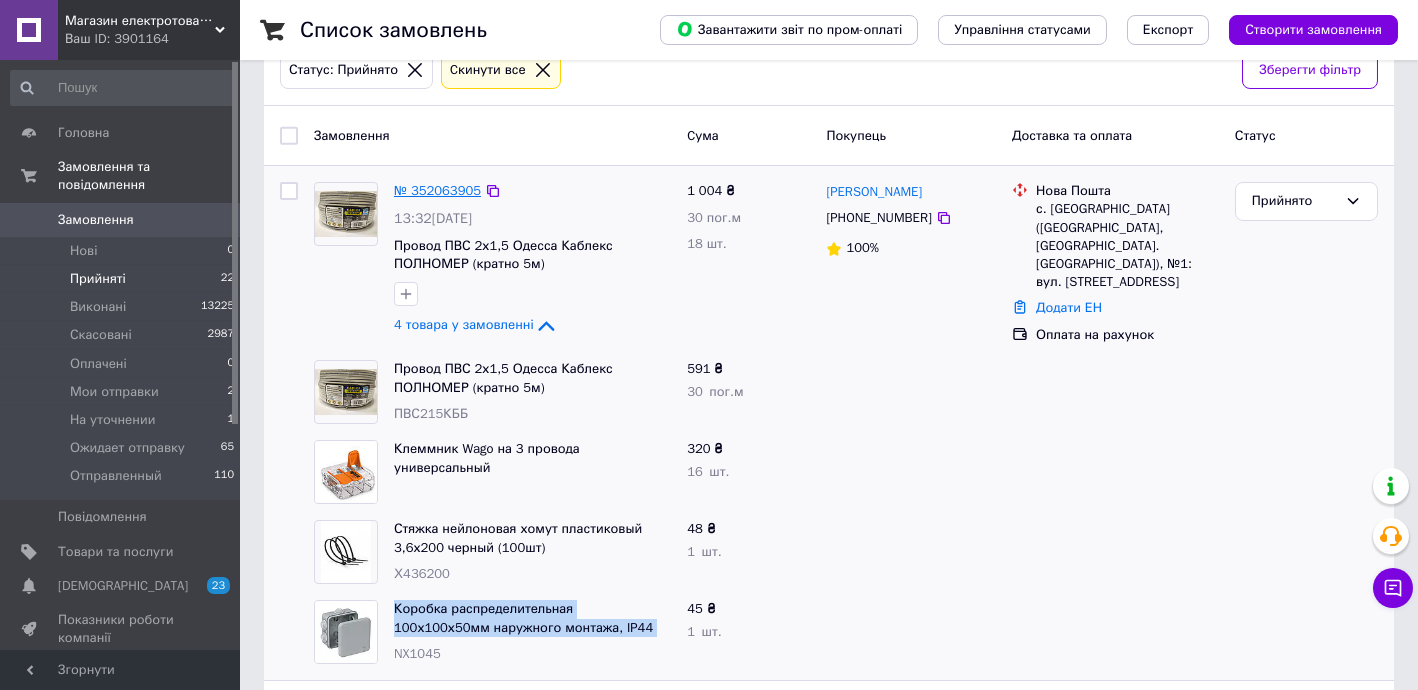 click on "№ 352063905" at bounding box center (437, 190) 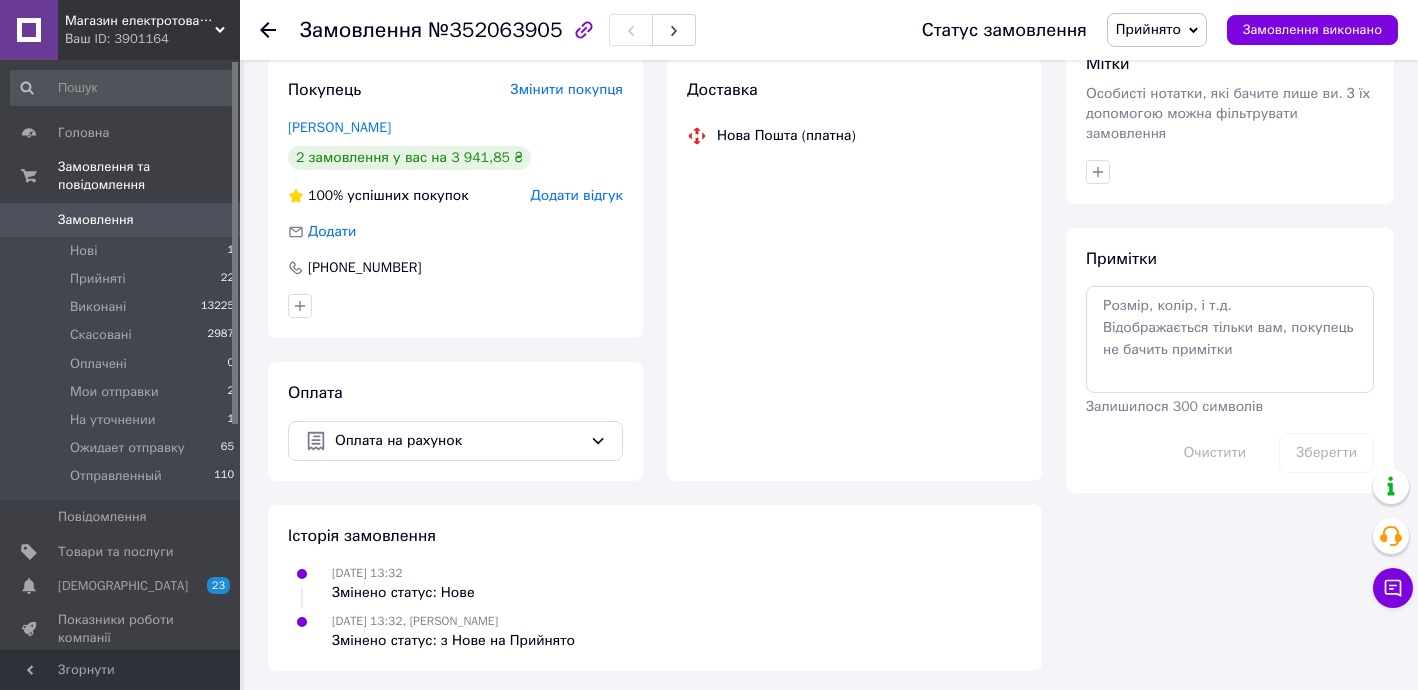 scroll, scrollTop: 789, scrollLeft: 0, axis: vertical 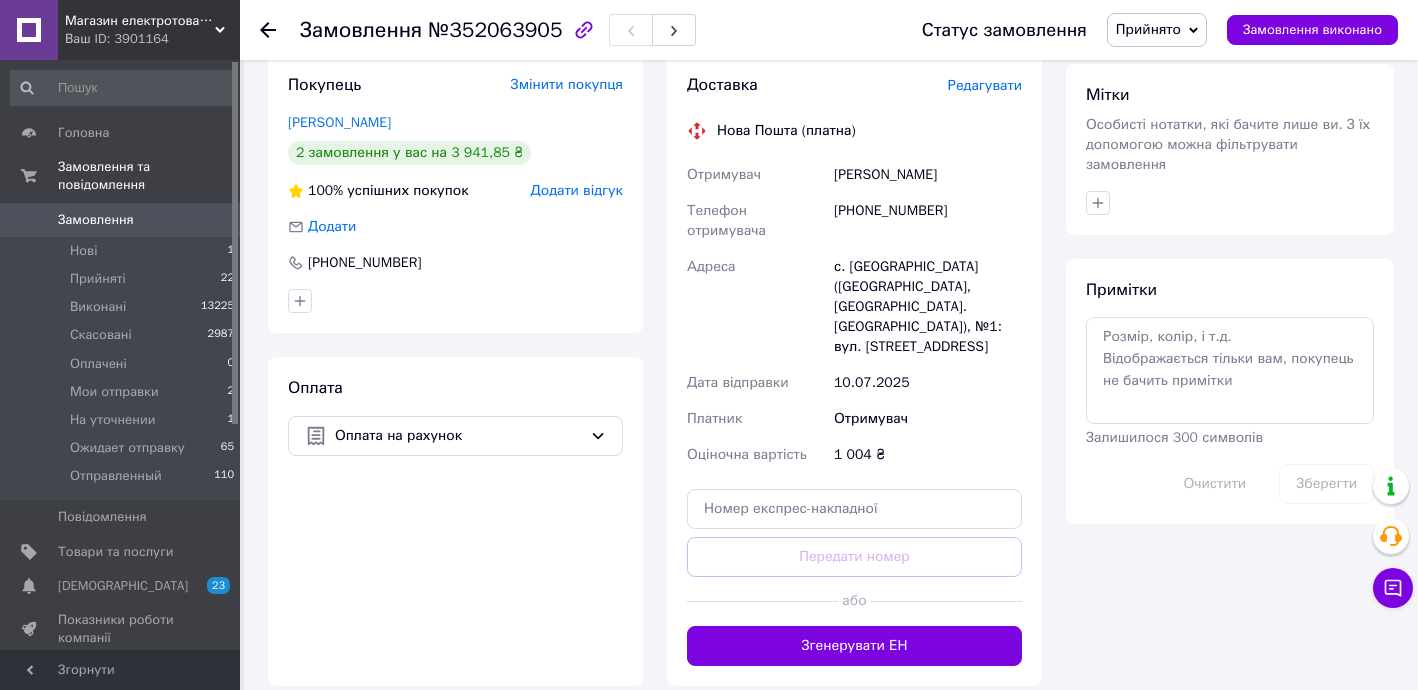 click on "Згенерувати ЕН" at bounding box center (854, 646) 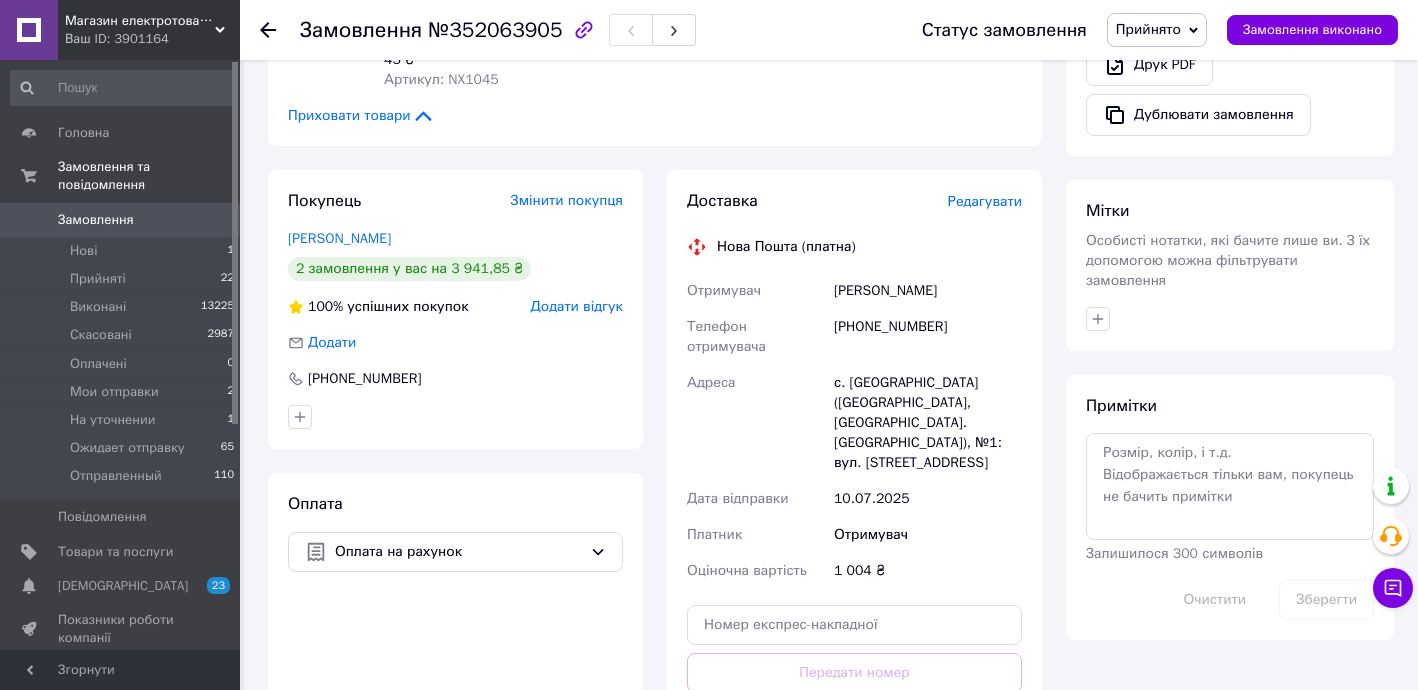 scroll, scrollTop: 667, scrollLeft: 0, axis: vertical 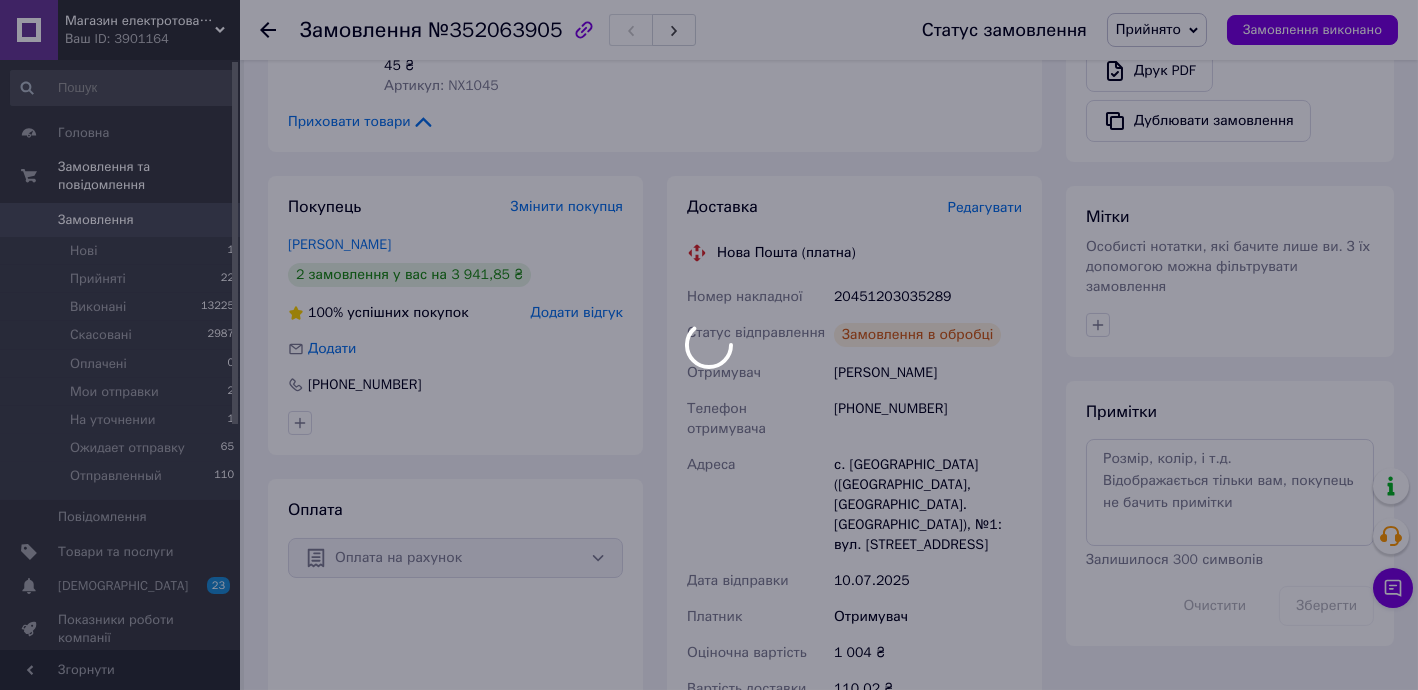 click at bounding box center [709, 345] 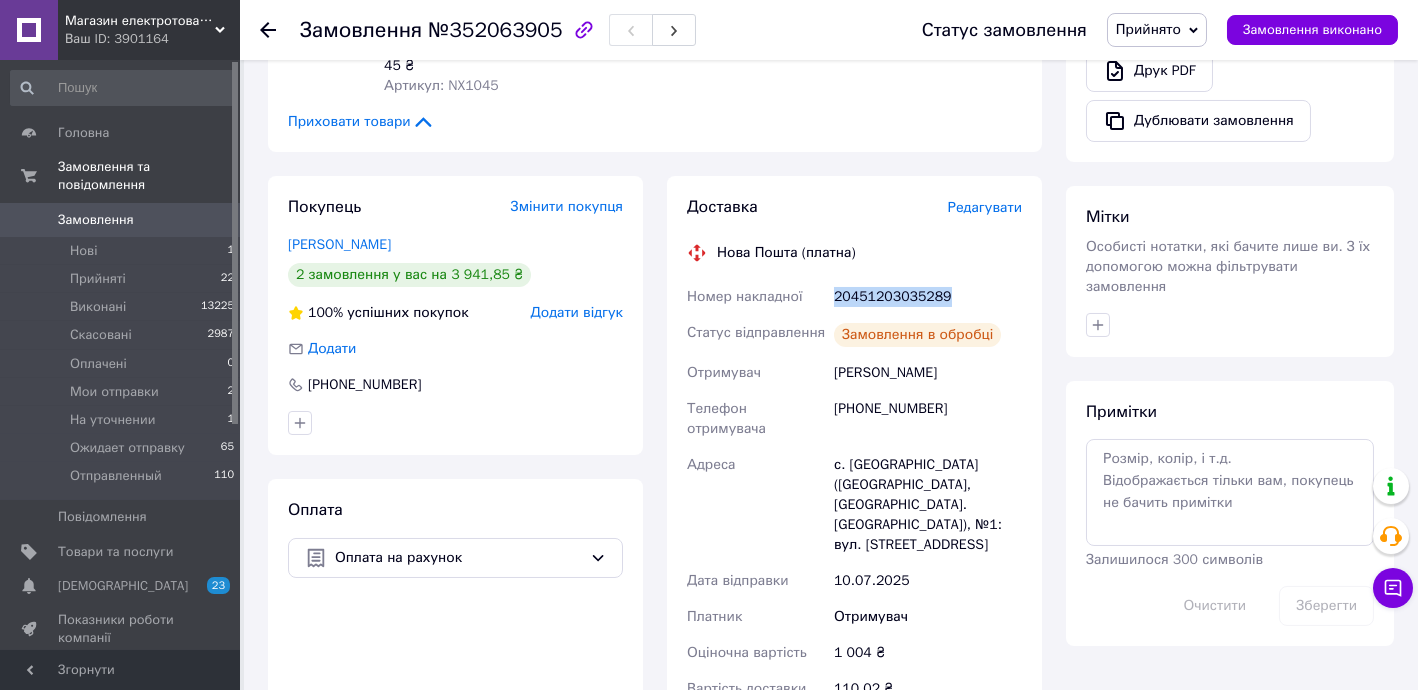 click on "20451203035289" at bounding box center (928, 297) 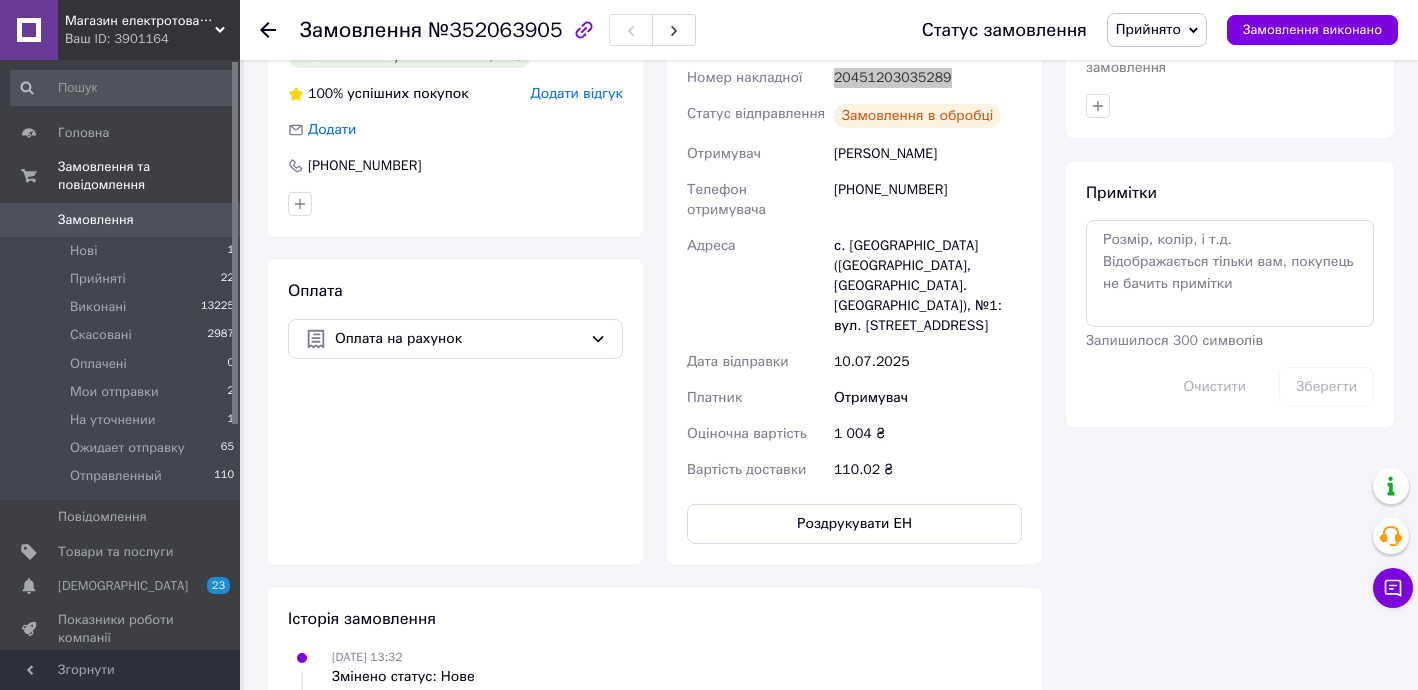 scroll, scrollTop: 910, scrollLeft: 0, axis: vertical 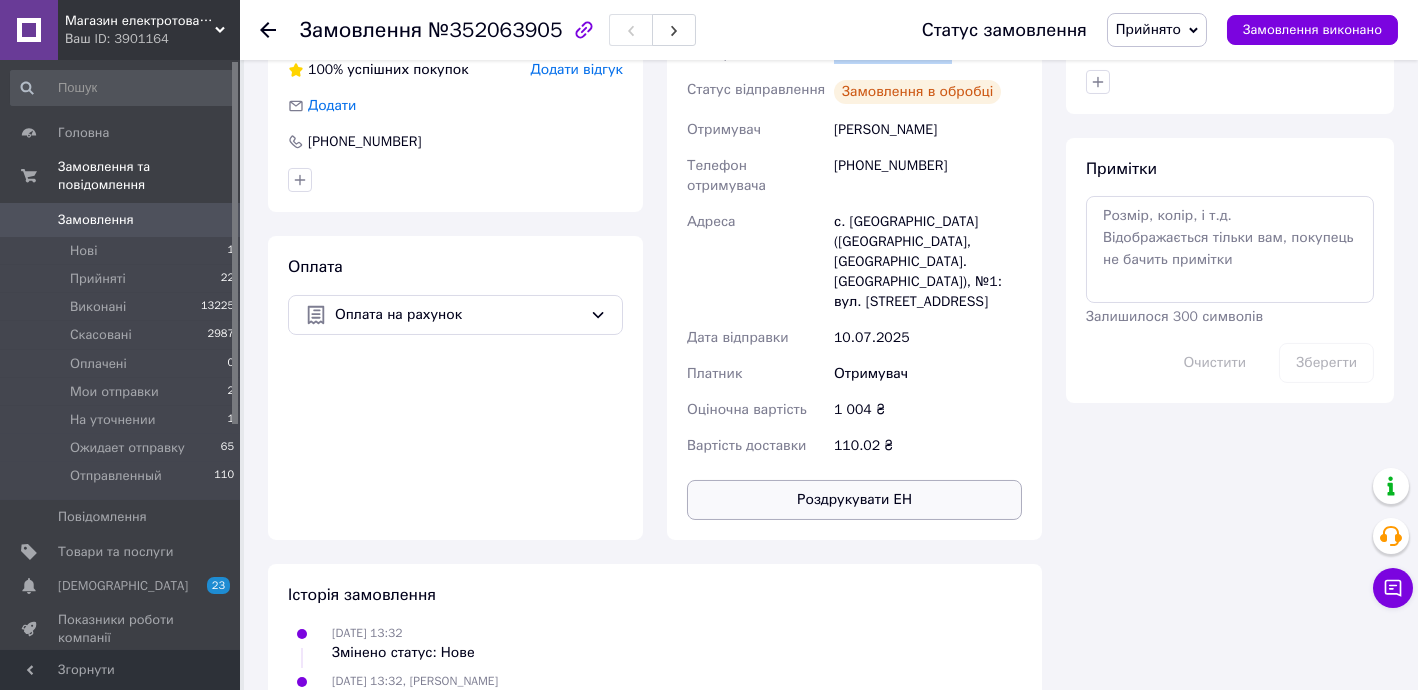 click on "Роздрукувати ЕН" at bounding box center (854, 500) 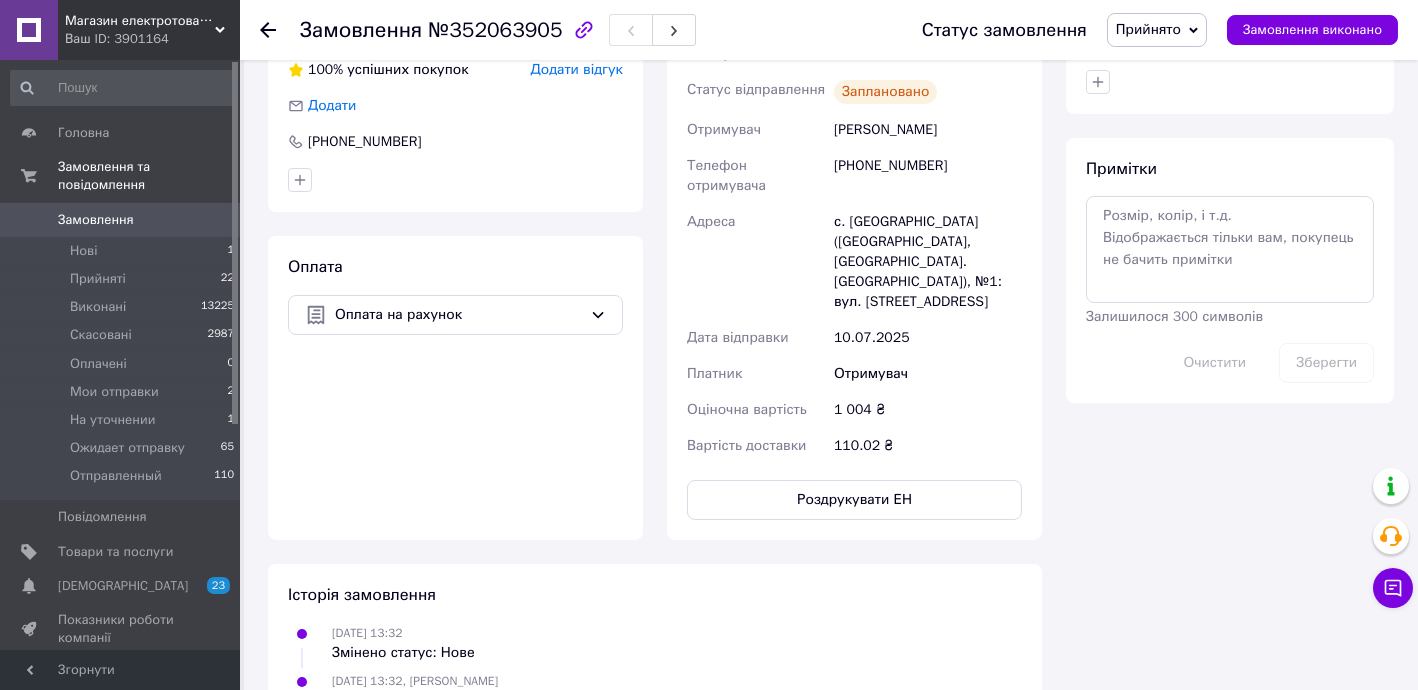 drag, startPoint x: 994, startPoint y: 531, endPoint x: 985, endPoint y: 524, distance: 11.401754 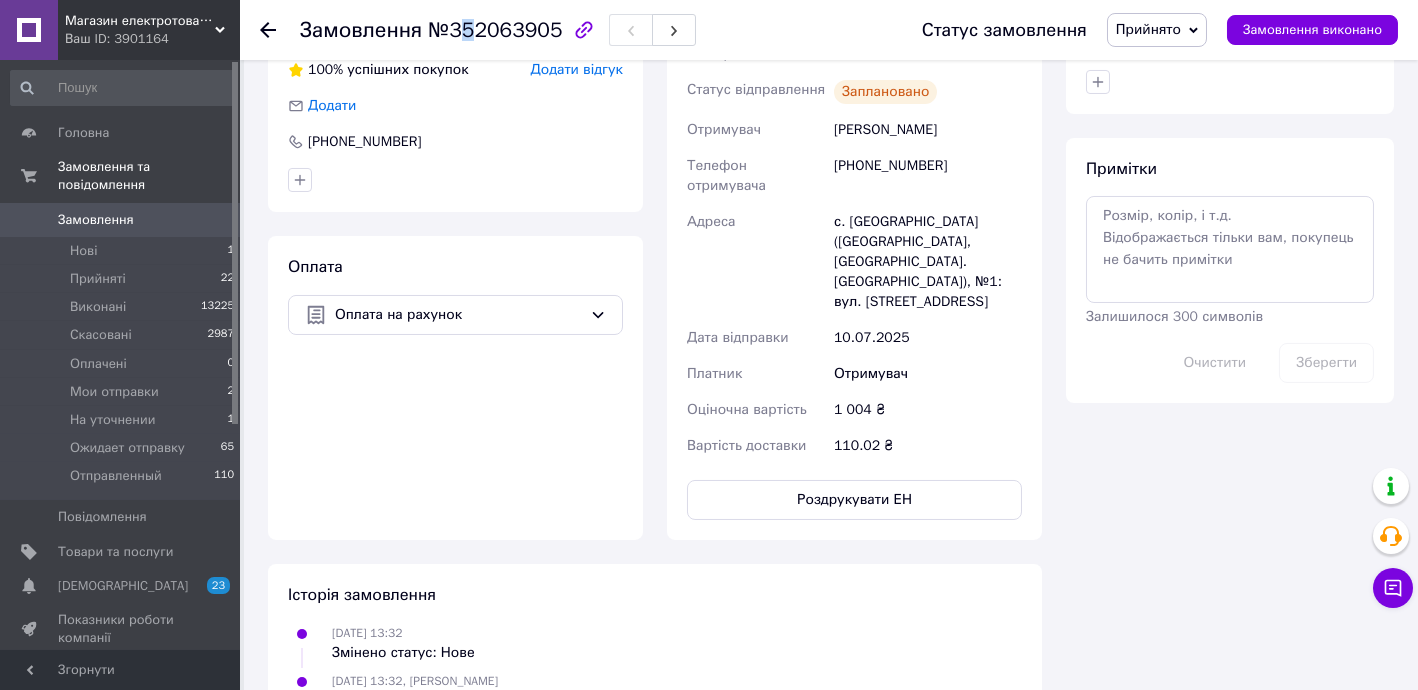 click on "Замовлення №352063905" at bounding box center (498, 30) 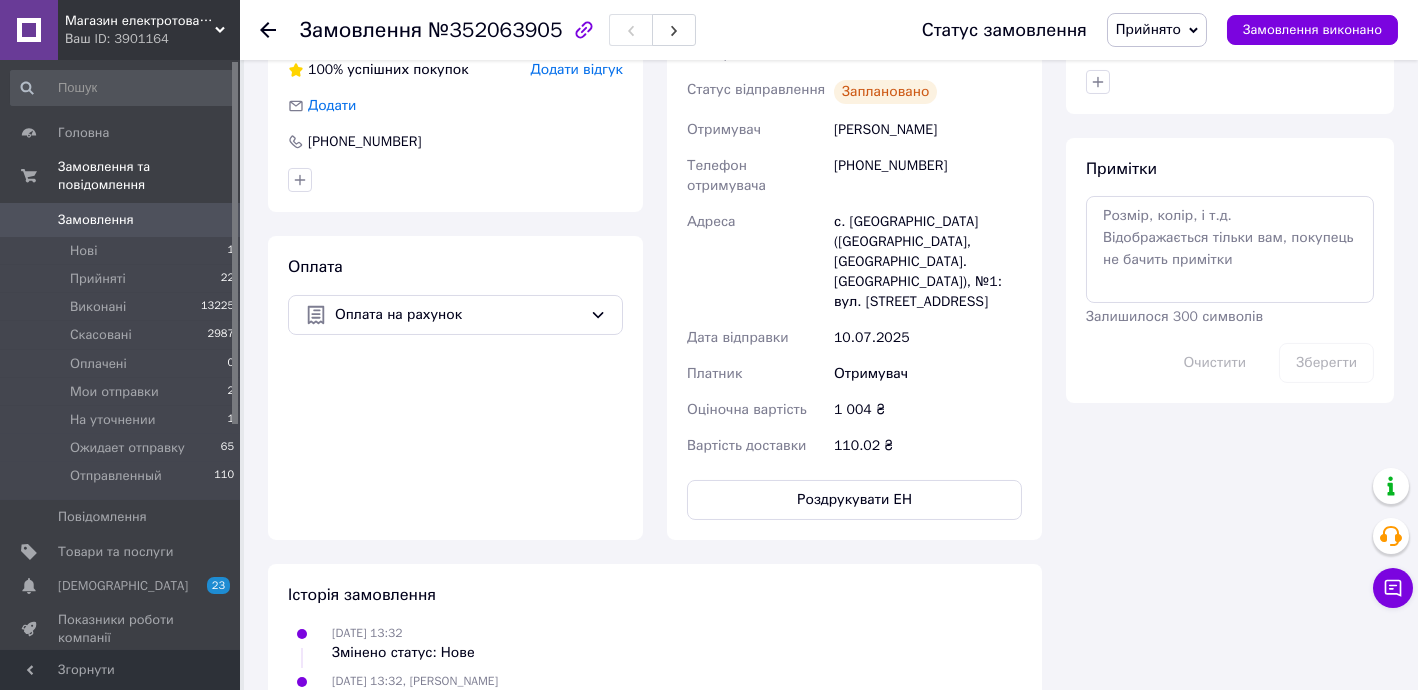 click 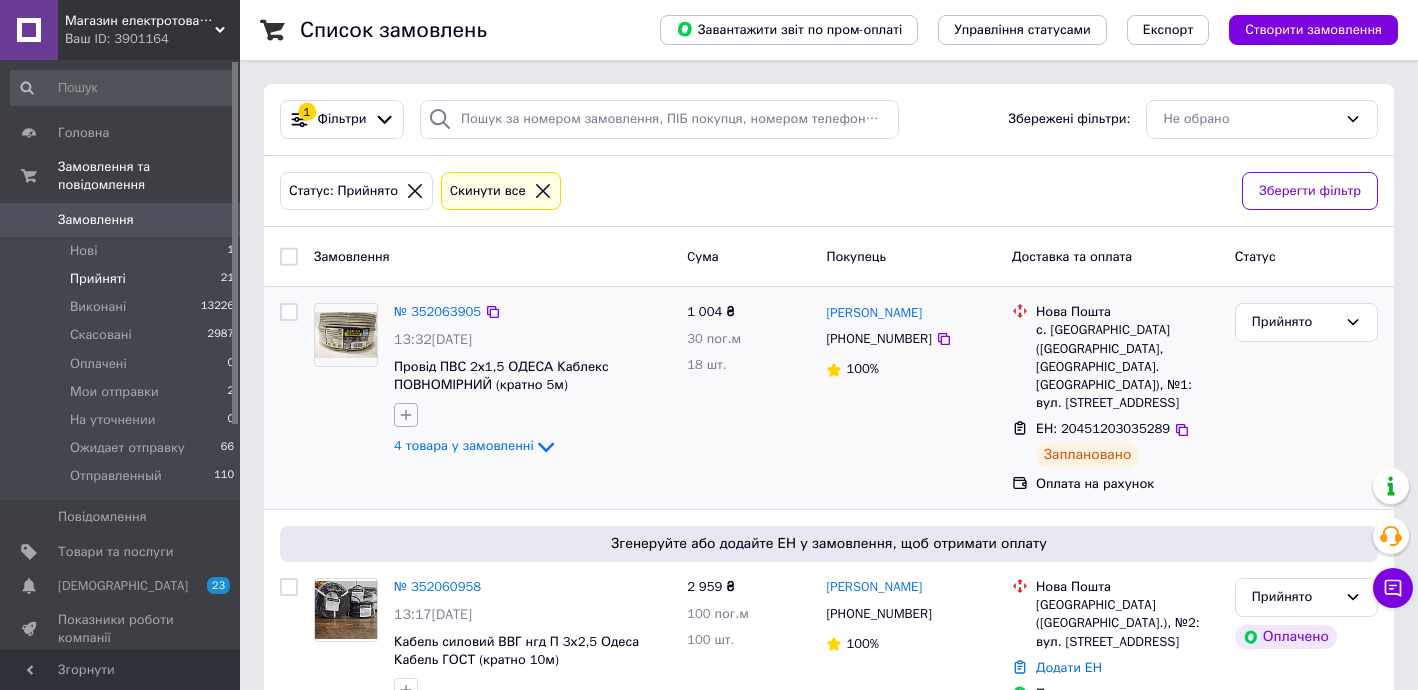 click 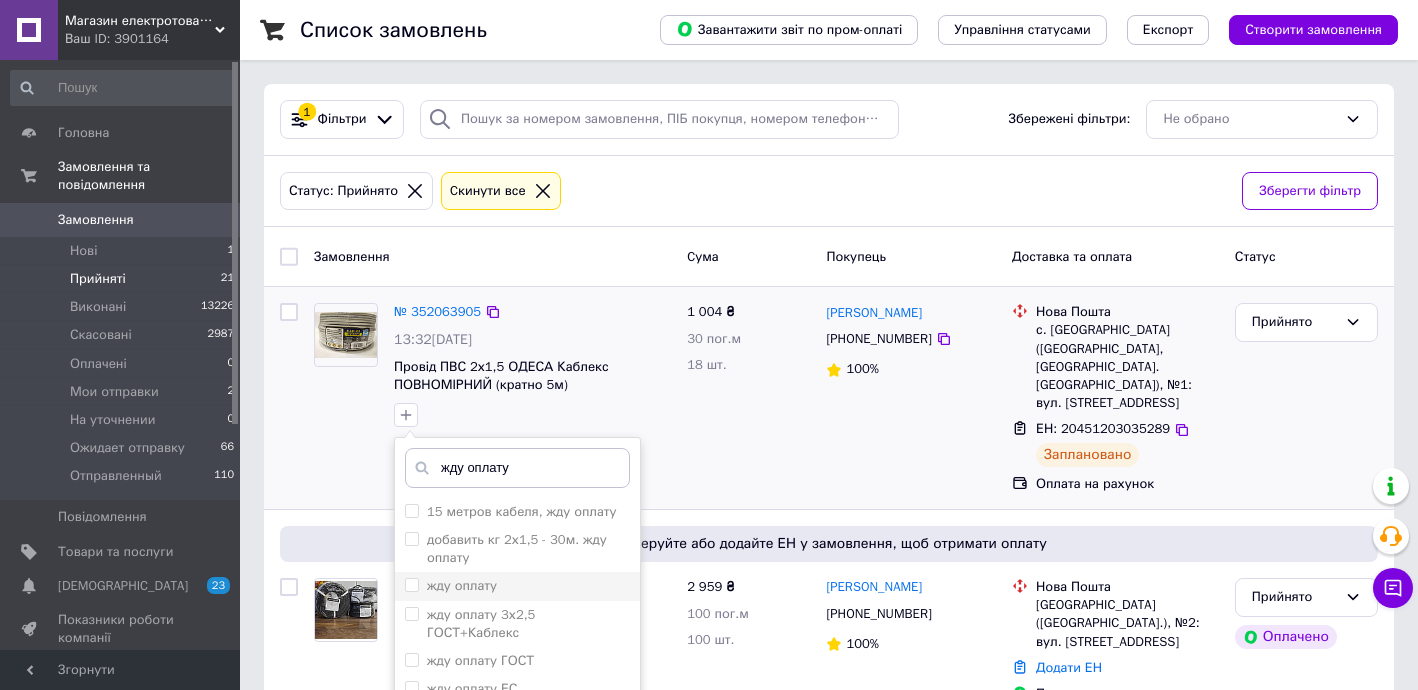 type on "жду оплату" 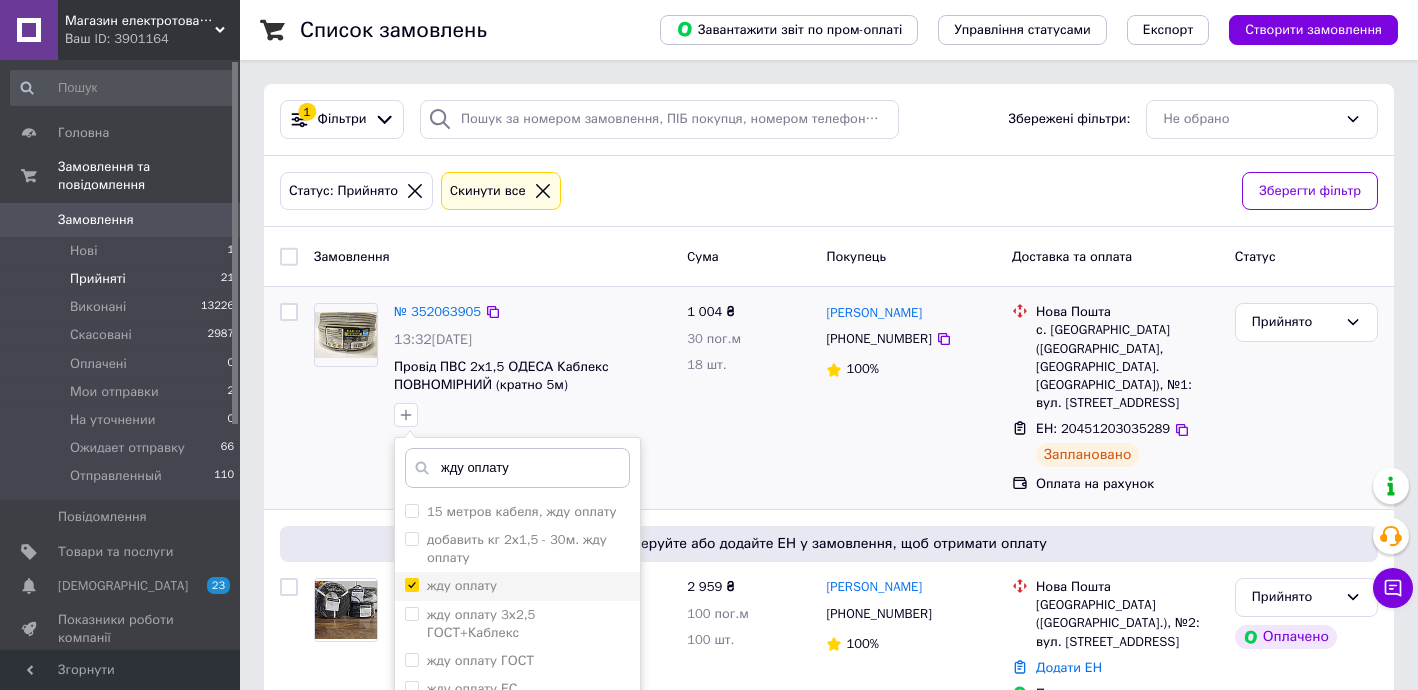 checkbox on "true" 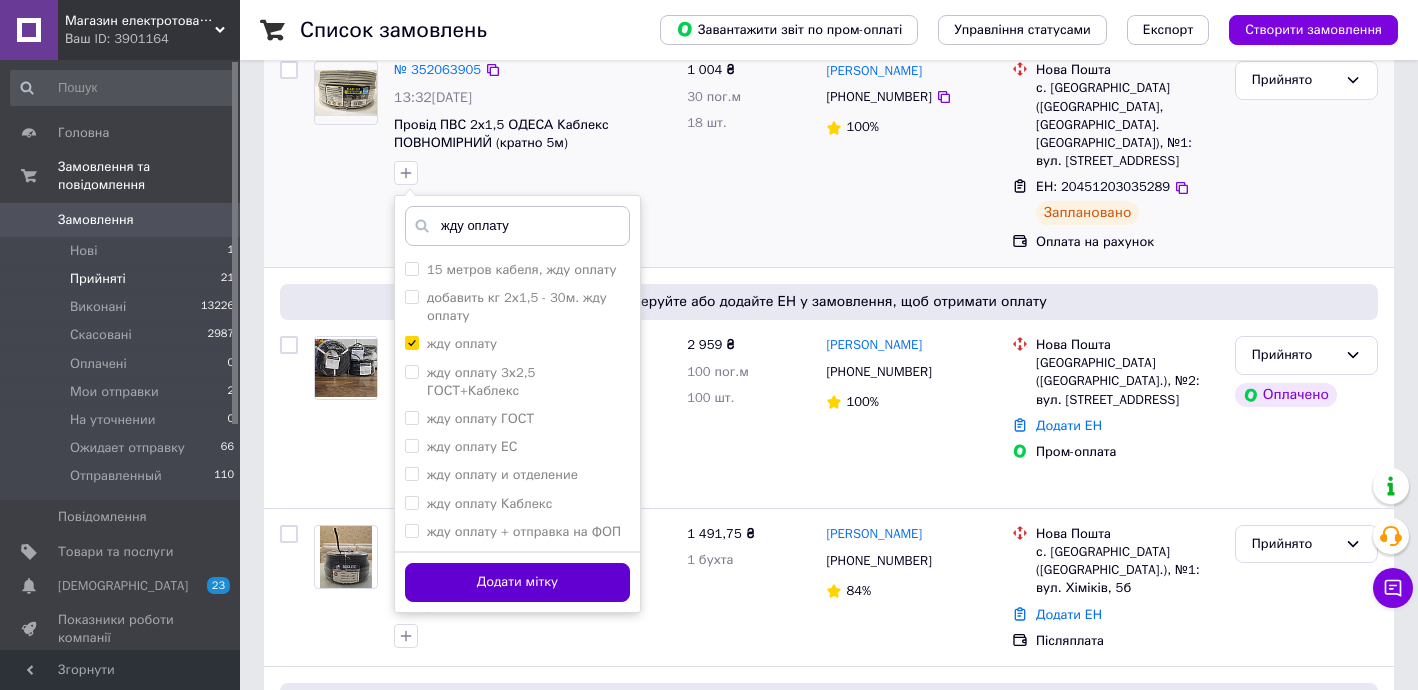 click on "Додати мітку" at bounding box center (517, 582) 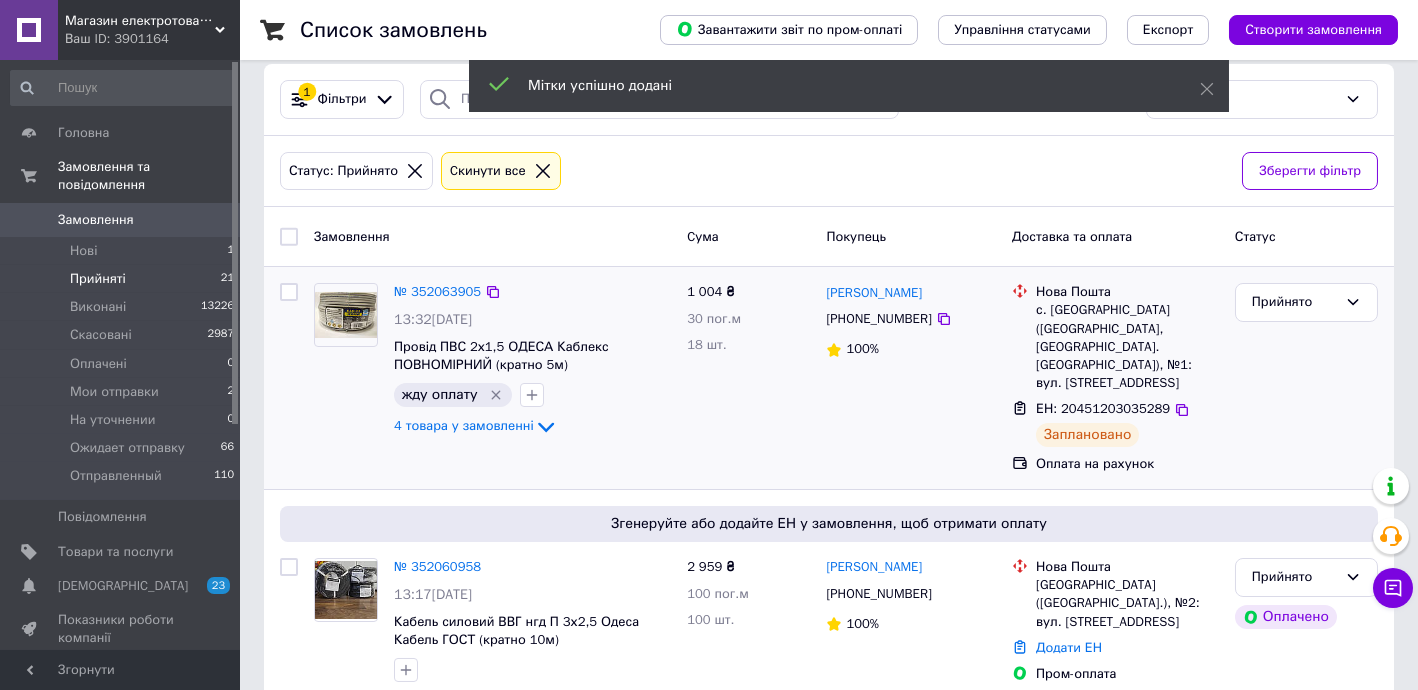 scroll, scrollTop: 0, scrollLeft: 0, axis: both 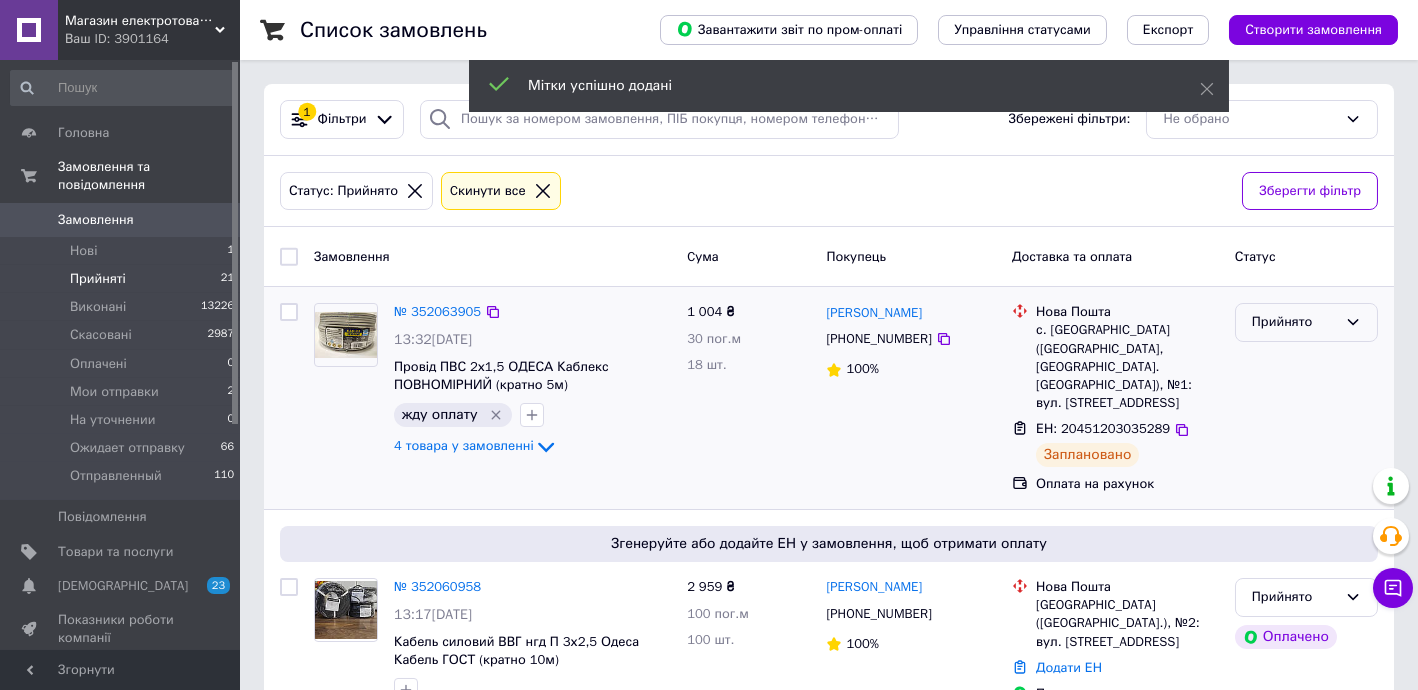 click on "Прийнято" at bounding box center (1294, 322) 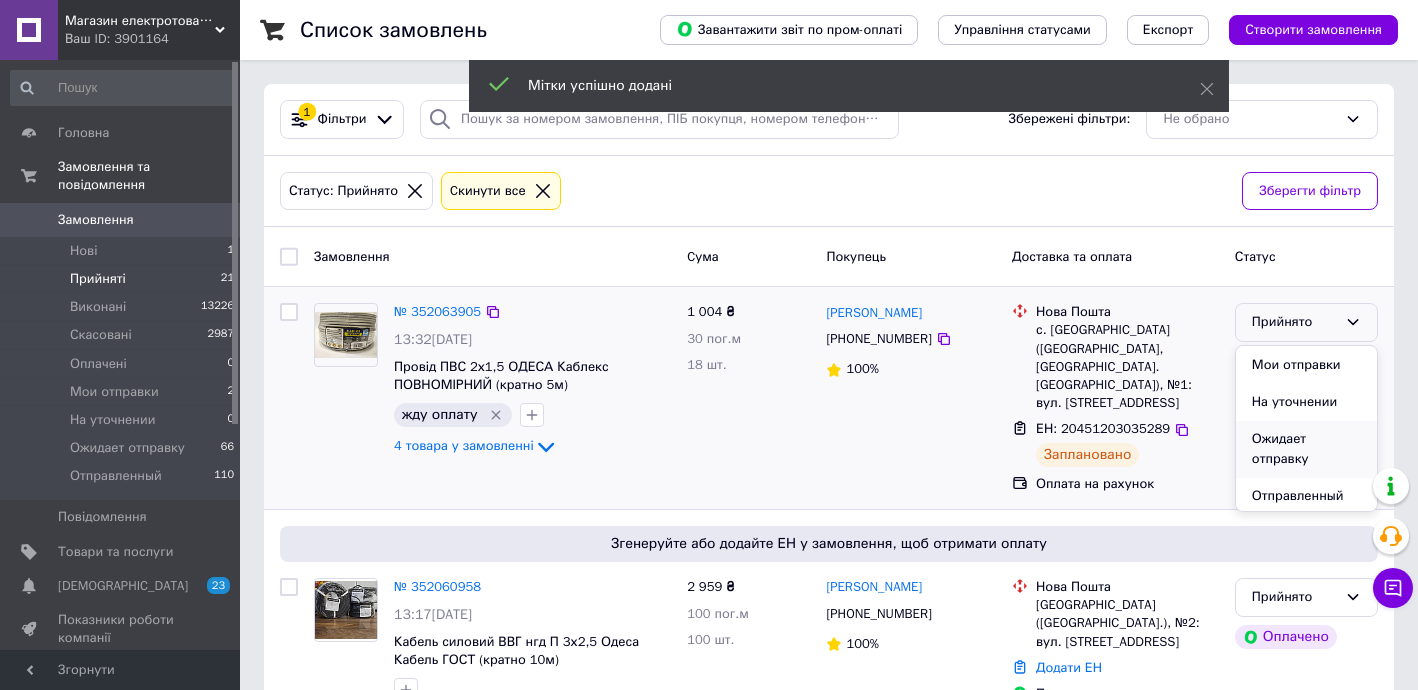 scroll, scrollTop: 110, scrollLeft: 0, axis: vertical 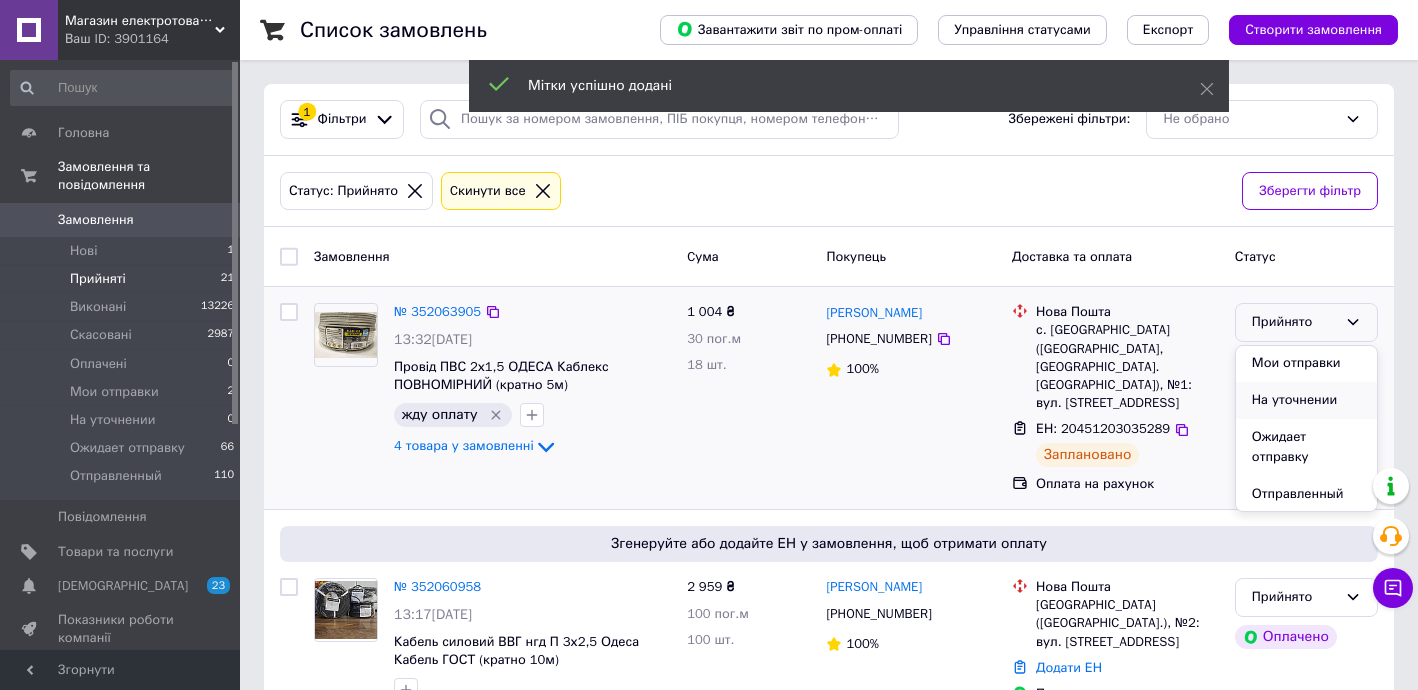 click on "На уточнении" at bounding box center (1306, 400) 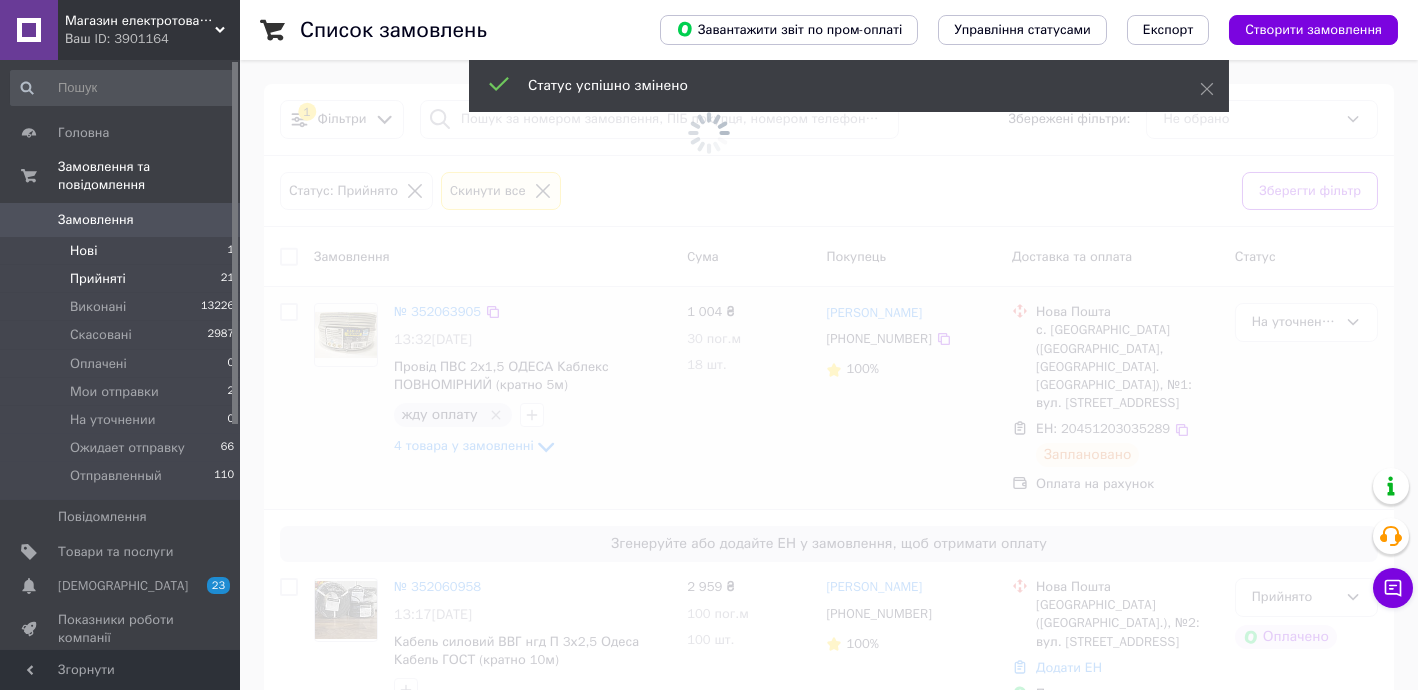 click on "Нові 1" at bounding box center (123, 251) 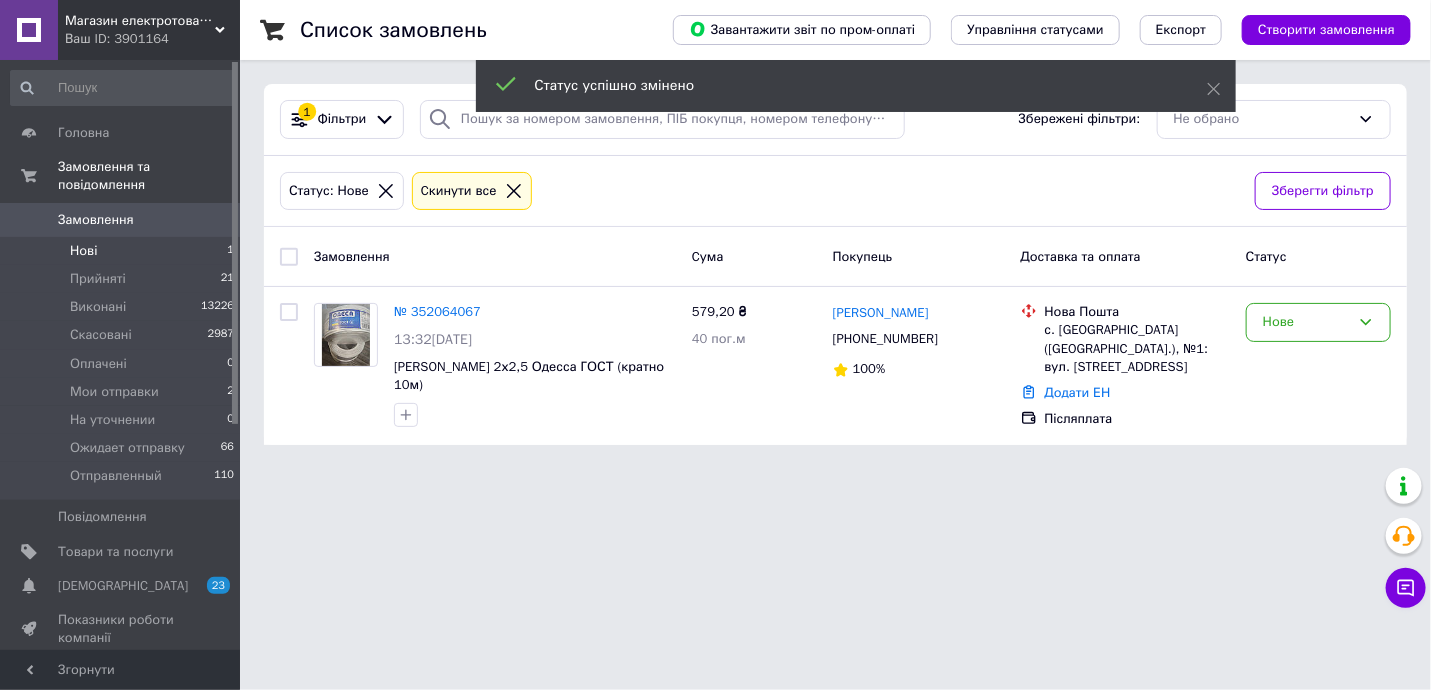 click on "Нові 1" at bounding box center (123, 251) 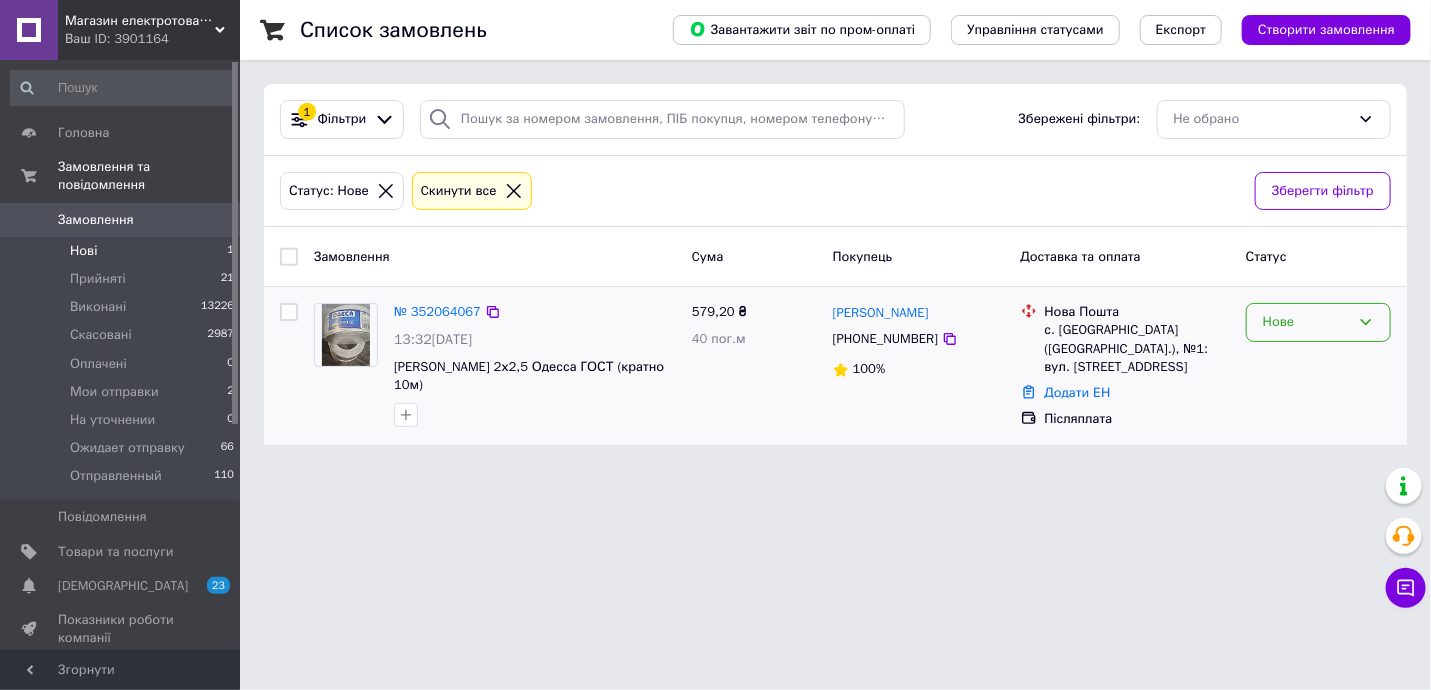 click on "Нове" at bounding box center (1318, 322) 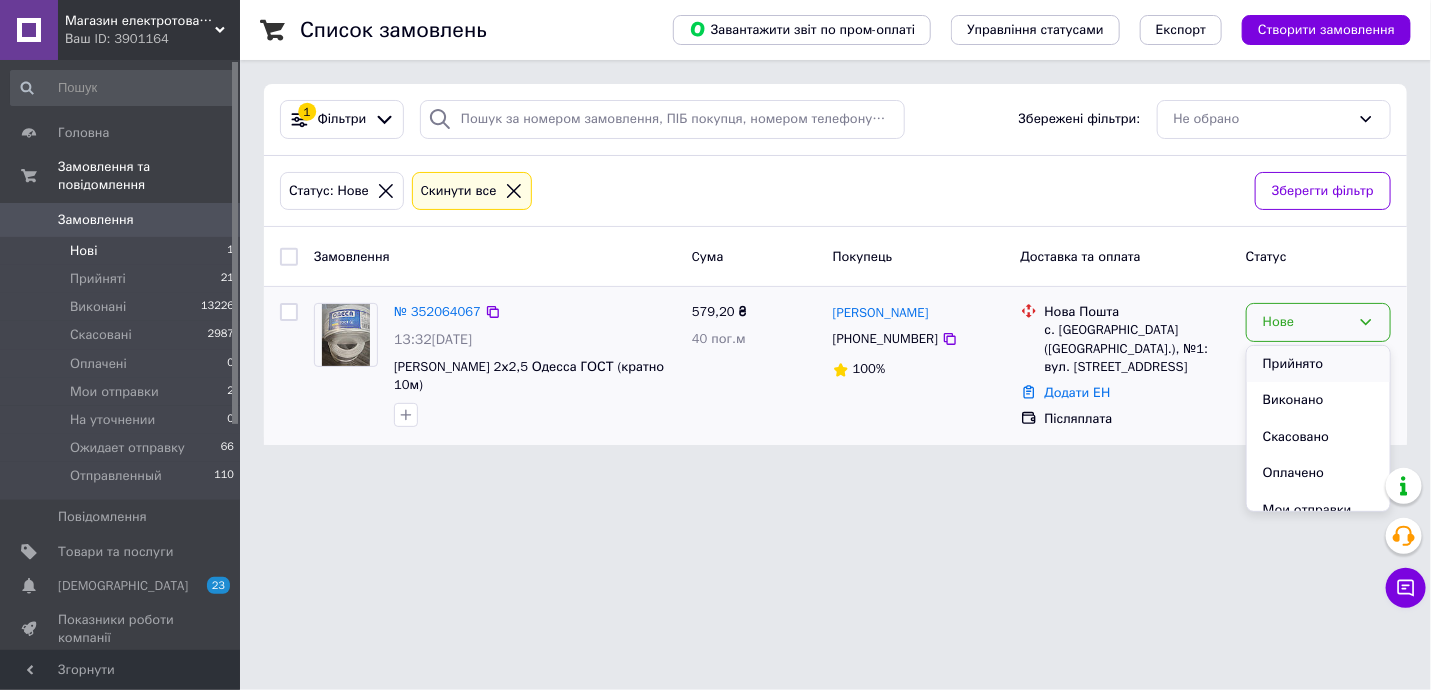 click on "Прийнято" at bounding box center (1318, 364) 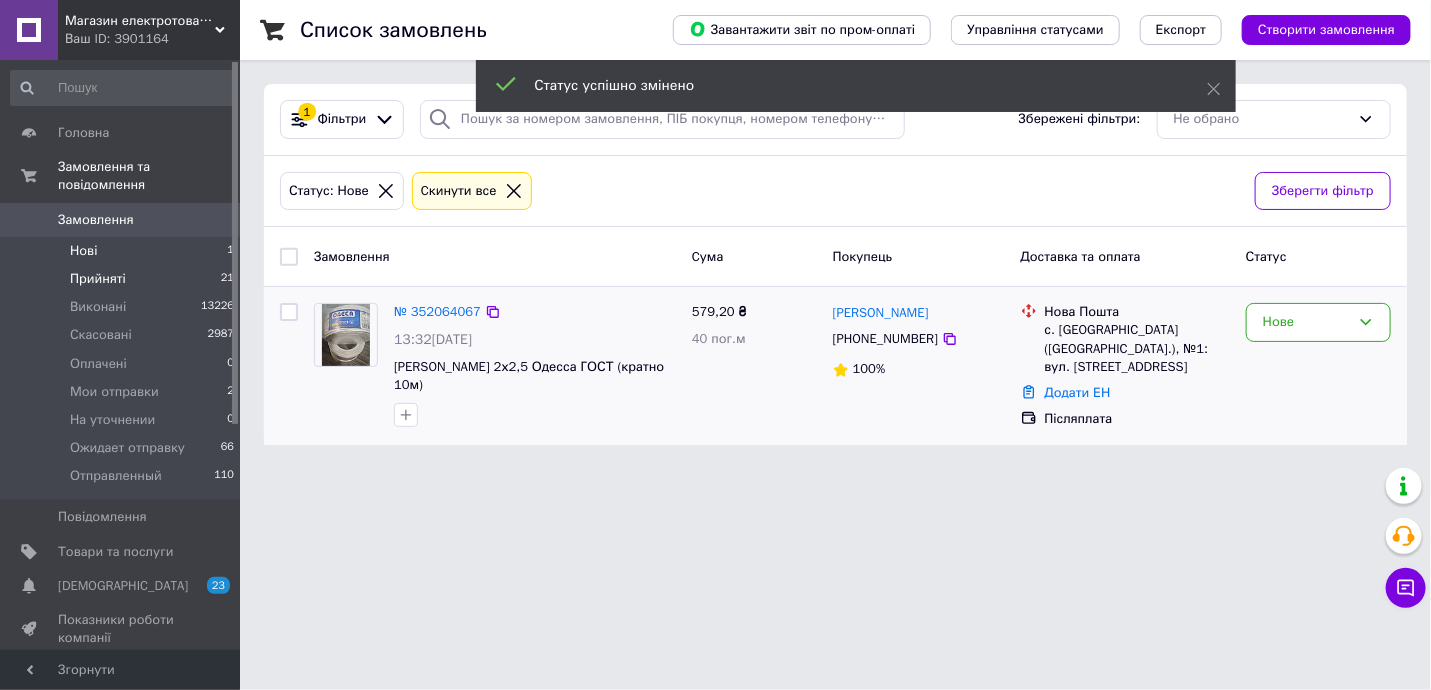 click on "Прийняті 21" at bounding box center [123, 279] 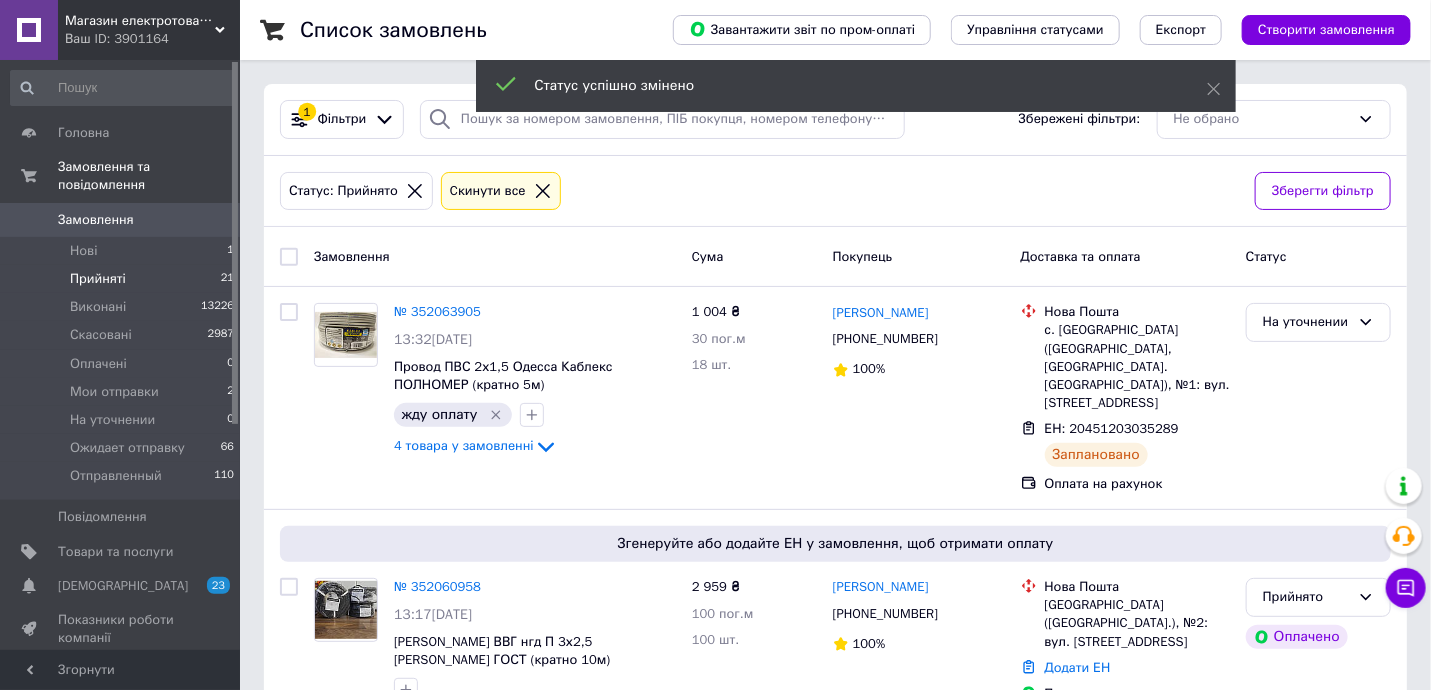click on "Прийняті 21" at bounding box center [123, 279] 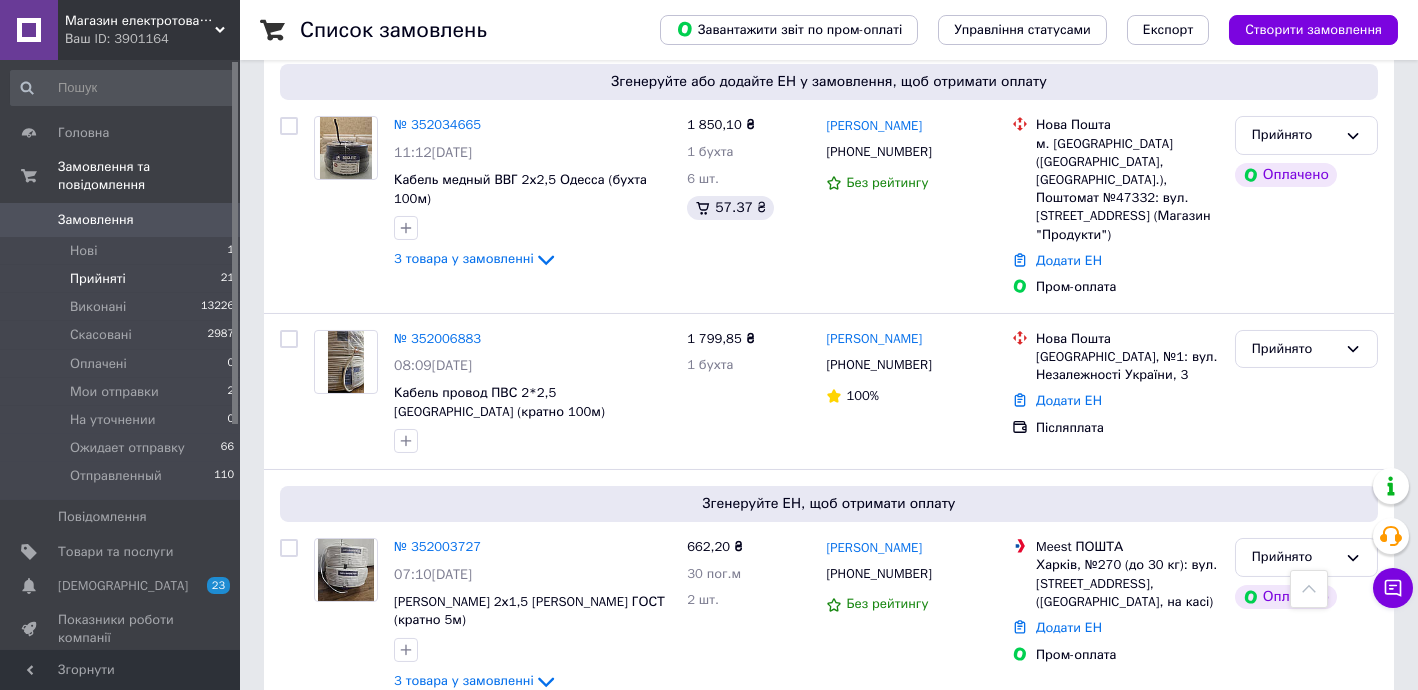 scroll, scrollTop: 1090, scrollLeft: 0, axis: vertical 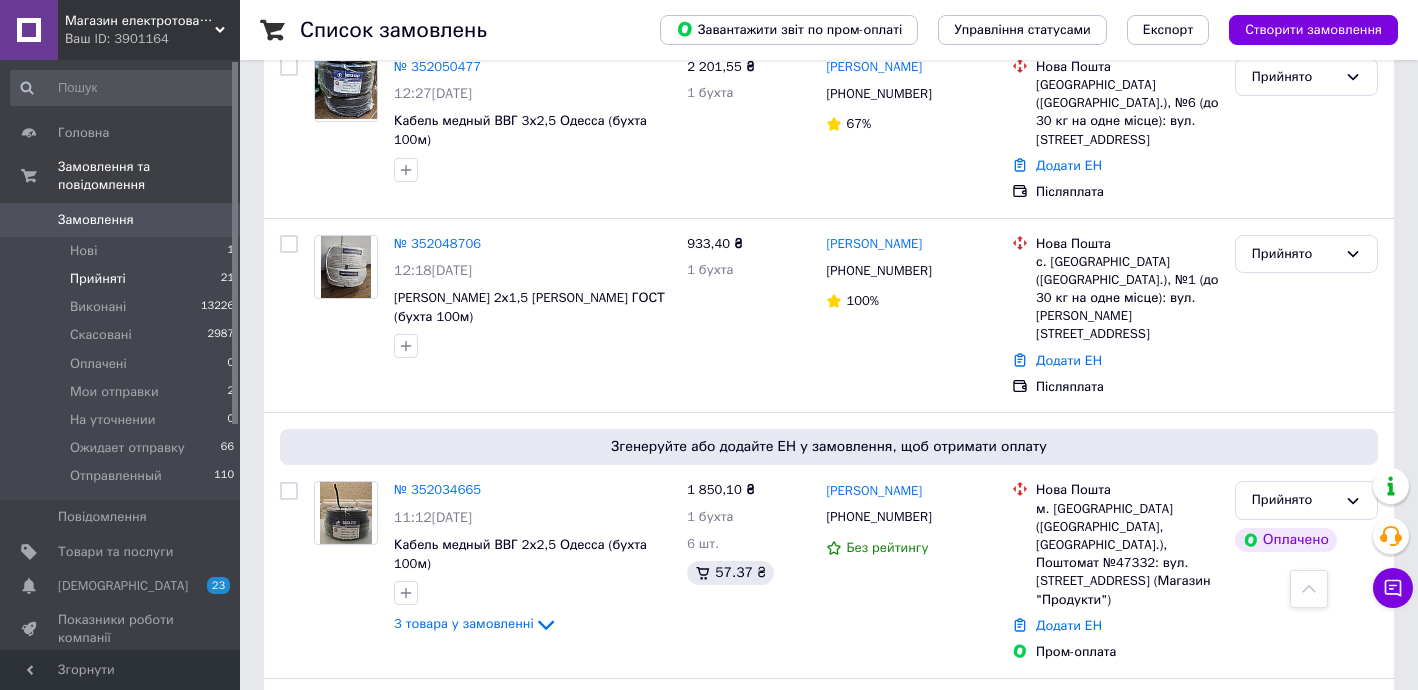 click on "Замовлення" at bounding box center [96, 220] 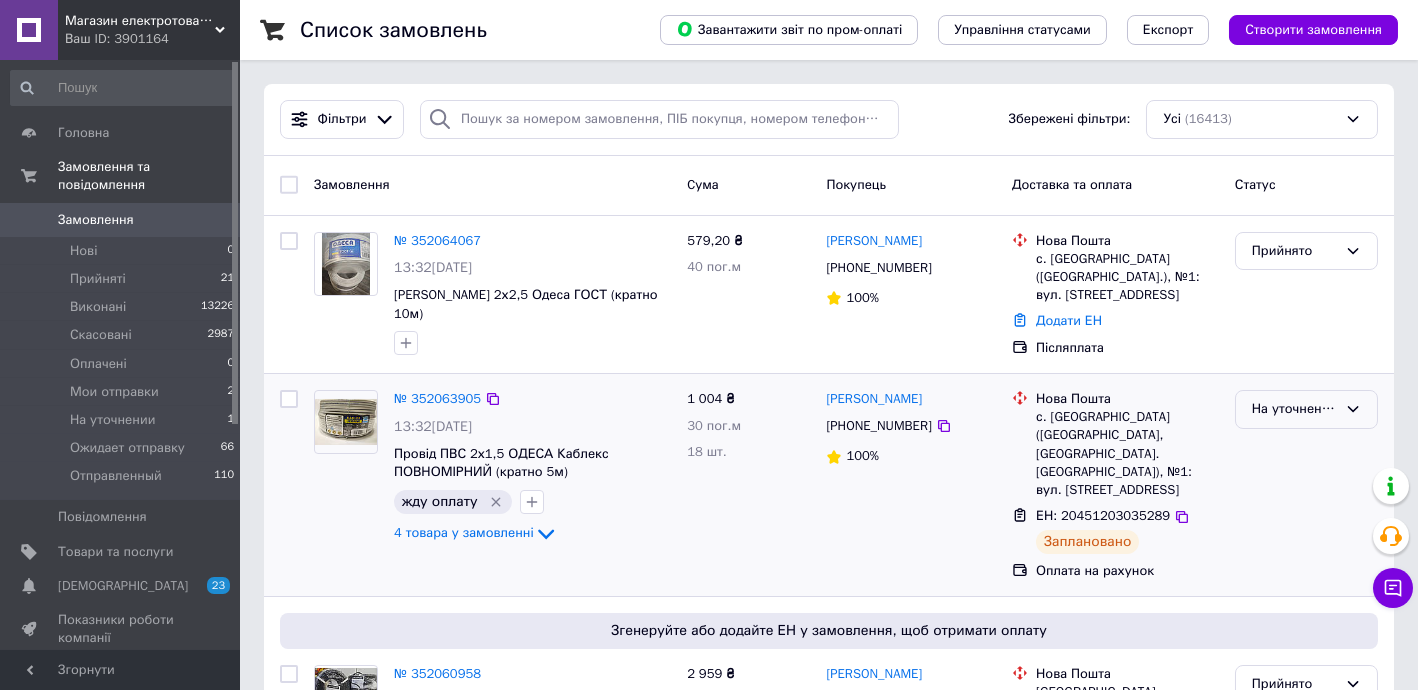 click on "На уточнении" at bounding box center (1306, 409) 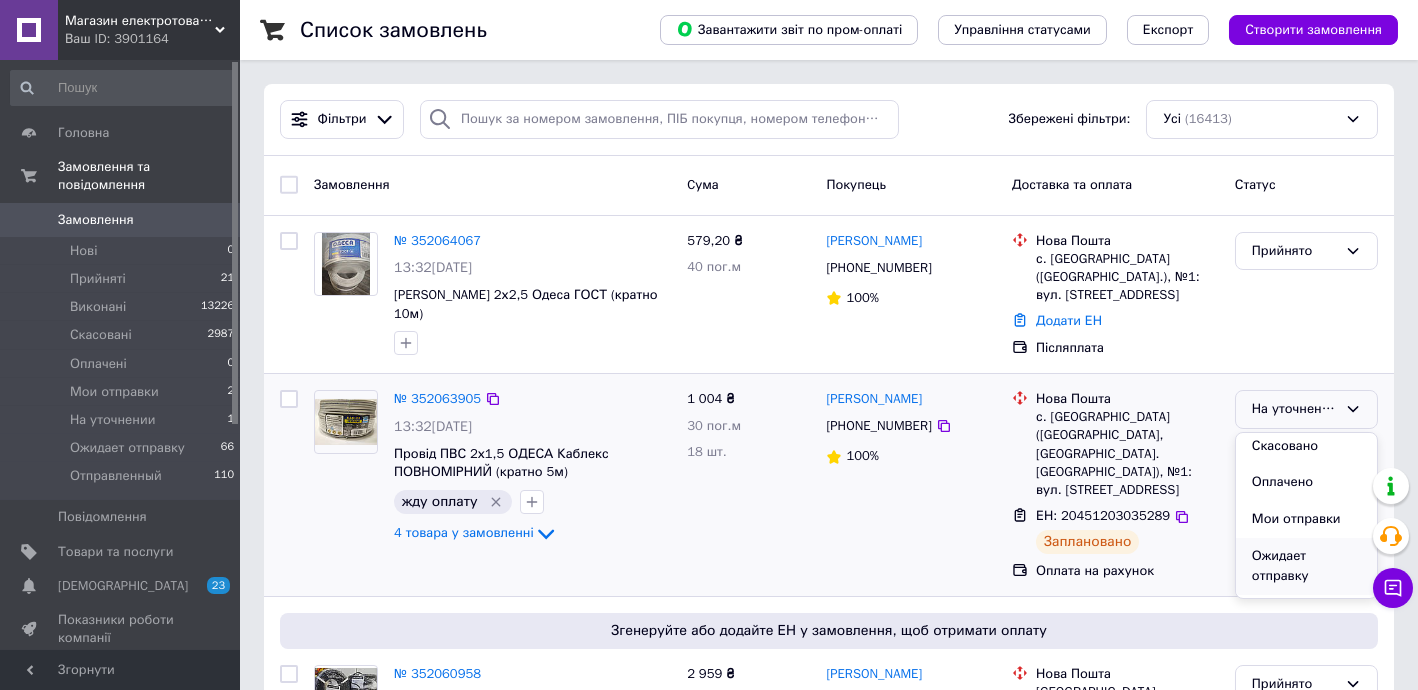 scroll, scrollTop: 110, scrollLeft: 0, axis: vertical 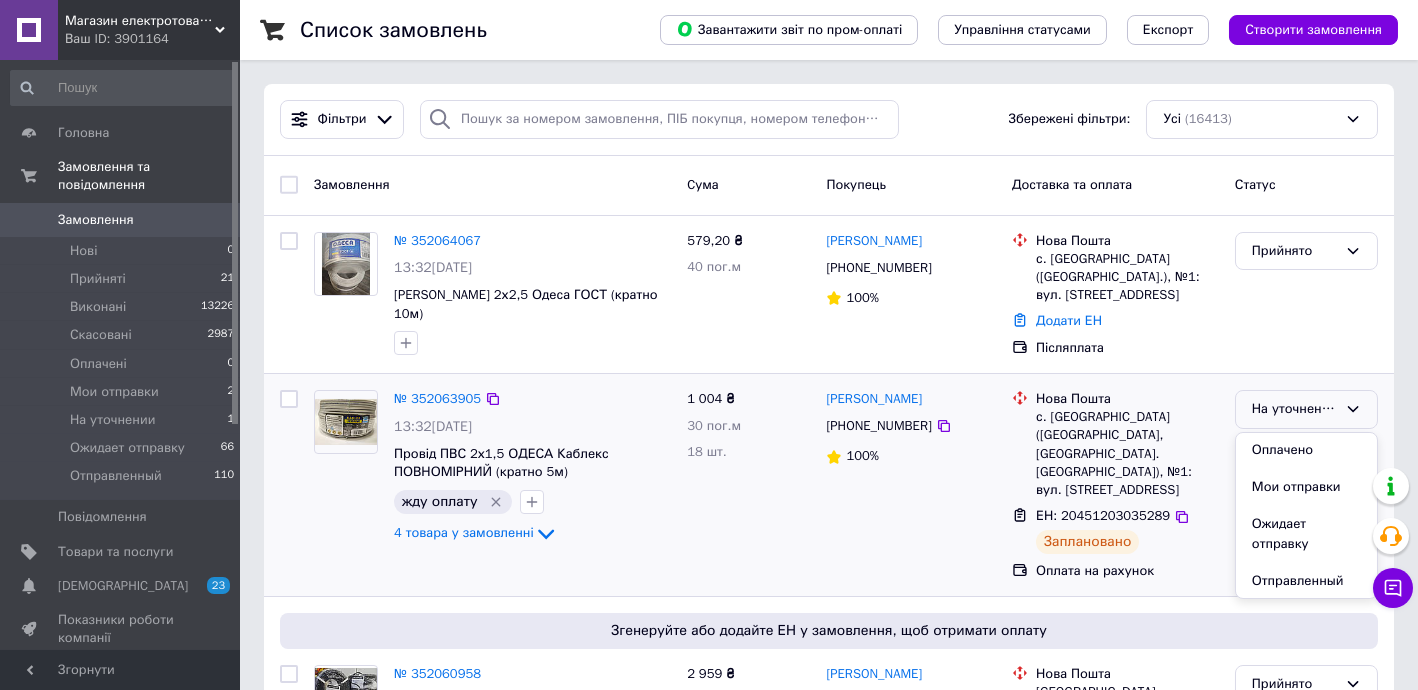 click on "Ожидает отправку" at bounding box center [1306, 534] 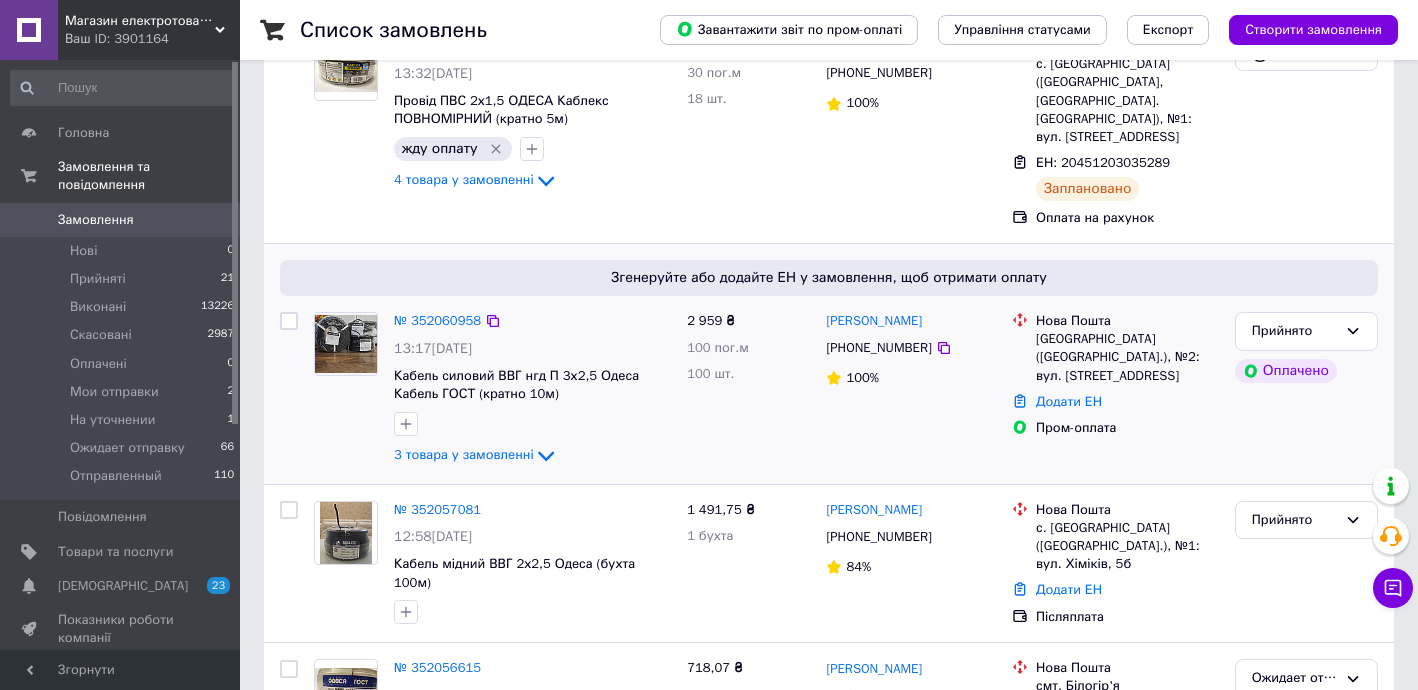scroll, scrollTop: 363, scrollLeft: 0, axis: vertical 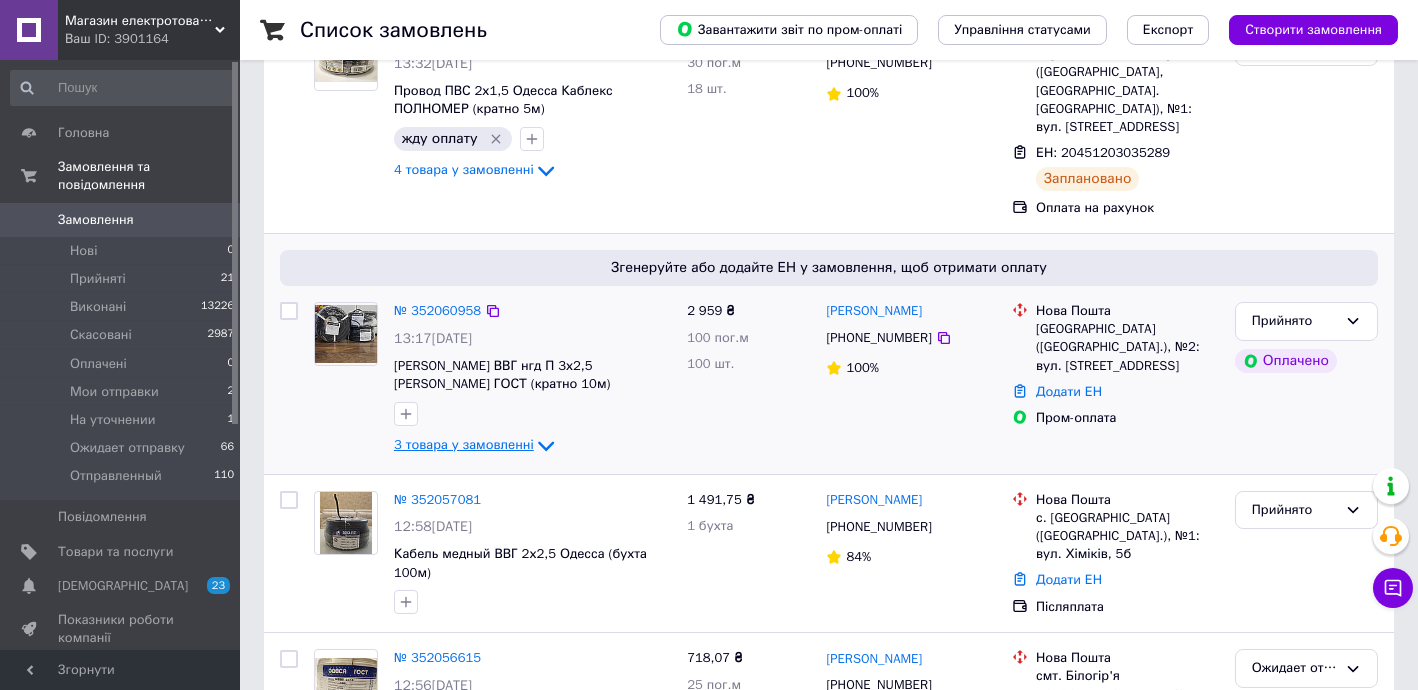 click on "3 товара у замовленні" at bounding box center (464, 444) 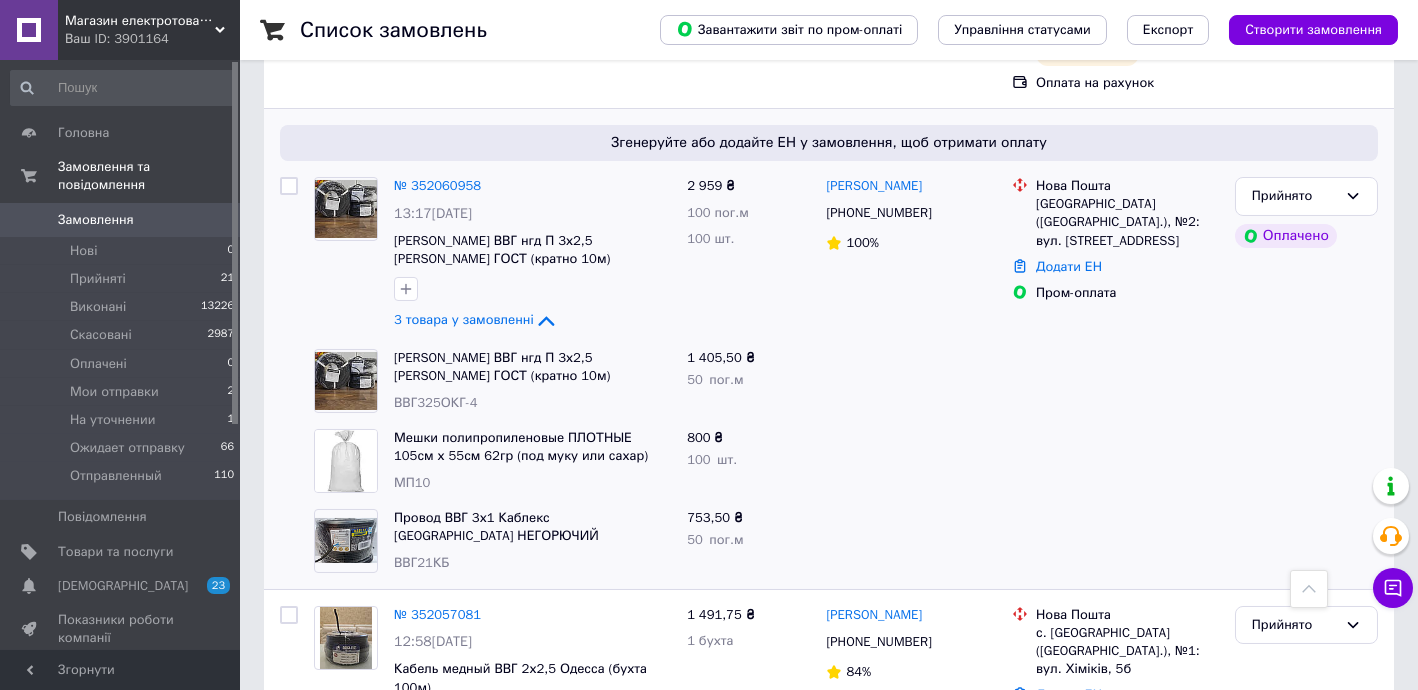 scroll, scrollTop: 485, scrollLeft: 0, axis: vertical 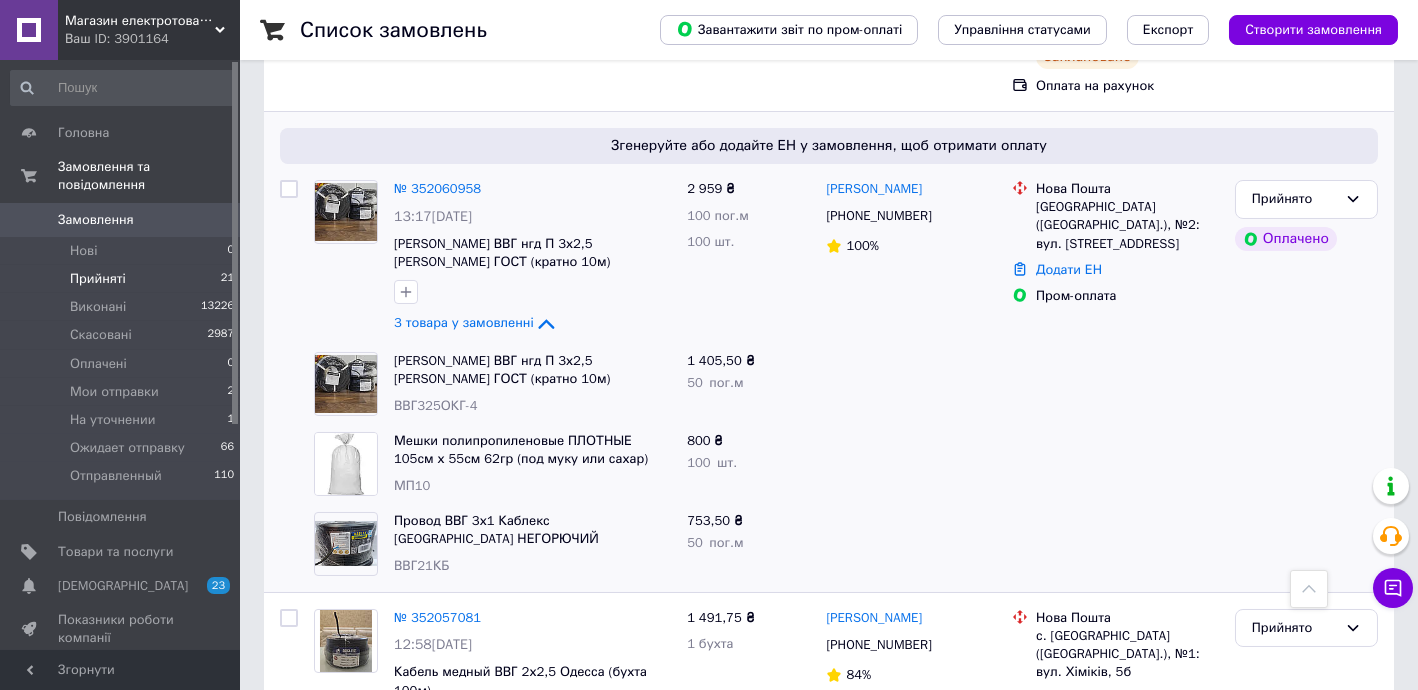 click on "Прийняті" at bounding box center [98, 279] 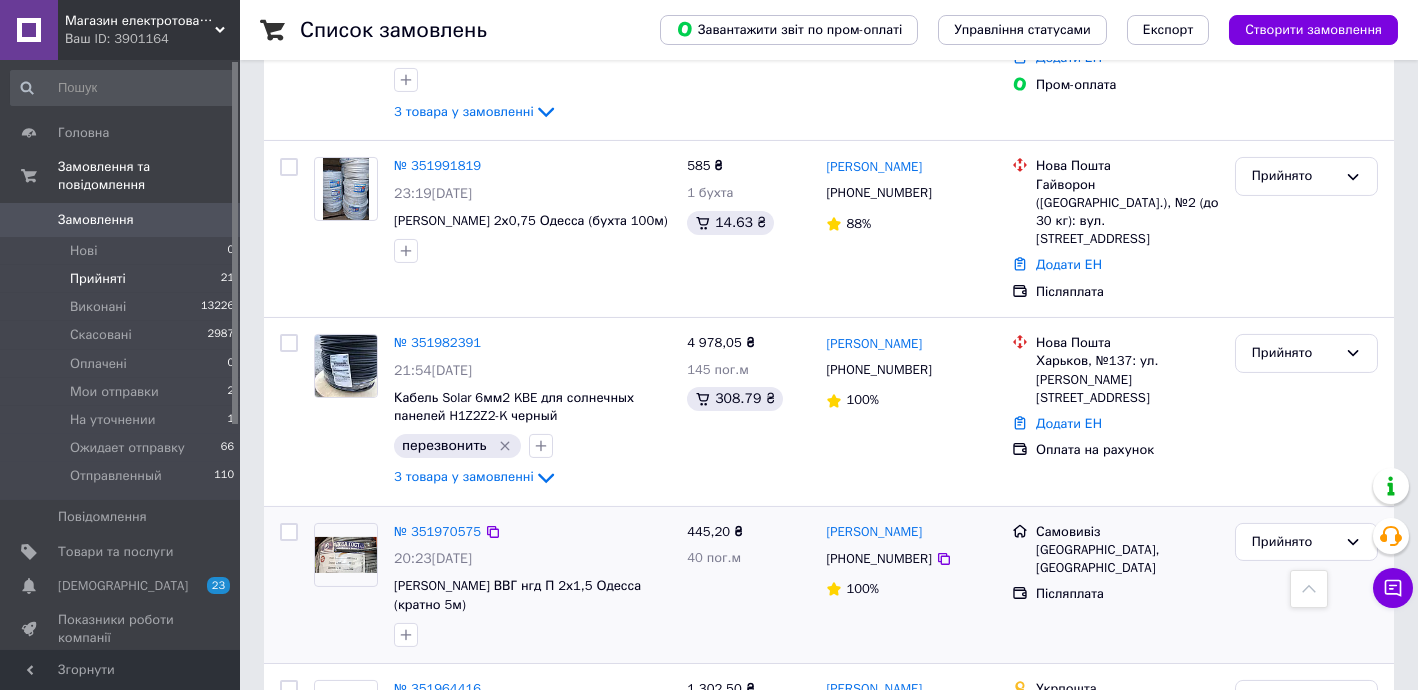 scroll, scrollTop: 2423, scrollLeft: 0, axis: vertical 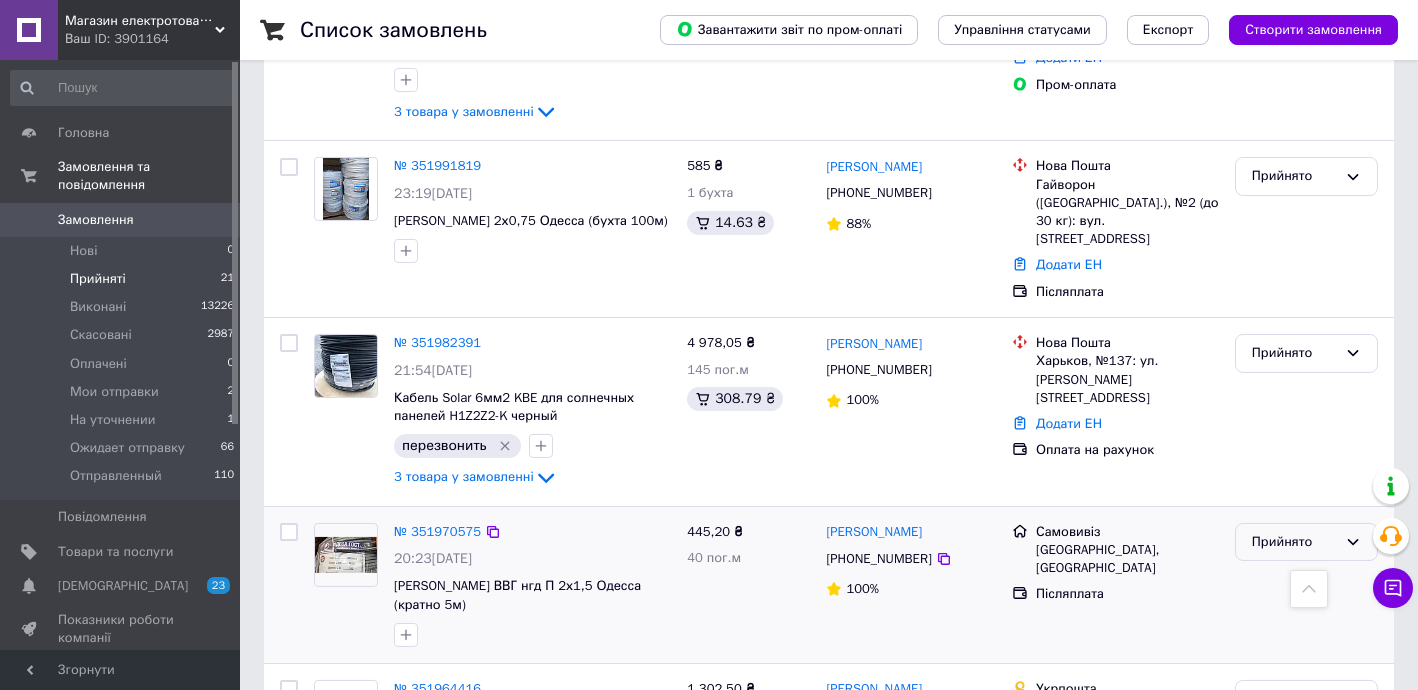 click on "Прийнято" at bounding box center [1294, 542] 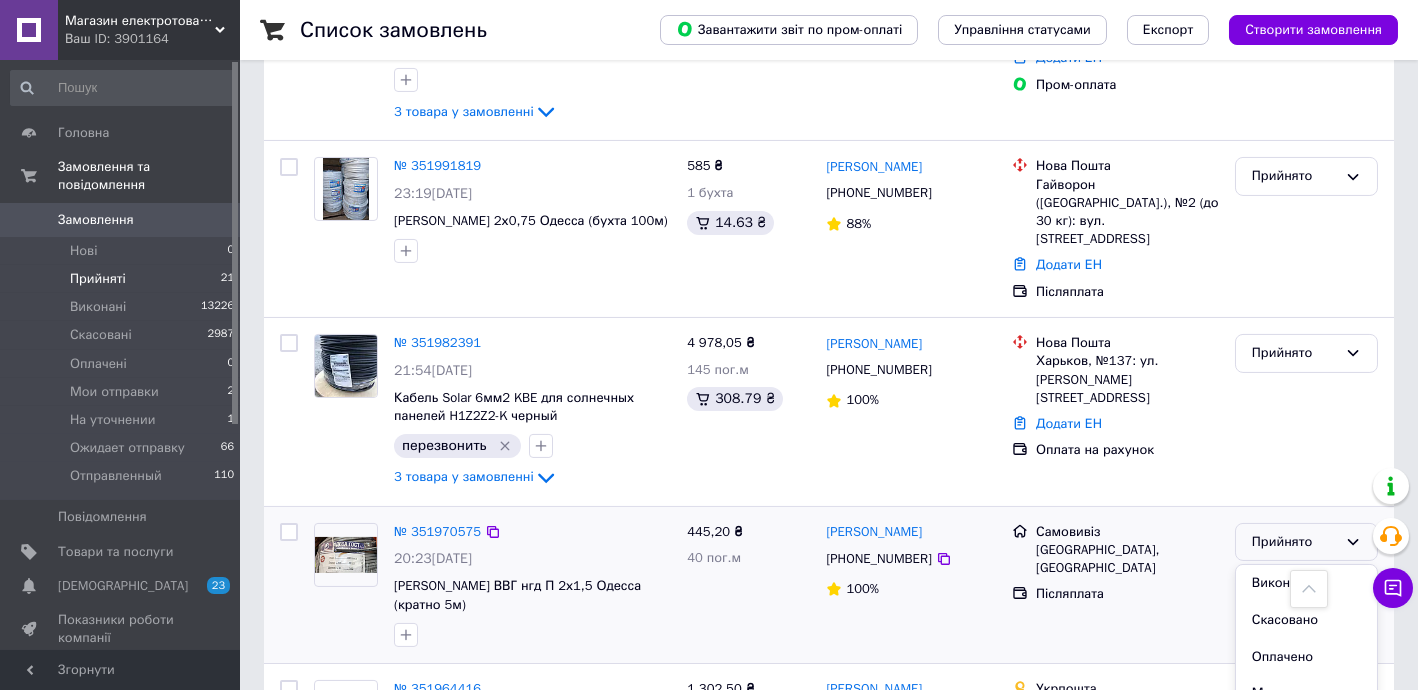 click on "Скасовано" at bounding box center [1306, 620] 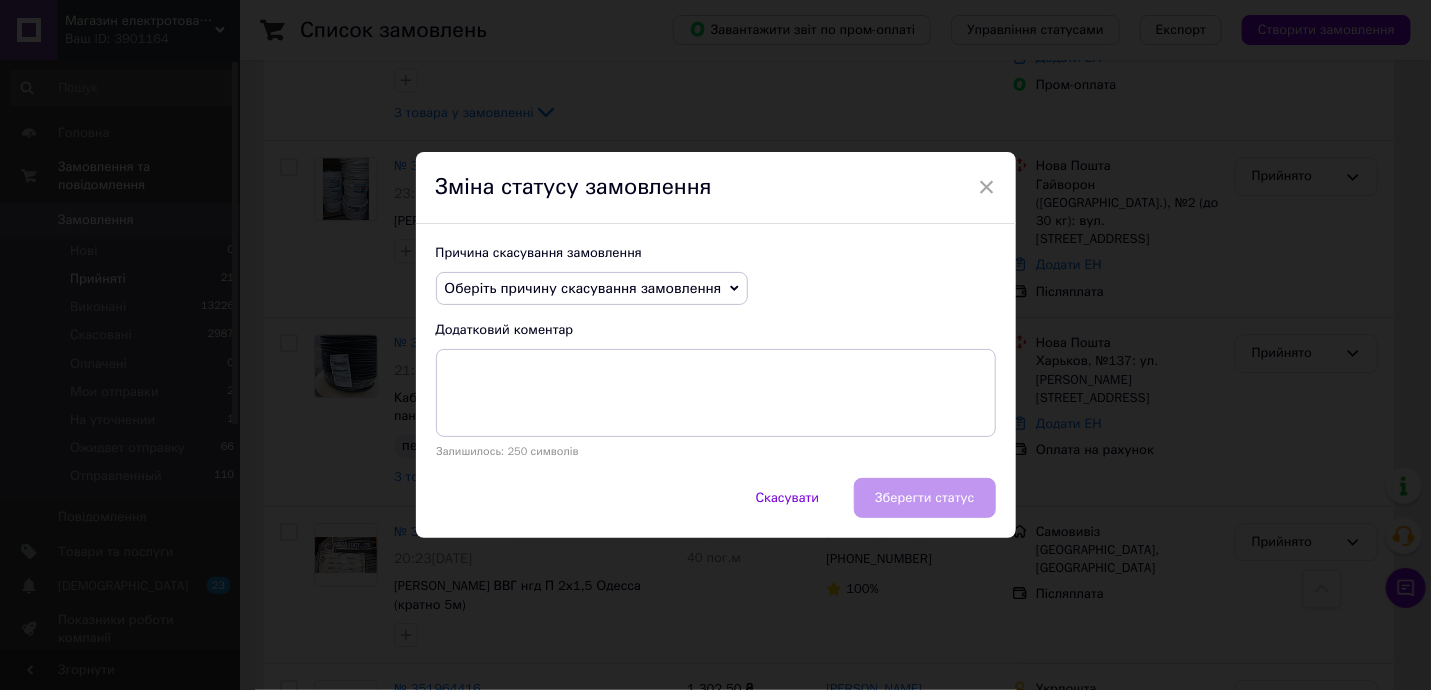 click on "Оберіть причину скасування замовлення" at bounding box center (583, 288) 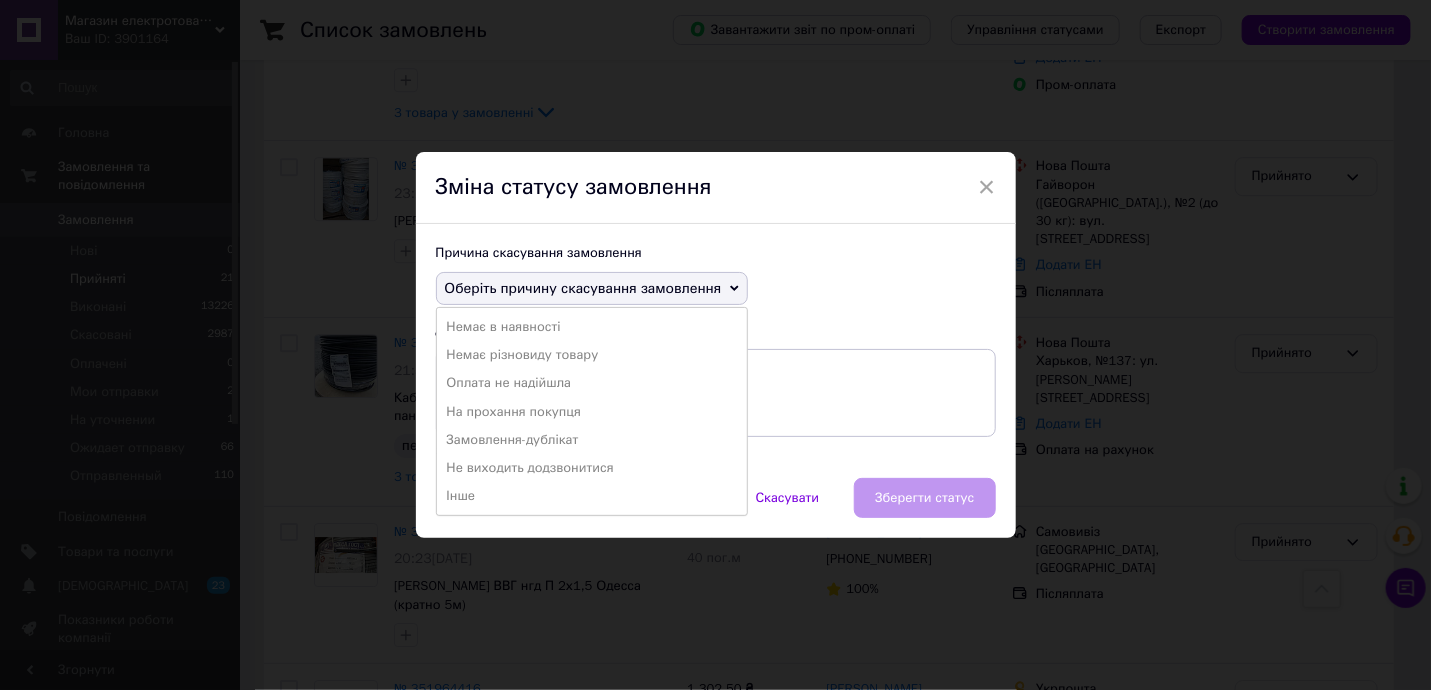 click on "Оплата не надійшла" at bounding box center (592, 383) 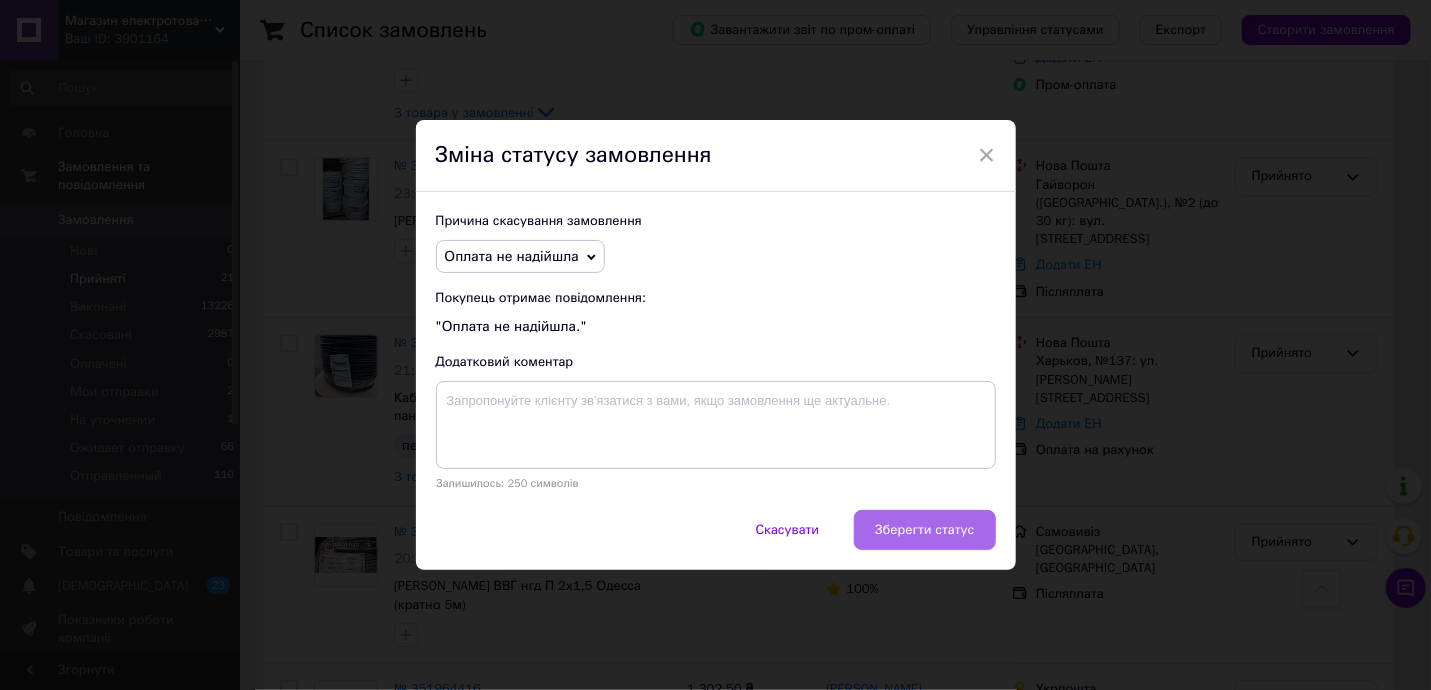 click on "Зберегти статус" at bounding box center [924, 530] 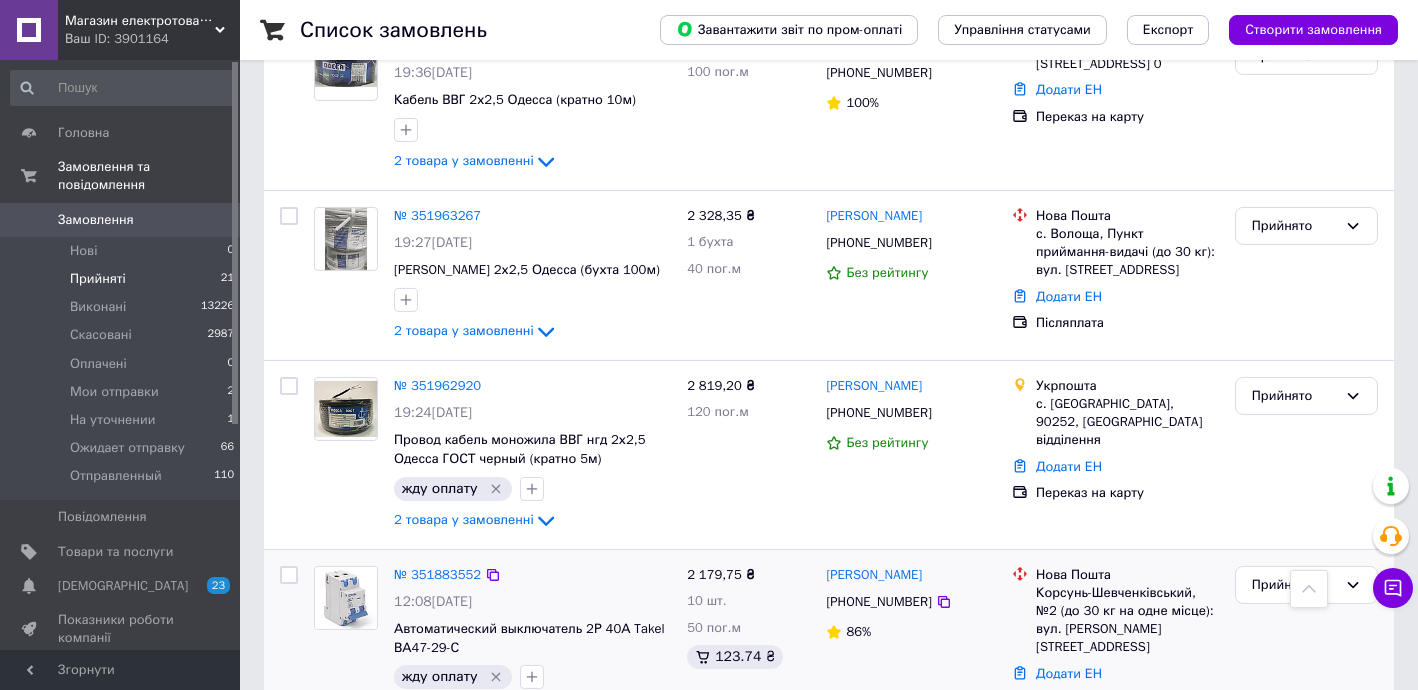 scroll, scrollTop: 2909, scrollLeft: 0, axis: vertical 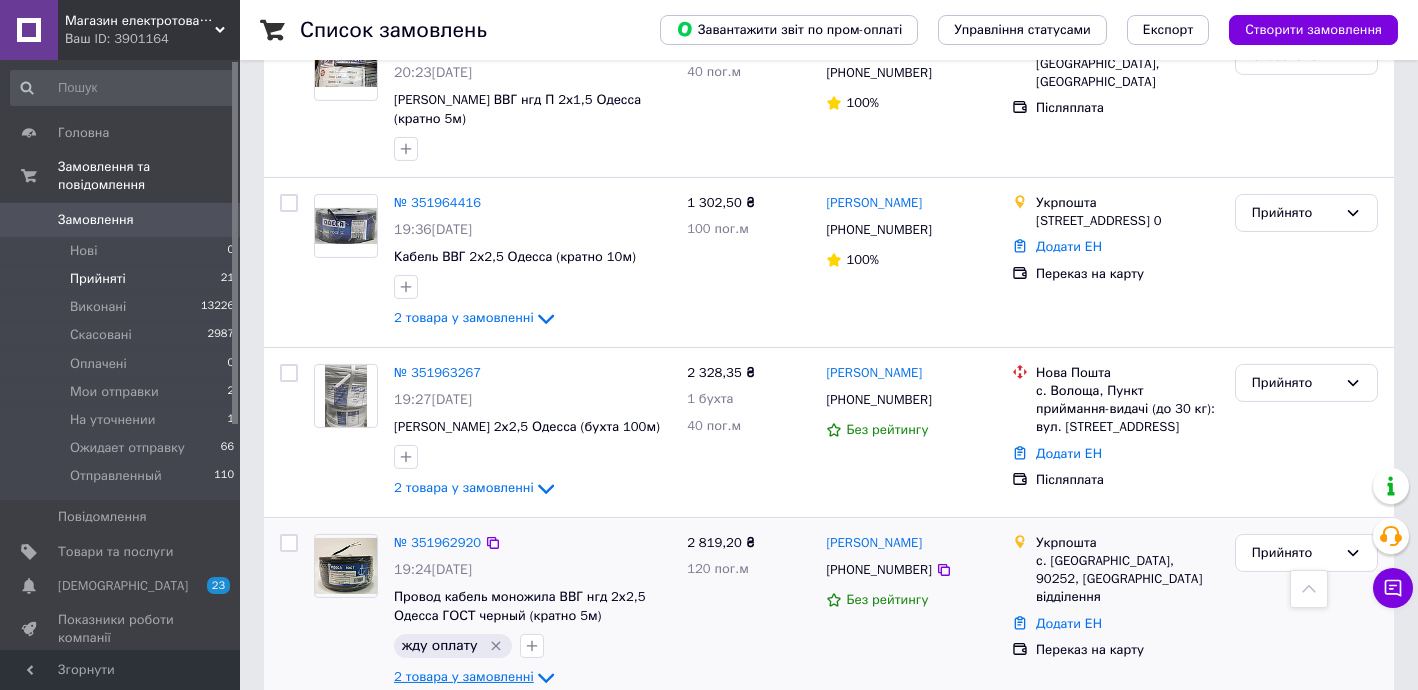 drag, startPoint x: 482, startPoint y: 526, endPoint x: 494, endPoint y: 524, distance: 12.165525 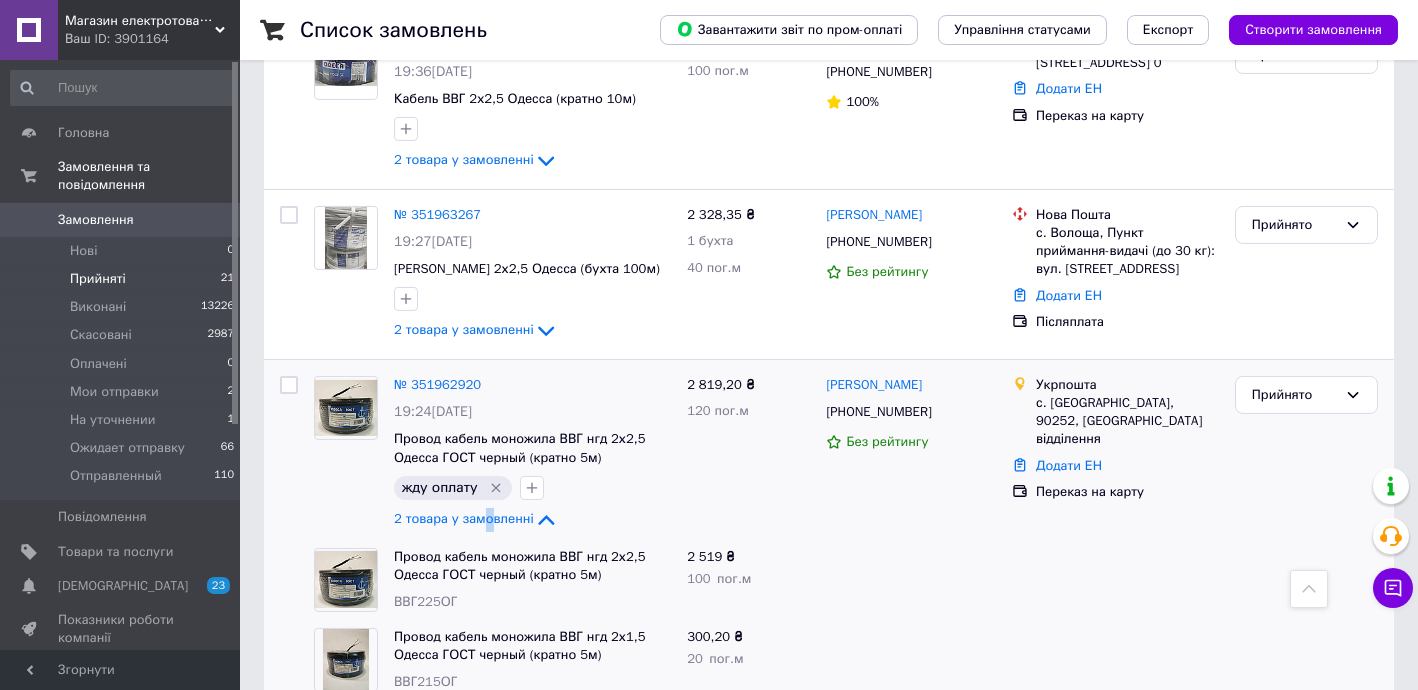 scroll, scrollTop: 3151, scrollLeft: 0, axis: vertical 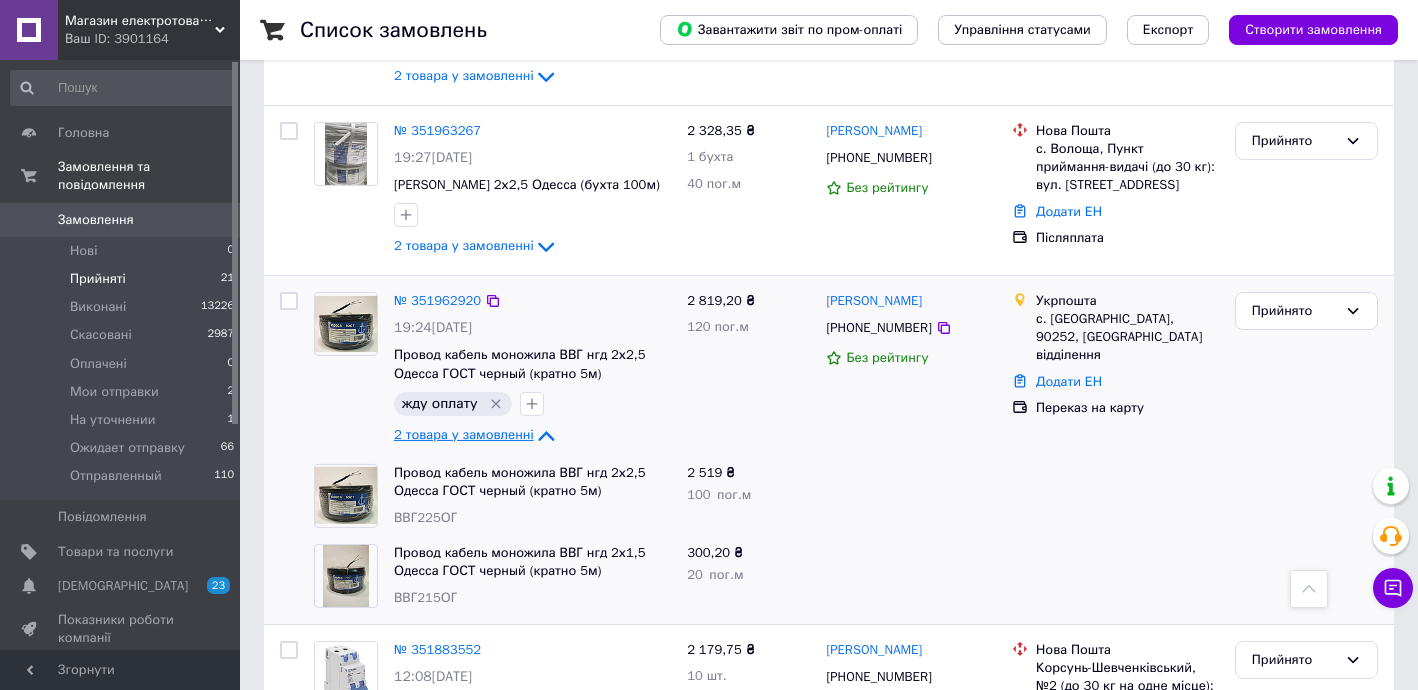 click on "2 товара у замовленні" at bounding box center (464, 434) 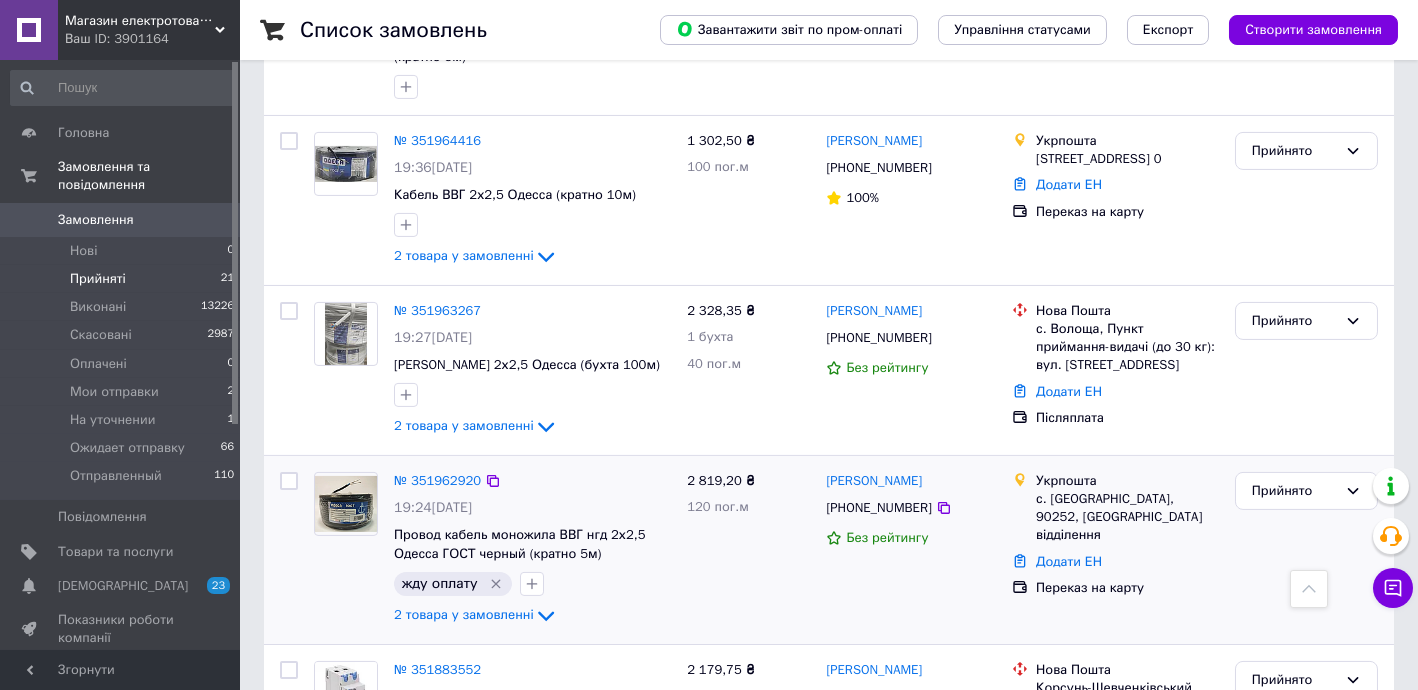 scroll, scrollTop: 2909, scrollLeft: 0, axis: vertical 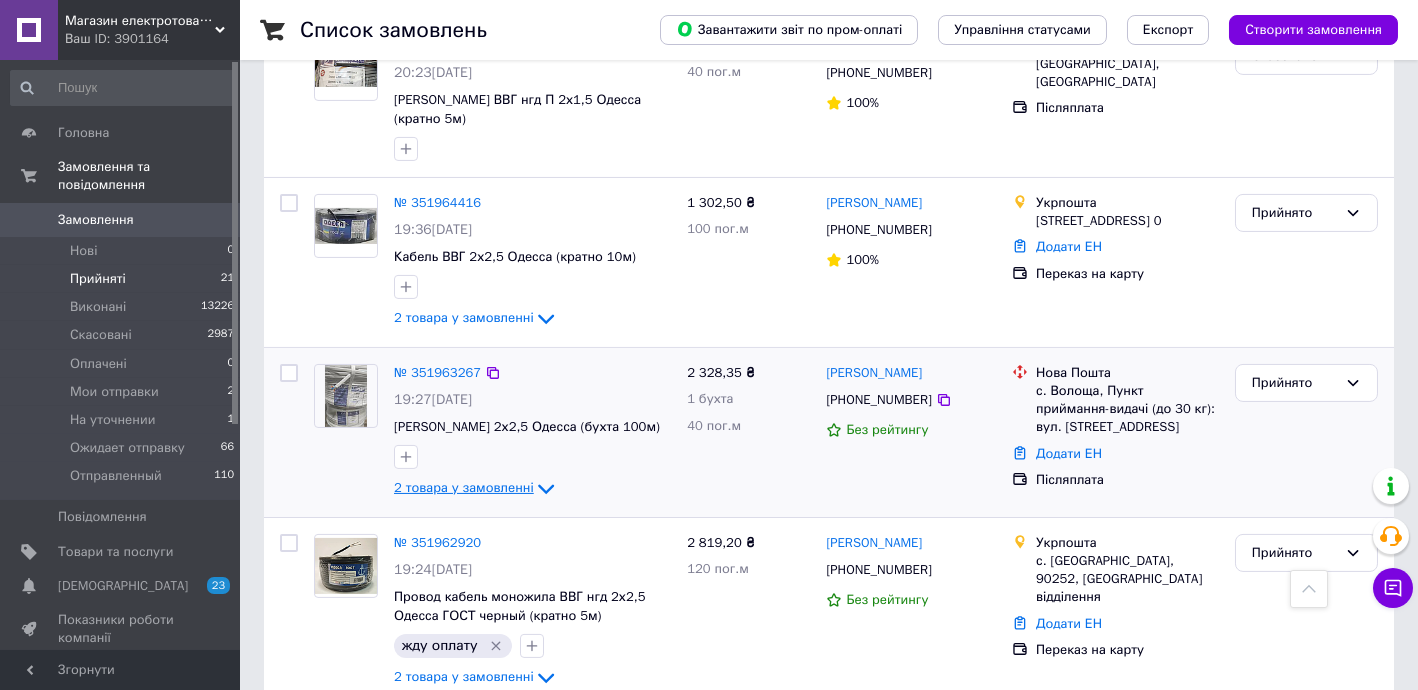 click on "2 товара у замовленні" at bounding box center (464, 488) 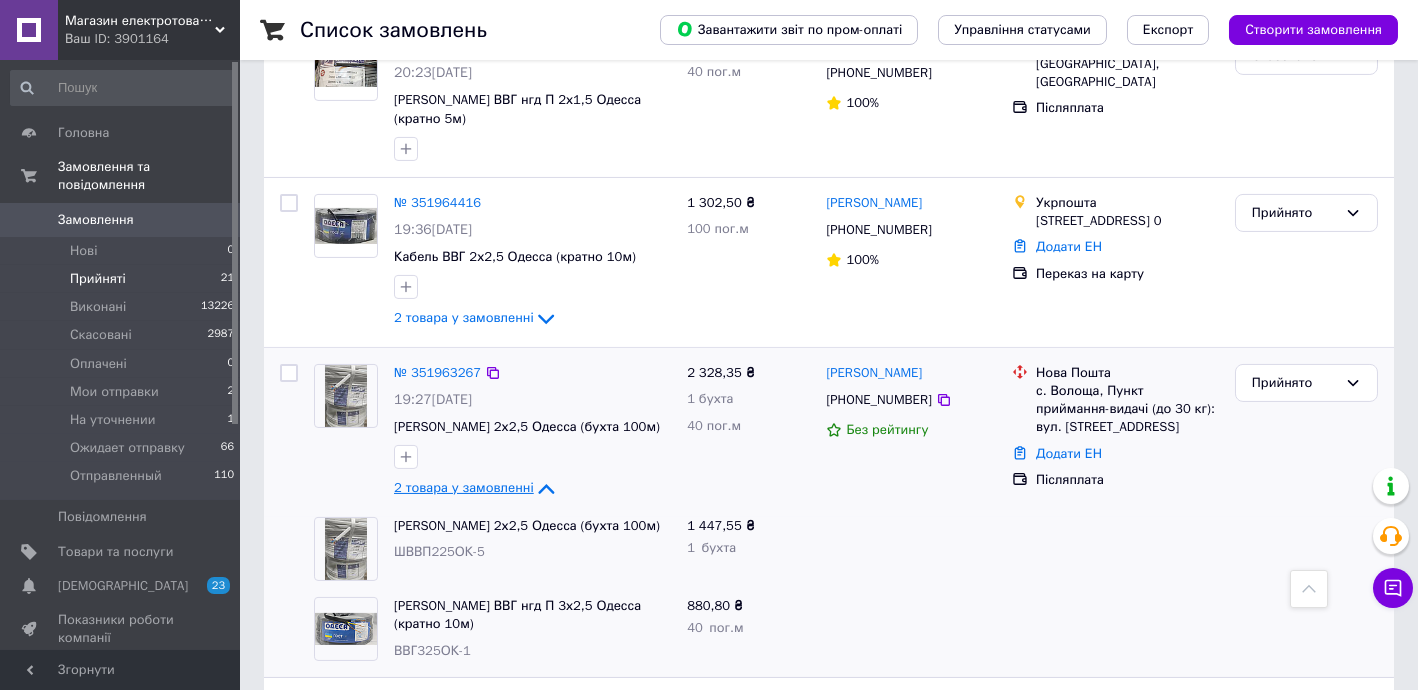 click on "2 товара у замовленні" at bounding box center (464, 488) 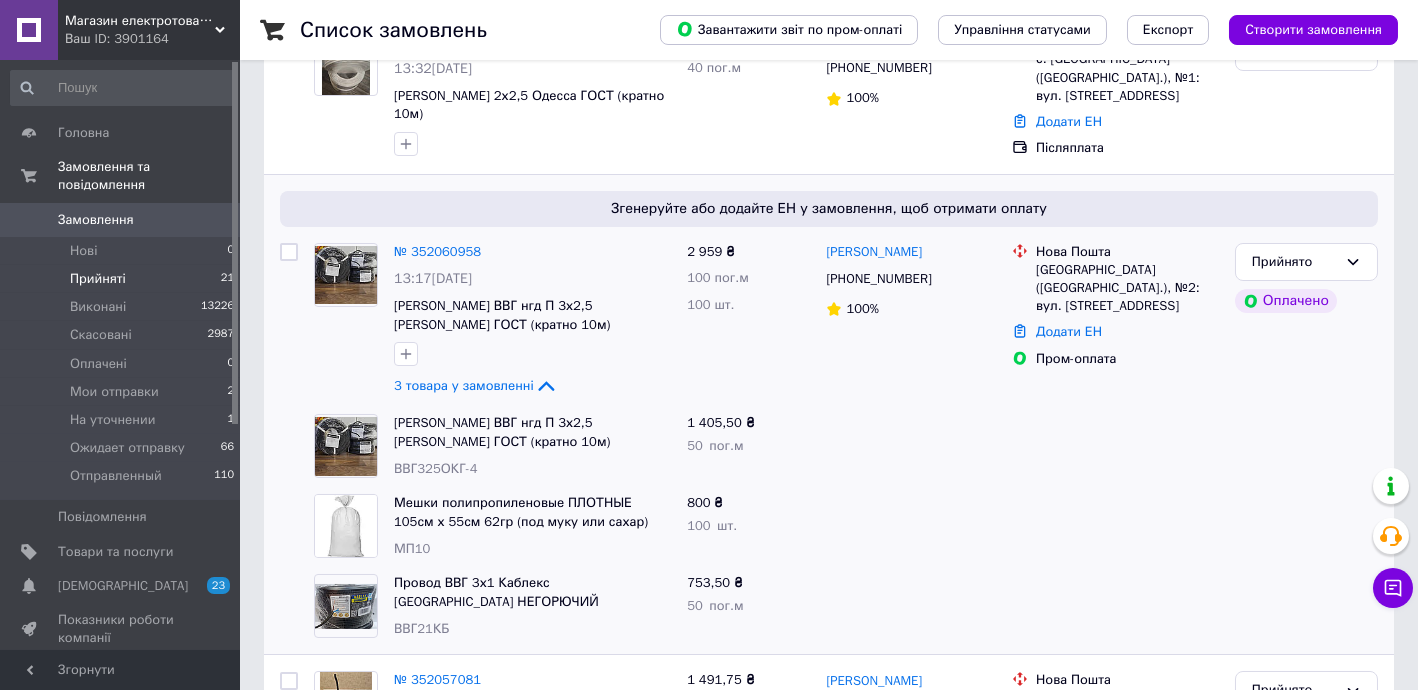scroll, scrollTop: 242, scrollLeft: 0, axis: vertical 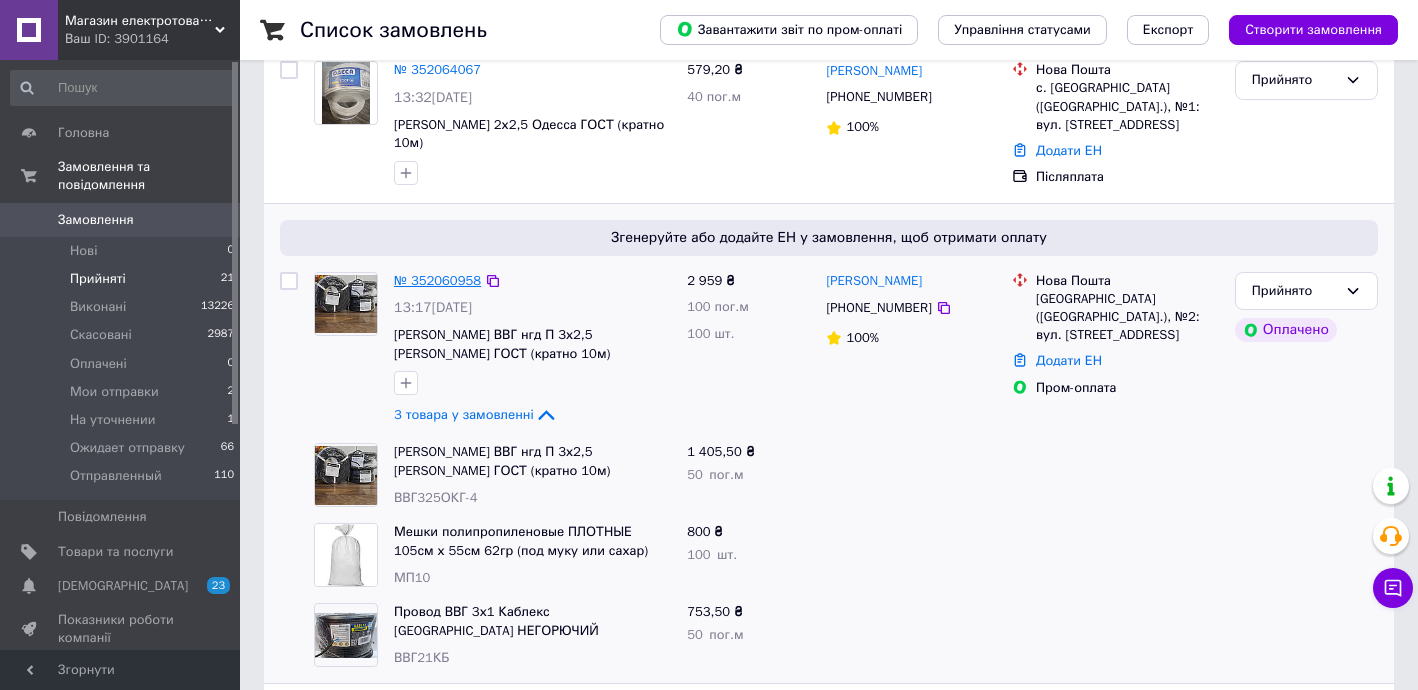 click on "№ 352060958" at bounding box center [437, 280] 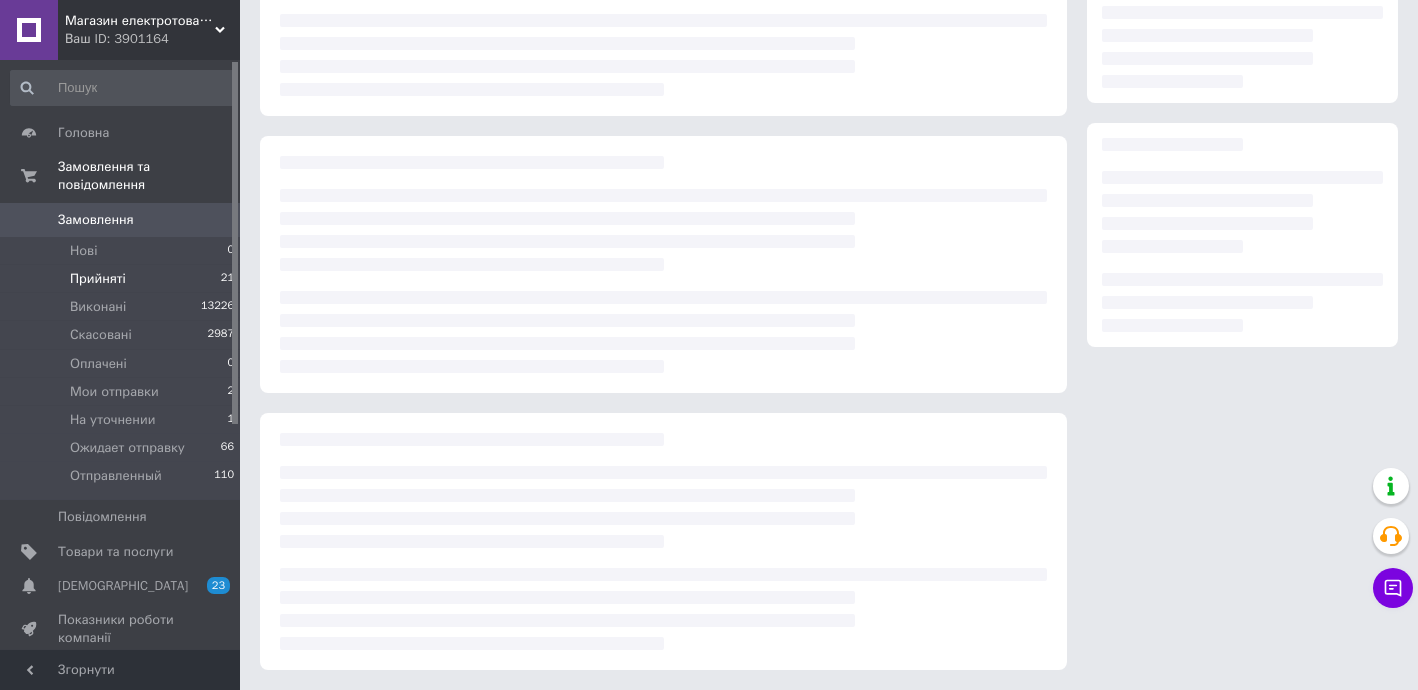 scroll, scrollTop: 223, scrollLeft: 0, axis: vertical 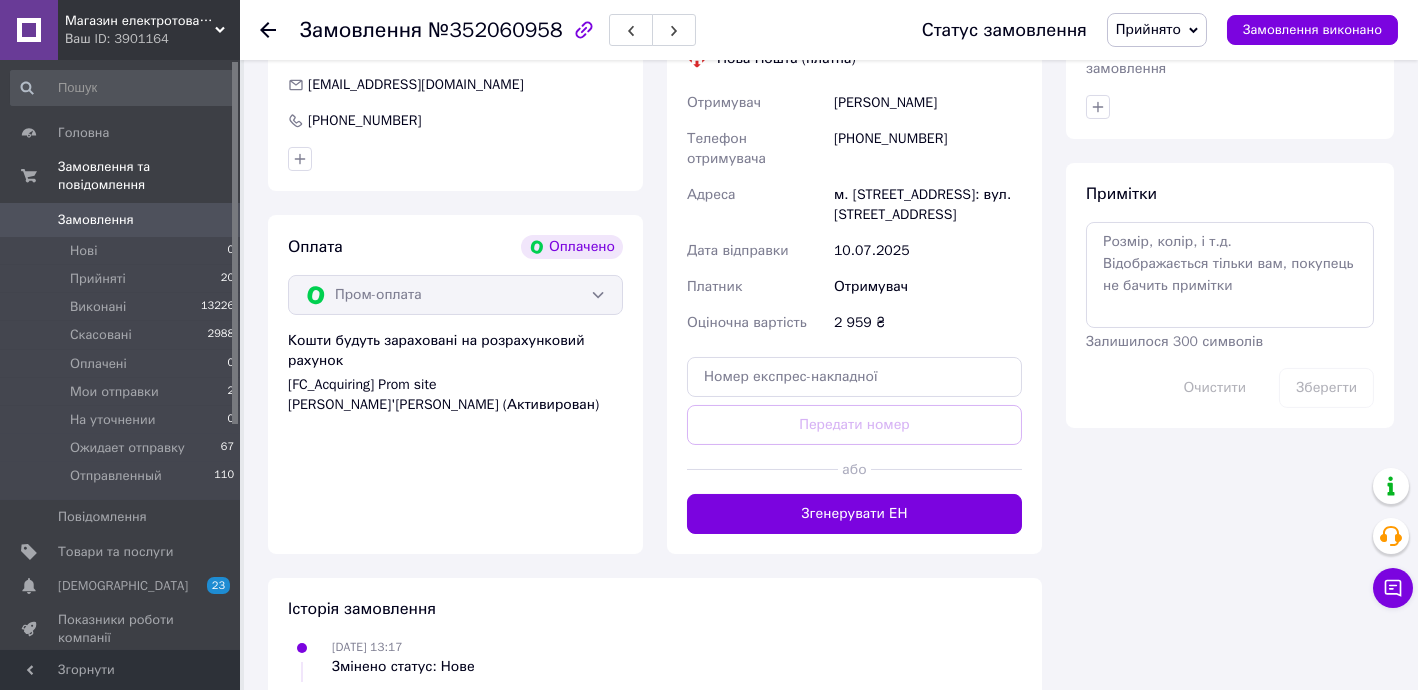 click at bounding box center (946, 469) 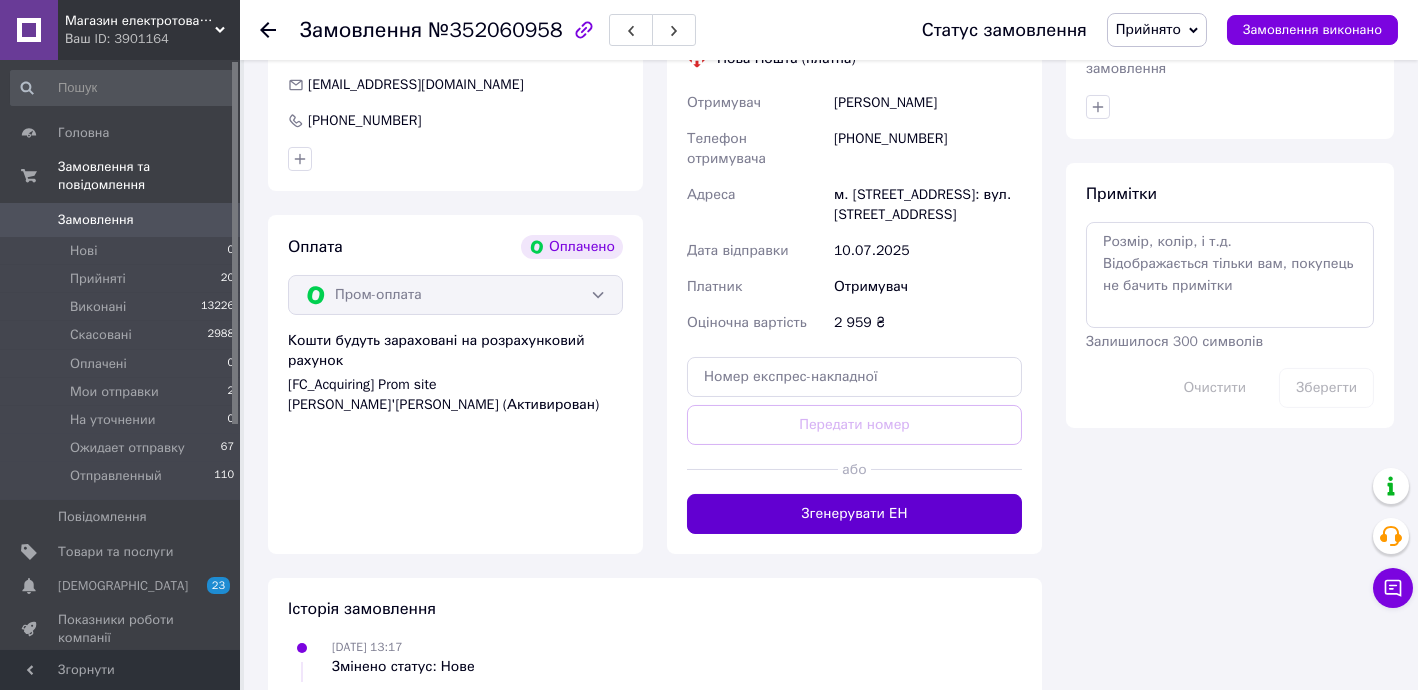 click on "Згенерувати ЕН" at bounding box center (854, 514) 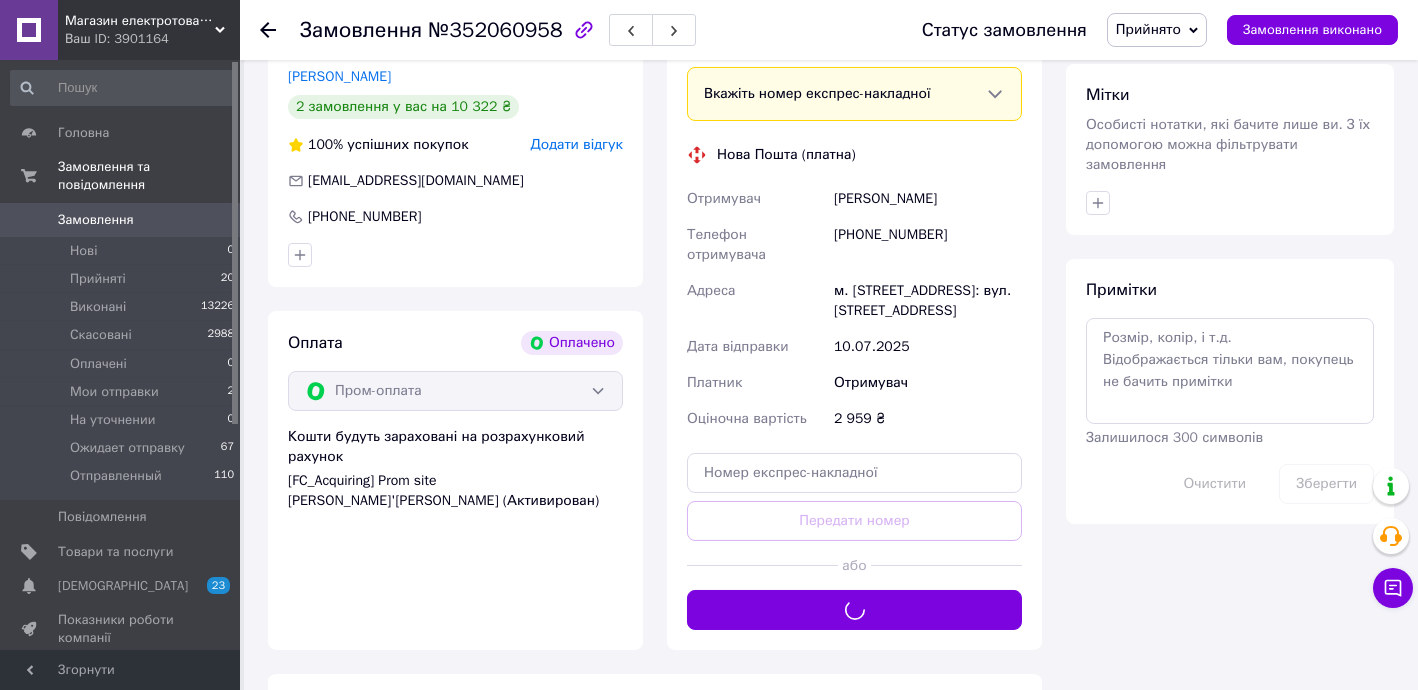 scroll, scrollTop: 727, scrollLeft: 0, axis: vertical 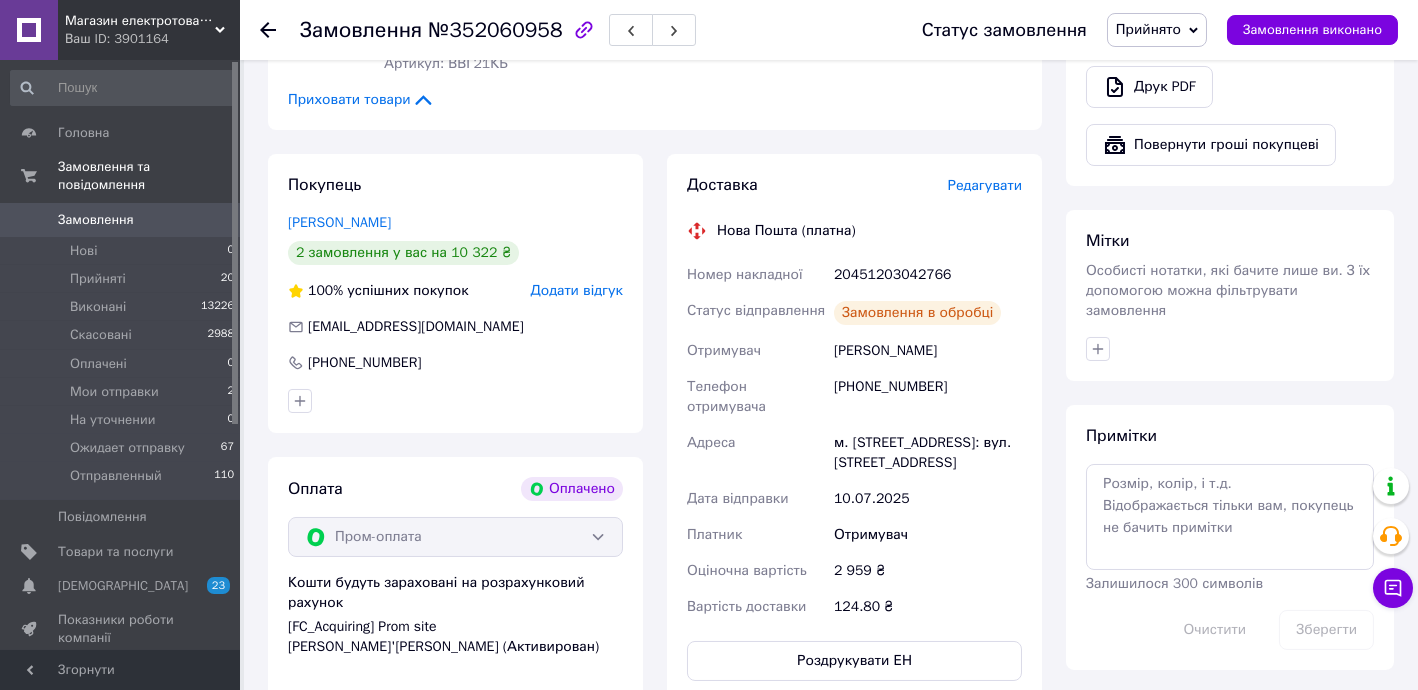 click on "20451203042766" at bounding box center (928, 275) 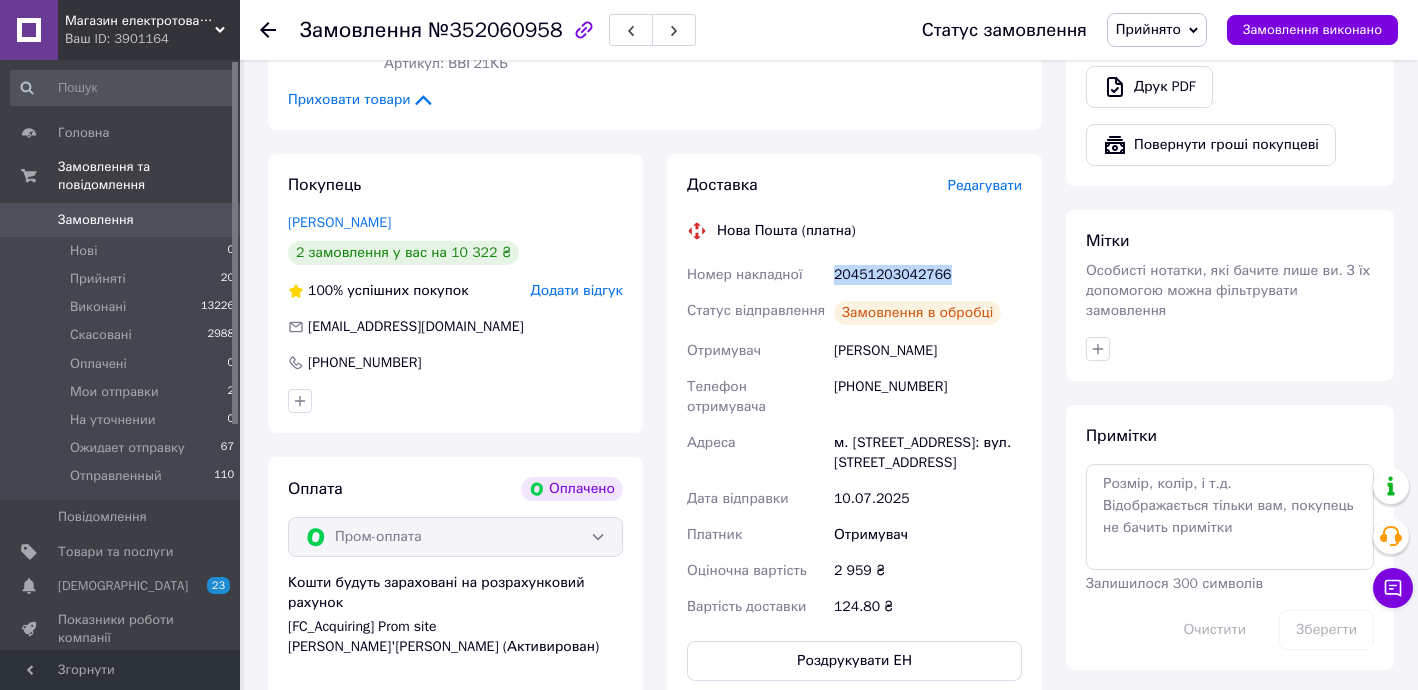 click on "20451203042766" at bounding box center (928, 275) 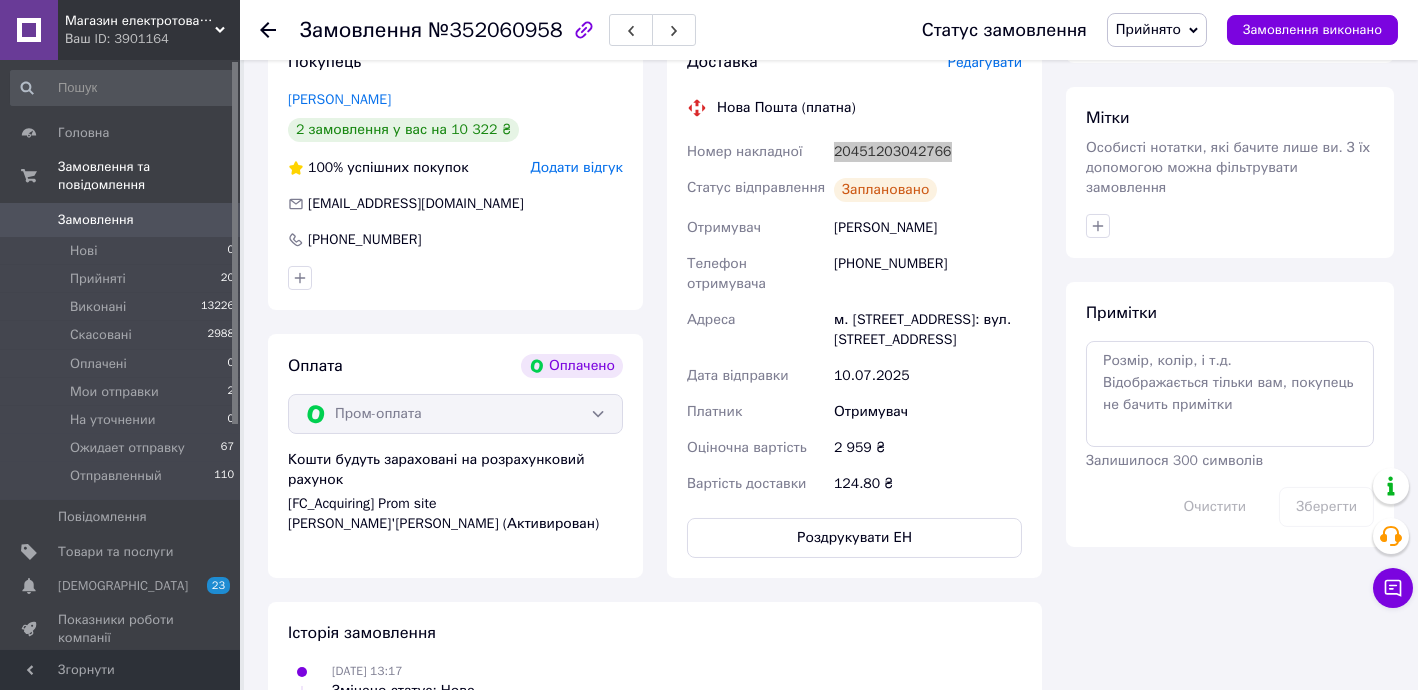 scroll, scrollTop: 969, scrollLeft: 0, axis: vertical 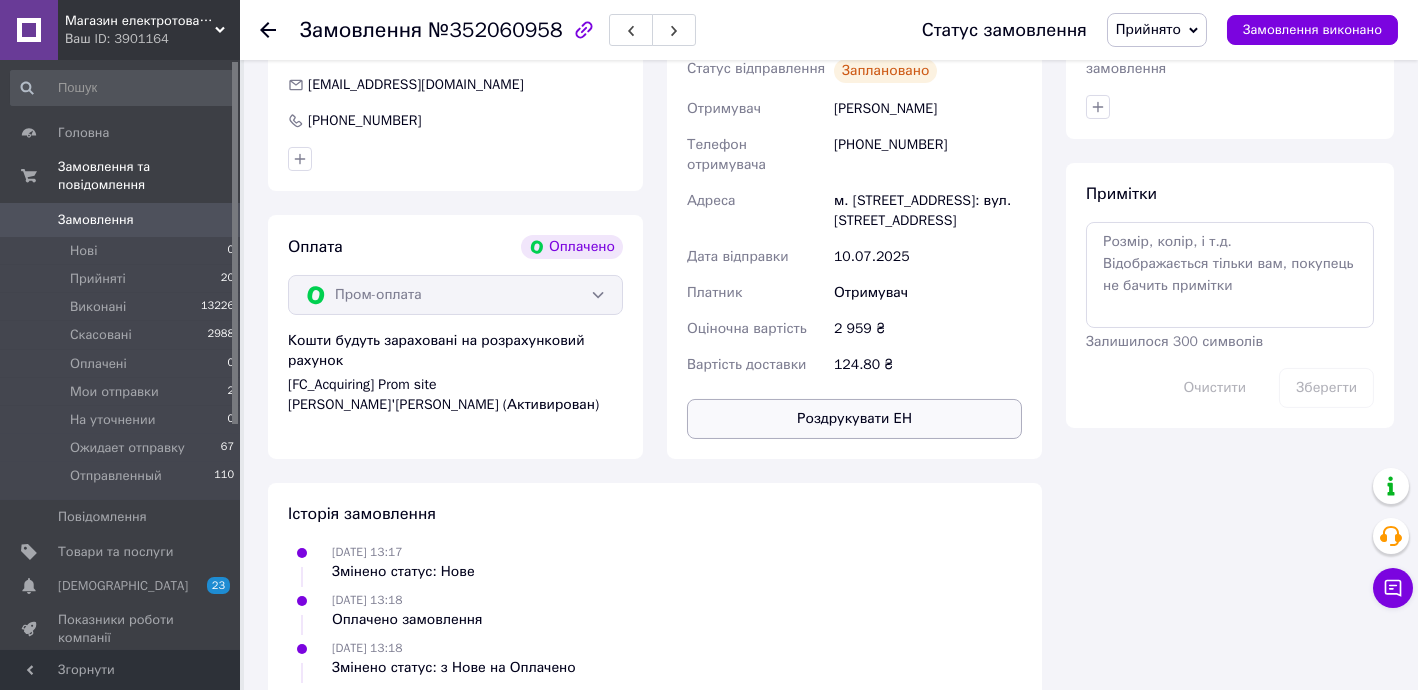 click on "Роздрукувати ЕН" at bounding box center (854, 419) 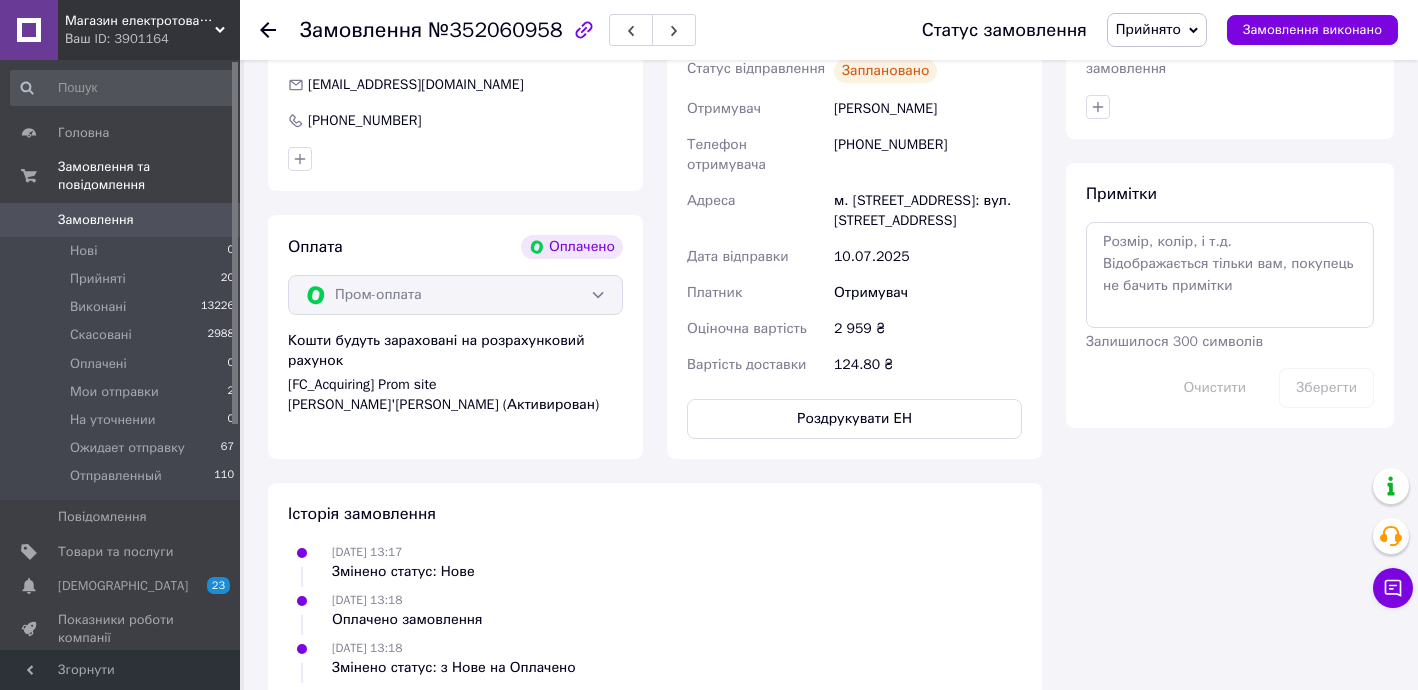 click on "Прийнято" at bounding box center [1148, 29] 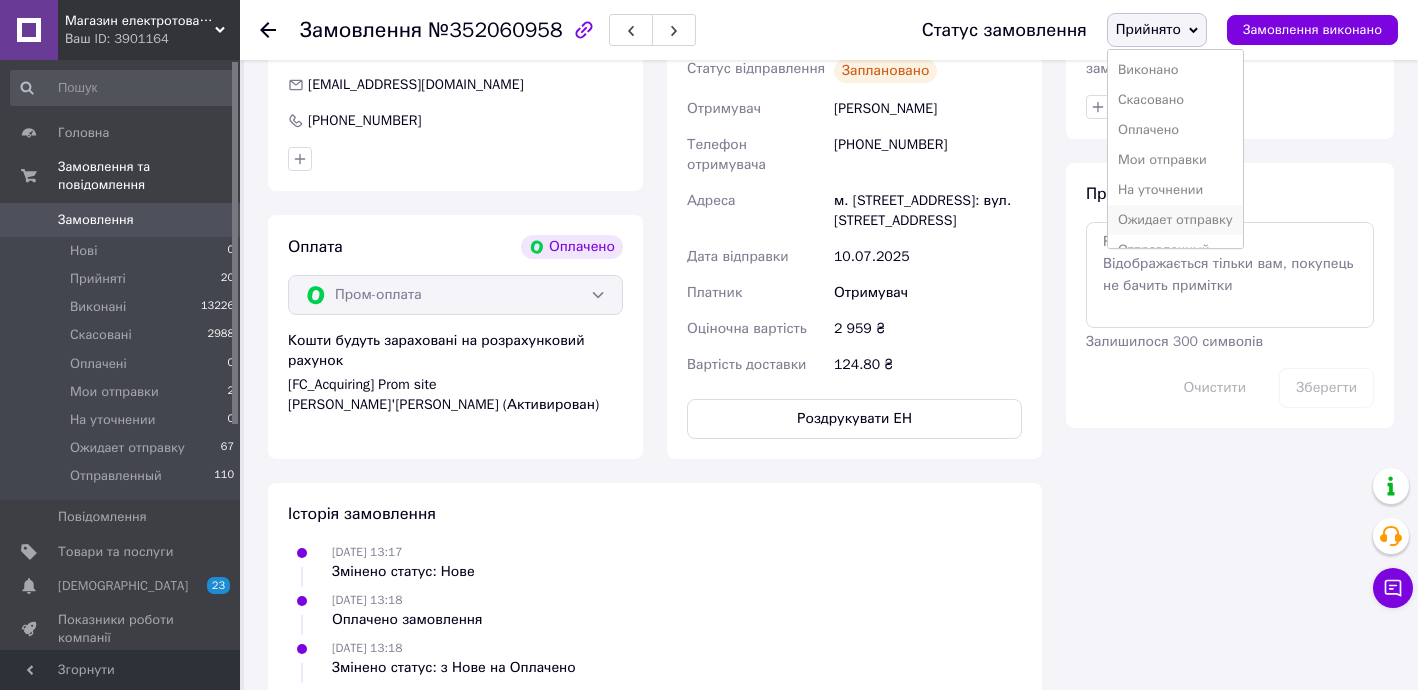 click on "Ожидает отправку" at bounding box center [1175, 220] 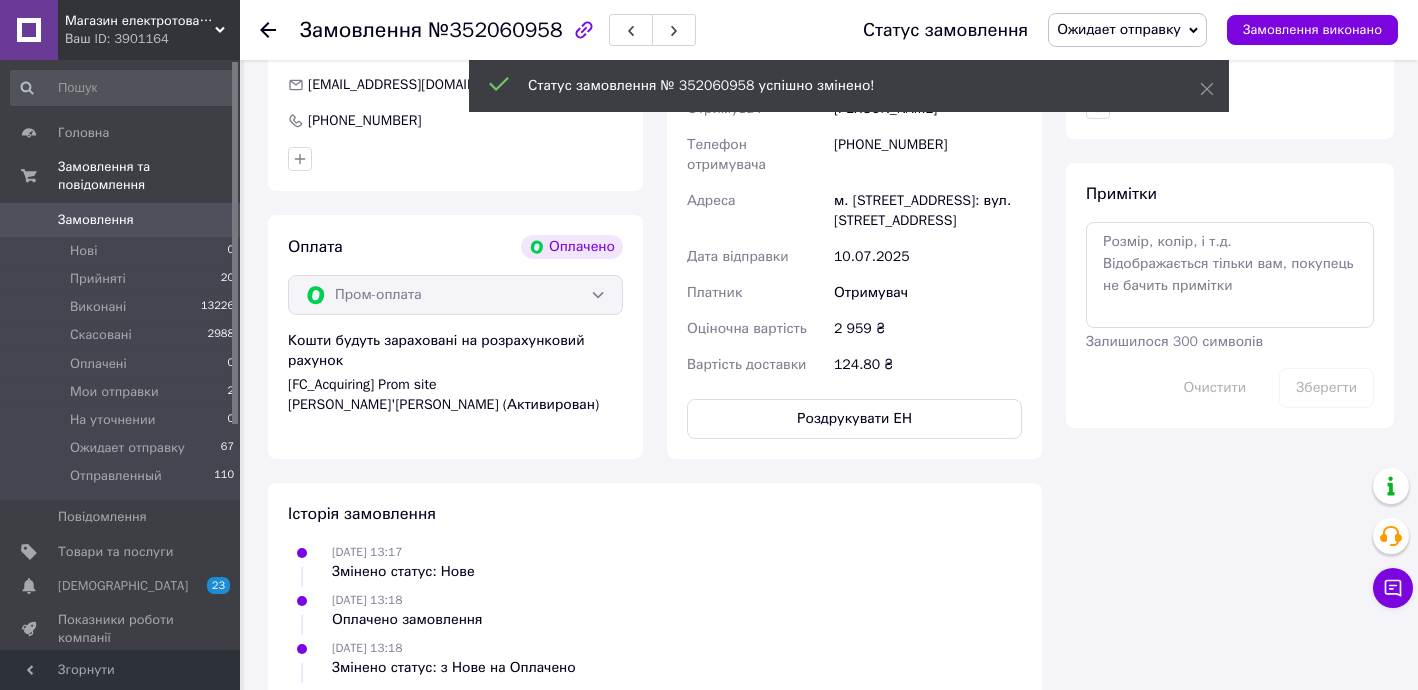 click on "Ожидает отправку" at bounding box center (1119, 29) 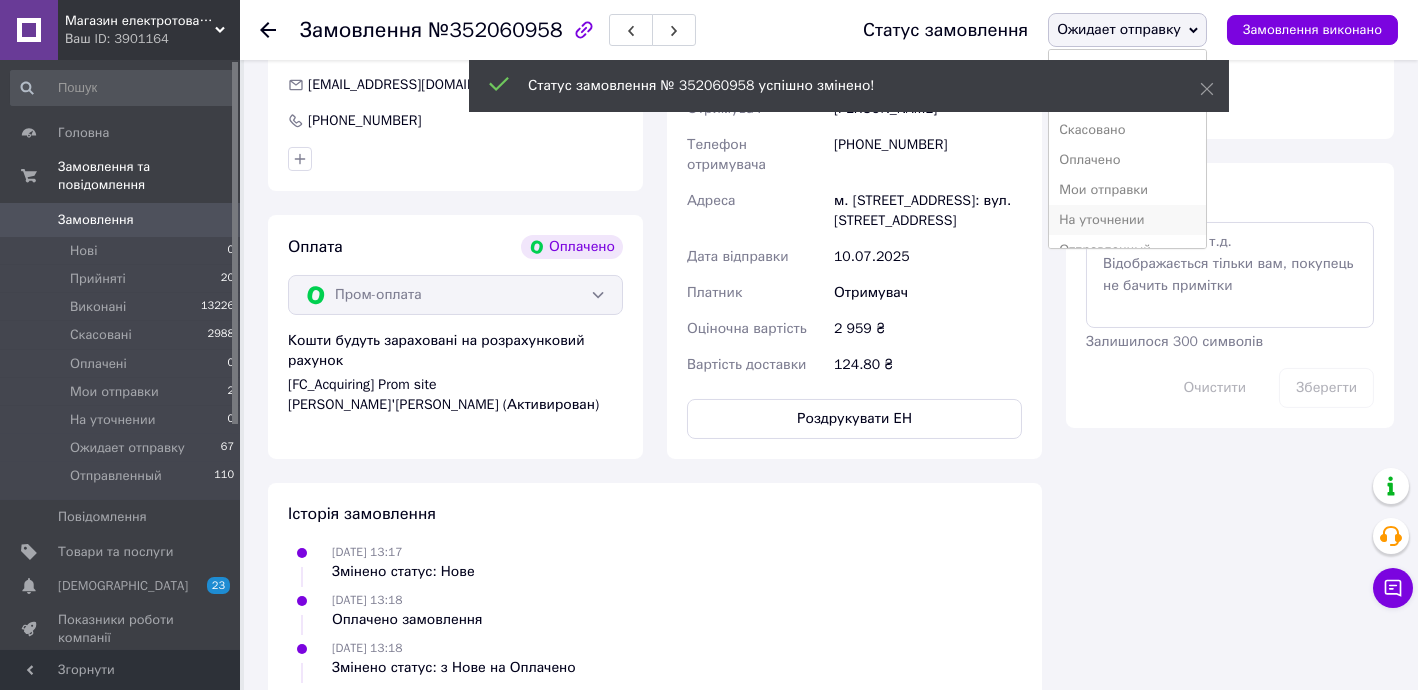 click on "На уточнении" at bounding box center [1127, 220] 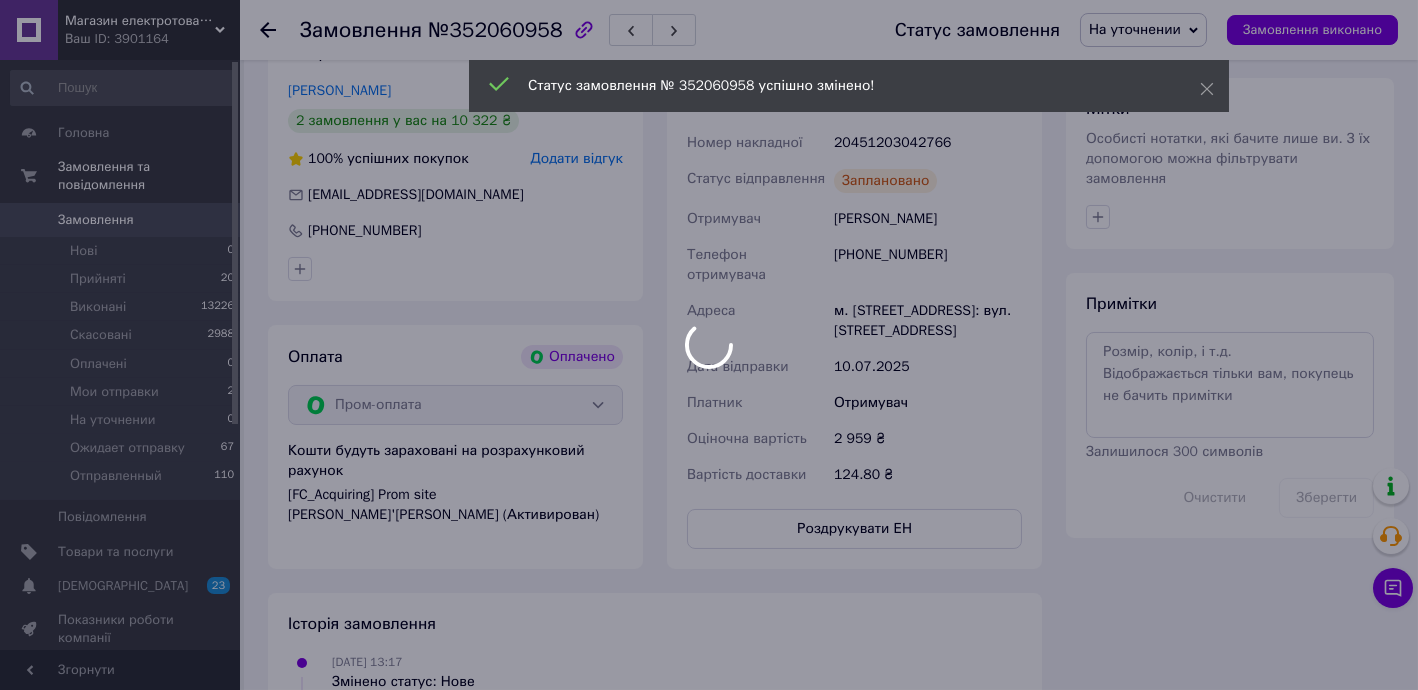 scroll, scrollTop: 605, scrollLeft: 0, axis: vertical 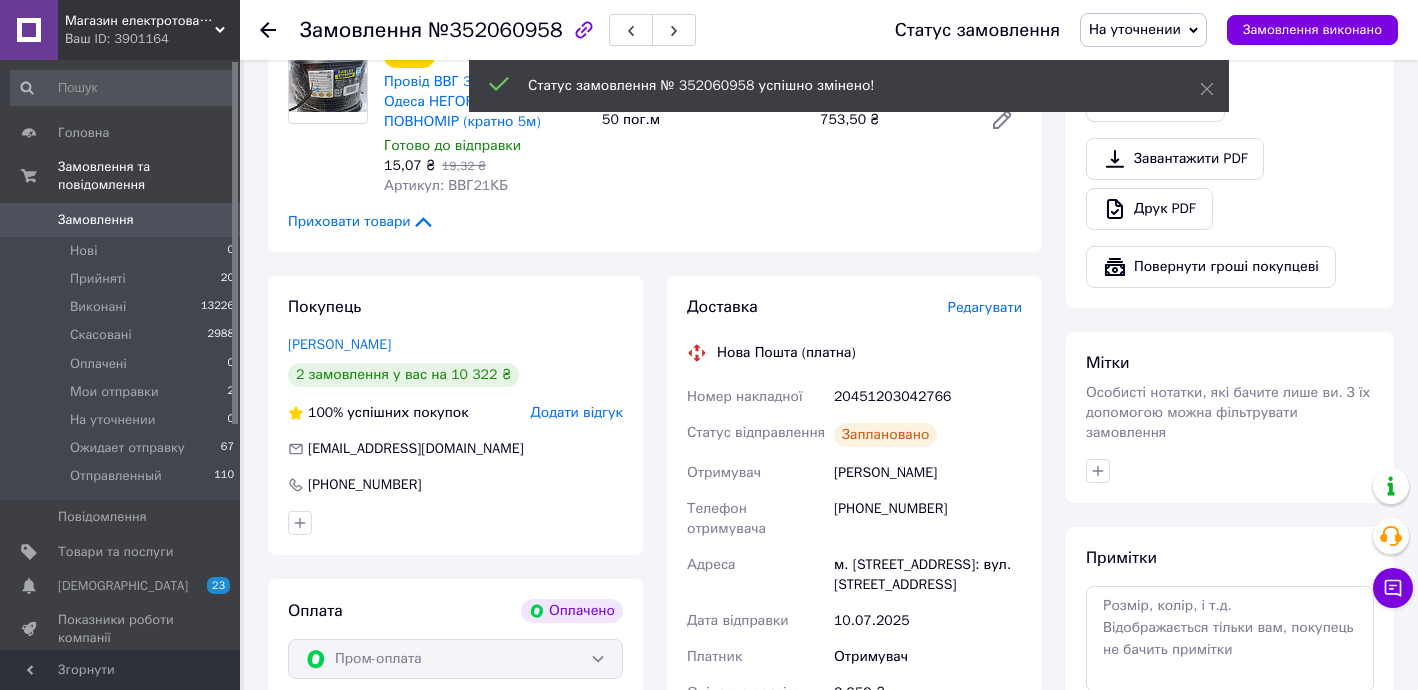 click on "Замовлення №352060958 Статус замовлення На уточнении Прийнято Виконано Скасовано Оплачено Мои отправки Ожидает отправку Отправленный Замовлення виконано" at bounding box center (829, 30) 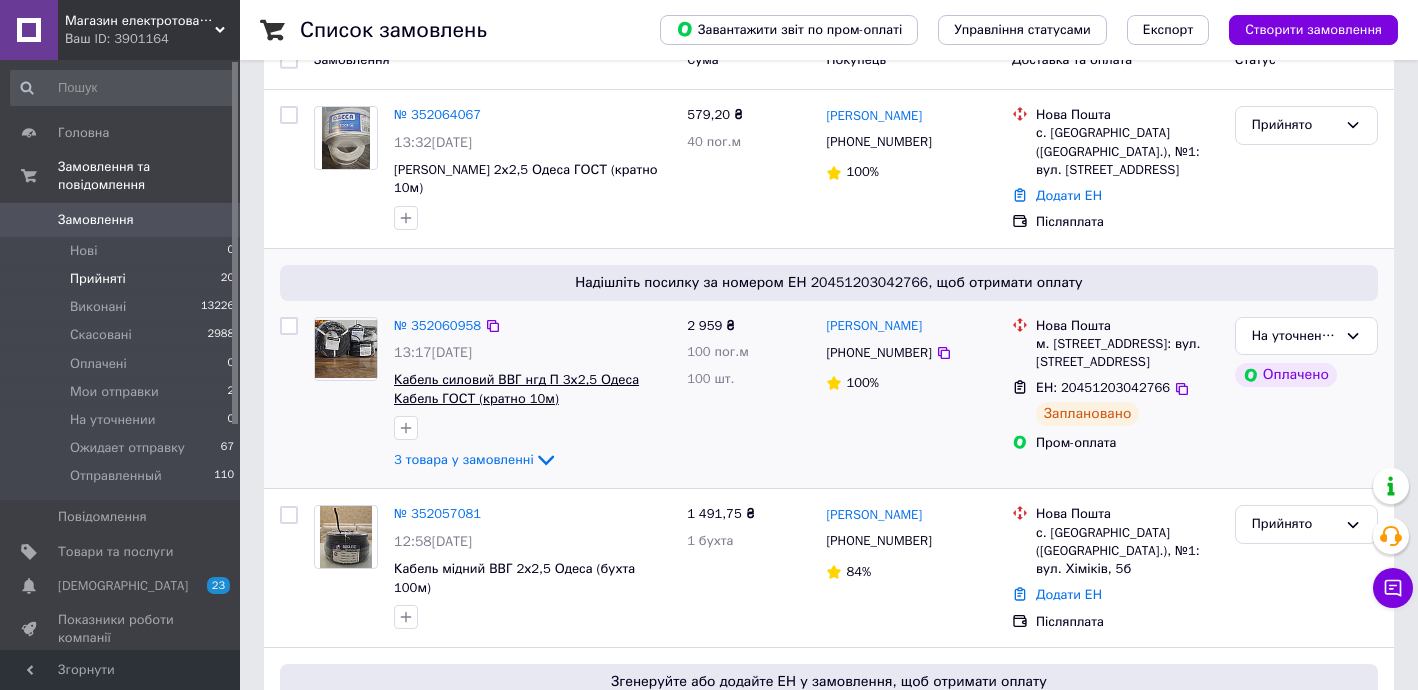 scroll, scrollTop: 242, scrollLeft: 0, axis: vertical 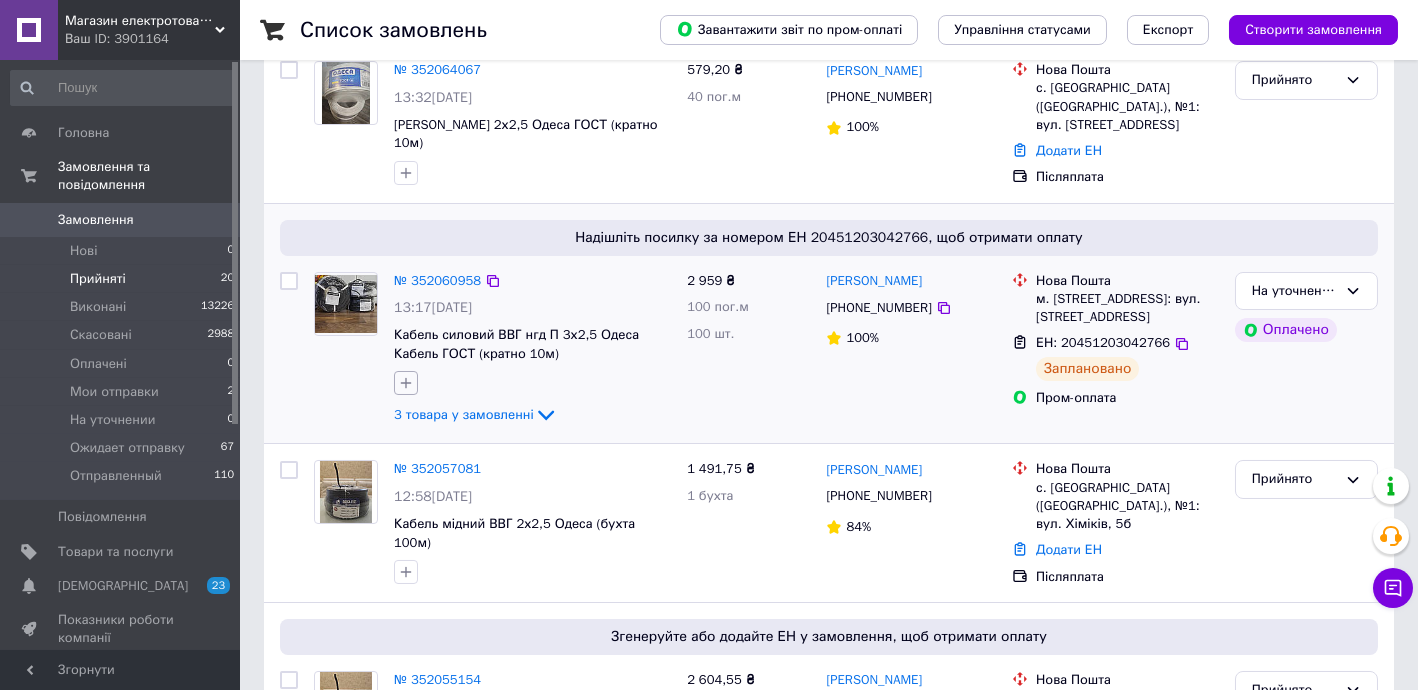 click 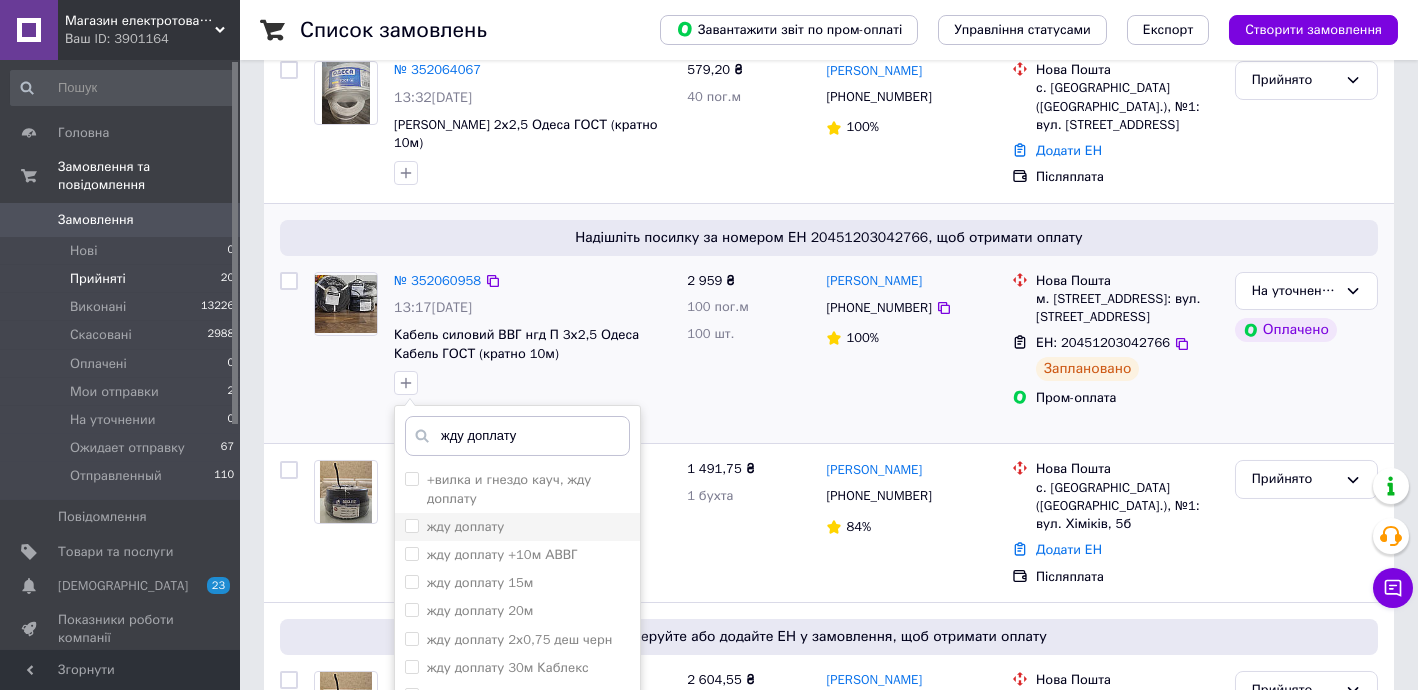 type on "жду доплату" 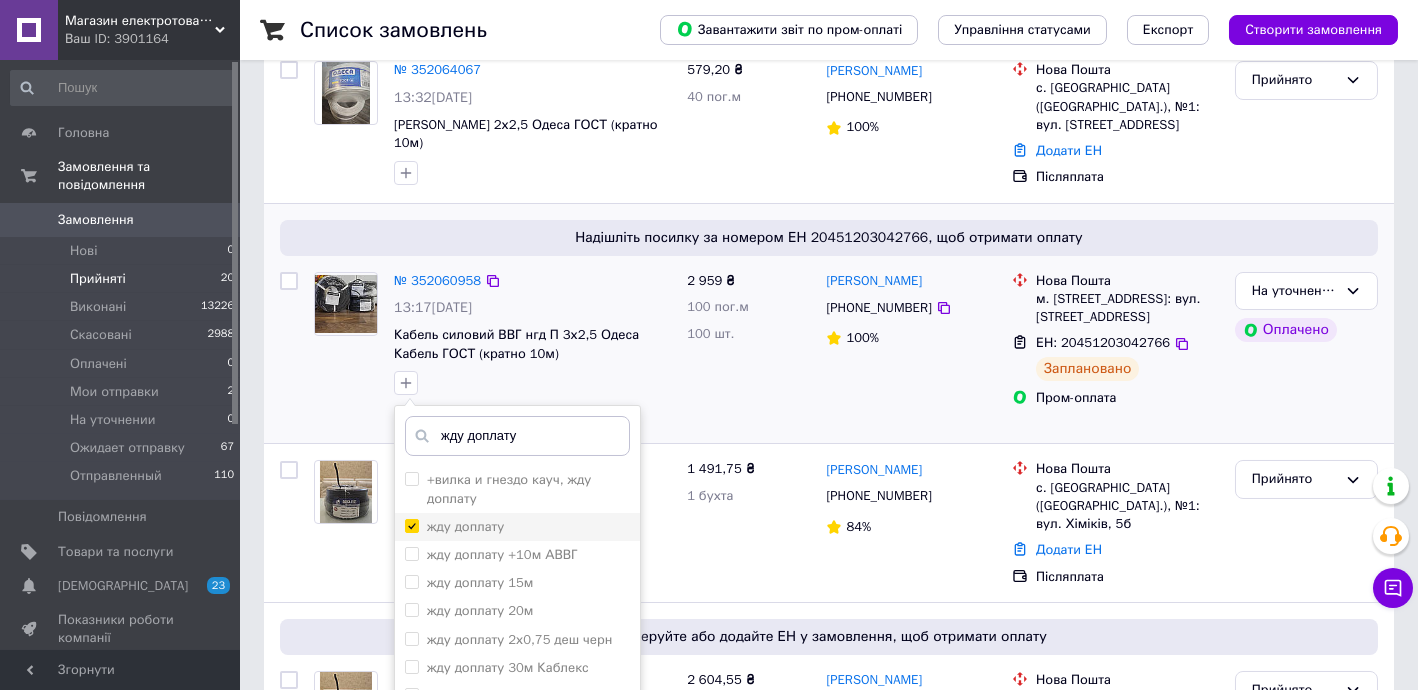 checkbox on "true" 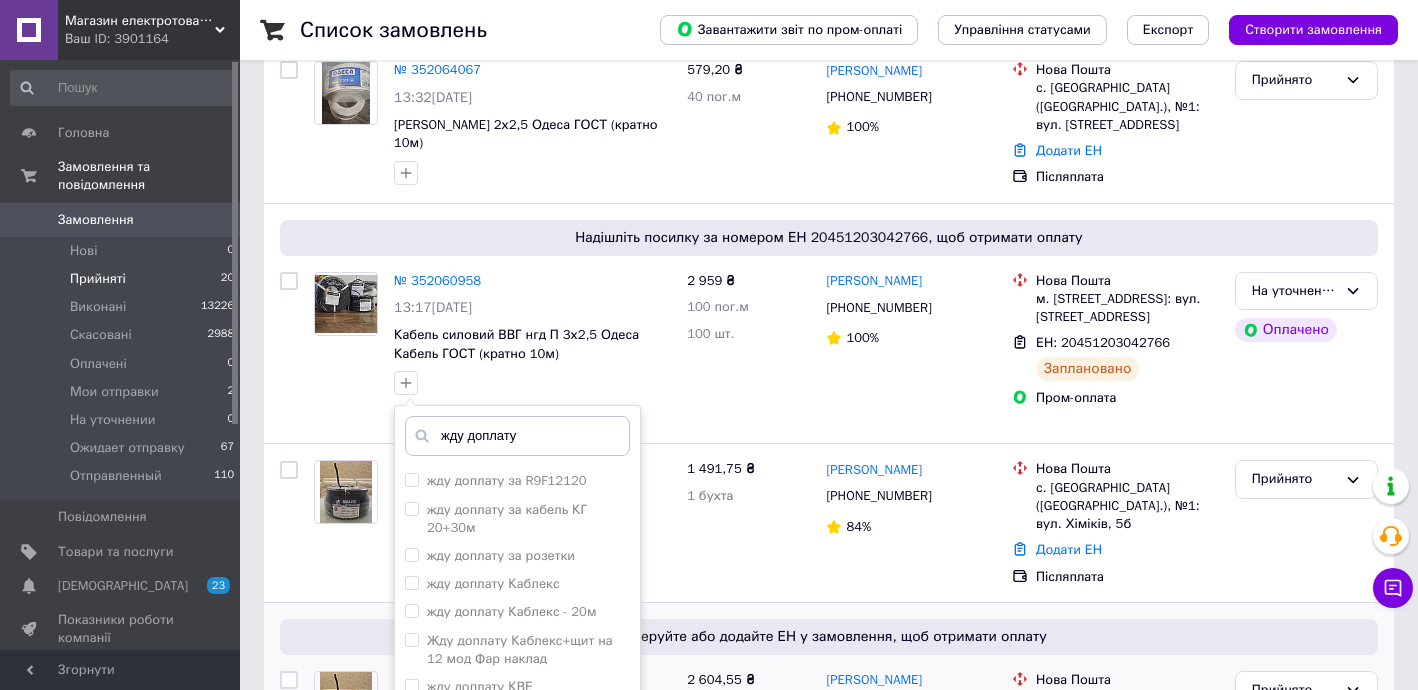 scroll, scrollTop: 727, scrollLeft: 0, axis: vertical 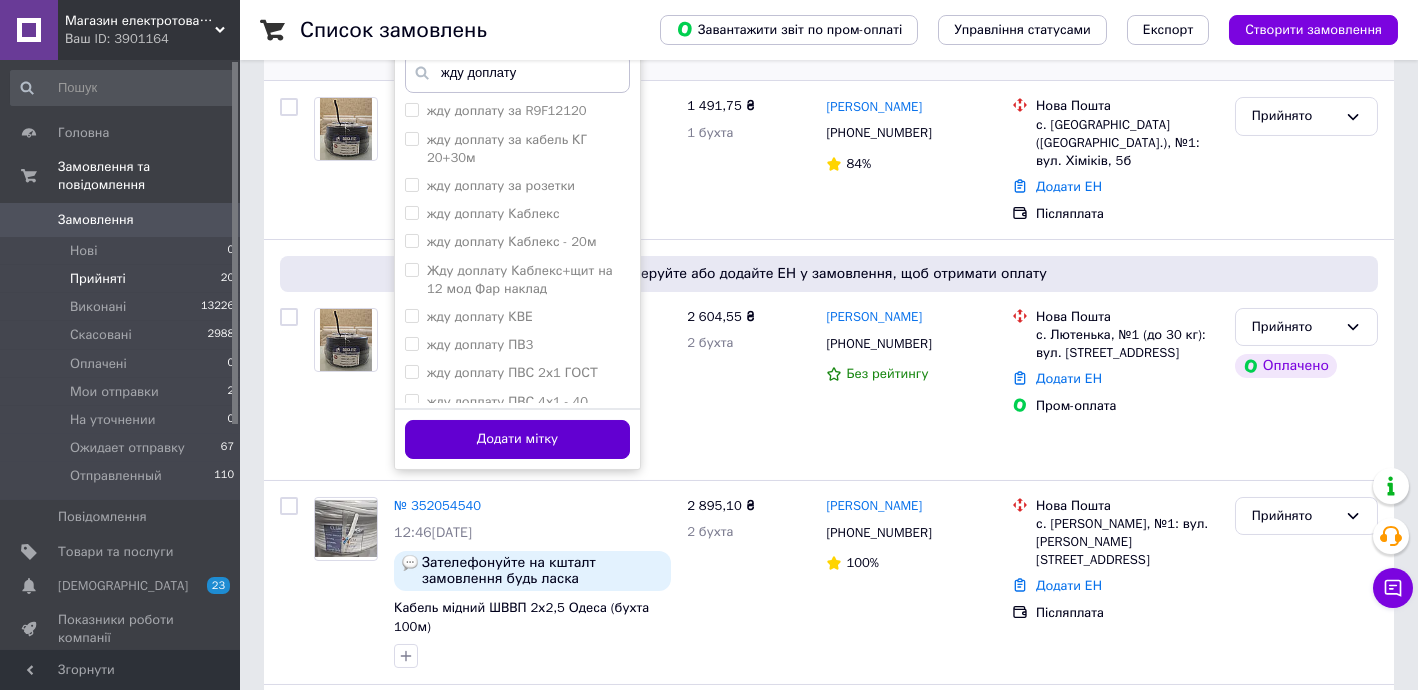 click on "Додати мітку" at bounding box center (517, 439) 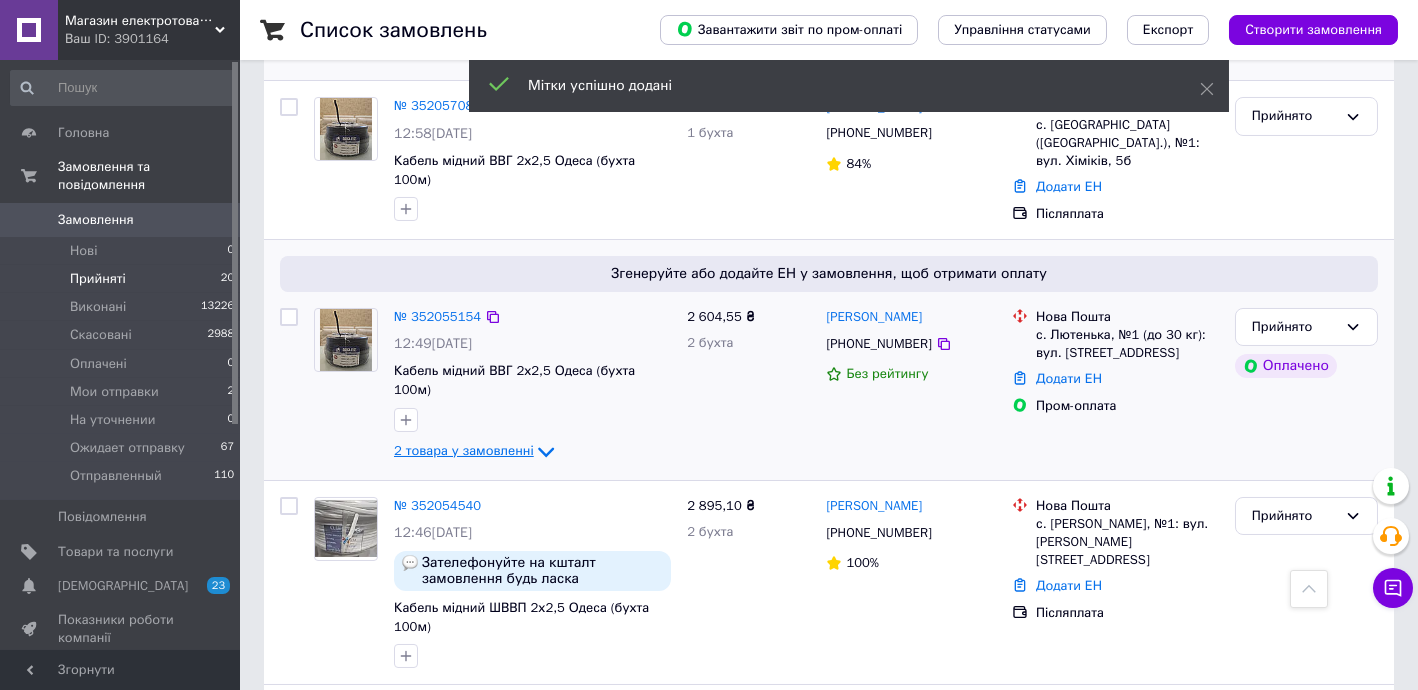 click on "2 товара у замовленні" at bounding box center (464, 450) 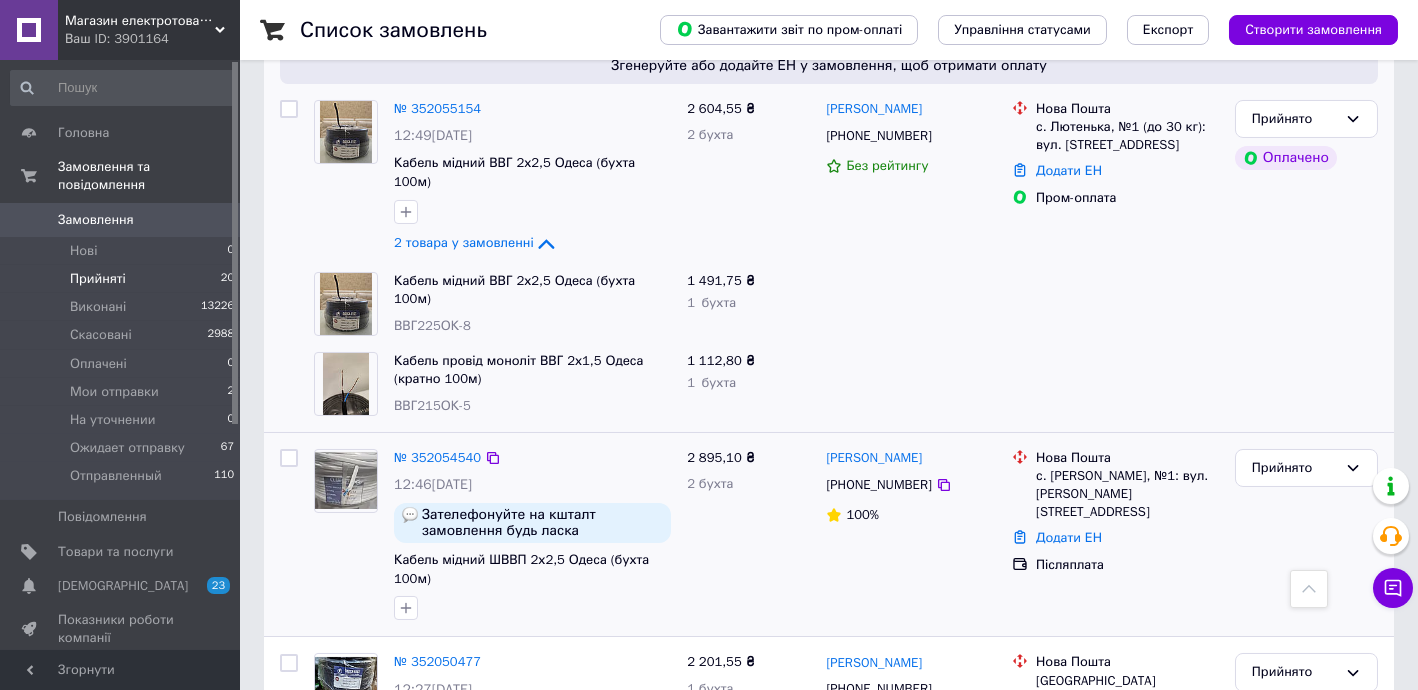scroll, scrollTop: 848, scrollLeft: 0, axis: vertical 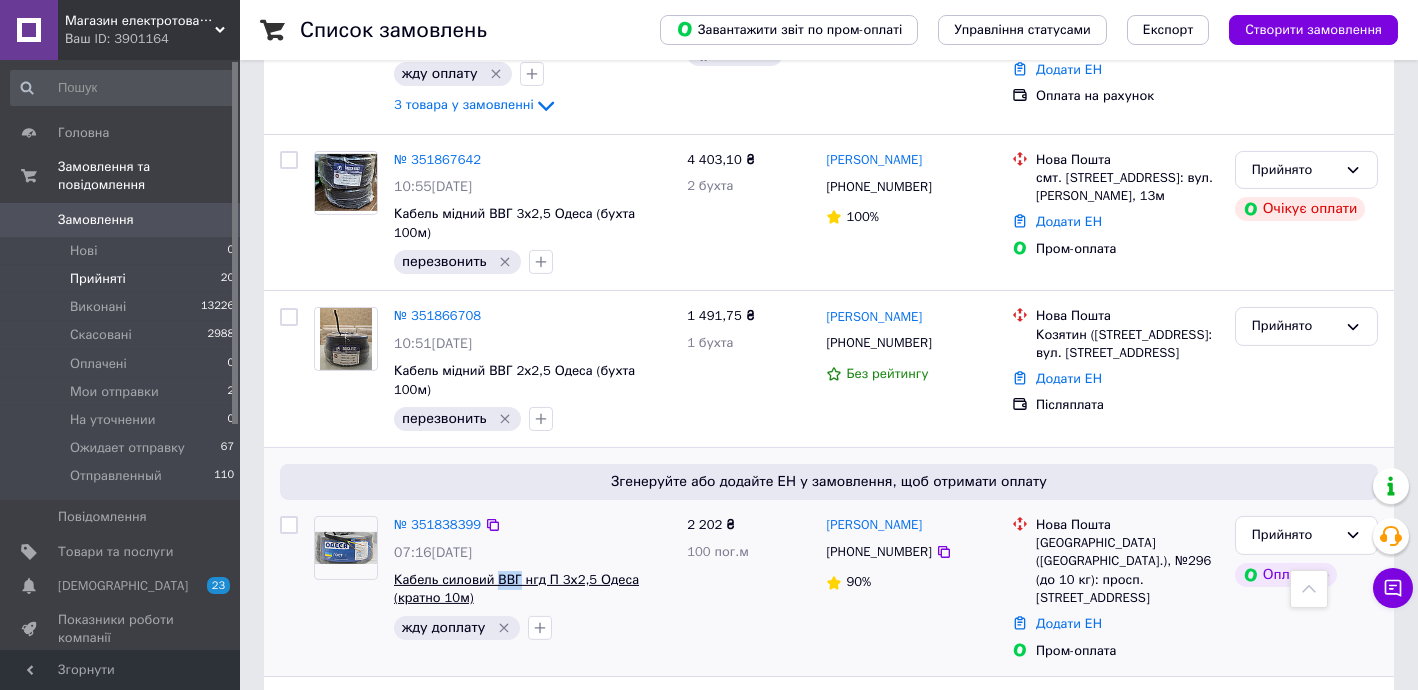 drag, startPoint x: 493, startPoint y: 383, endPoint x: 514, endPoint y: 386, distance: 21.213203 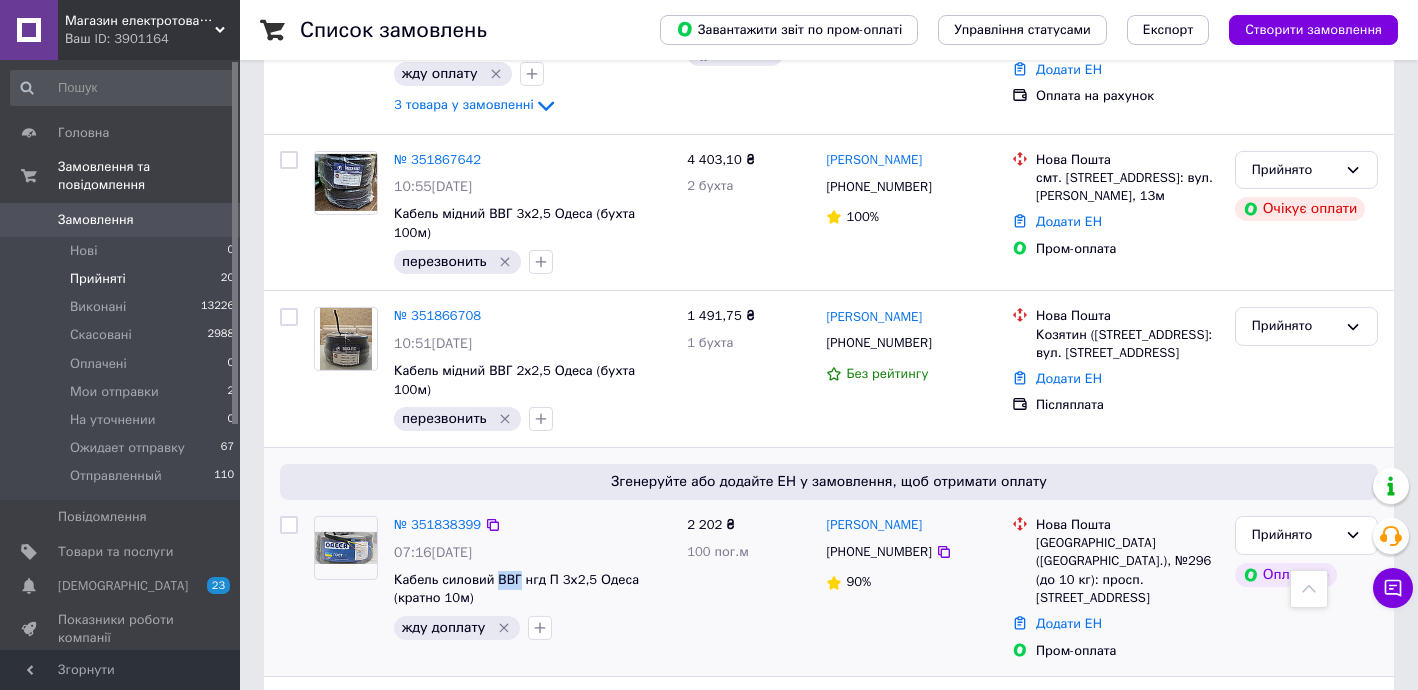 copy on "ВВГ" 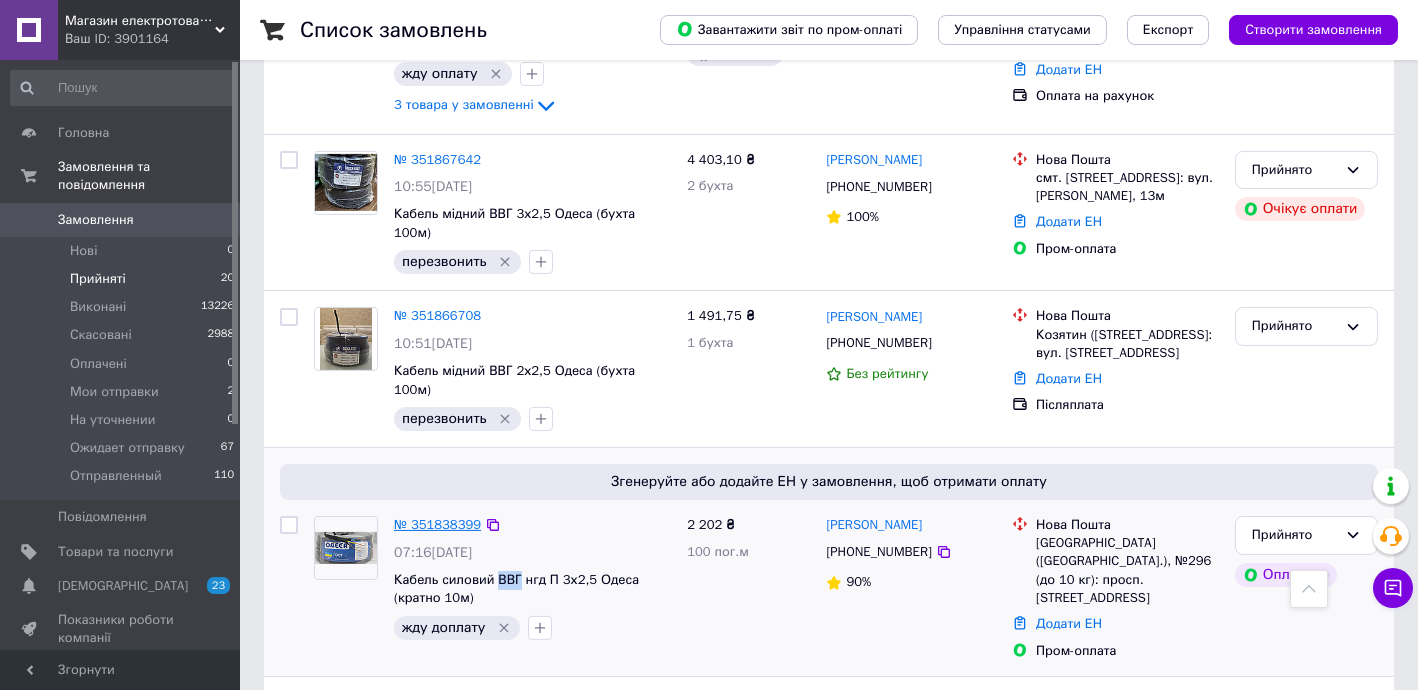 click on "№ 351838399" at bounding box center [437, 524] 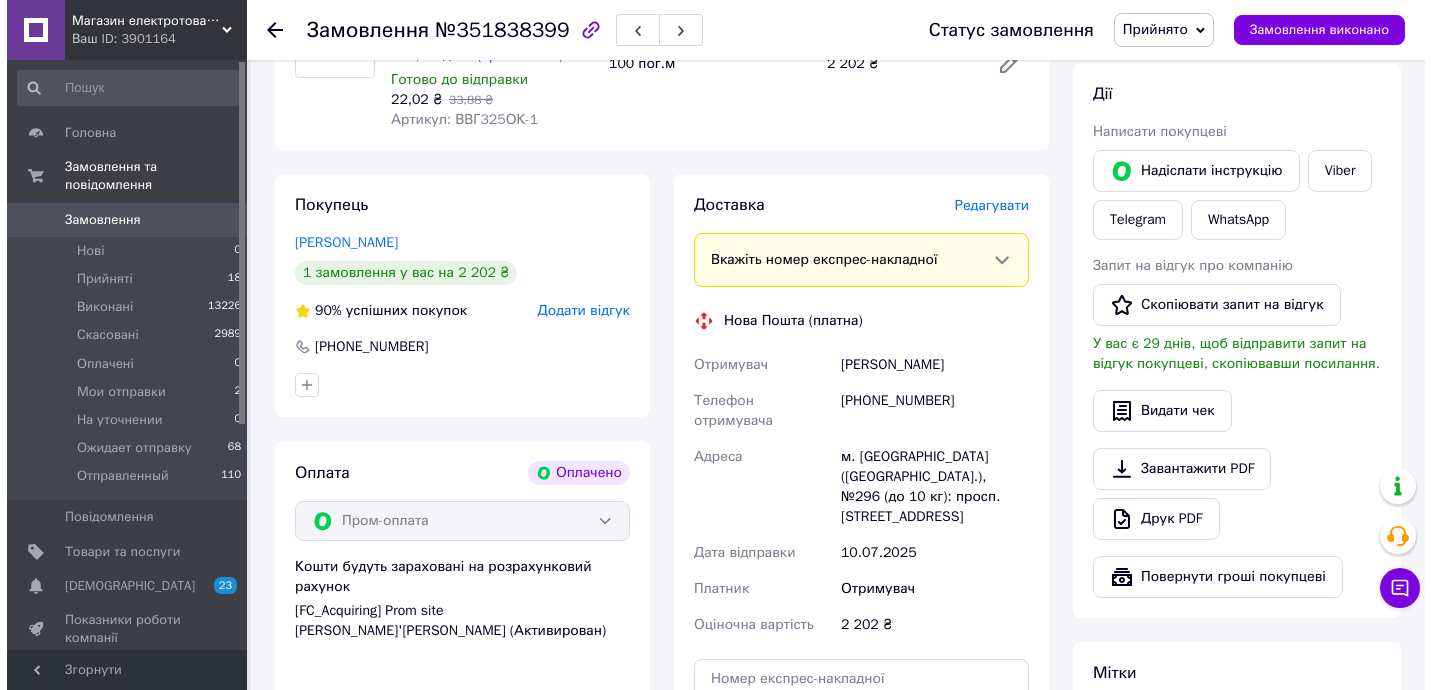 scroll, scrollTop: 292, scrollLeft: 0, axis: vertical 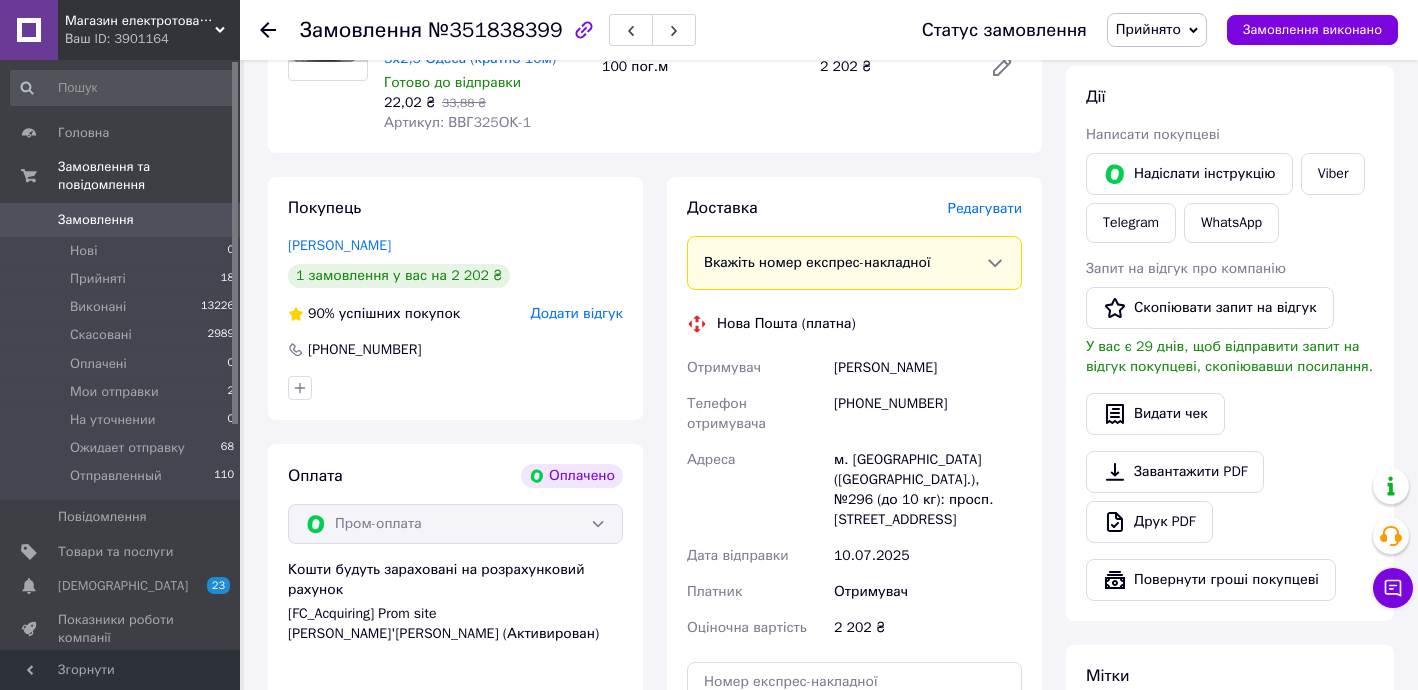 click on "Редагувати" at bounding box center (985, 208) 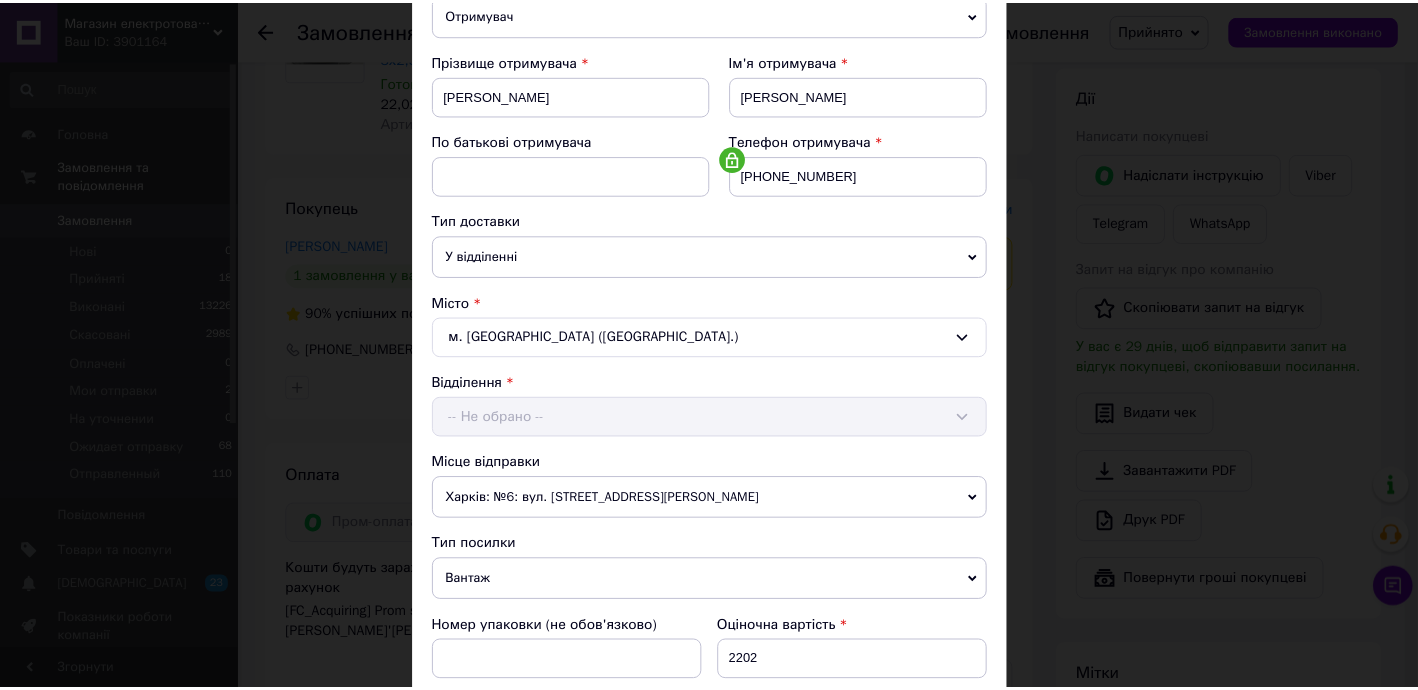 scroll, scrollTop: 631, scrollLeft: 0, axis: vertical 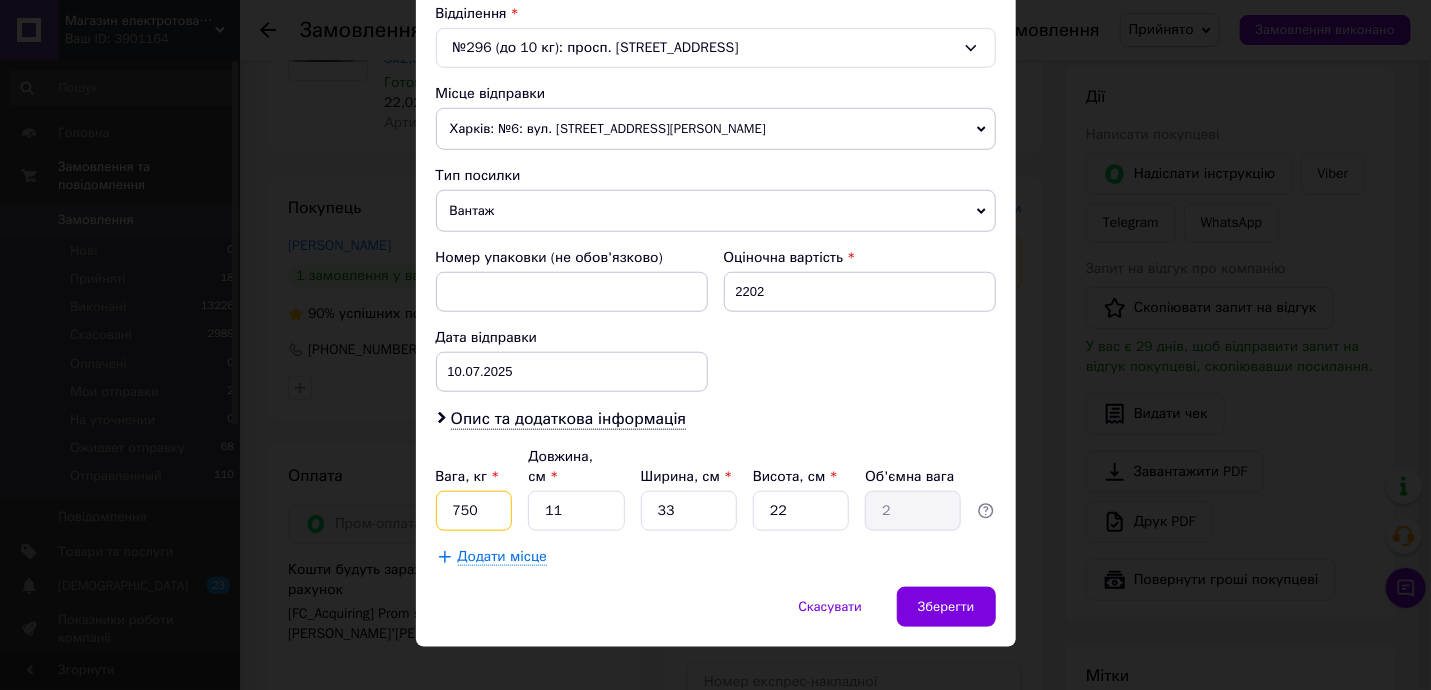 drag, startPoint x: 521, startPoint y: 482, endPoint x: 561, endPoint y: 486, distance: 40.1995 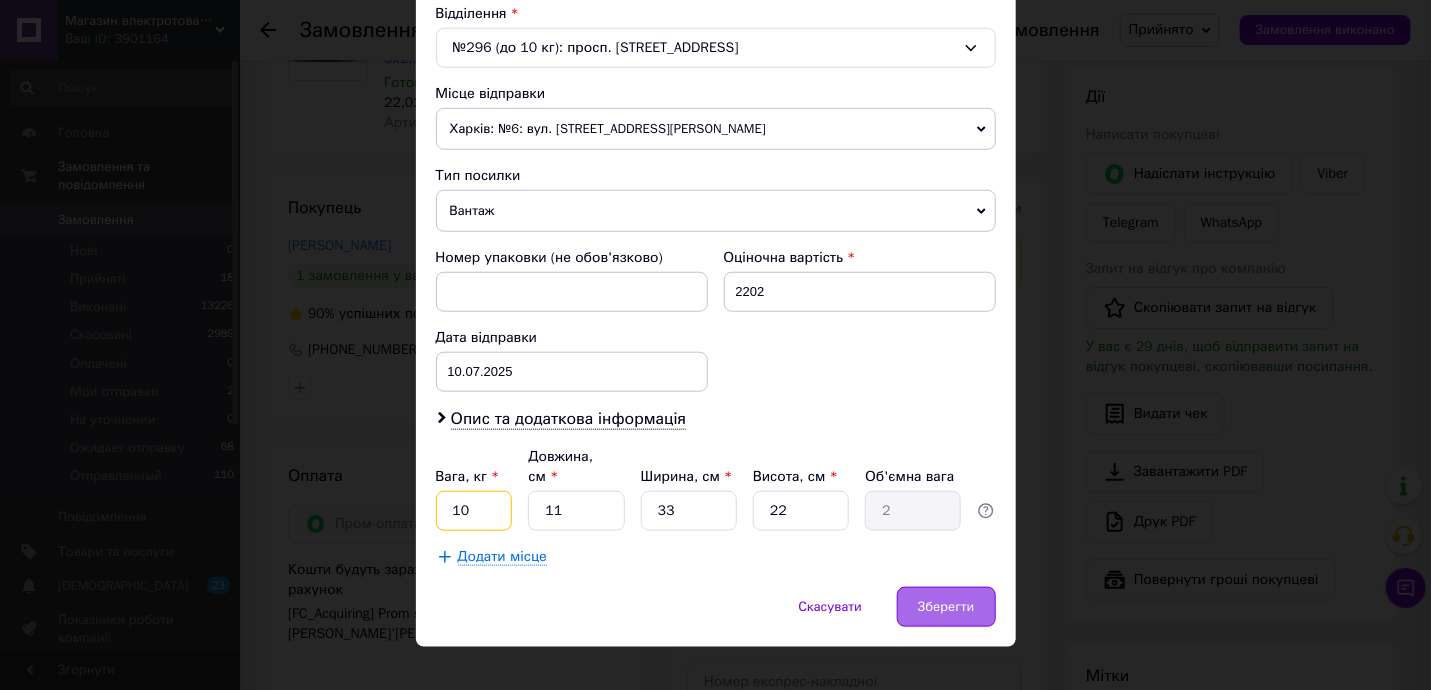type on "10" 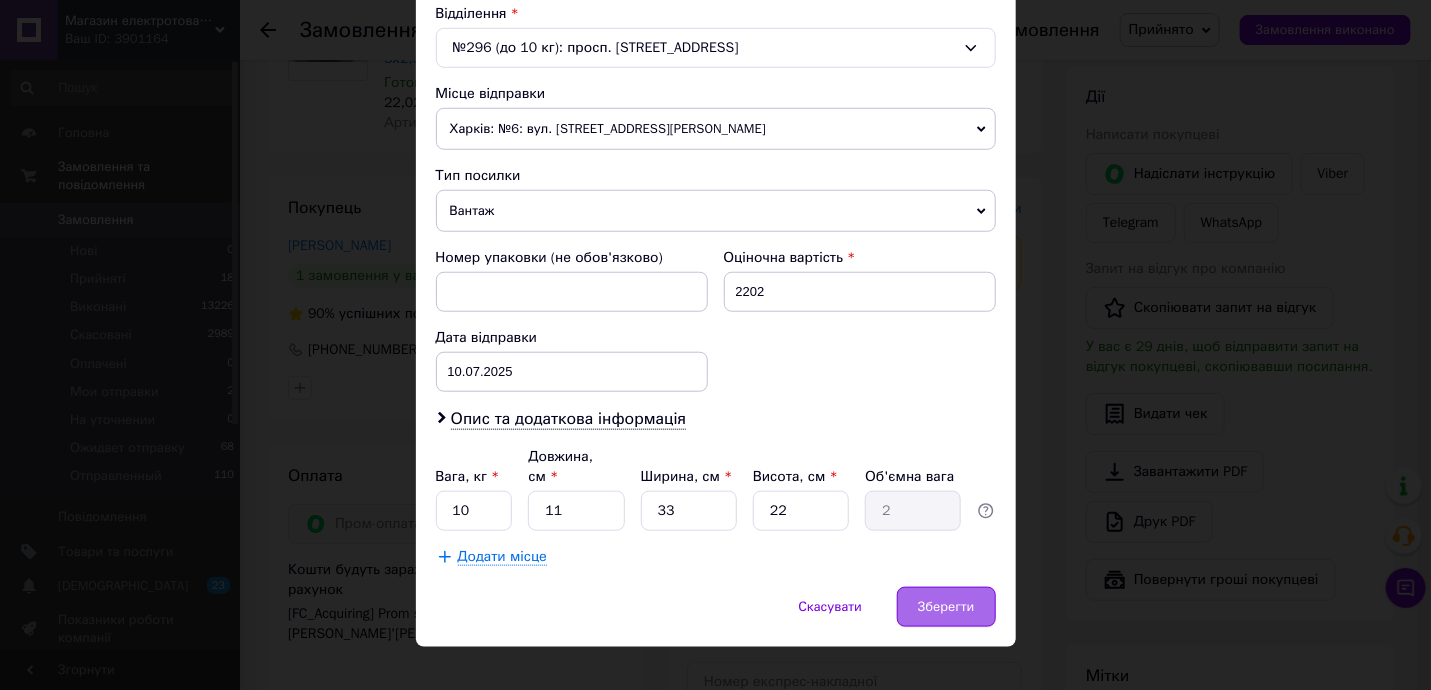 click on "Зберегти" at bounding box center [946, 607] 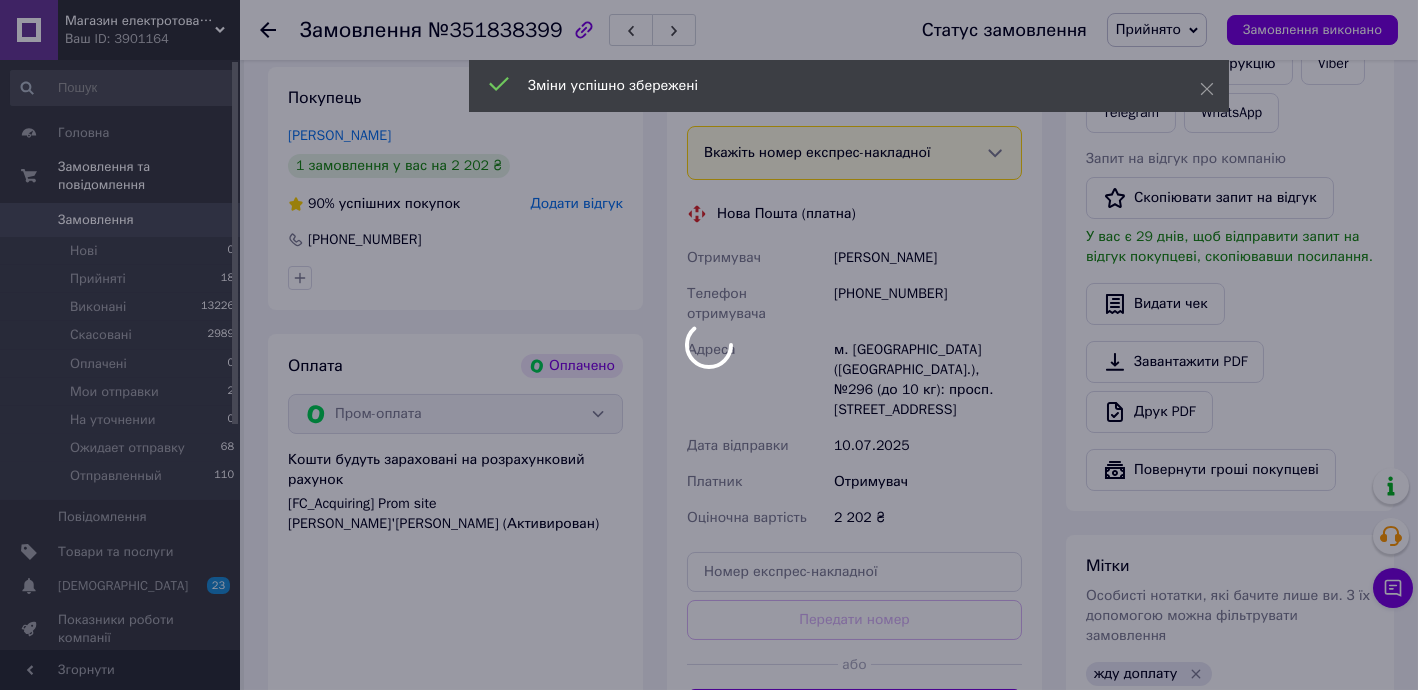 scroll, scrollTop: 777, scrollLeft: 0, axis: vertical 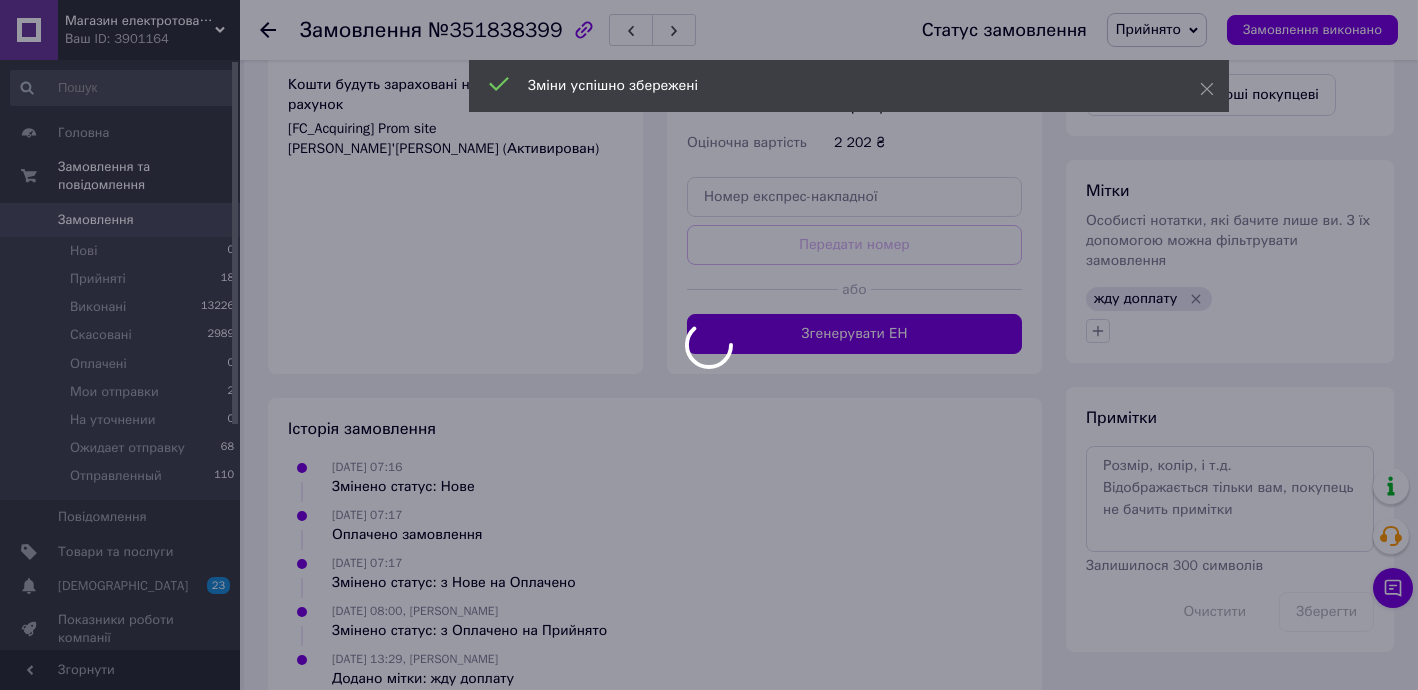 click at bounding box center [709, 345] 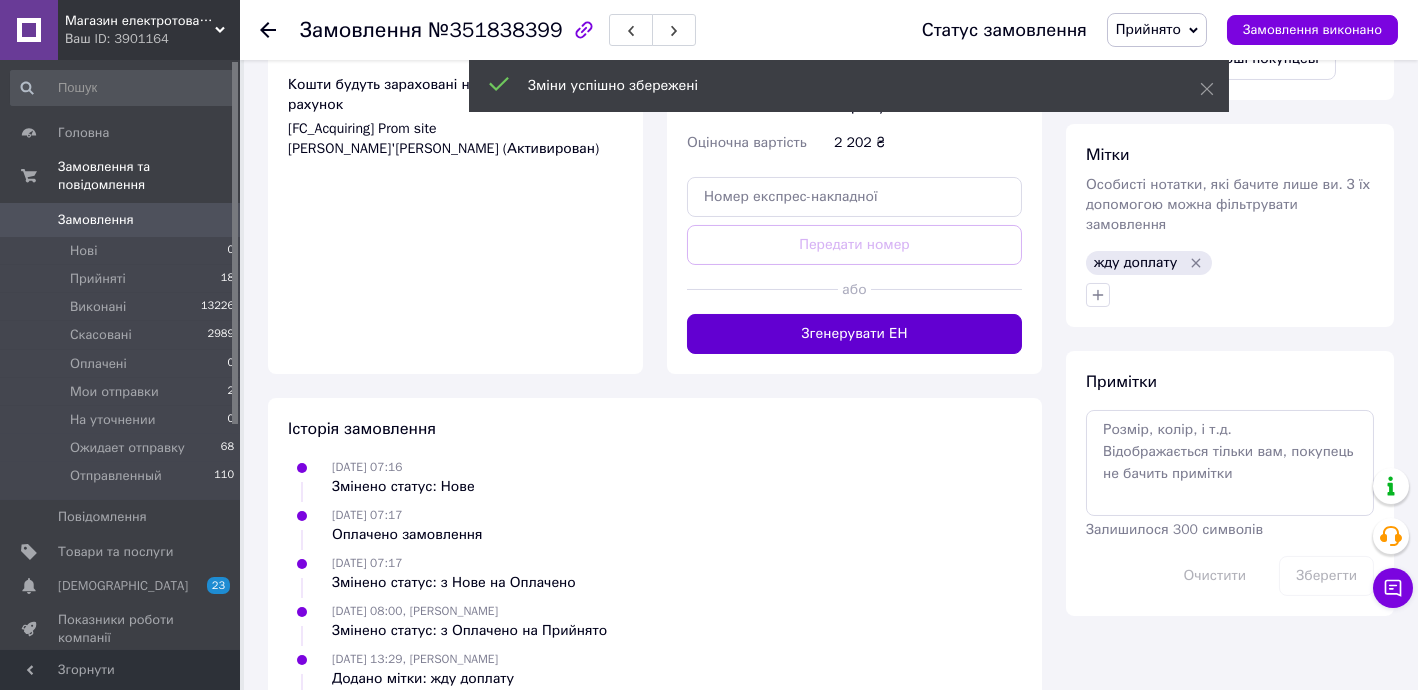 click on "Згенерувати ЕН" at bounding box center [854, 334] 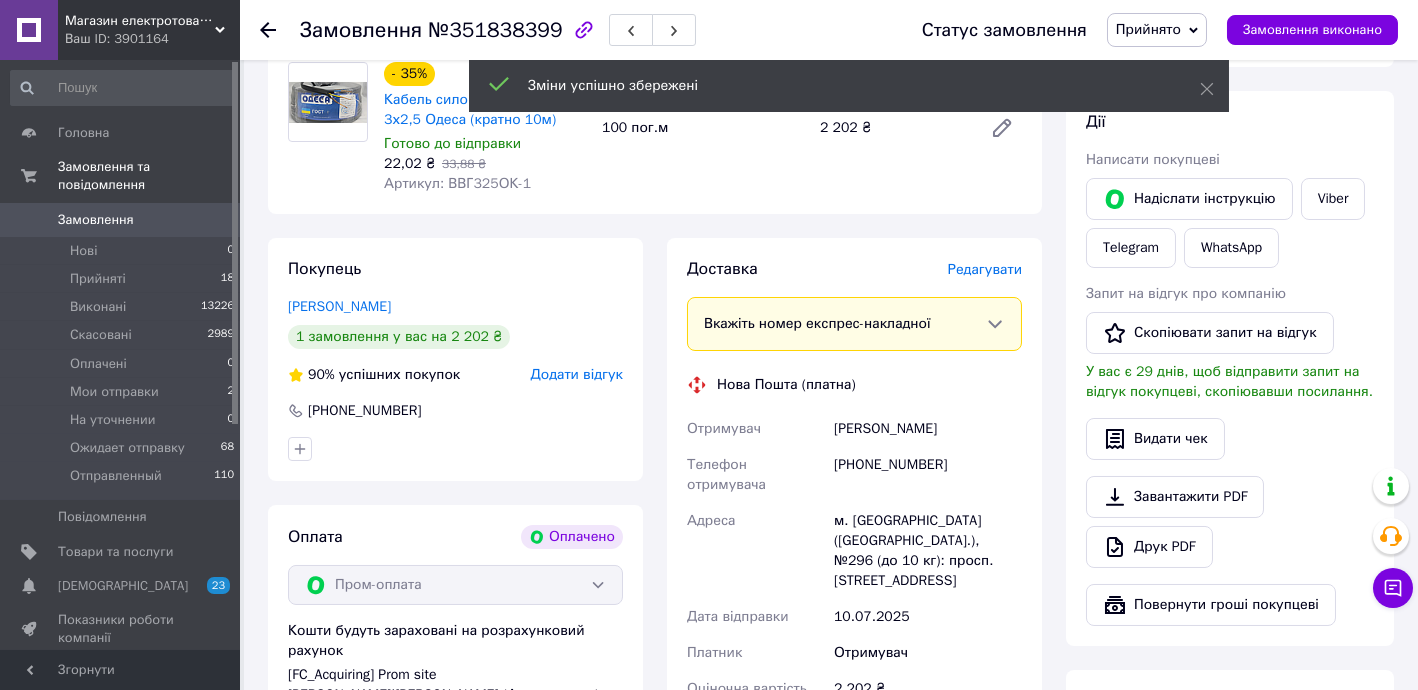 scroll, scrollTop: 172, scrollLeft: 0, axis: vertical 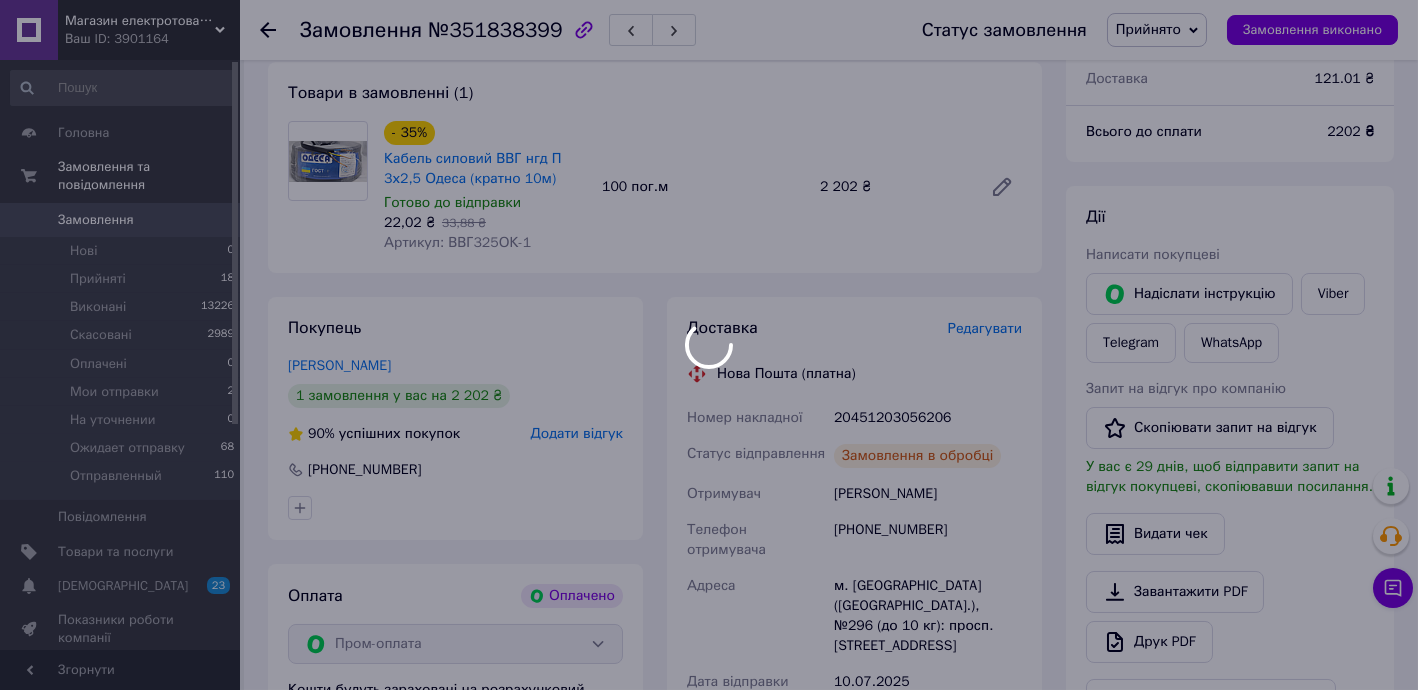 click at bounding box center [709, 345] 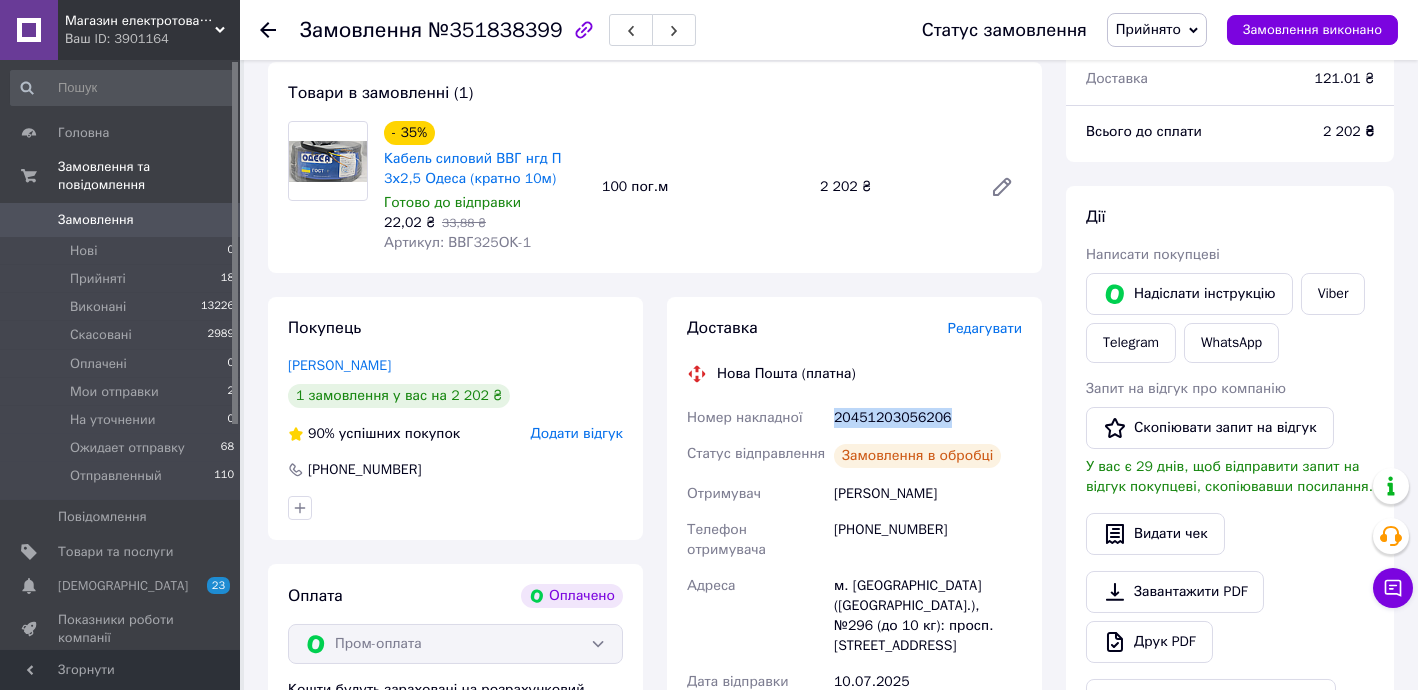 click on "20451203056206" at bounding box center [928, 418] 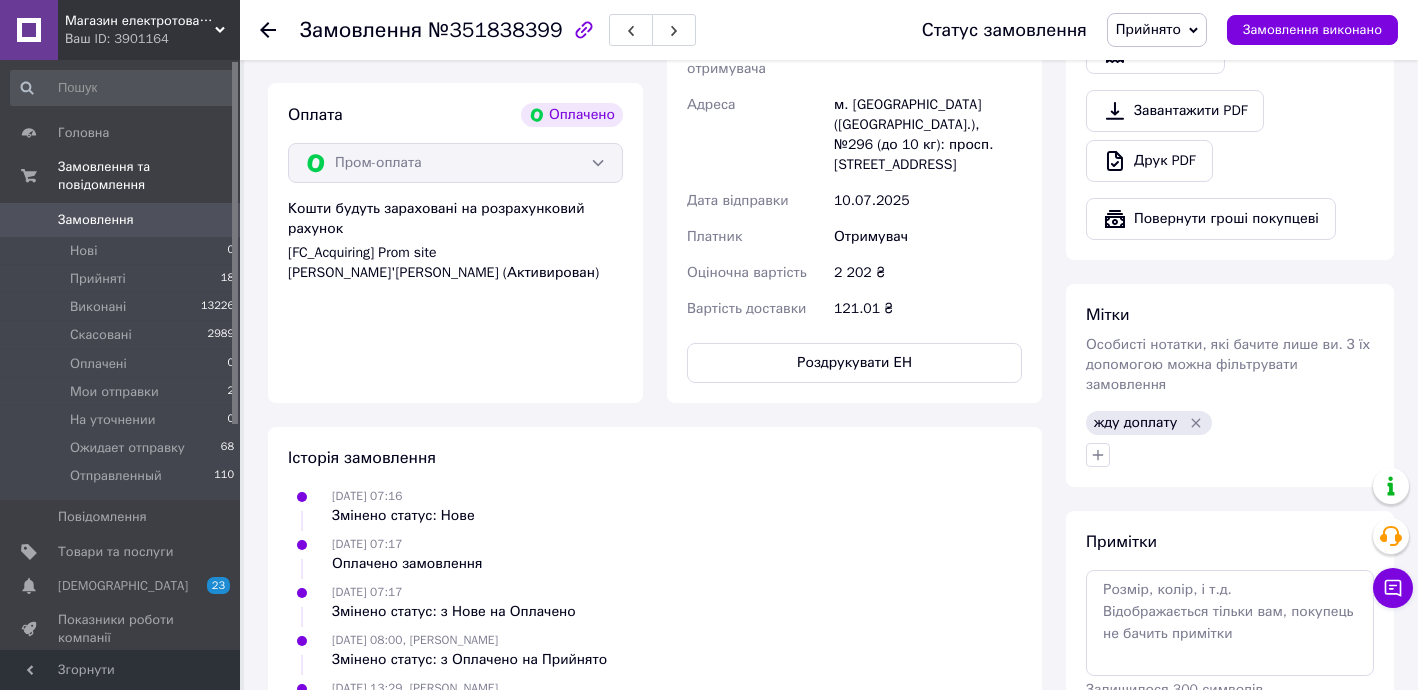 scroll, scrollTop: 656, scrollLeft: 0, axis: vertical 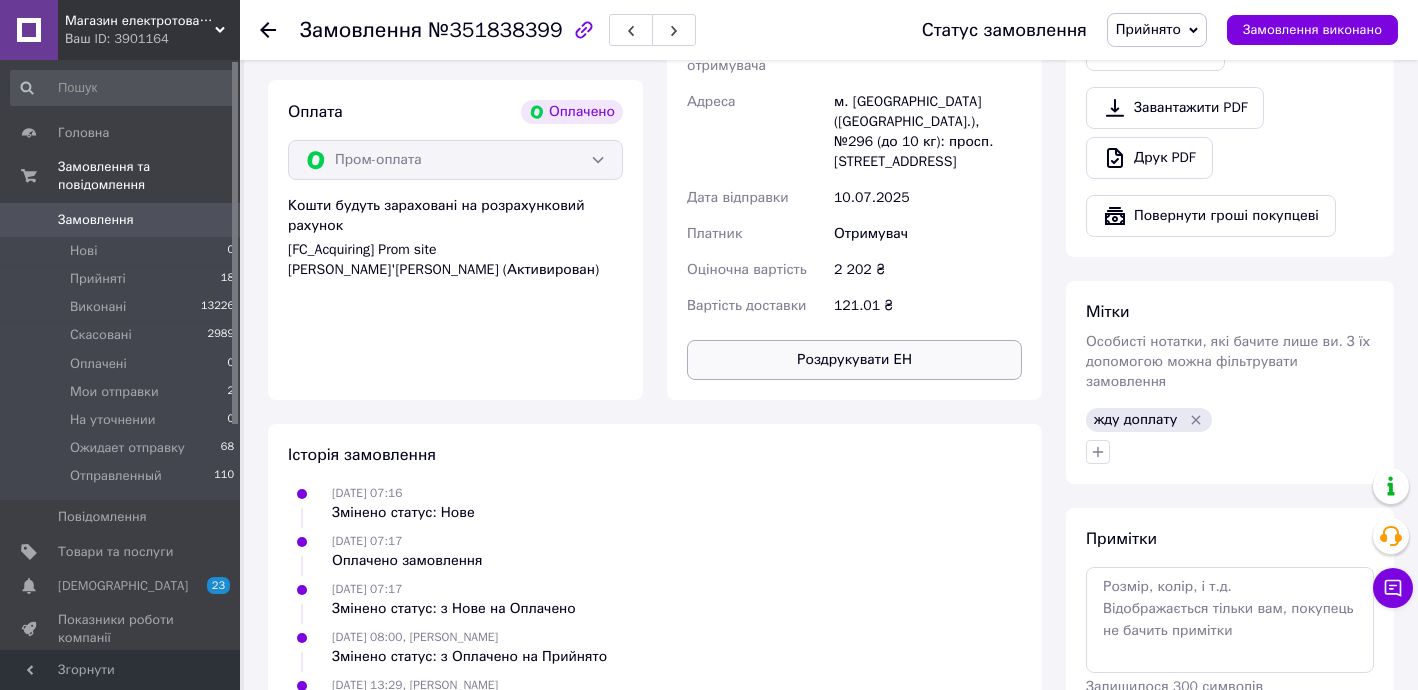 click on "Роздрукувати ЕН" at bounding box center (854, 360) 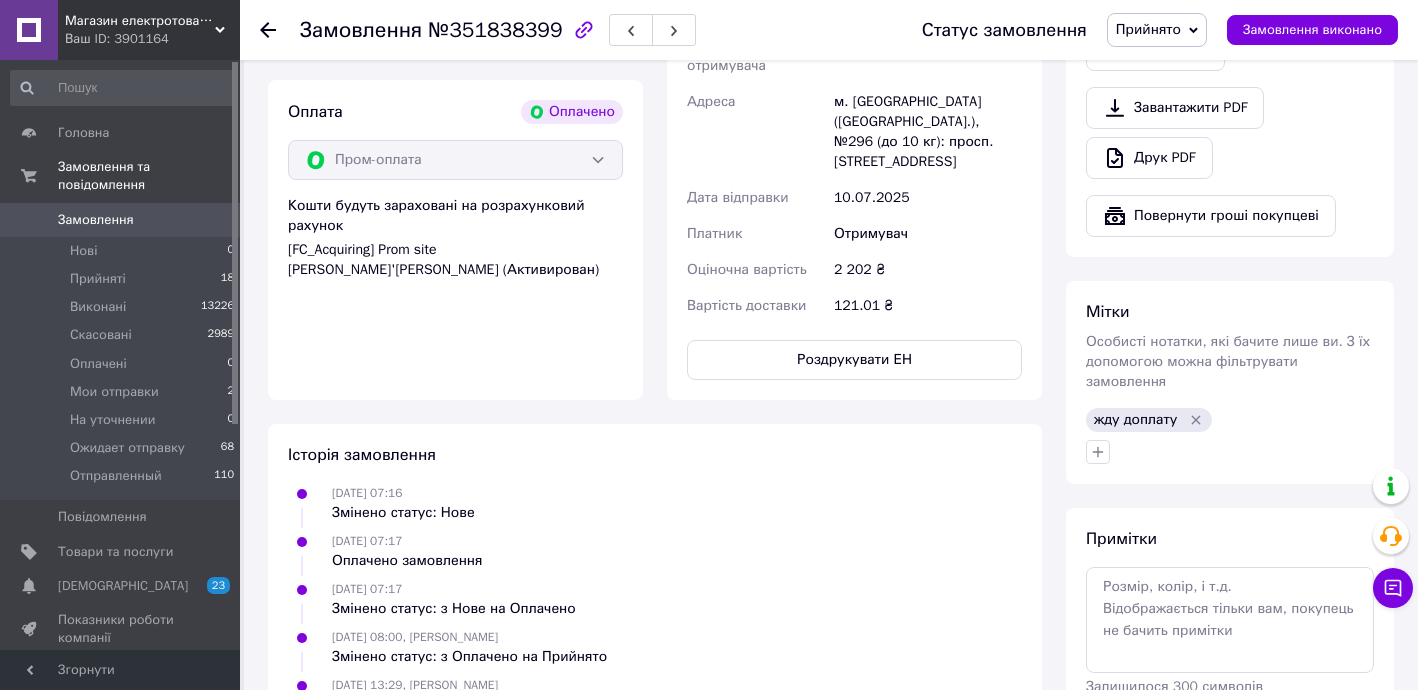 click on "Прийнято" at bounding box center (1148, 29) 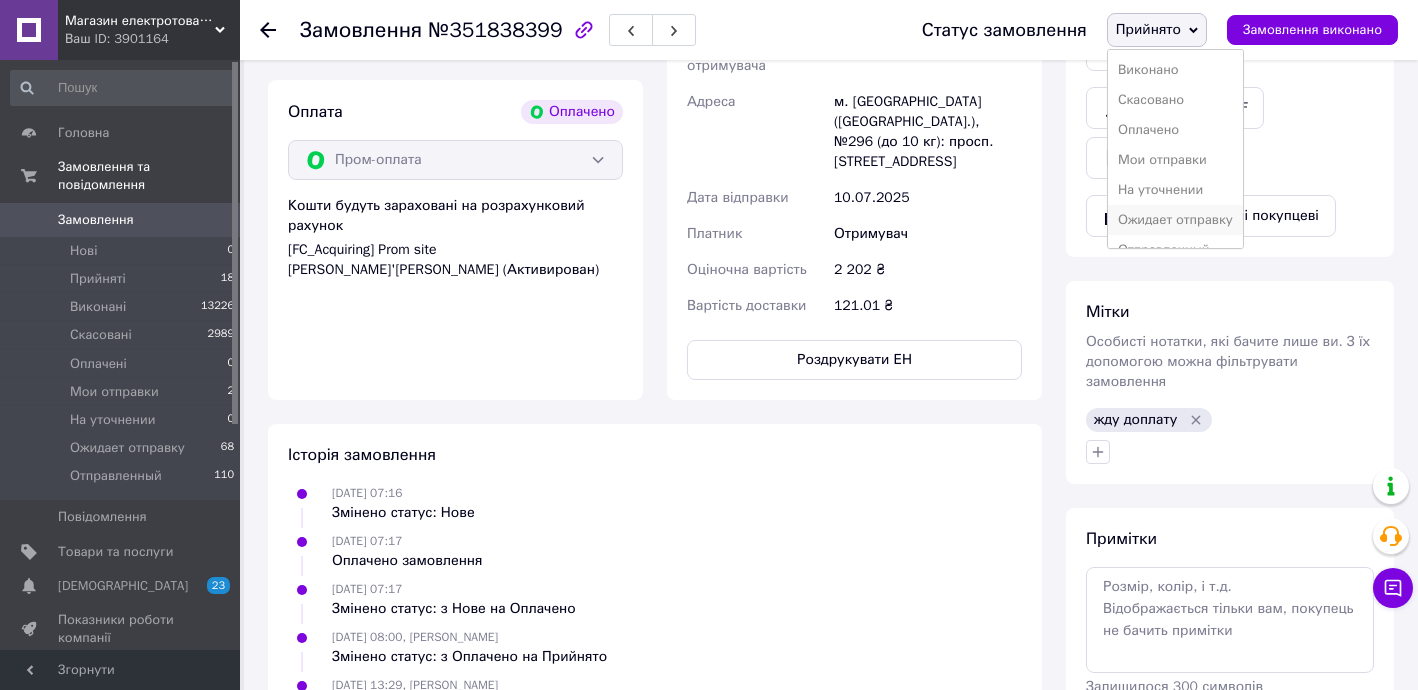 click on "Ожидает отправку" at bounding box center [1175, 220] 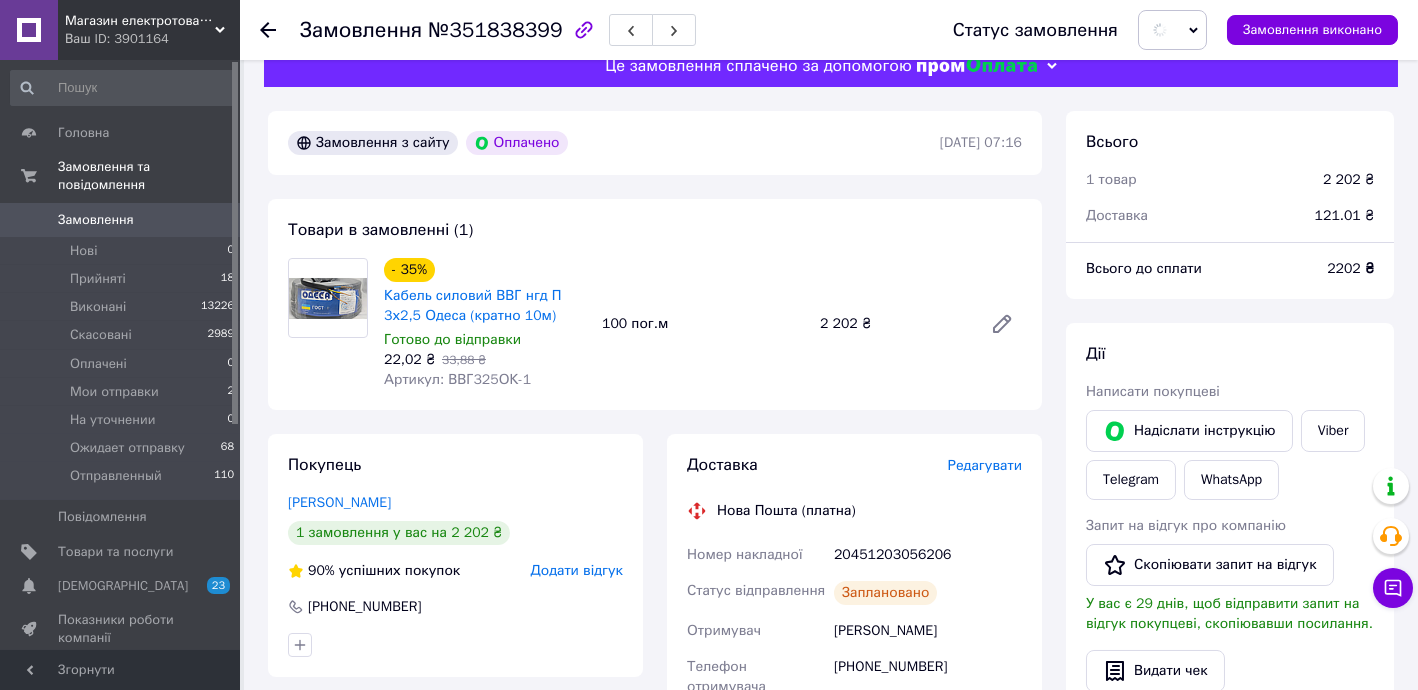 scroll, scrollTop: 0, scrollLeft: 0, axis: both 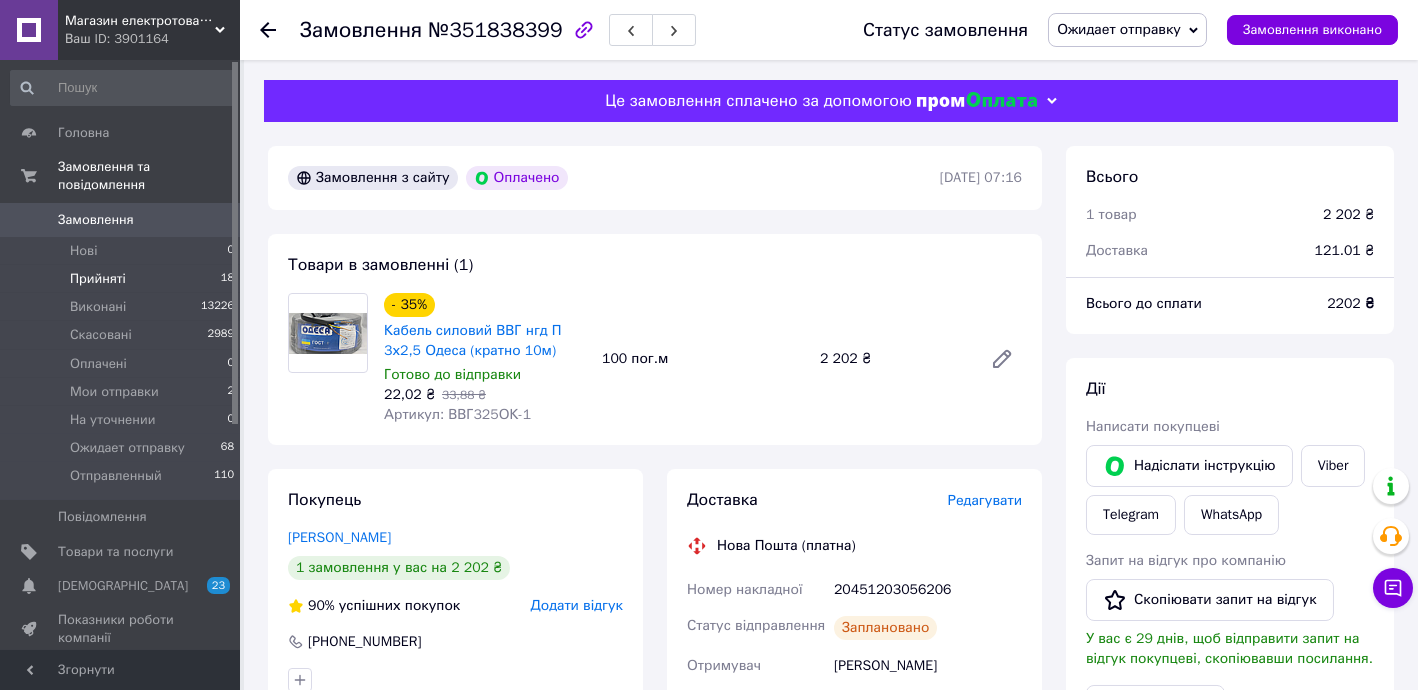 click on "Прийняті 18" at bounding box center (123, 279) 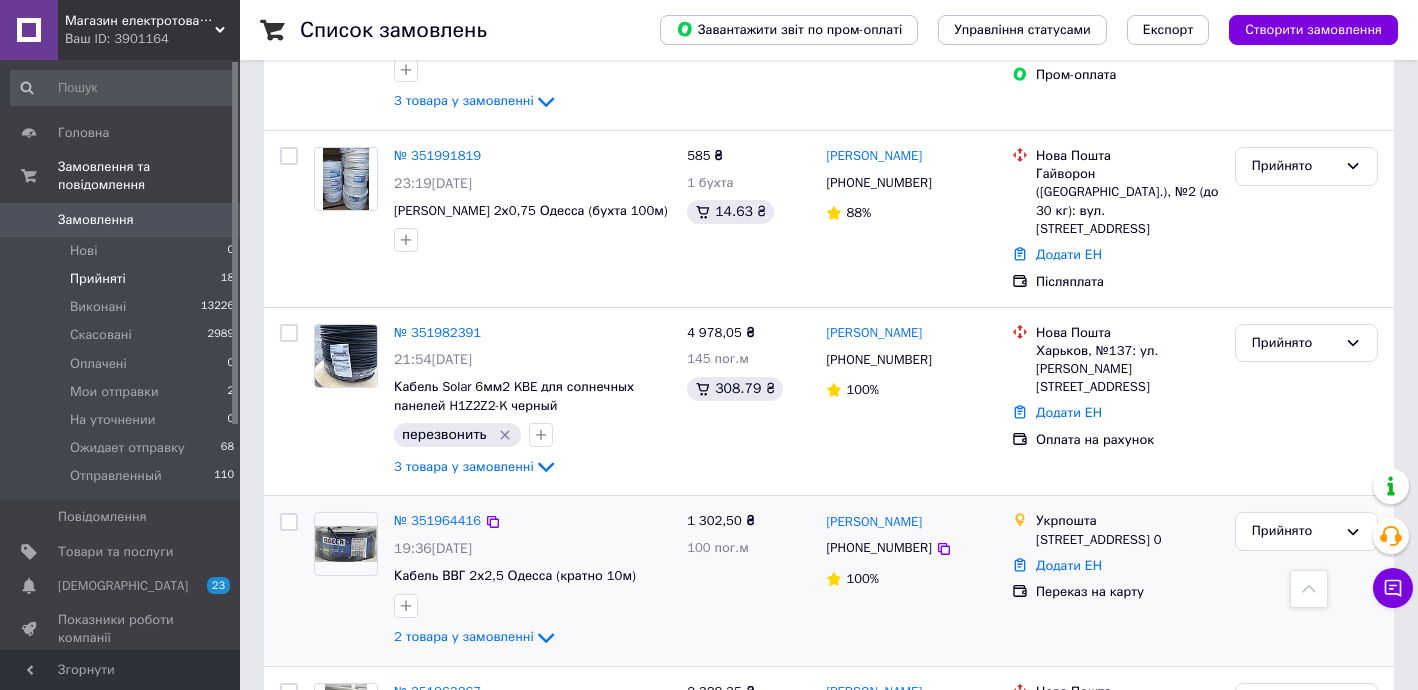 scroll, scrollTop: 1818, scrollLeft: 0, axis: vertical 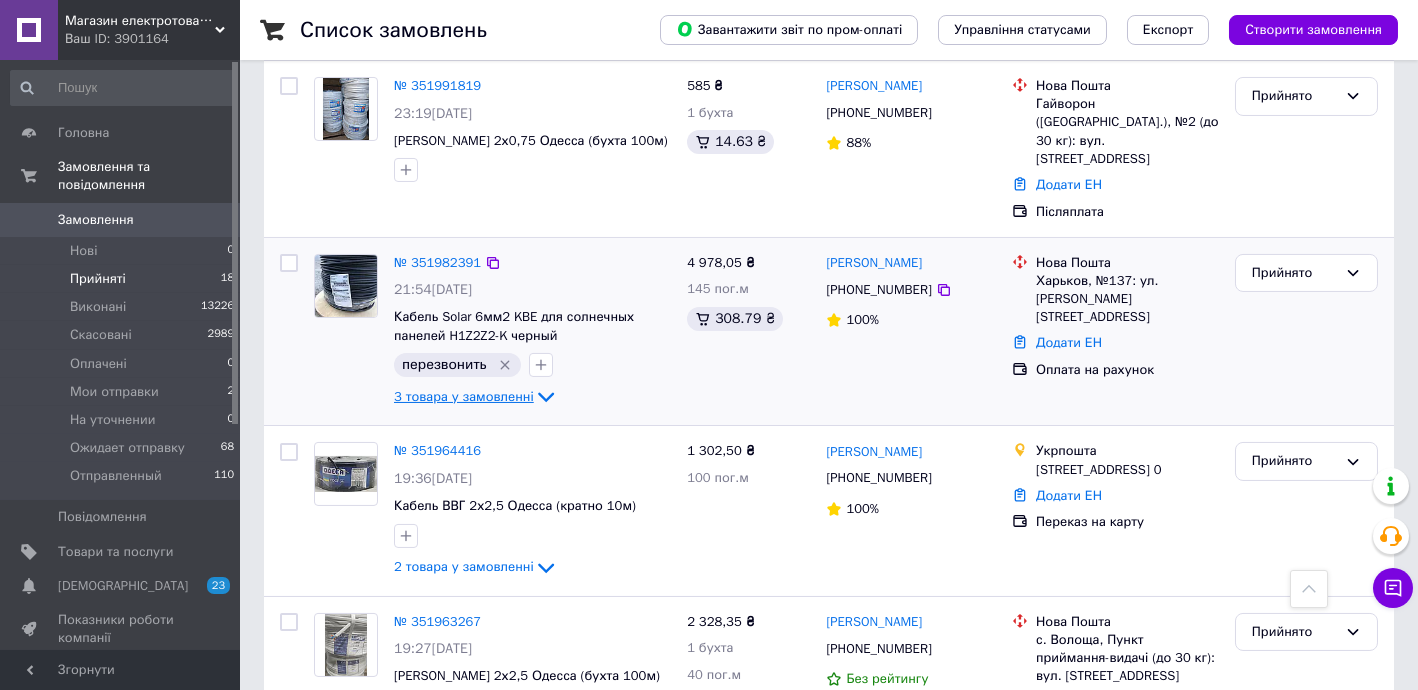 click on "3 товара у замовленні" at bounding box center (464, 396) 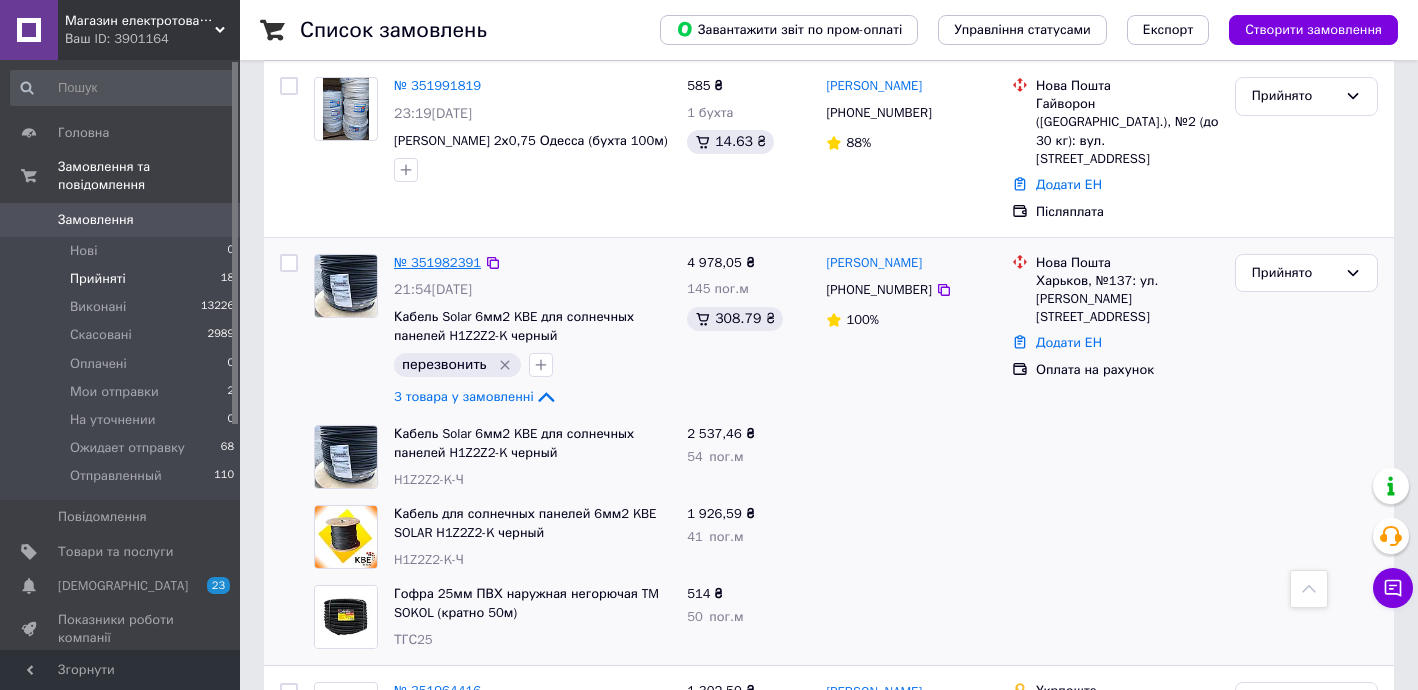 click on "№ 351982391" at bounding box center [437, 262] 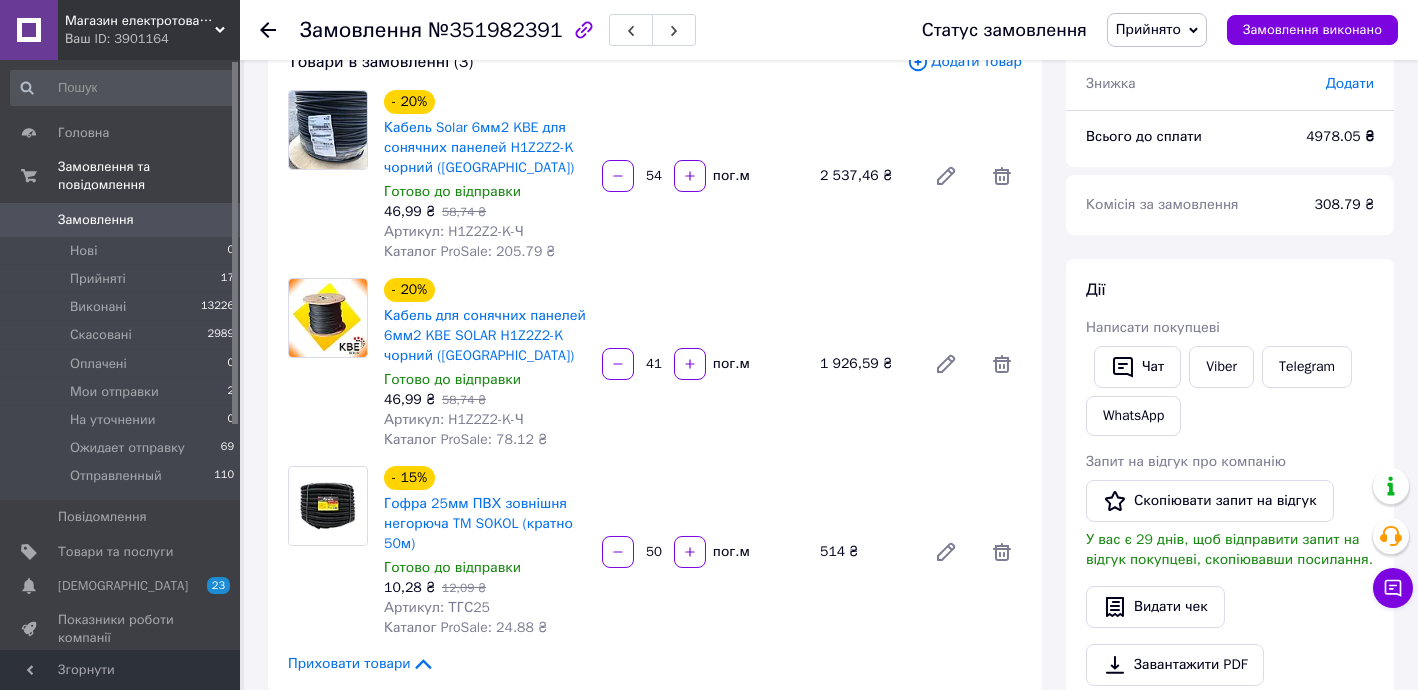 scroll, scrollTop: 133, scrollLeft: 0, axis: vertical 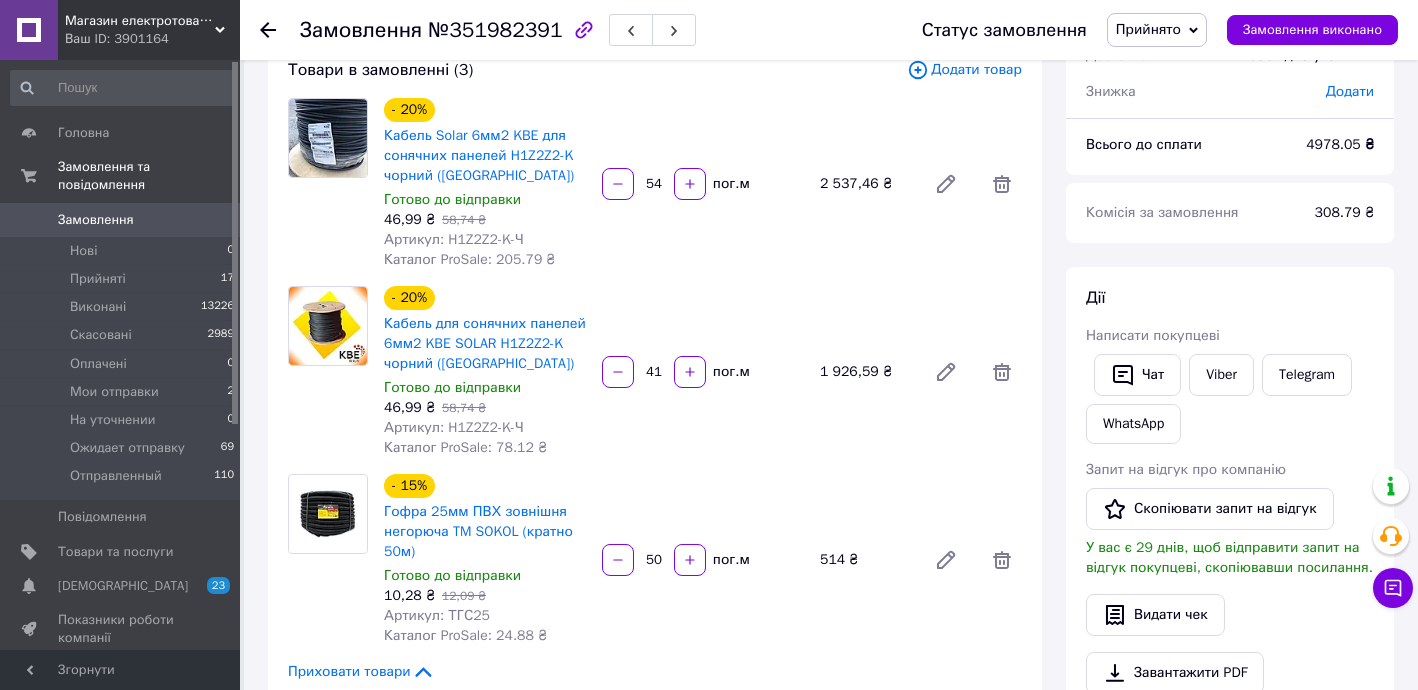 click on "Додати товар" at bounding box center (964, 70) 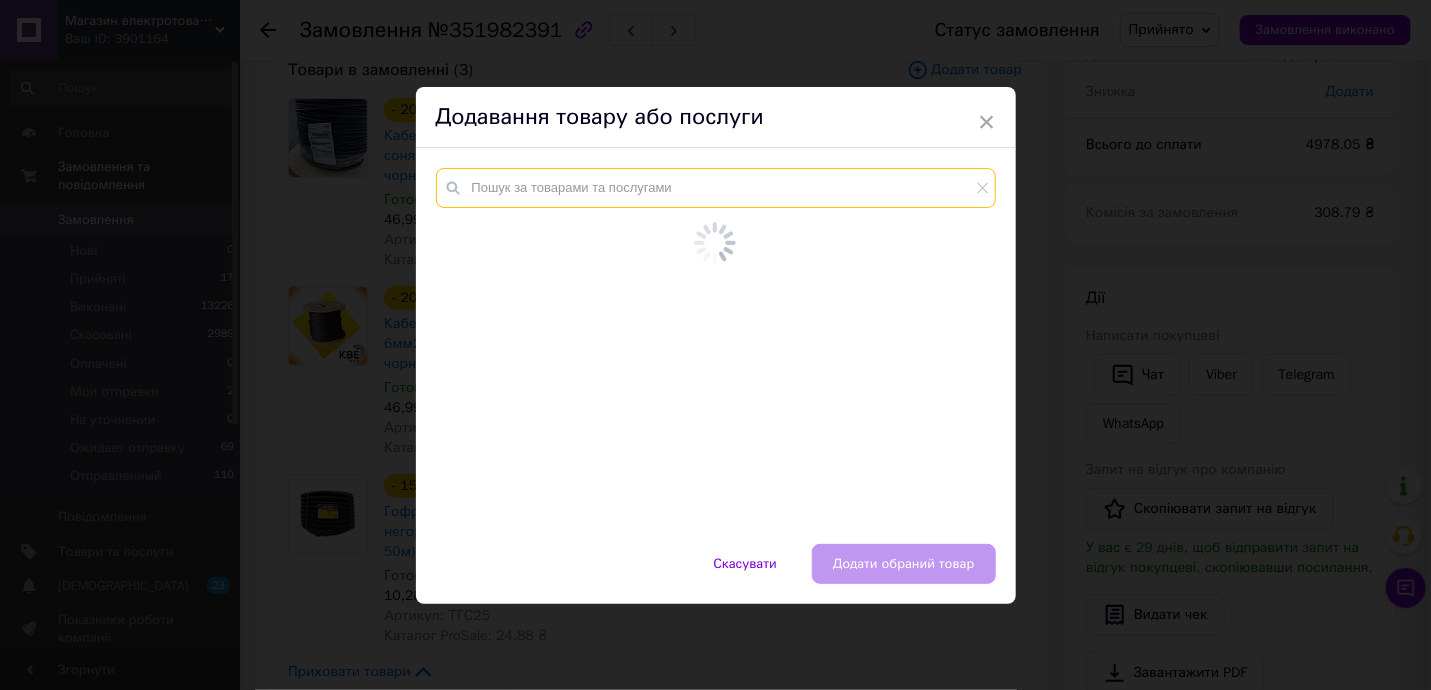 click at bounding box center (716, 188) 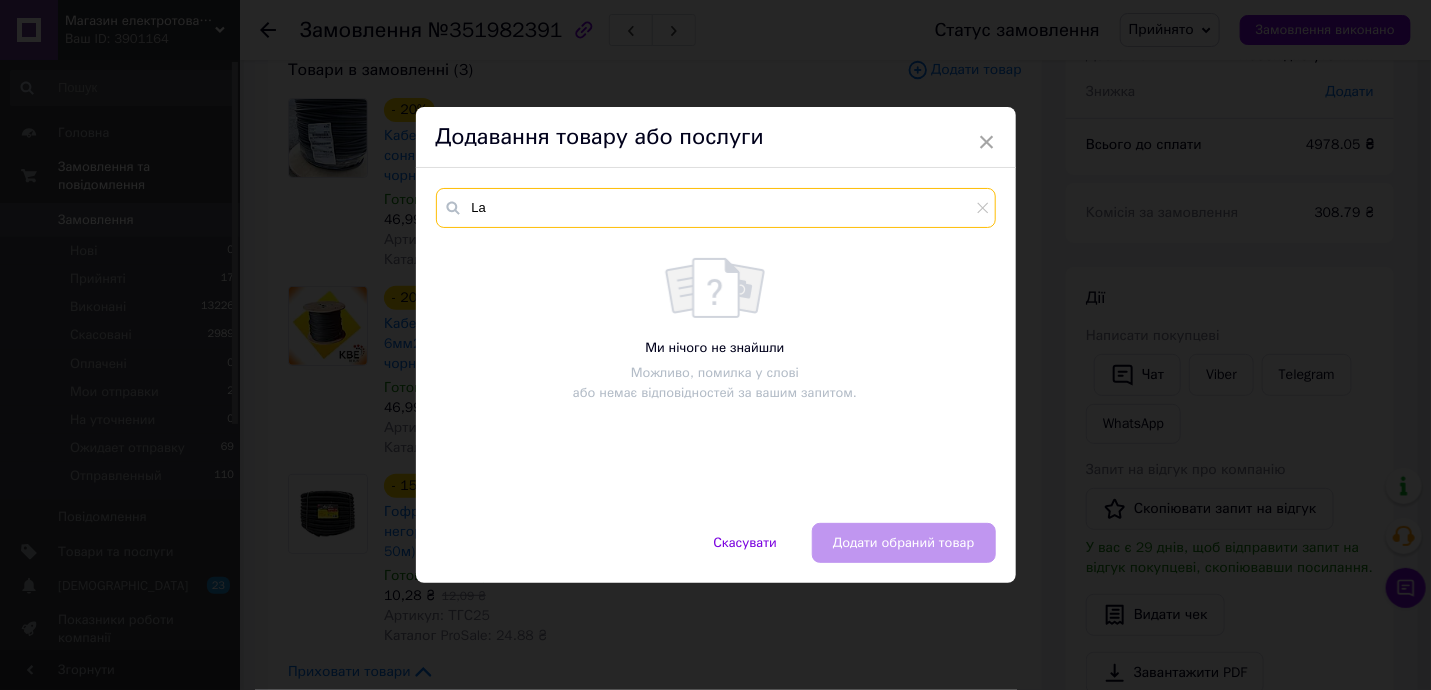 drag, startPoint x: 492, startPoint y: 203, endPoint x: 450, endPoint y: 209, distance: 42.426407 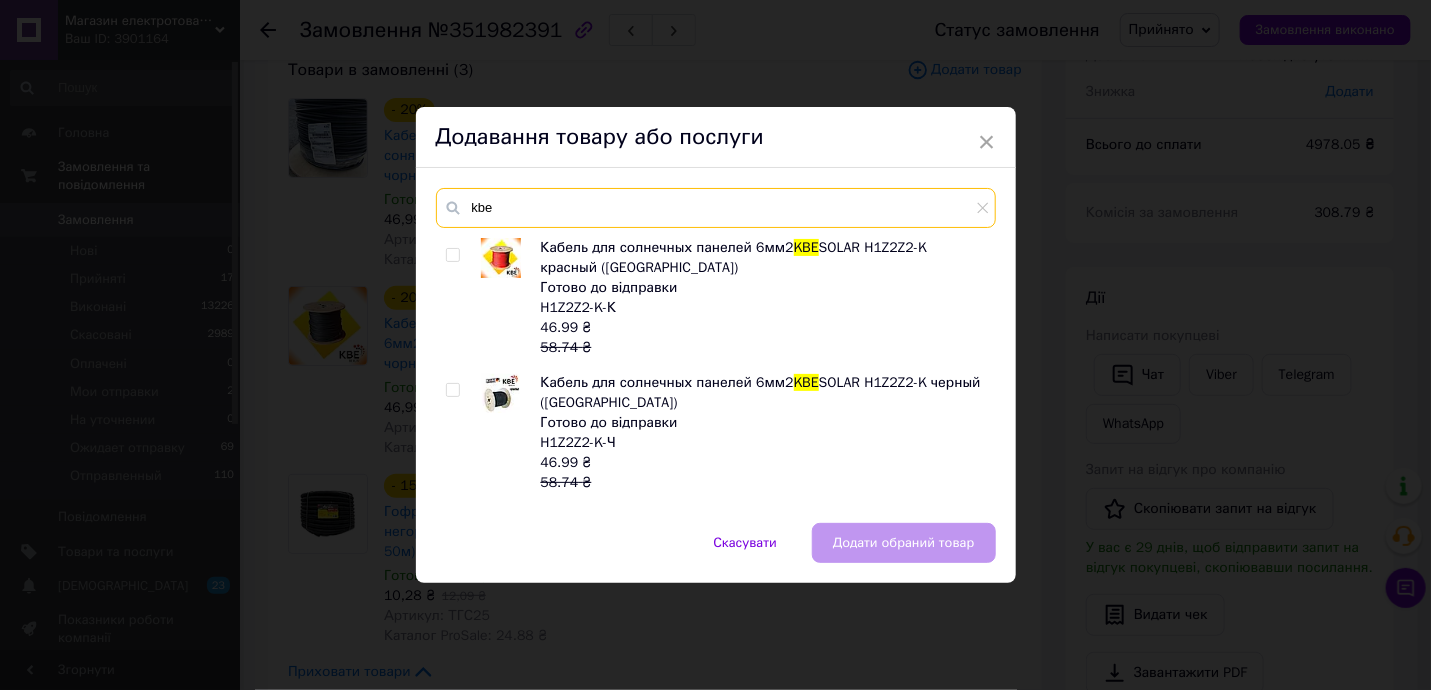type on "kbe" 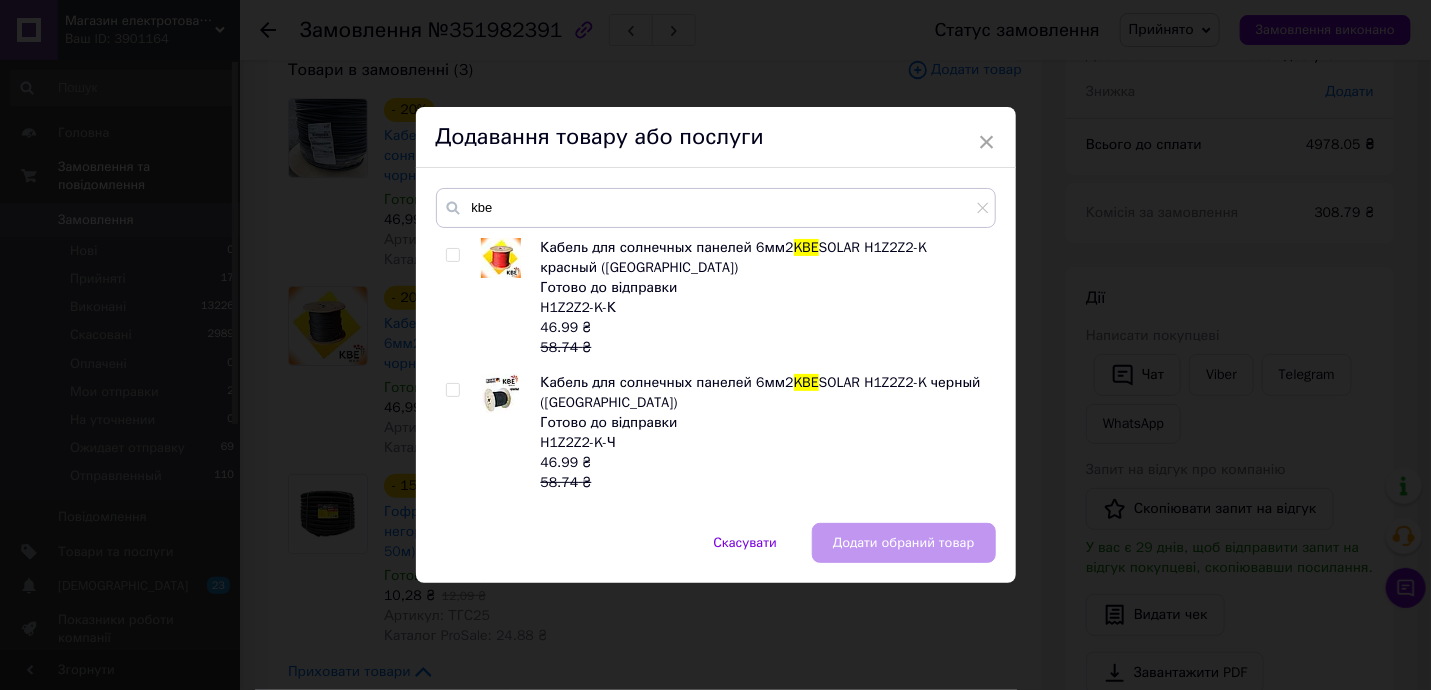 click at bounding box center (452, 255) 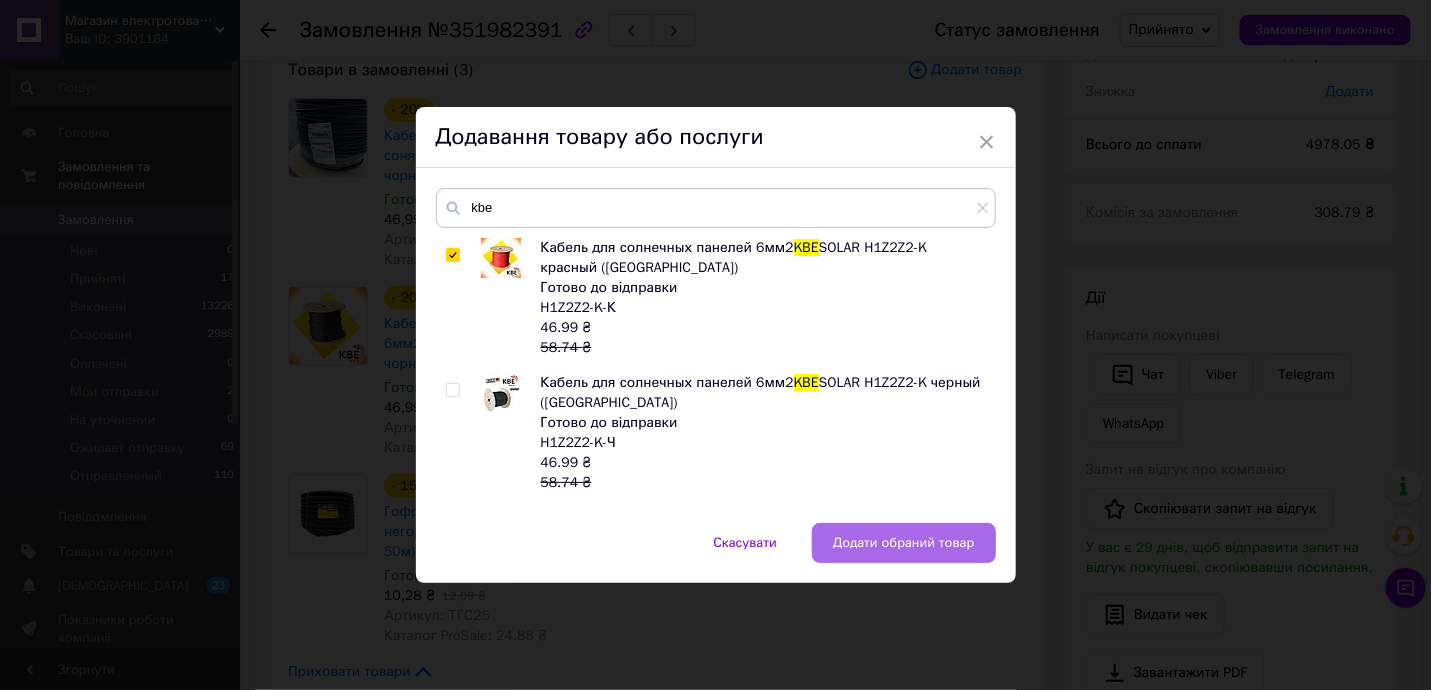 click on "Додати обраний товар" at bounding box center (904, 543) 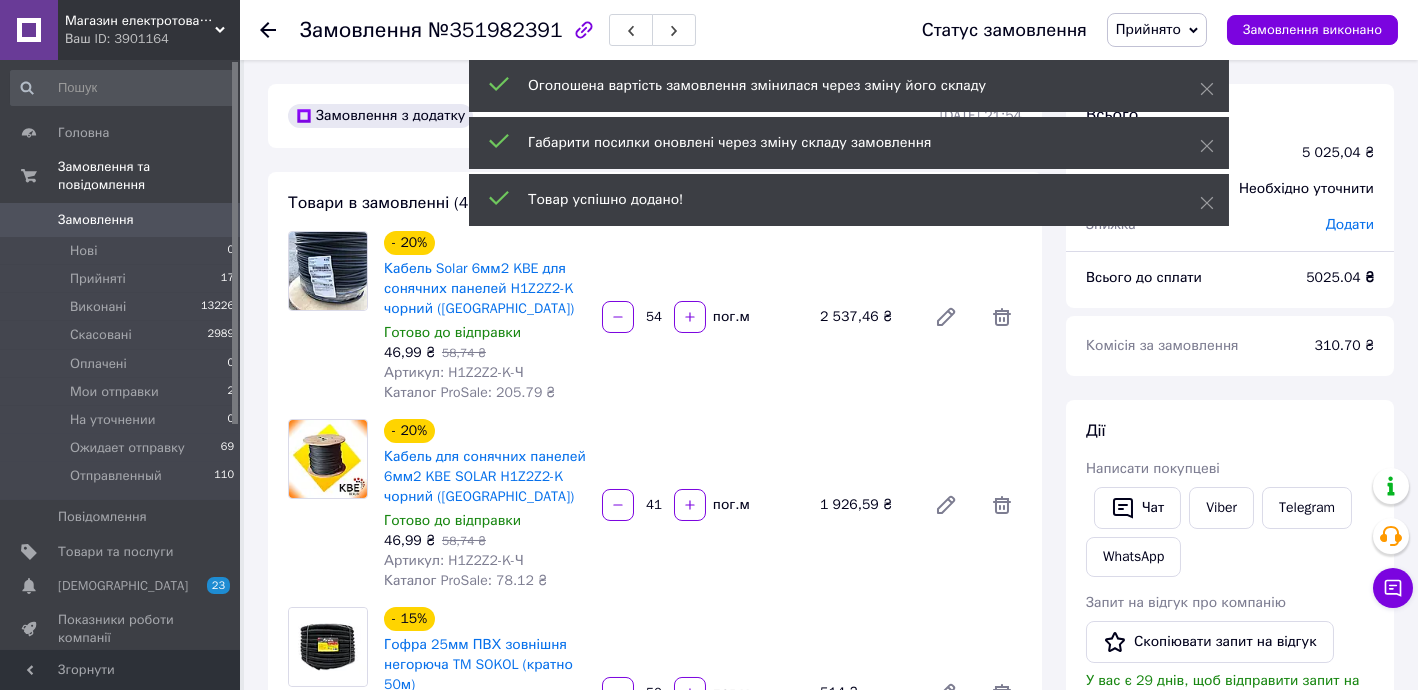 scroll, scrollTop: 0, scrollLeft: 0, axis: both 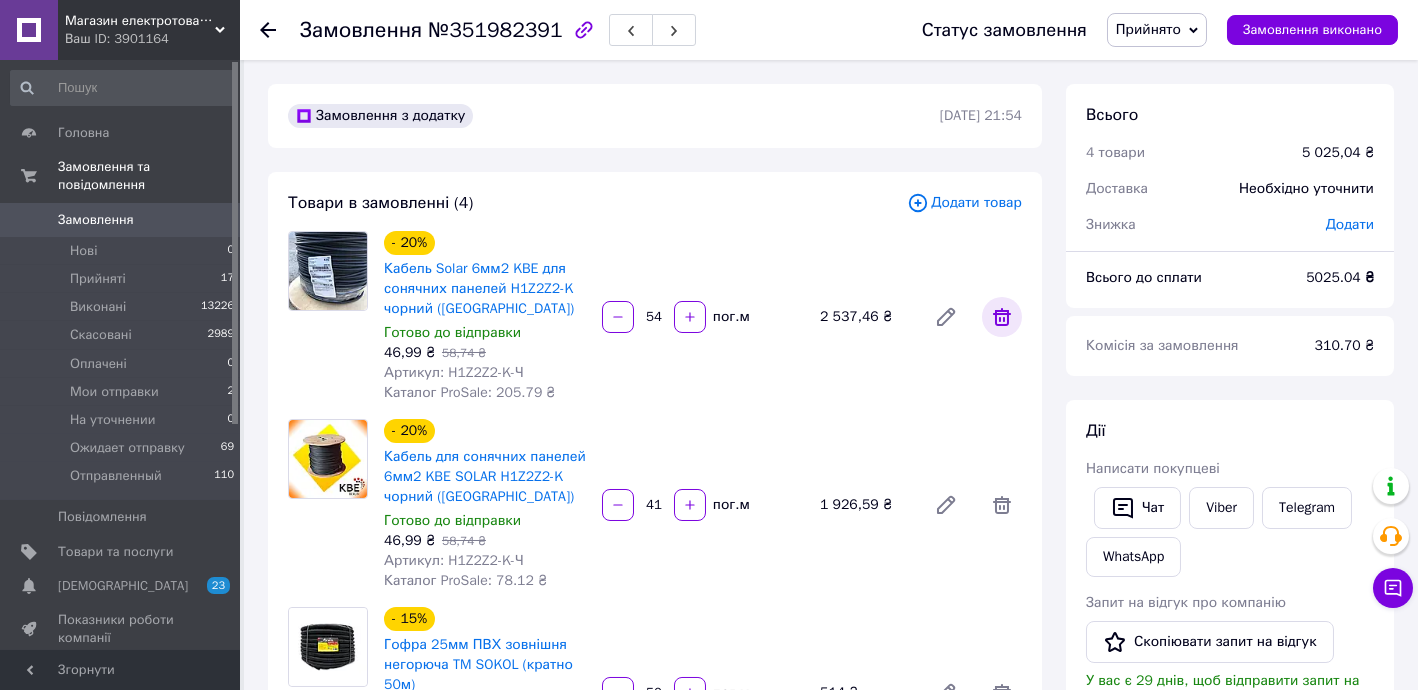 click 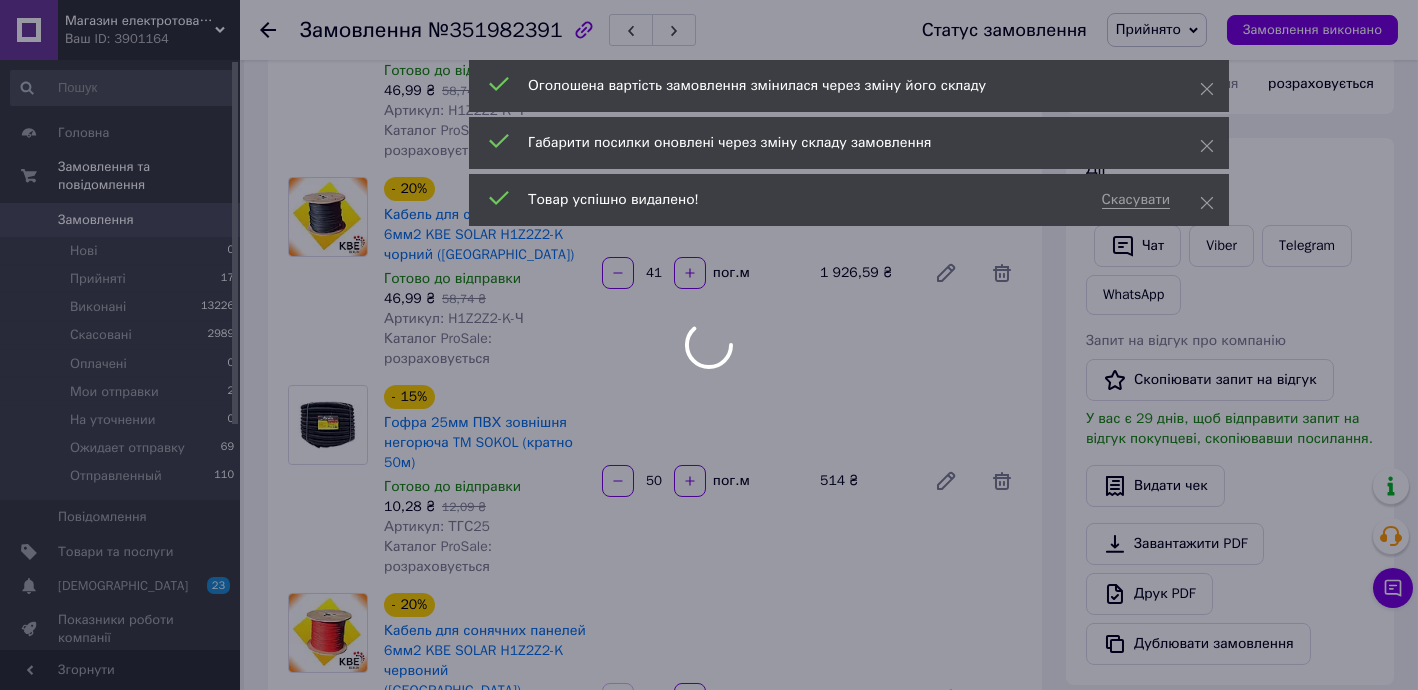 type on "41" 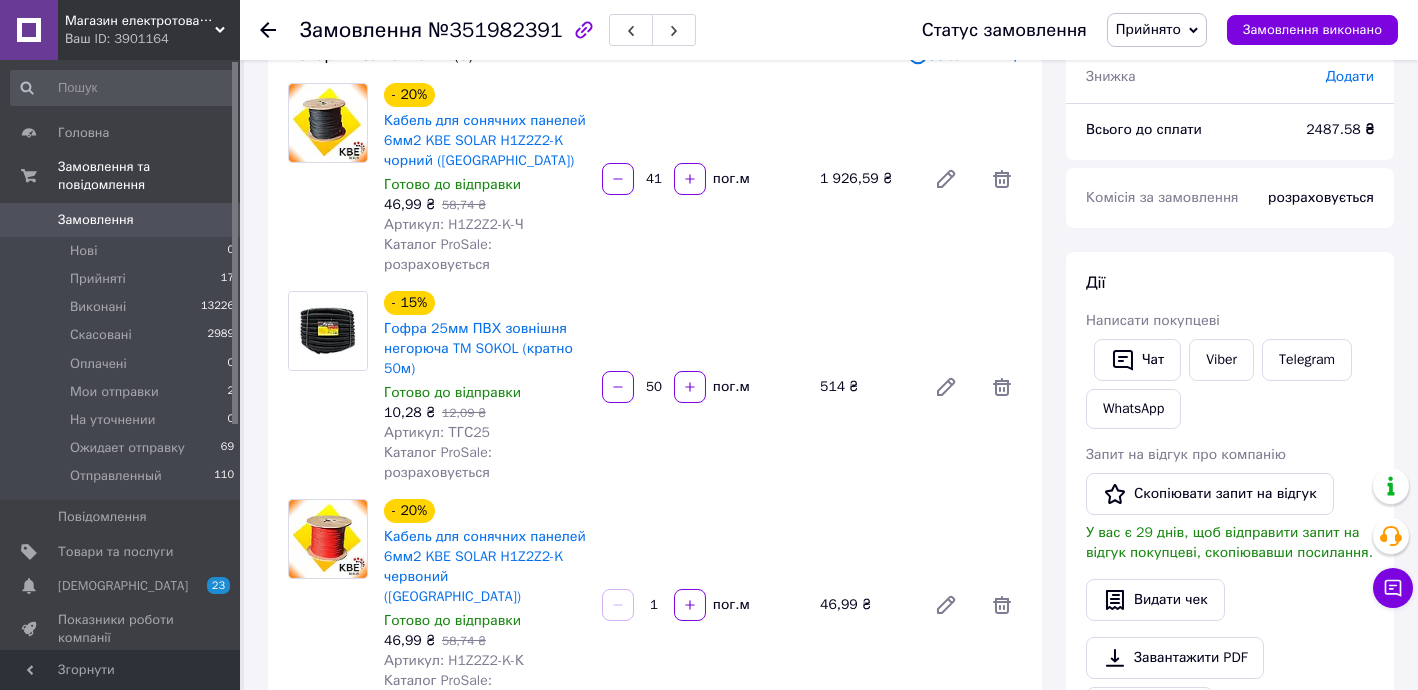 scroll, scrollTop: 363, scrollLeft: 0, axis: vertical 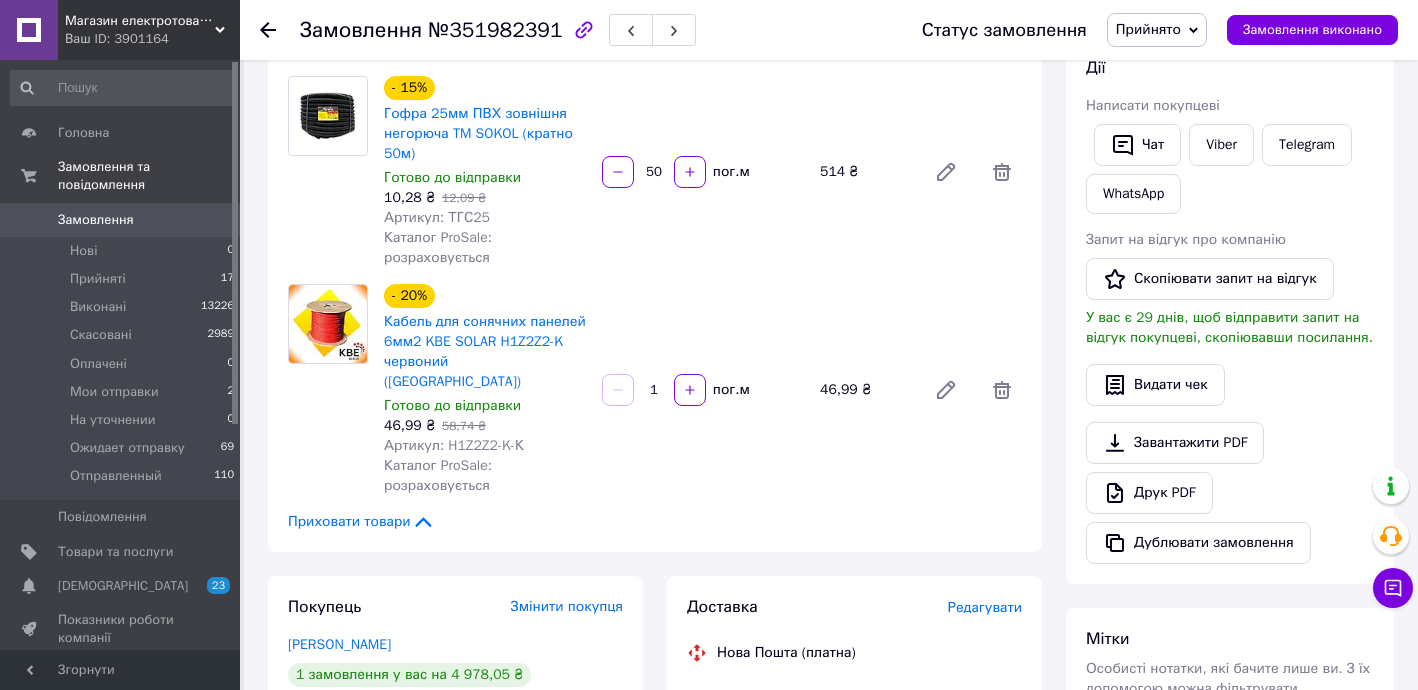 drag, startPoint x: 660, startPoint y: 376, endPoint x: 707, endPoint y: 376, distance: 47 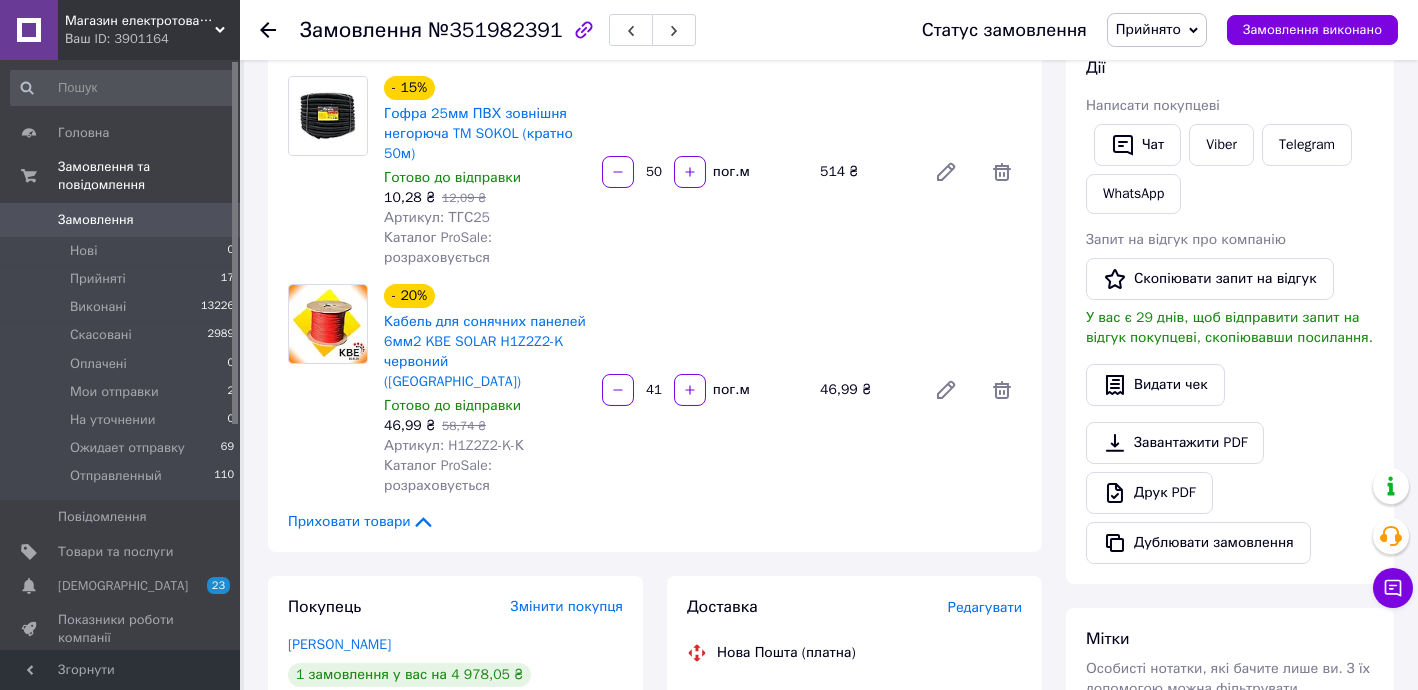scroll, scrollTop: 0, scrollLeft: 0, axis: both 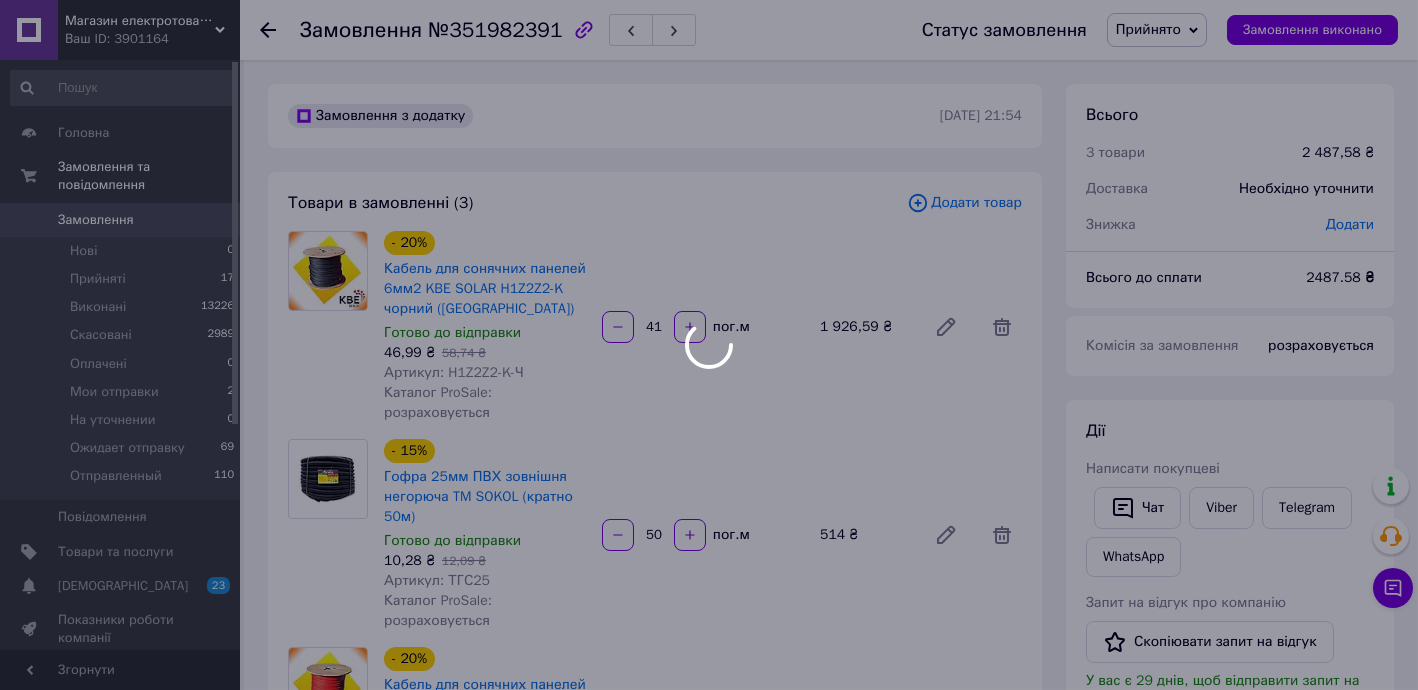 type on "41" 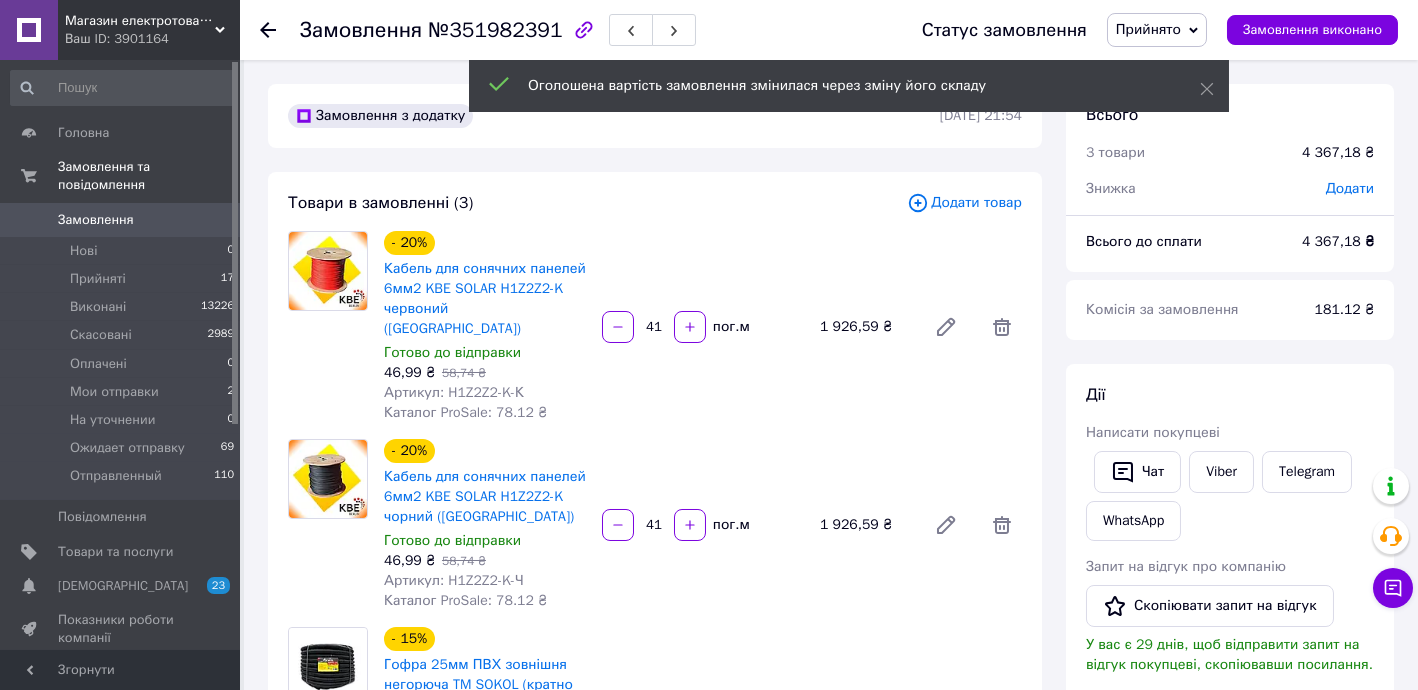 drag, startPoint x: 654, startPoint y: 314, endPoint x: 717, endPoint y: 313, distance: 63.007935 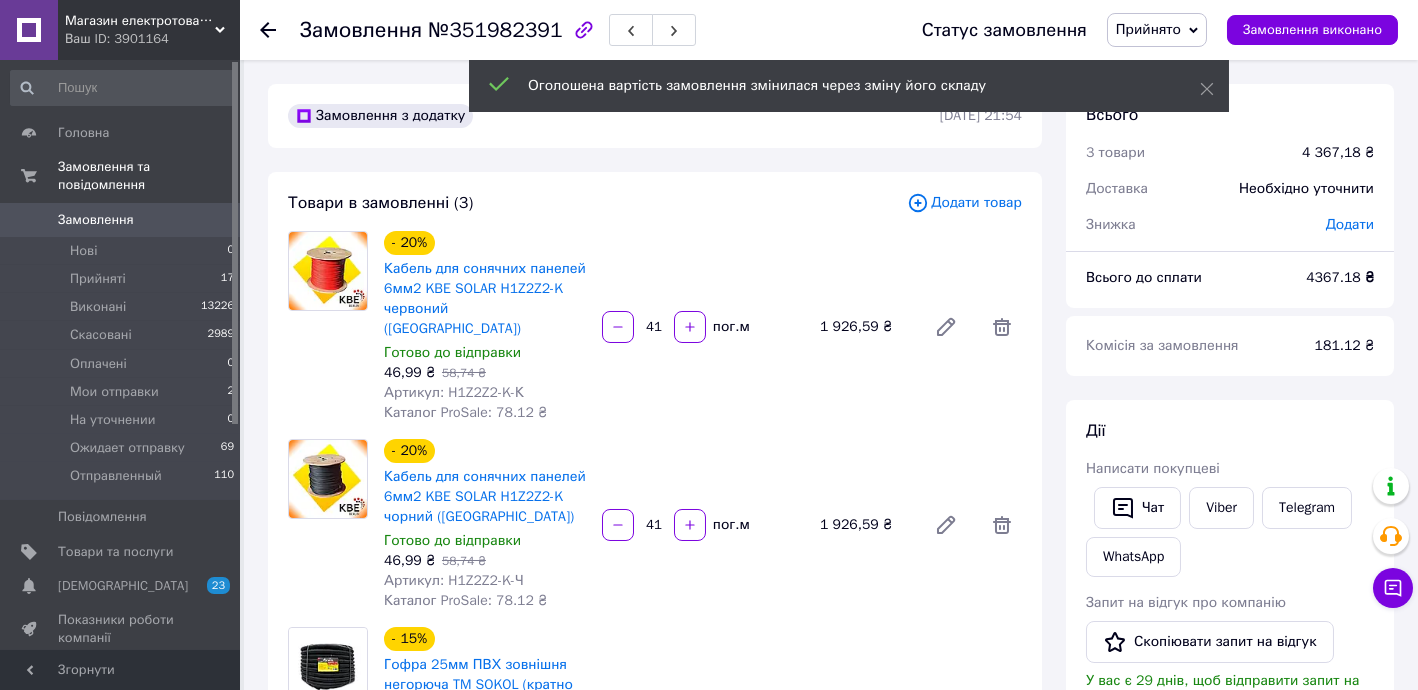 type on "4" 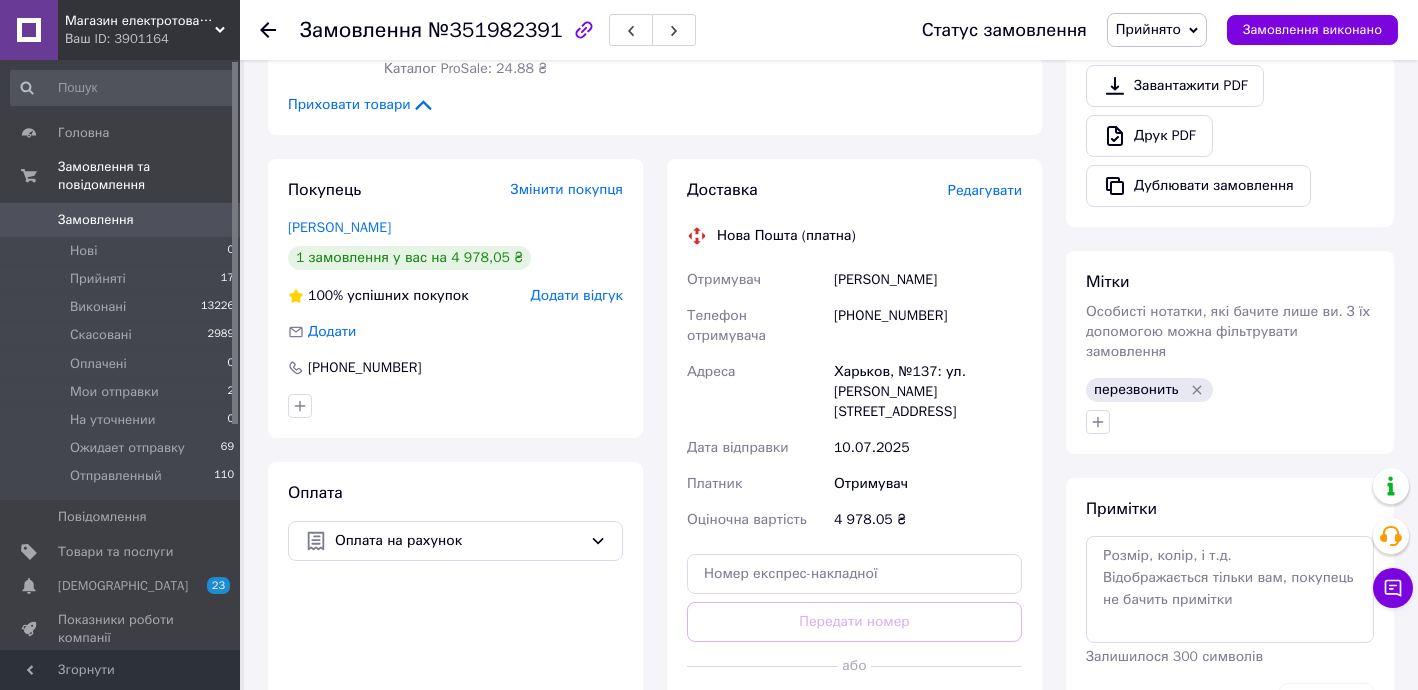 scroll, scrollTop: 363, scrollLeft: 0, axis: vertical 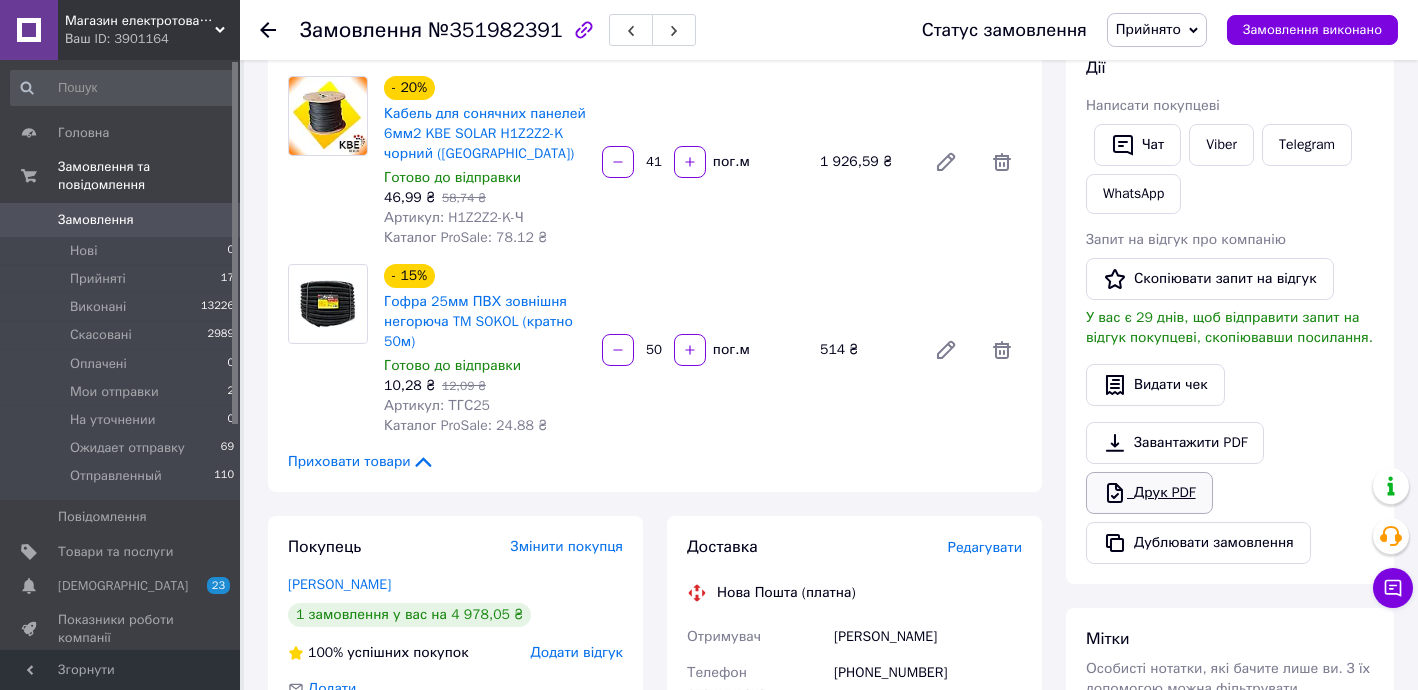 type on "54" 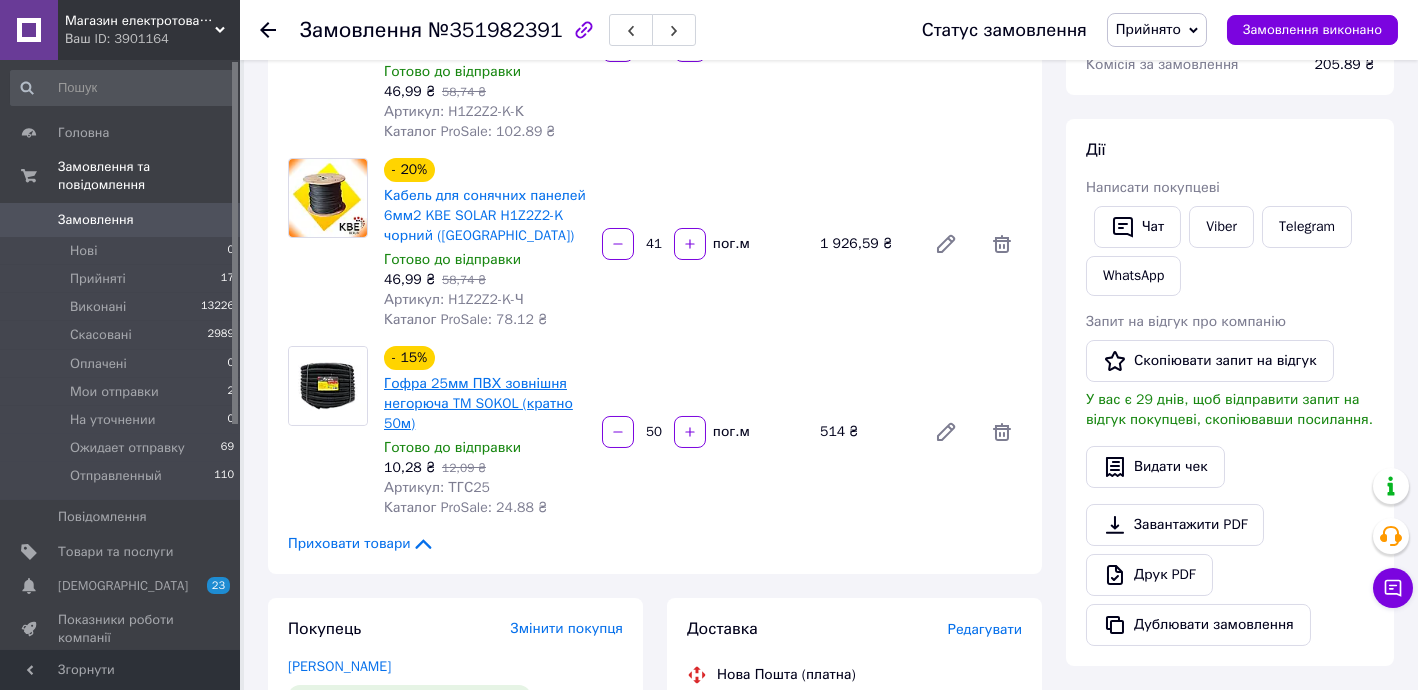 scroll, scrollTop: 363, scrollLeft: 0, axis: vertical 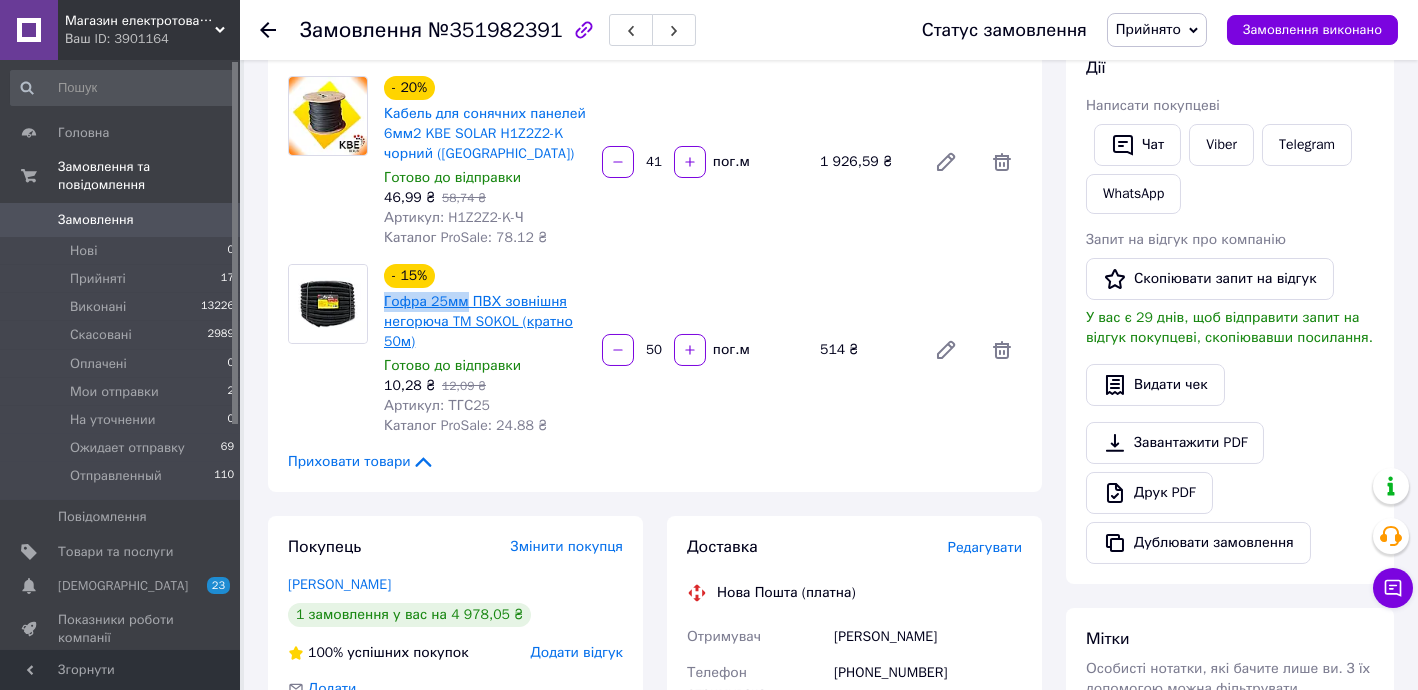 drag, startPoint x: 385, startPoint y: 271, endPoint x: 461, endPoint y: 278, distance: 76.321686 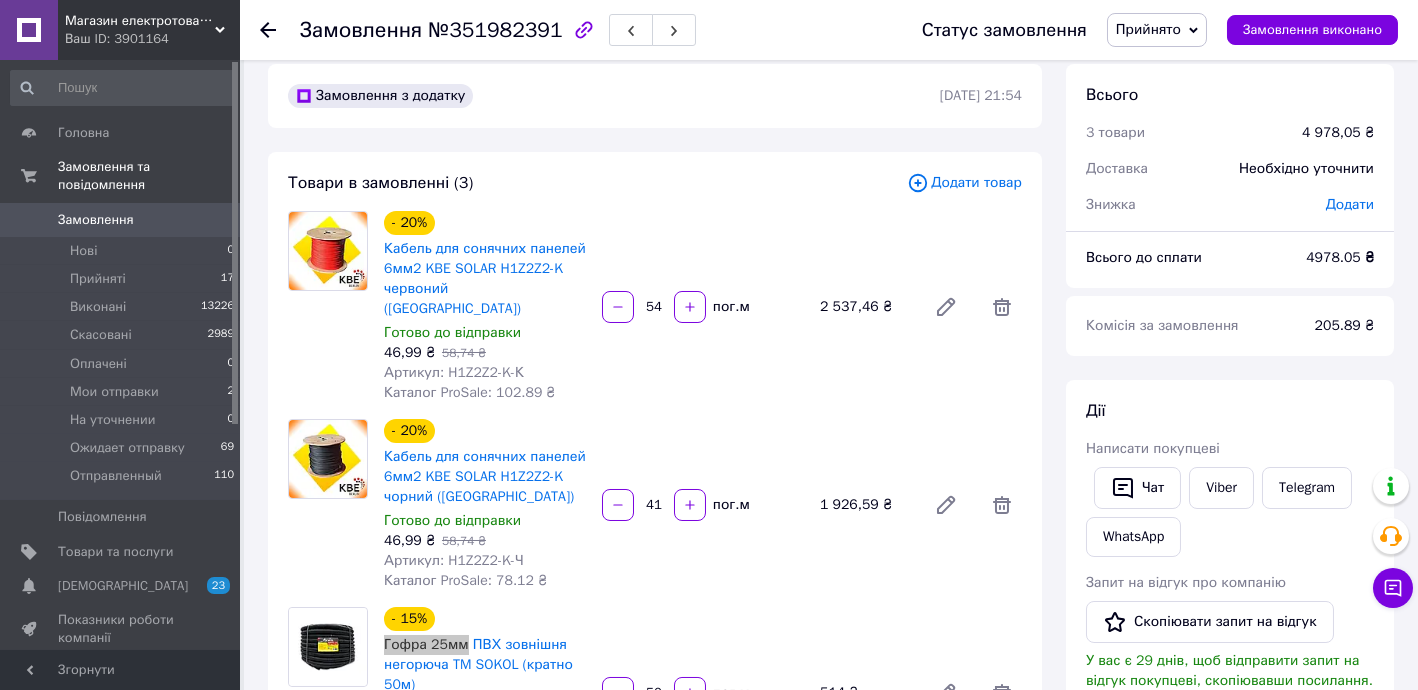 scroll, scrollTop: 0, scrollLeft: 0, axis: both 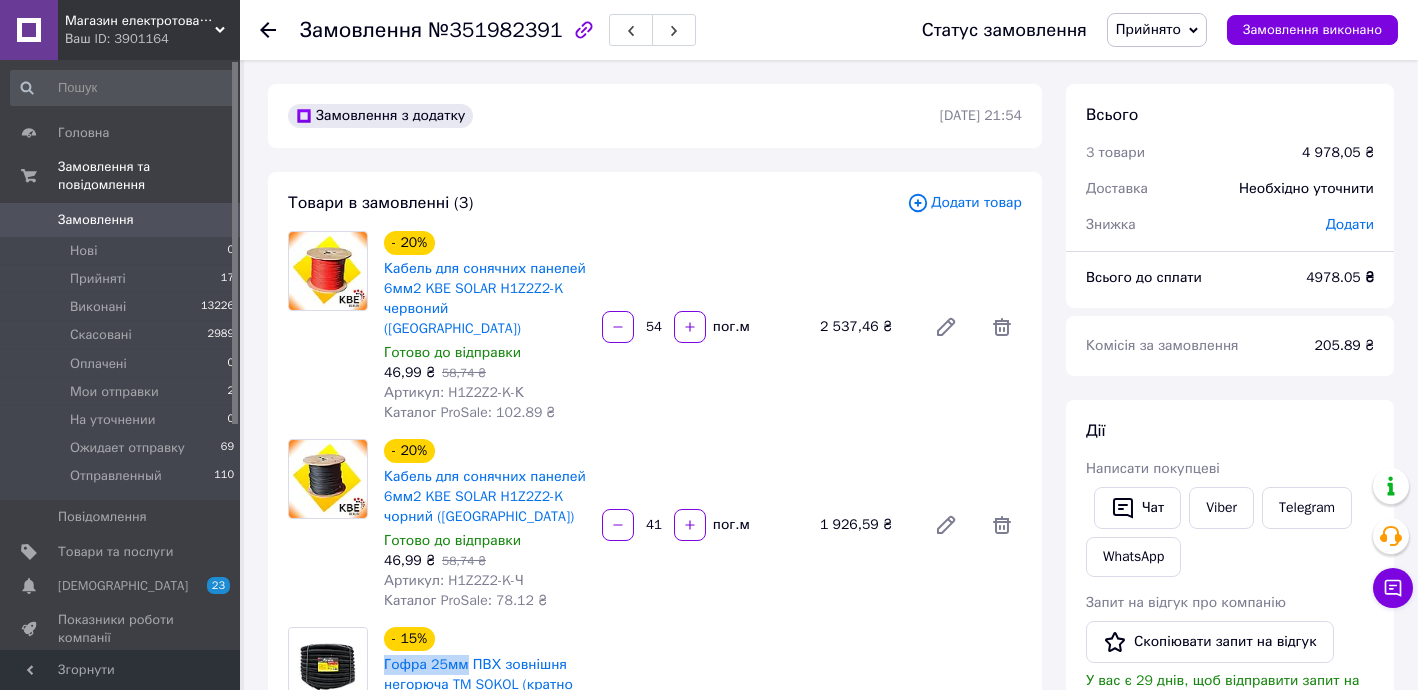 click on "Прийнято" at bounding box center [1148, 29] 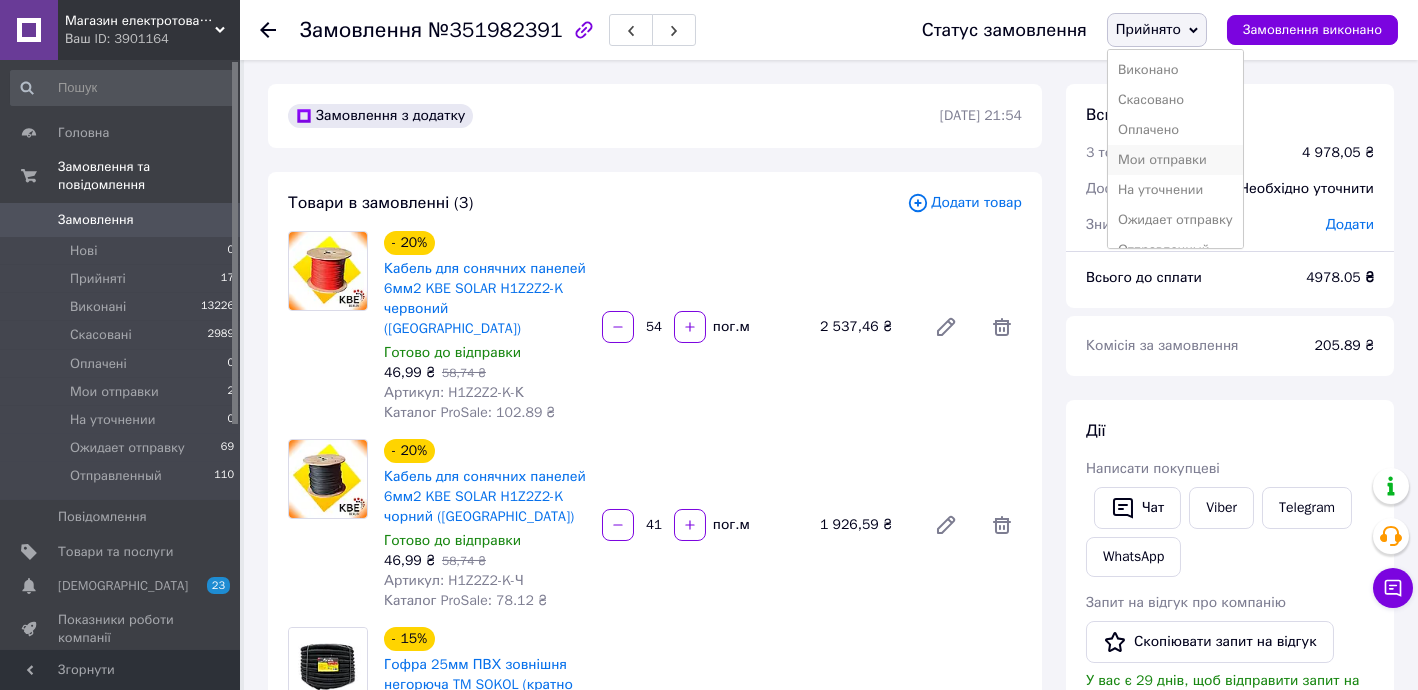 click on "Мои отправки" at bounding box center (1175, 160) 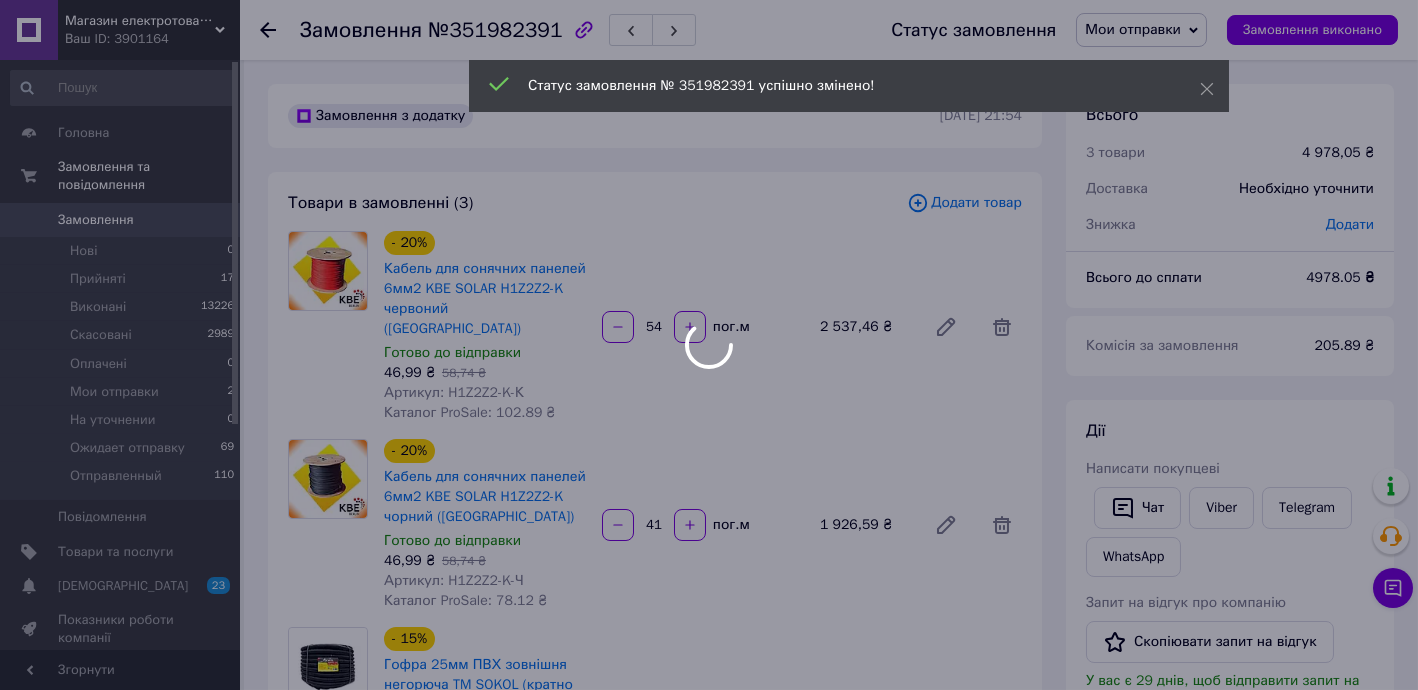 click at bounding box center (709, 345) 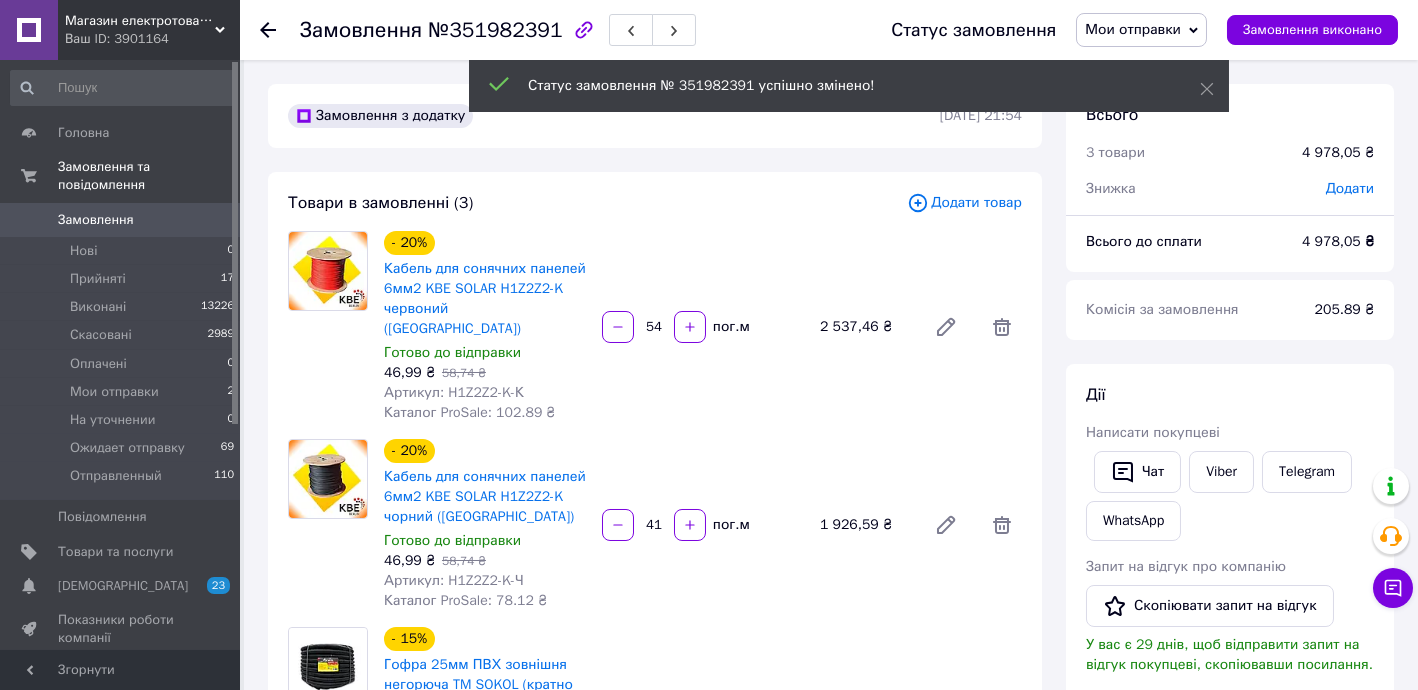 click on "Замовлення" at bounding box center (121, 220) 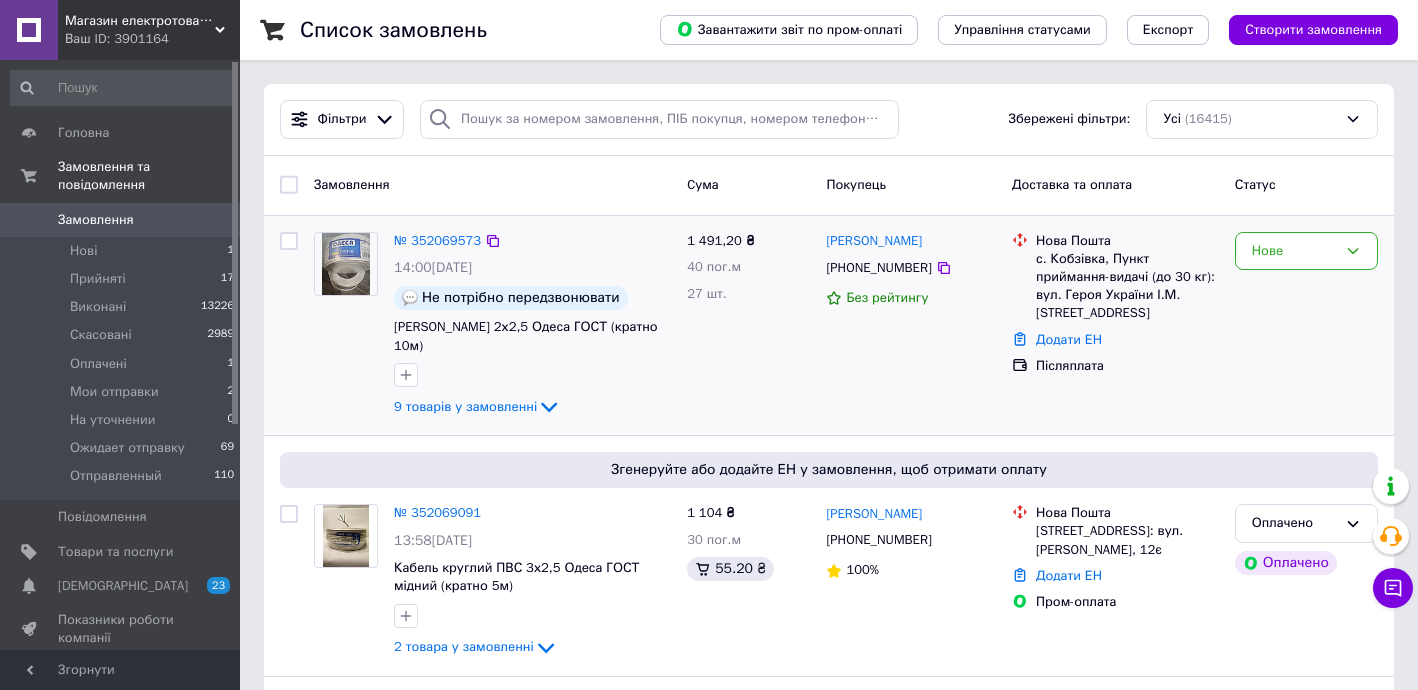 drag, startPoint x: 1319, startPoint y: 250, endPoint x: 1309, endPoint y: 270, distance: 22.36068 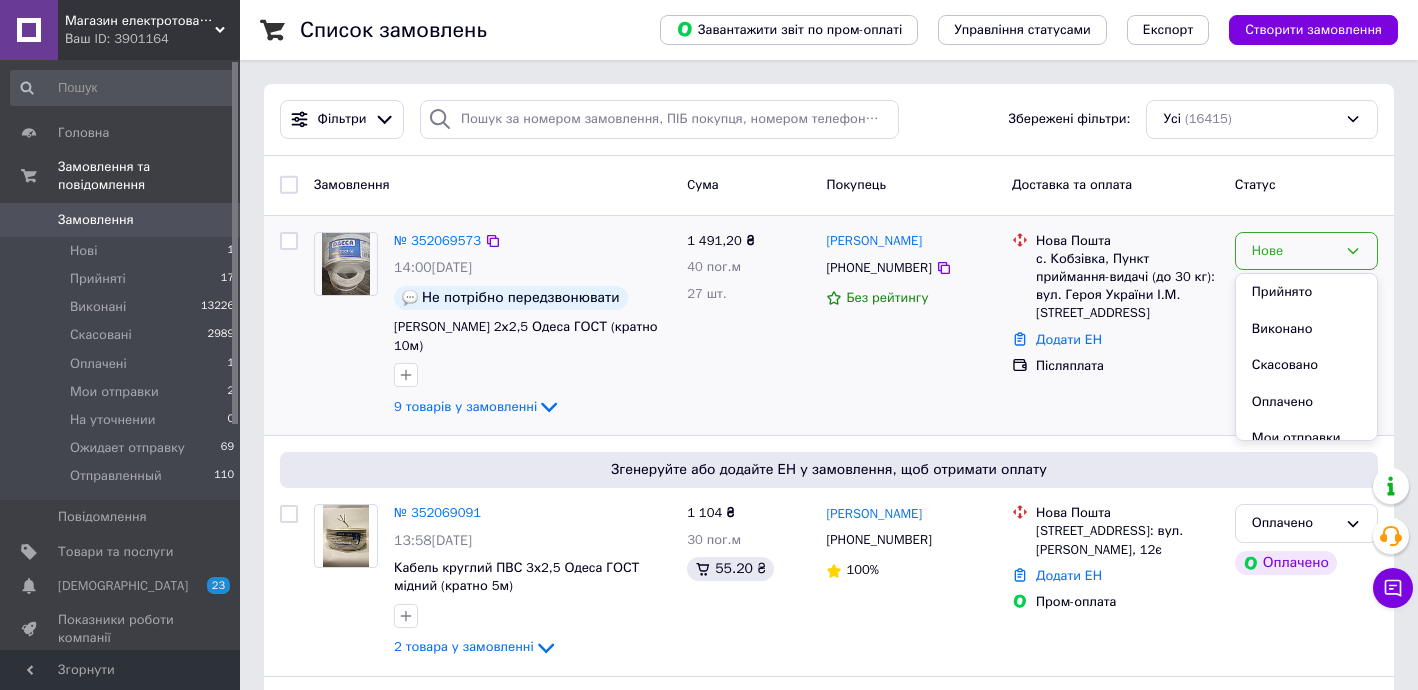 click on "Прийнято" at bounding box center [1306, 292] 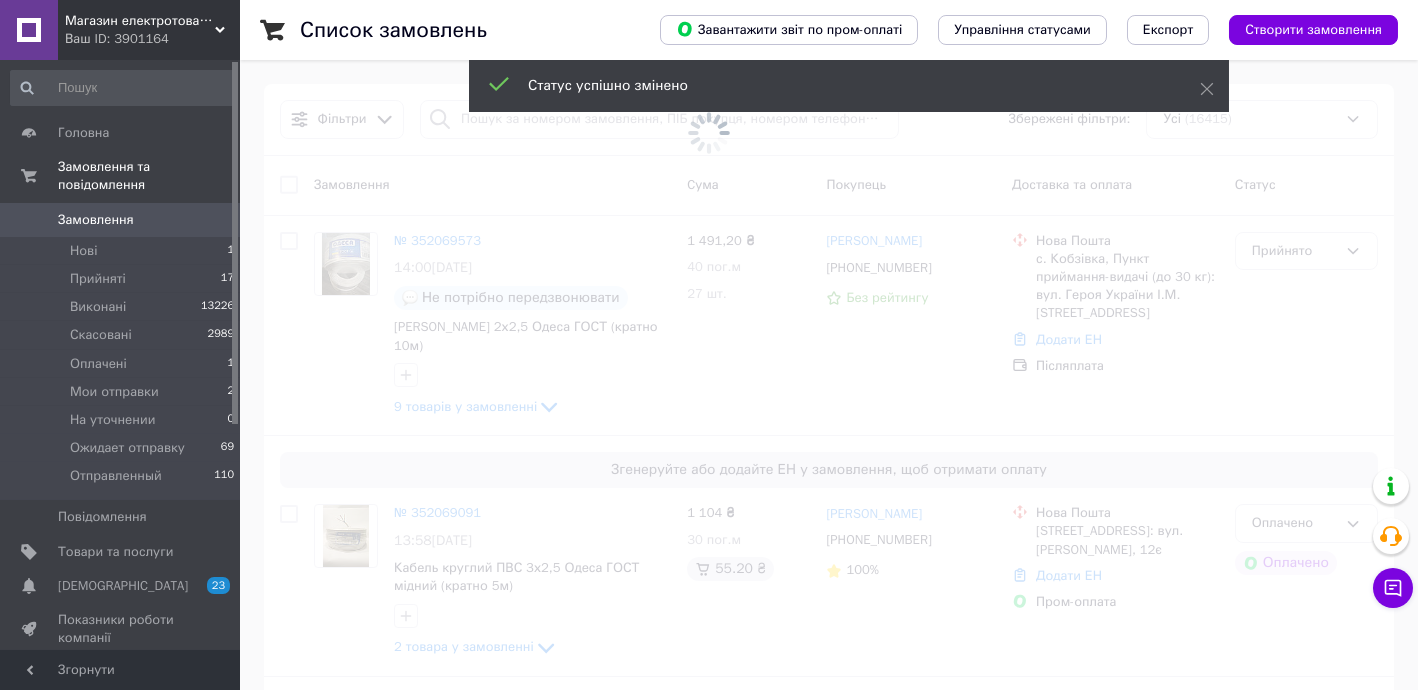 click at bounding box center [709, 345] 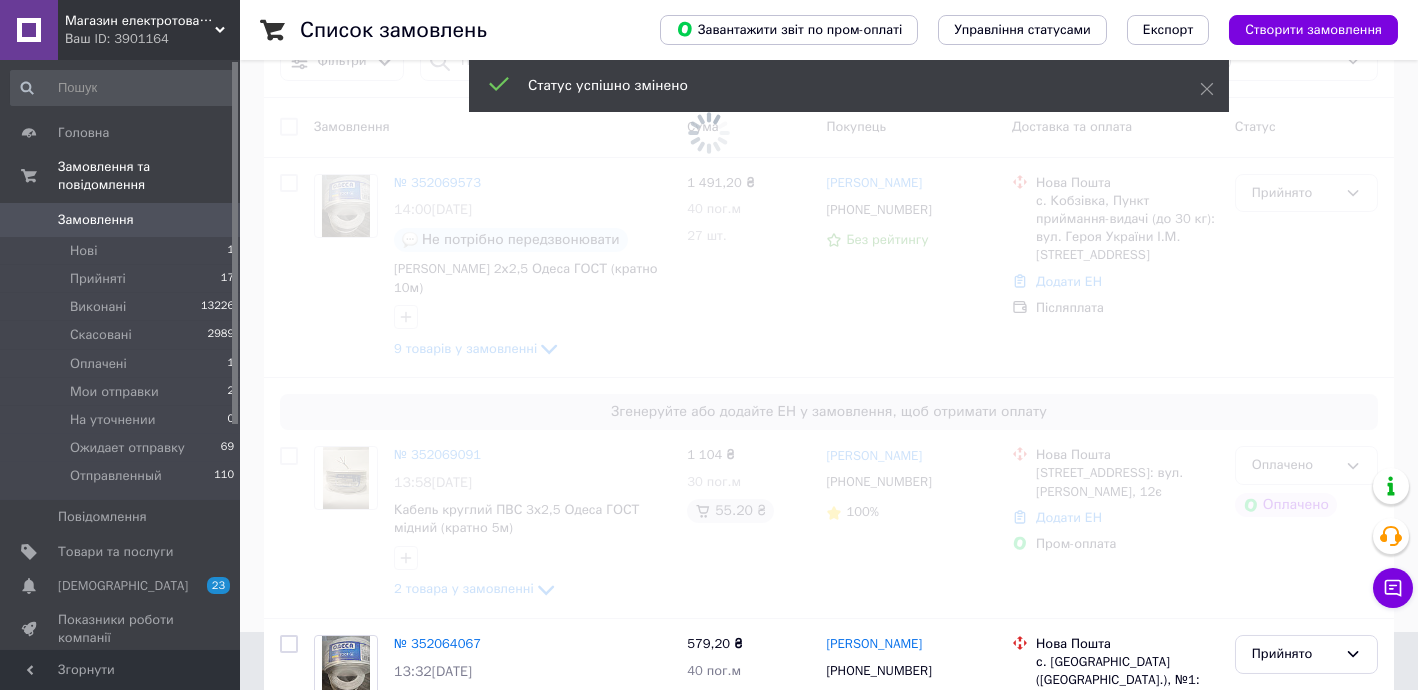 scroll, scrollTop: 121, scrollLeft: 0, axis: vertical 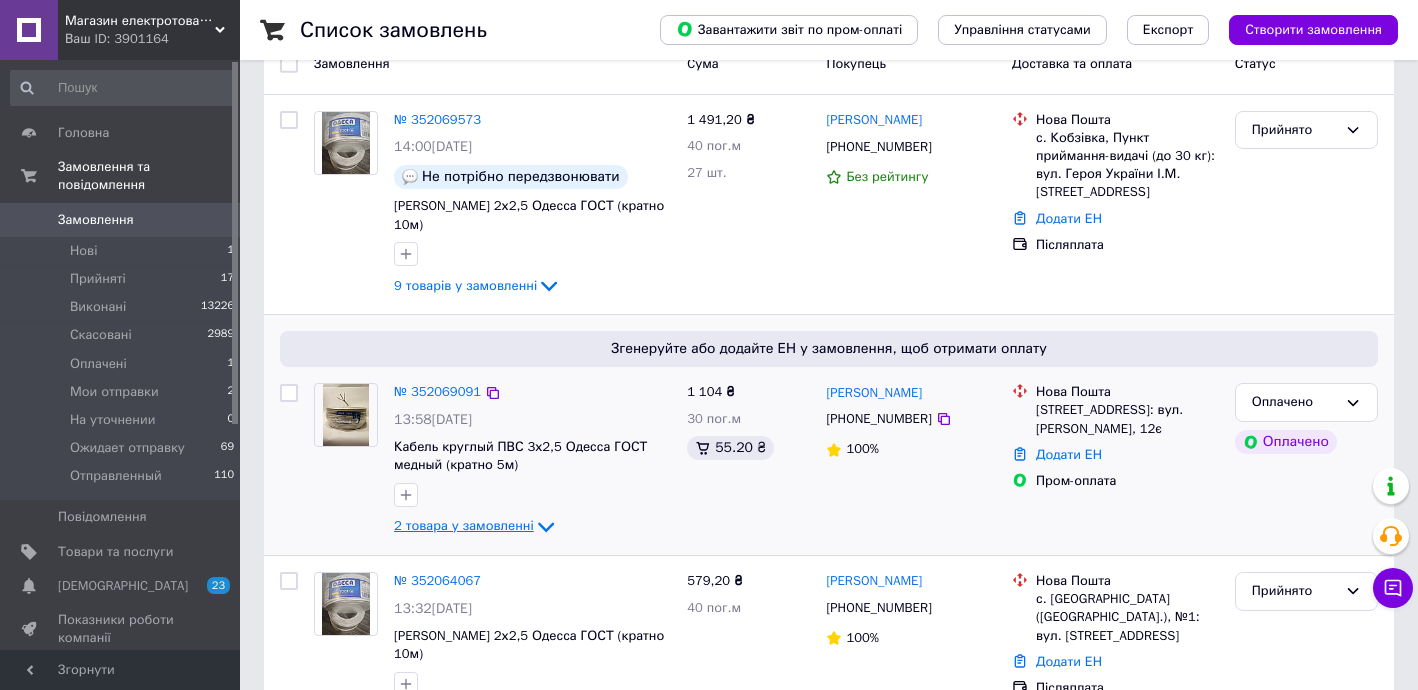 click on "2 товара у замовленні" at bounding box center [464, 526] 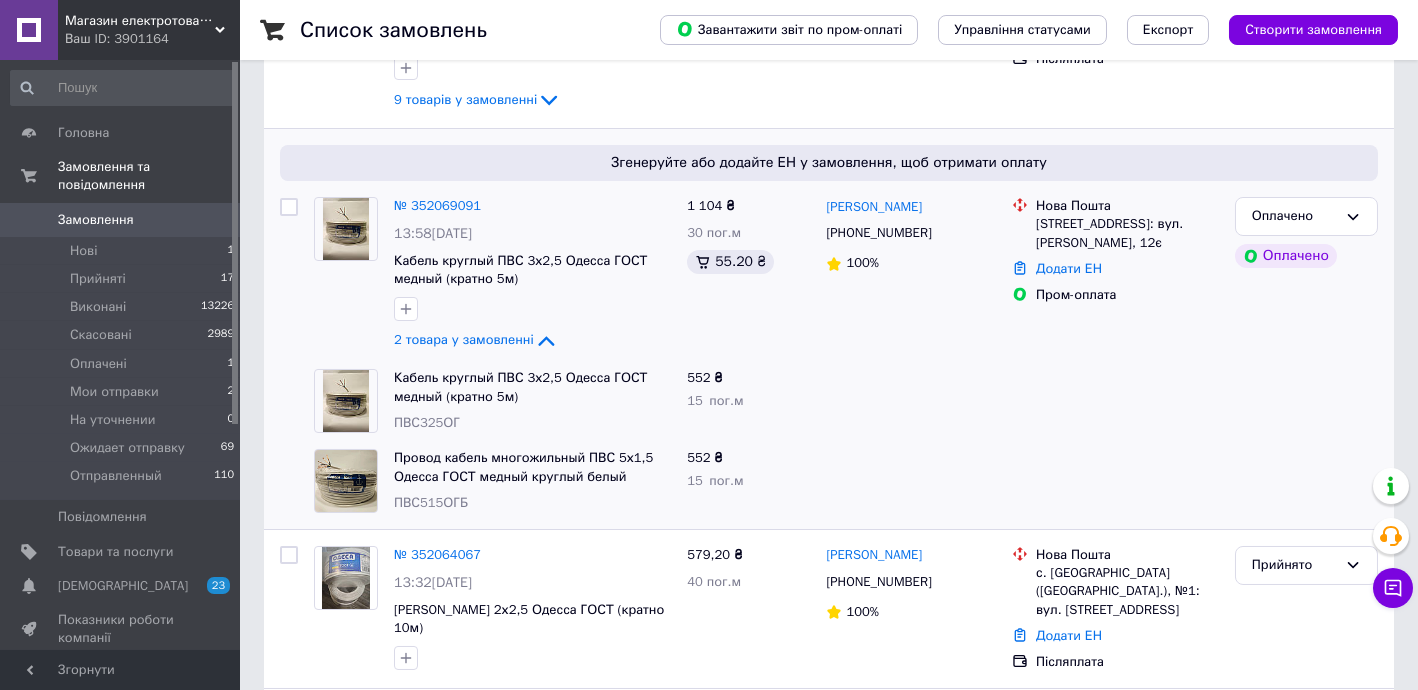 scroll, scrollTop: 363, scrollLeft: 0, axis: vertical 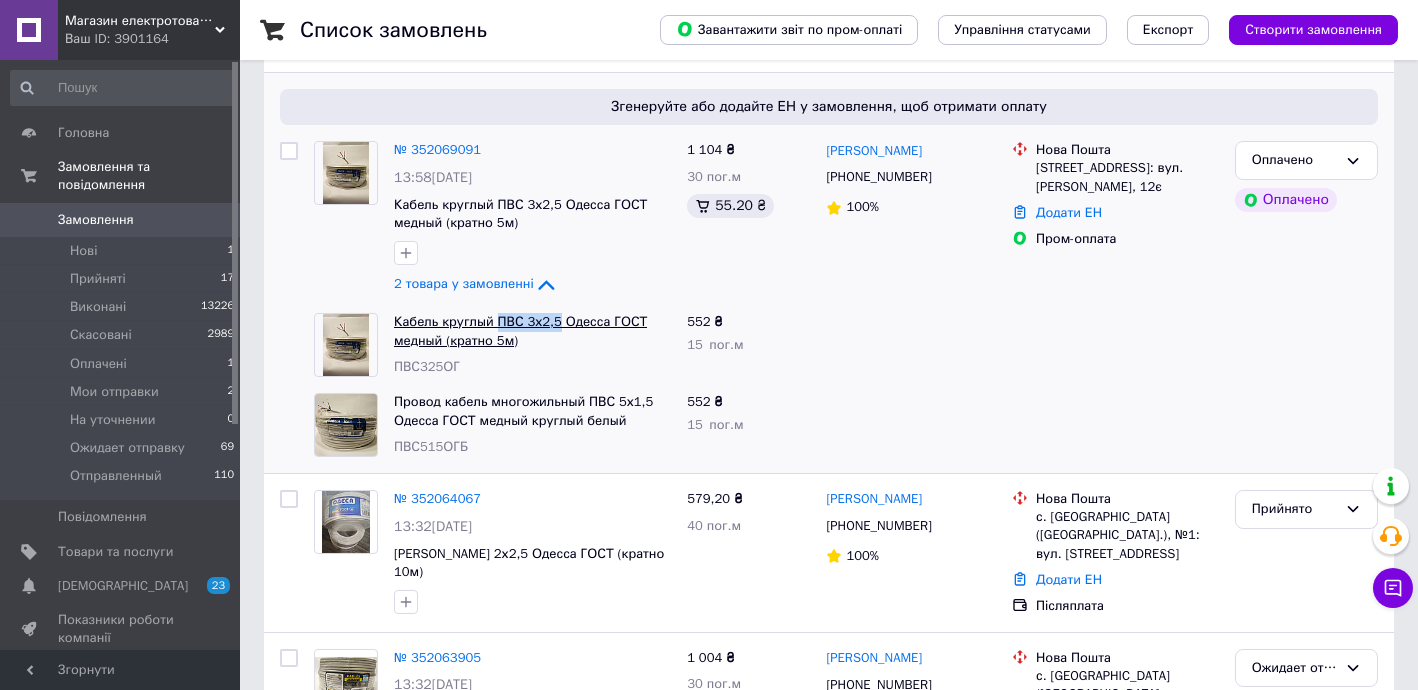drag, startPoint x: 491, startPoint y: 289, endPoint x: 555, endPoint y: 300, distance: 64.93843 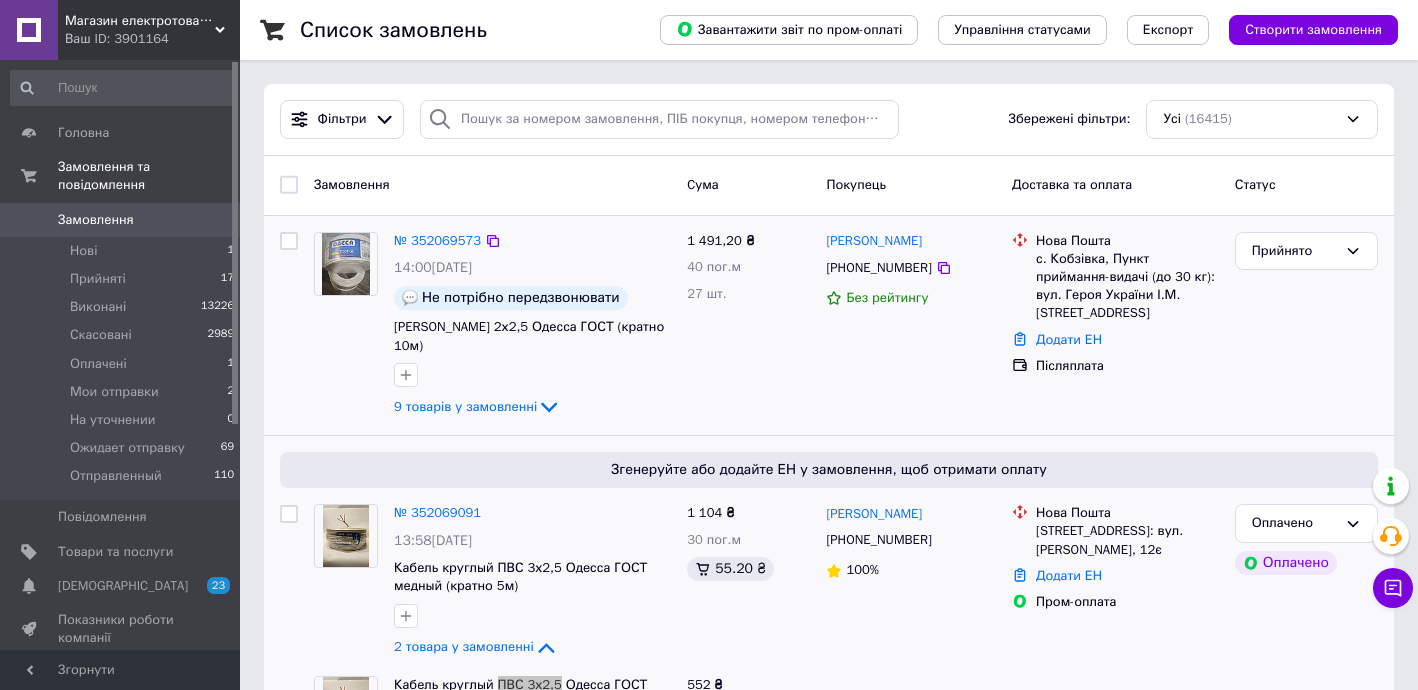 scroll, scrollTop: 0, scrollLeft: 0, axis: both 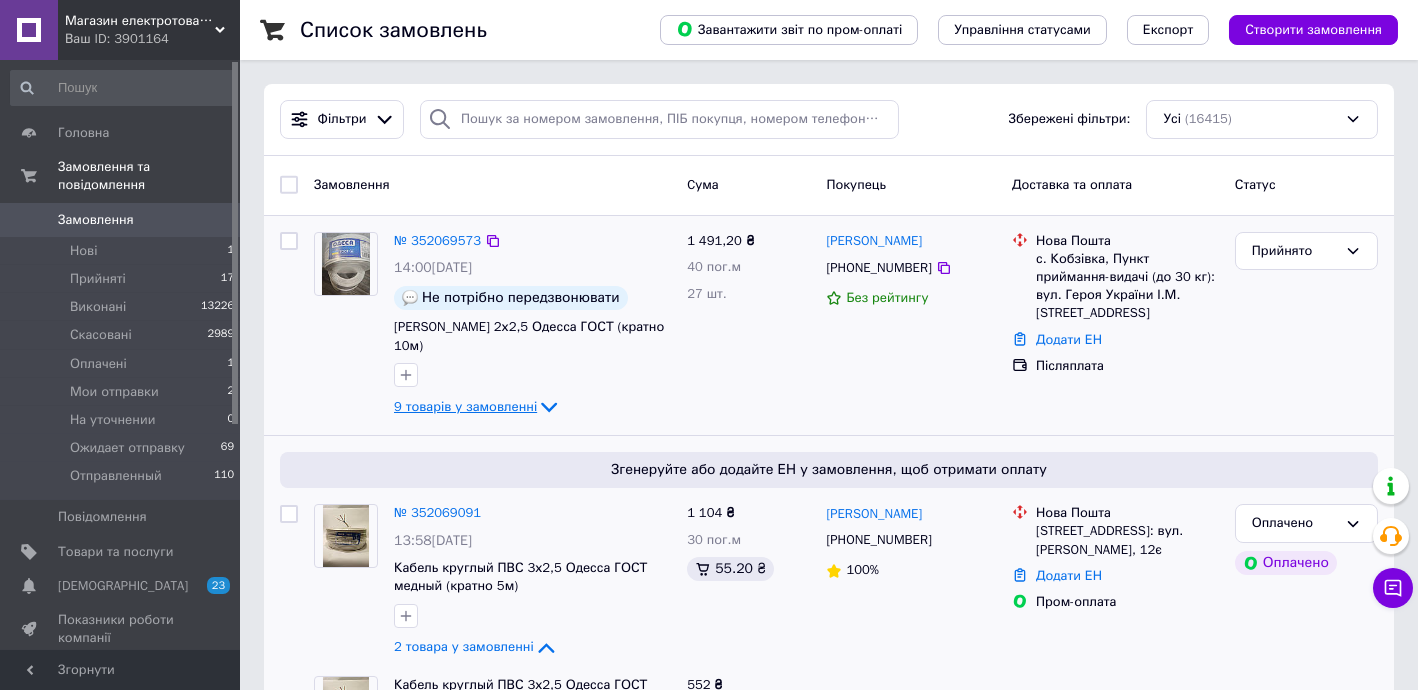 click on "9 товарів у замовленні" at bounding box center [465, 406] 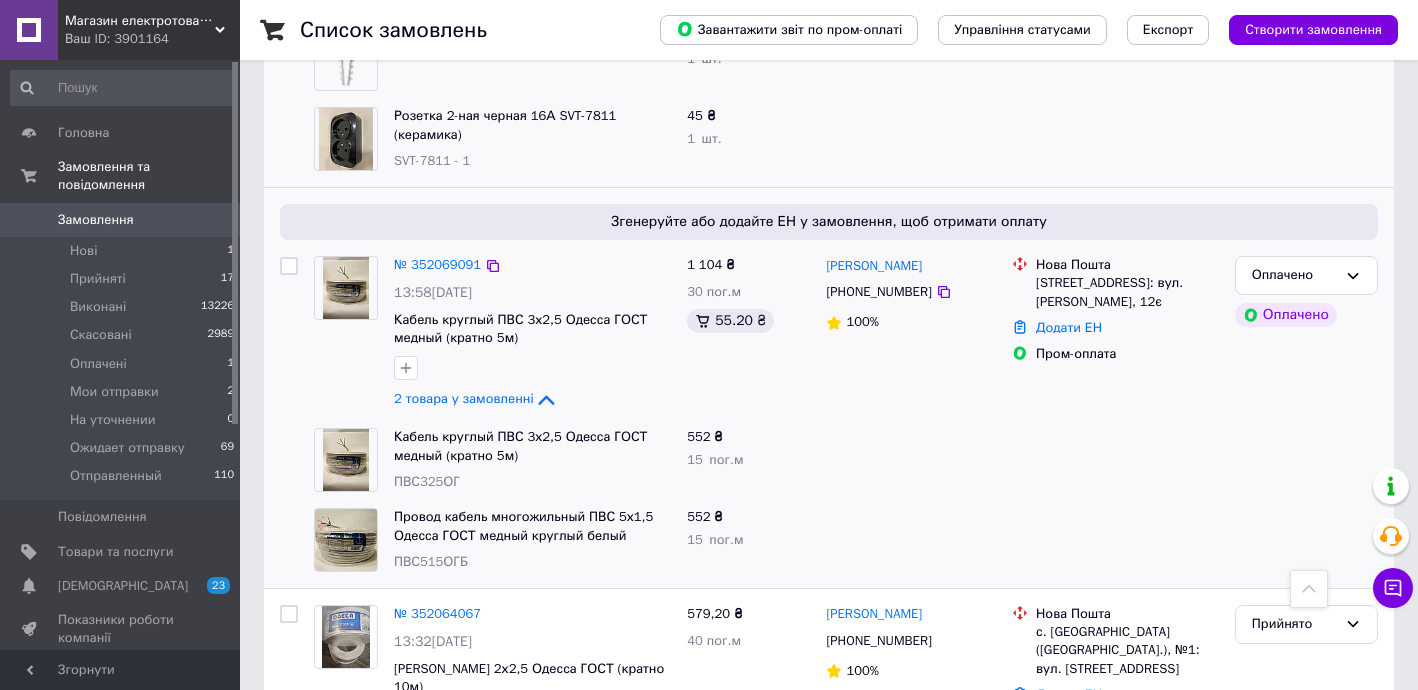 scroll, scrollTop: 969, scrollLeft: 0, axis: vertical 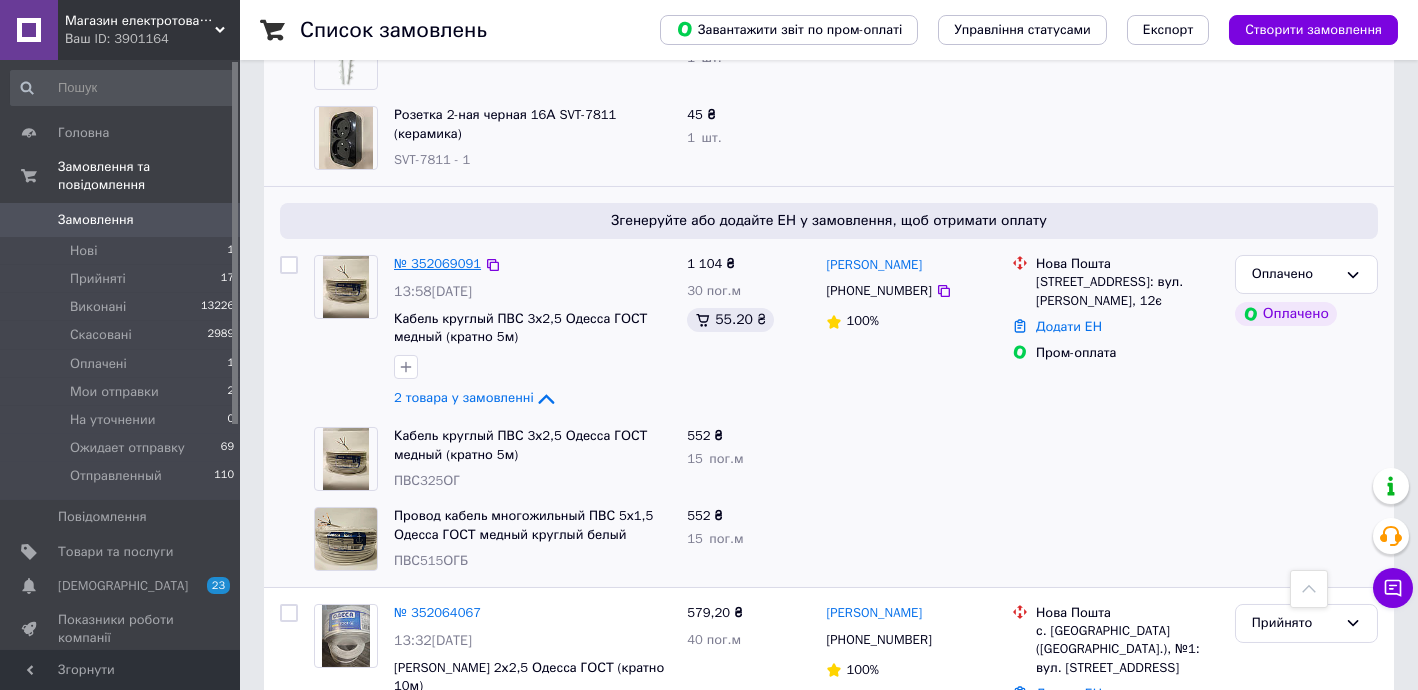click on "№ 352069091" at bounding box center [437, 263] 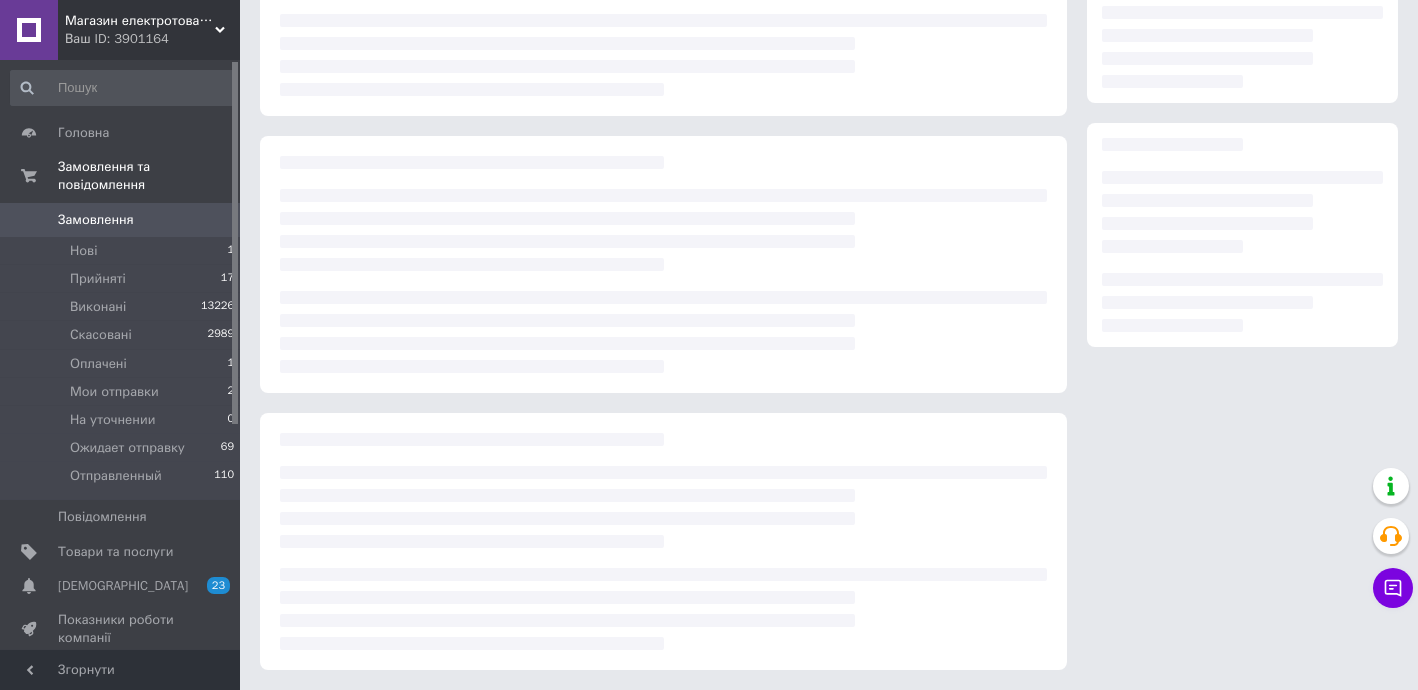 scroll, scrollTop: 223, scrollLeft: 0, axis: vertical 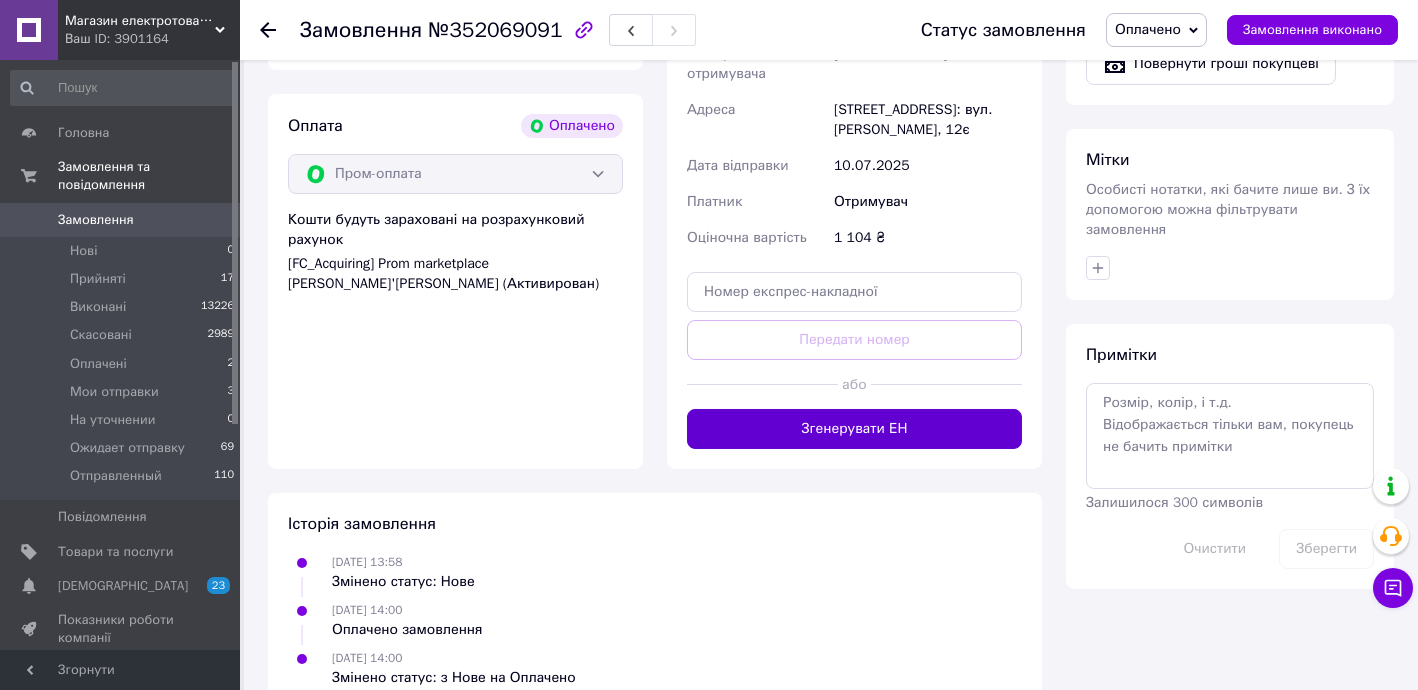 click on "Згенерувати ЕН" at bounding box center [854, 429] 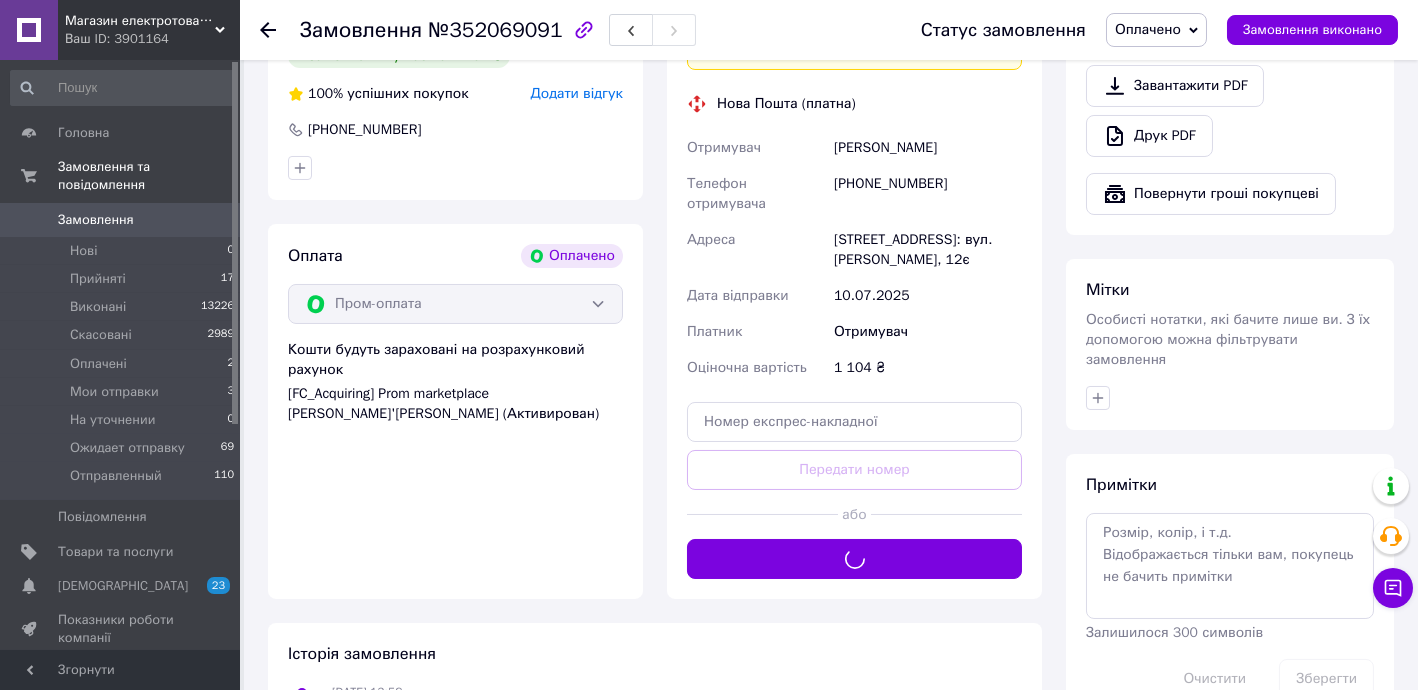 scroll, scrollTop: 562, scrollLeft: 0, axis: vertical 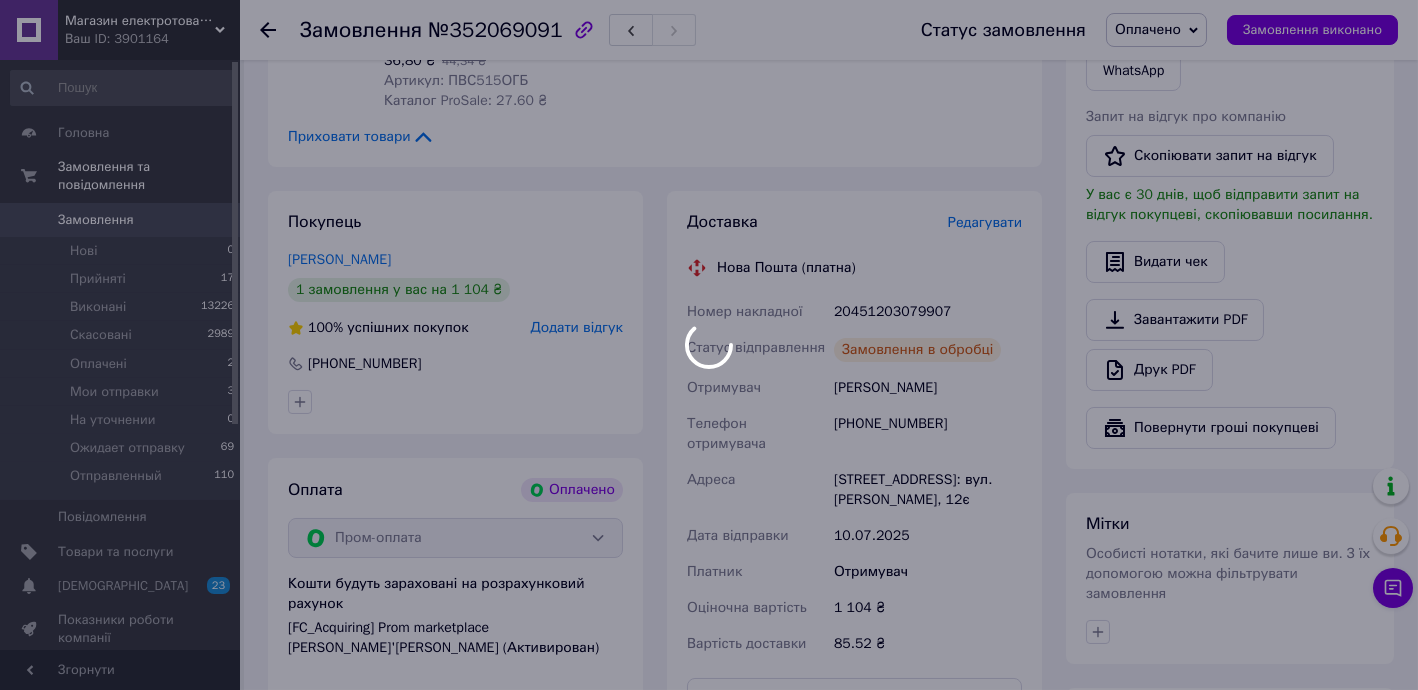click at bounding box center [709, 345] 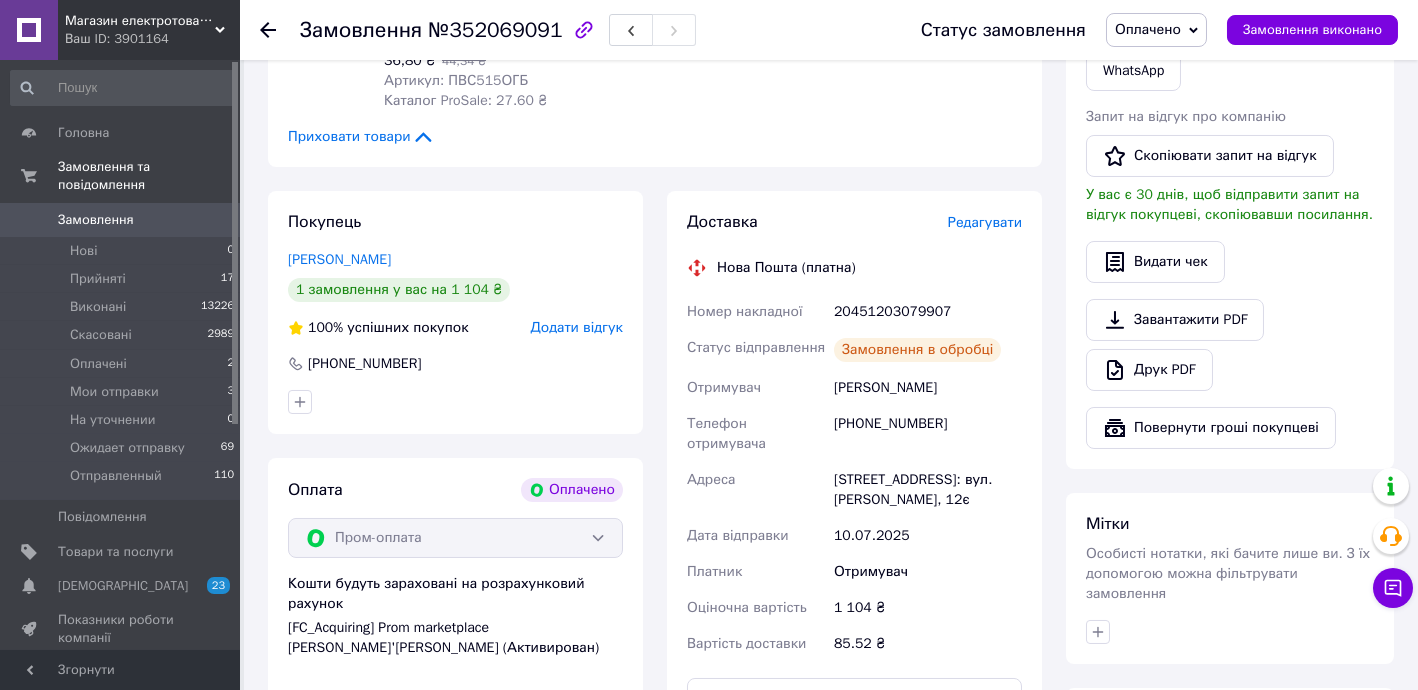 click on "20451203079907" at bounding box center [928, 312] 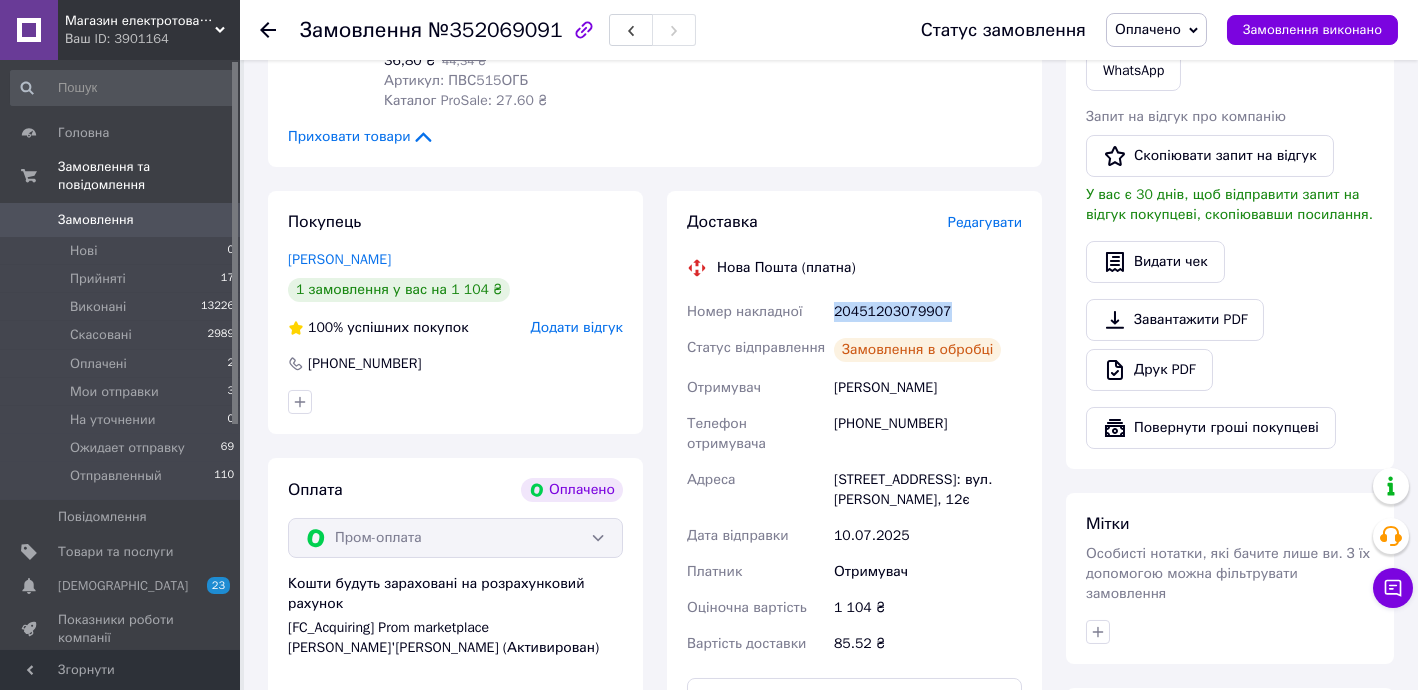 drag, startPoint x: 894, startPoint y: 286, endPoint x: 967, endPoint y: 302, distance: 74.73286 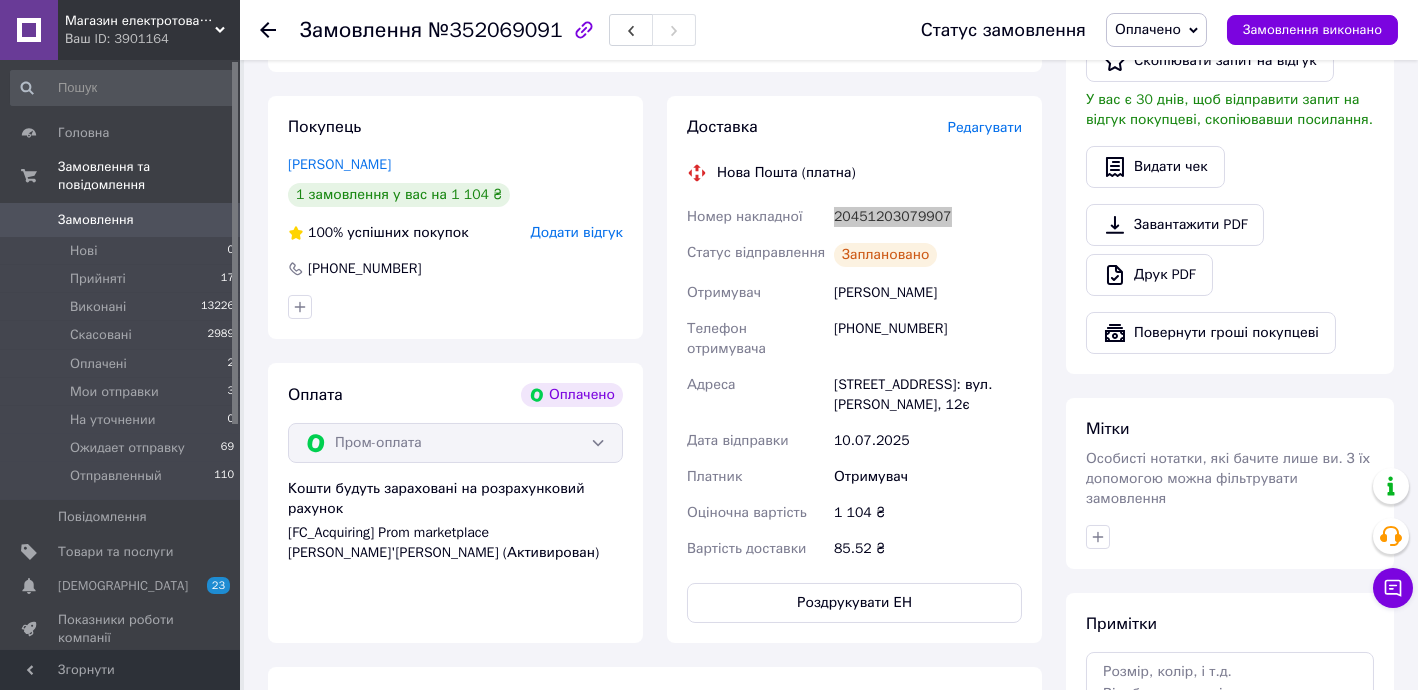 scroll, scrollTop: 880, scrollLeft: 0, axis: vertical 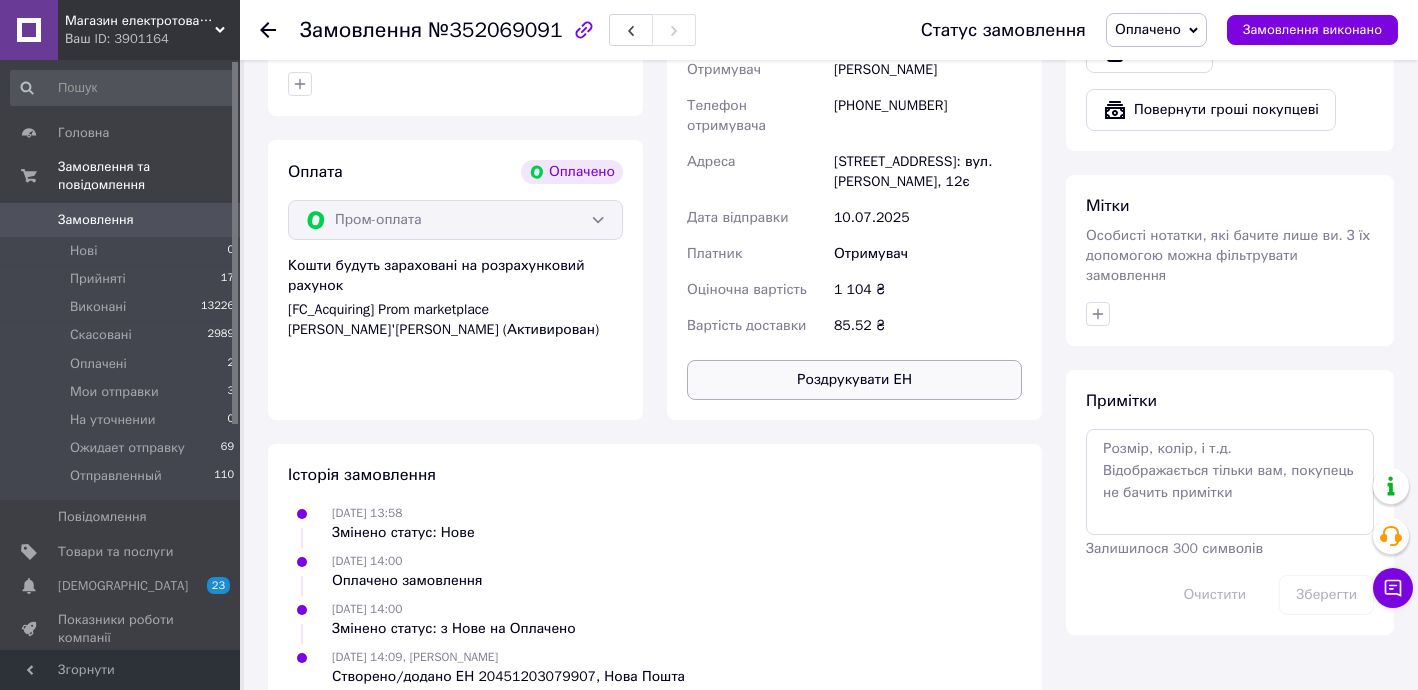click on "Роздрукувати ЕН" at bounding box center (854, 380) 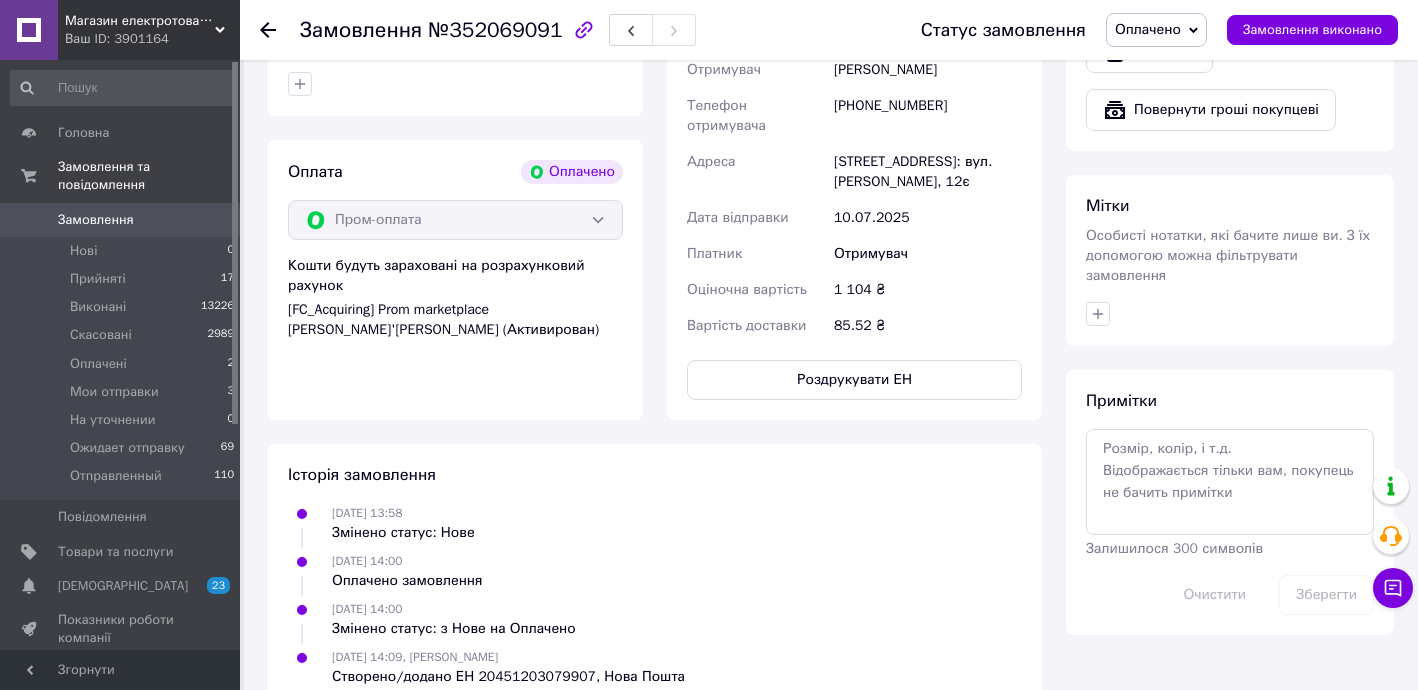 click on "Оплачено" at bounding box center [1156, 30] 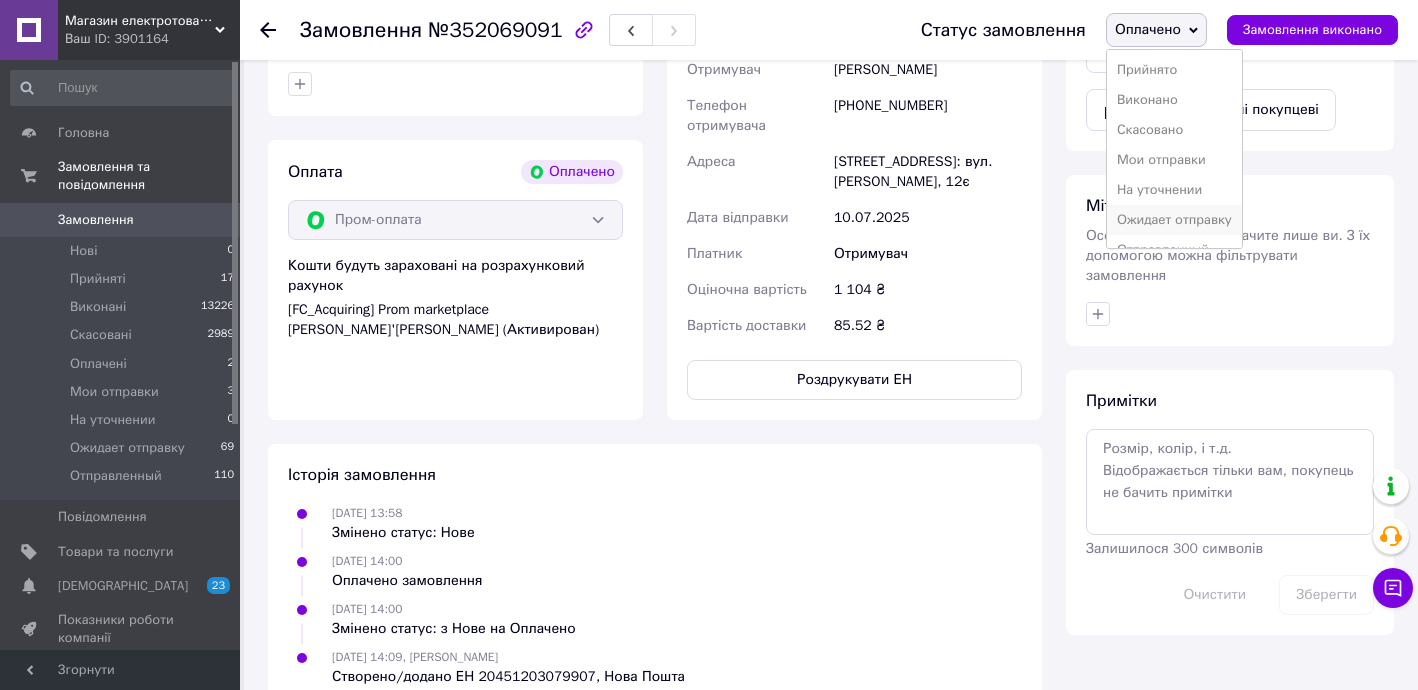 click on "Ожидает отправку" at bounding box center (1174, 220) 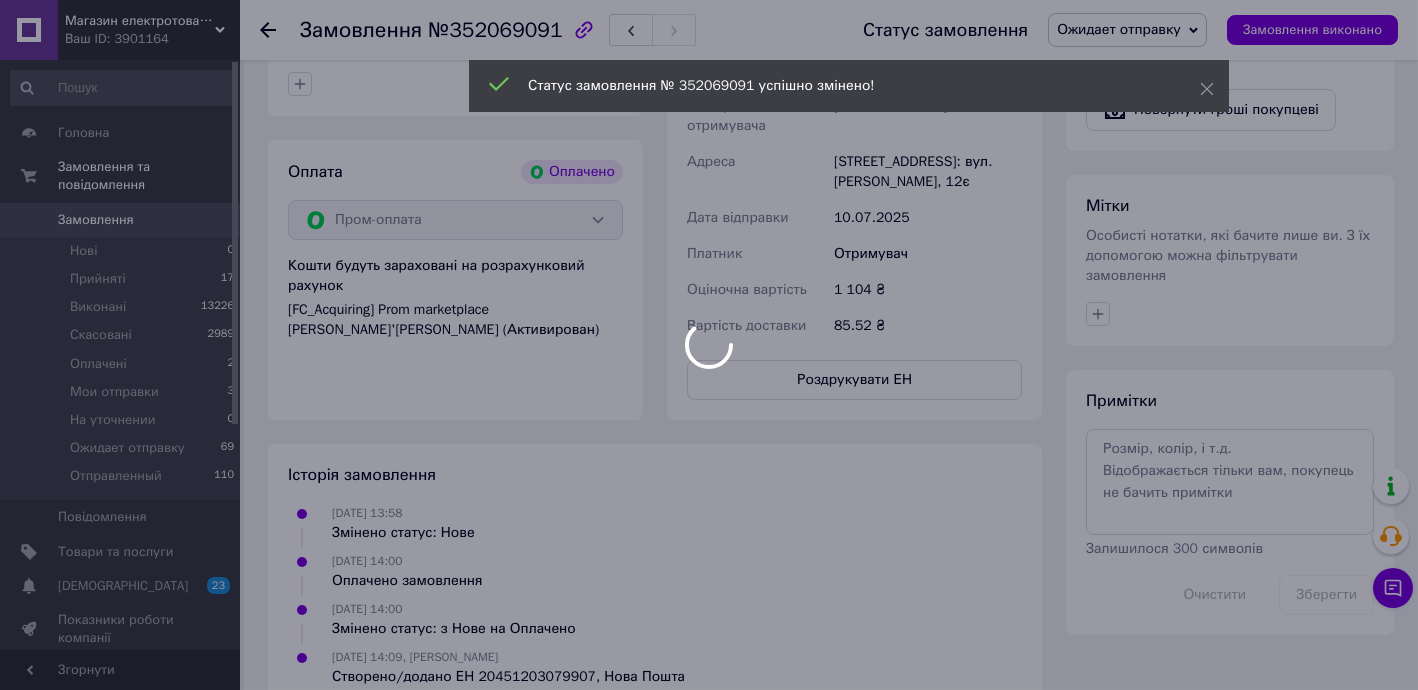 click at bounding box center (709, 345) 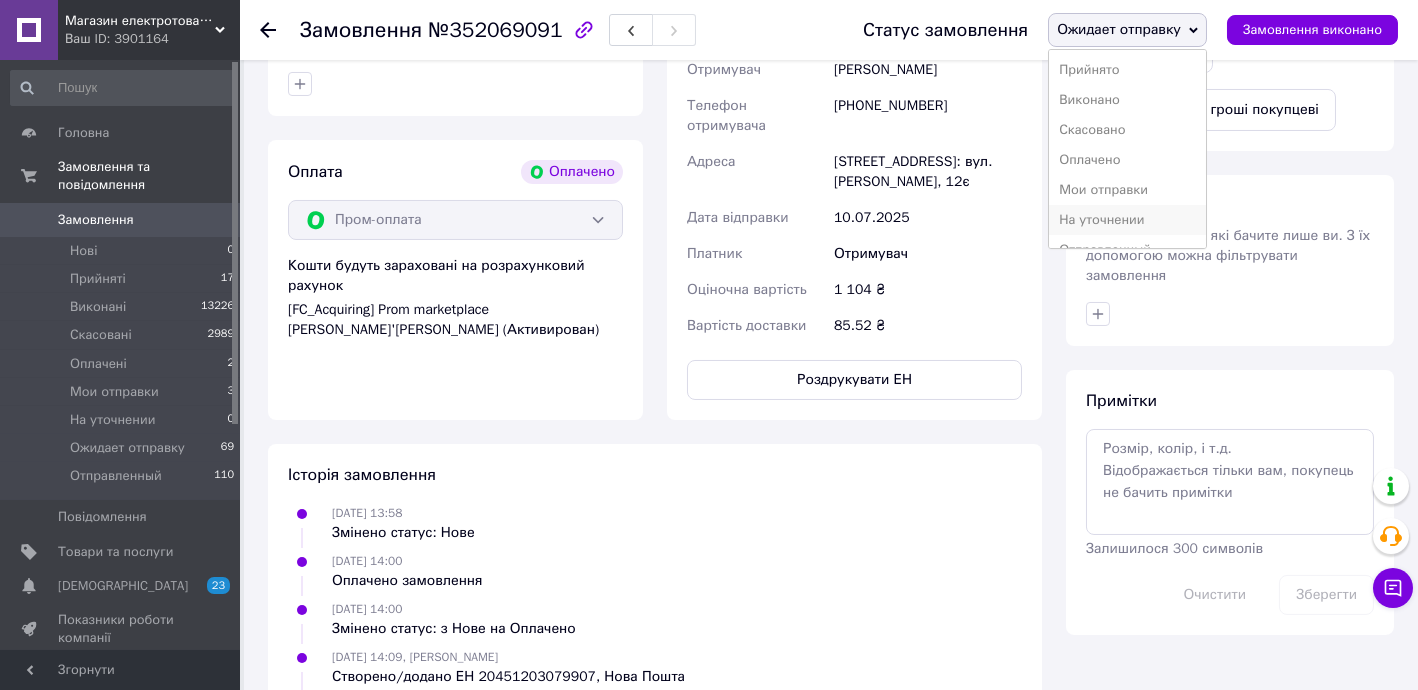 click on "На уточнении" at bounding box center (1127, 220) 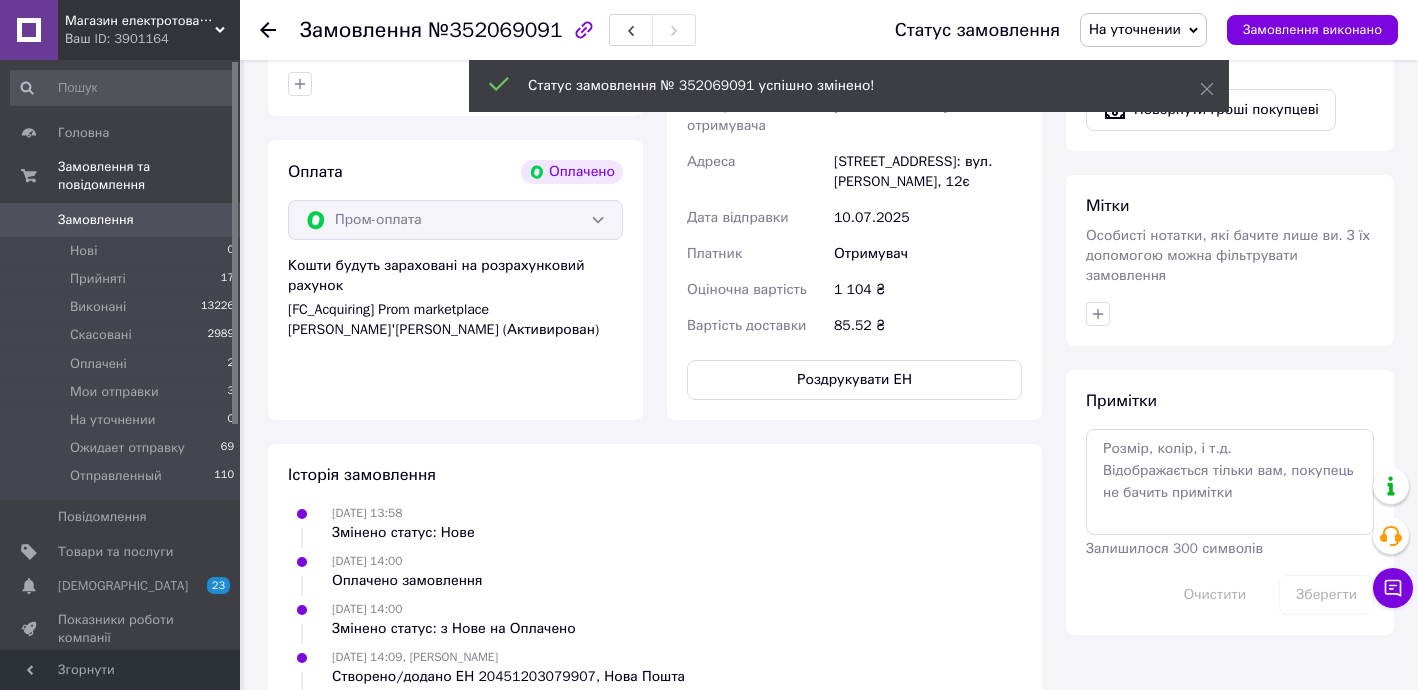 click on "Замовлення" at bounding box center (96, 220) 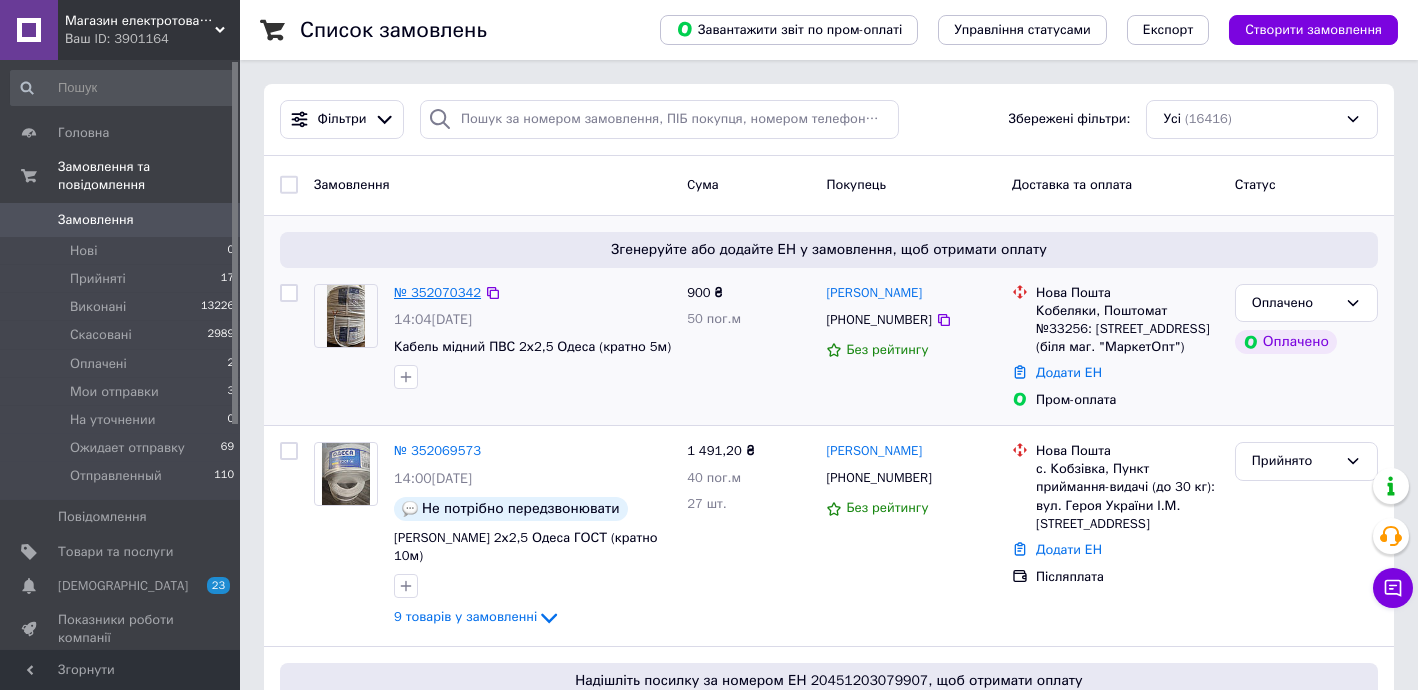 click on "№ 352070342" at bounding box center [437, 292] 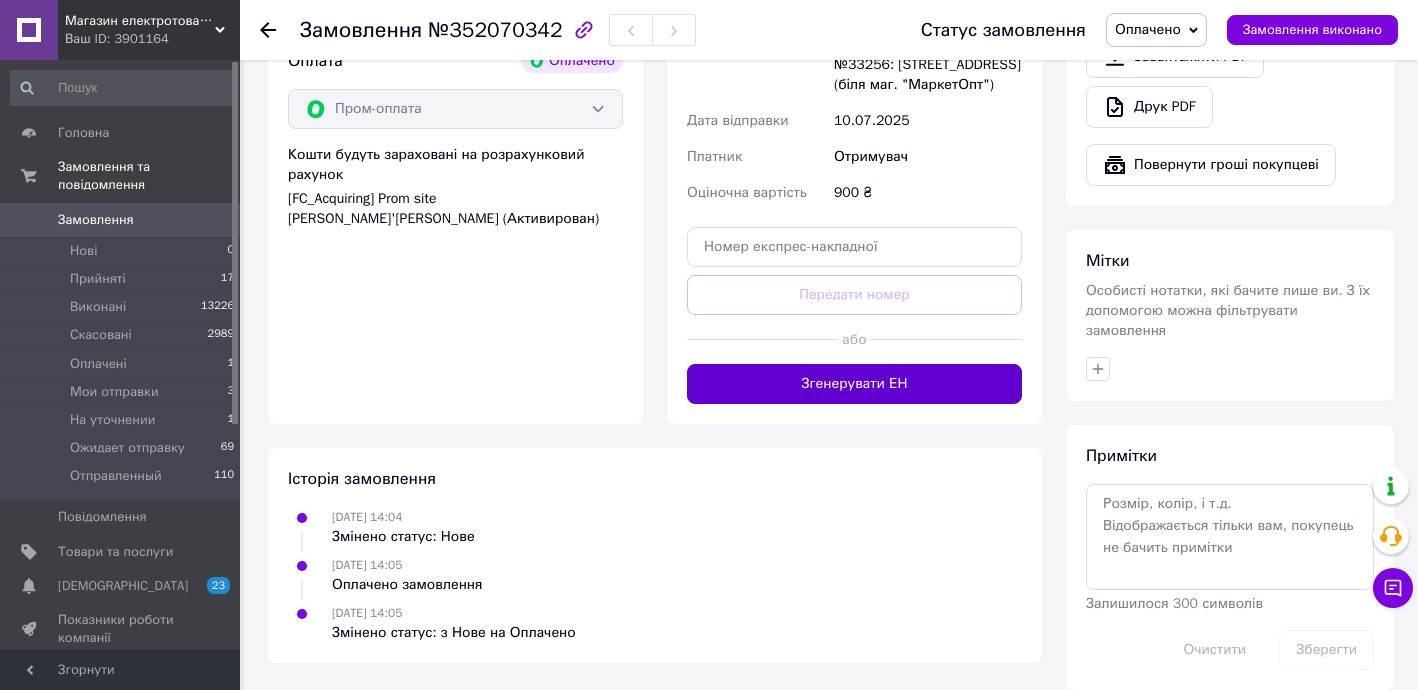 click on "Згенерувати ЕН" at bounding box center (854, 384) 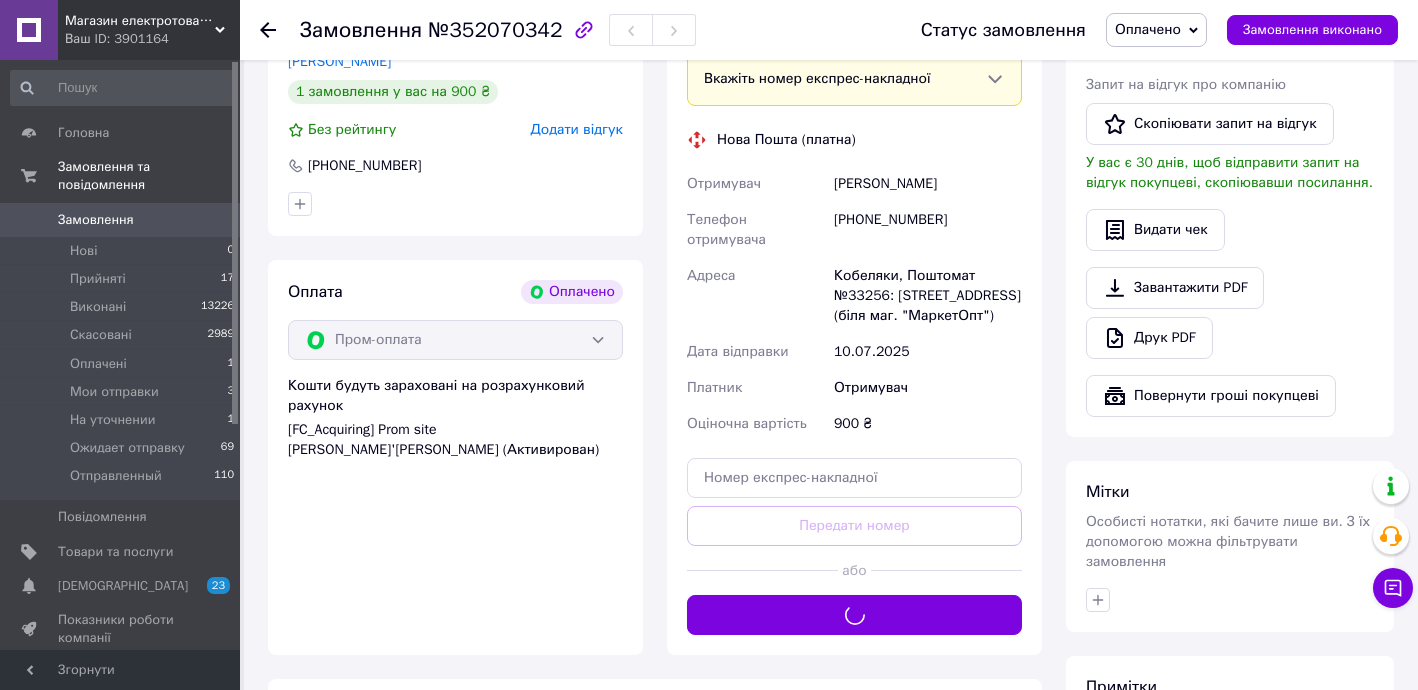 scroll, scrollTop: 344, scrollLeft: 0, axis: vertical 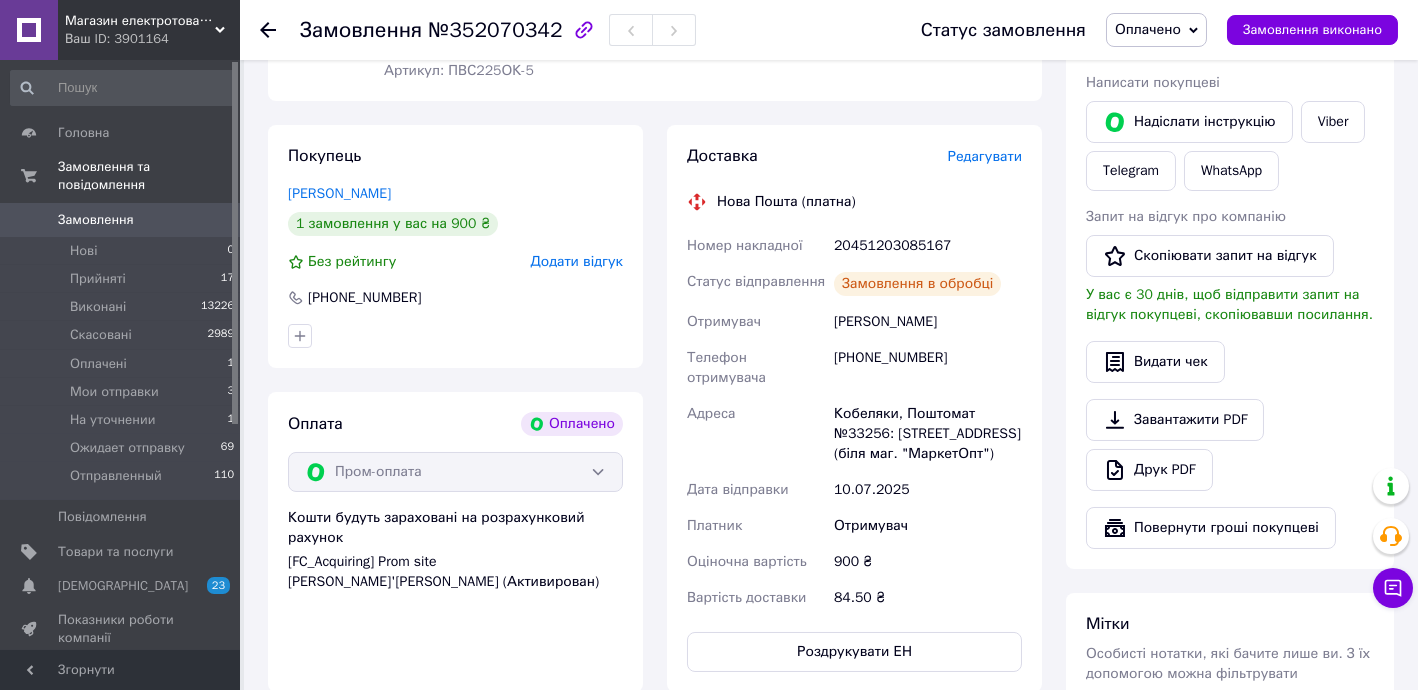 click on "20451203085167" at bounding box center (928, 246) 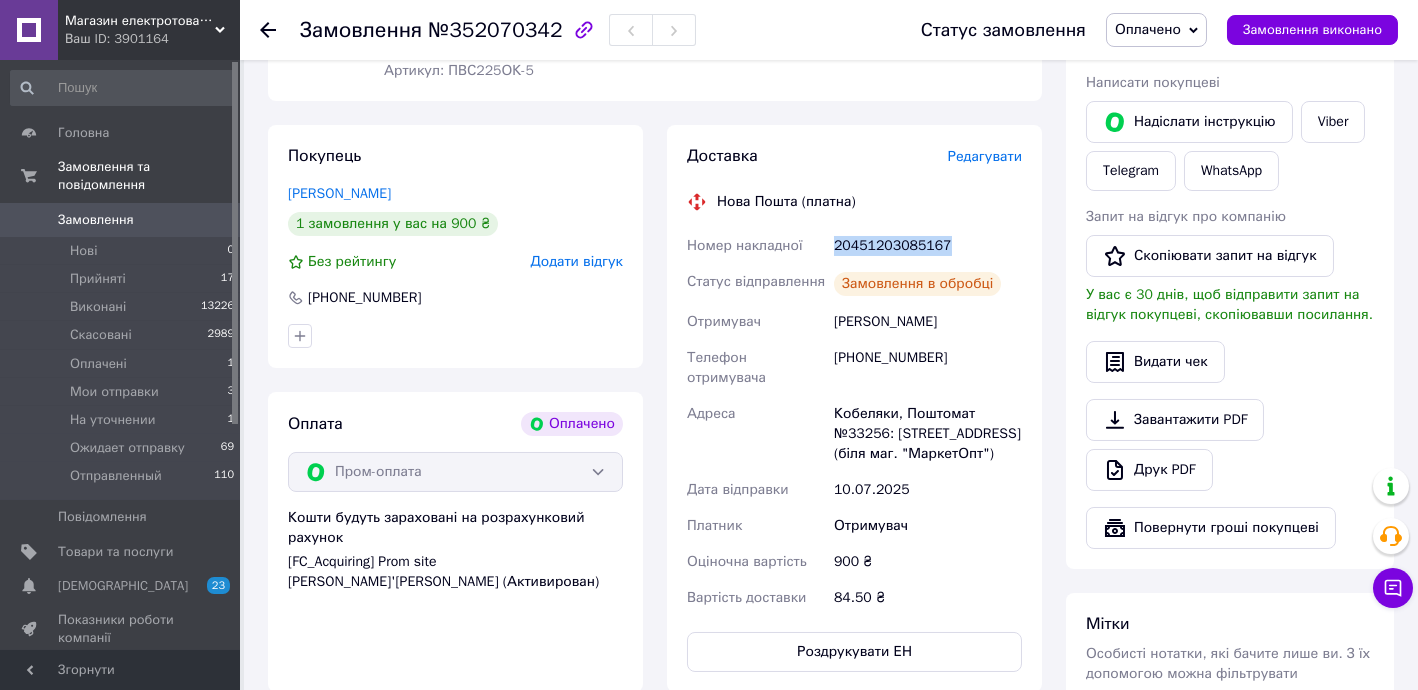 click on "20451203085167" at bounding box center (928, 246) 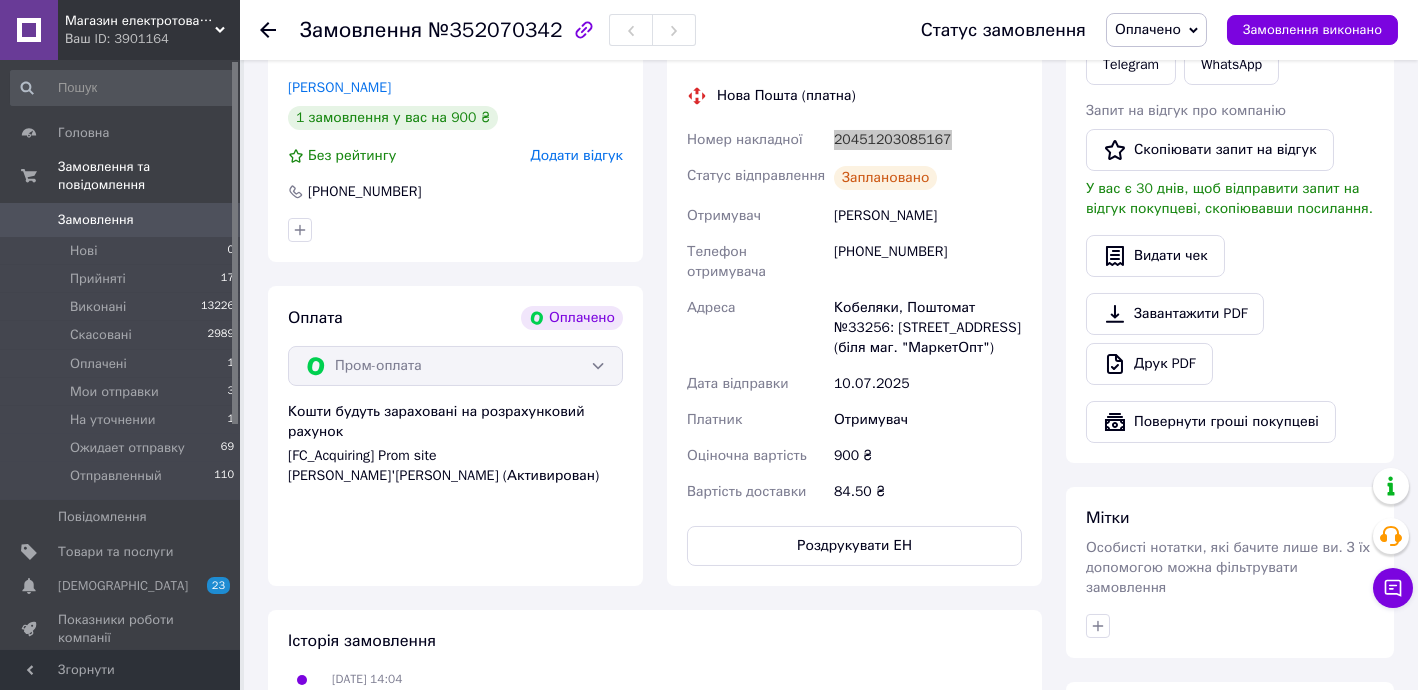 scroll, scrollTop: 707, scrollLeft: 0, axis: vertical 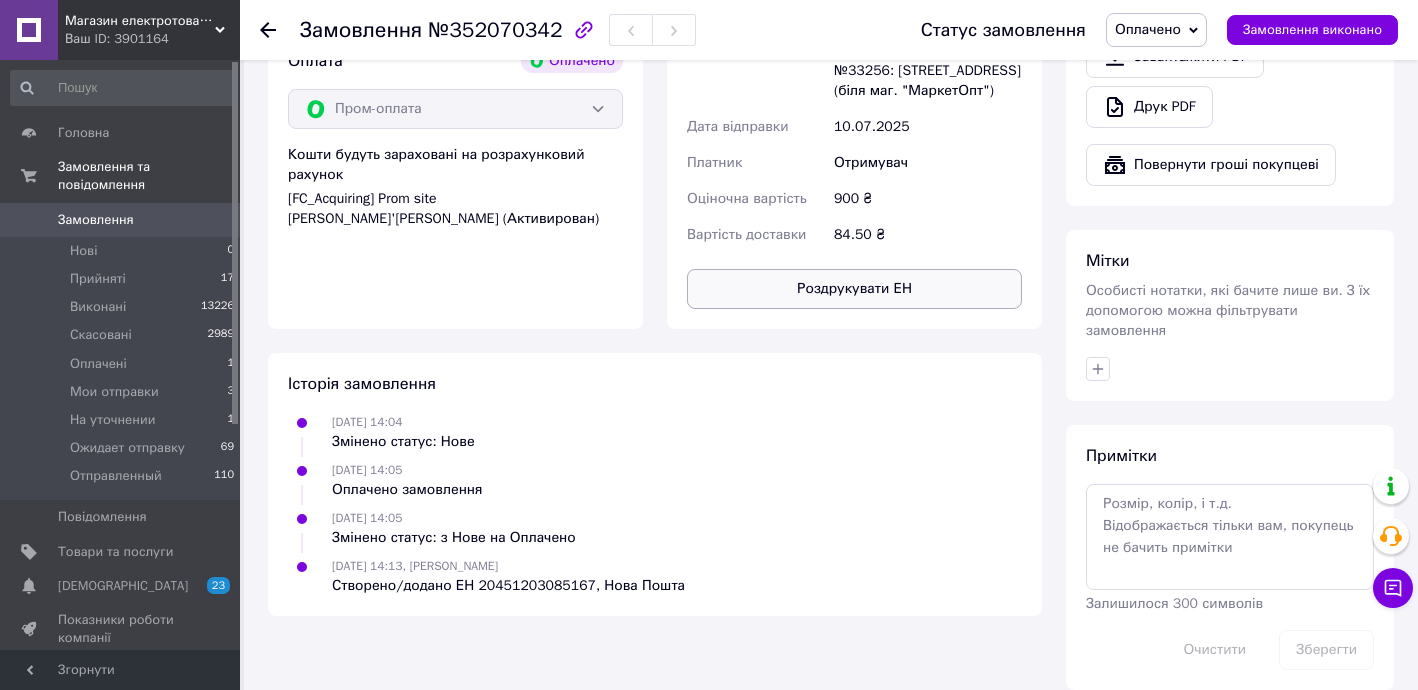 click on "Роздрукувати ЕН" at bounding box center (854, 289) 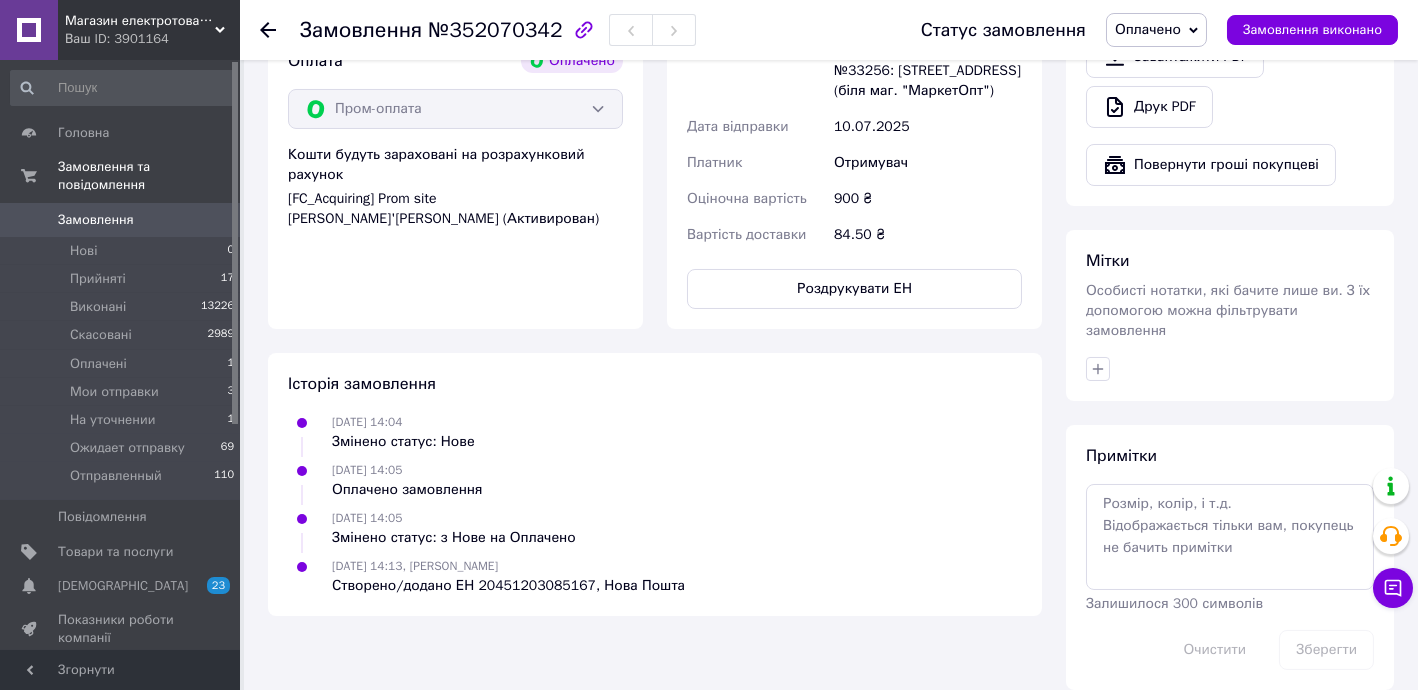 click on "Оплачено" at bounding box center (1148, 29) 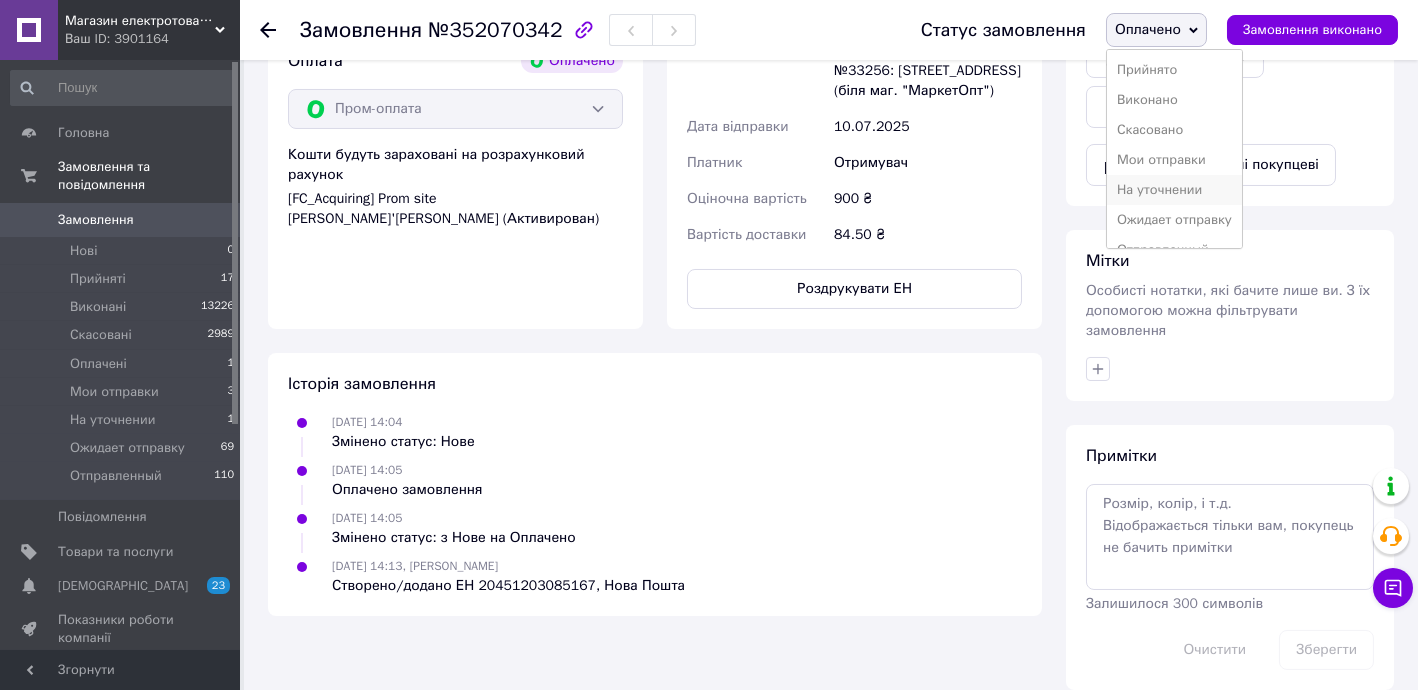 click on "На уточнении" at bounding box center [1174, 190] 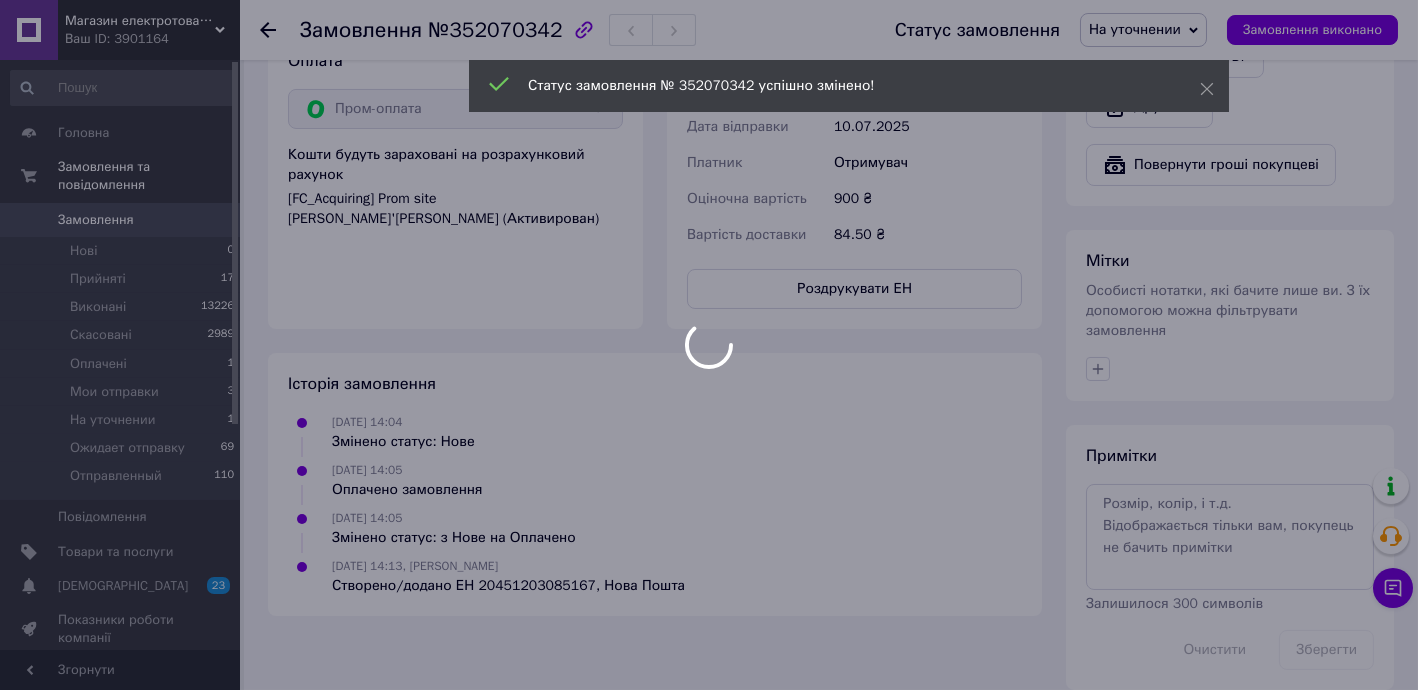 click on "Замовлення" at bounding box center (121, 220) 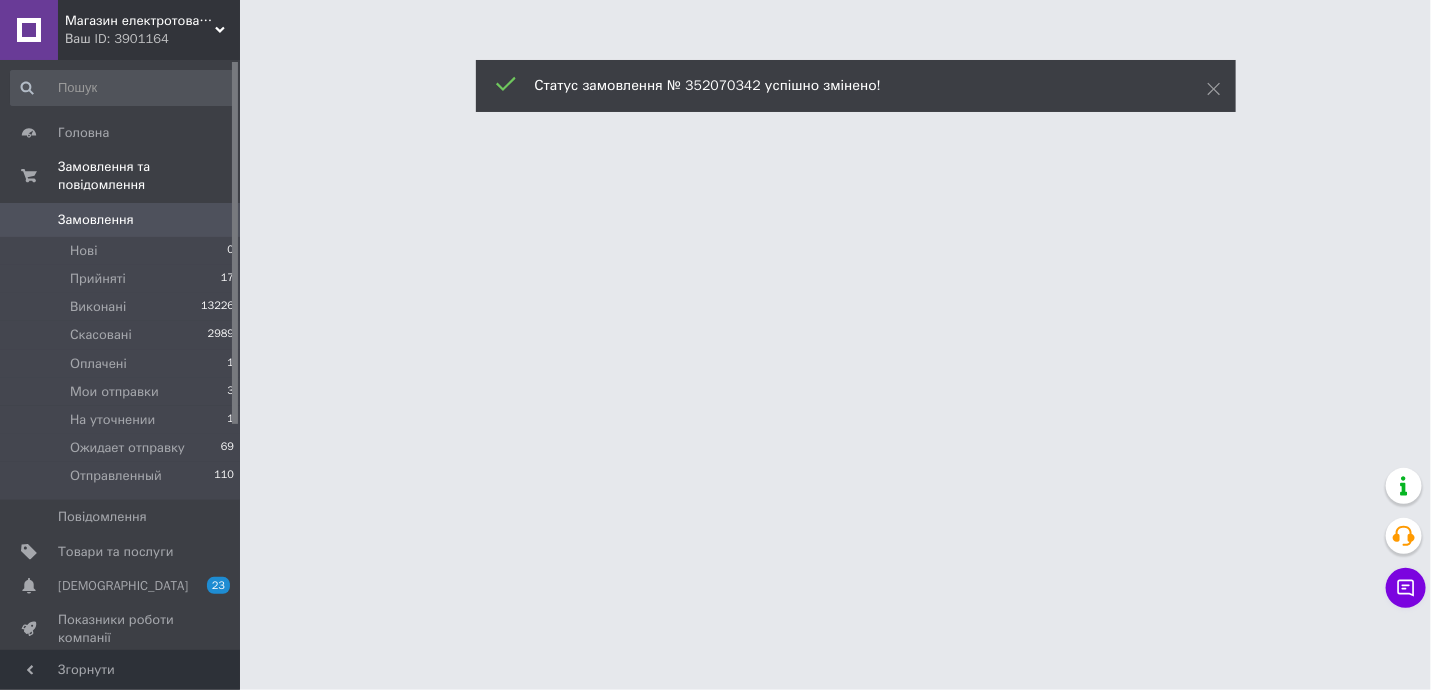 click on "Замовлення" at bounding box center (121, 220) 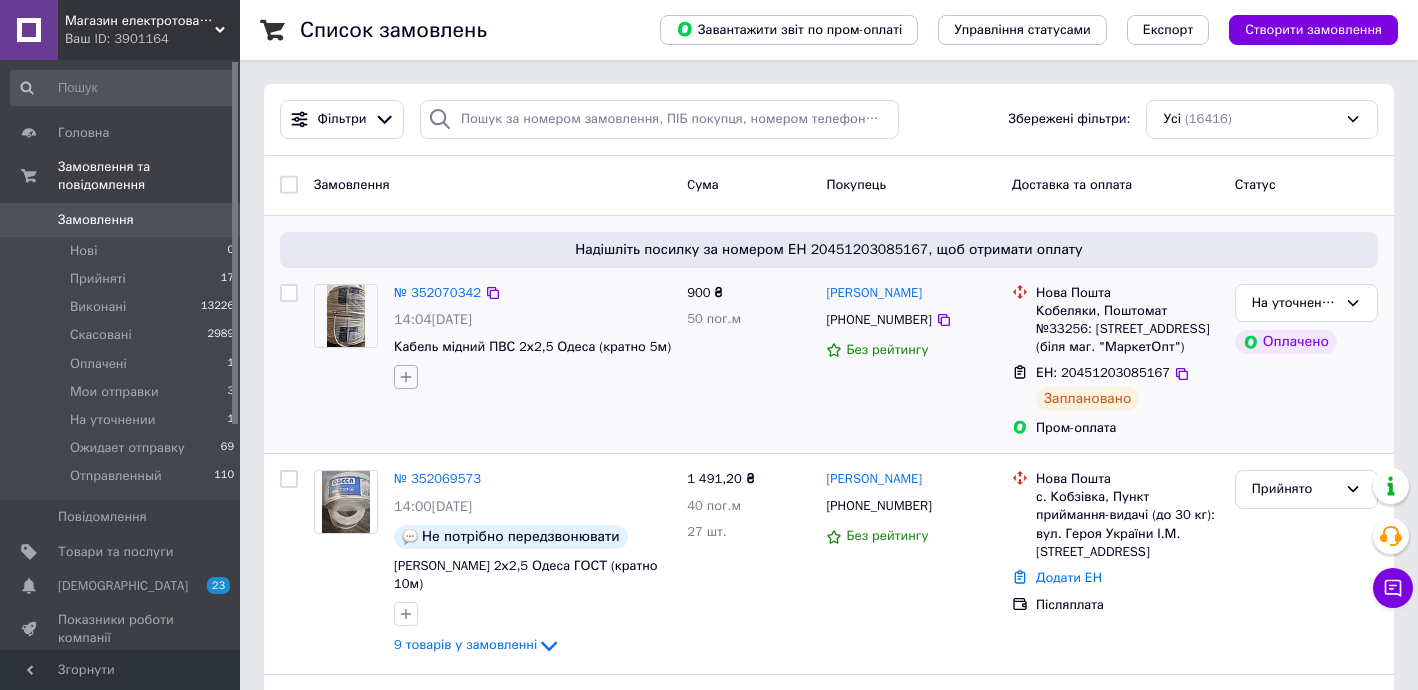 click at bounding box center [406, 377] 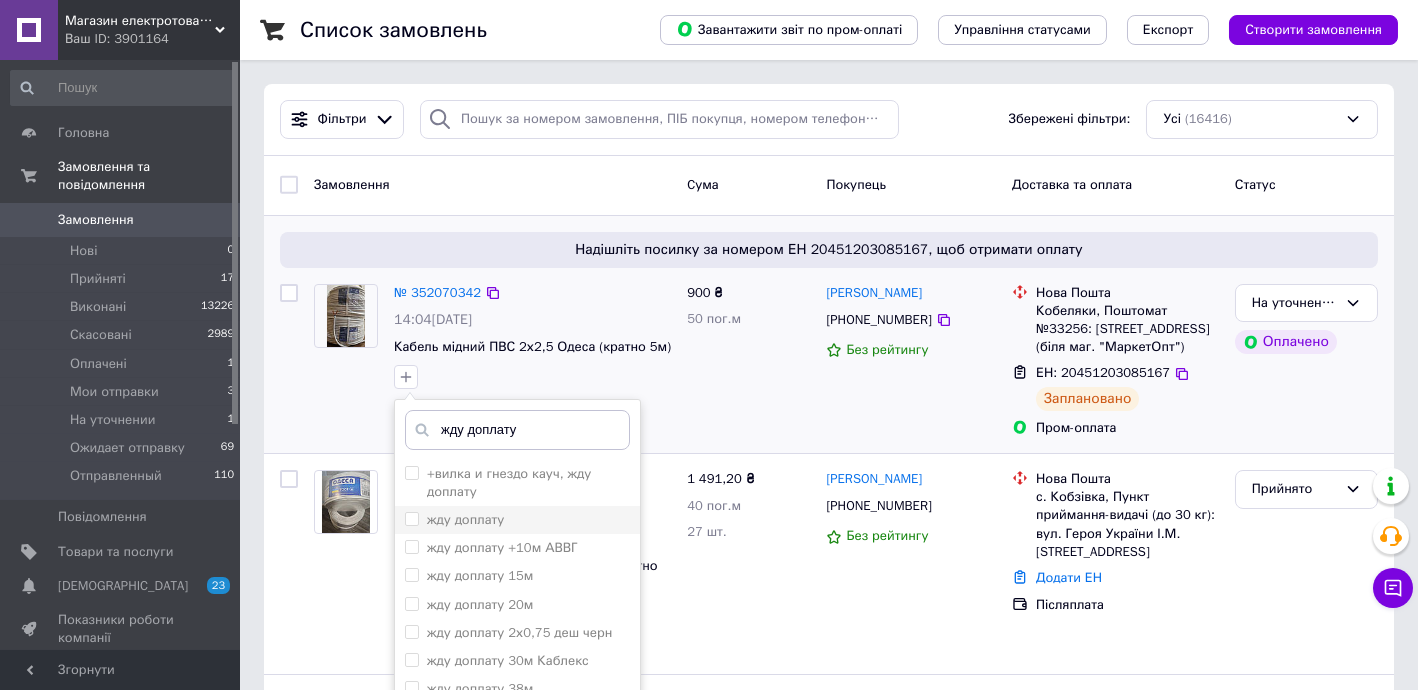 type on "жду доплату" 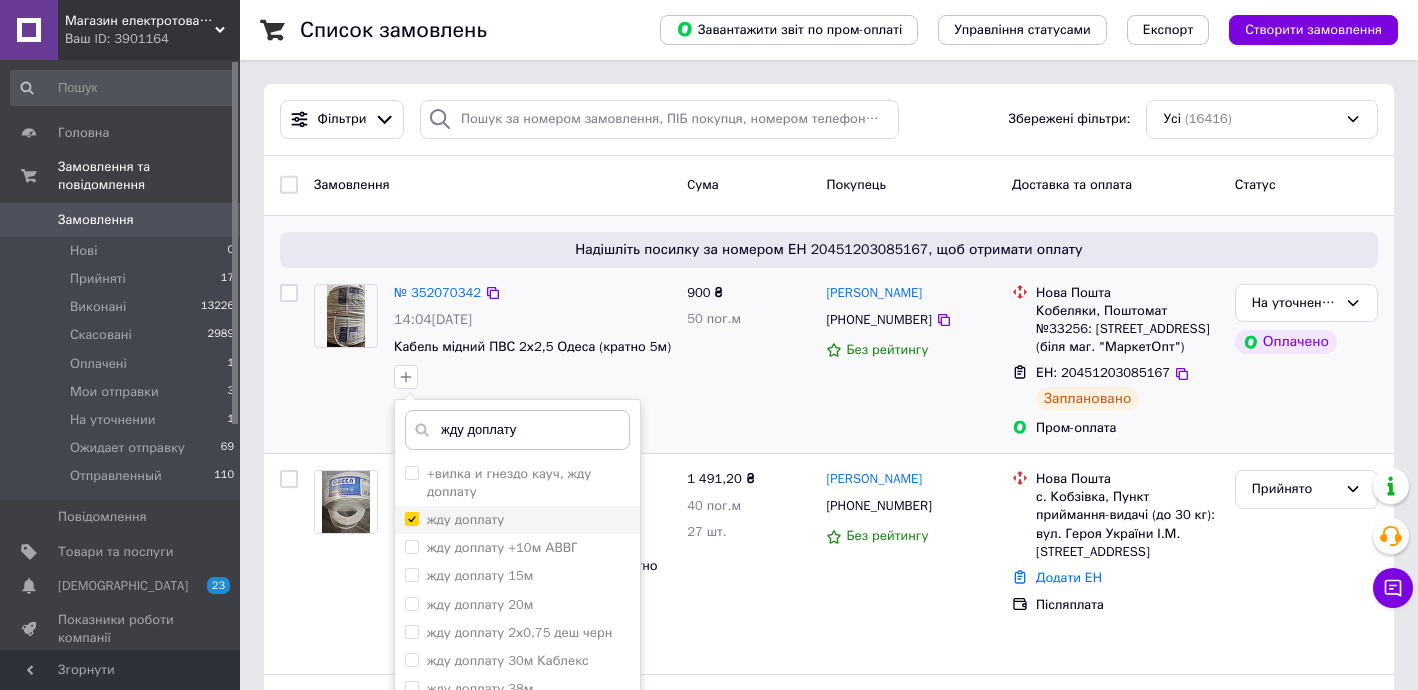 checkbox on "true" 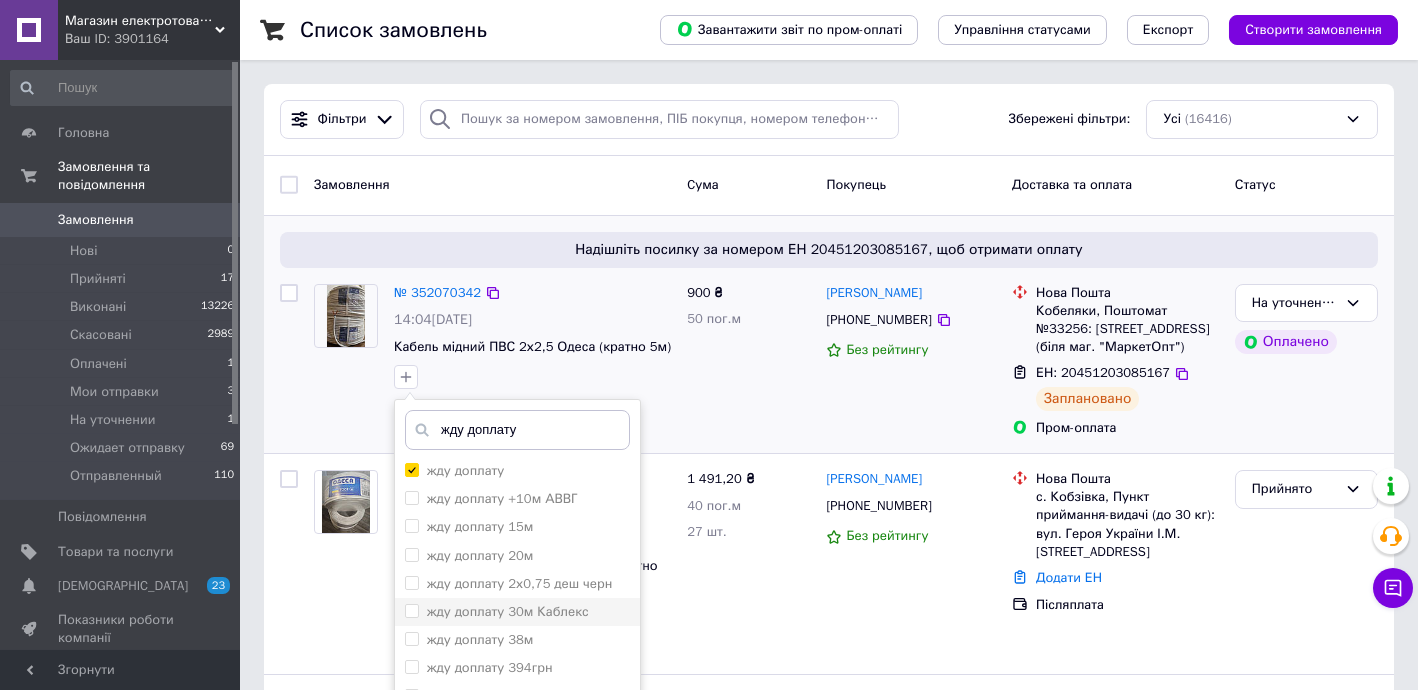 scroll, scrollTop: 121, scrollLeft: 0, axis: vertical 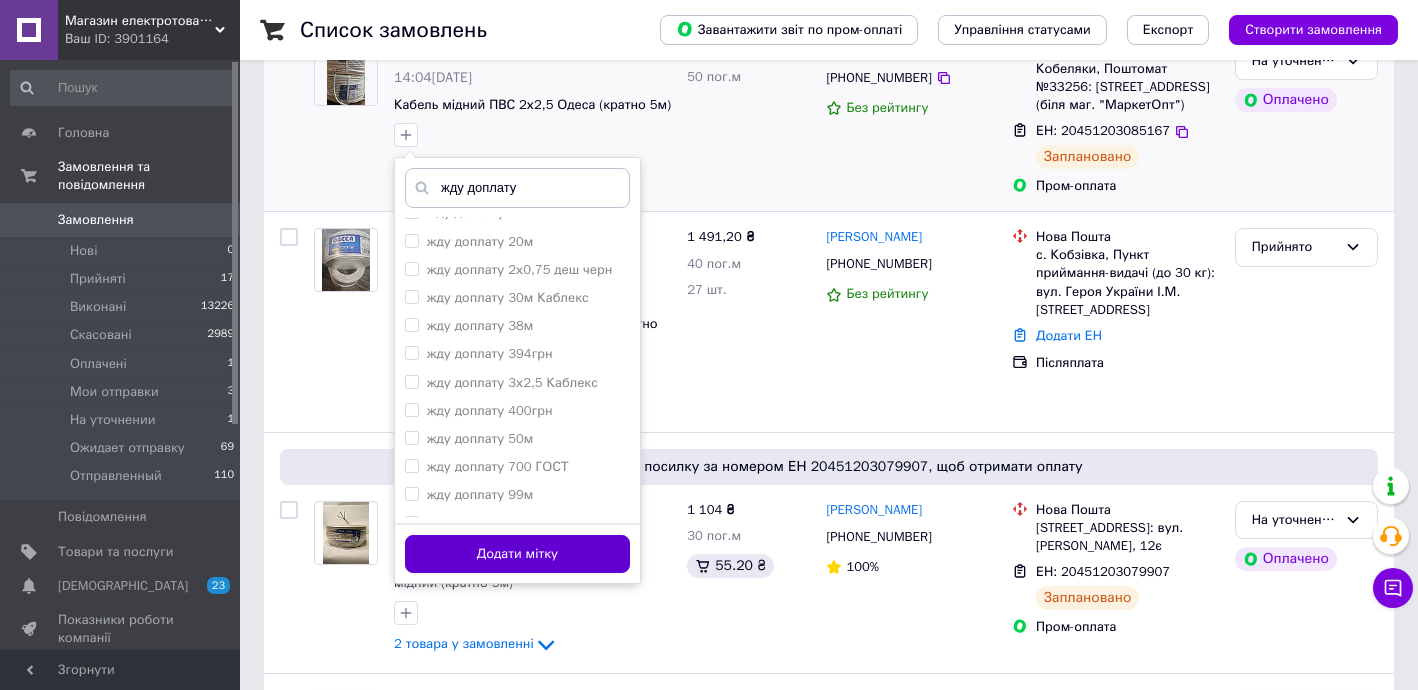 click on "Додати мітку" at bounding box center (517, 554) 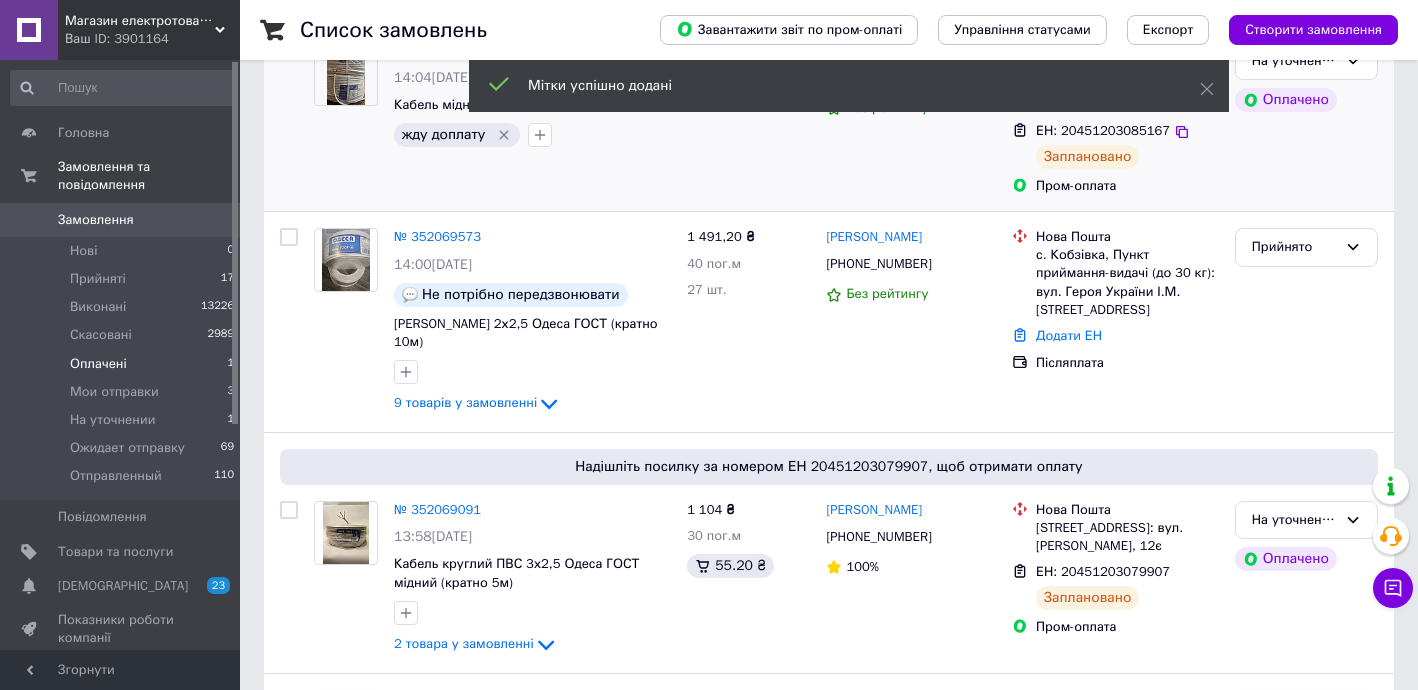 click on "Оплачені 1" at bounding box center [123, 364] 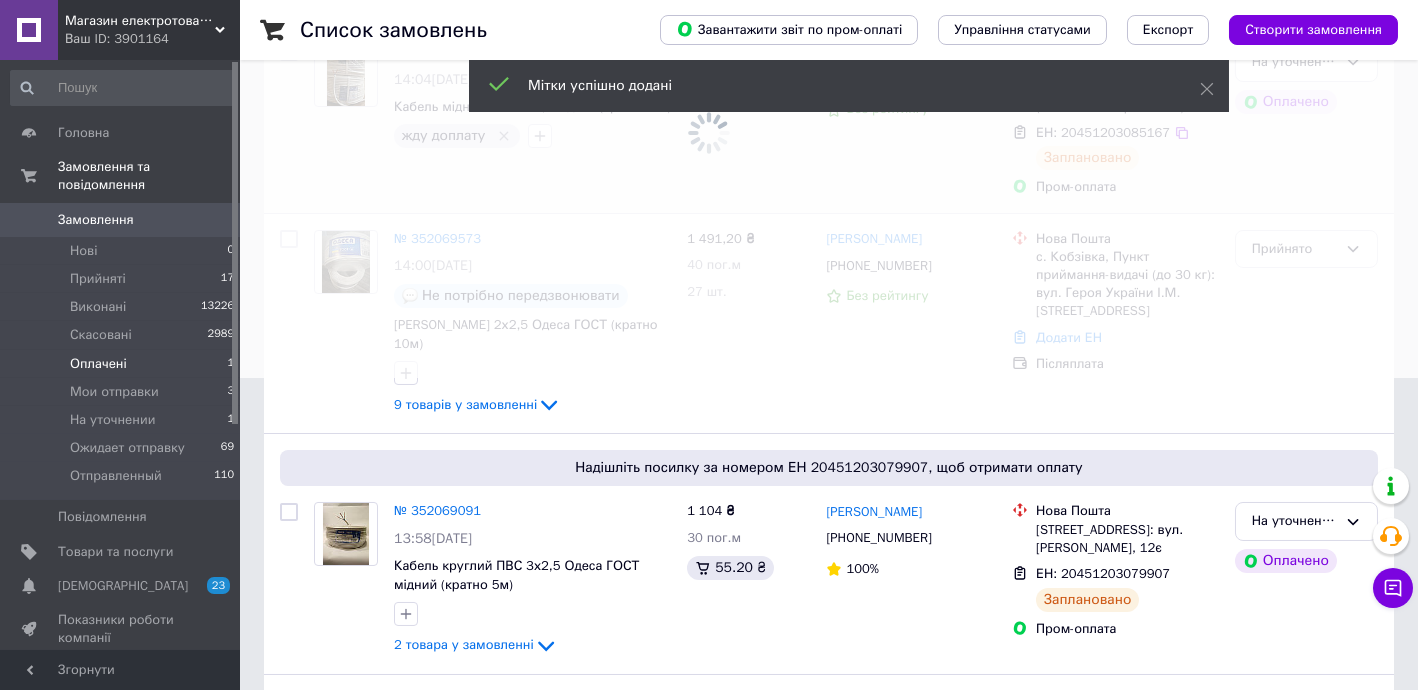 scroll, scrollTop: 0, scrollLeft: 0, axis: both 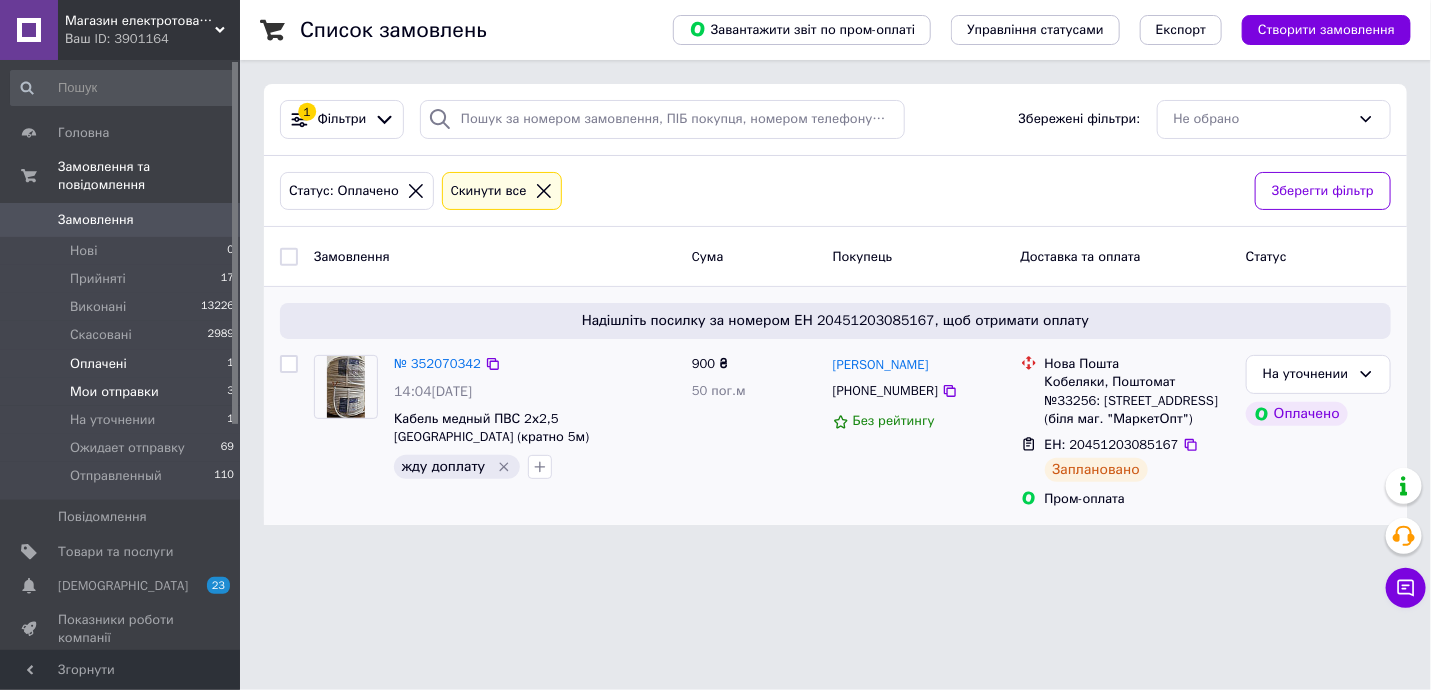 click on "Мои отправки 3" at bounding box center [123, 392] 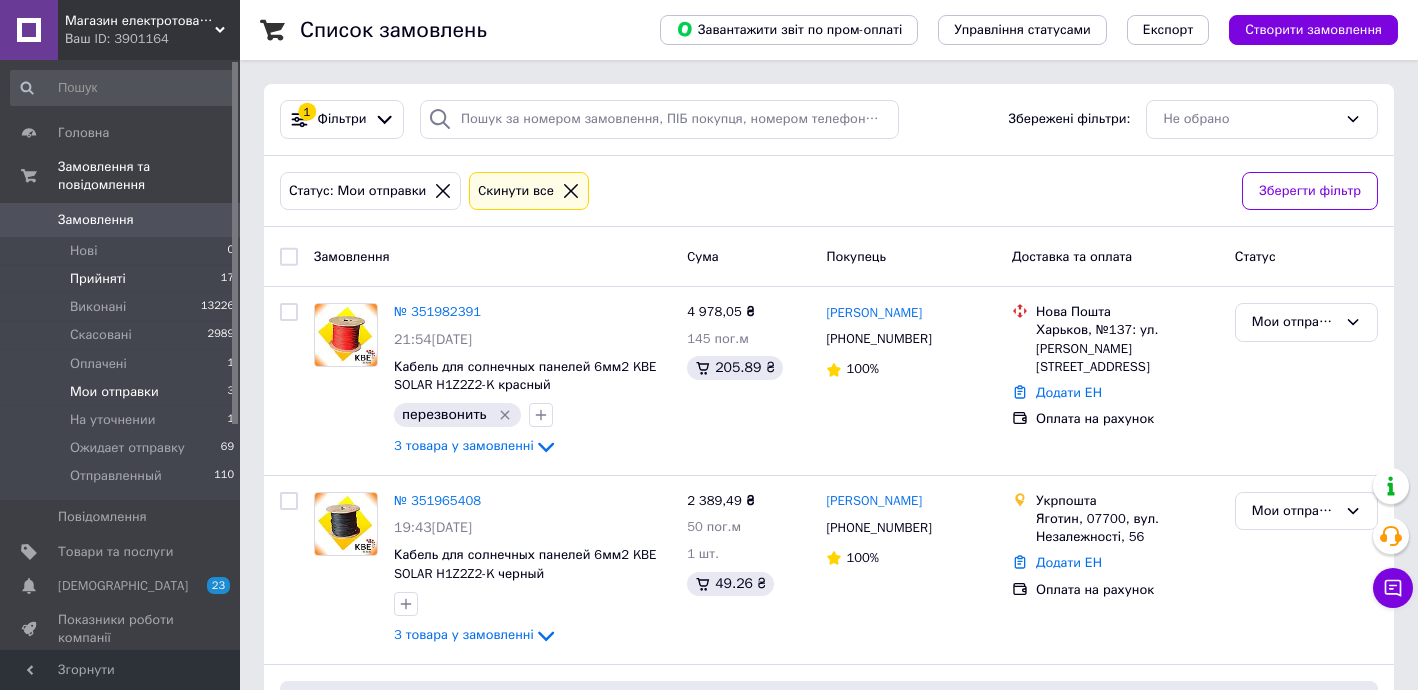 click on "Прийняті" at bounding box center [98, 279] 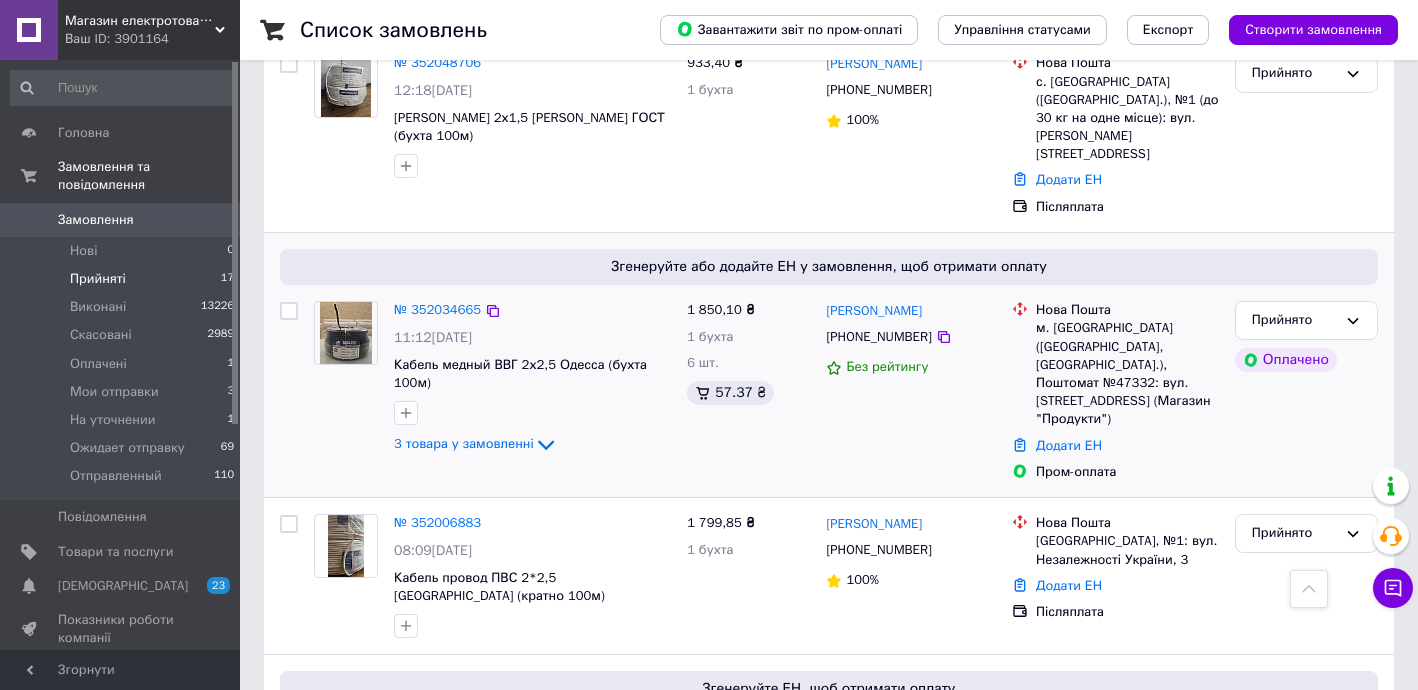 scroll, scrollTop: 1212, scrollLeft: 0, axis: vertical 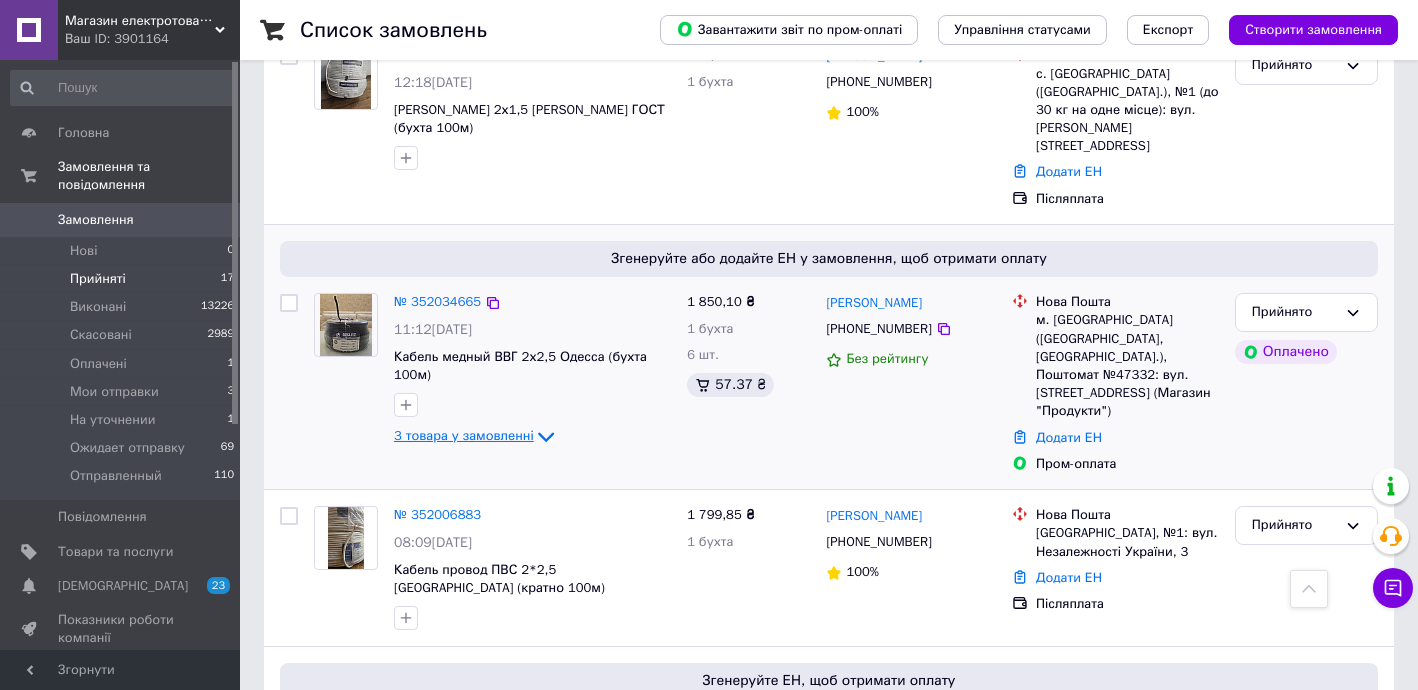 click on "3 товара у замовленні" at bounding box center (464, 436) 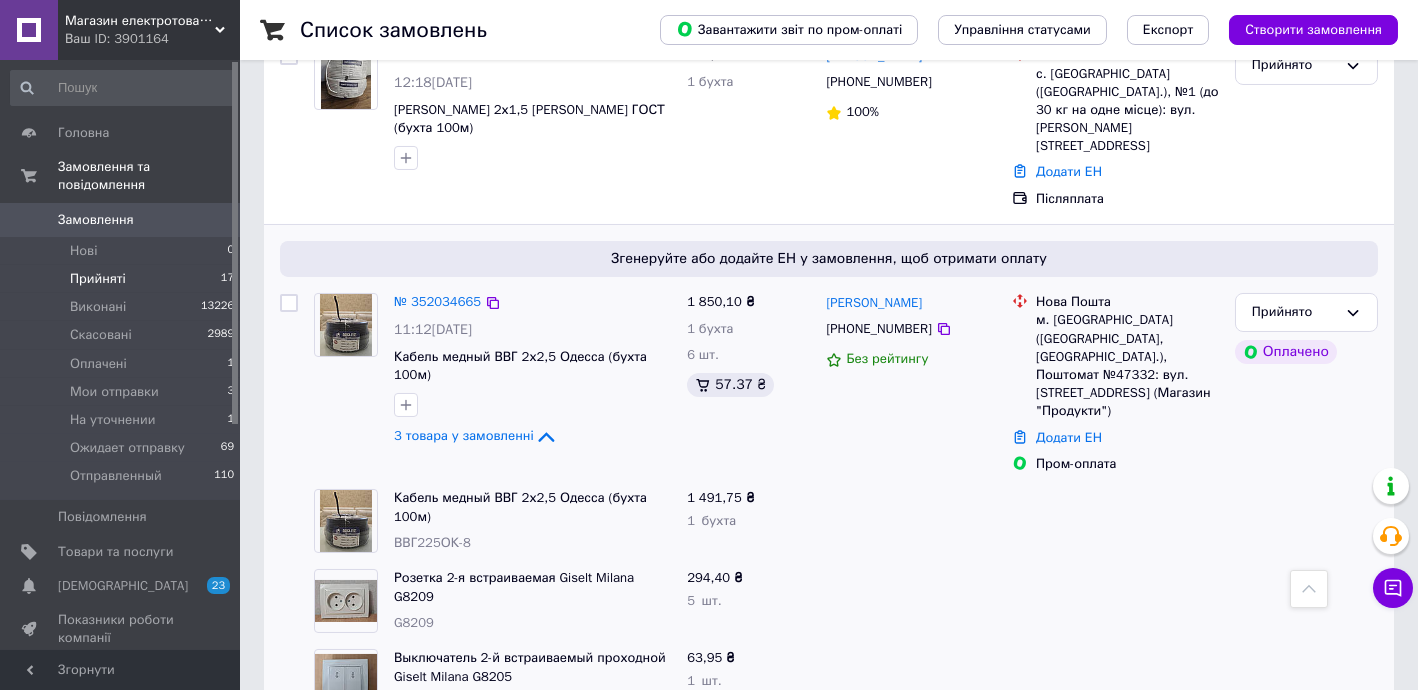 drag, startPoint x: 406, startPoint y: 255, endPoint x: 418, endPoint y: 267, distance: 16.970562 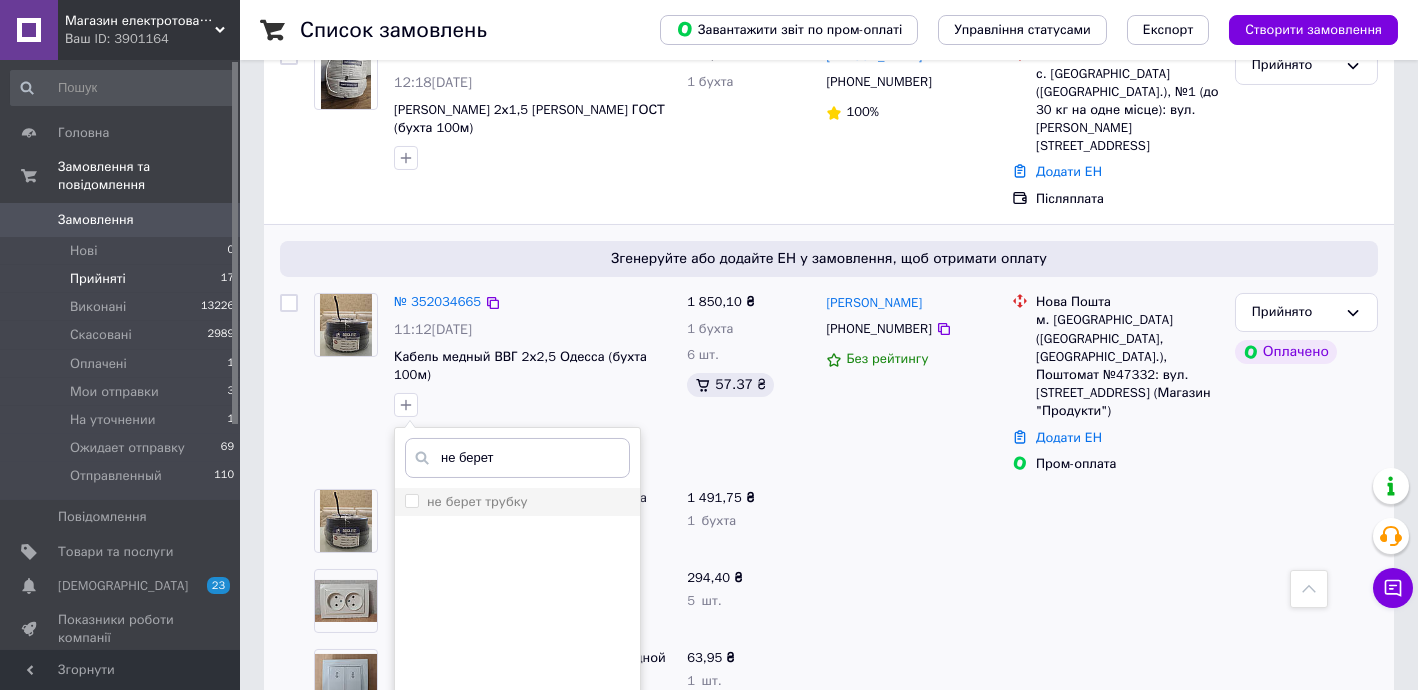 type on "не берет" 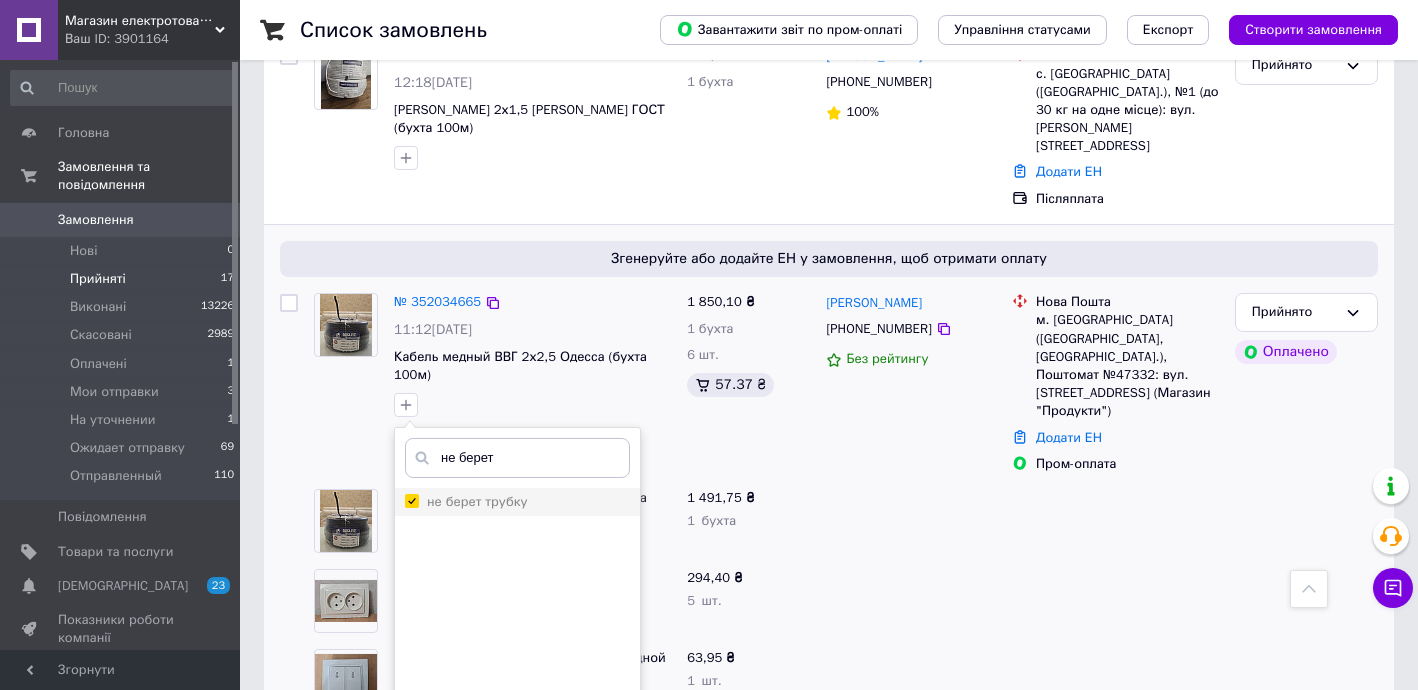 checkbox on "true" 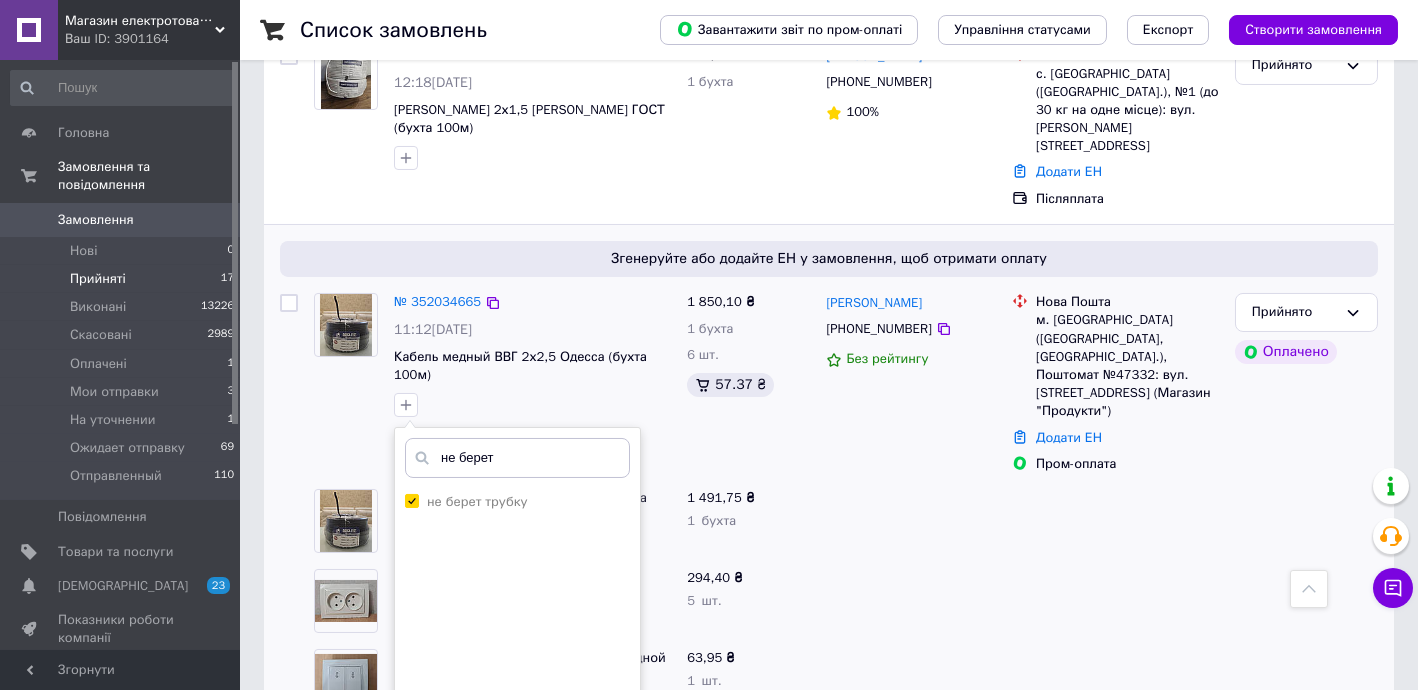 click on "Додати мітку" at bounding box center (517, 767) 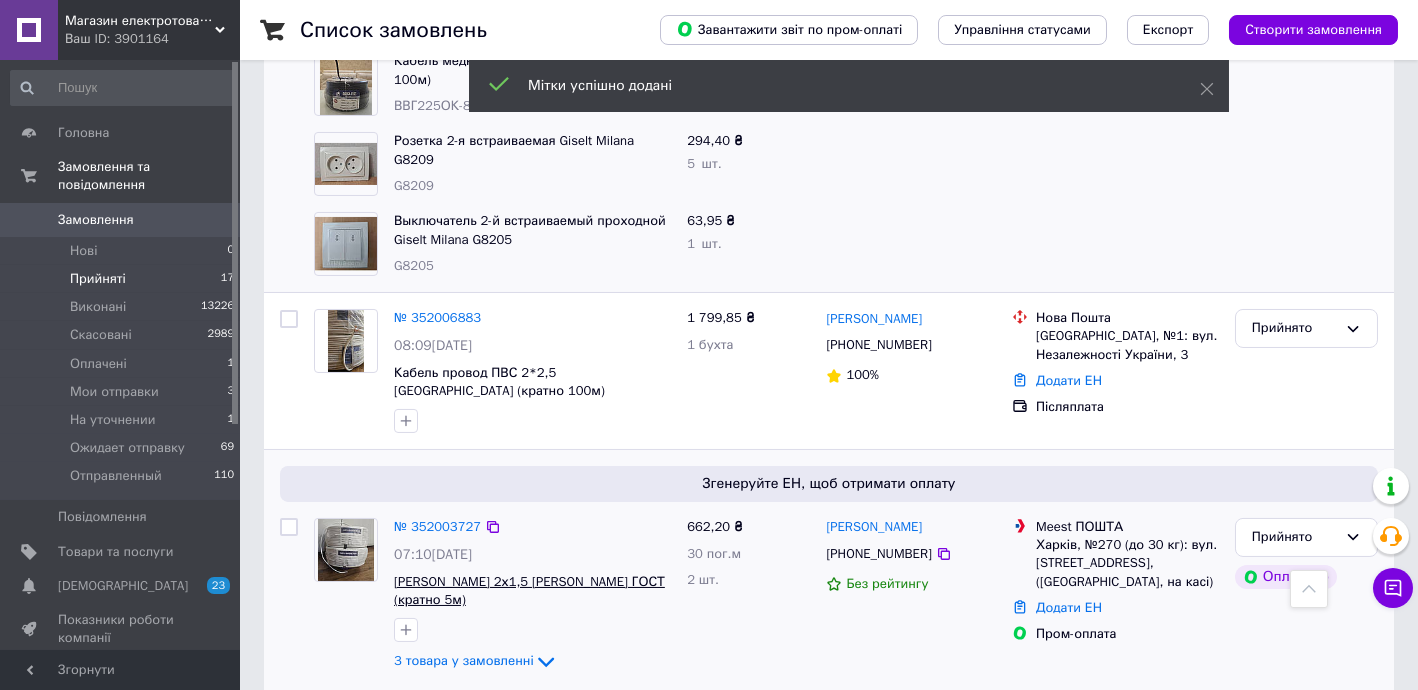 scroll, scrollTop: 1818, scrollLeft: 0, axis: vertical 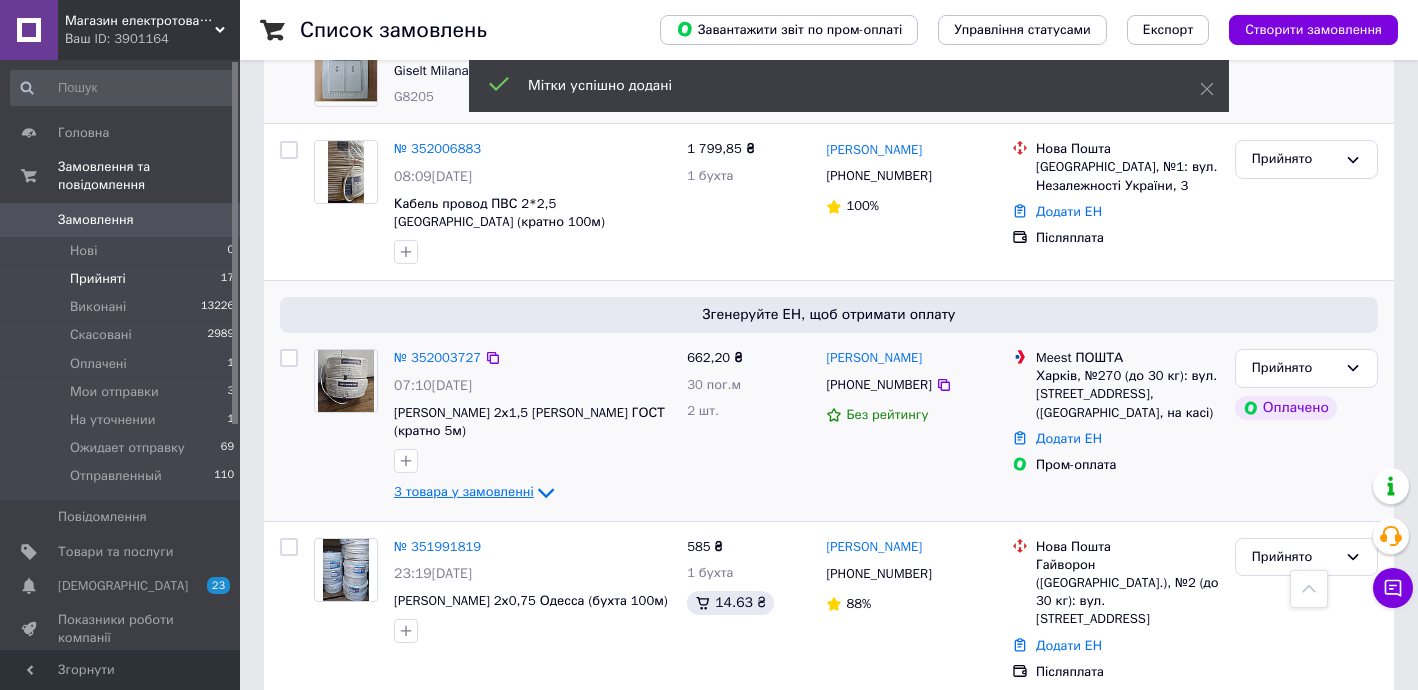 click on "3 товара у замовленні" at bounding box center [464, 491] 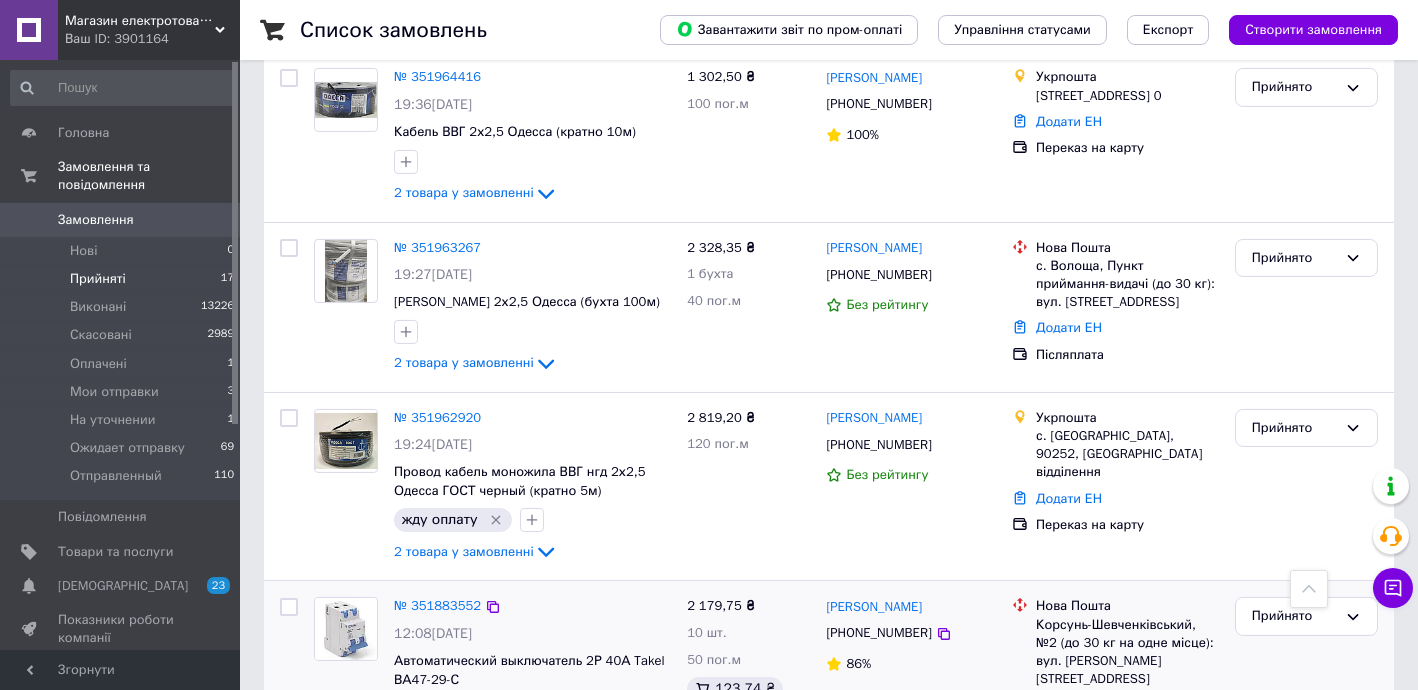 scroll, scrollTop: 2643, scrollLeft: 0, axis: vertical 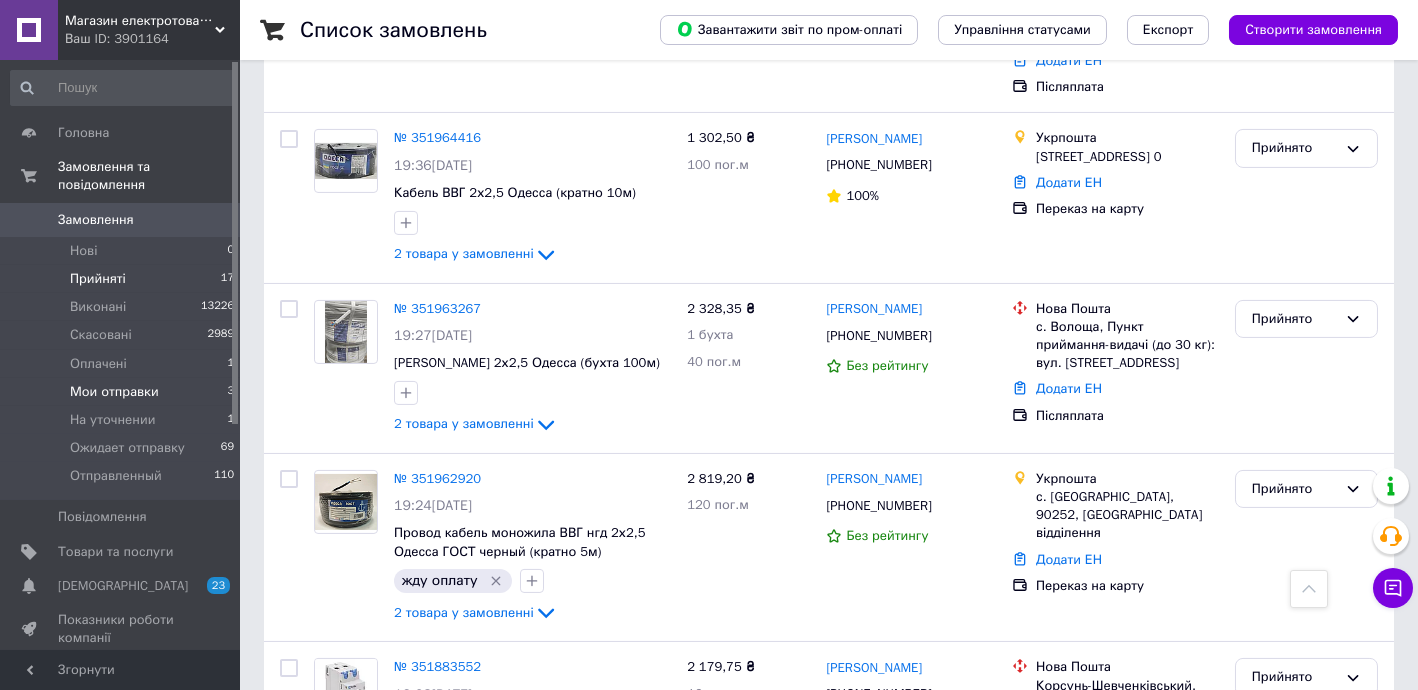 click on "Мои отправки" at bounding box center (114, 392) 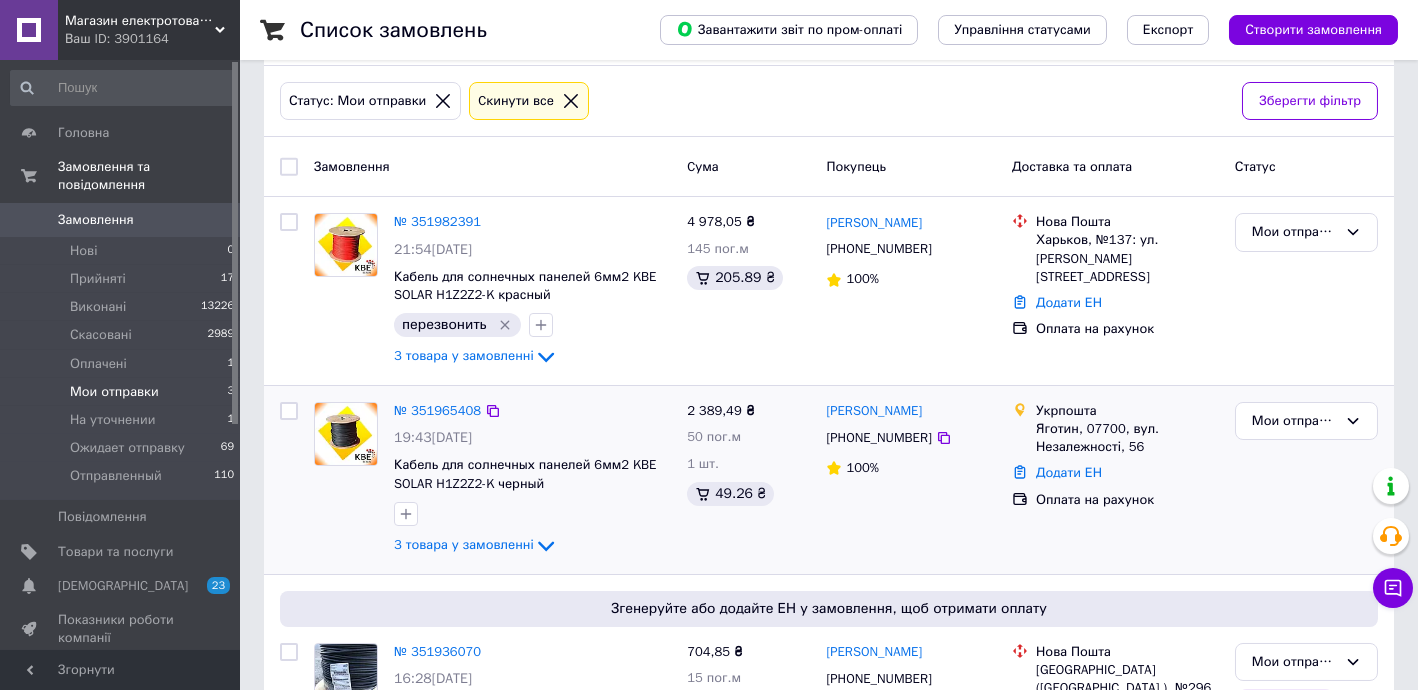 scroll, scrollTop: 84, scrollLeft: 0, axis: vertical 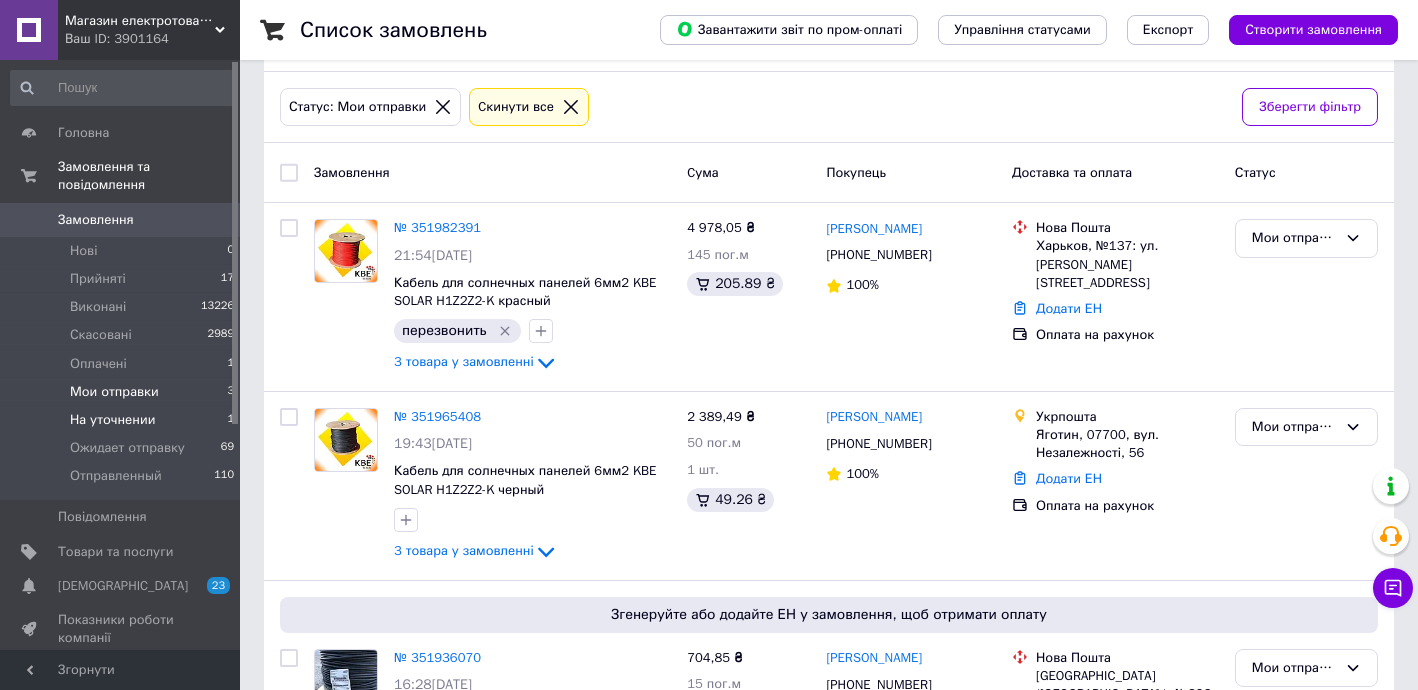 click on "На уточнении" at bounding box center (112, 420) 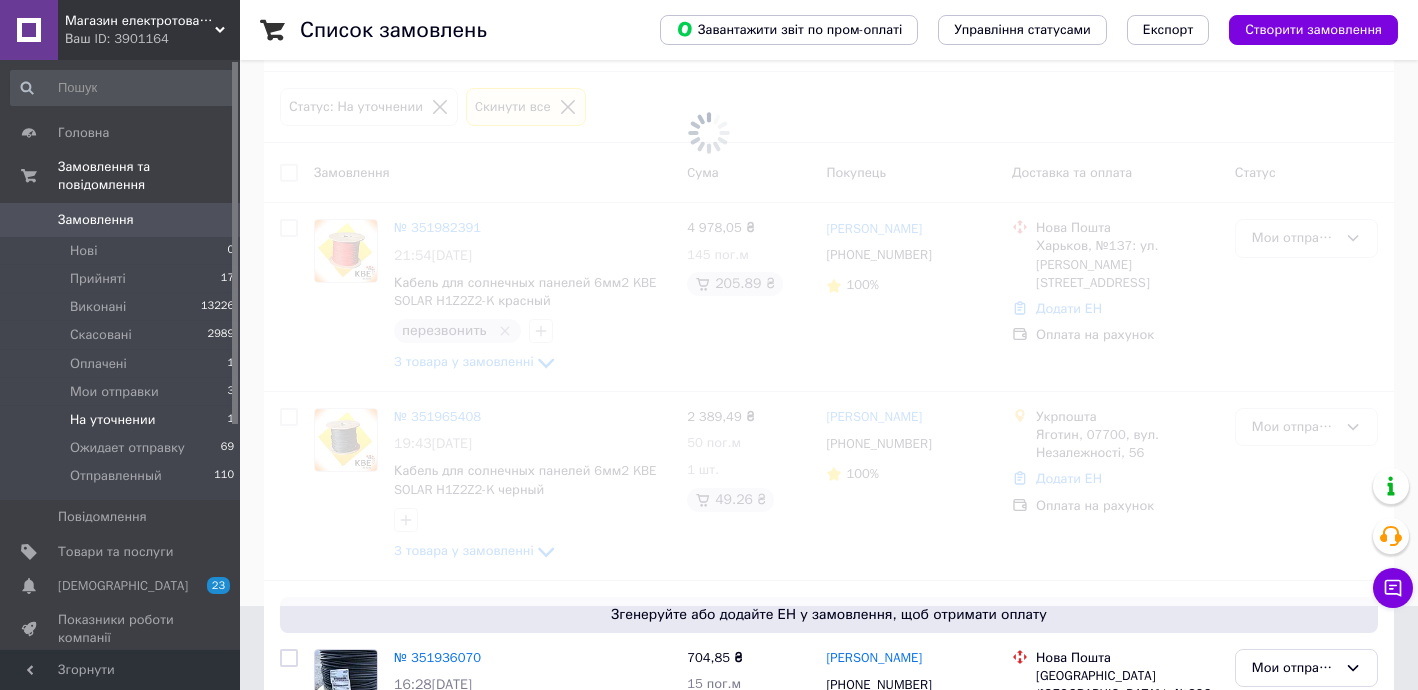 scroll, scrollTop: 0, scrollLeft: 0, axis: both 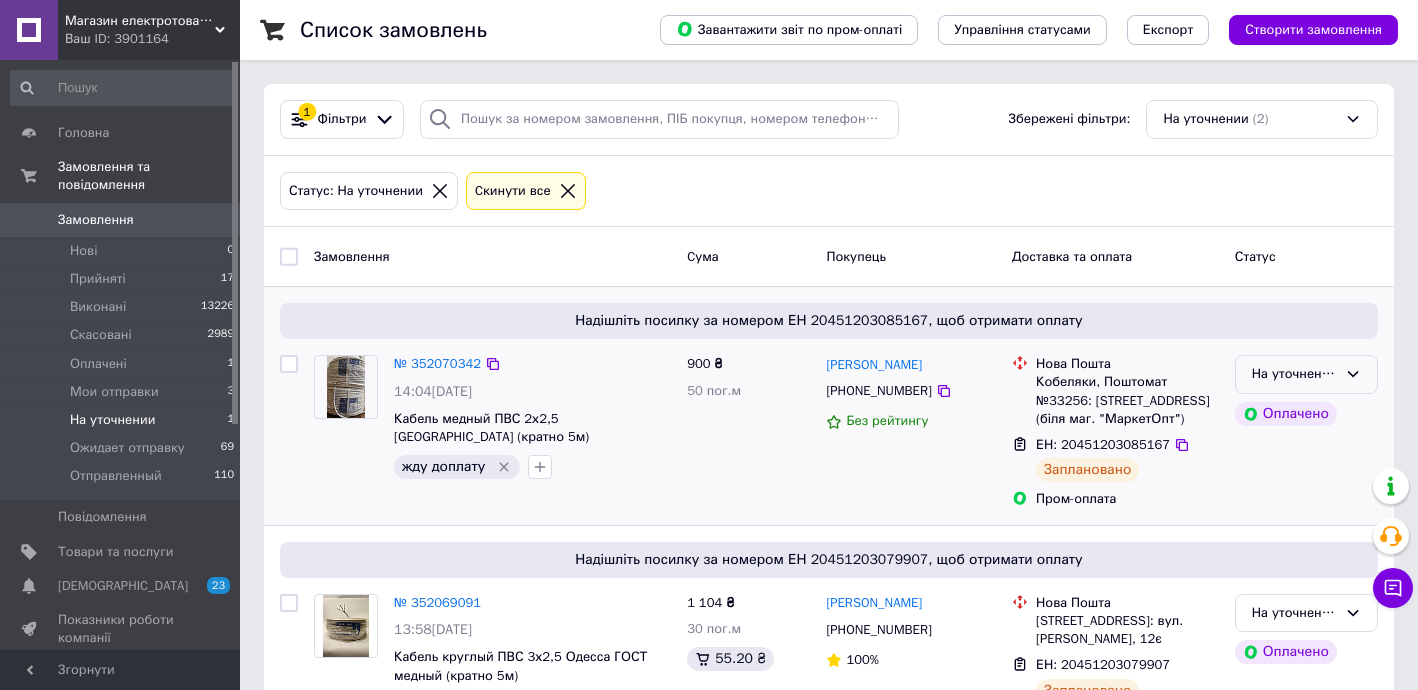 click 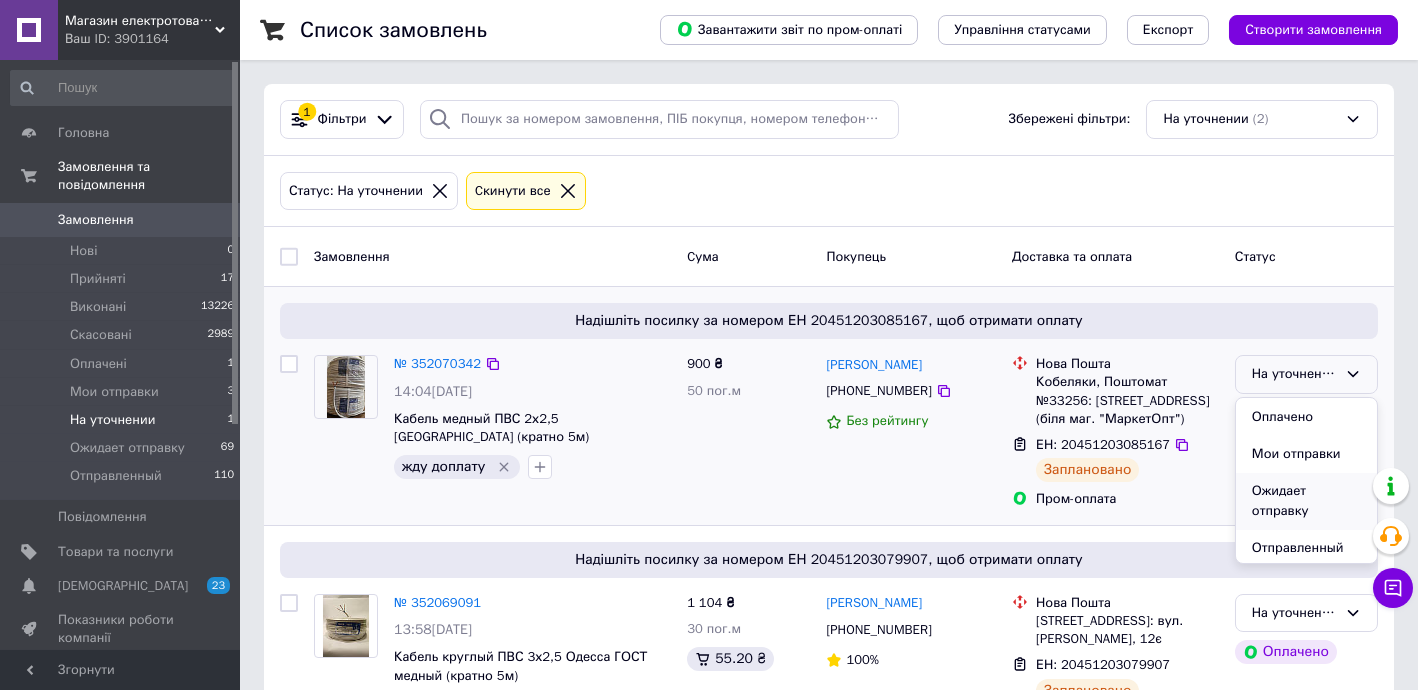 scroll, scrollTop: 111, scrollLeft: 0, axis: vertical 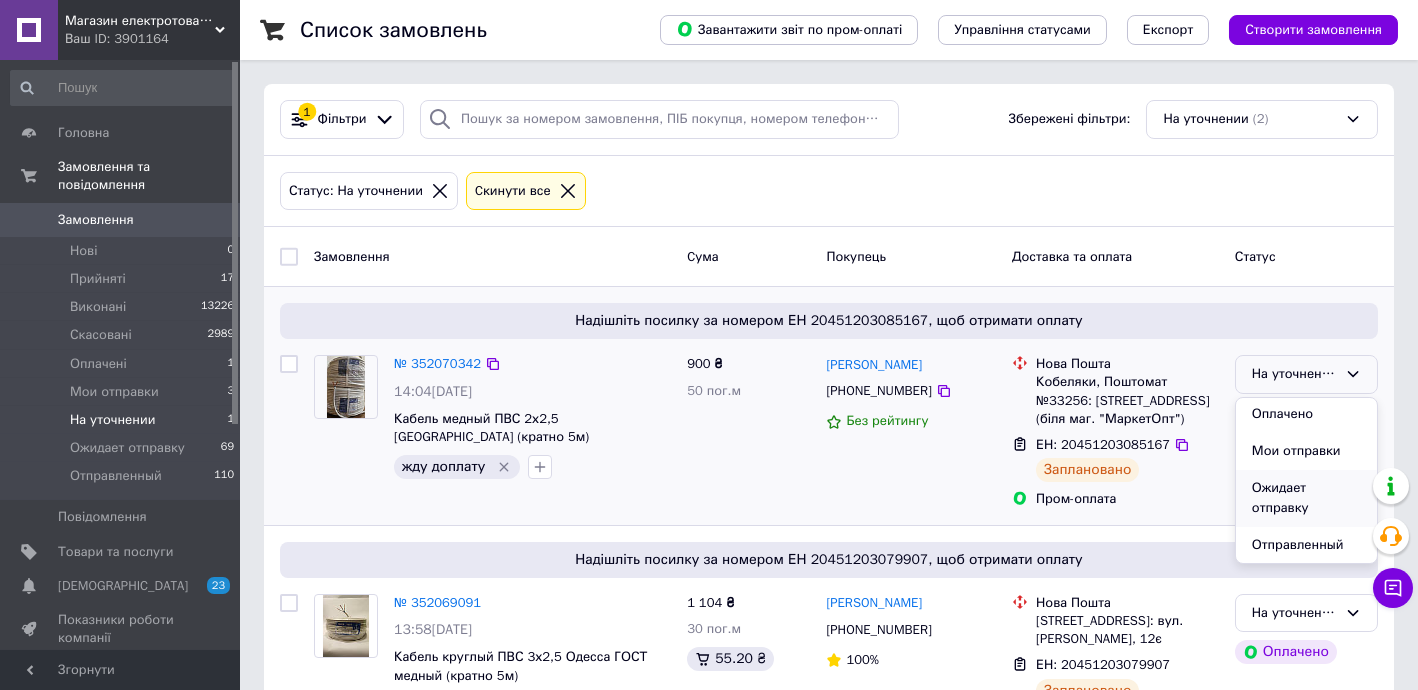 click on "Ожидает отправку" at bounding box center (1306, 498) 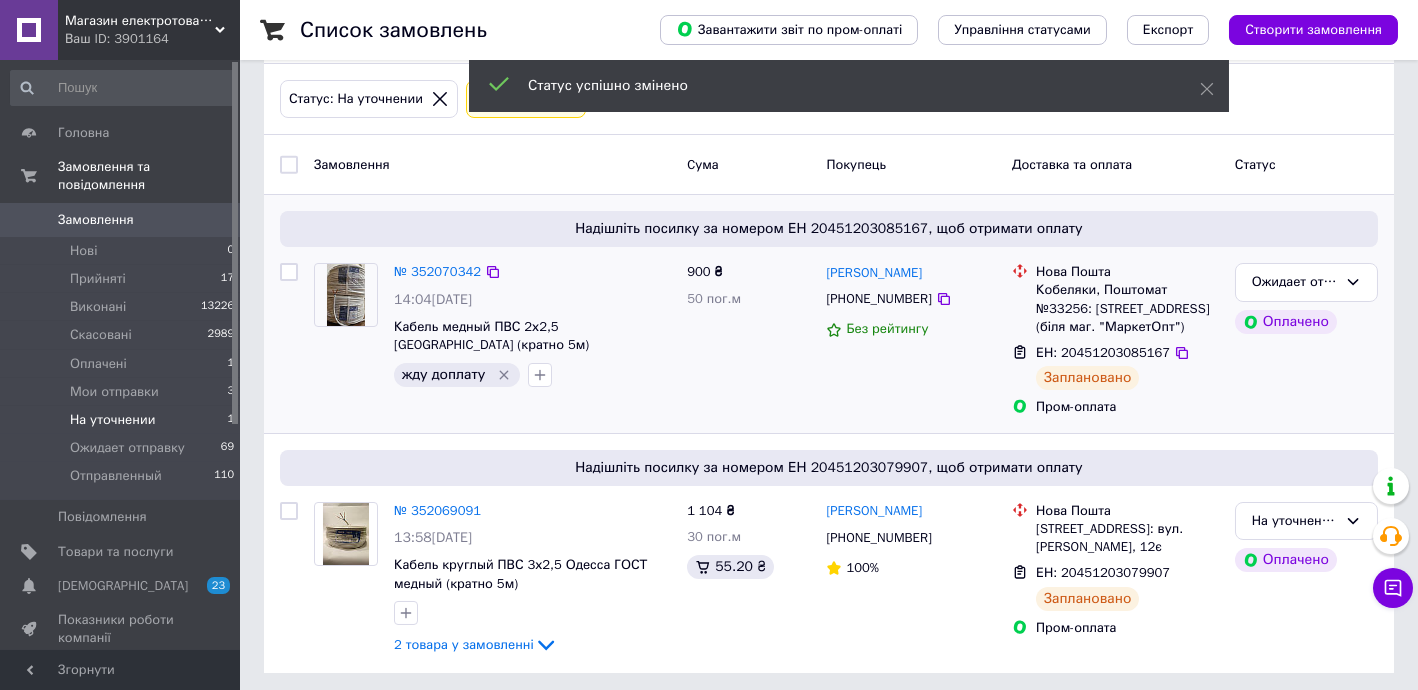 scroll, scrollTop: 97, scrollLeft: 0, axis: vertical 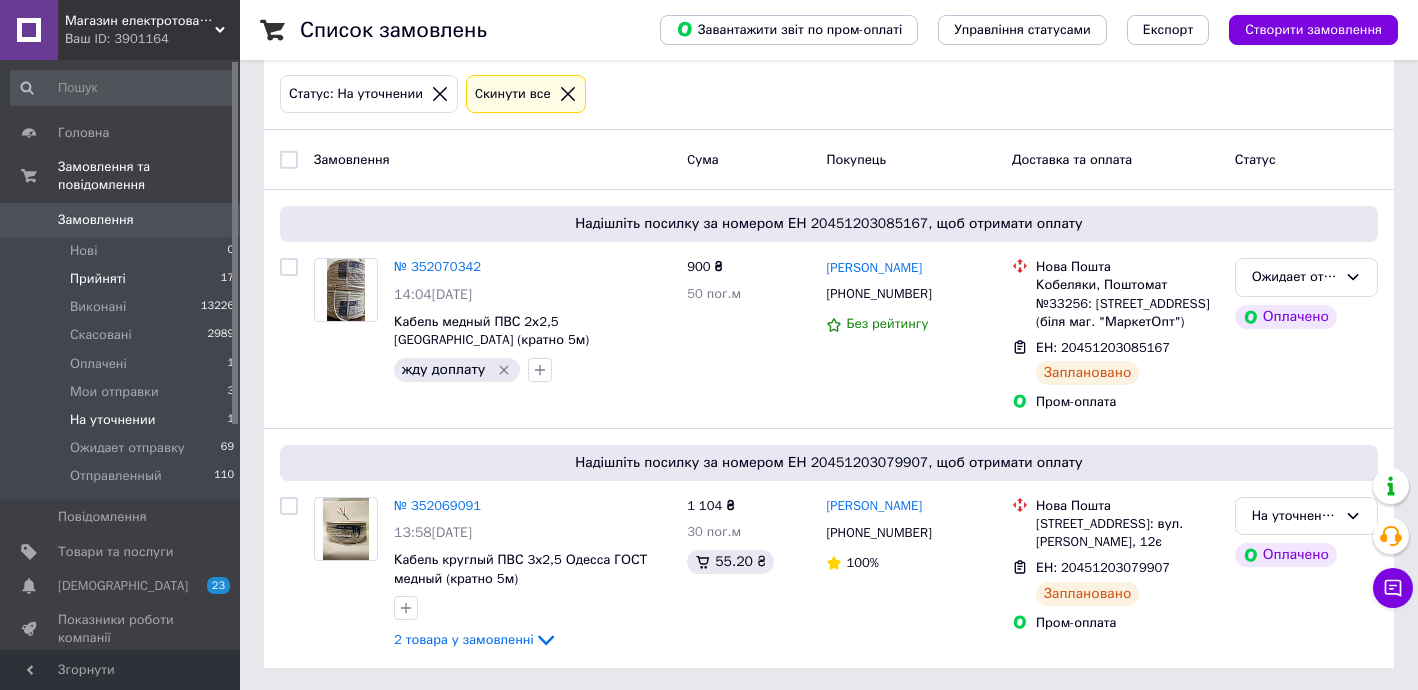 click on "Прийняті 17" at bounding box center [123, 279] 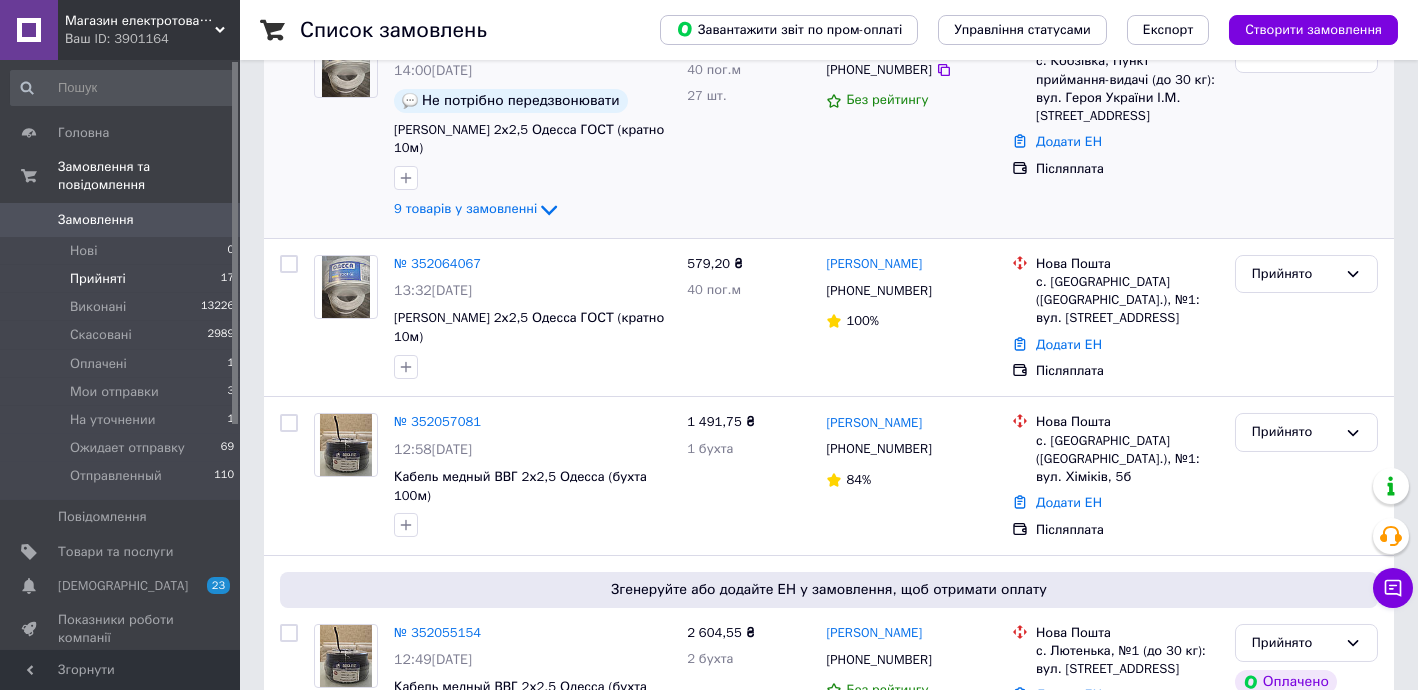 scroll, scrollTop: 0, scrollLeft: 0, axis: both 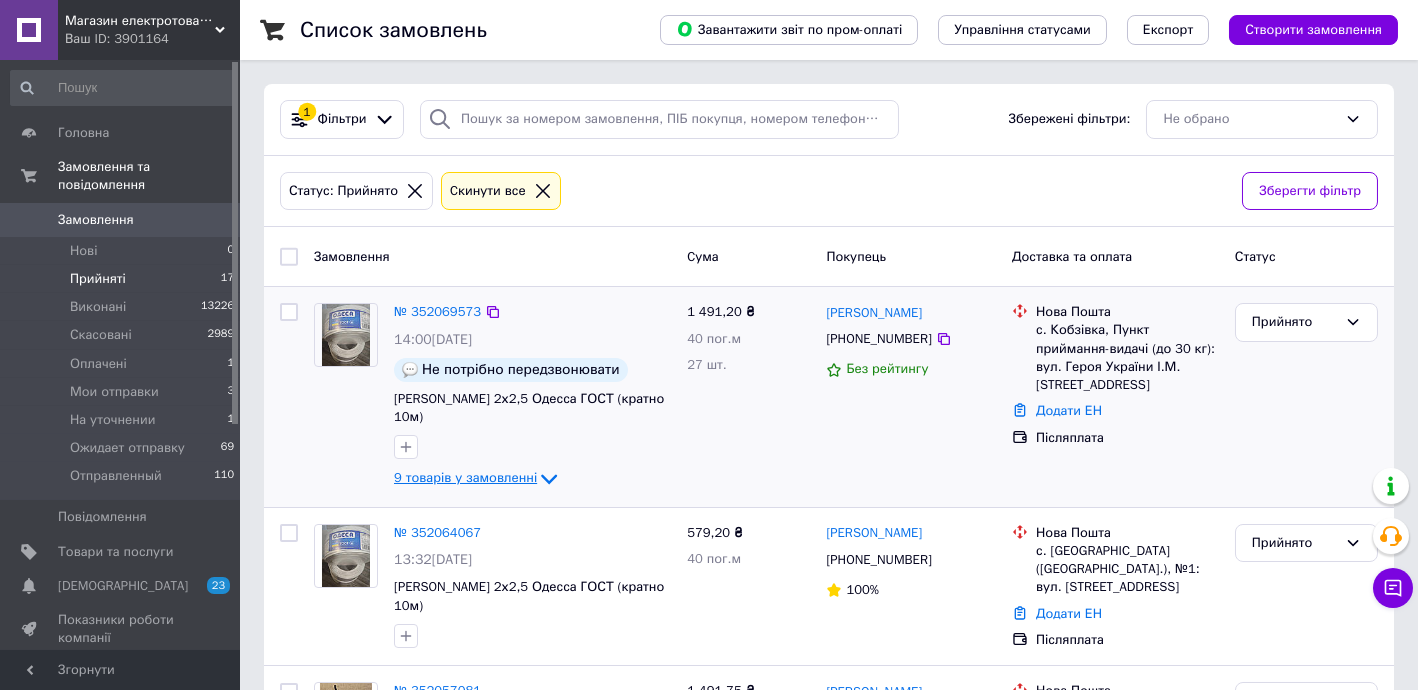 click on "9 товарів у замовленні" at bounding box center (465, 478) 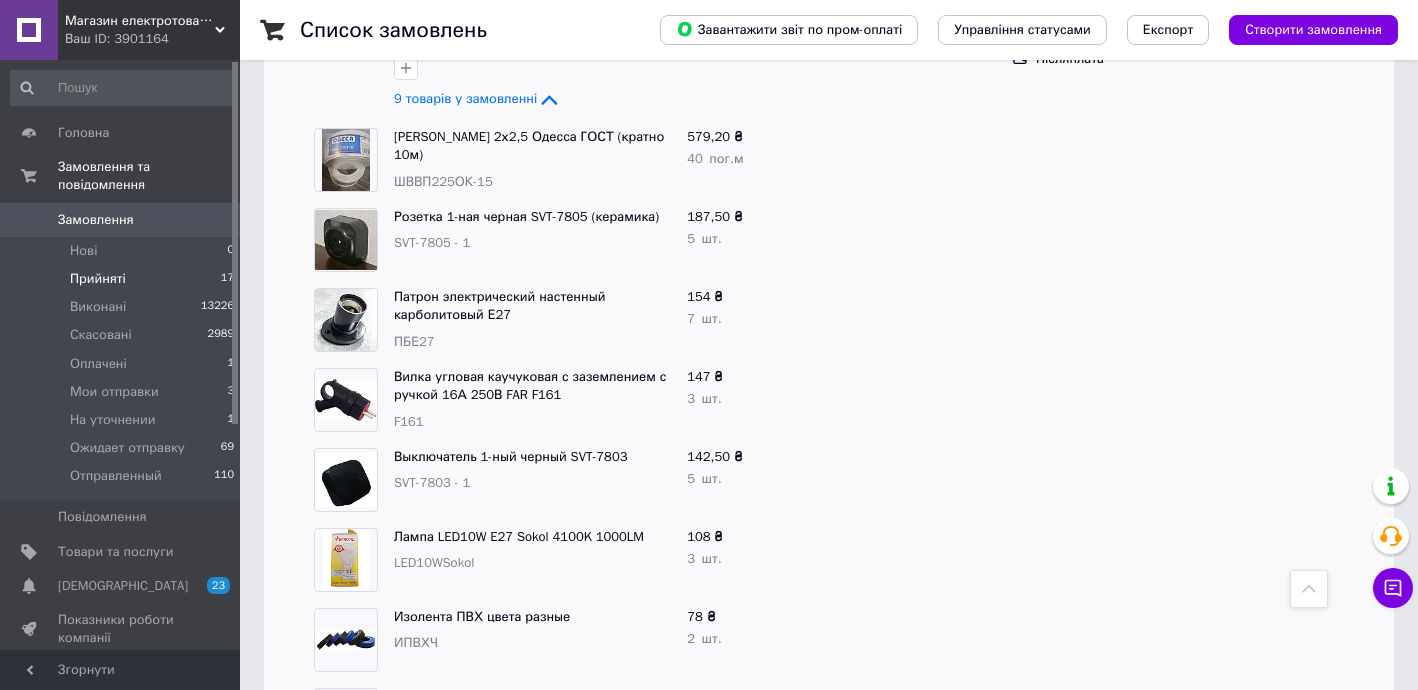 scroll, scrollTop: 363, scrollLeft: 0, axis: vertical 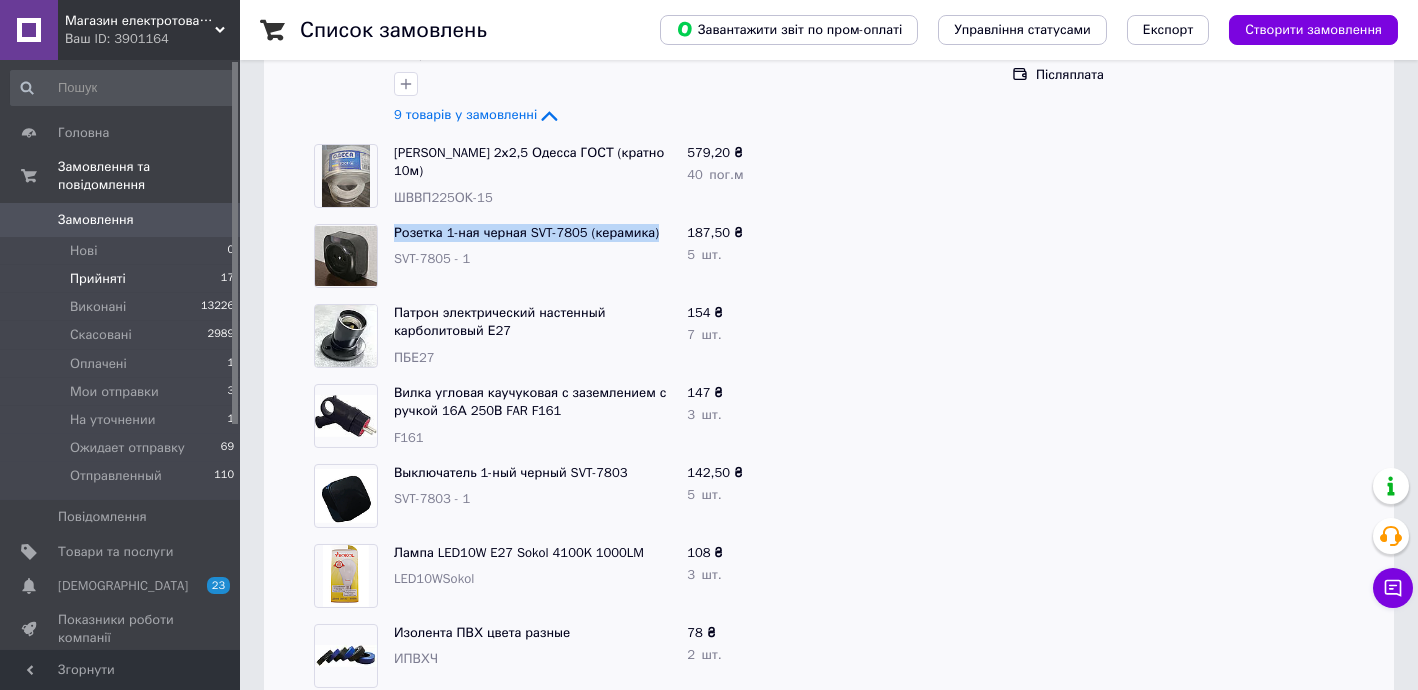 drag, startPoint x: 389, startPoint y: 204, endPoint x: 655, endPoint y: 218, distance: 266.36816 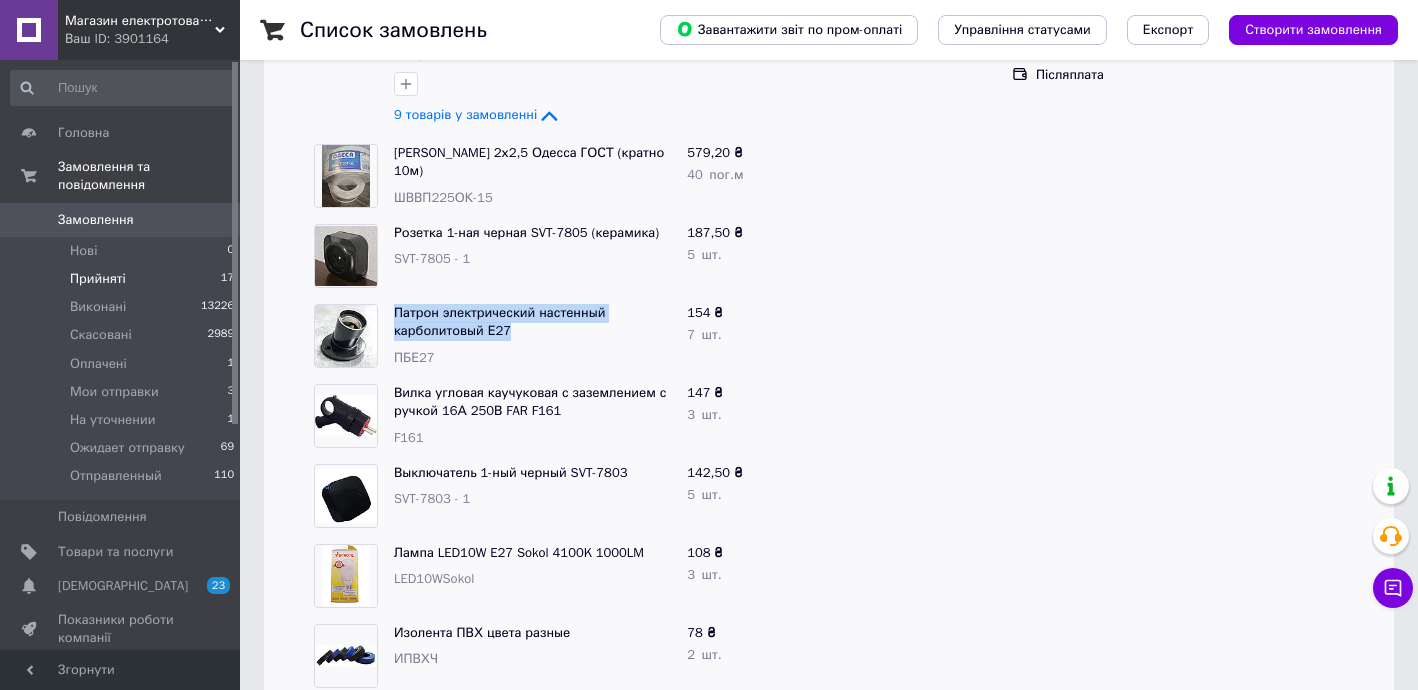 drag, startPoint x: 389, startPoint y: 279, endPoint x: 543, endPoint y: 305, distance: 156.17938 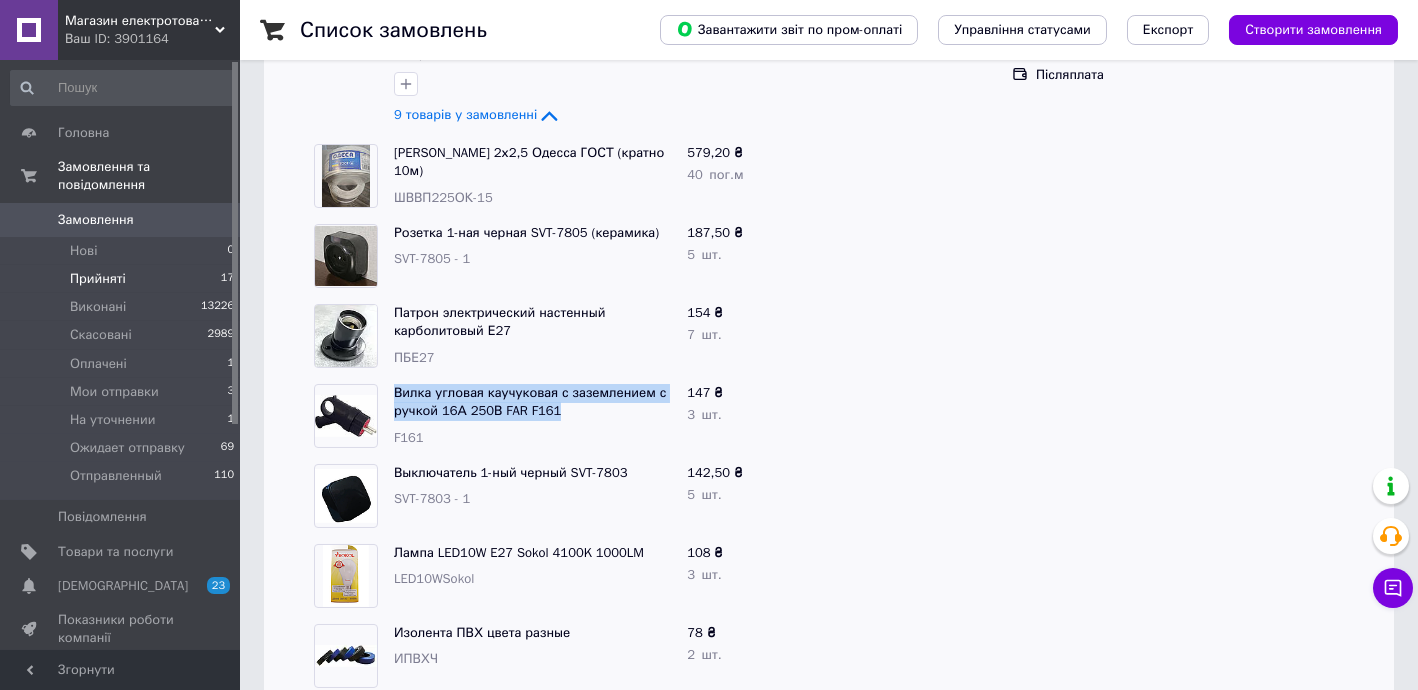 drag, startPoint x: 394, startPoint y: 368, endPoint x: 579, endPoint y: 388, distance: 186.07794 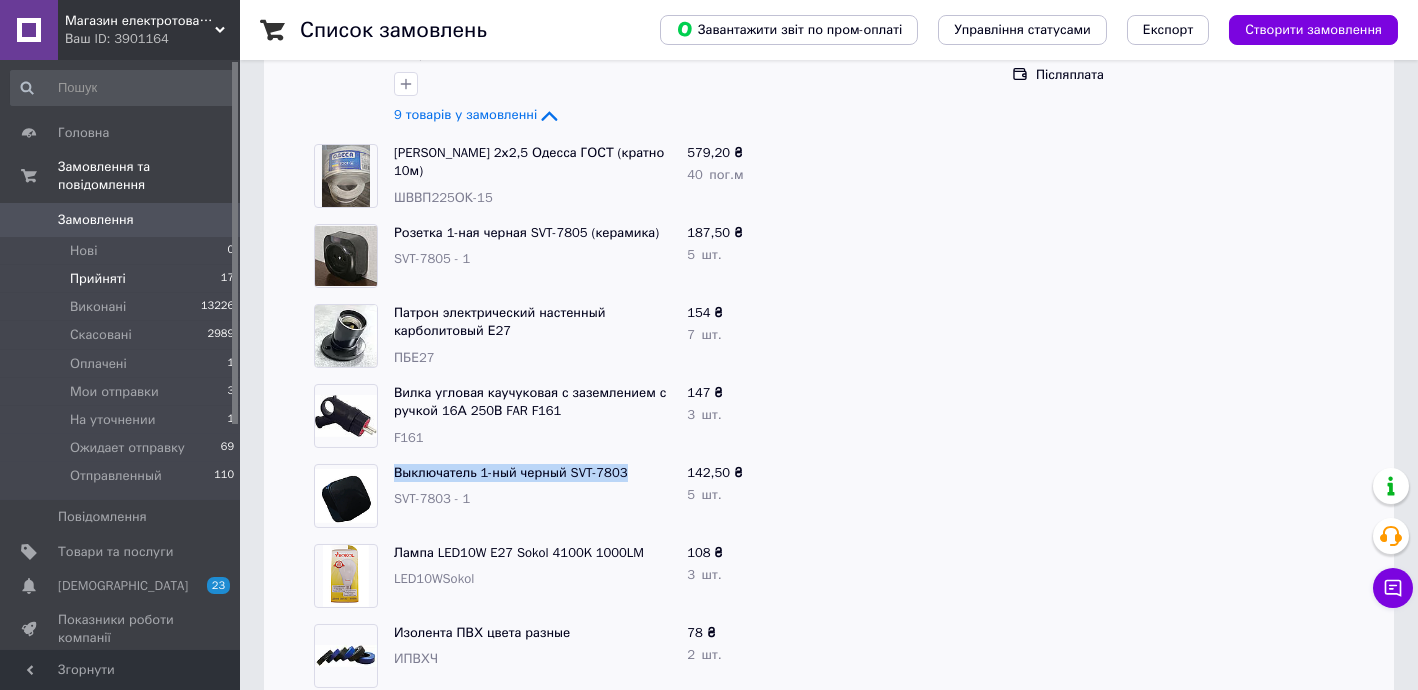 drag, startPoint x: 396, startPoint y: 452, endPoint x: 634, endPoint y: 455, distance: 238.0189 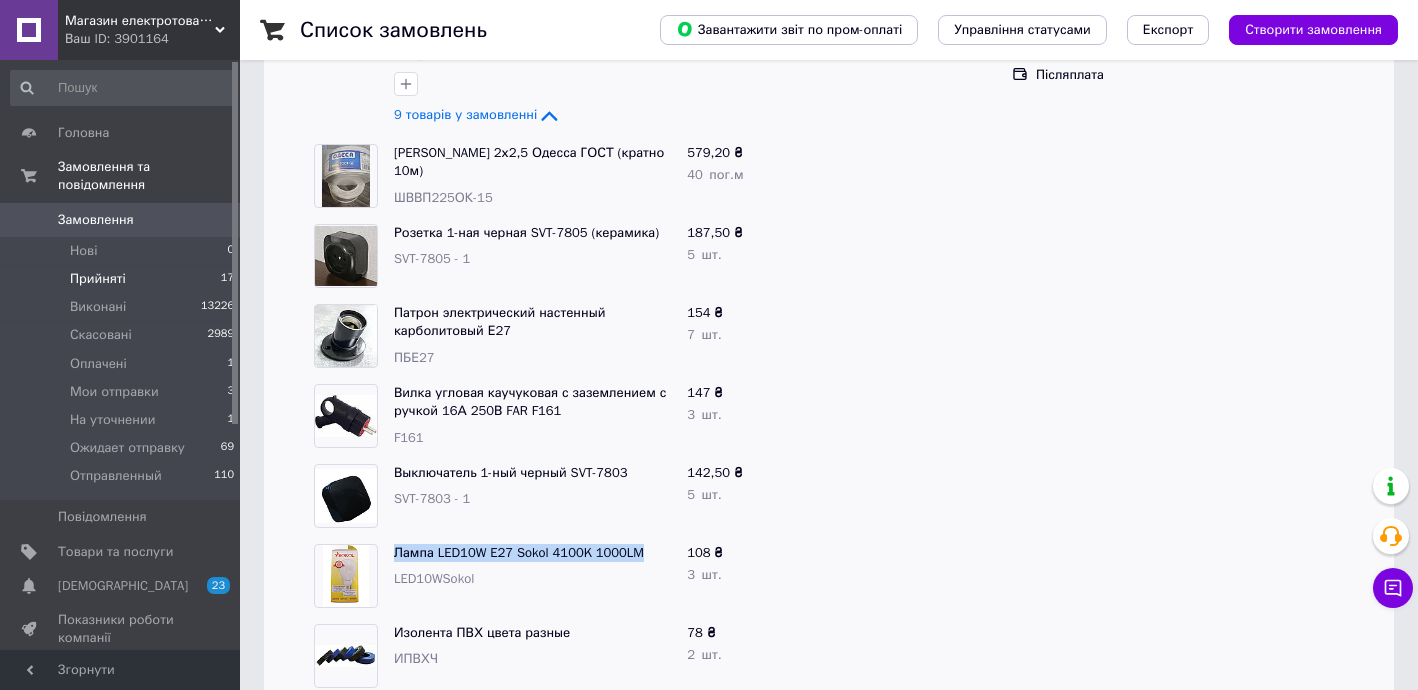 drag, startPoint x: 393, startPoint y: 526, endPoint x: 656, endPoint y: 527, distance: 263.0019 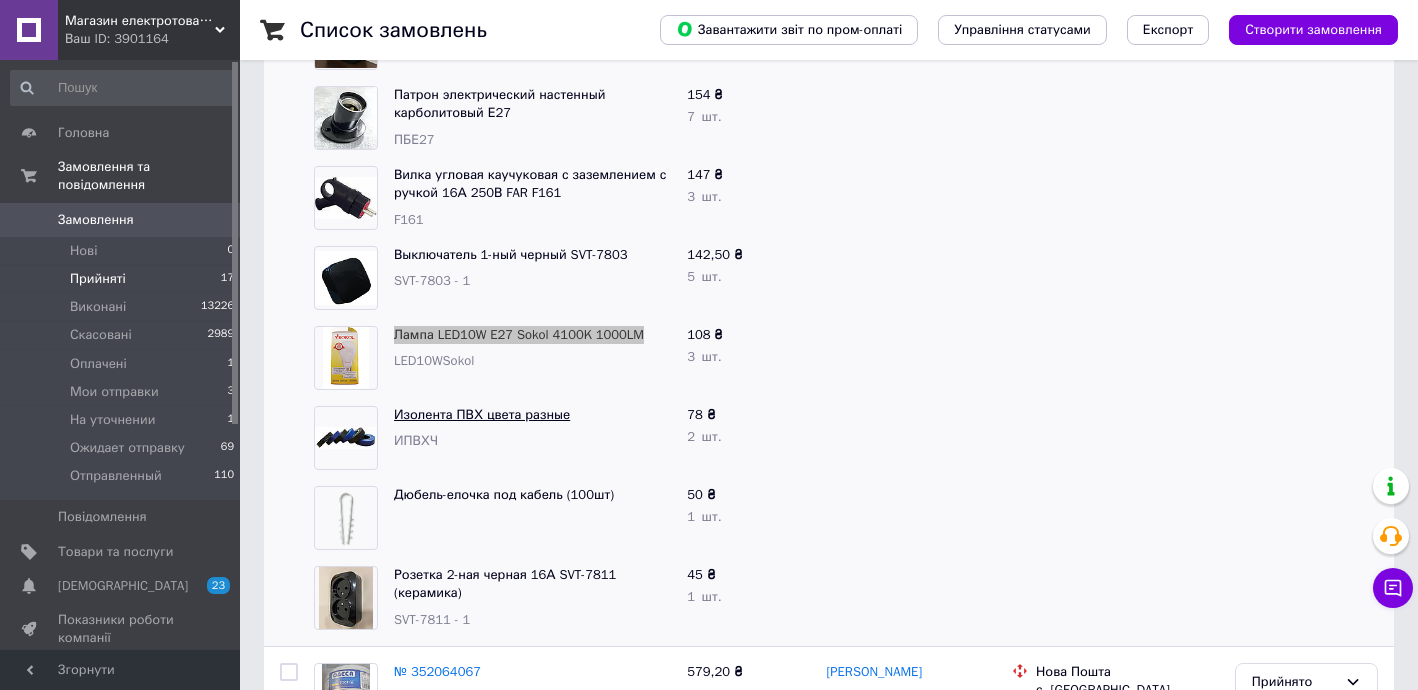 scroll, scrollTop: 605, scrollLeft: 0, axis: vertical 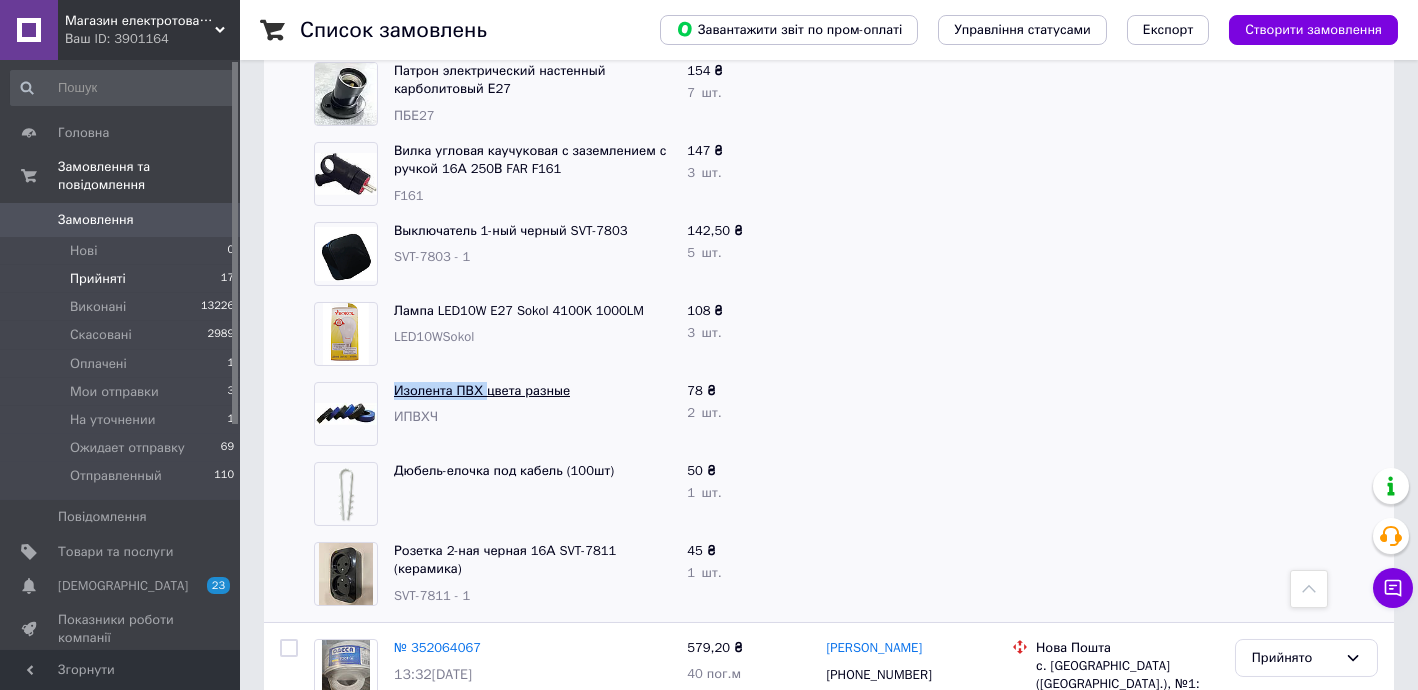 drag, startPoint x: 398, startPoint y: 359, endPoint x: 480, endPoint y: 366, distance: 82.29824 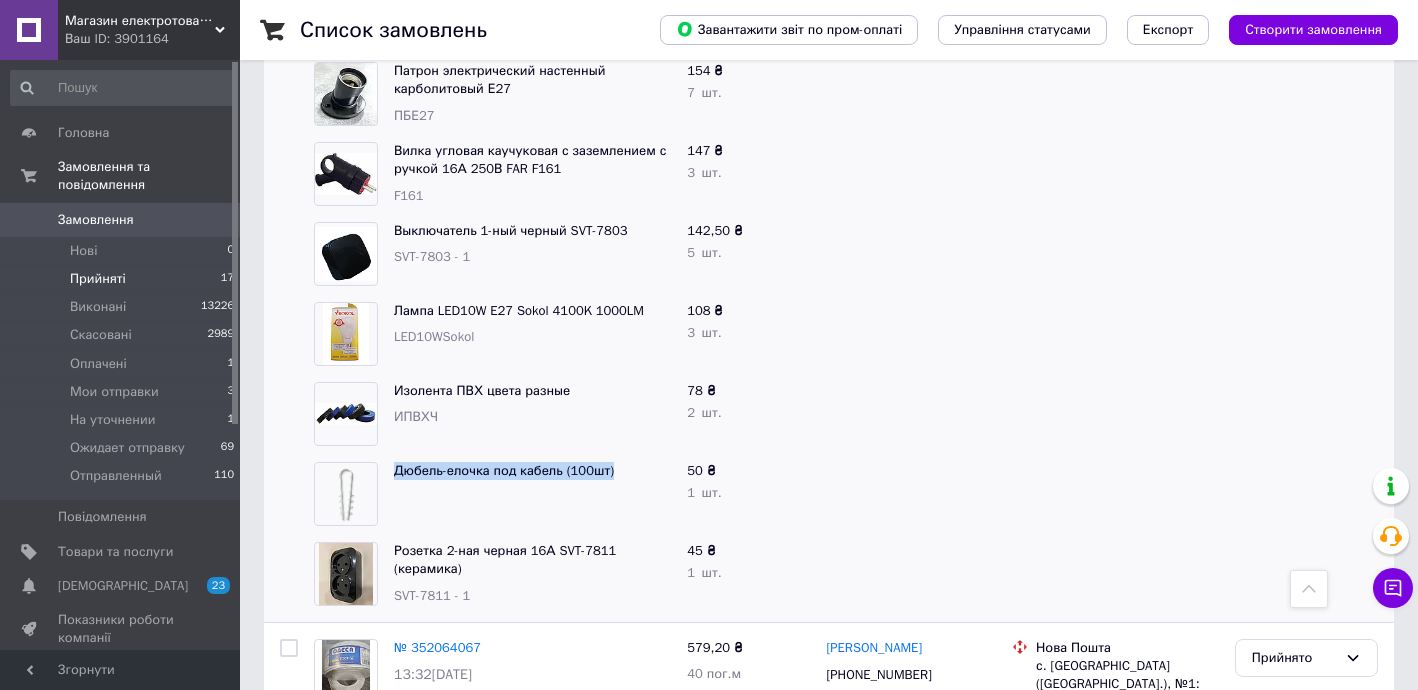 drag, startPoint x: 392, startPoint y: 449, endPoint x: 622, endPoint y: 449, distance: 230 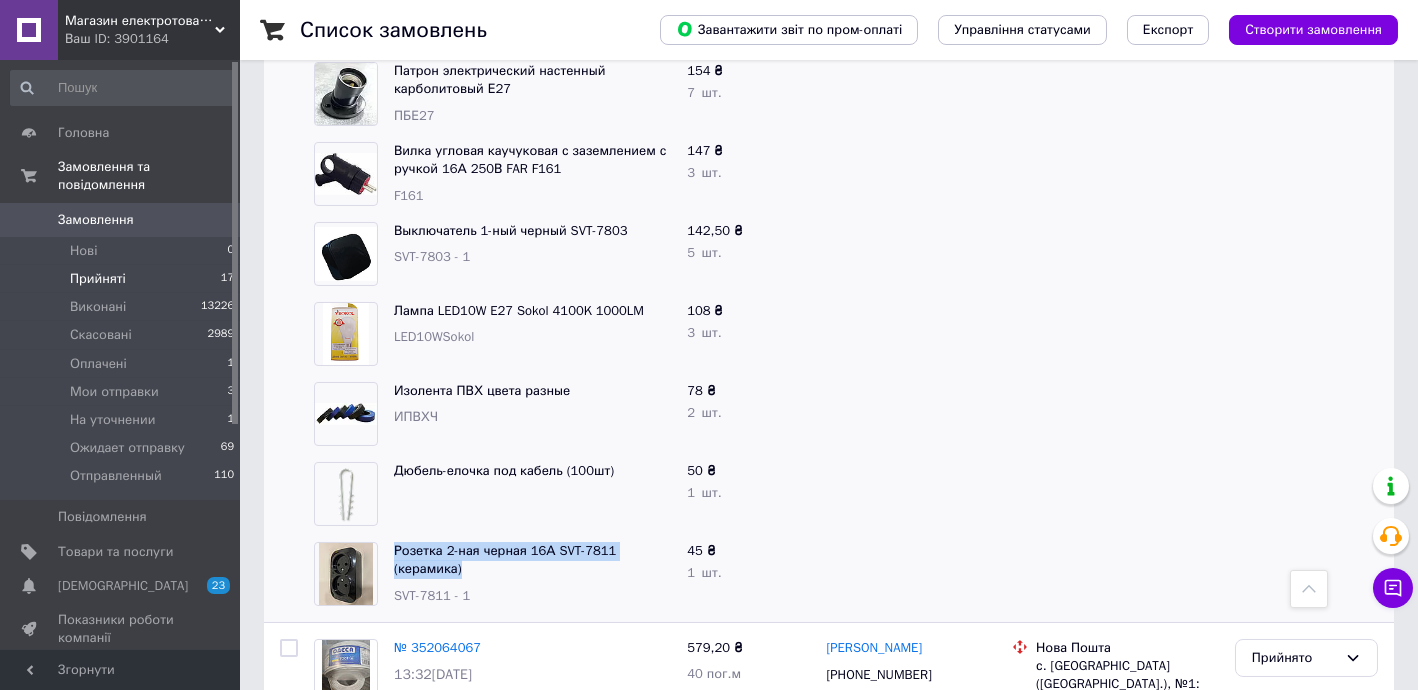 drag, startPoint x: 386, startPoint y: 521, endPoint x: 516, endPoint y: 543, distance: 131.8484 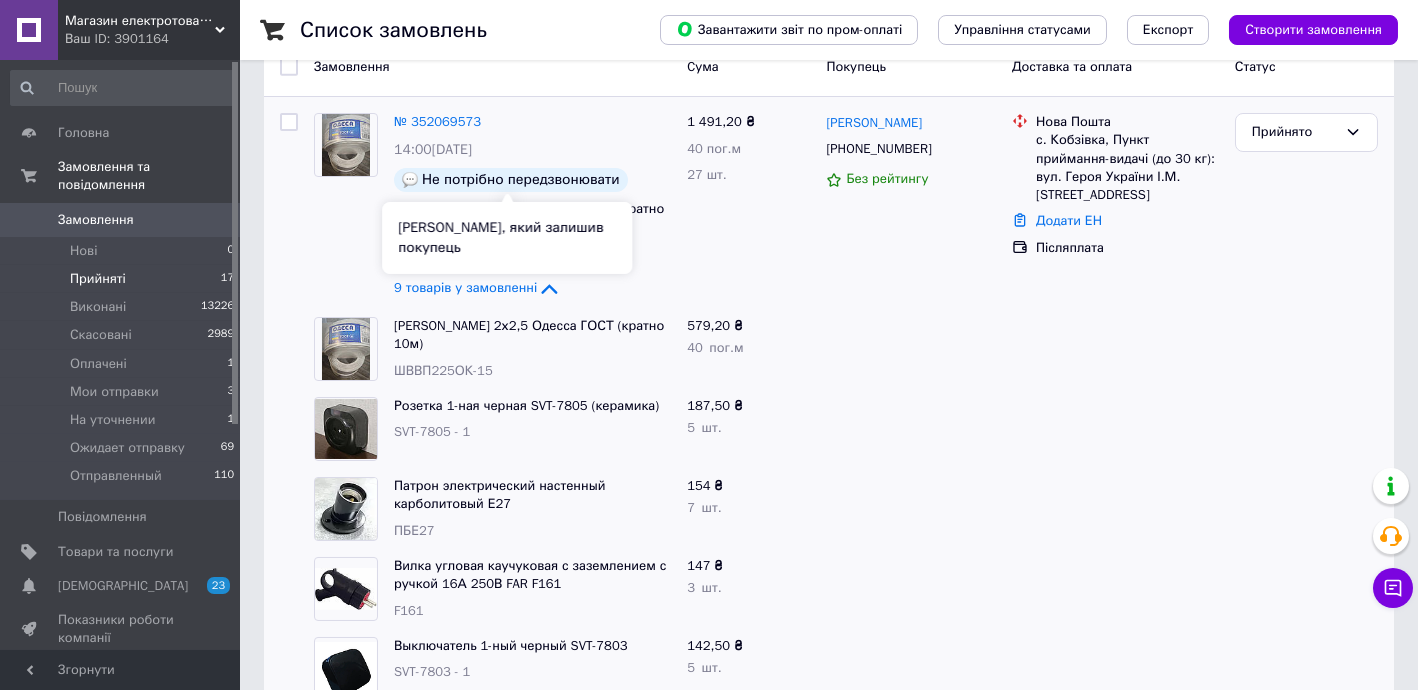 scroll, scrollTop: 0, scrollLeft: 0, axis: both 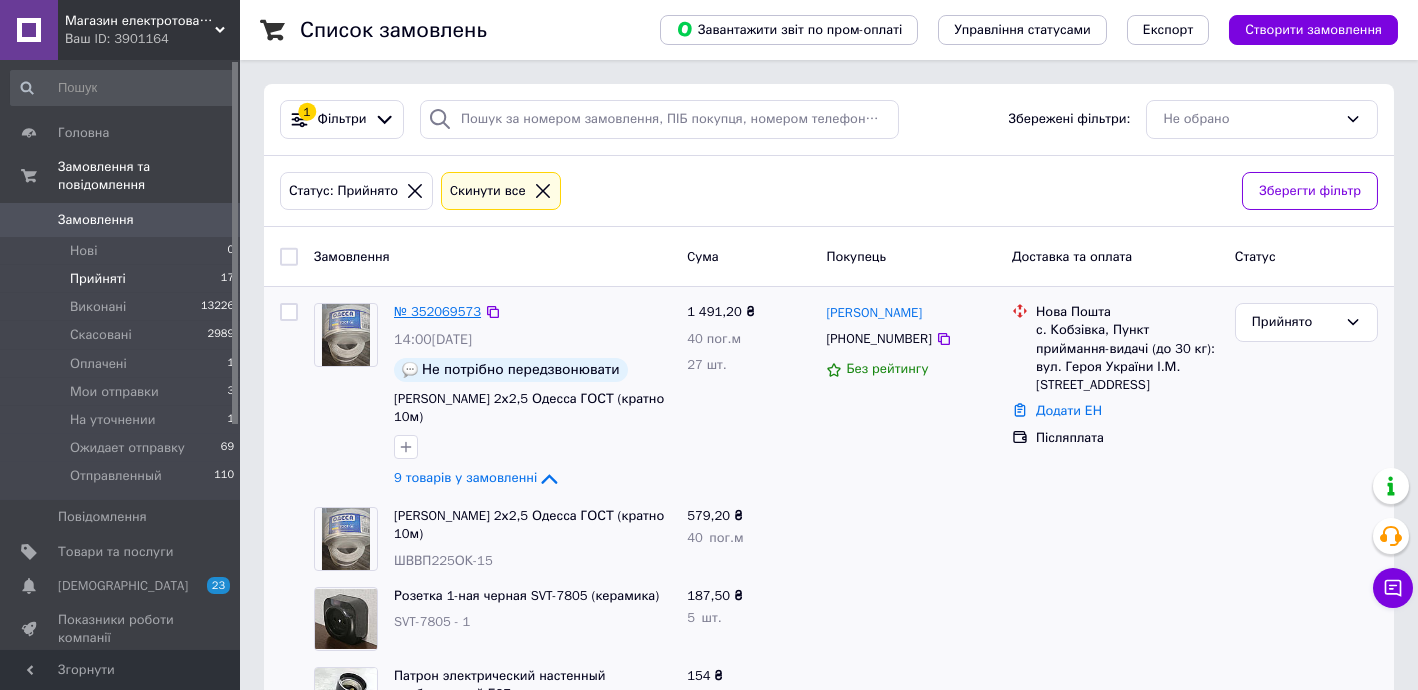 click on "№ 352069573" at bounding box center [437, 311] 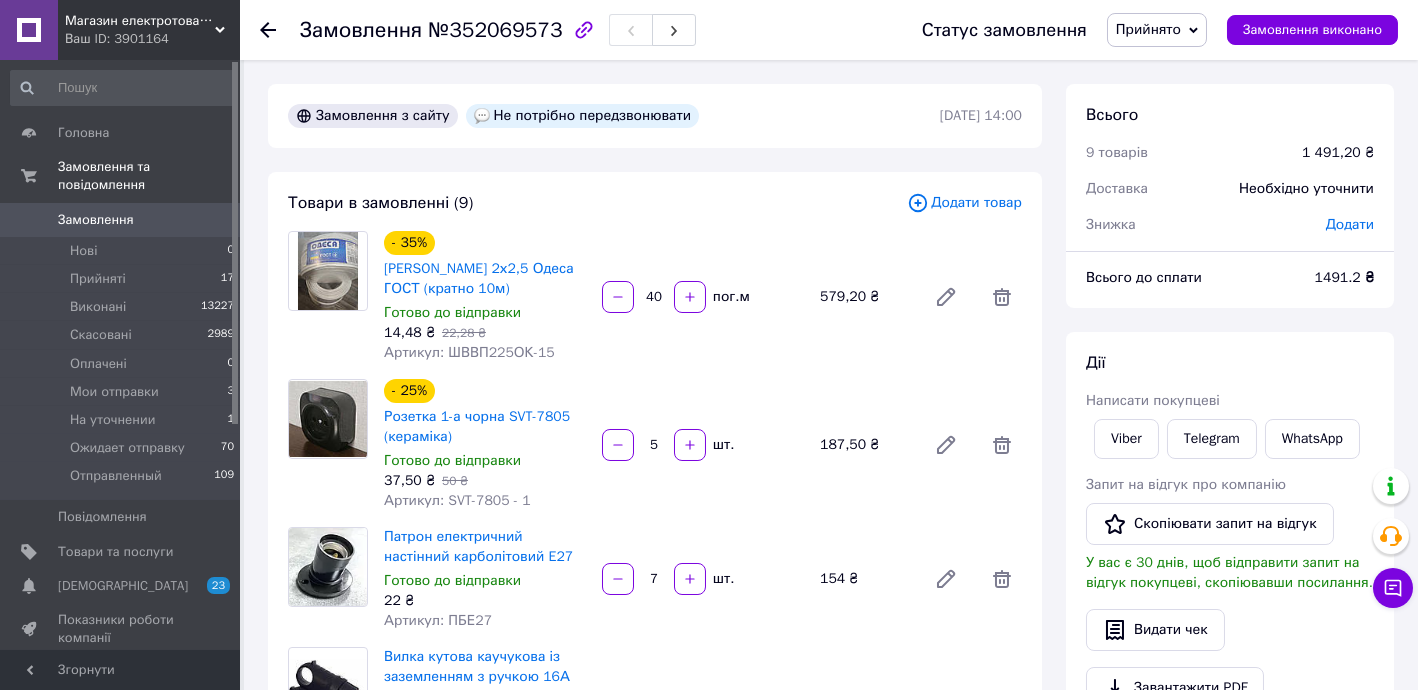 click on "Додати товар" at bounding box center [964, 203] 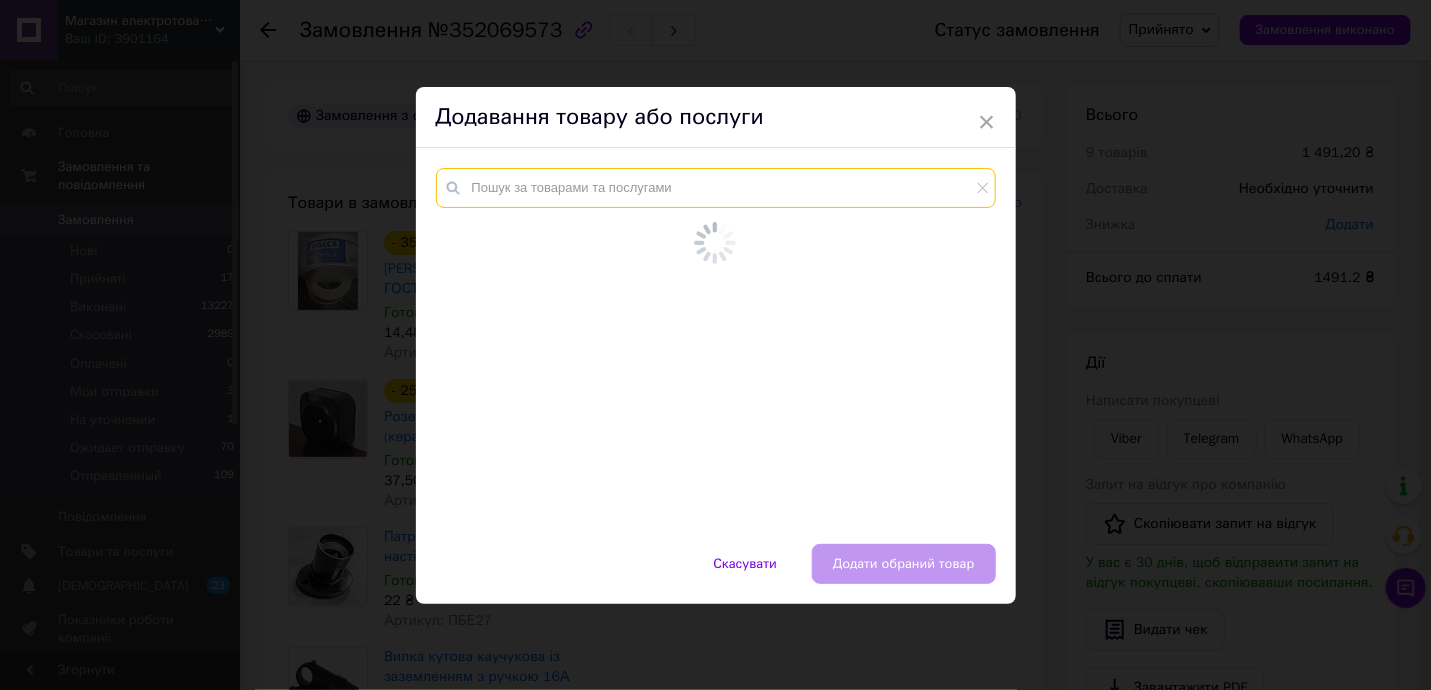 click at bounding box center (716, 188) 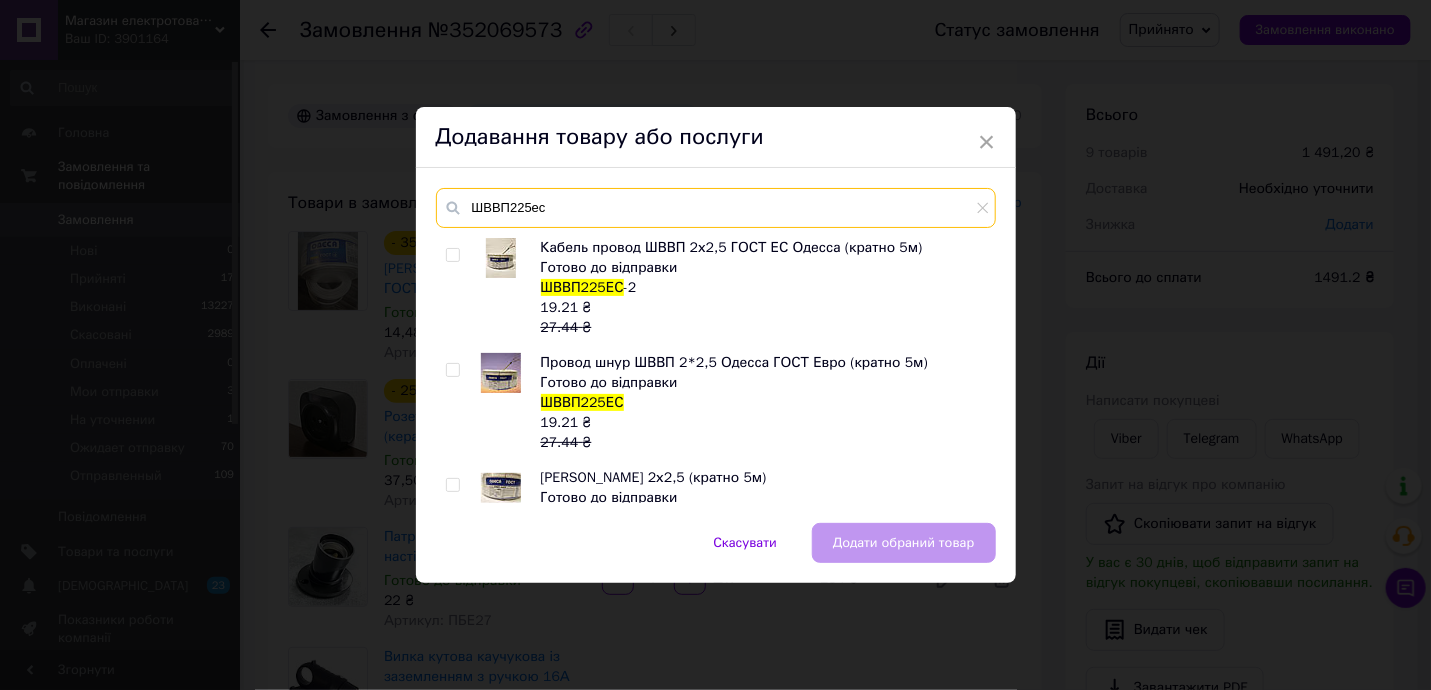 type on "ШВВП225ес" 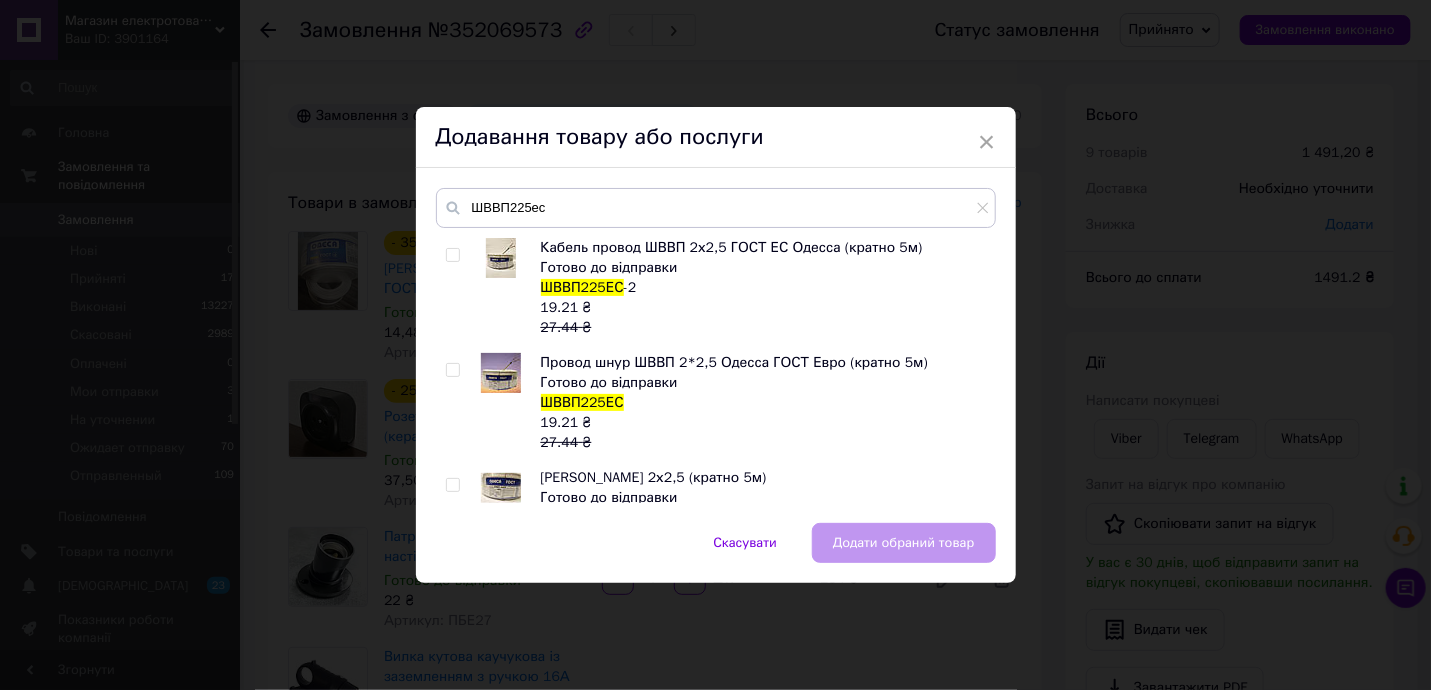 click at bounding box center [452, 255] 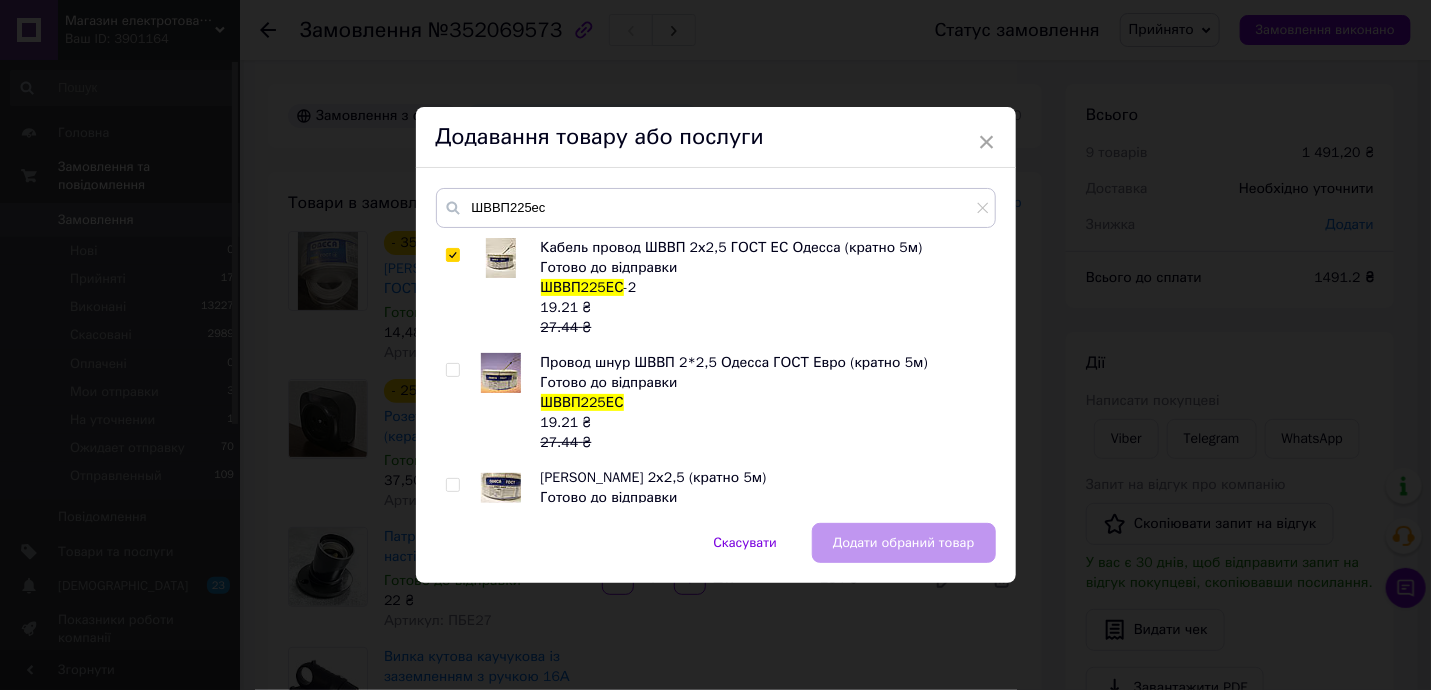 checkbox on "true" 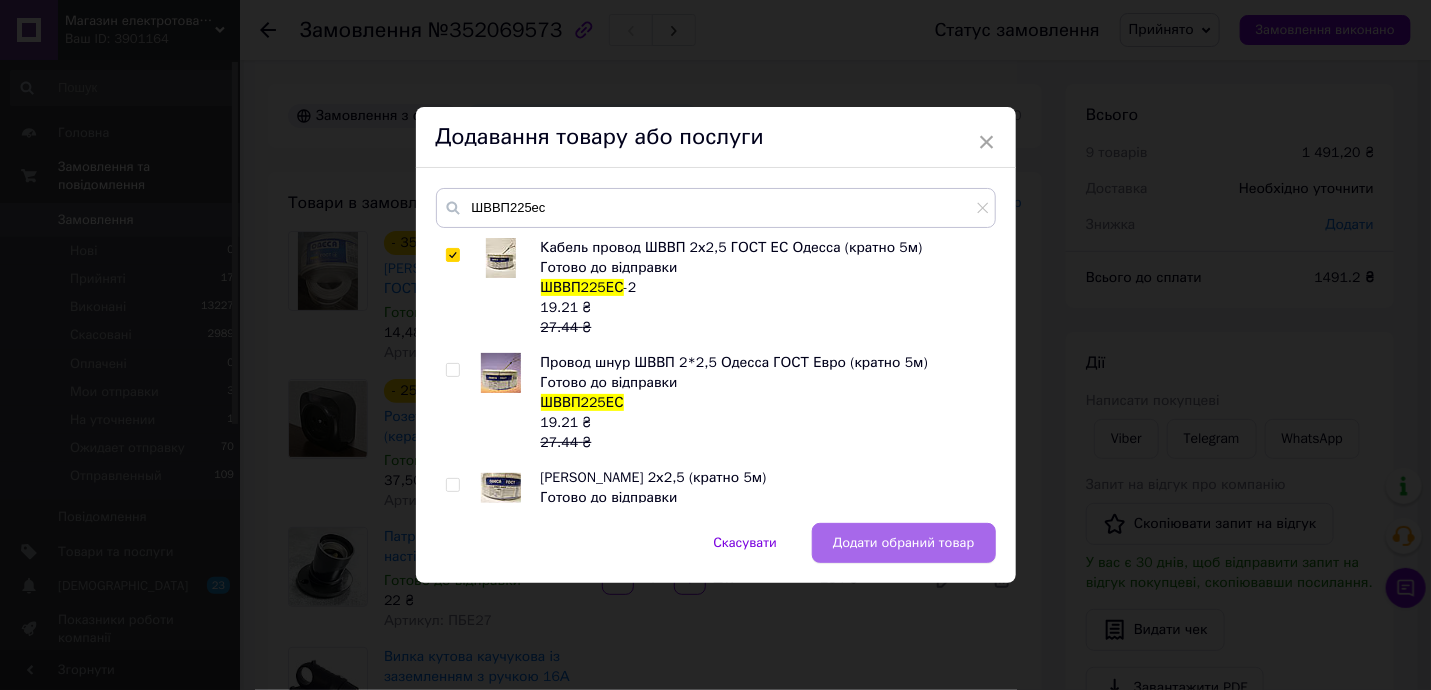 click on "Додати обраний товар" at bounding box center (904, 543) 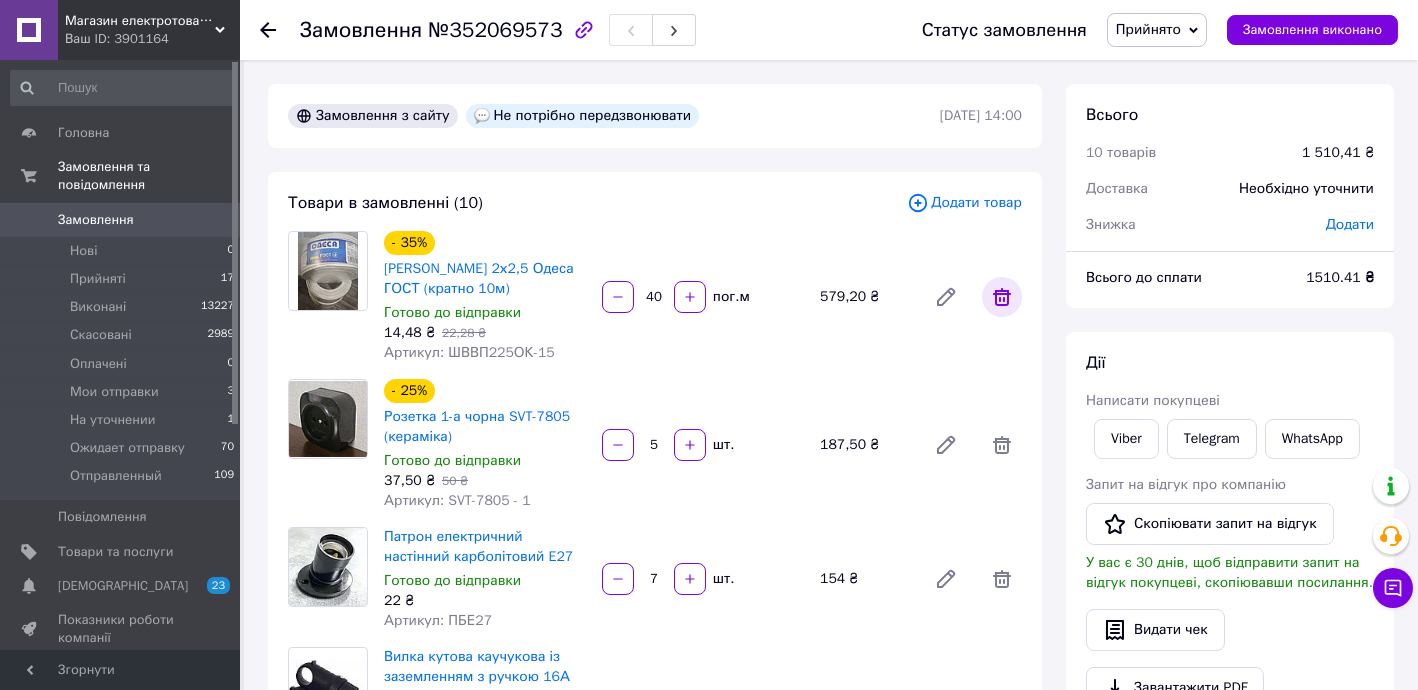 click 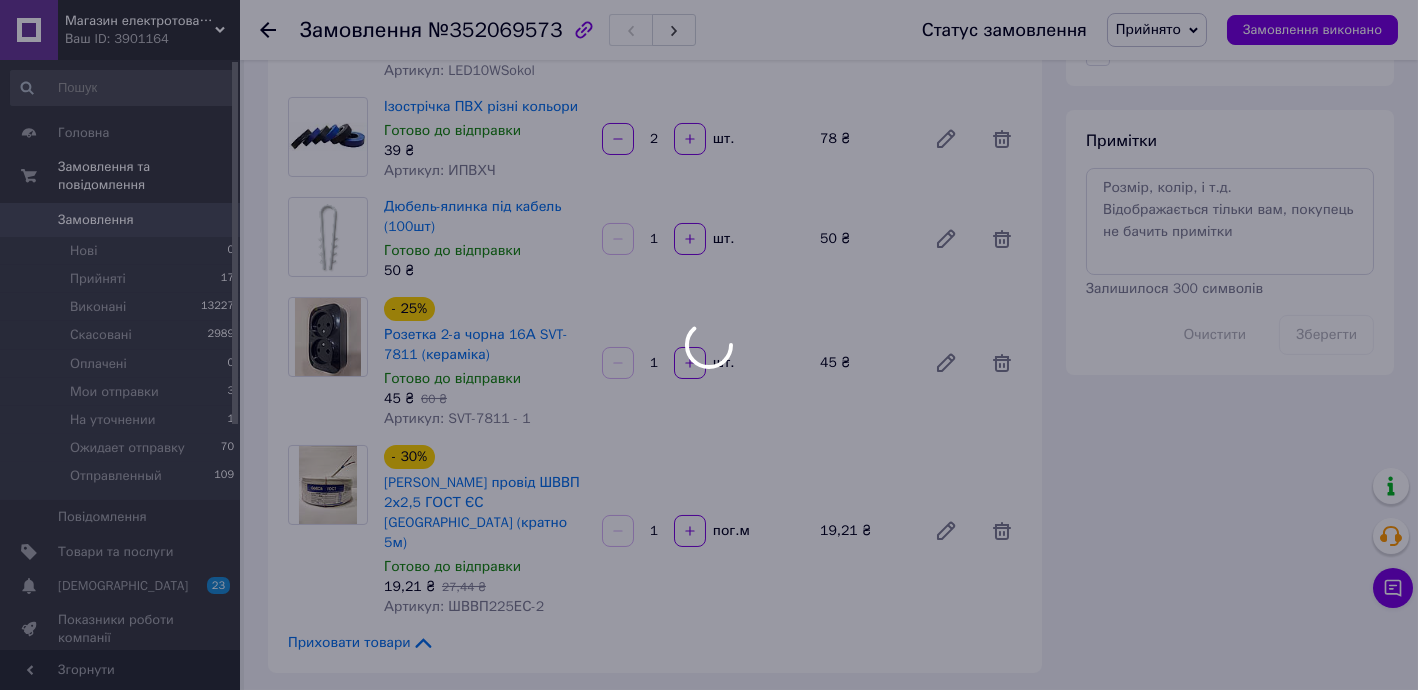 scroll, scrollTop: 969, scrollLeft: 0, axis: vertical 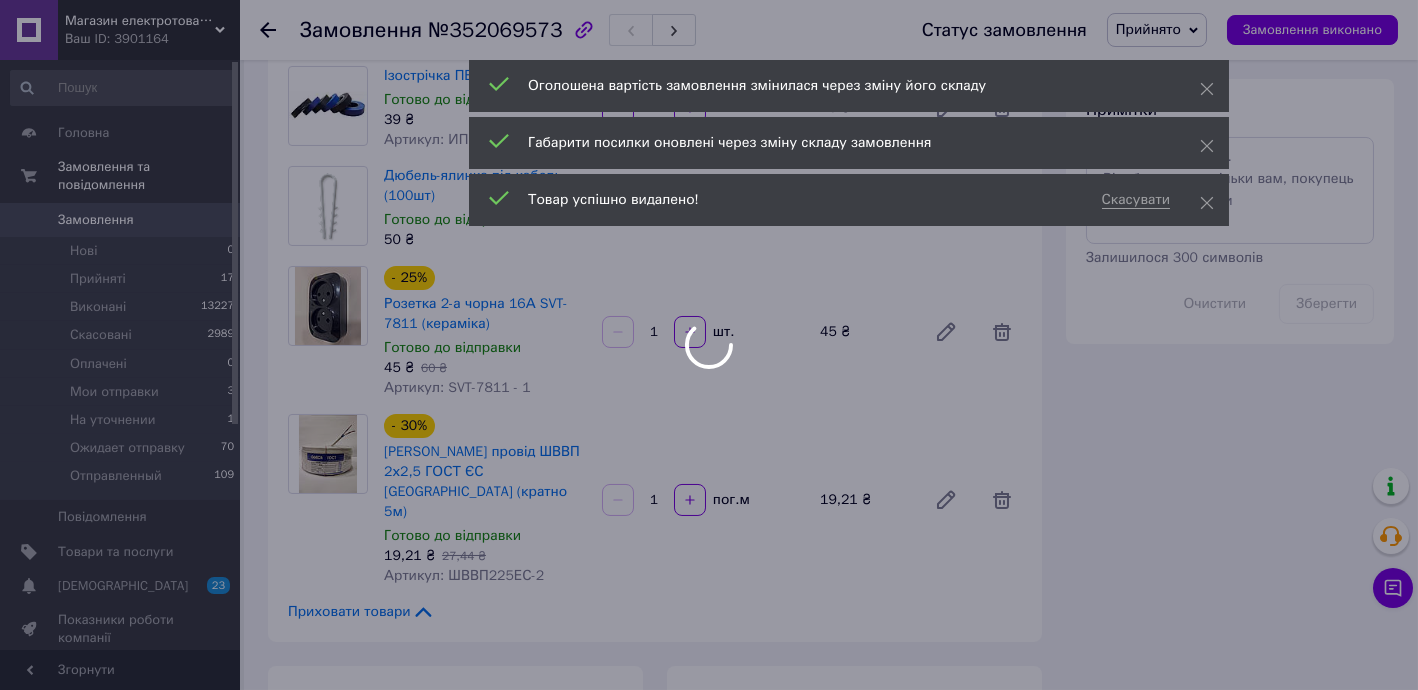 click at bounding box center (709, 345) 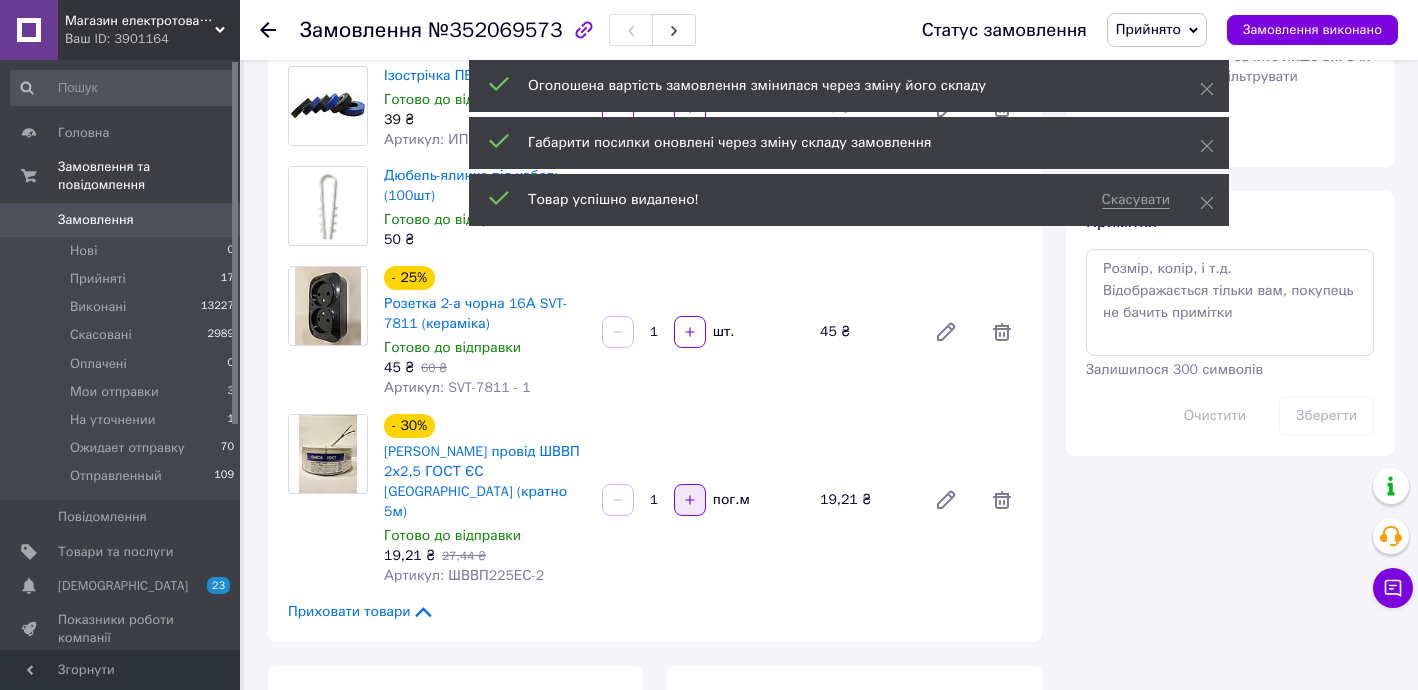 drag, startPoint x: 649, startPoint y: 482, endPoint x: 688, endPoint y: 479, distance: 39.115215 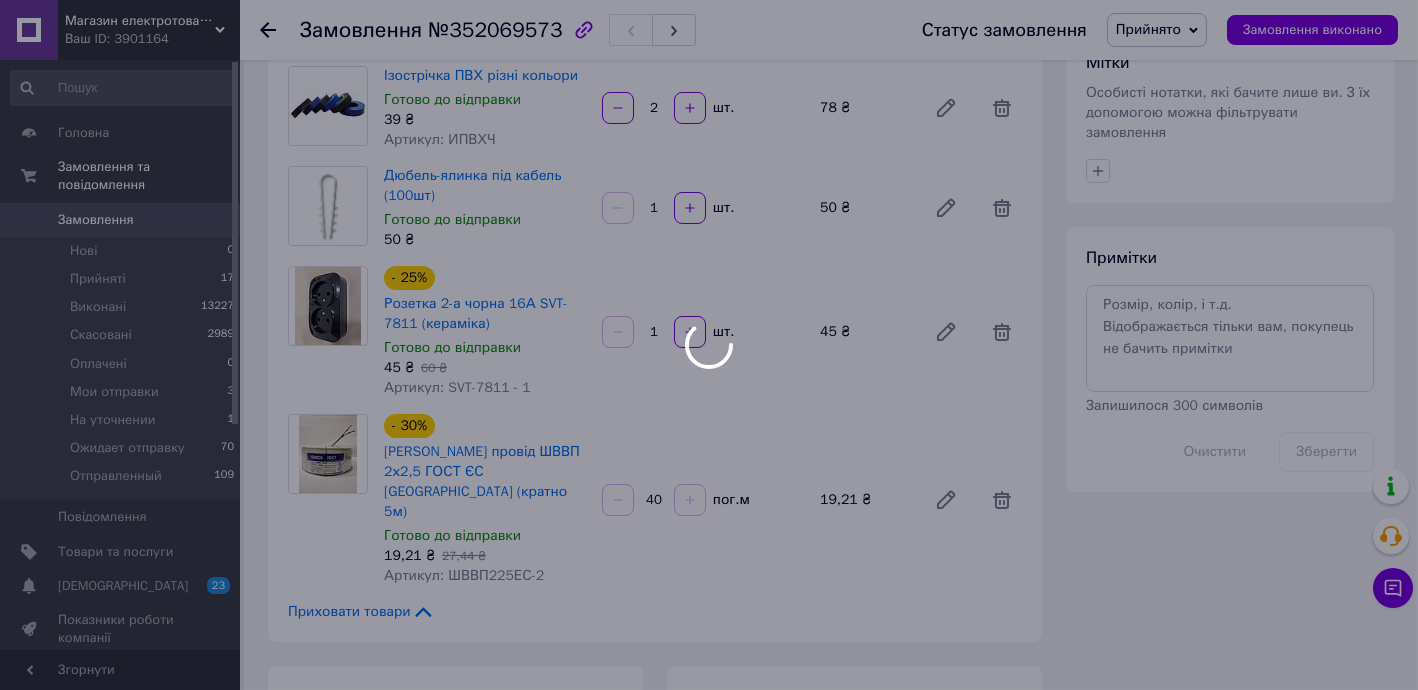 type on "40" 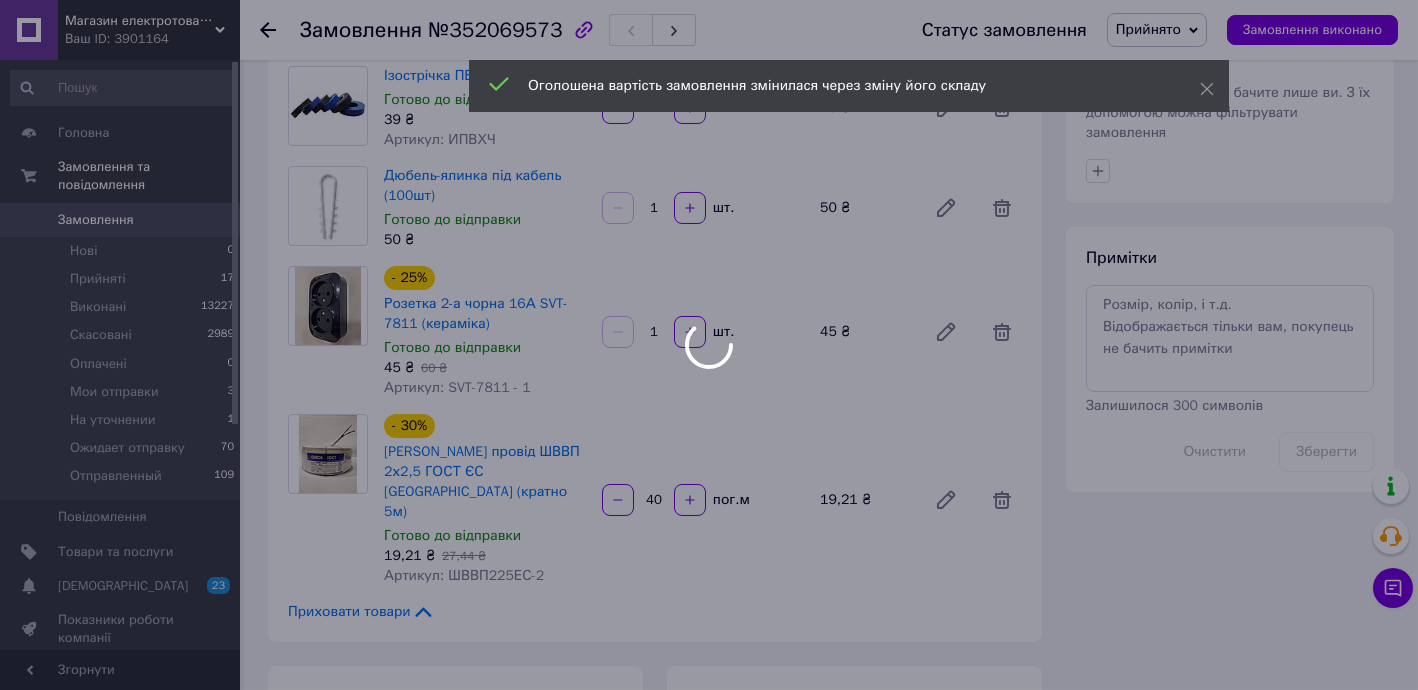type on "40" 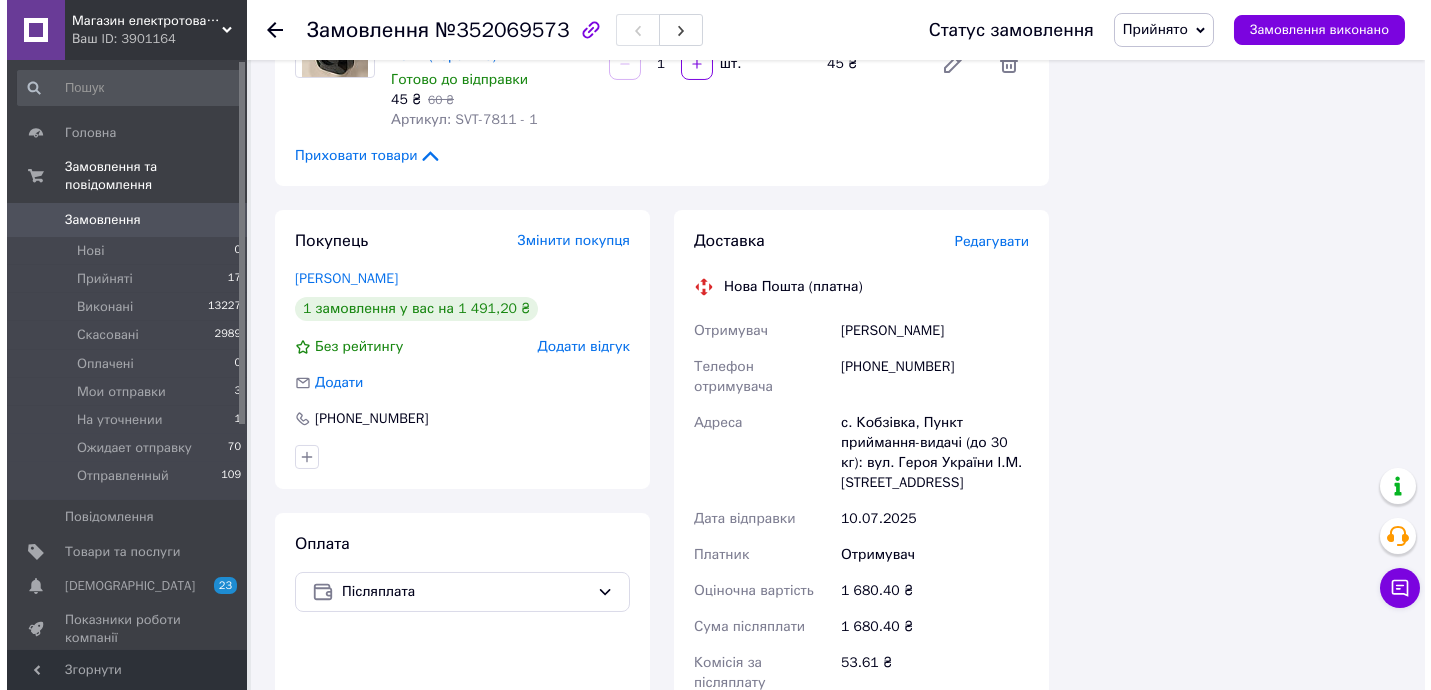 scroll, scrollTop: 1212, scrollLeft: 0, axis: vertical 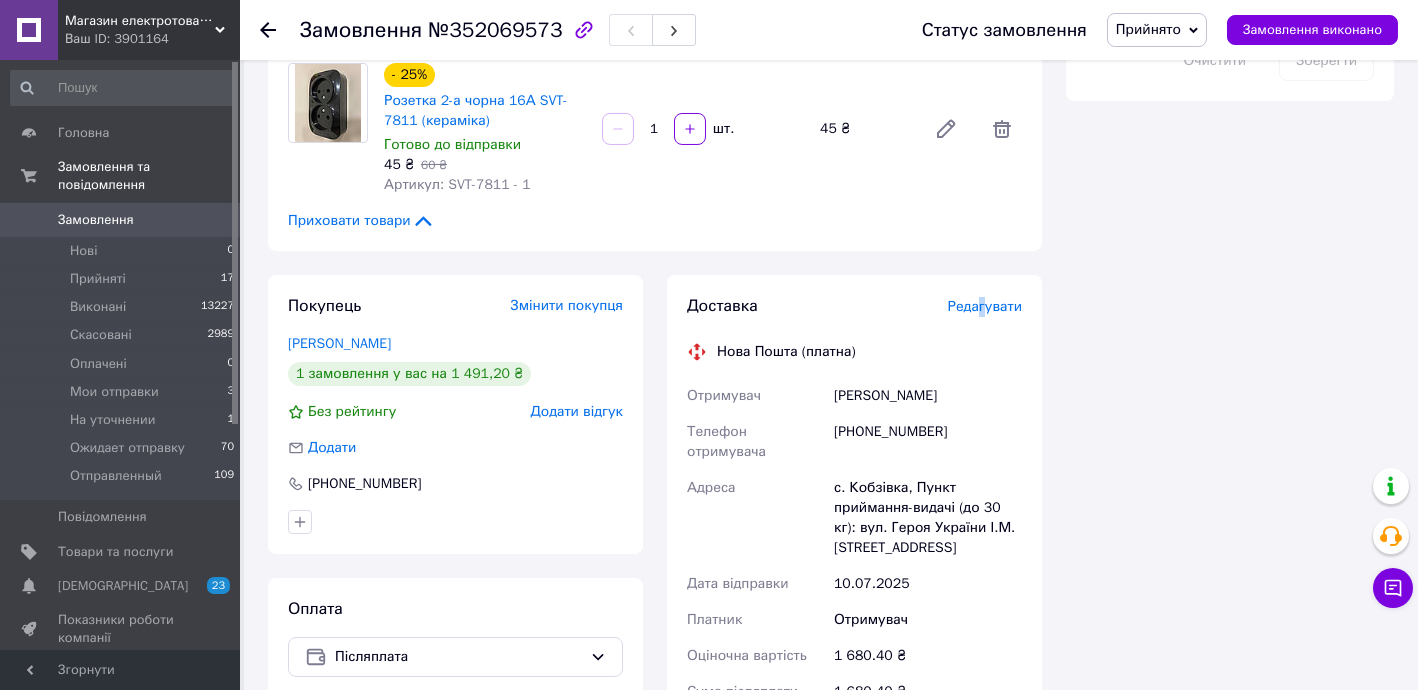 click on "Редагувати" at bounding box center (985, 306) 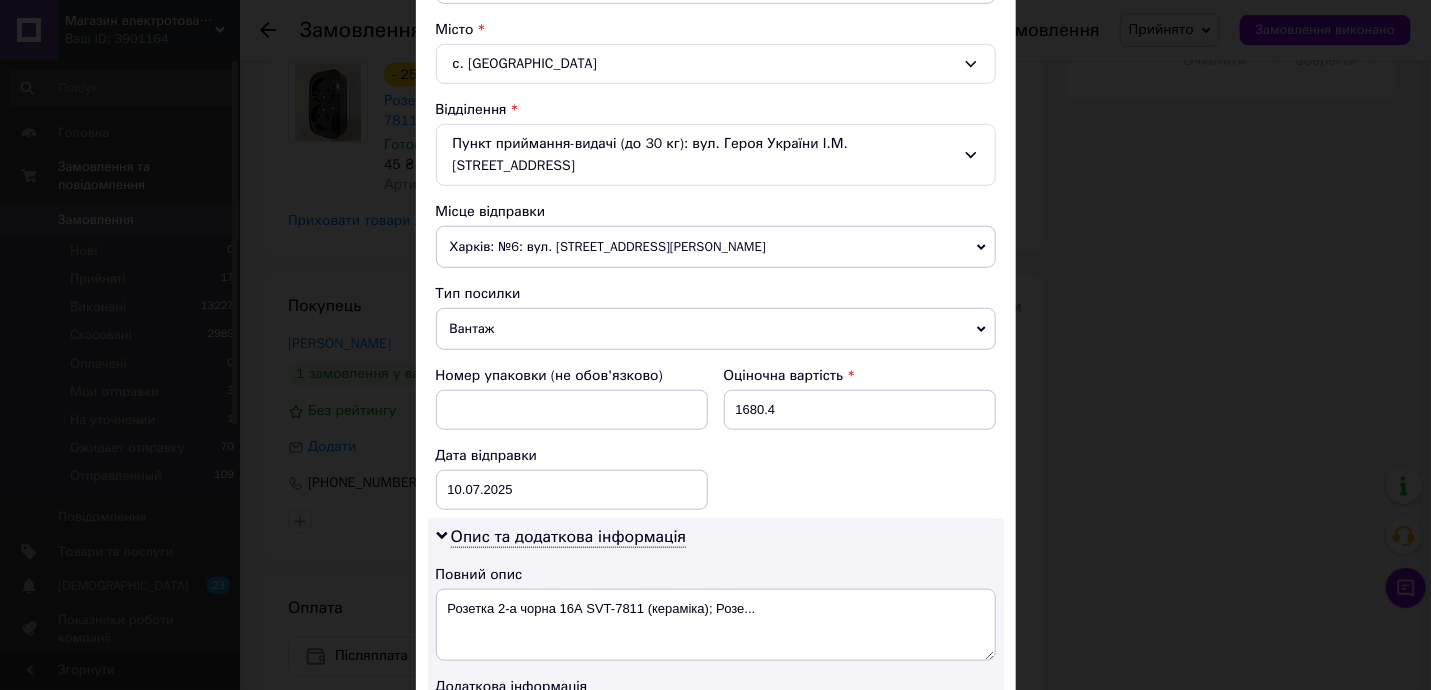 scroll, scrollTop: 605, scrollLeft: 0, axis: vertical 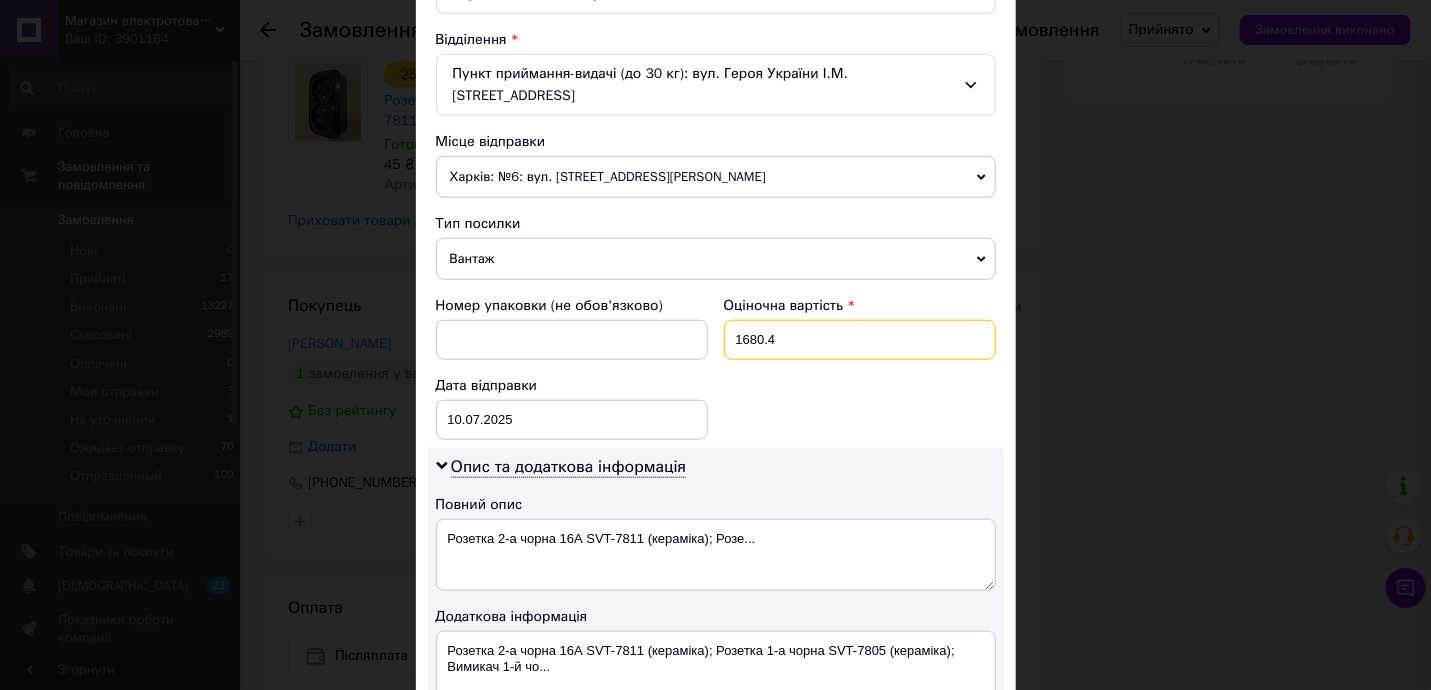 drag, startPoint x: 733, startPoint y: 310, endPoint x: 933, endPoint y: 339, distance: 202.09157 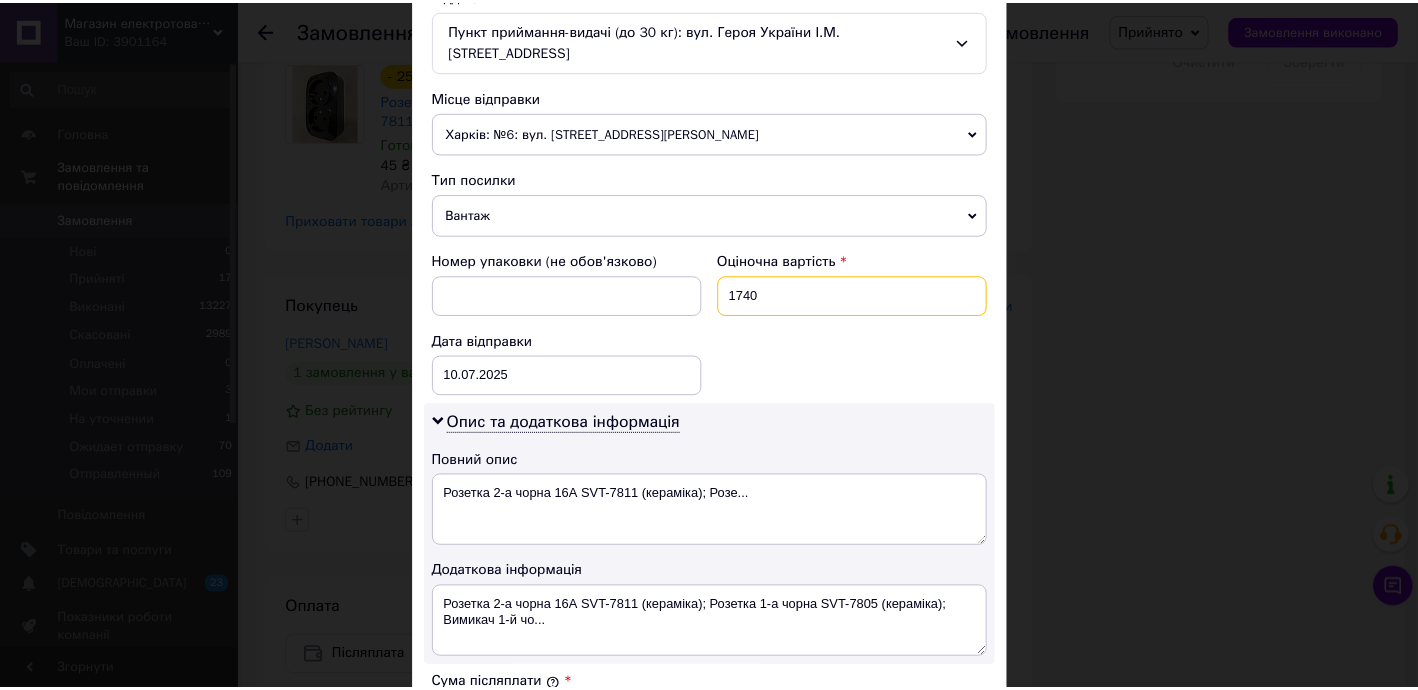 scroll, scrollTop: 1050, scrollLeft: 0, axis: vertical 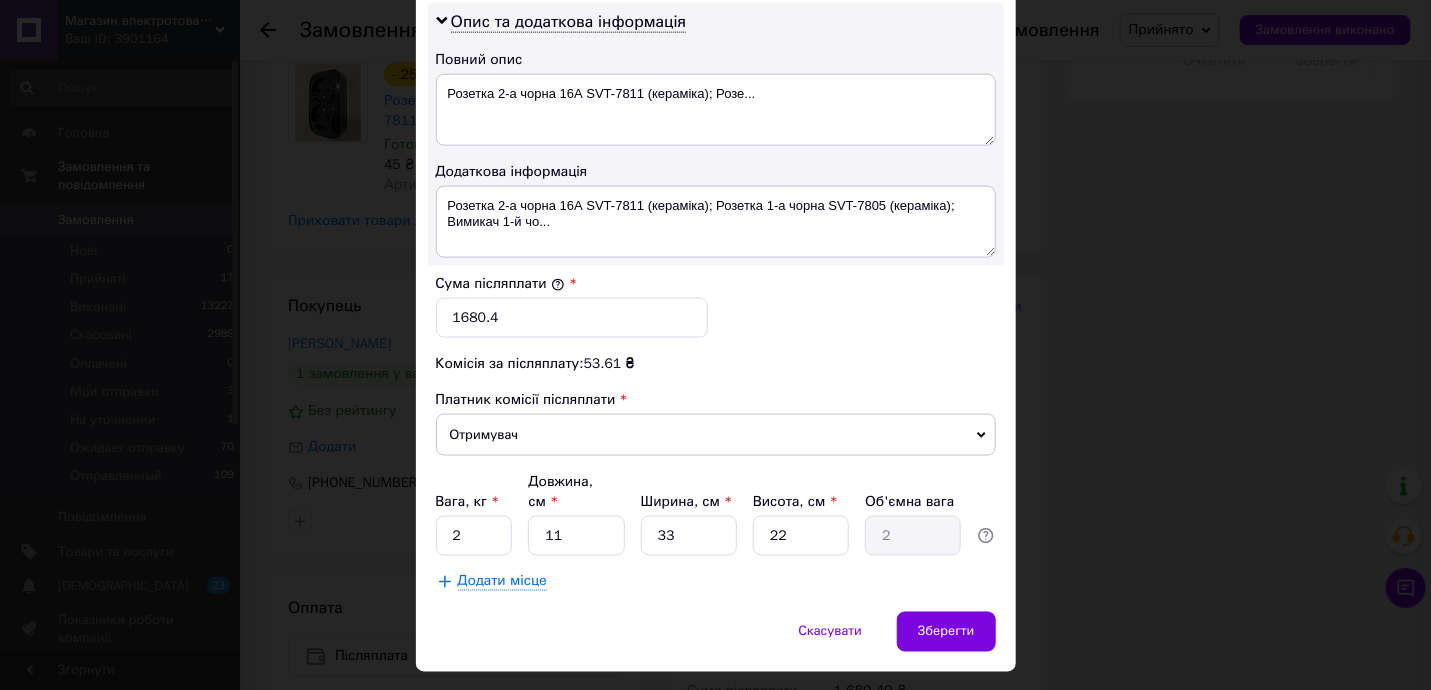 type on "1740" 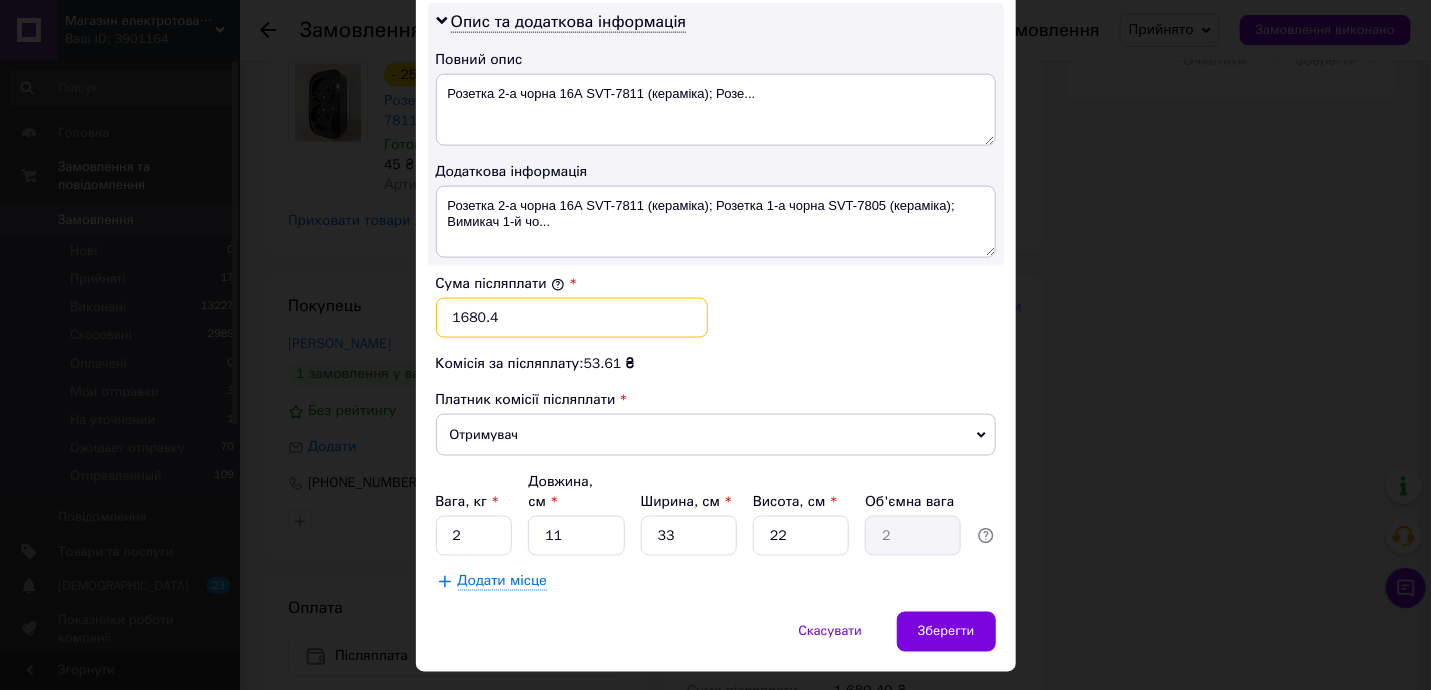 drag, startPoint x: 450, startPoint y: 288, endPoint x: 736, endPoint y: 306, distance: 286.5659 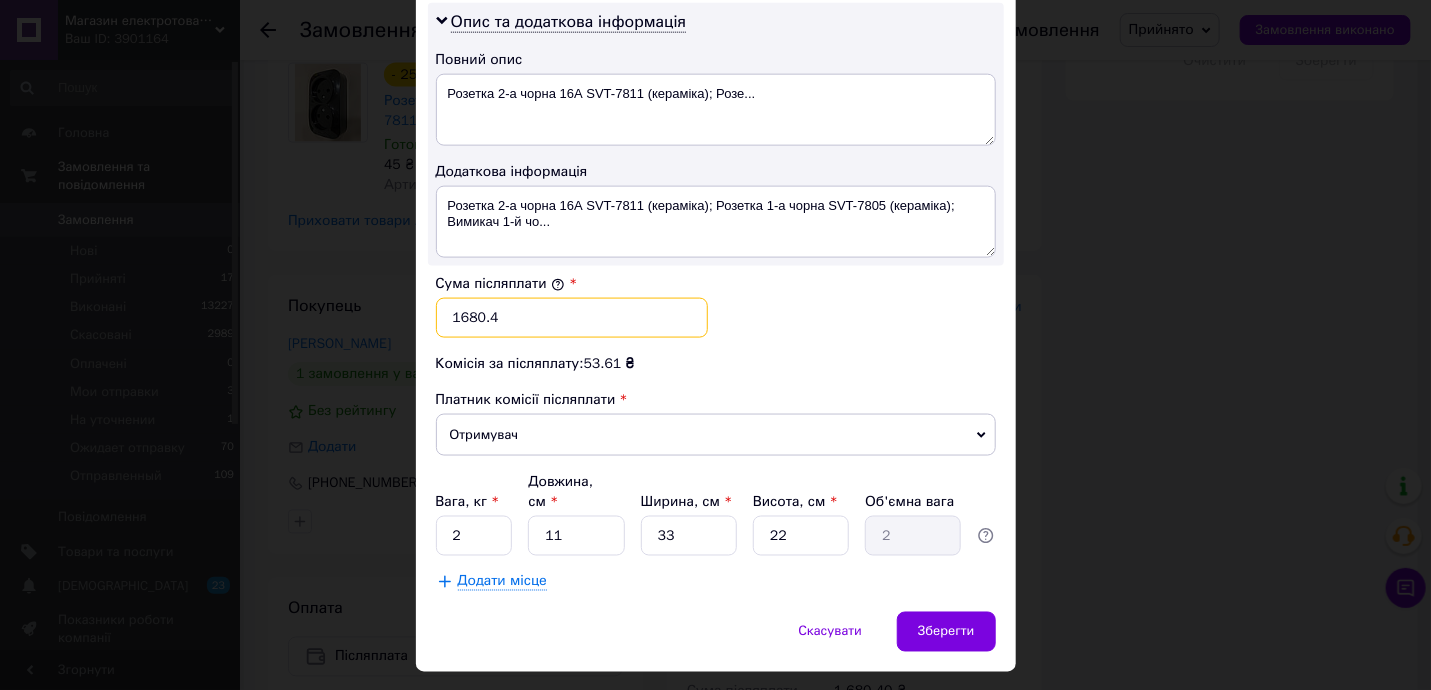 click on "Сума післяплати     * 1680.4" at bounding box center (572, 306) 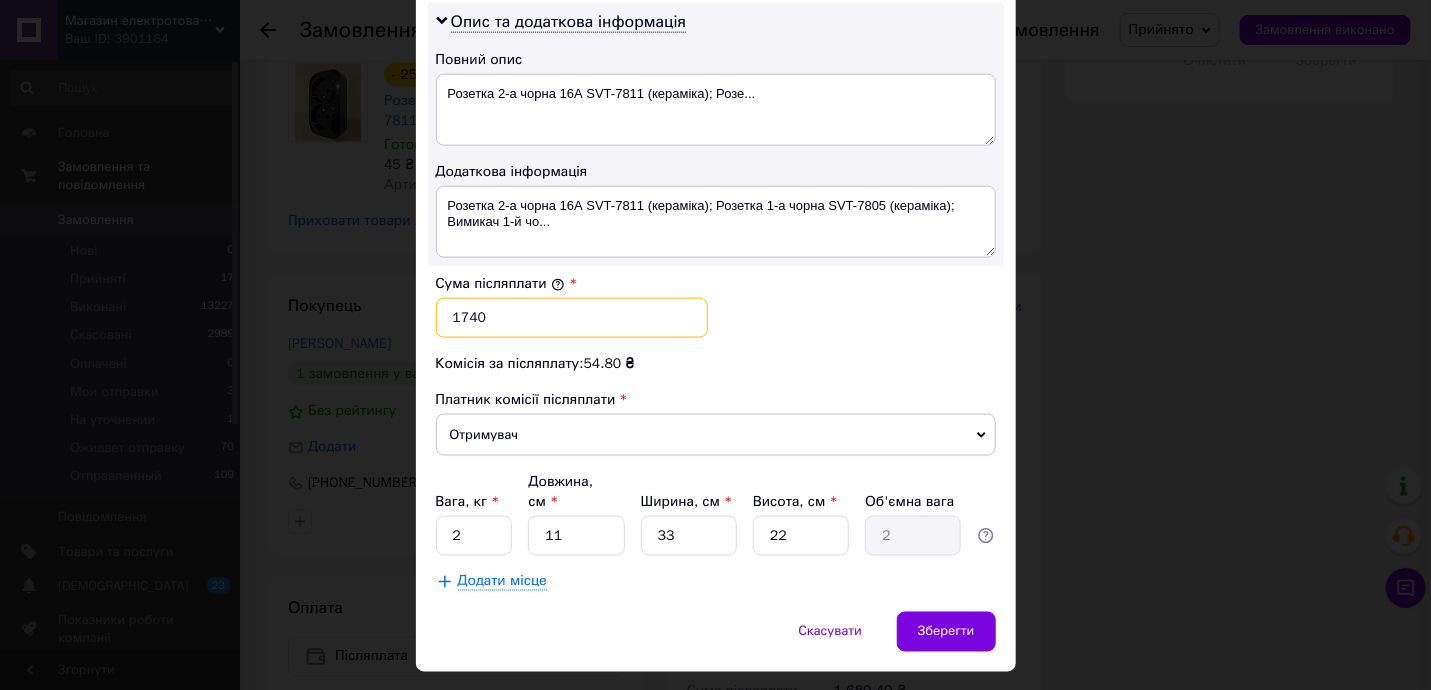 type on "1740" 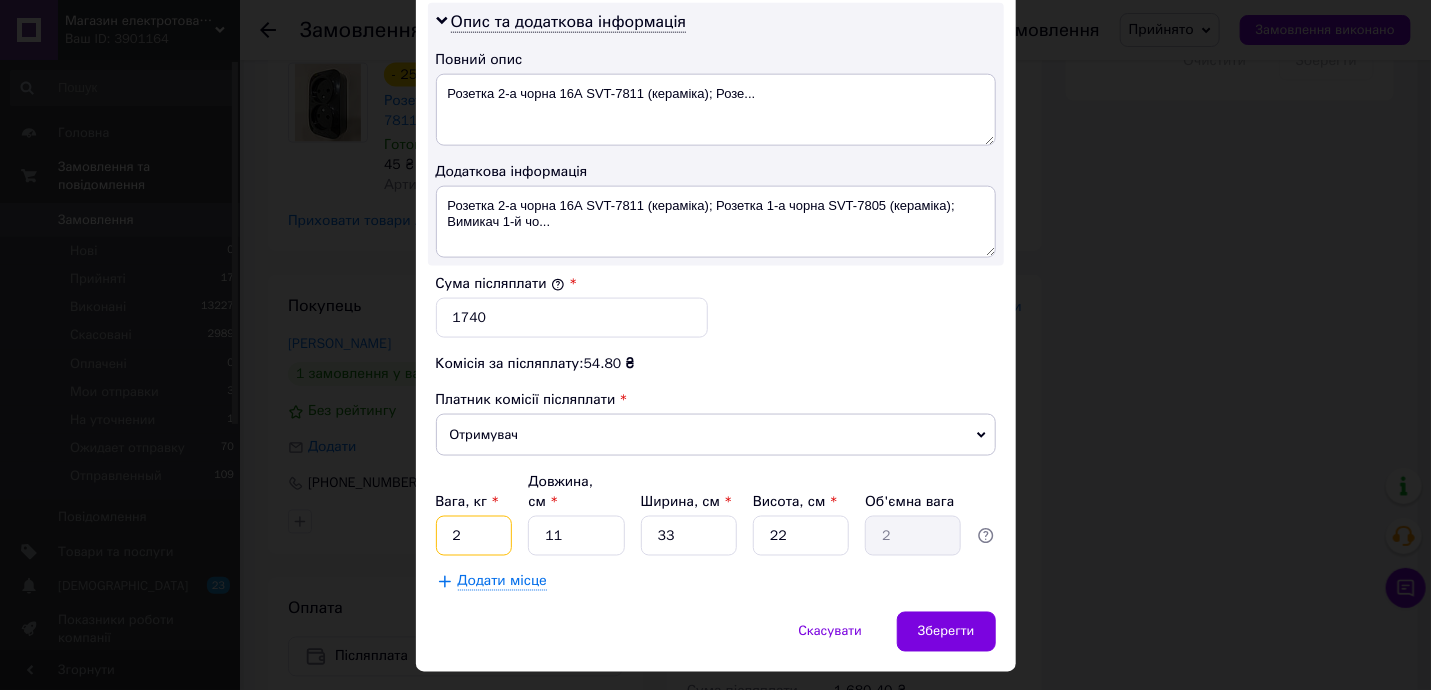 drag, startPoint x: 439, startPoint y: 484, endPoint x: 505, endPoint y: 490, distance: 66.27216 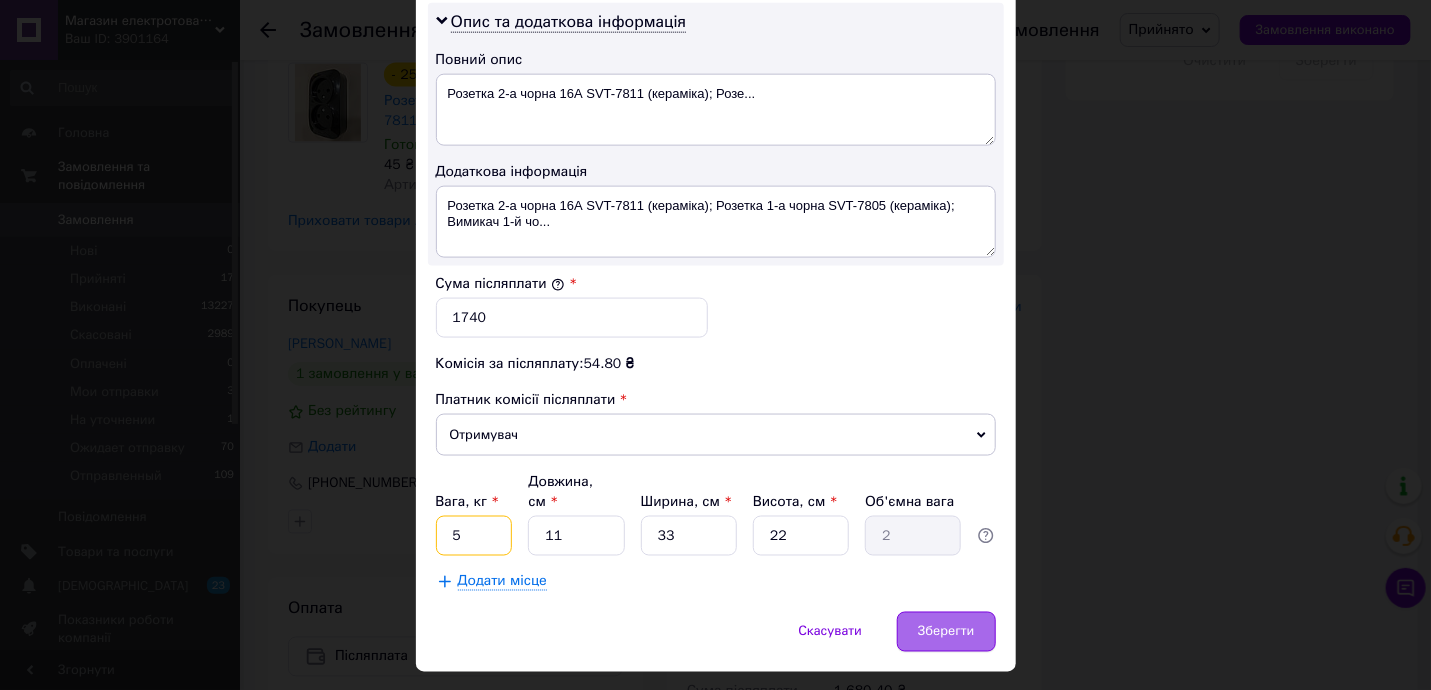 type on "5" 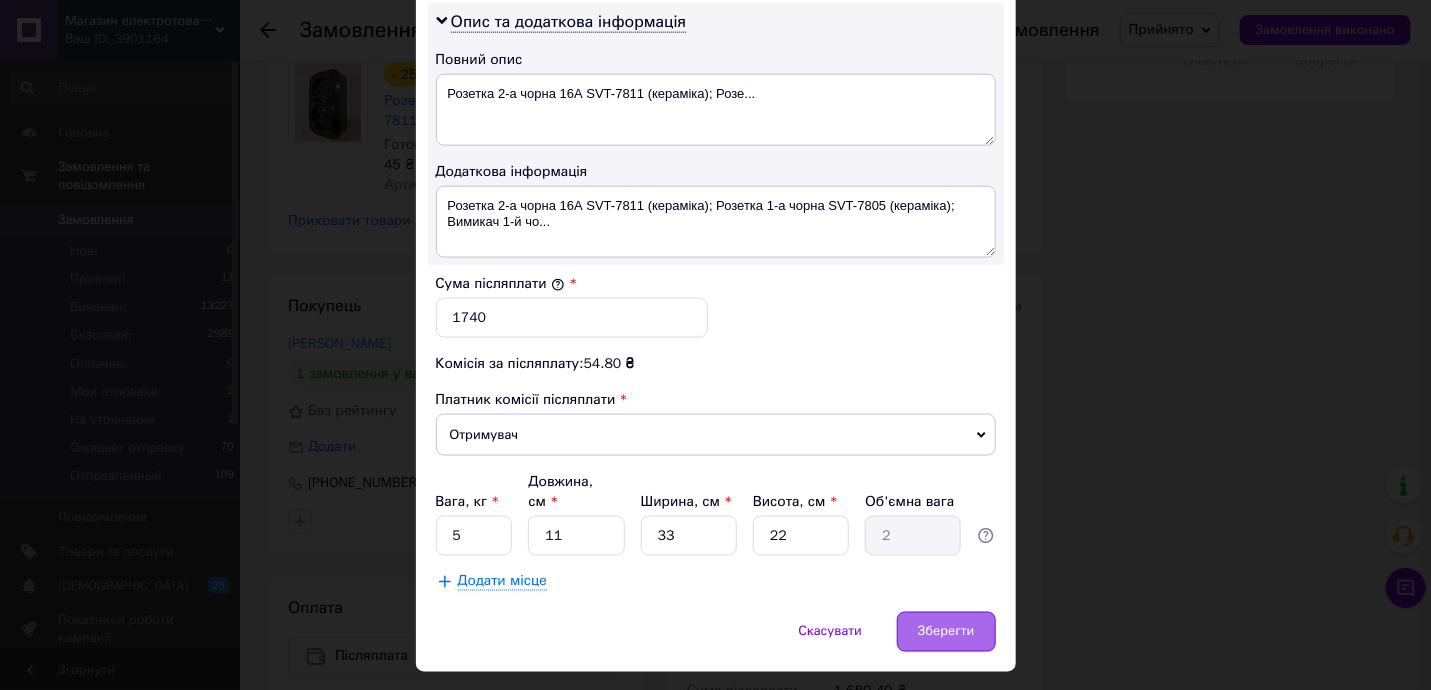 click on "Зберегти" at bounding box center [946, 632] 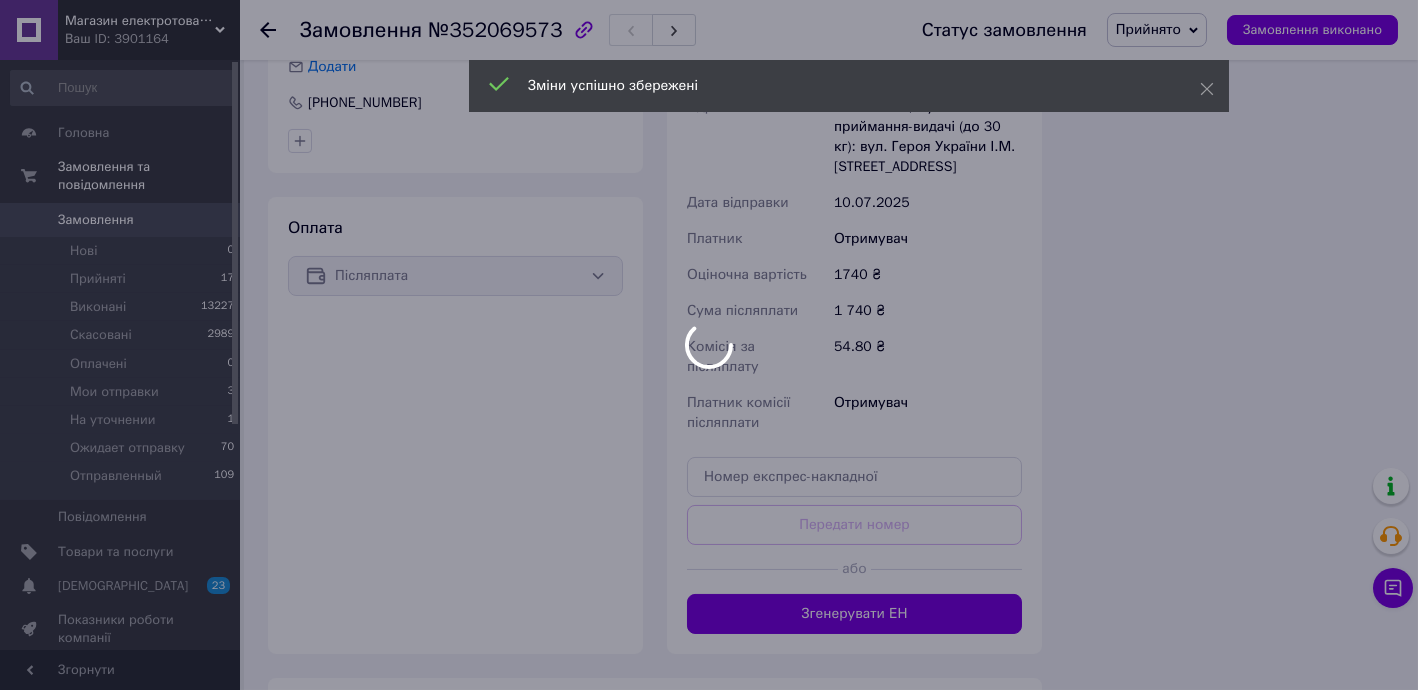 scroll, scrollTop: 1696, scrollLeft: 0, axis: vertical 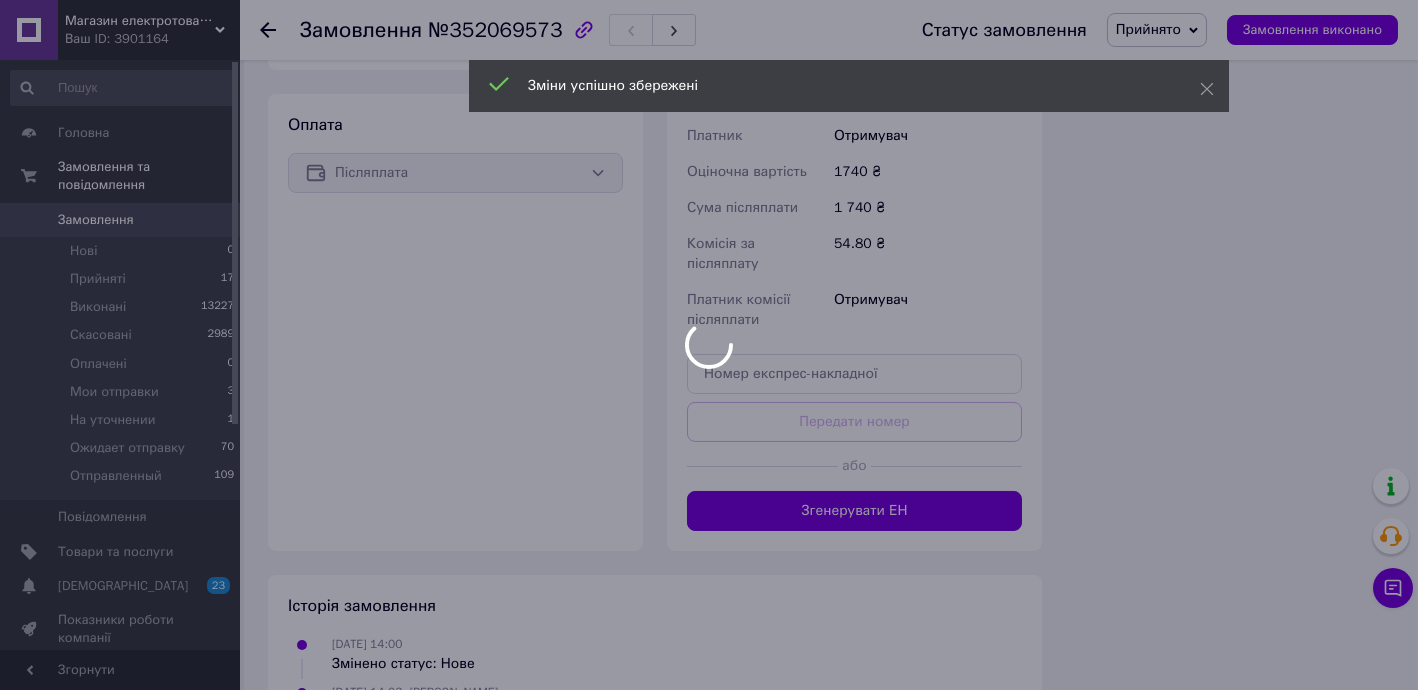 click on "Магазин електротоварів ASFA Ваш ID: 3901164 Сайт Магазин електротоварів ASFA Кабінет покупця Перевірити стан системи Сторінка на порталі Довідка Вийти Головна Замовлення та повідомлення Замовлення 0 Нові 0 Прийняті 17 Виконані 13227 Скасовані 2989 Оплачені 0 Мои отправки 3 На уточнении 1 Ожидает отправку 70 Отправленный 109 Повідомлення 0 Товари та послуги Сповіщення 23 0 Показники роботи компанії Відгуки Клієнти Каталог ProSale Аналітика Інструменти веб-майстра та SEO Управління сайтом Гаманець компанії Маркет Налаштування 40" at bounding box center (709, -311) 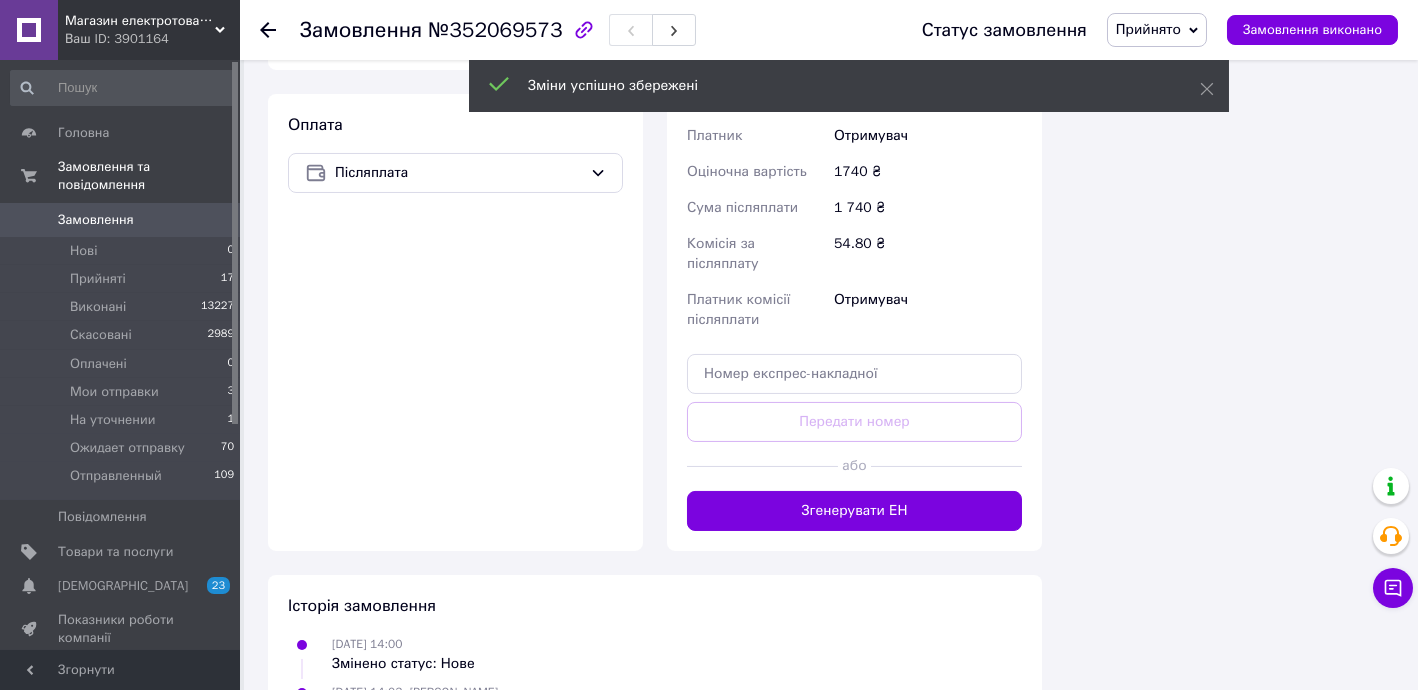click on "Згенерувати ЕН" at bounding box center [854, 511] 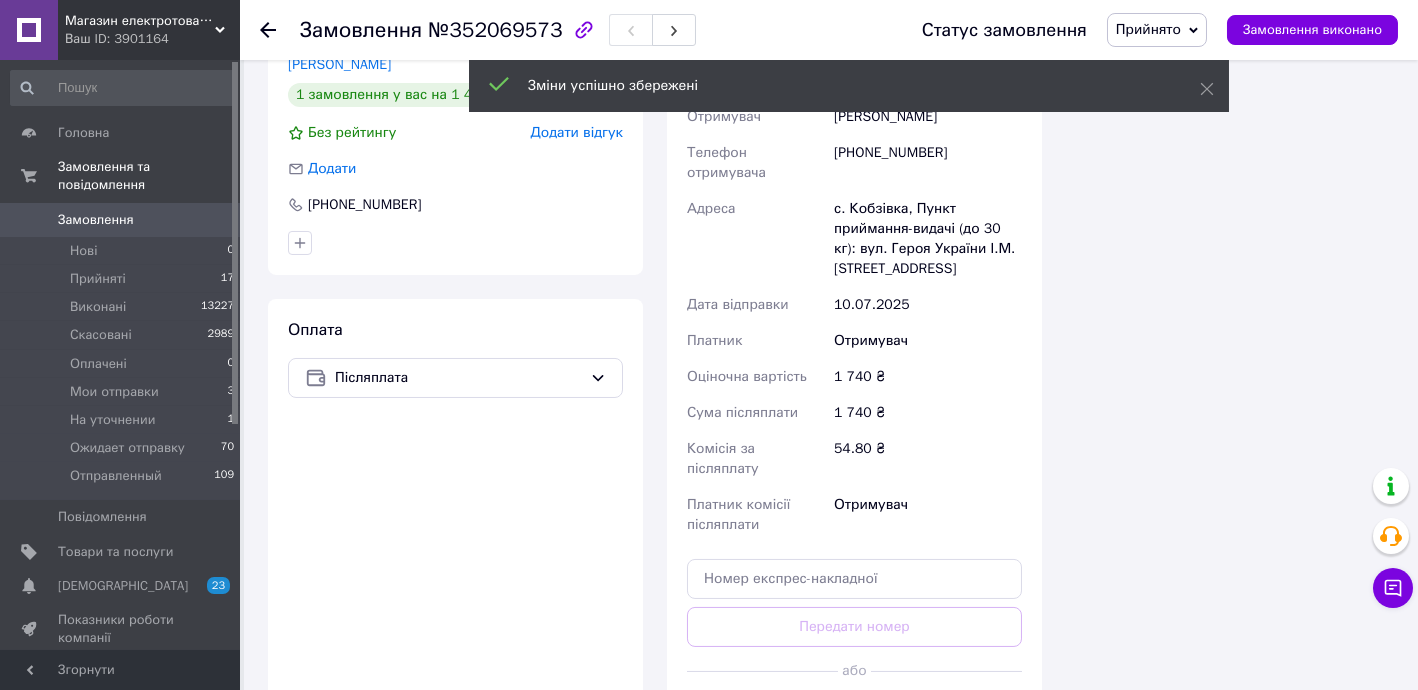 scroll, scrollTop: 1212, scrollLeft: 0, axis: vertical 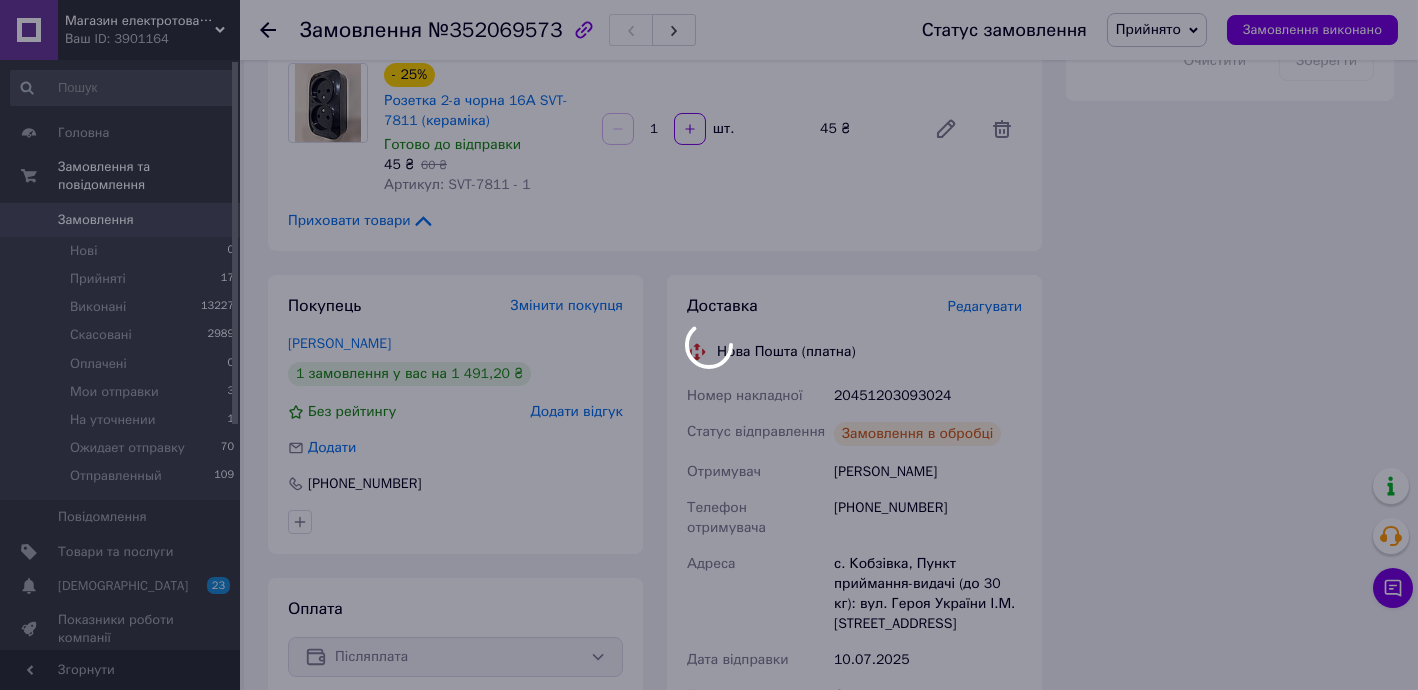 click at bounding box center [709, 345] 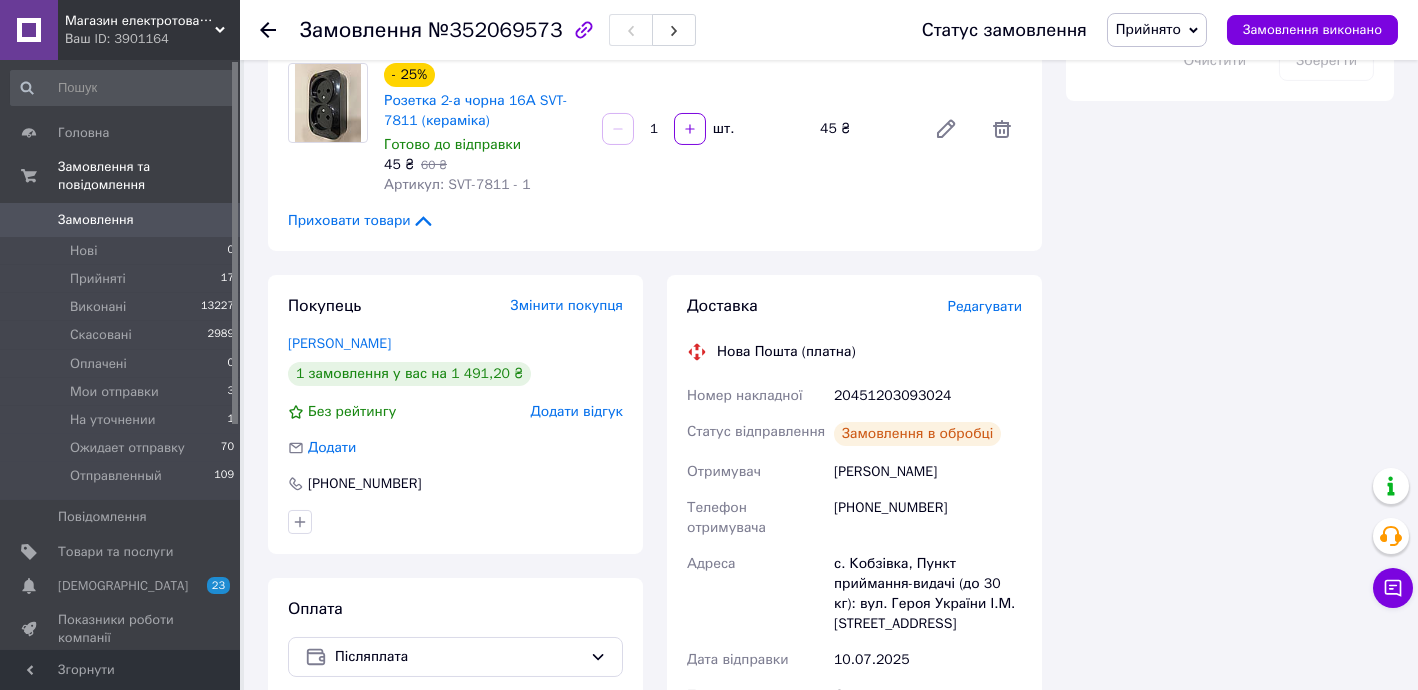 click on "20451203093024" at bounding box center [928, 396] 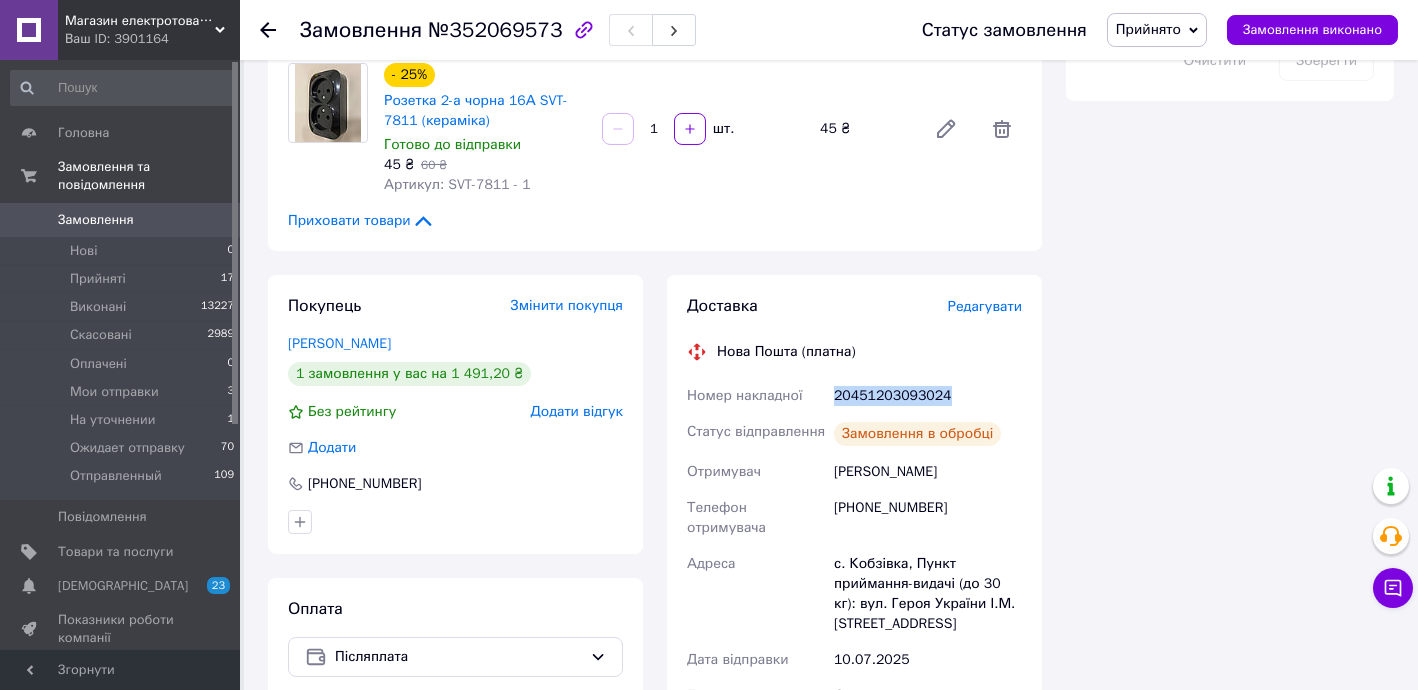 click on "20451203093024" at bounding box center [928, 396] 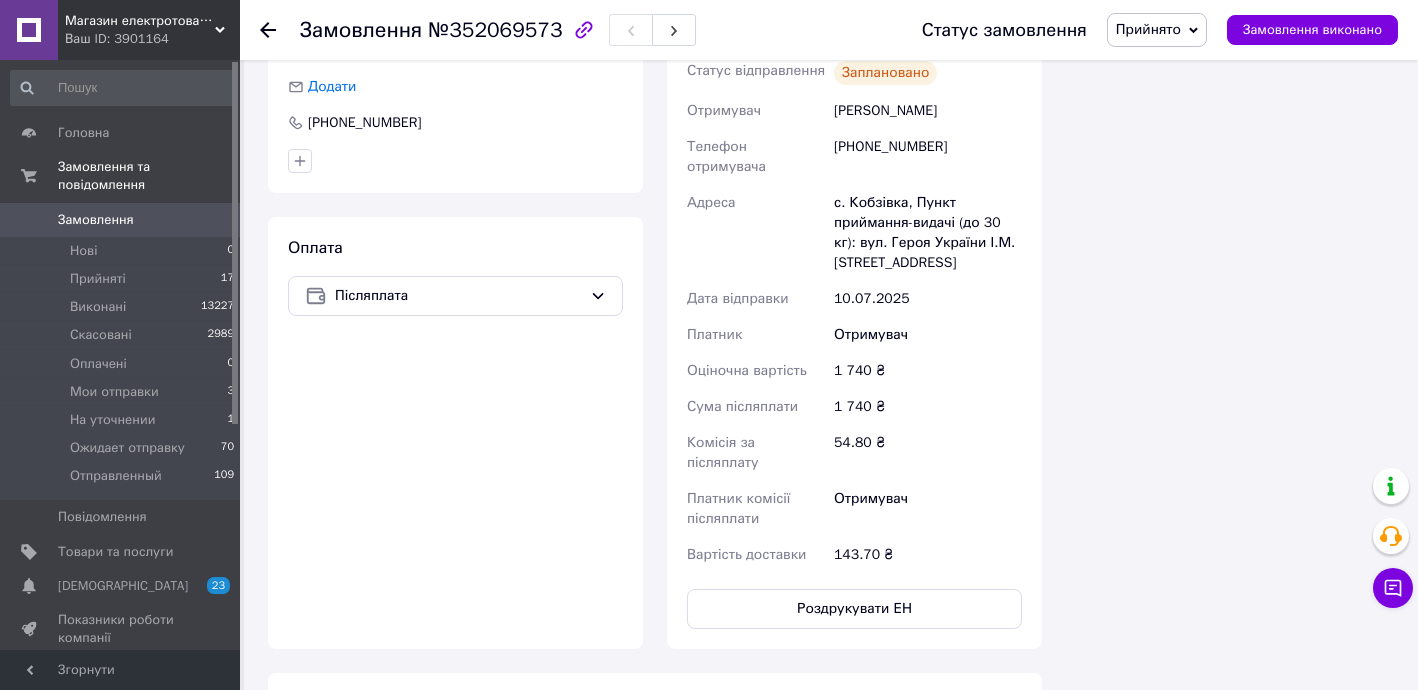 scroll, scrollTop: 1576, scrollLeft: 0, axis: vertical 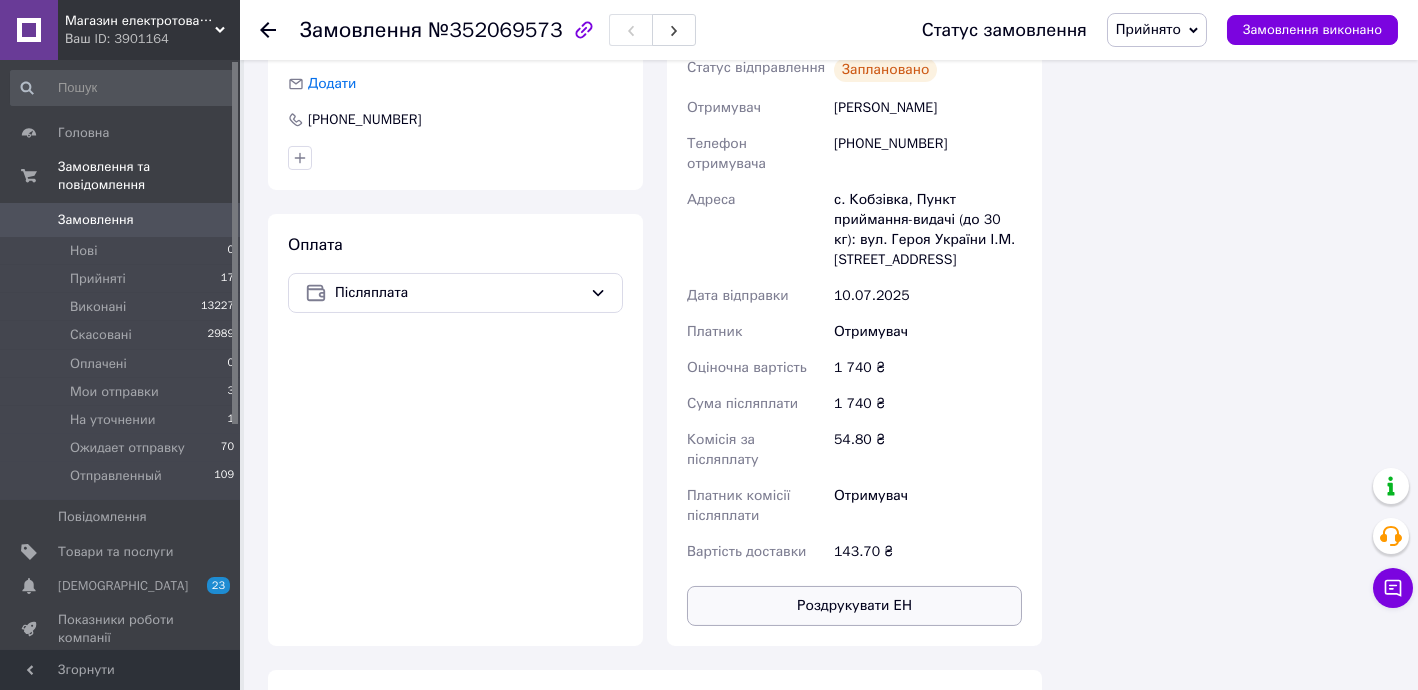 click on "Роздрукувати ЕН" at bounding box center [854, 606] 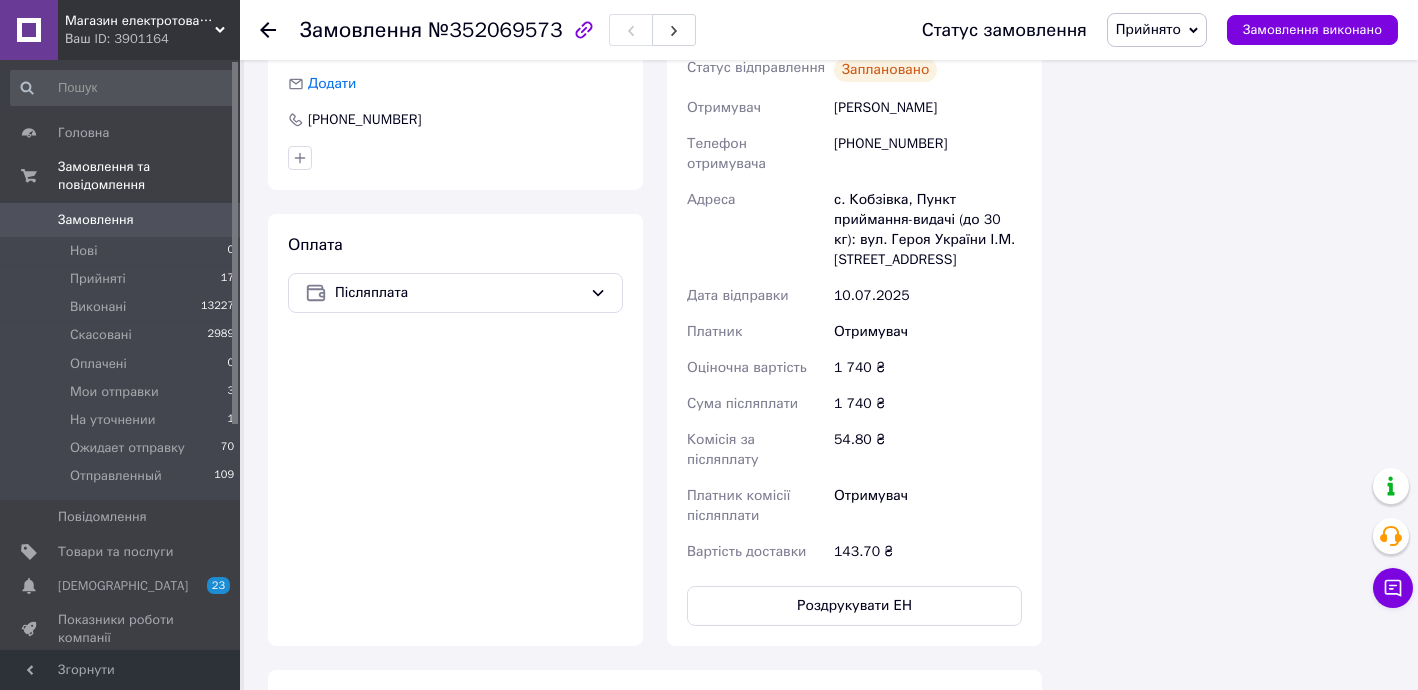 click on "Прийнято" at bounding box center (1157, 30) 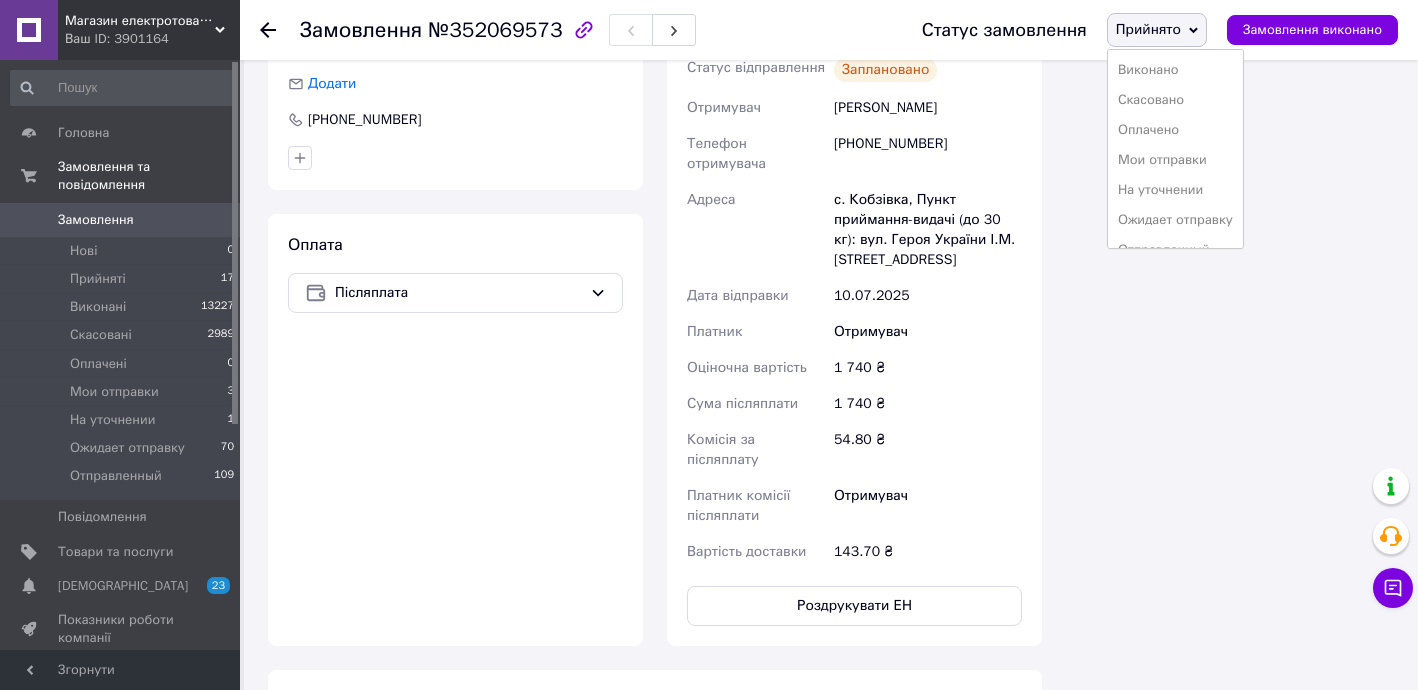 click on "Ожидает отправку" at bounding box center [1175, 220] 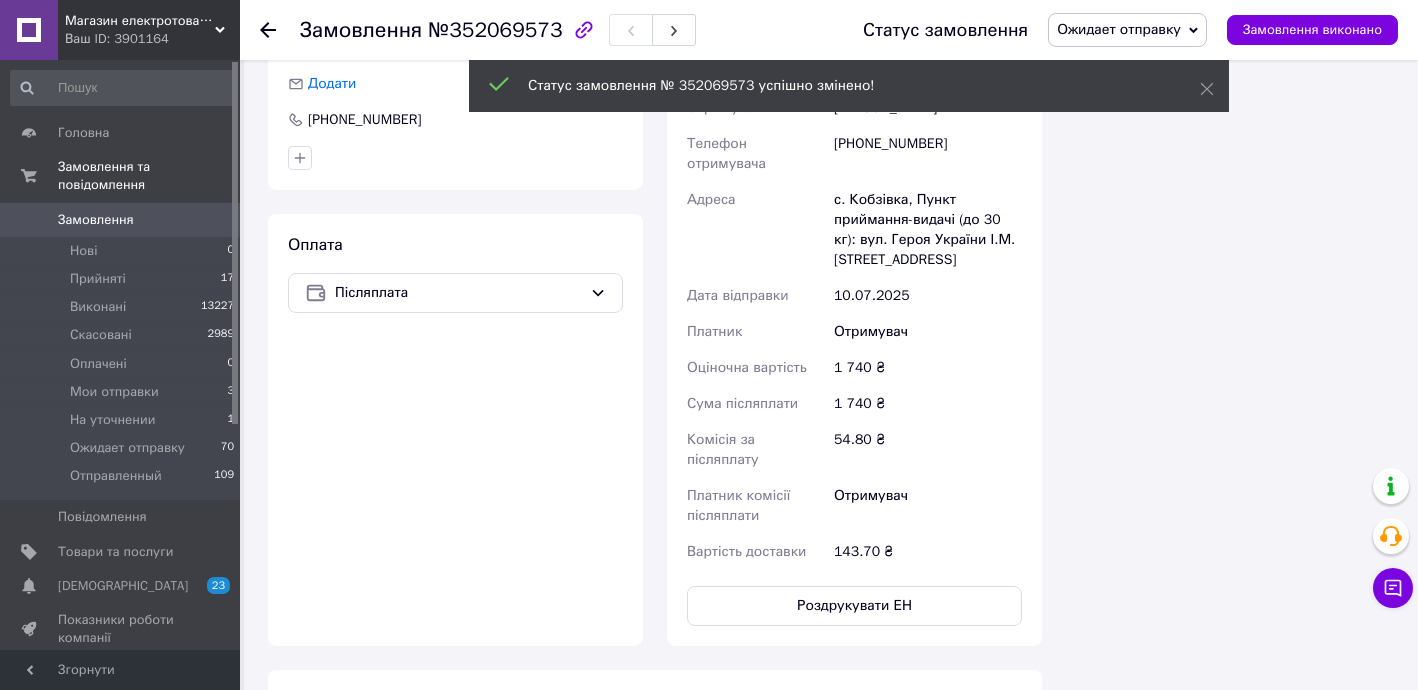 scroll, scrollTop: 87, scrollLeft: 0, axis: vertical 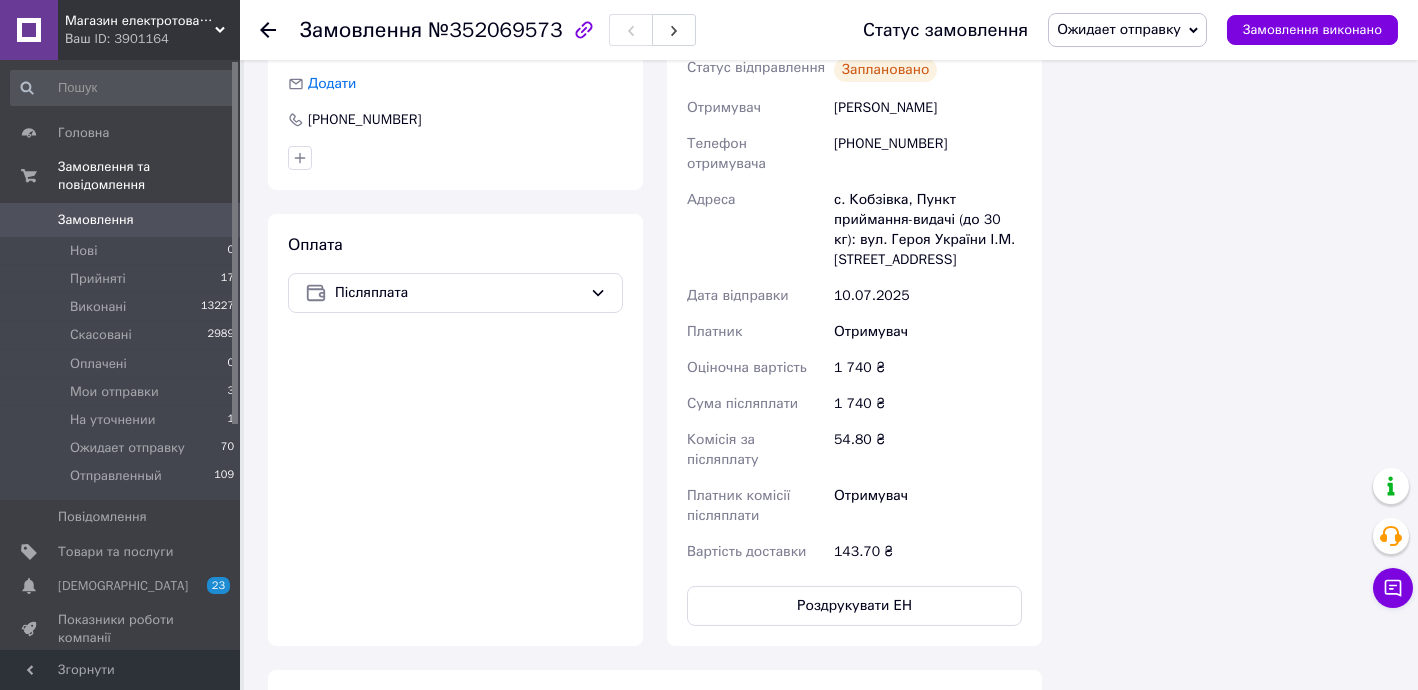 click on "Замовлення" at bounding box center (121, 220) 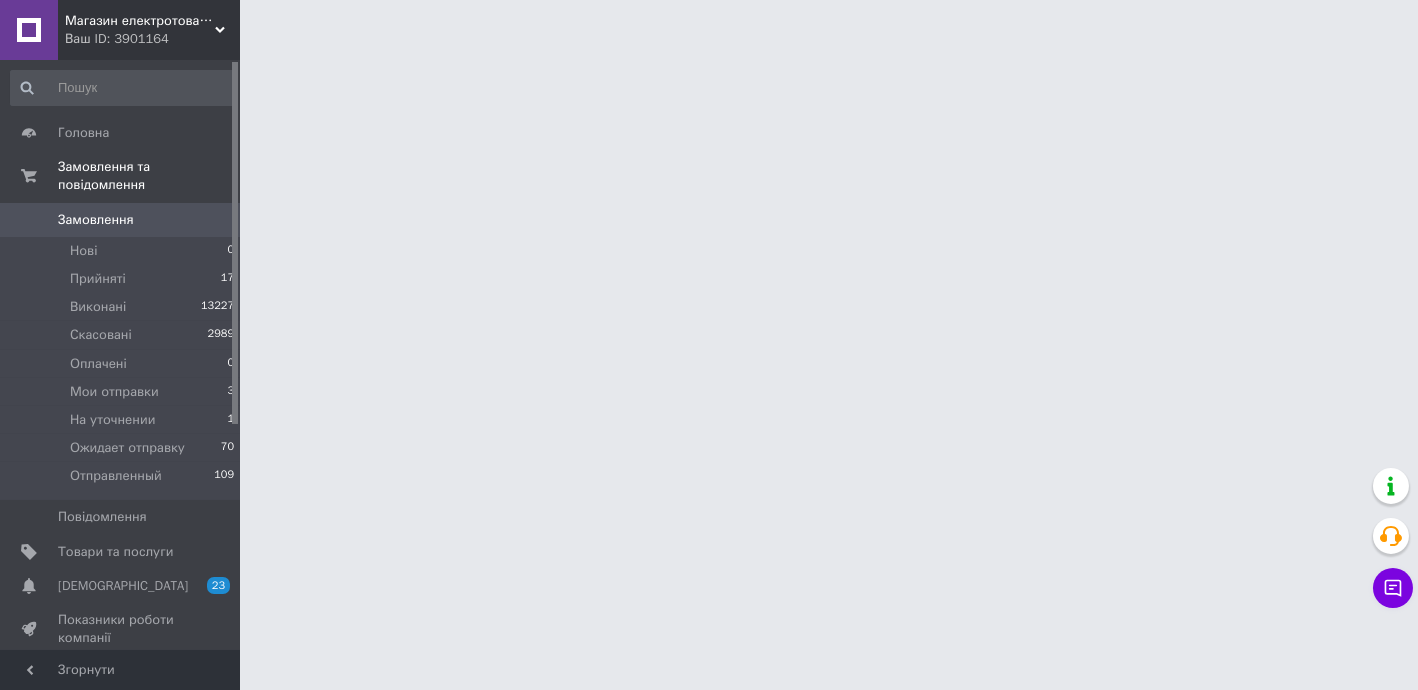 scroll, scrollTop: 0, scrollLeft: 0, axis: both 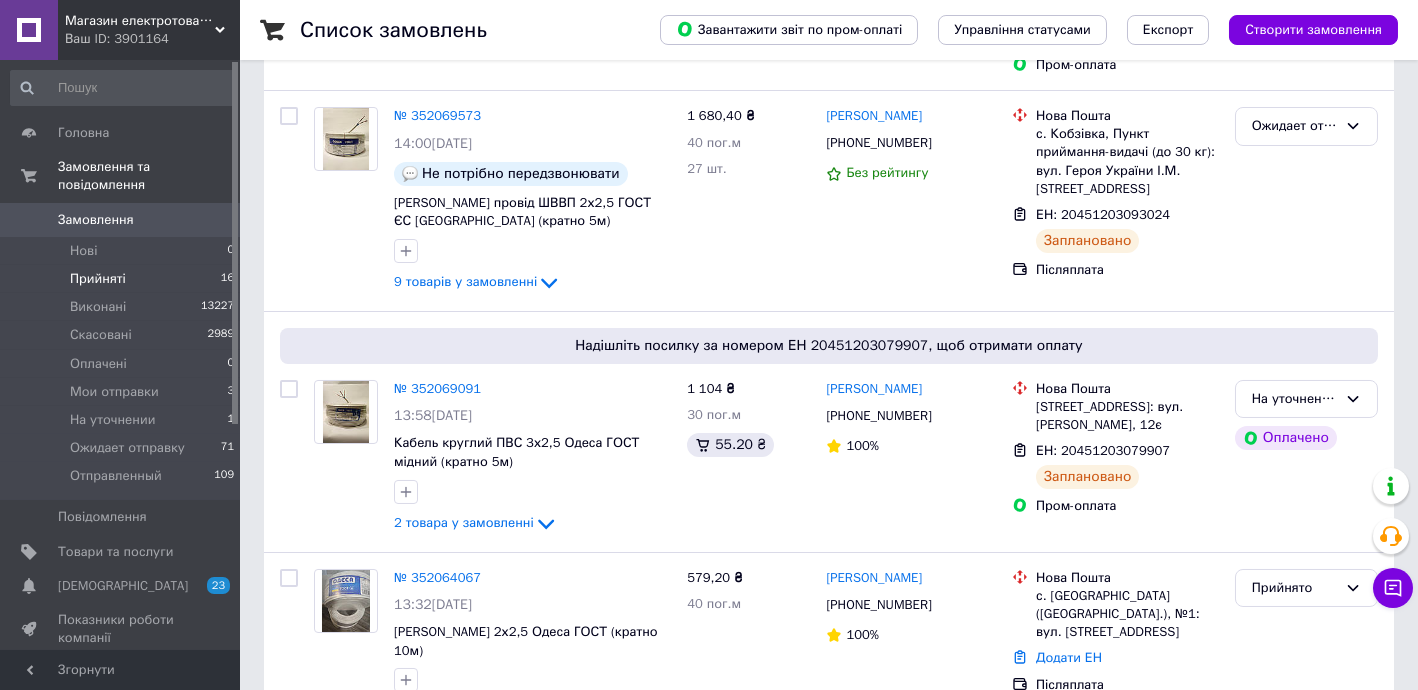 click on "Прийняті 16" at bounding box center (123, 279) 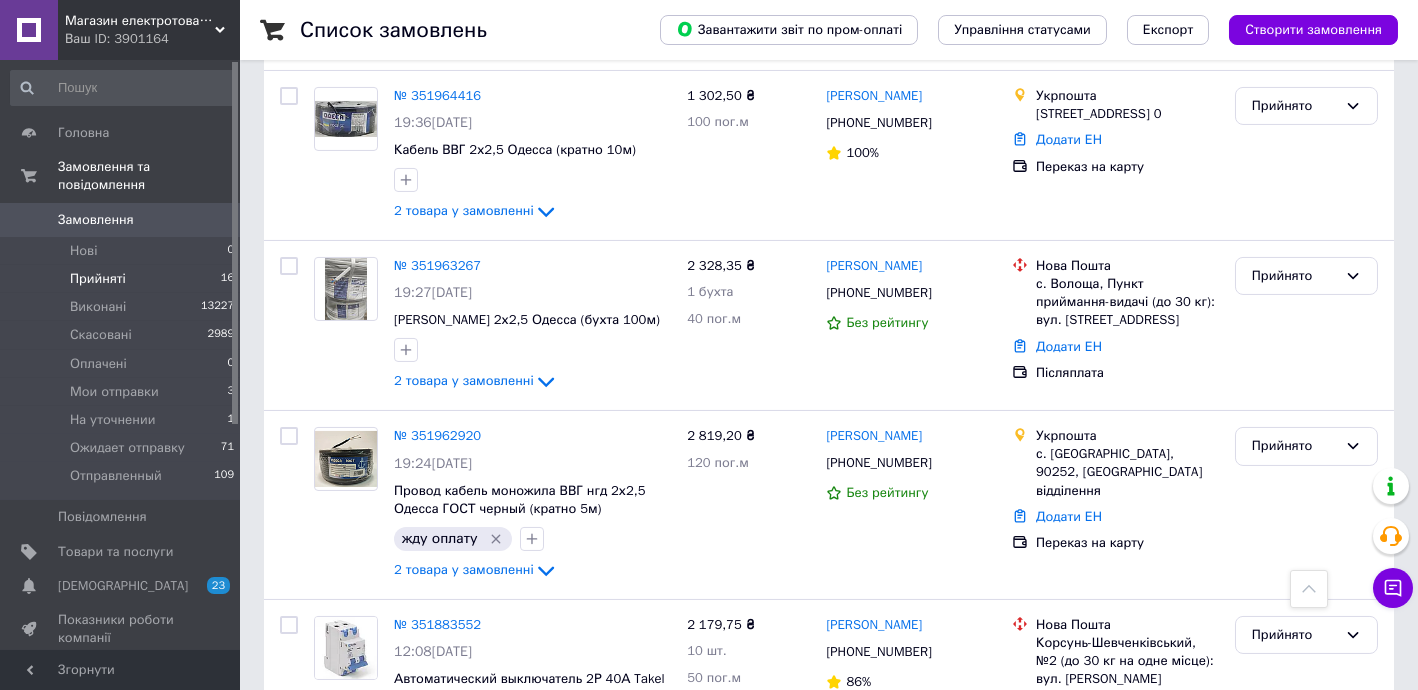 scroll, scrollTop: 1961, scrollLeft: 0, axis: vertical 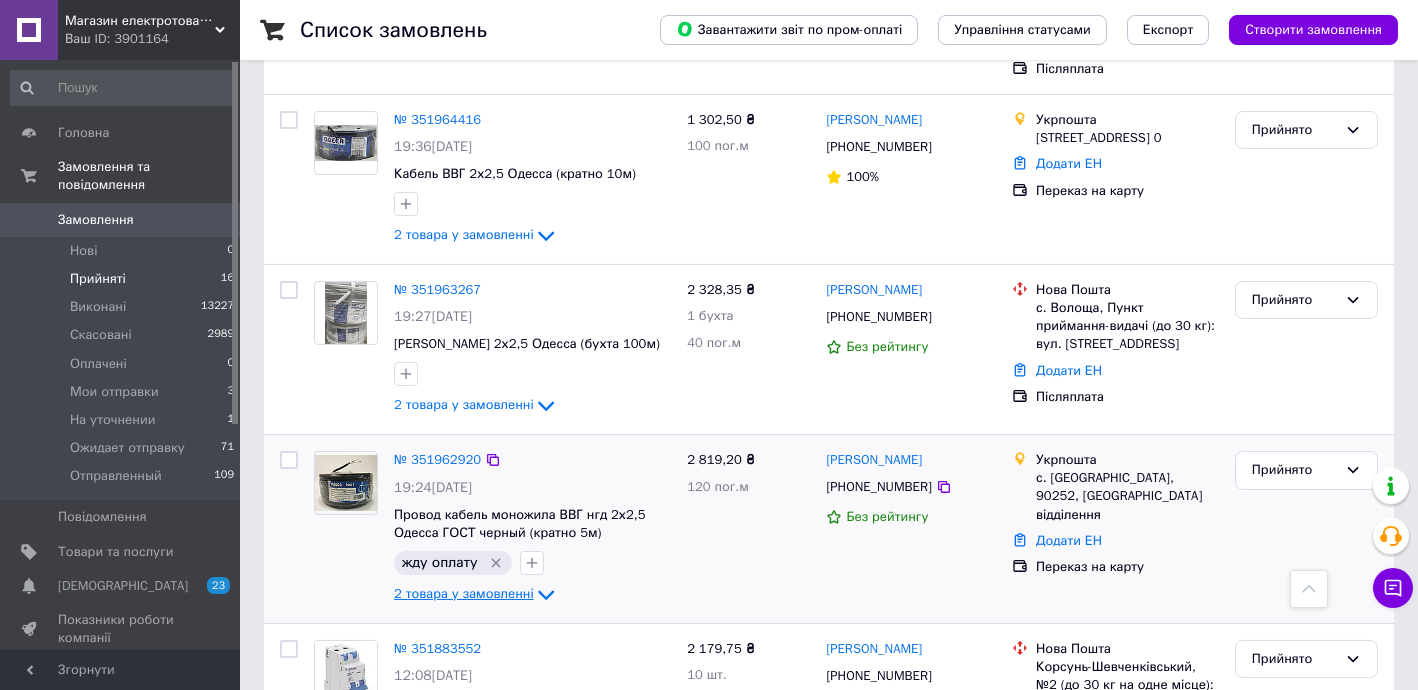 click on "2 товара у замовленні" at bounding box center (464, 593) 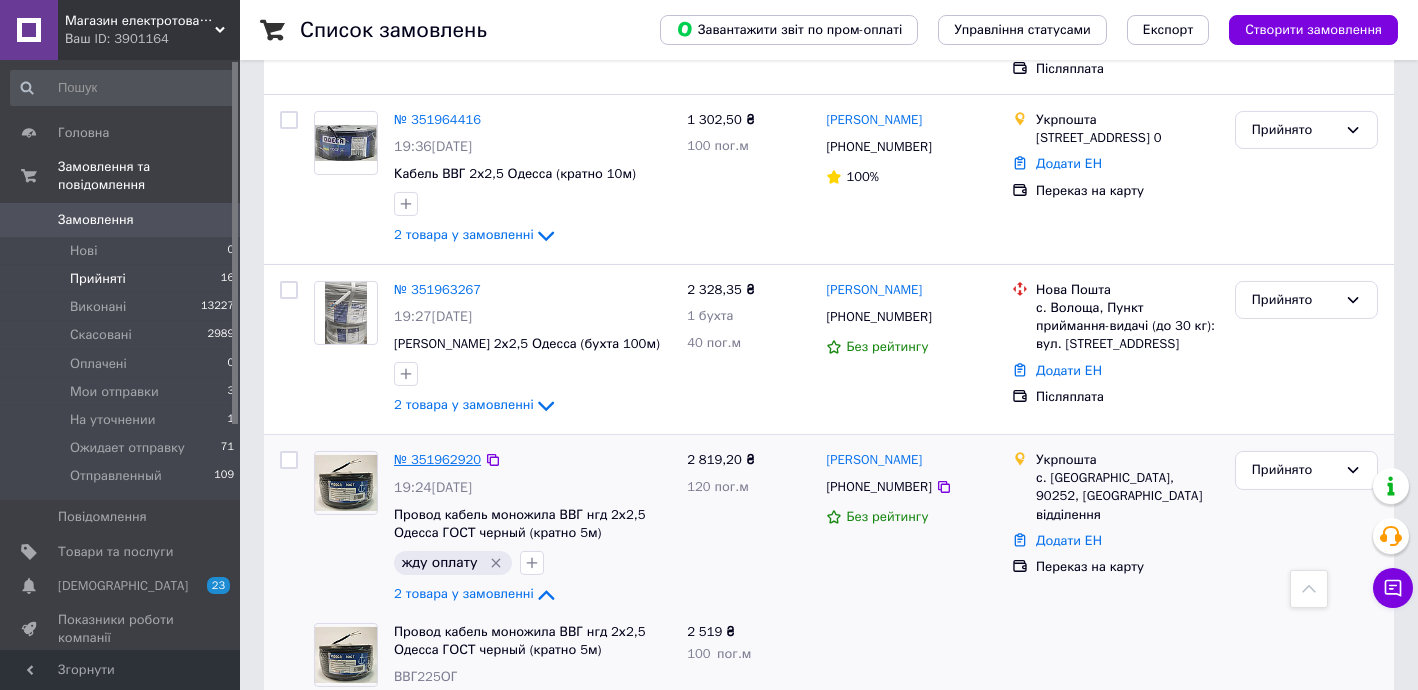 click on "№ 351962920" at bounding box center (437, 459) 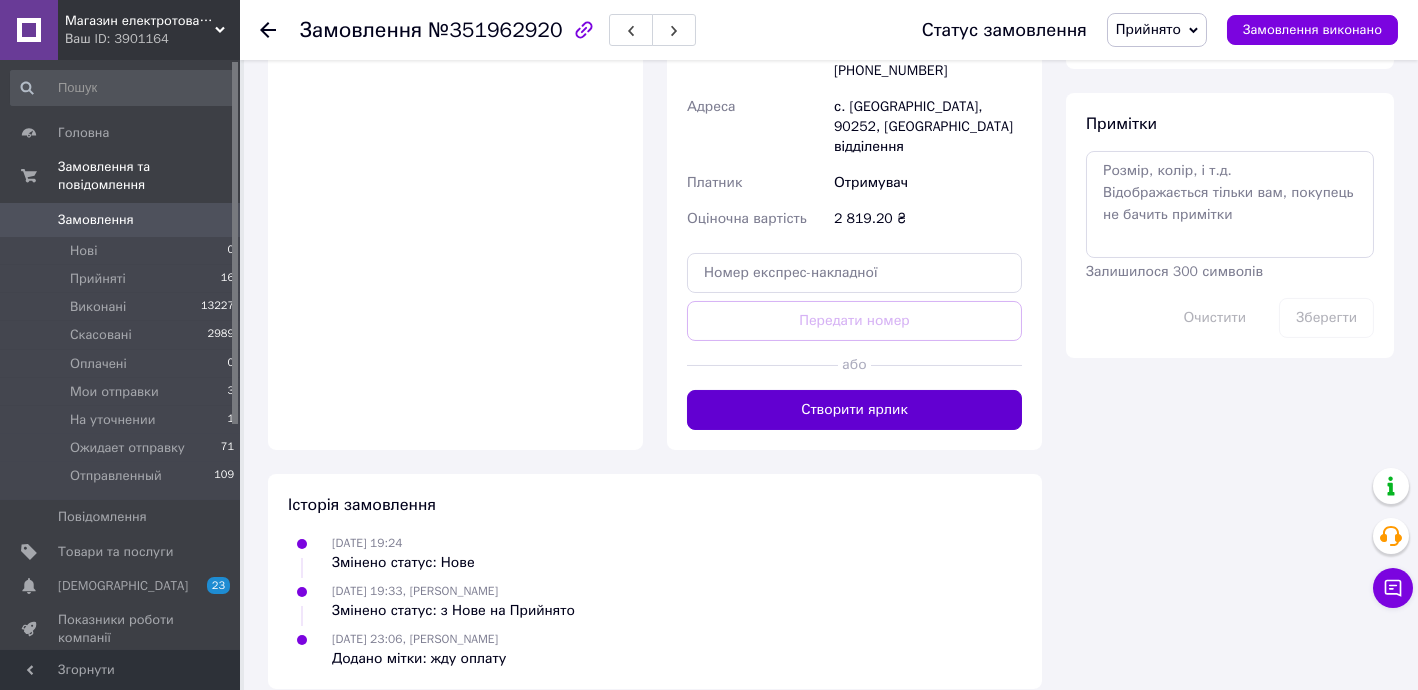 click on "Створити ярлик" at bounding box center [854, 410] 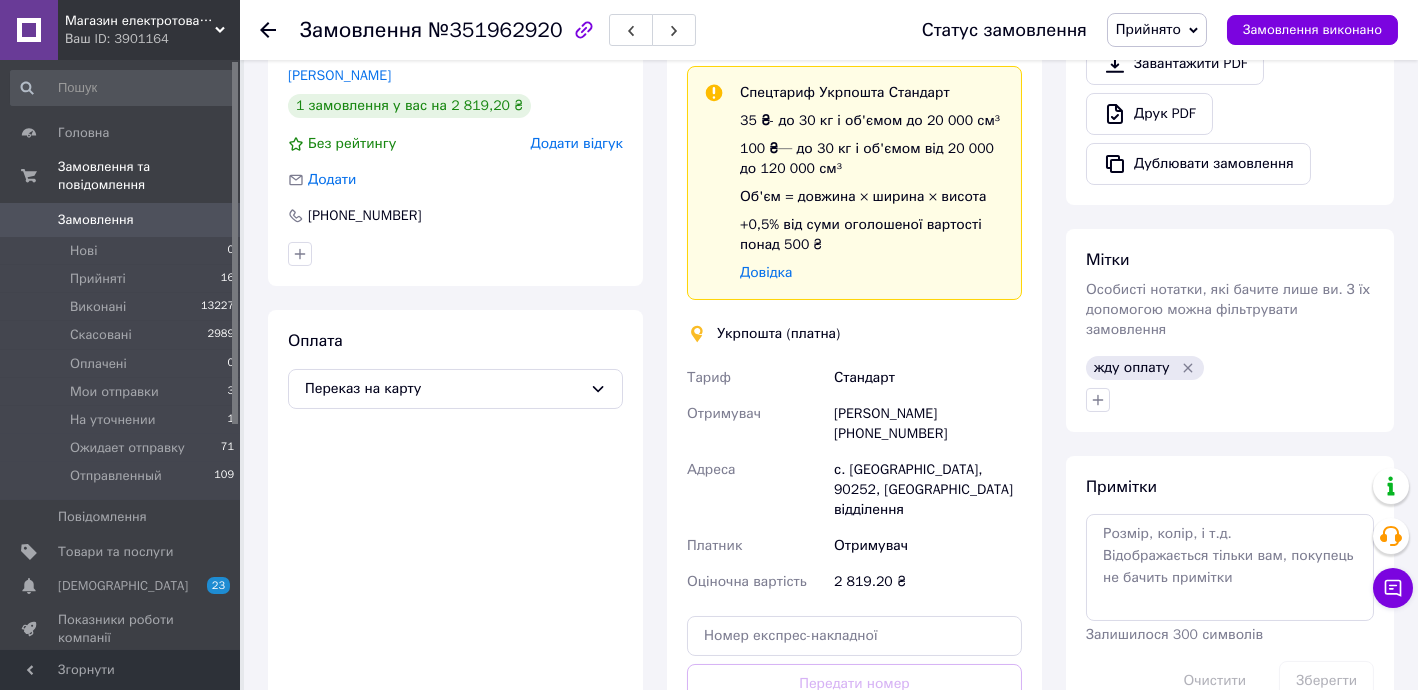scroll, scrollTop: 623, scrollLeft: 0, axis: vertical 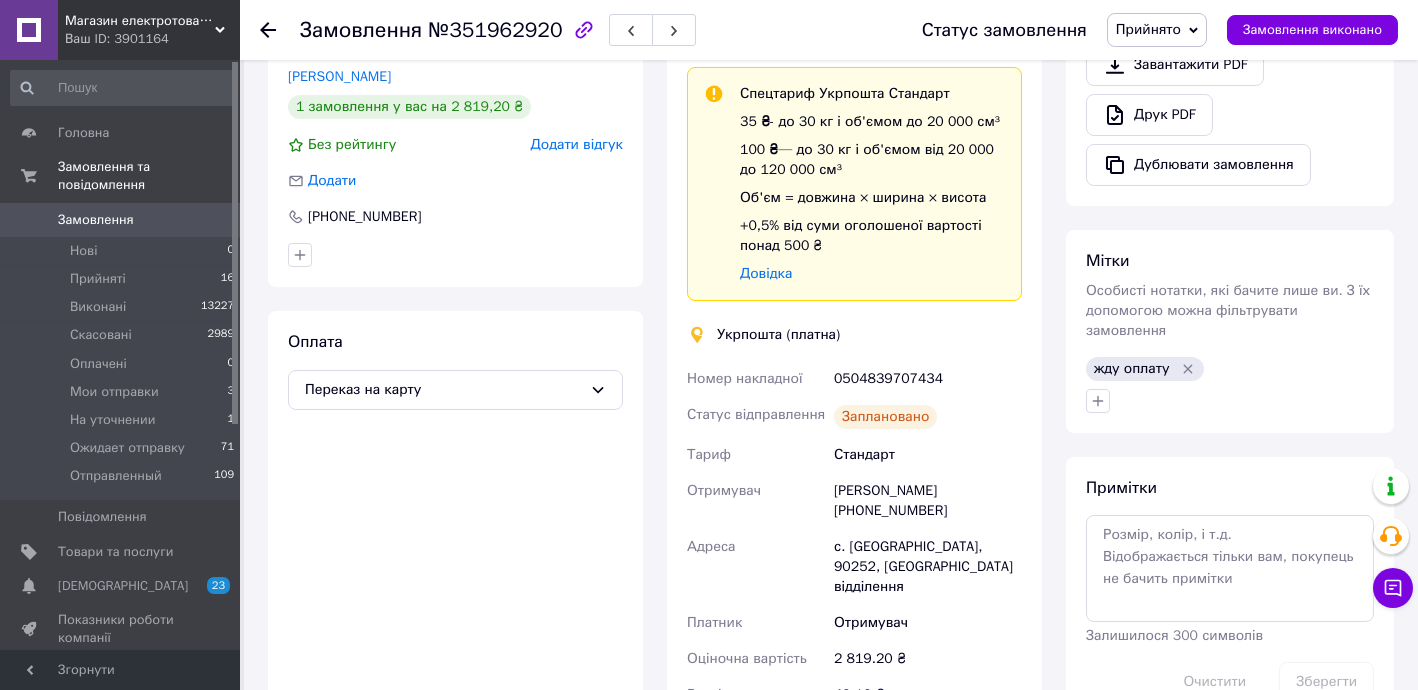 click on "0504839707434" at bounding box center [928, 379] 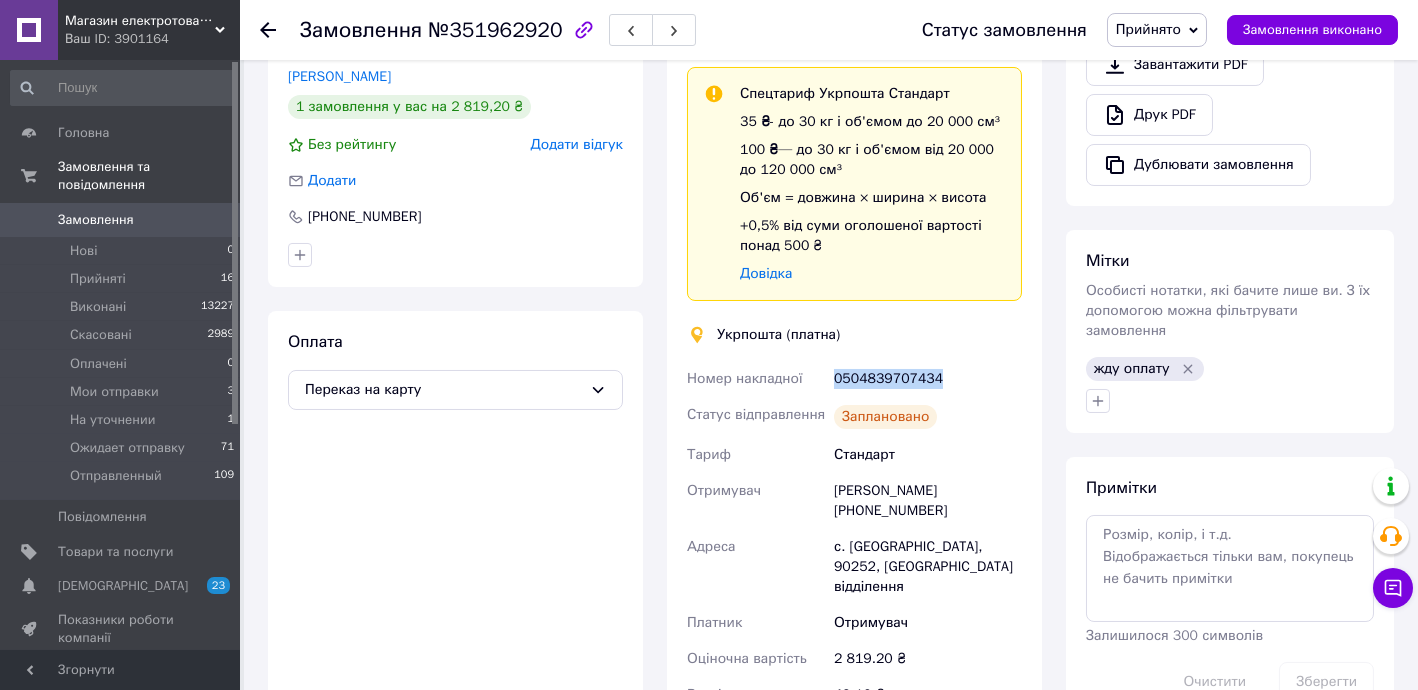 click on "0504839707434" at bounding box center [928, 379] 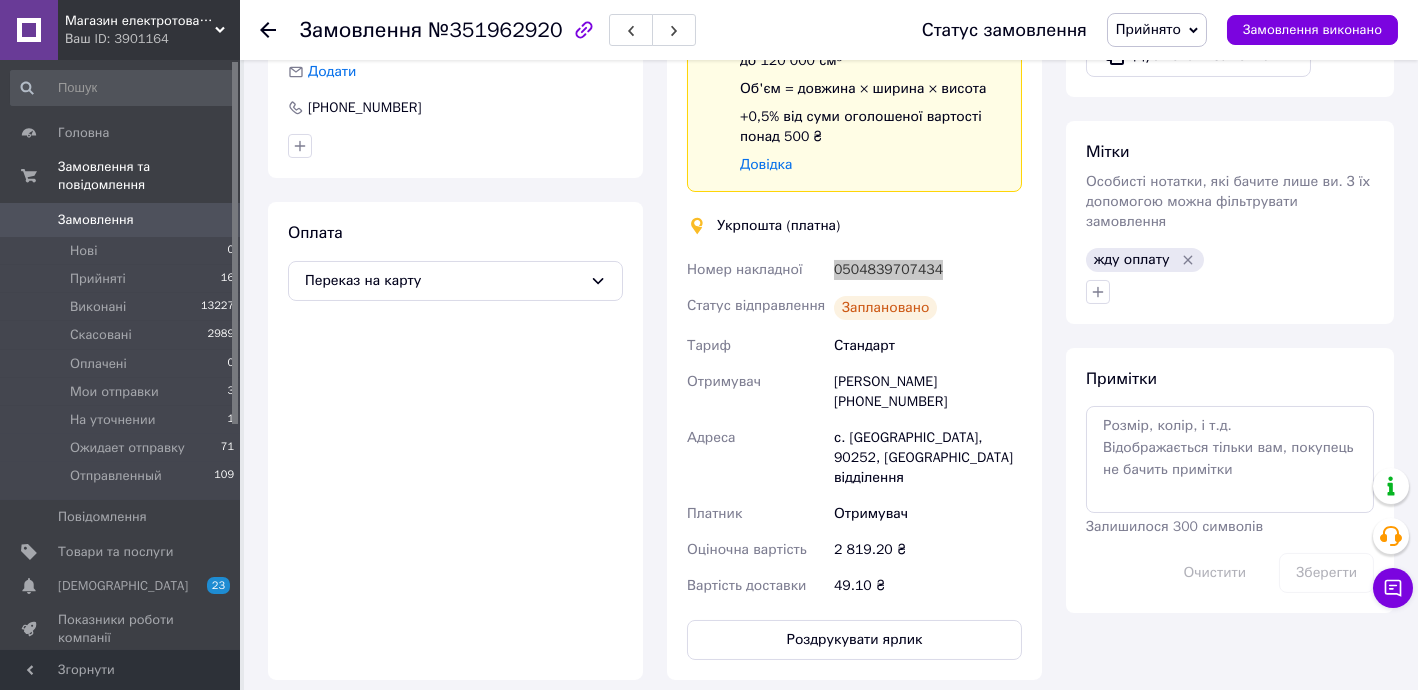 scroll, scrollTop: 963, scrollLeft: 0, axis: vertical 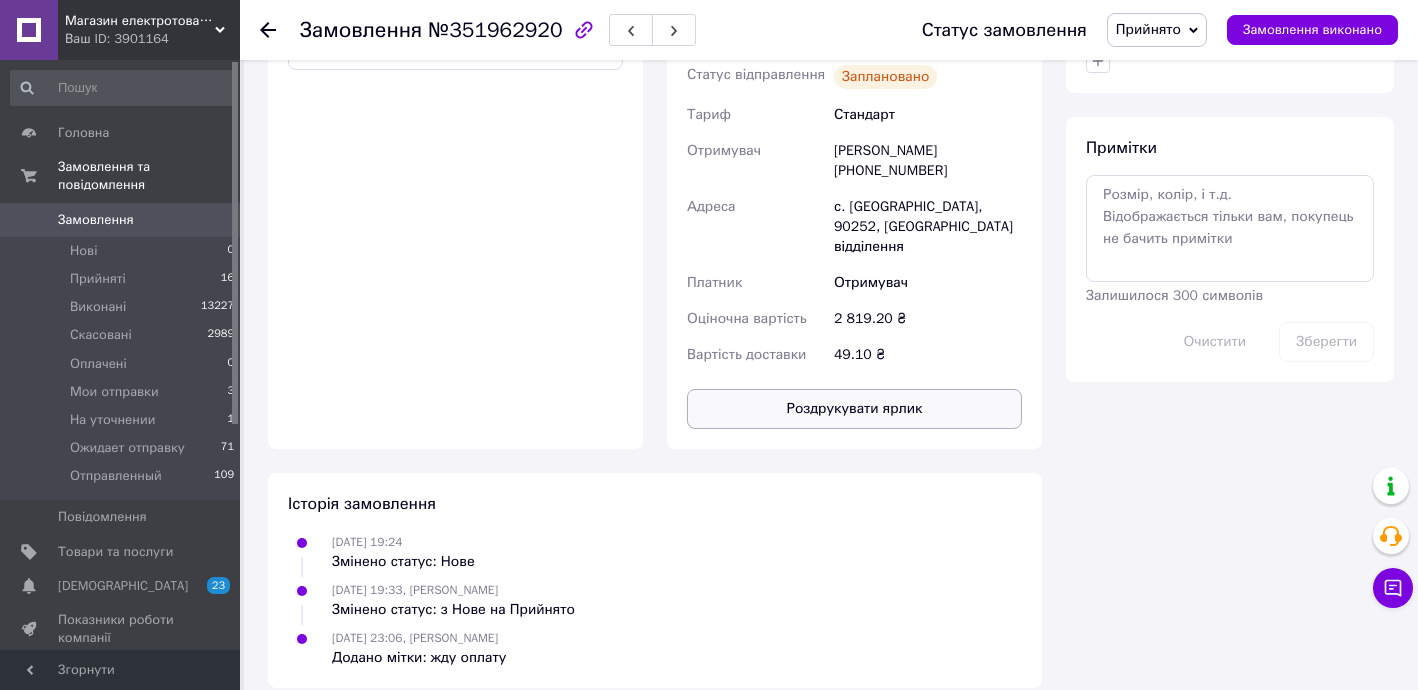 click on "Роздрукувати ярлик" at bounding box center (854, 409) 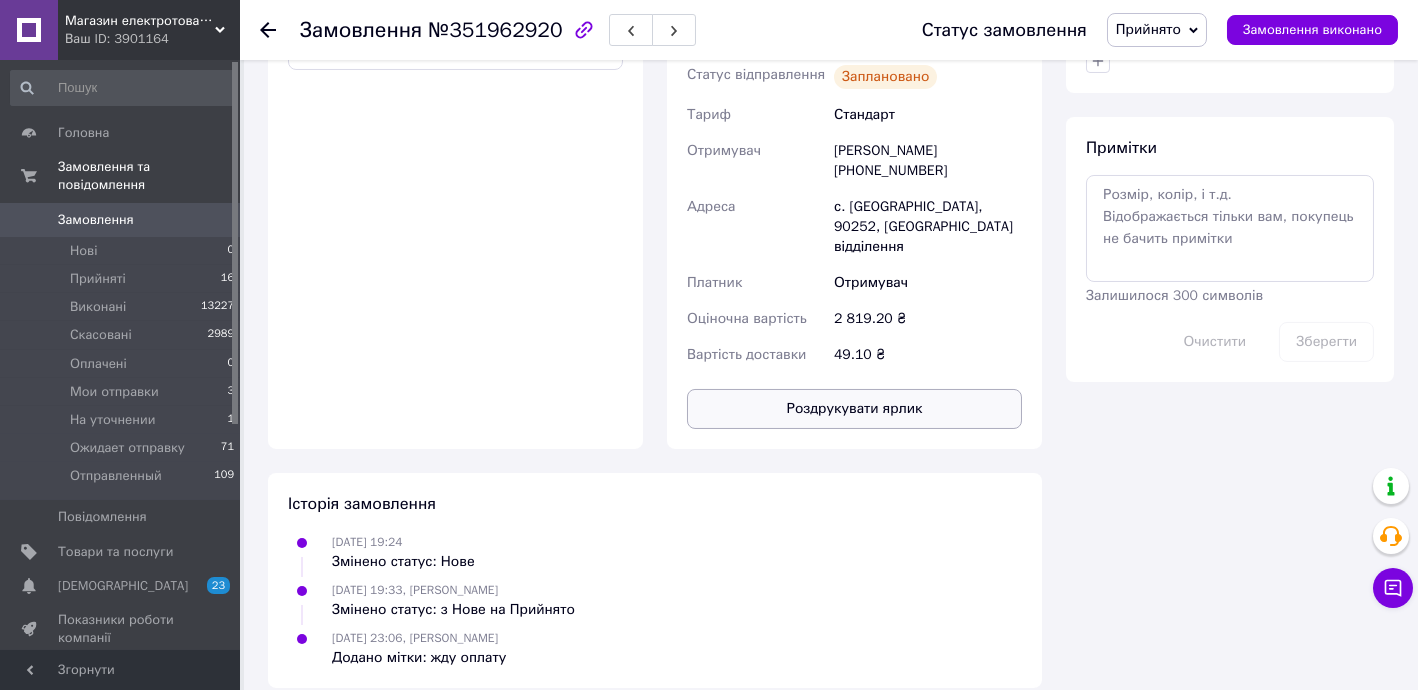 click on "Роздрукувати ярлик" at bounding box center [854, 409] 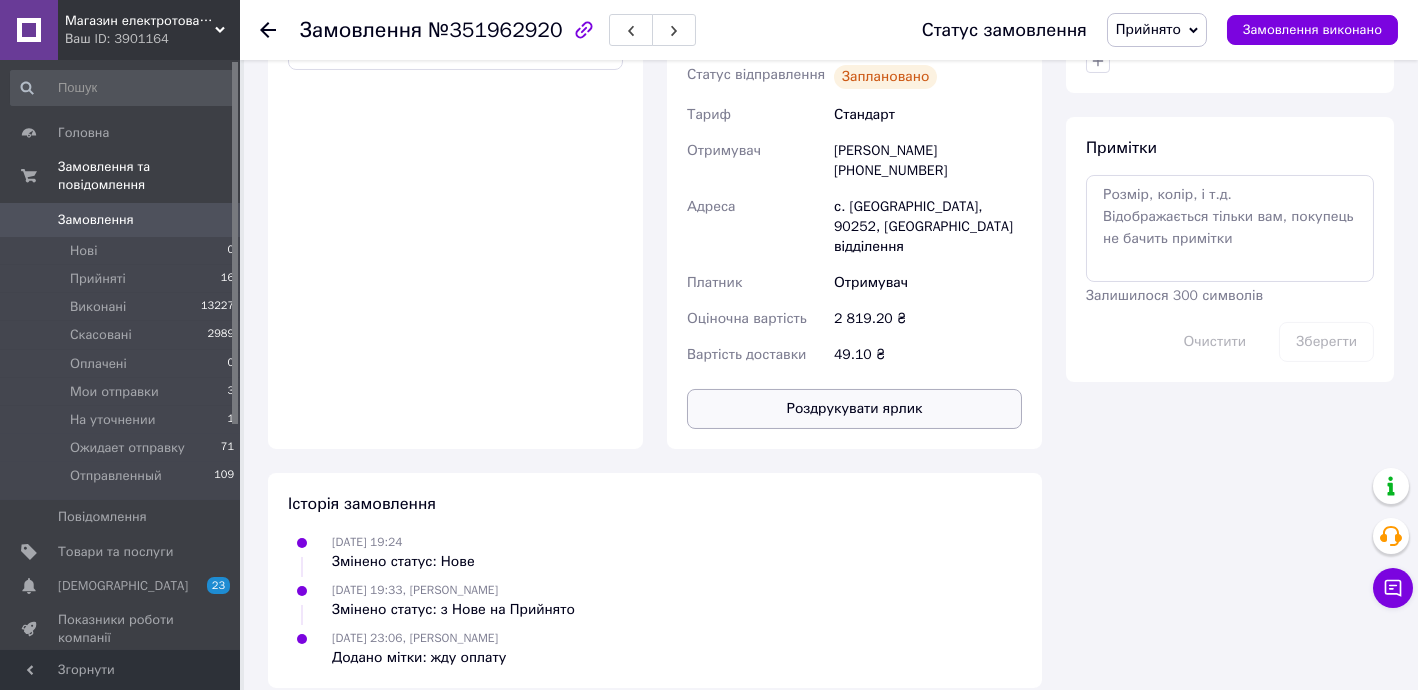 click on "Роздрукувати ярлик" at bounding box center [854, 409] 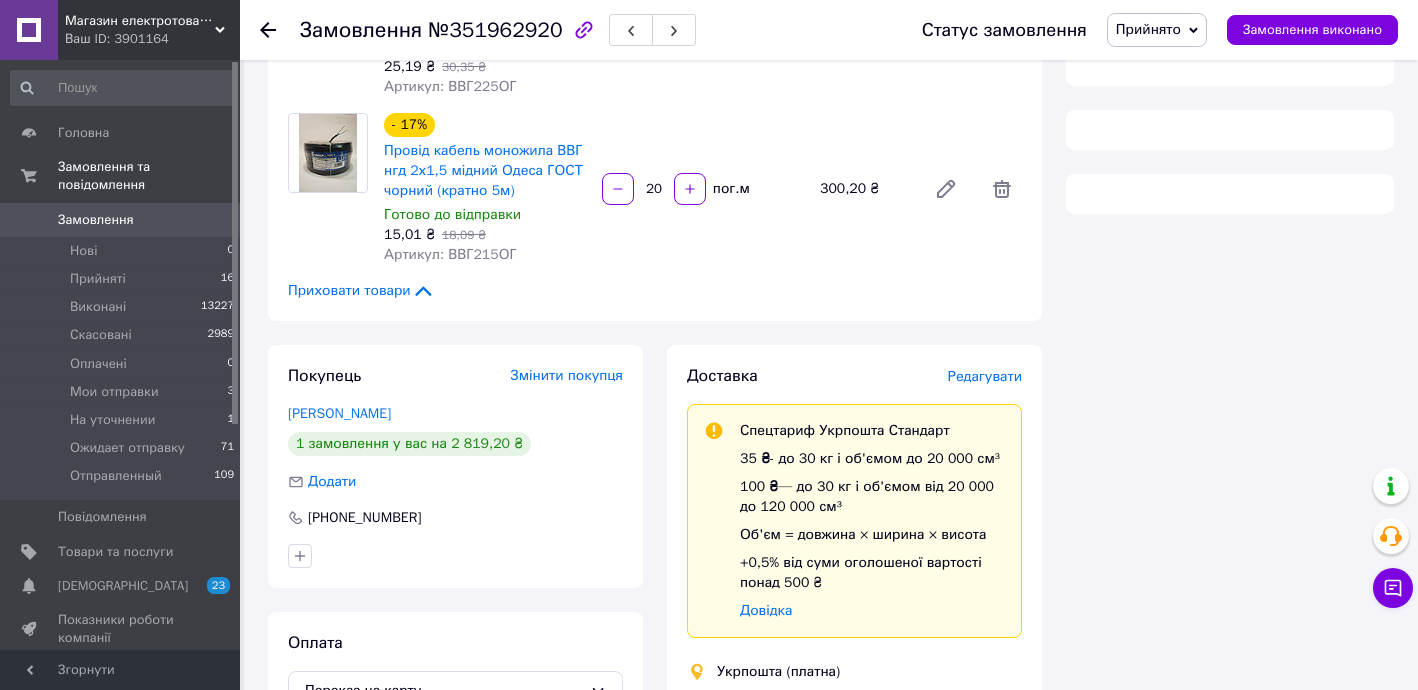 scroll, scrollTop: 708, scrollLeft: 0, axis: vertical 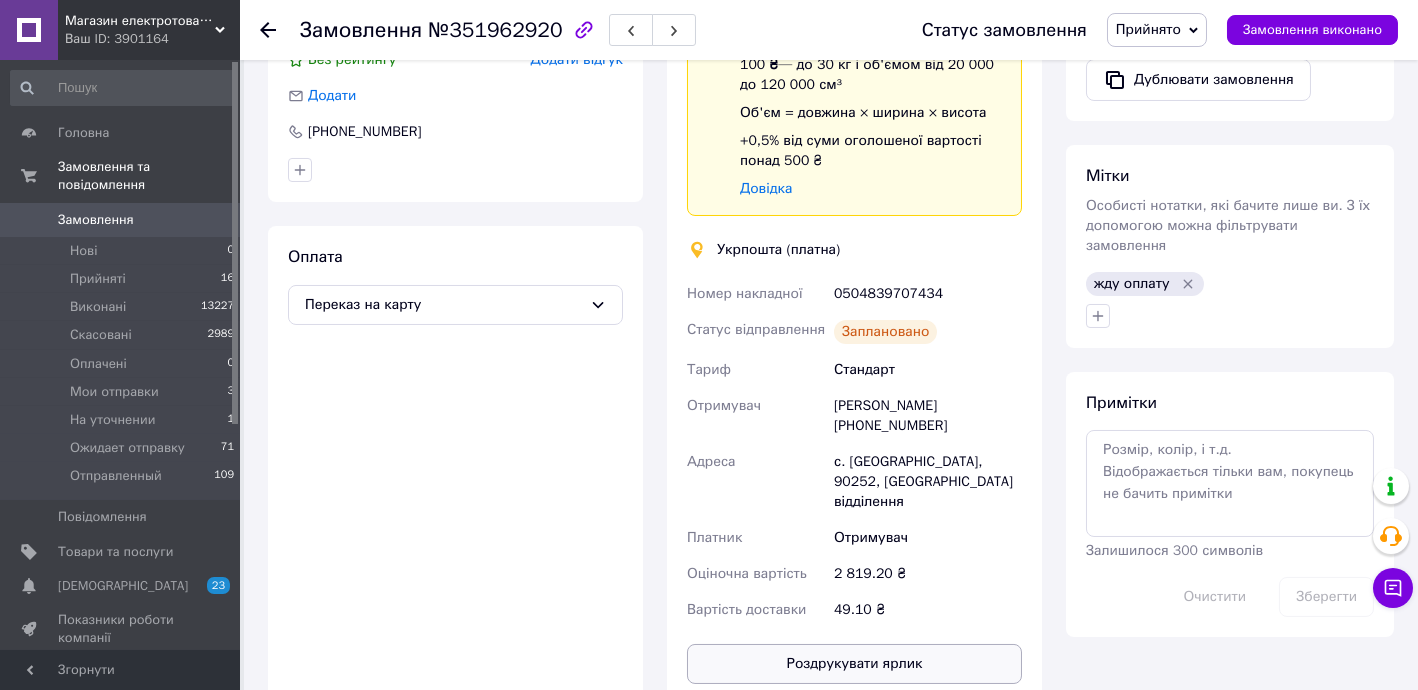 click on "Роздрукувати ярлик" at bounding box center (854, 664) 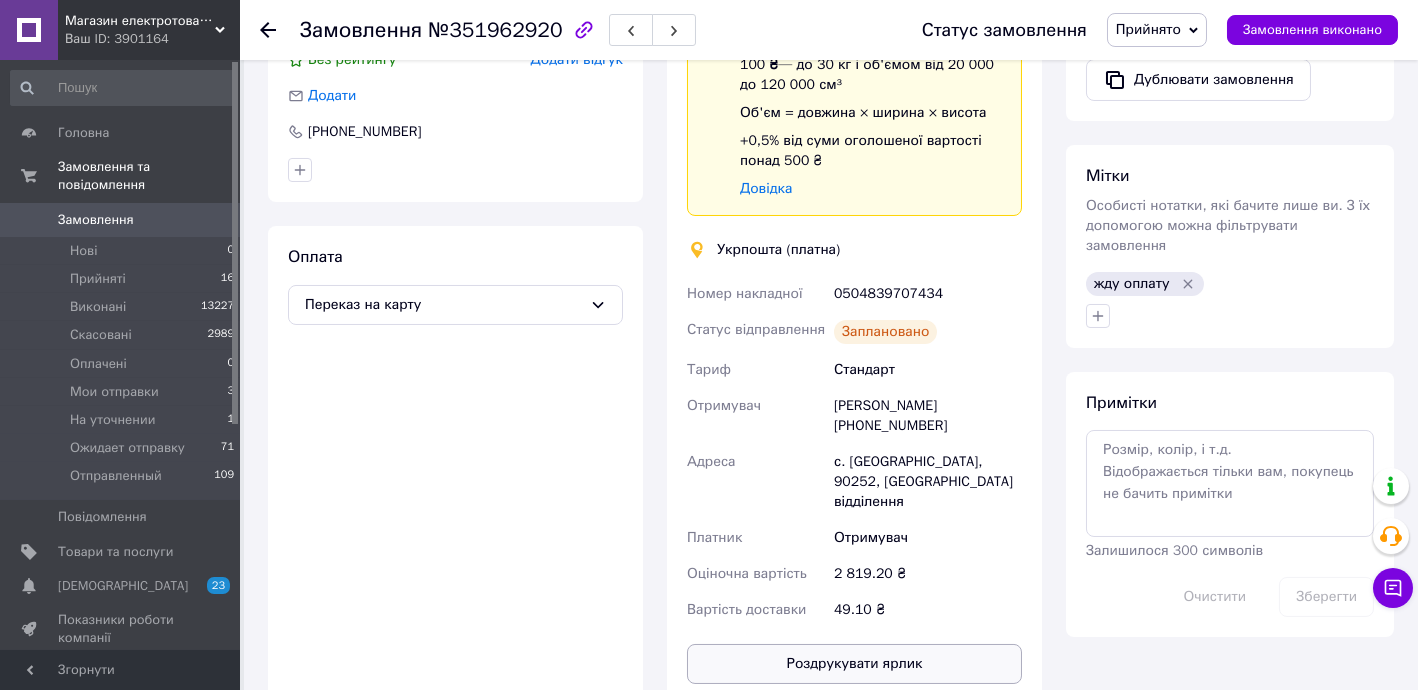 click on "Роздрукувати ярлик" at bounding box center [854, 664] 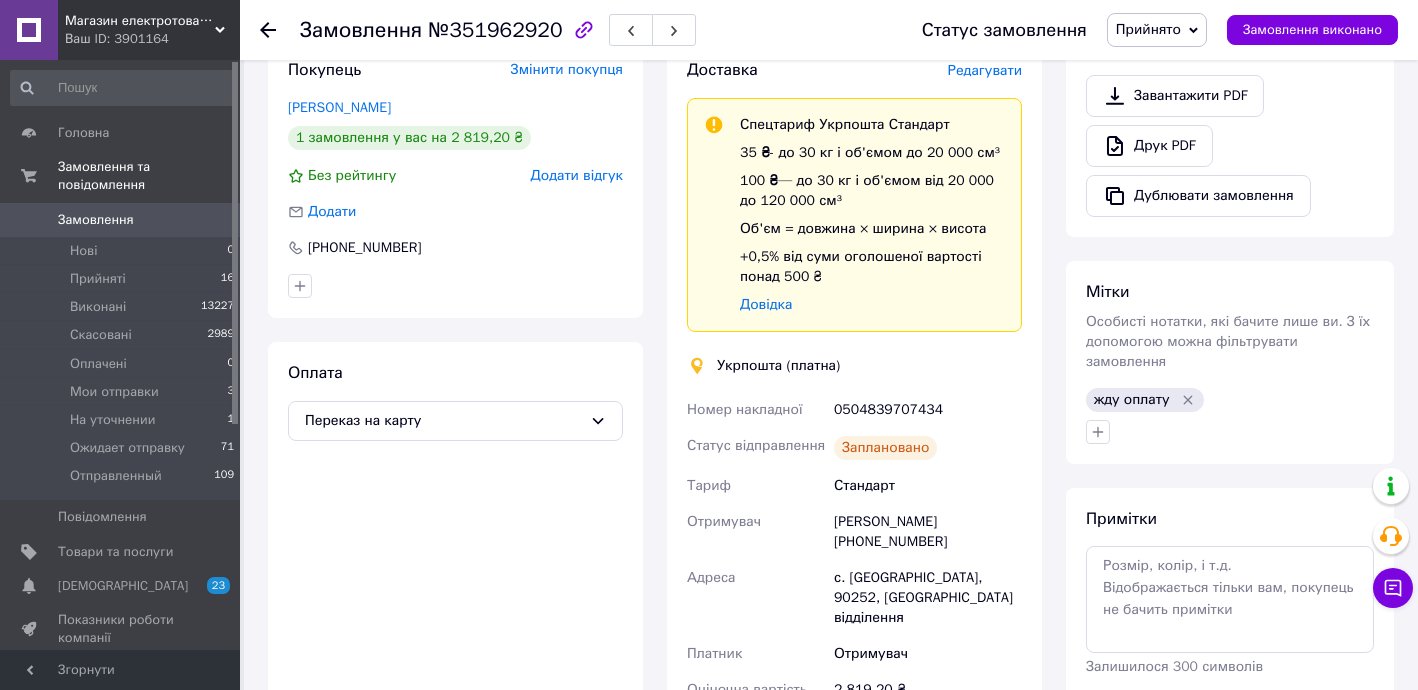 scroll, scrollTop: 587, scrollLeft: 0, axis: vertical 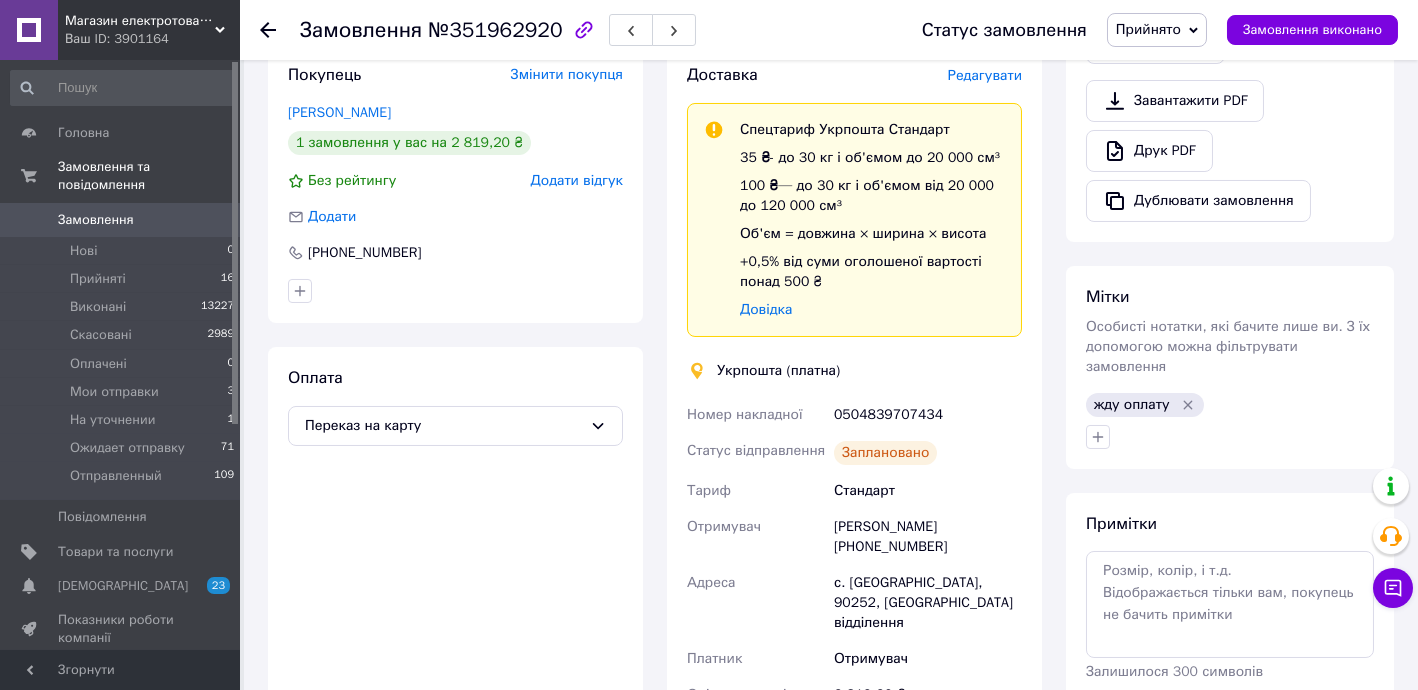 click on "Прийнято" at bounding box center (1148, 29) 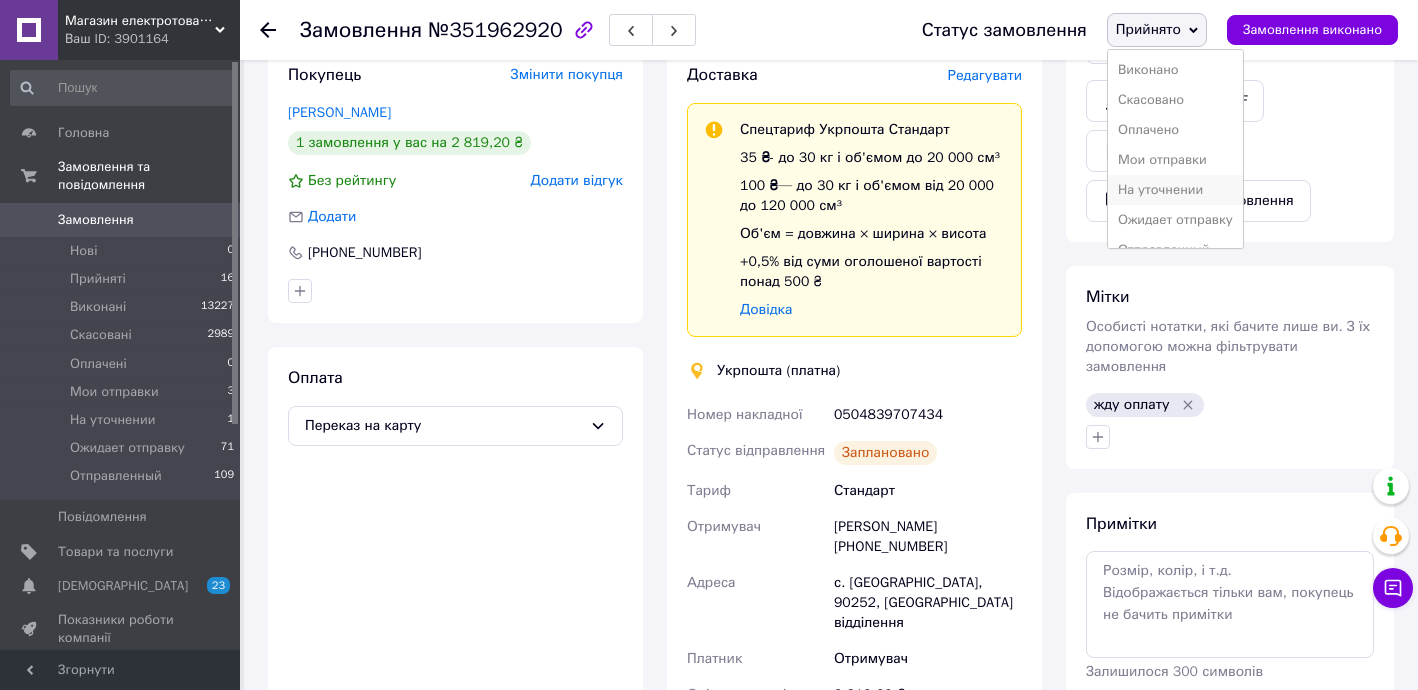 click on "На уточнении" at bounding box center (1175, 190) 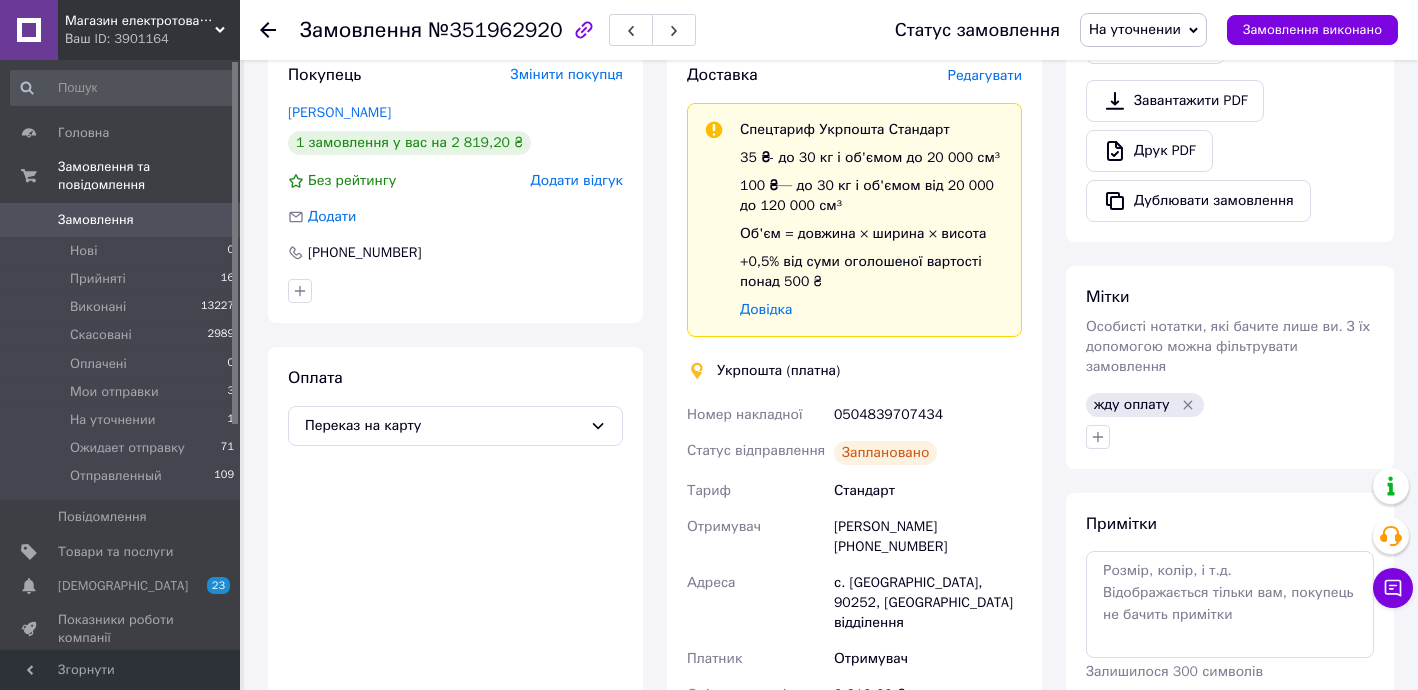 click on "Замовлення" at bounding box center [96, 220] 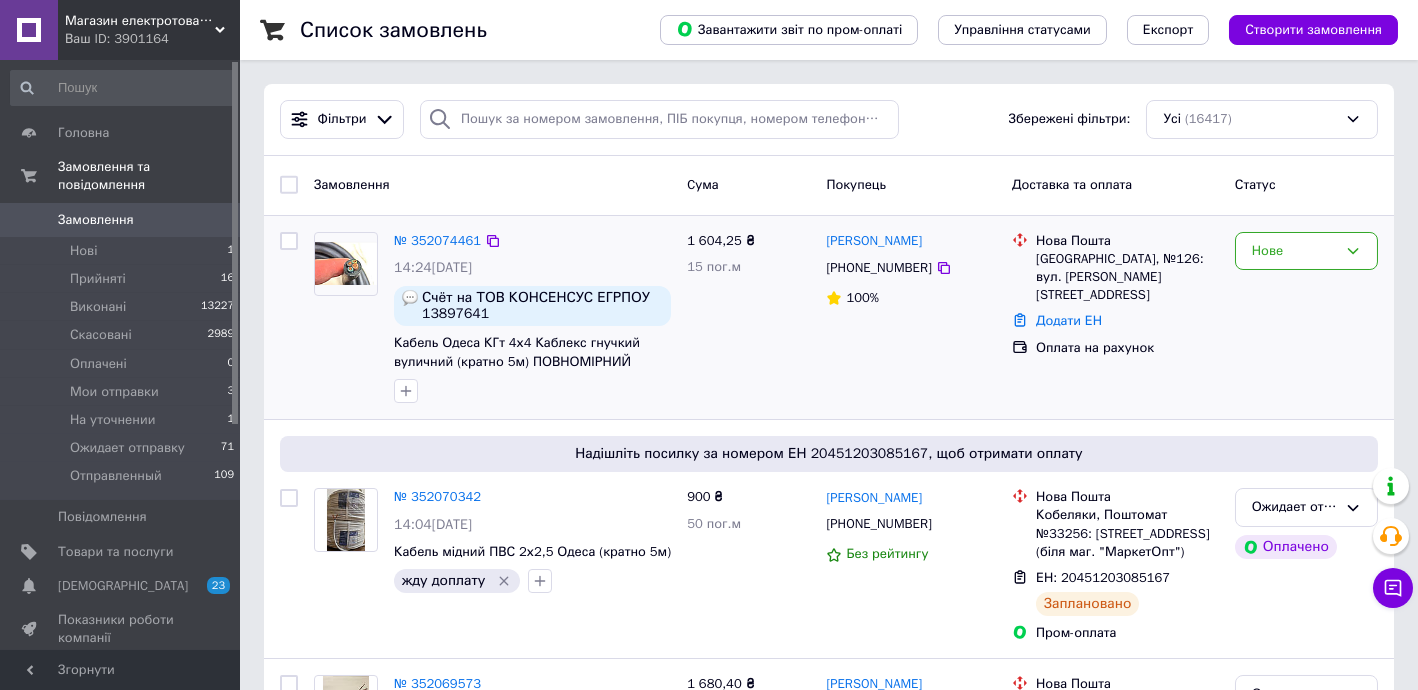 click on "1 604,25 ₴ 15 пог.м" at bounding box center (748, 318) 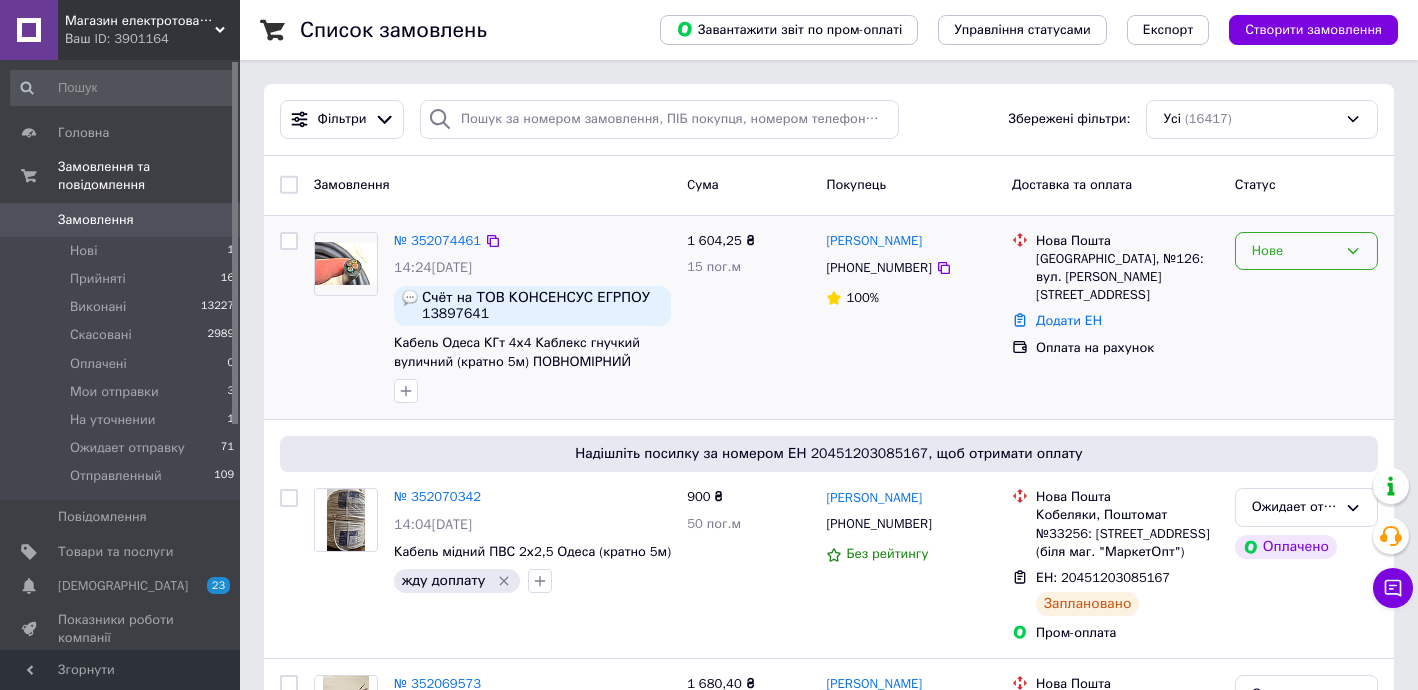drag, startPoint x: 1255, startPoint y: 255, endPoint x: 1264, endPoint y: 263, distance: 12.0415945 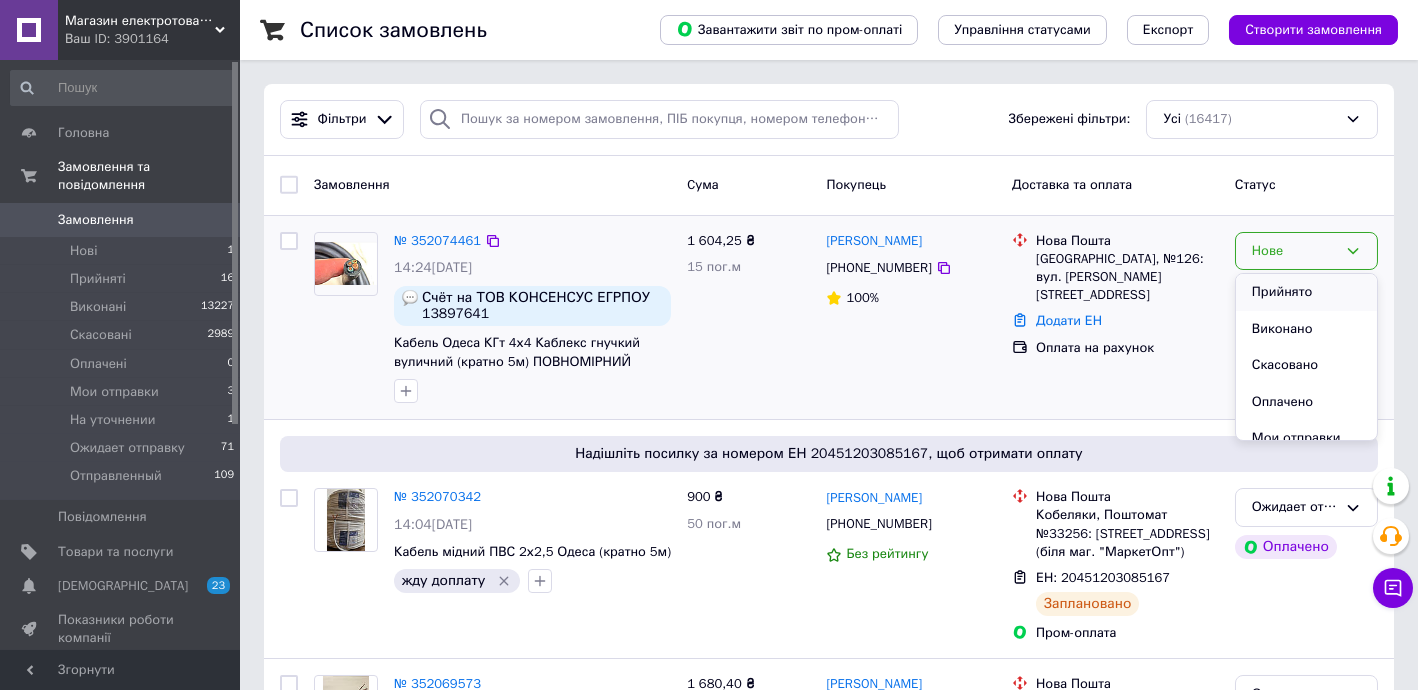 click on "Прийнято" at bounding box center [1306, 292] 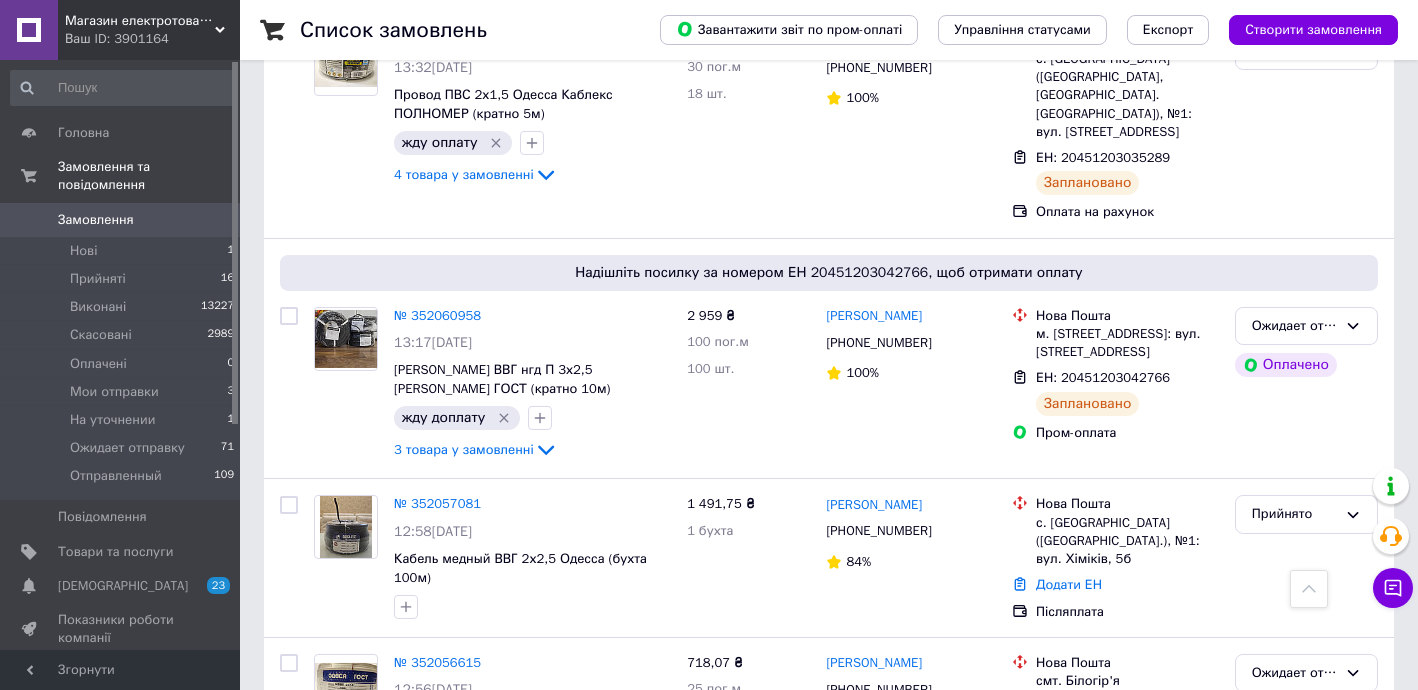 scroll, scrollTop: 1333, scrollLeft: 0, axis: vertical 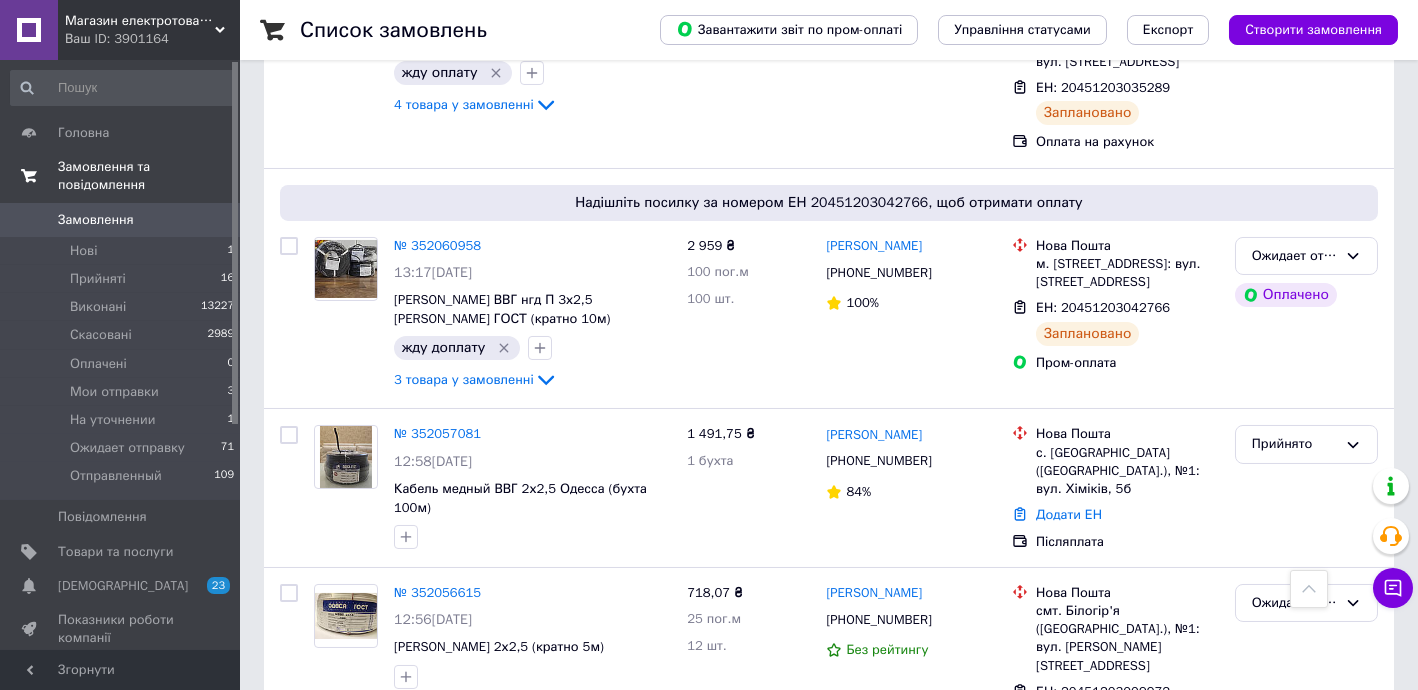 click on "Замовлення та повідомлення" at bounding box center [123, 176] 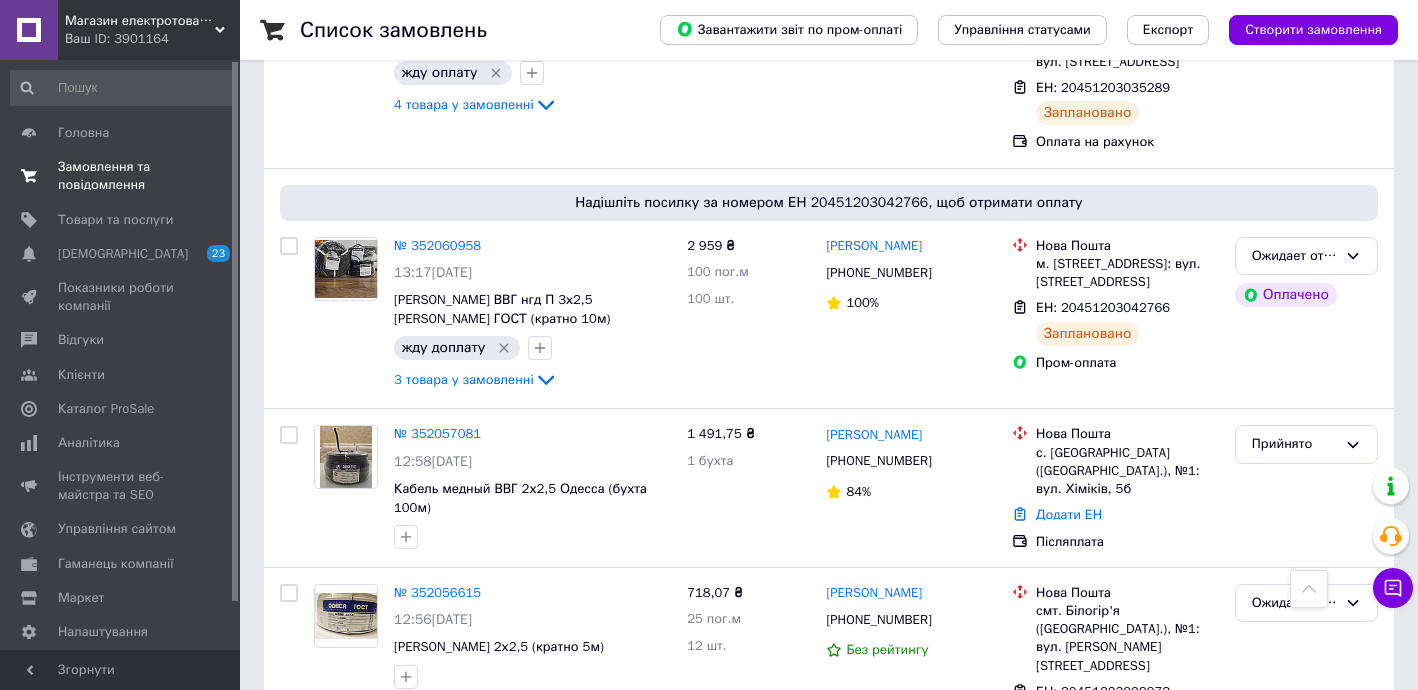 click on "Замовлення та повідомлення" at bounding box center (121, 176) 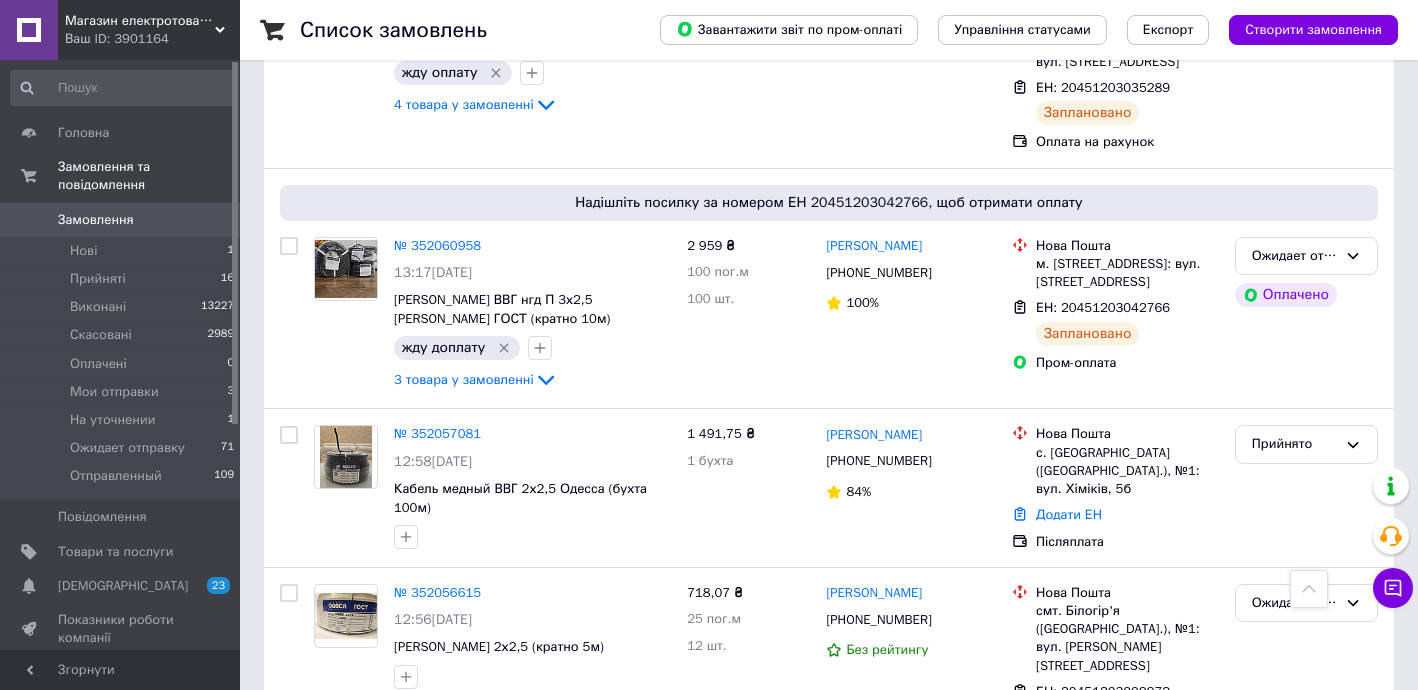click on "Замовлення" at bounding box center [96, 220] 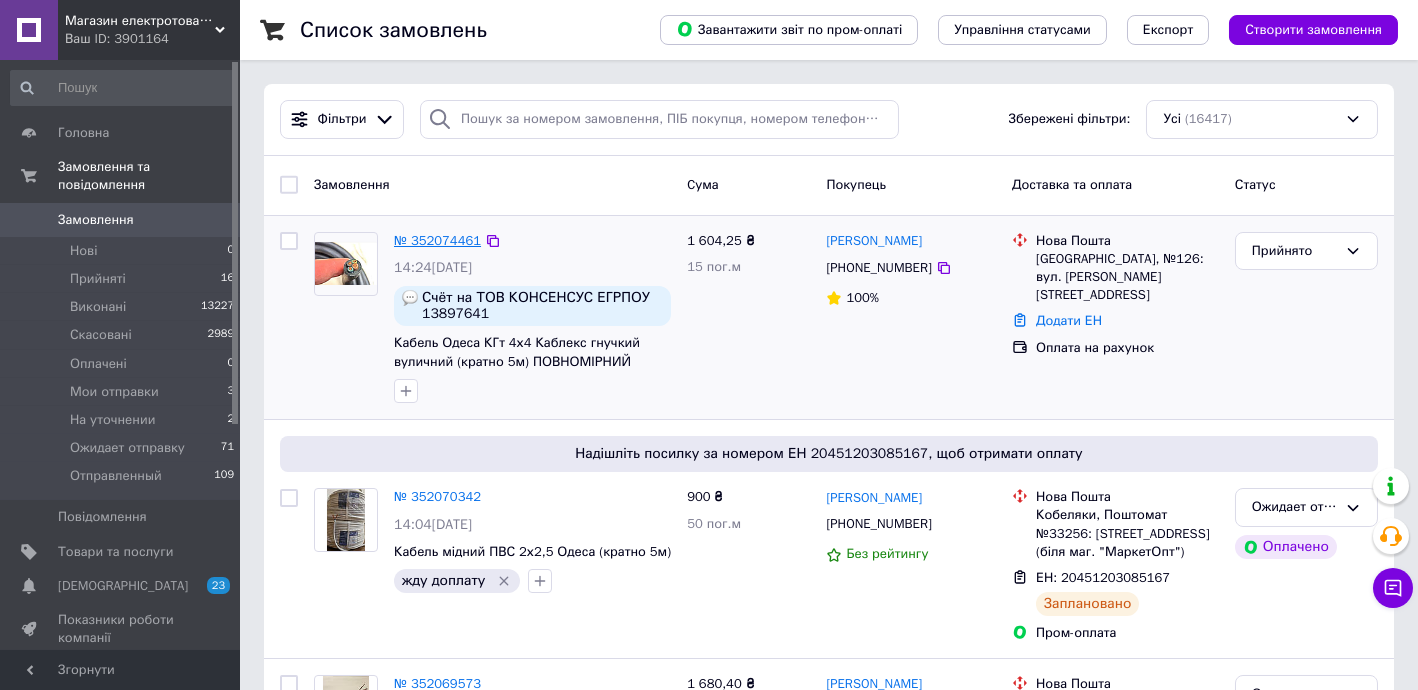 click on "№ 352074461" at bounding box center [437, 240] 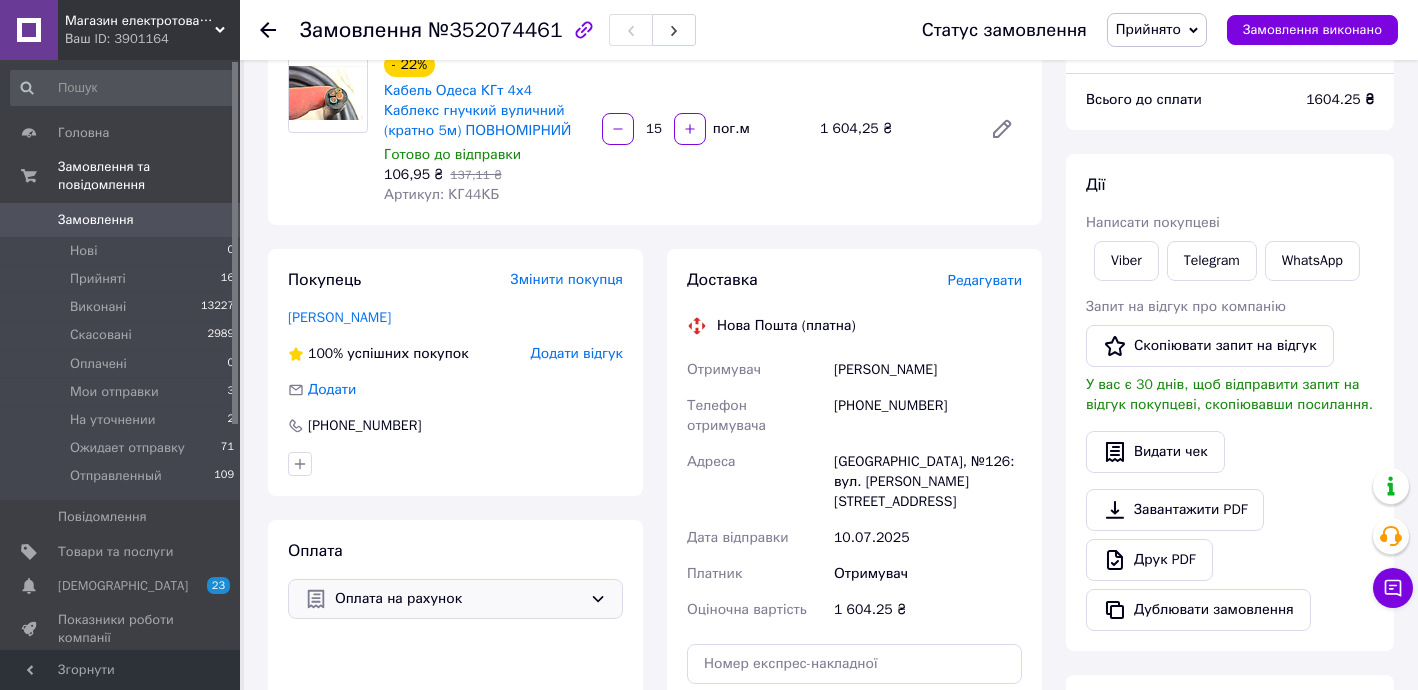 click on "Оплата на рахунок" at bounding box center [458, 599] 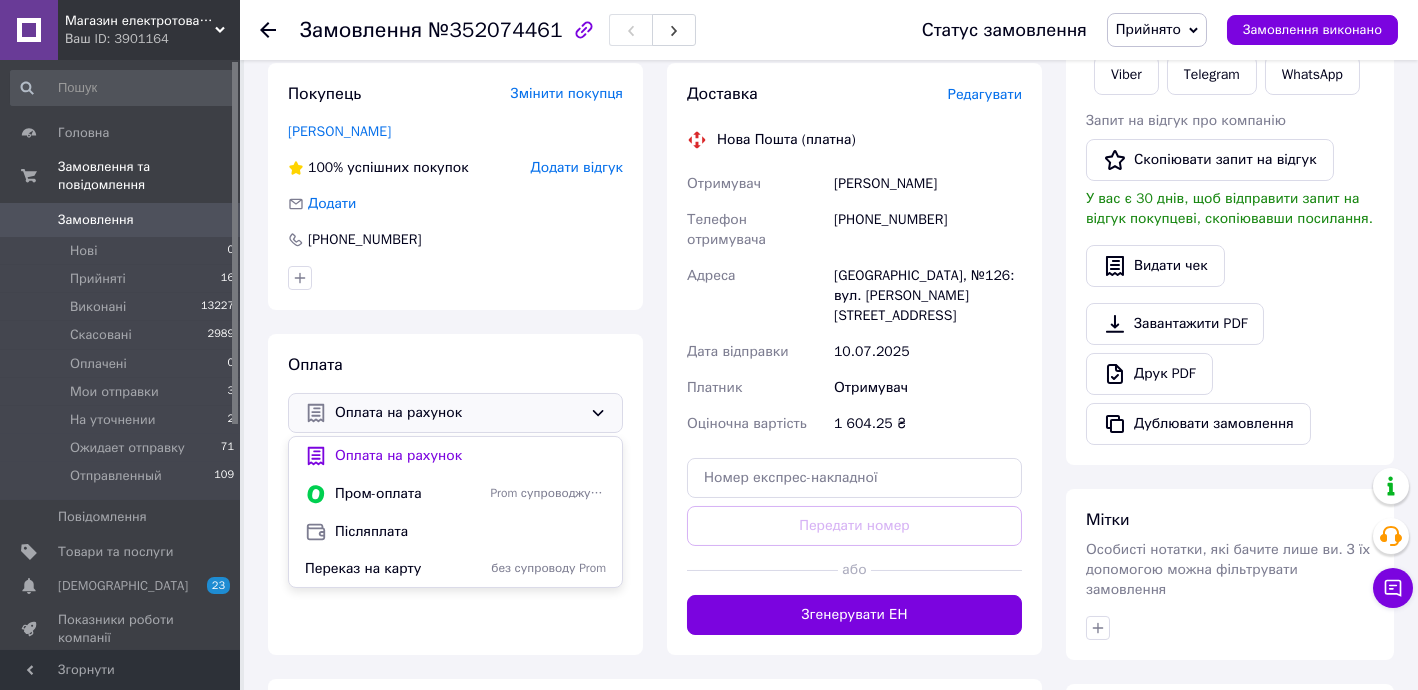scroll, scrollTop: 420, scrollLeft: 0, axis: vertical 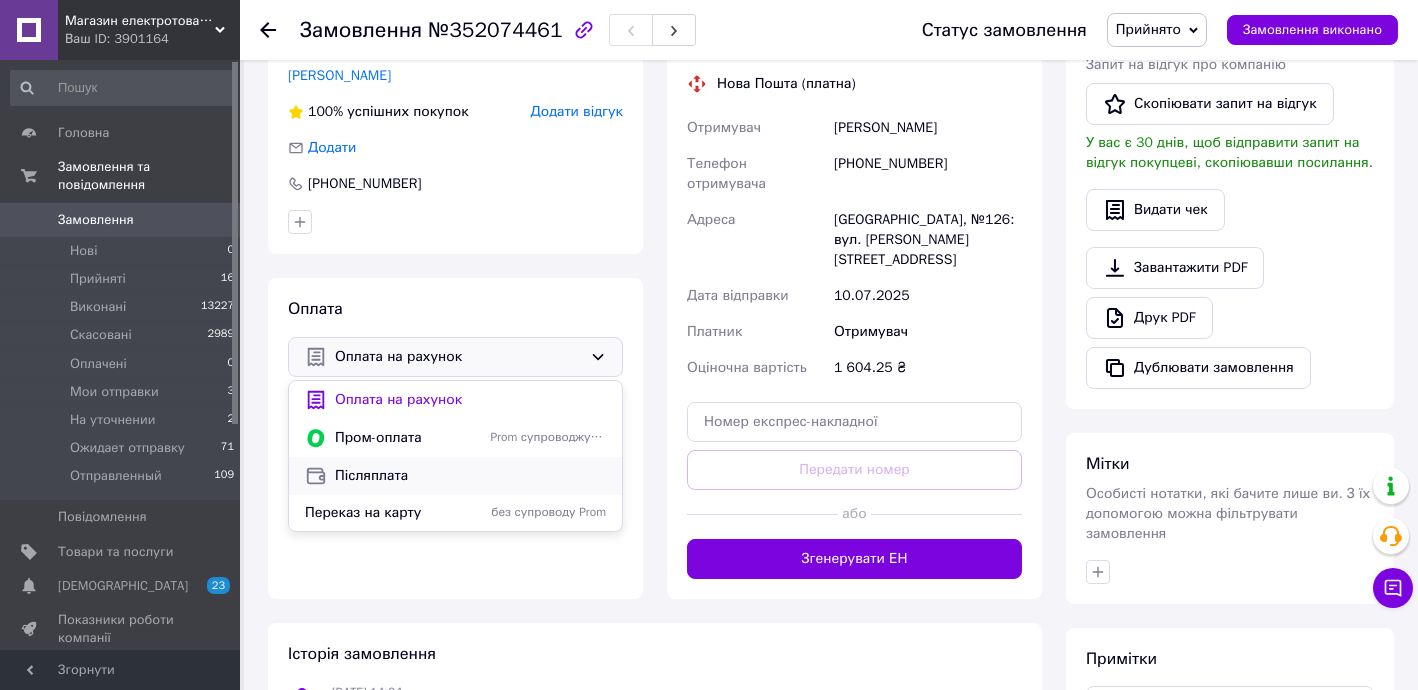 click on "Післяплата" at bounding box center [470, 476] 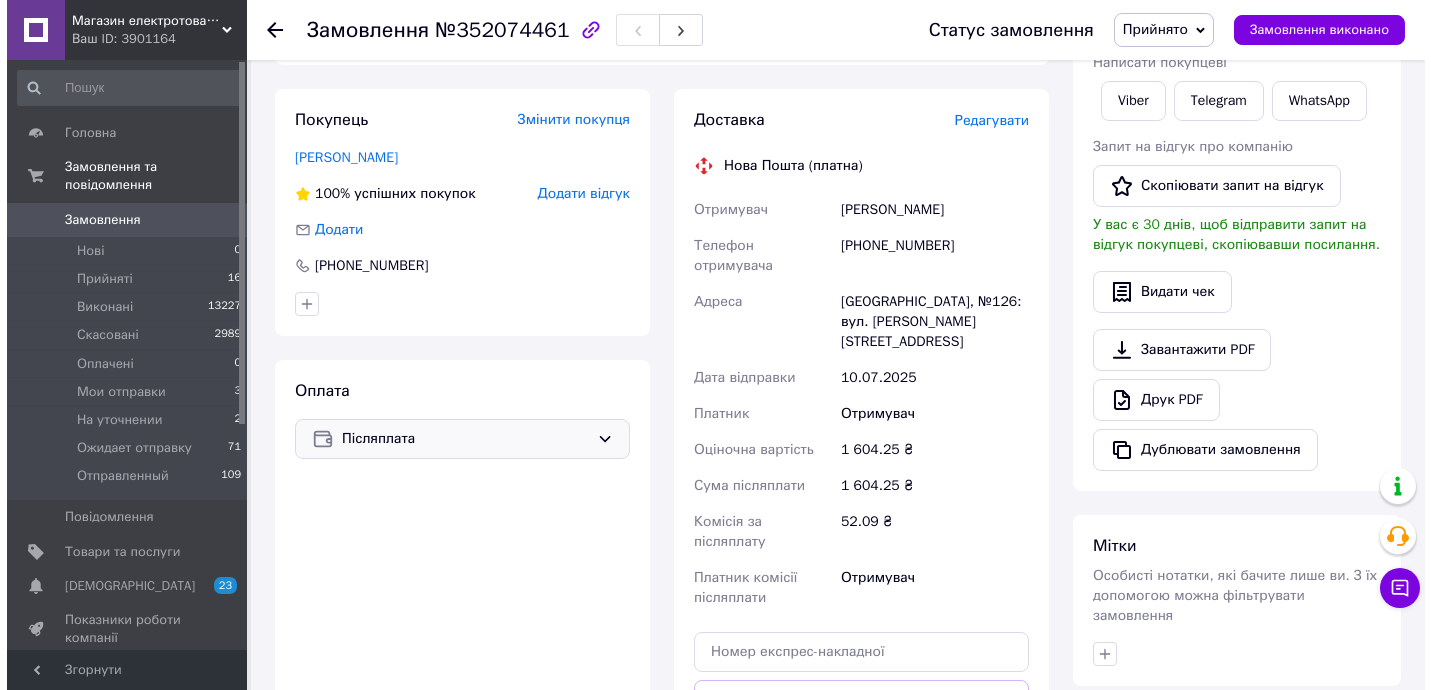 scroll, scrollTop: 178, scrollLeft: 0, axis: vertical 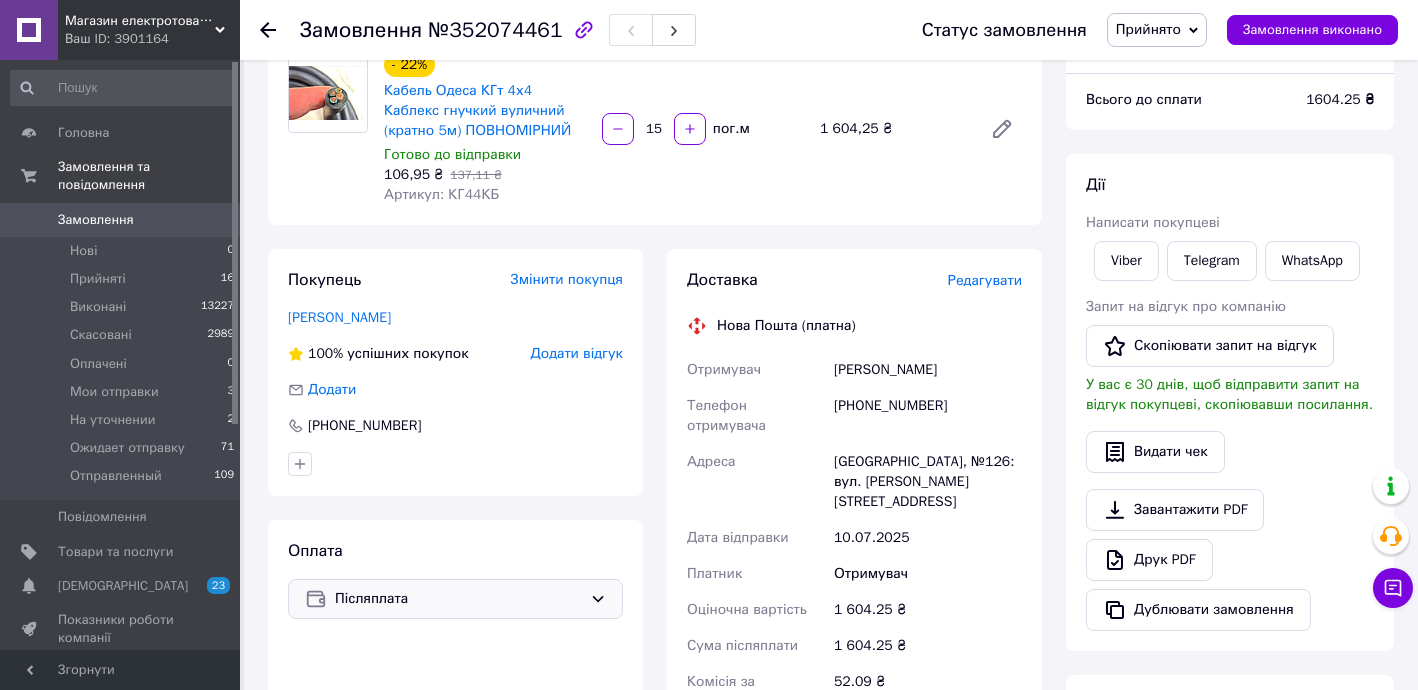 click on "Редагувати" at bounding box center [985, 280] 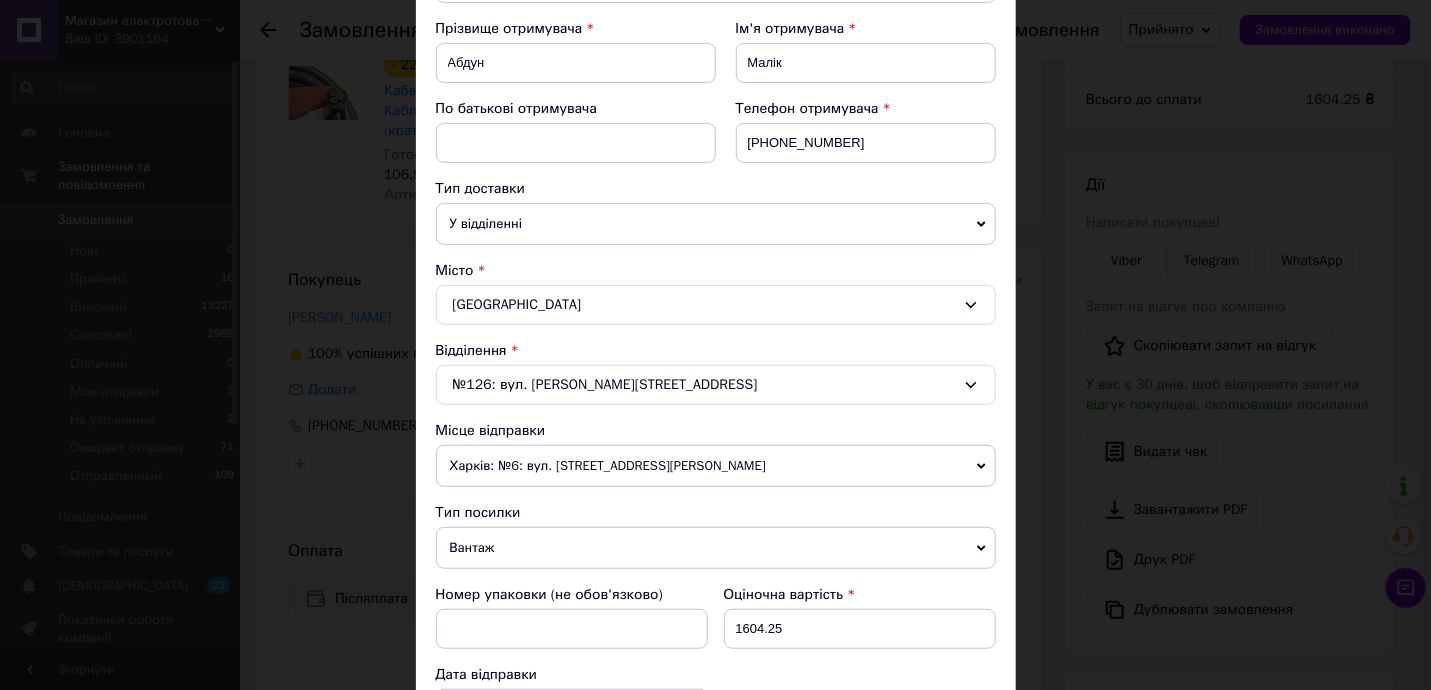 scroll, scrollTop: 605, scrollLeft: 0, axis: vertical 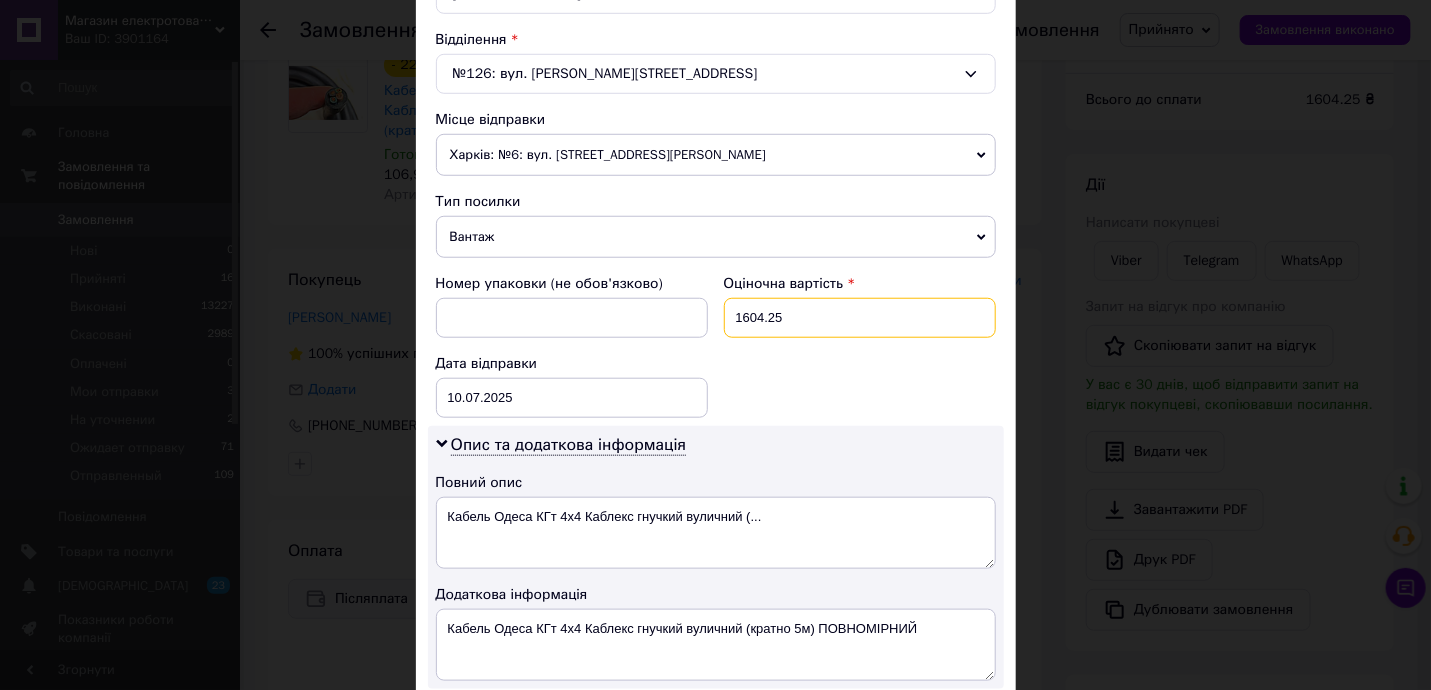 drag, startPoint x: 742, startPoint y: 303, endPoint x: 840, endPoint y: 303, distance: 98 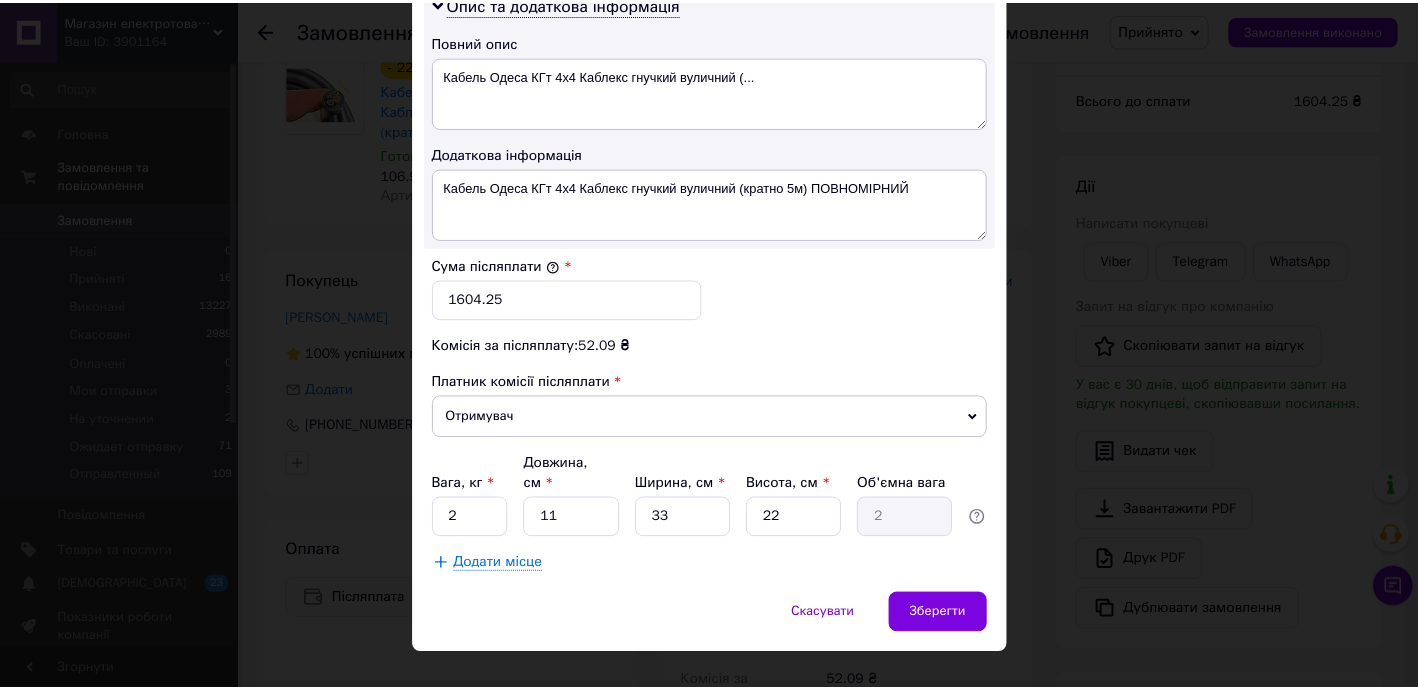scroll, scrollTop: 1050, scrollLeft: 0, axis: vertical 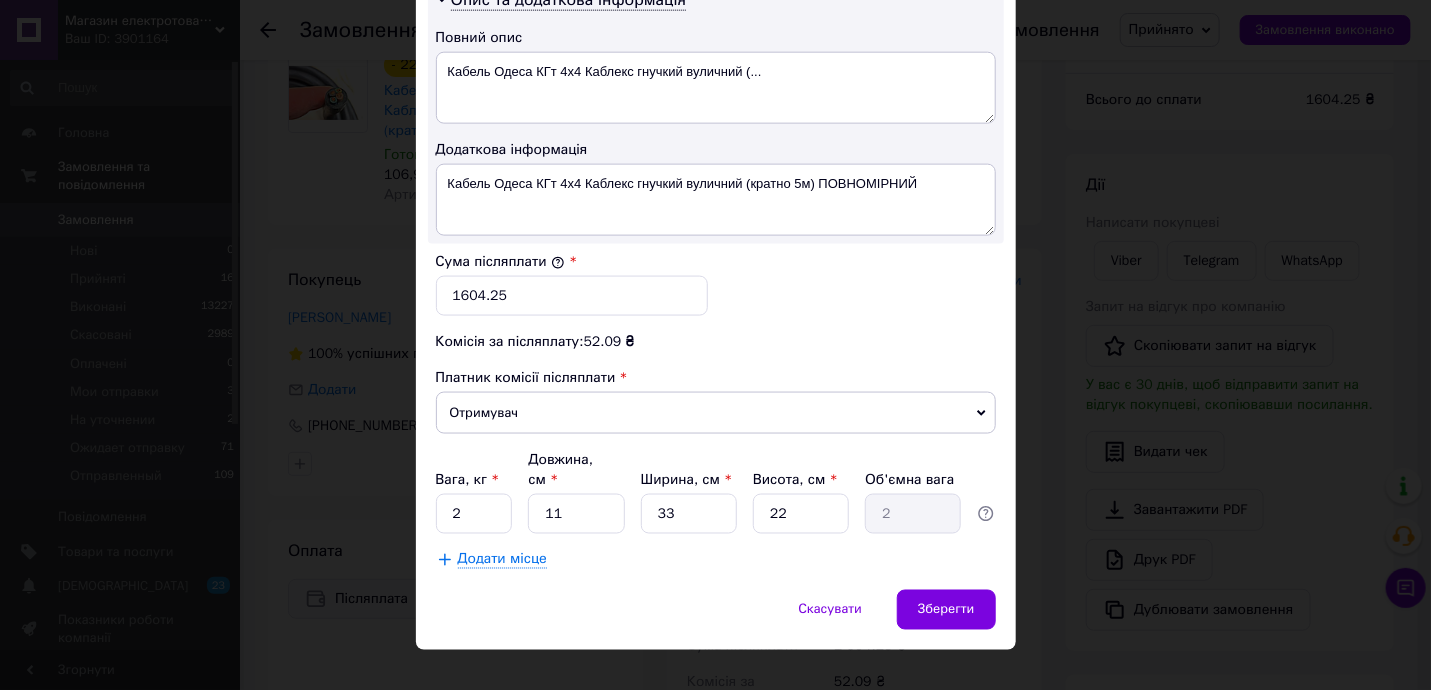 type on "1662" 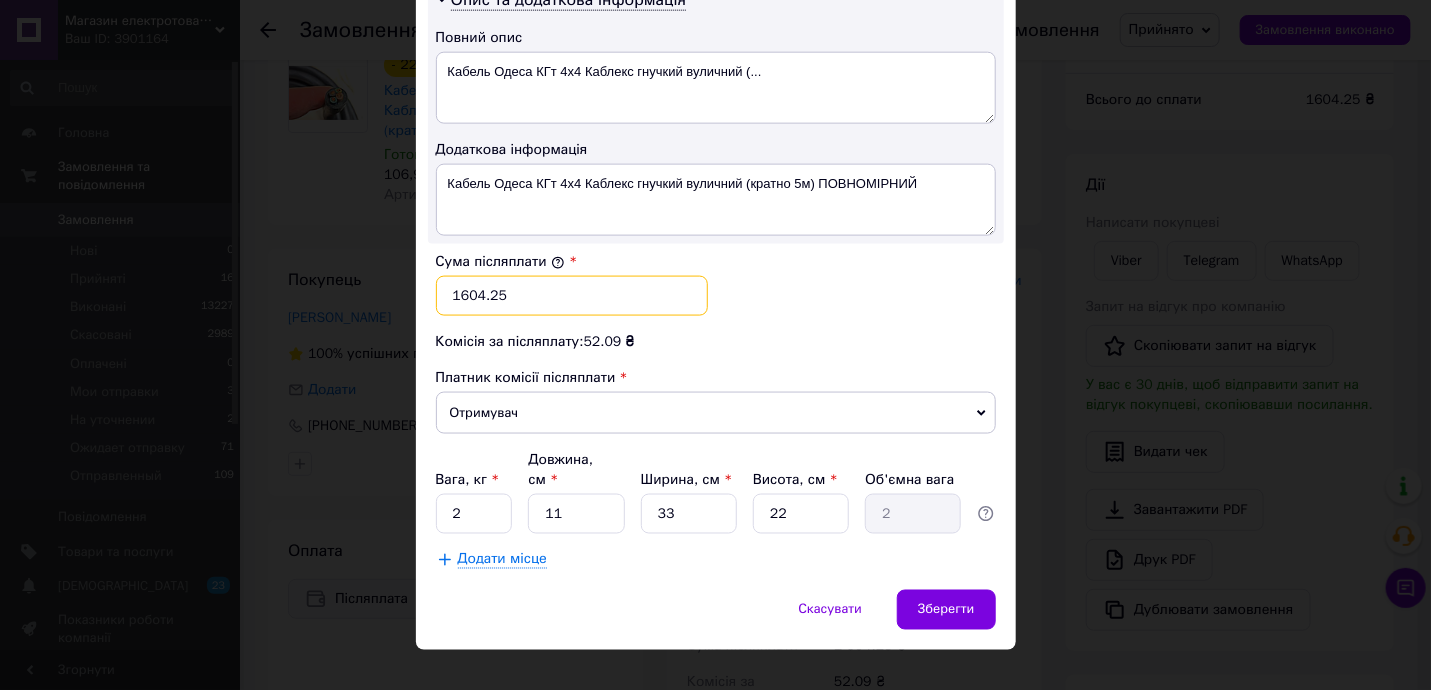 drag, startPoint x: 465, startPoint y: 281, endPoint x: 625, endPoint y: 313, distance: 163.16862 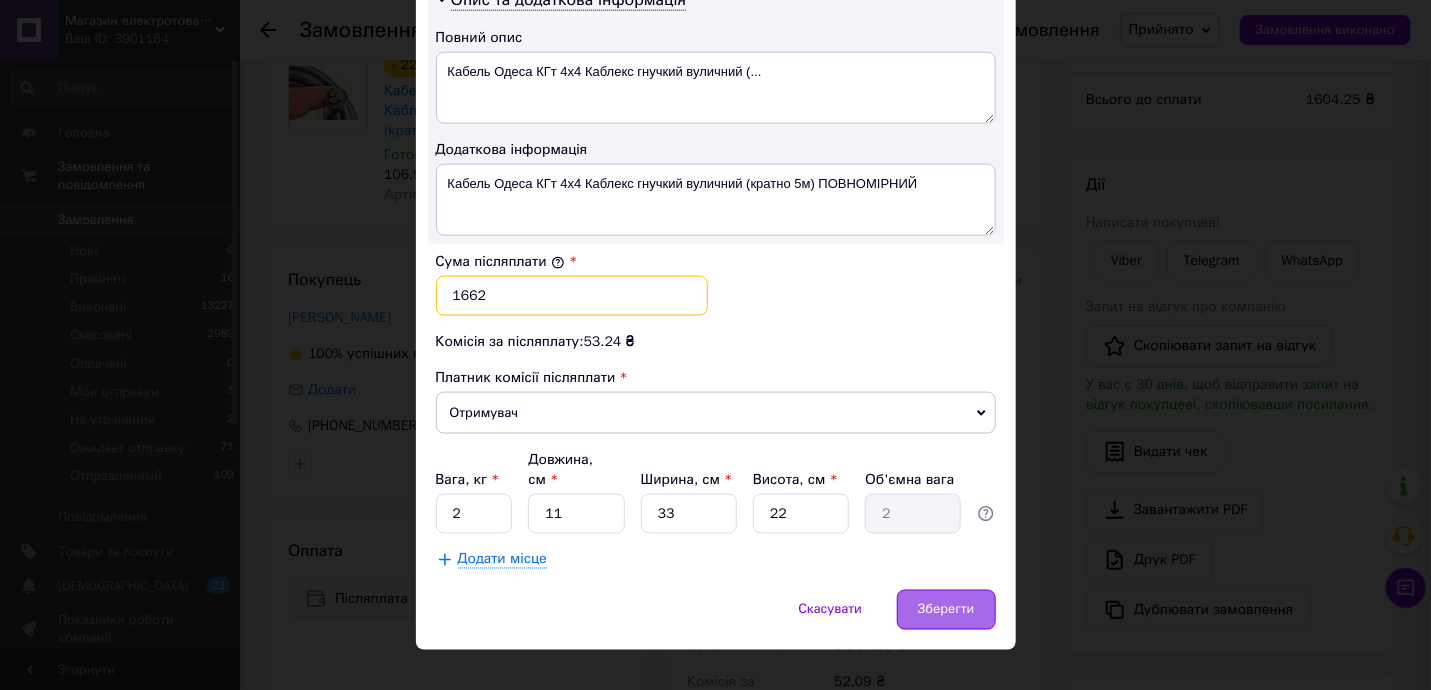 type on "1662" 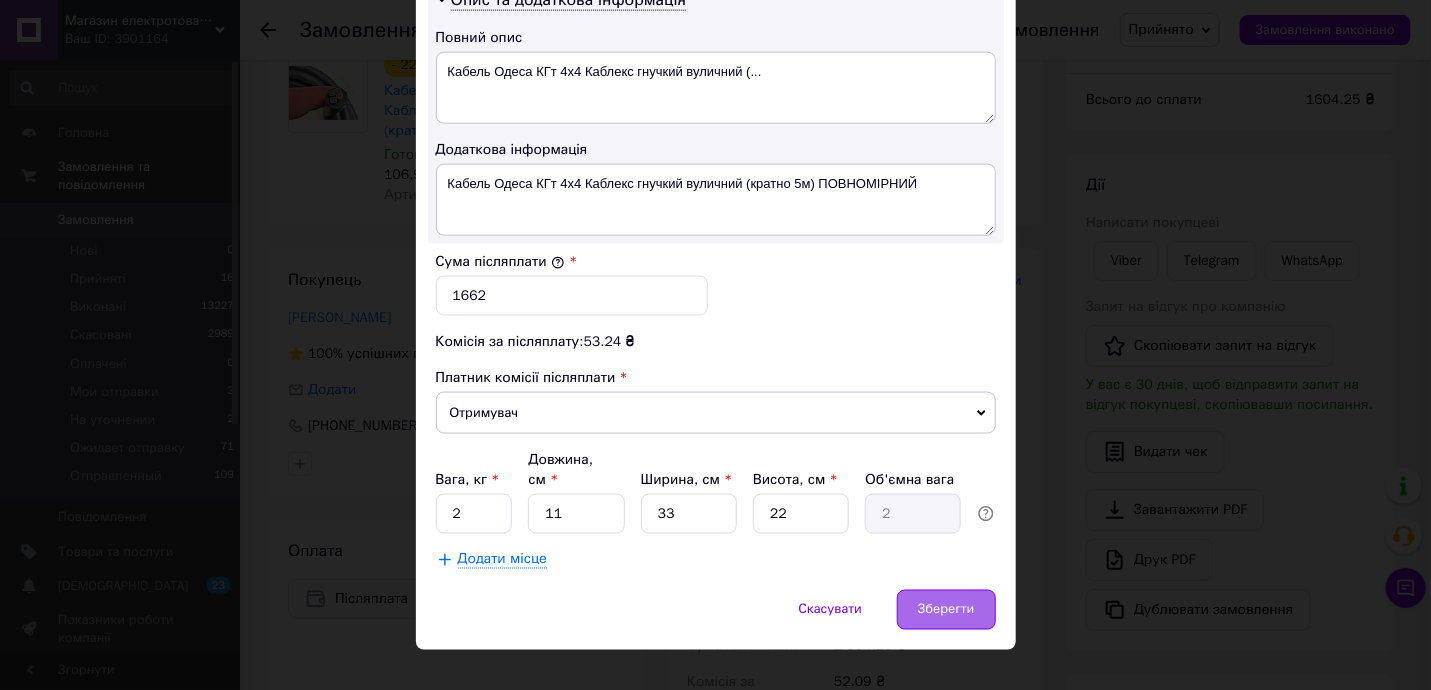 click on "Зберегти" at bounding box center (946, 610) 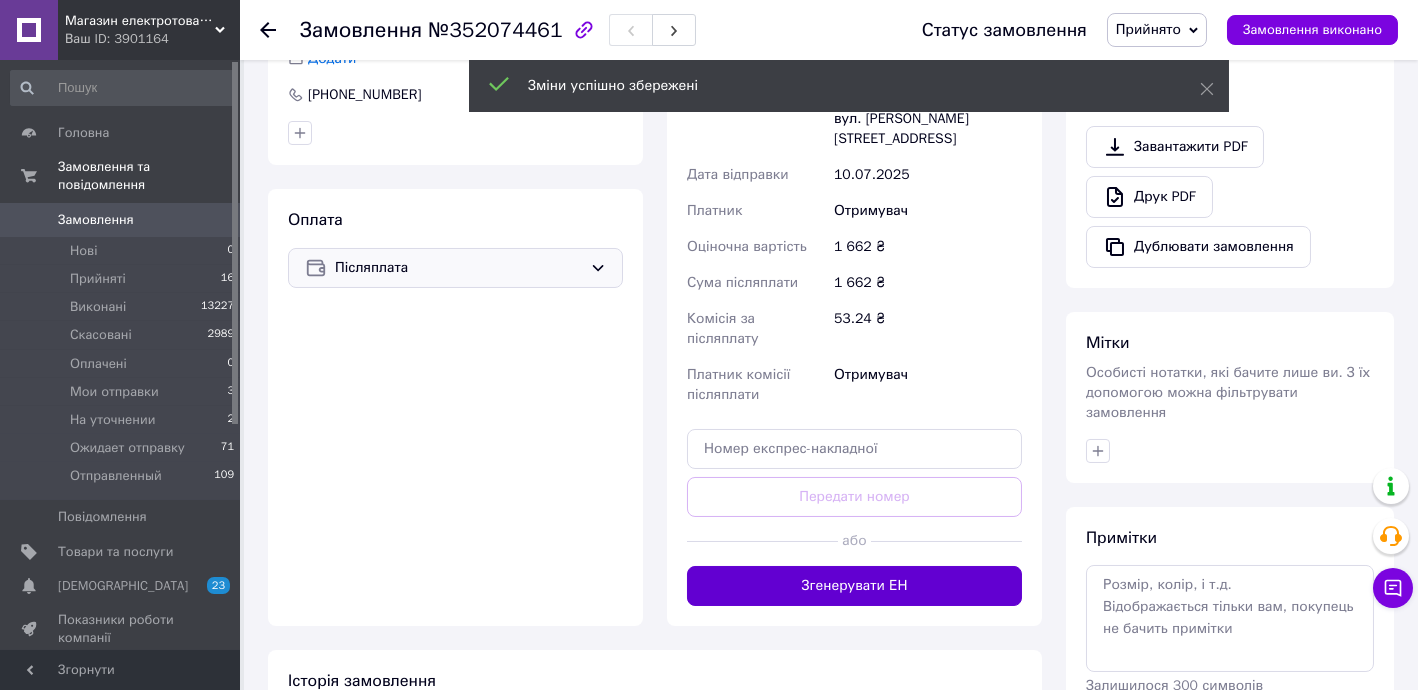 click on "Згенерувати ЕН" at bounding box center (854, 586) 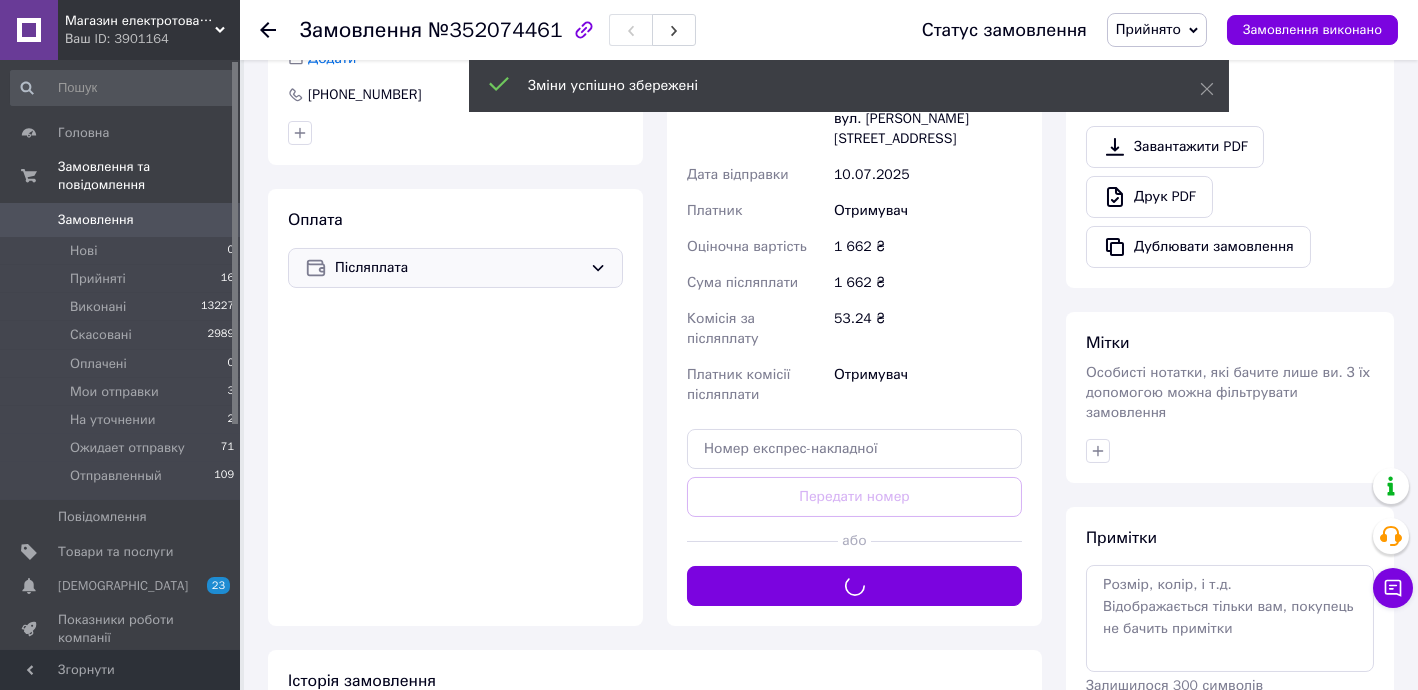 scroll, scrollTop: 299, scrollLeft: 0, axis: vertical 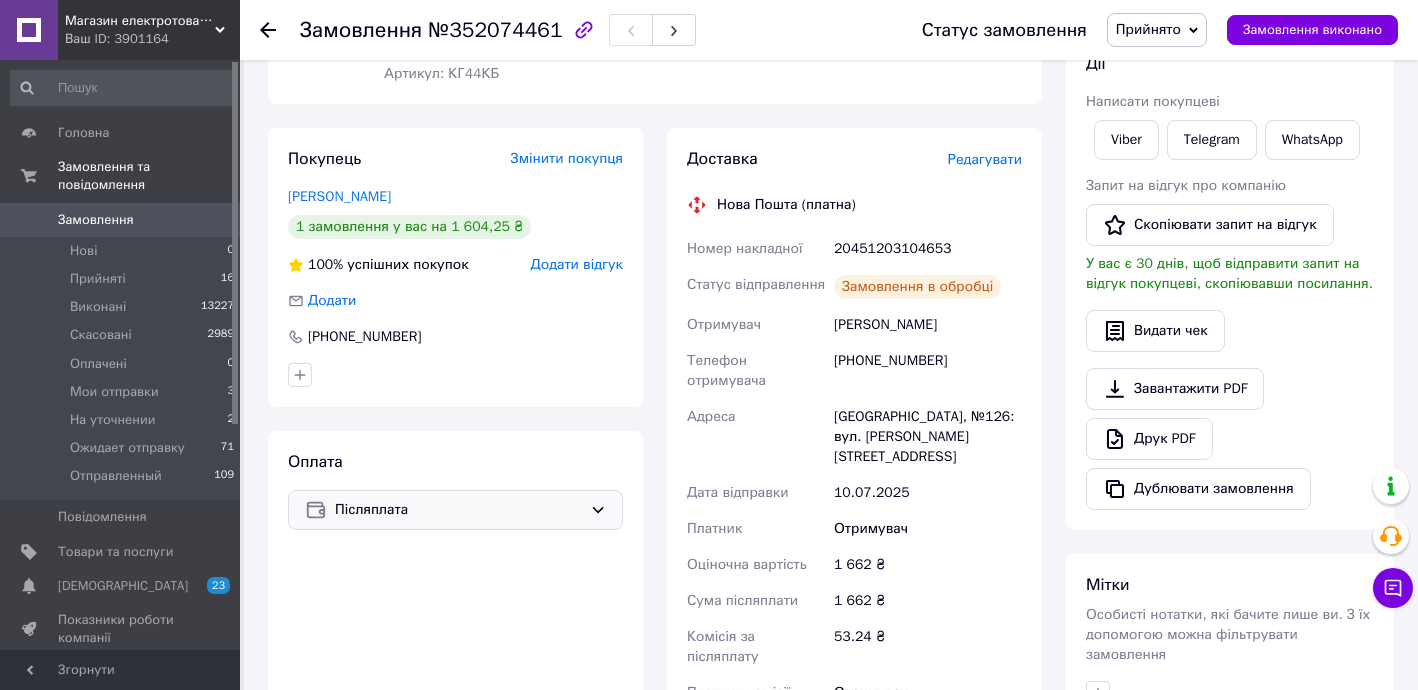click on "20451203104653" at bounding box center (928, 249) 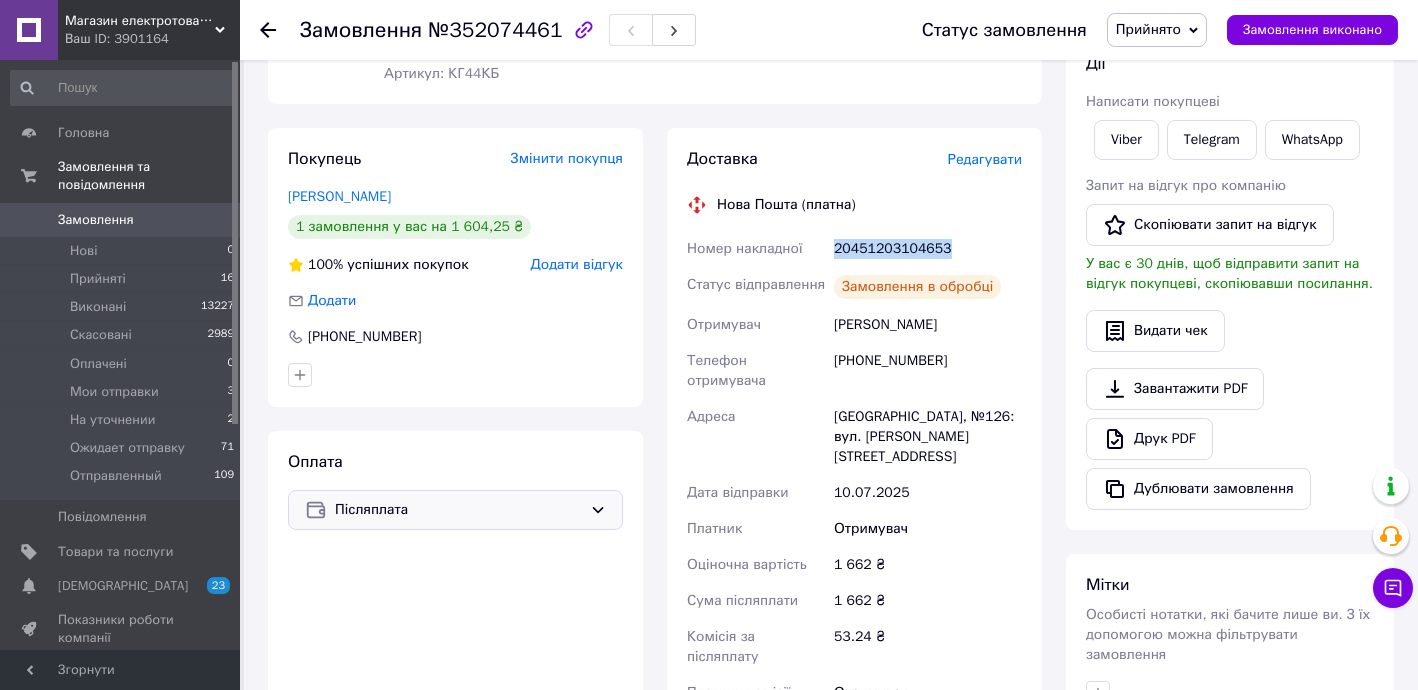 click on "20451203104653" at bounding box center (928, 249) 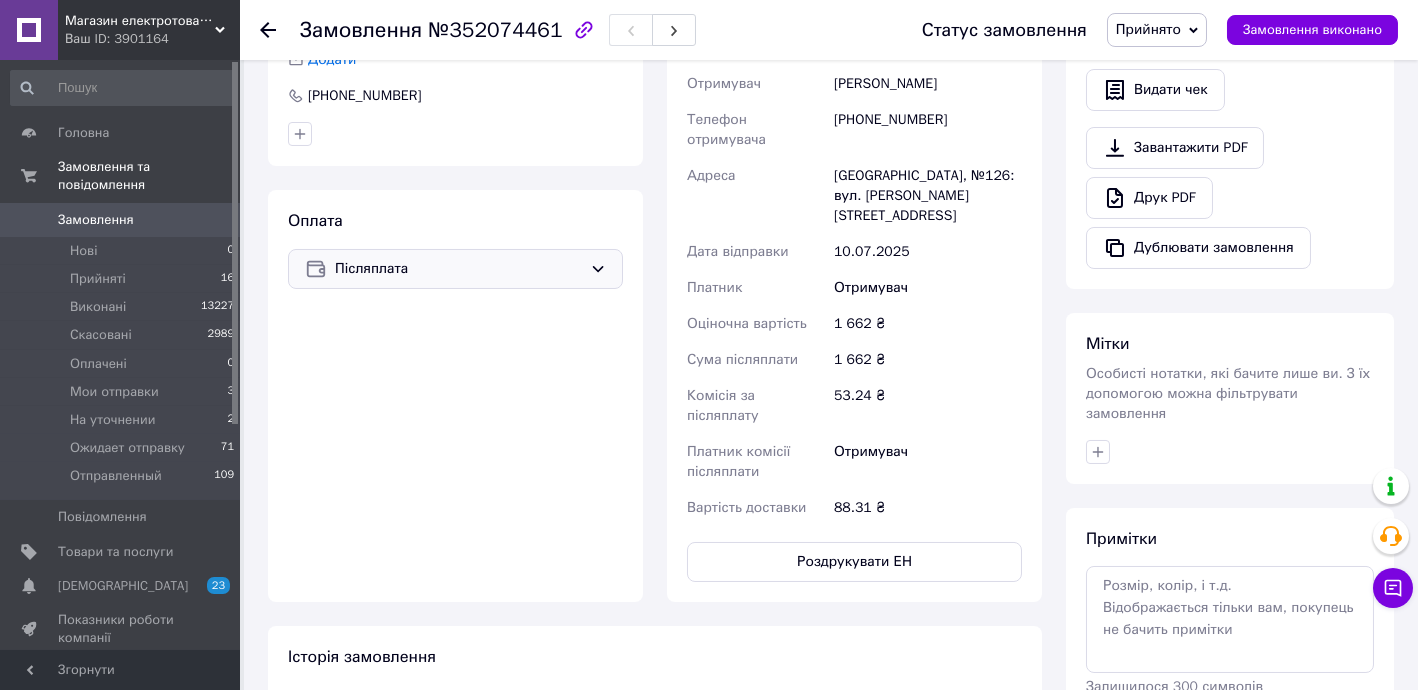 scroll, scrollTop: 541, scrollLeft: 0, axis: vertical 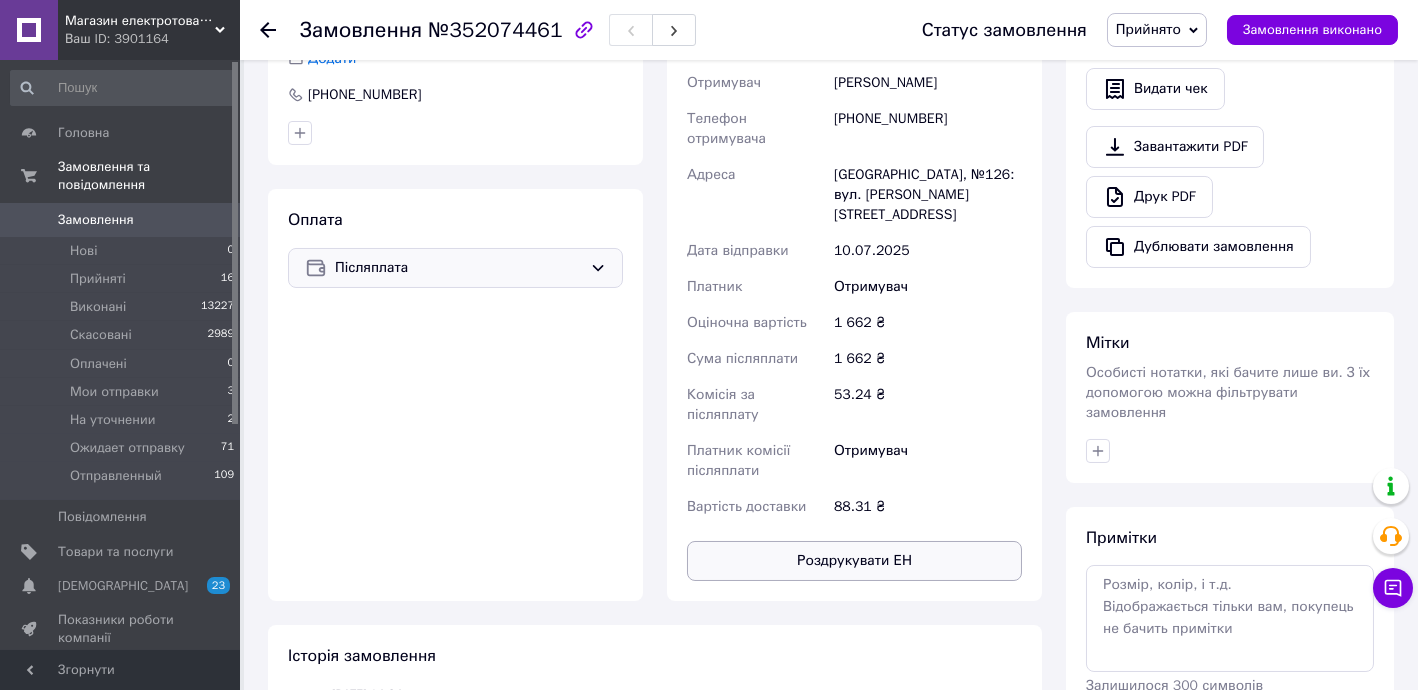 click on "Роздрукувати ЕН" at bounding box center [854, 561] 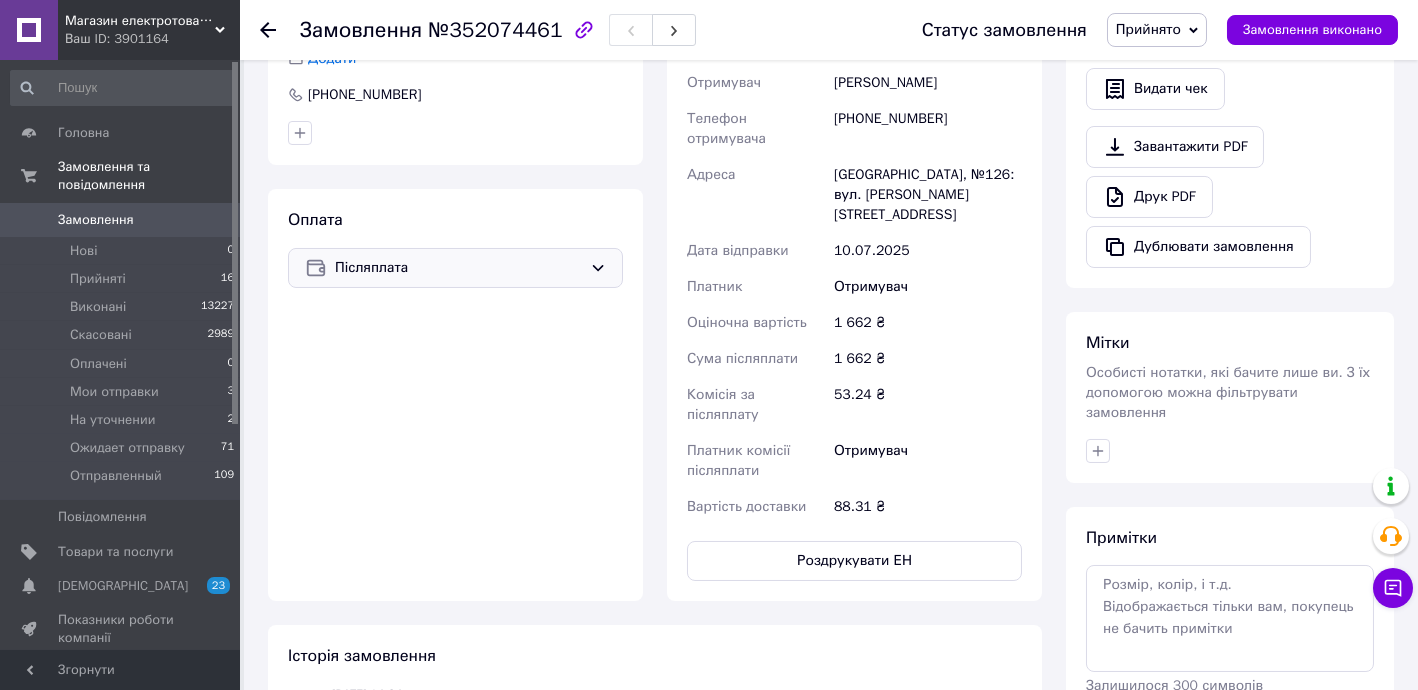 click on "Прийнято" at bounding box center (1148, 29) 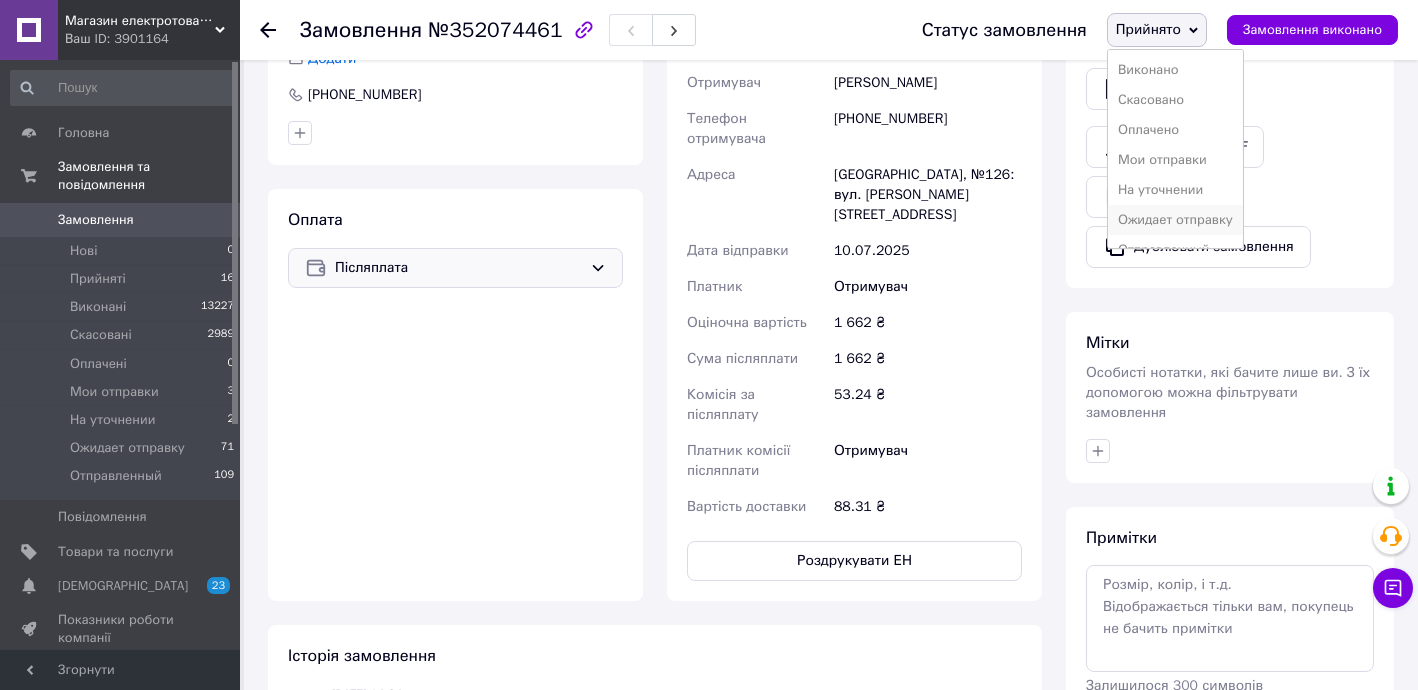 click on "Ожидает отправку" at bounding box center (1175, 220) 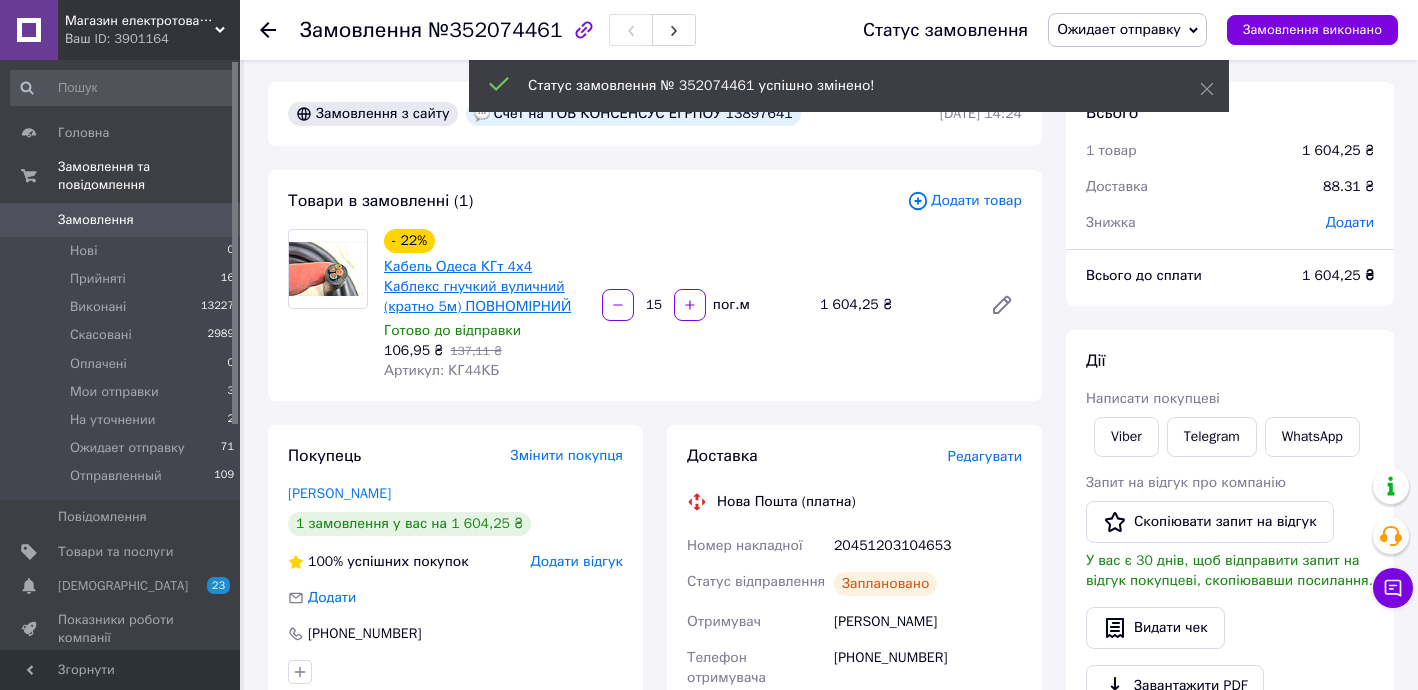 scroll, scrollTop: 0, scrollLeft: 0, axis: both 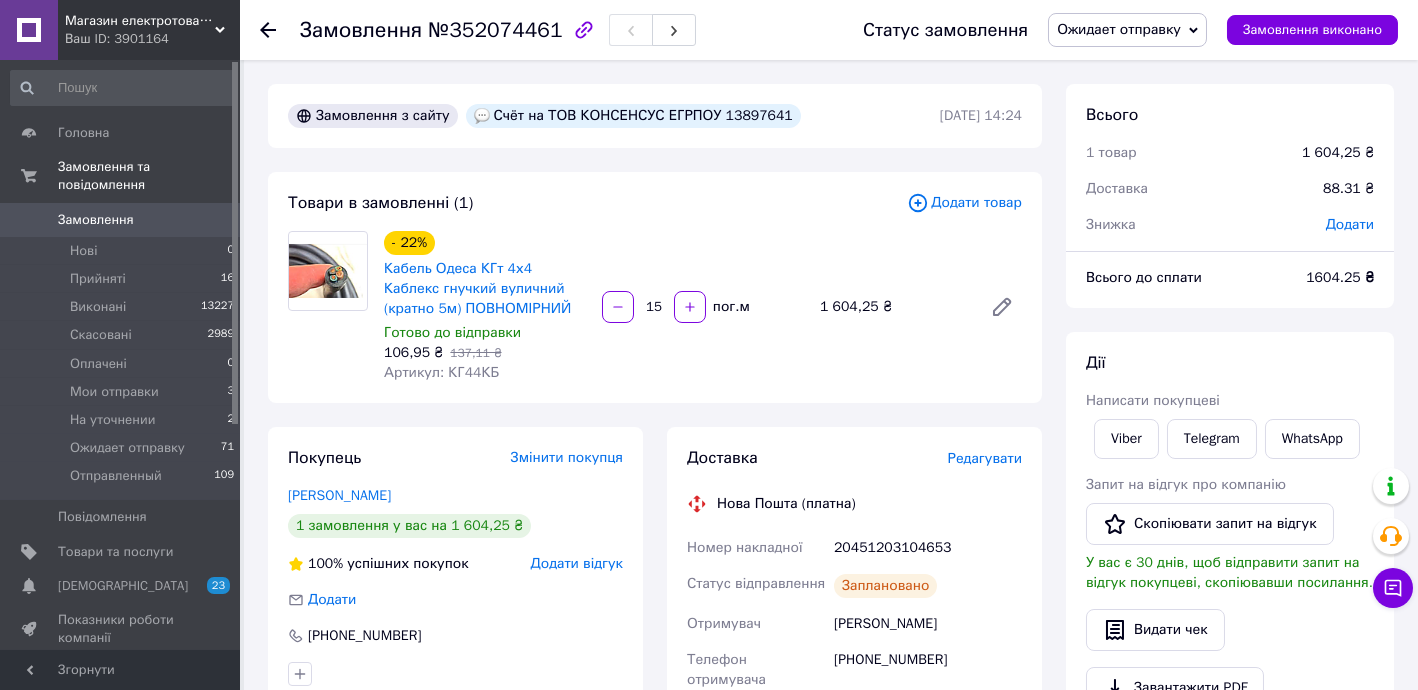 click on "Замовлення" at bounding box center [96, 220] 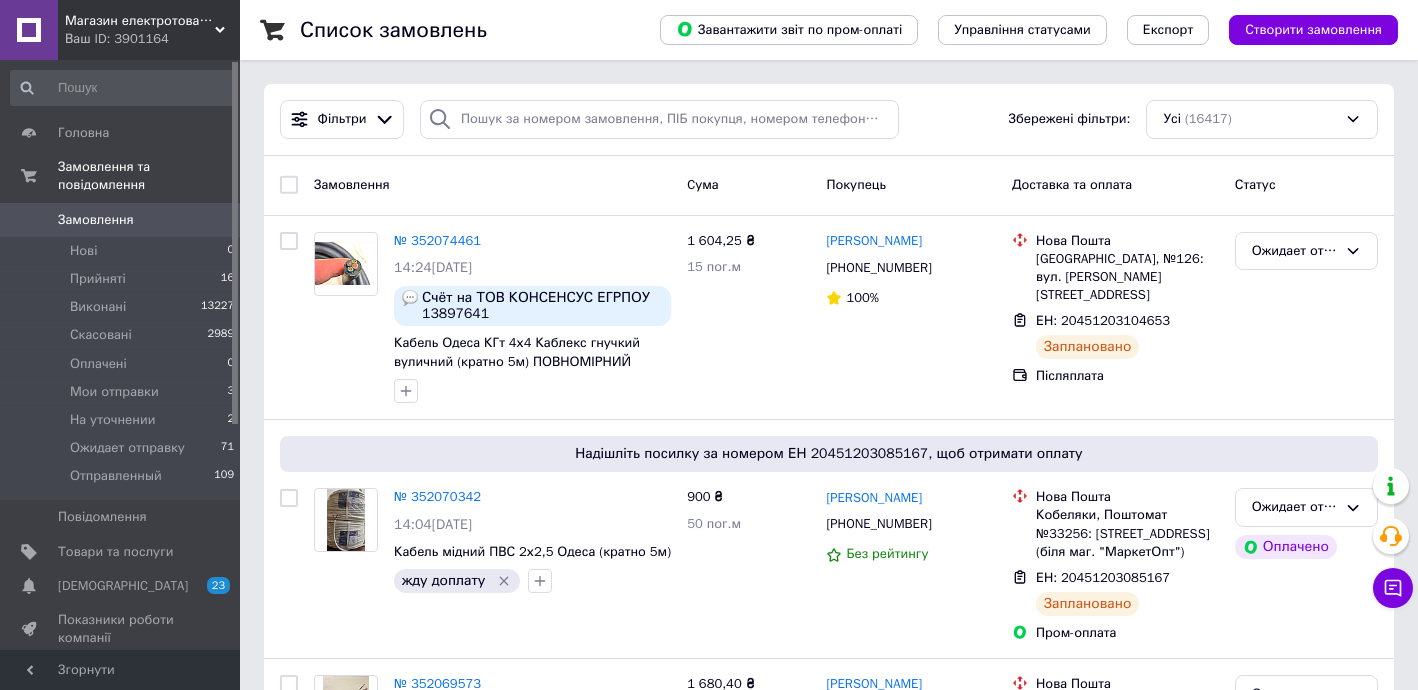 click on "Замовлення" at bounding box center [121, 220] 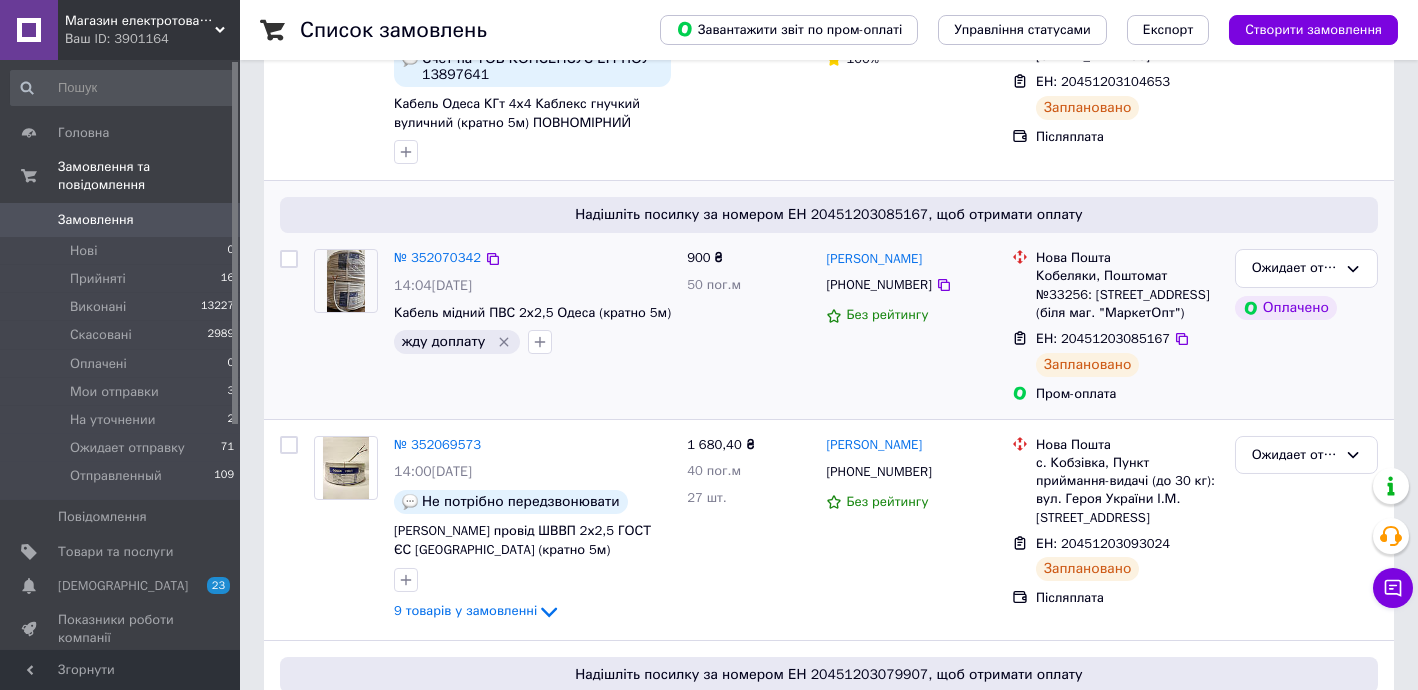 scroll, scrollTop: 242, scrollLeft: 0, axis: vertical 